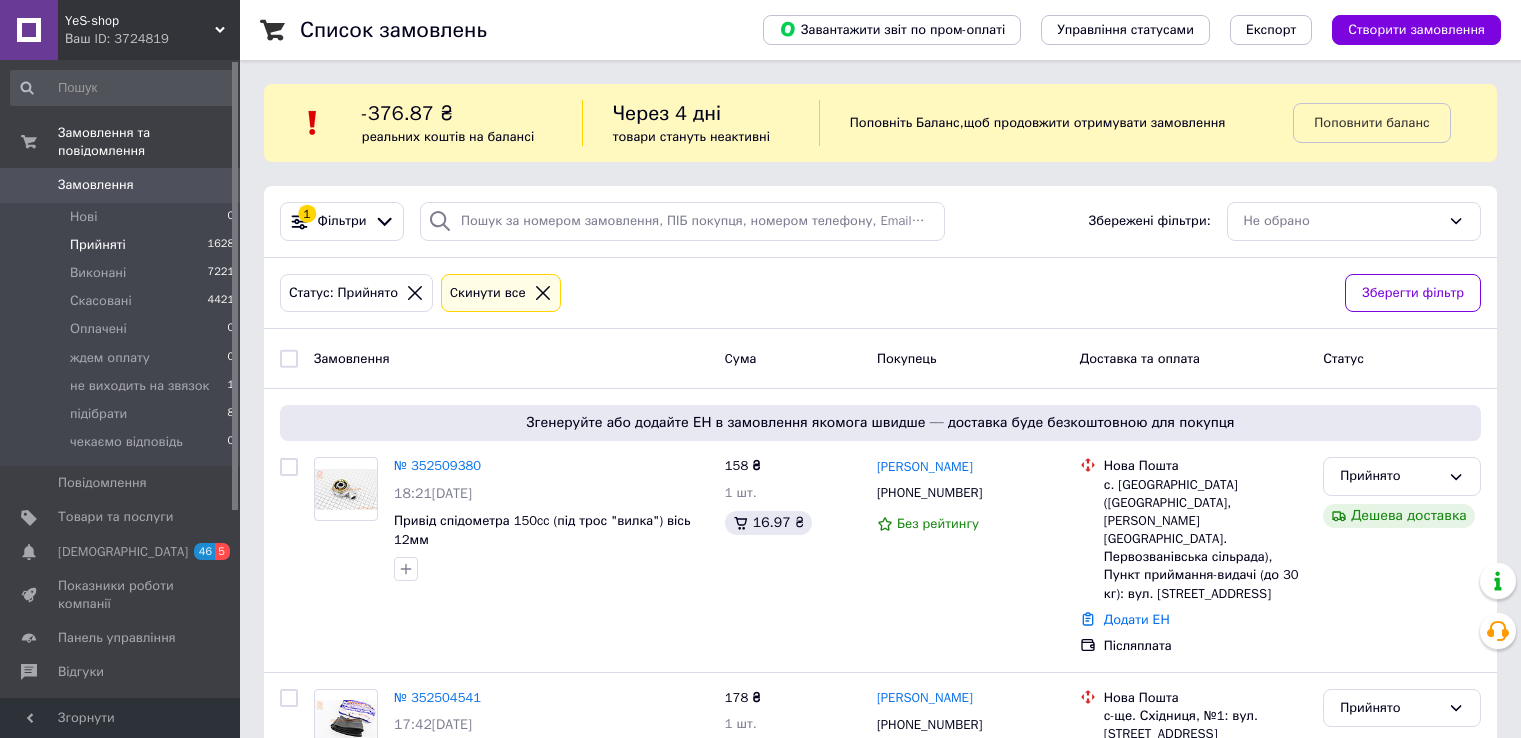 scroll, scrollTop: 0, scrollLeft: 0, axis: both 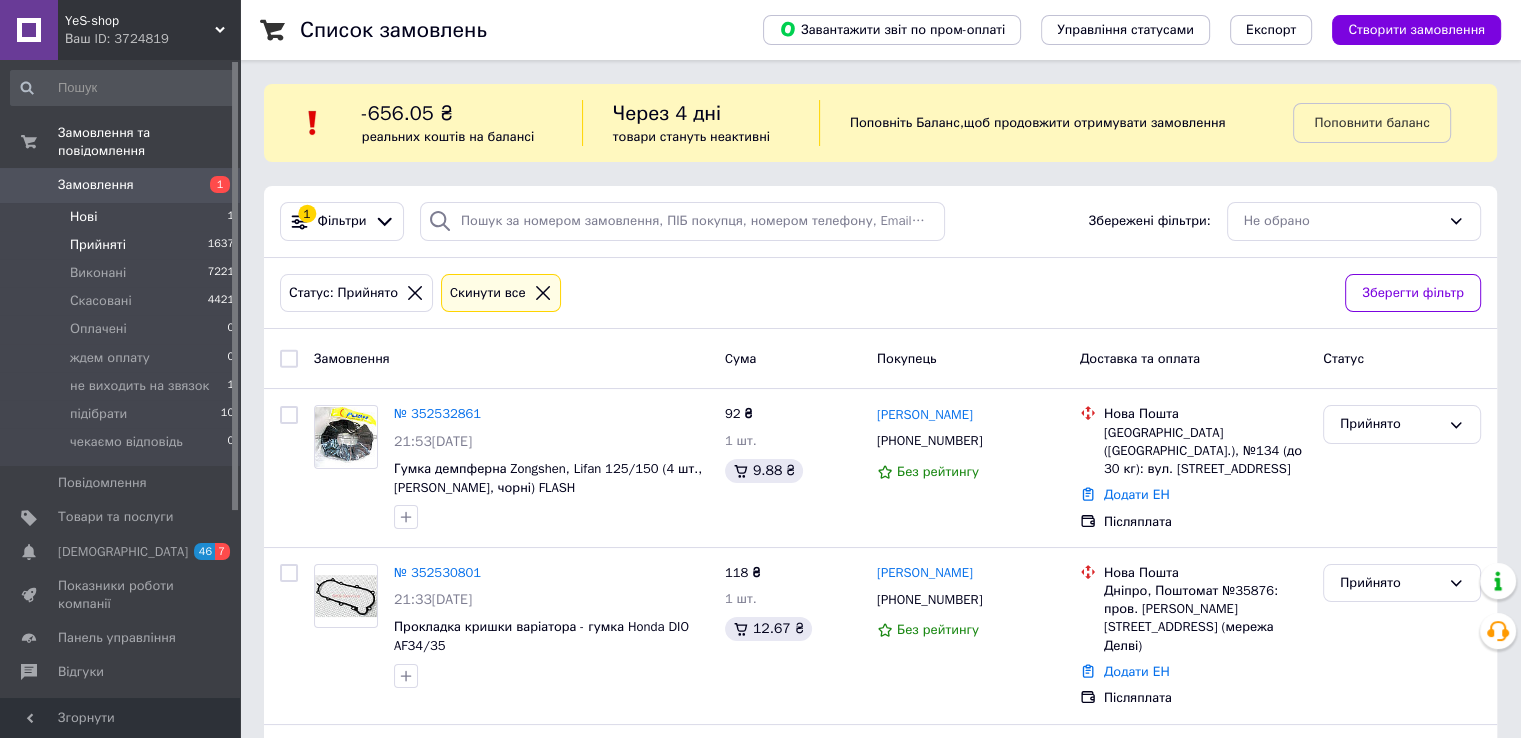 click on "Нові" at bounding box center [83, 217] 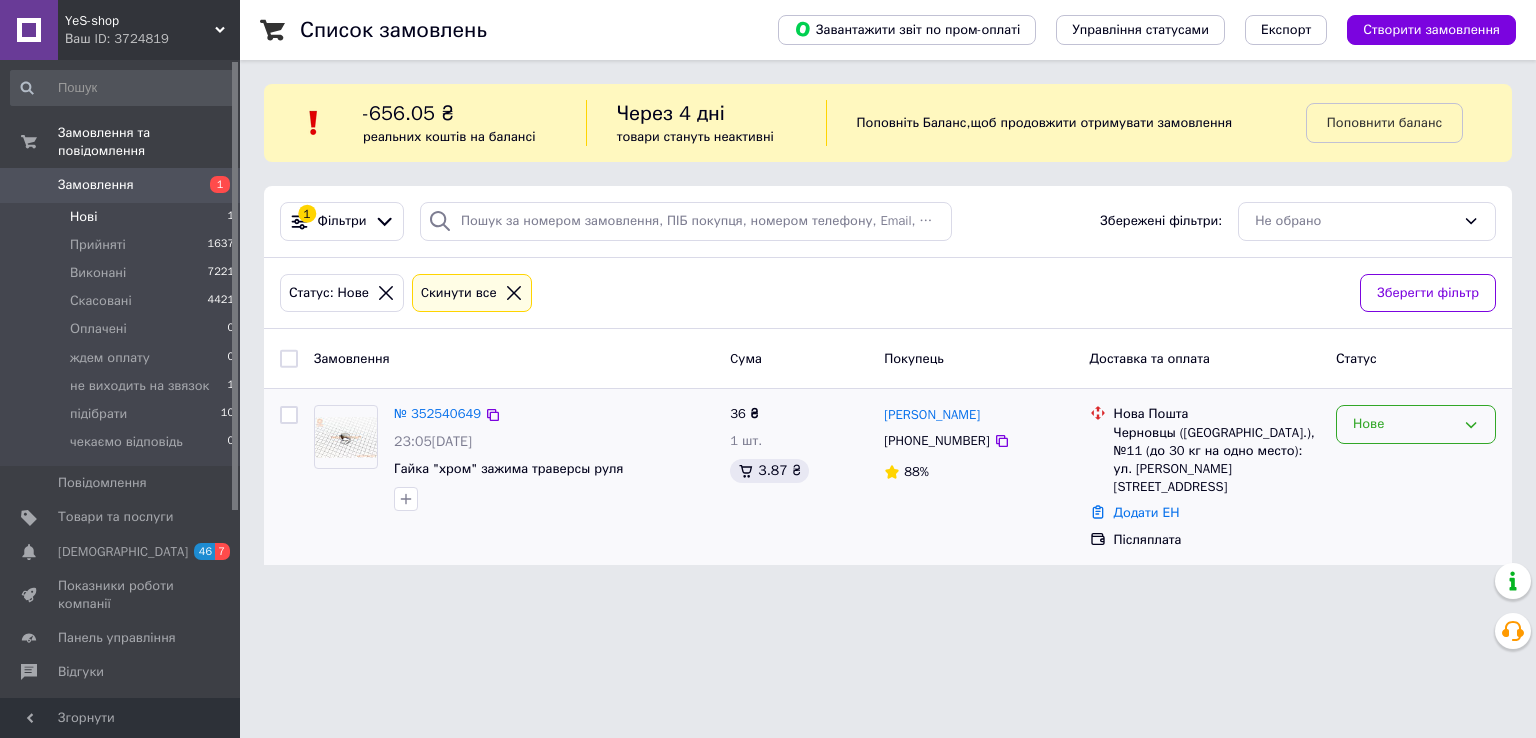 click on "Нове" at bounding box center [1404, 424] 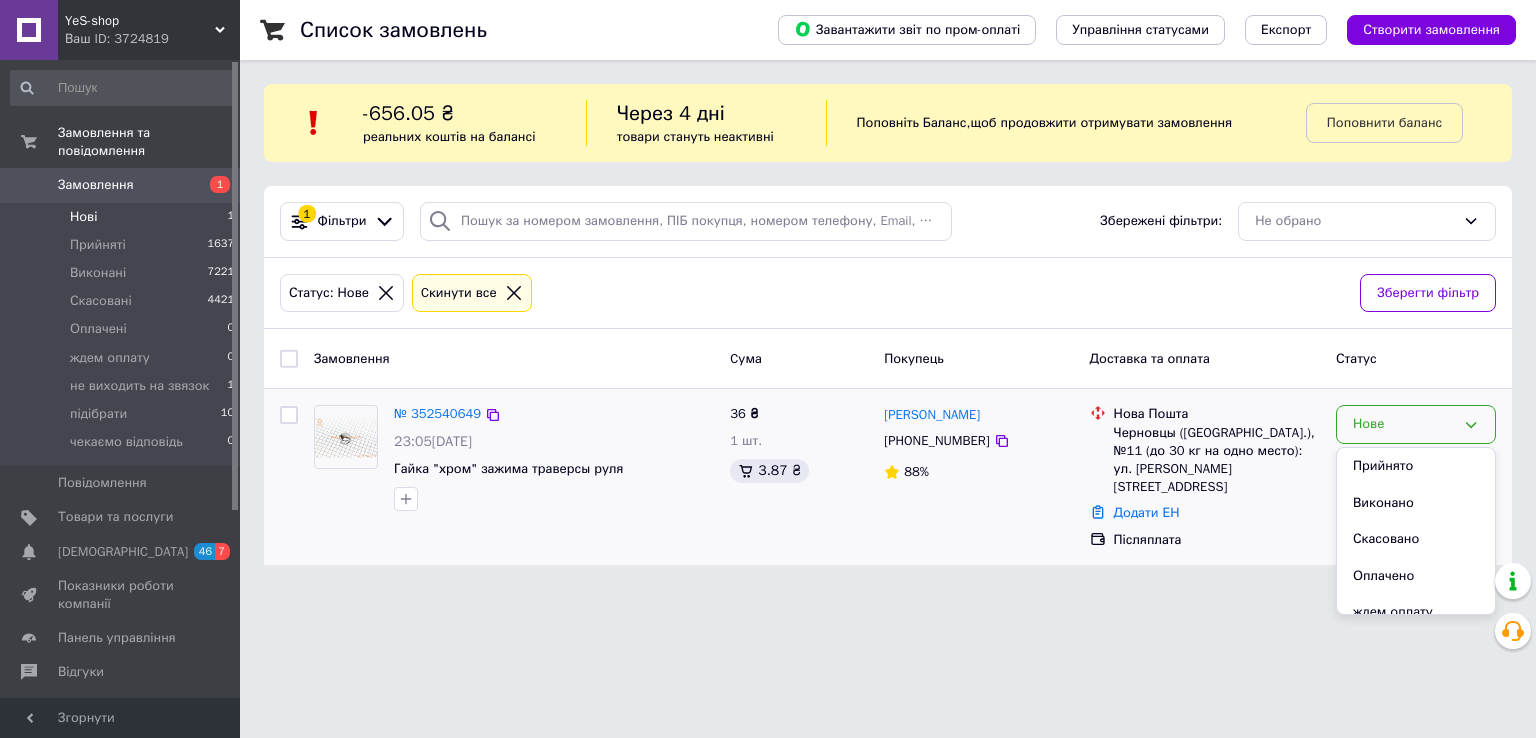 click on "Прийнято" at bounding box center (1416, 466) 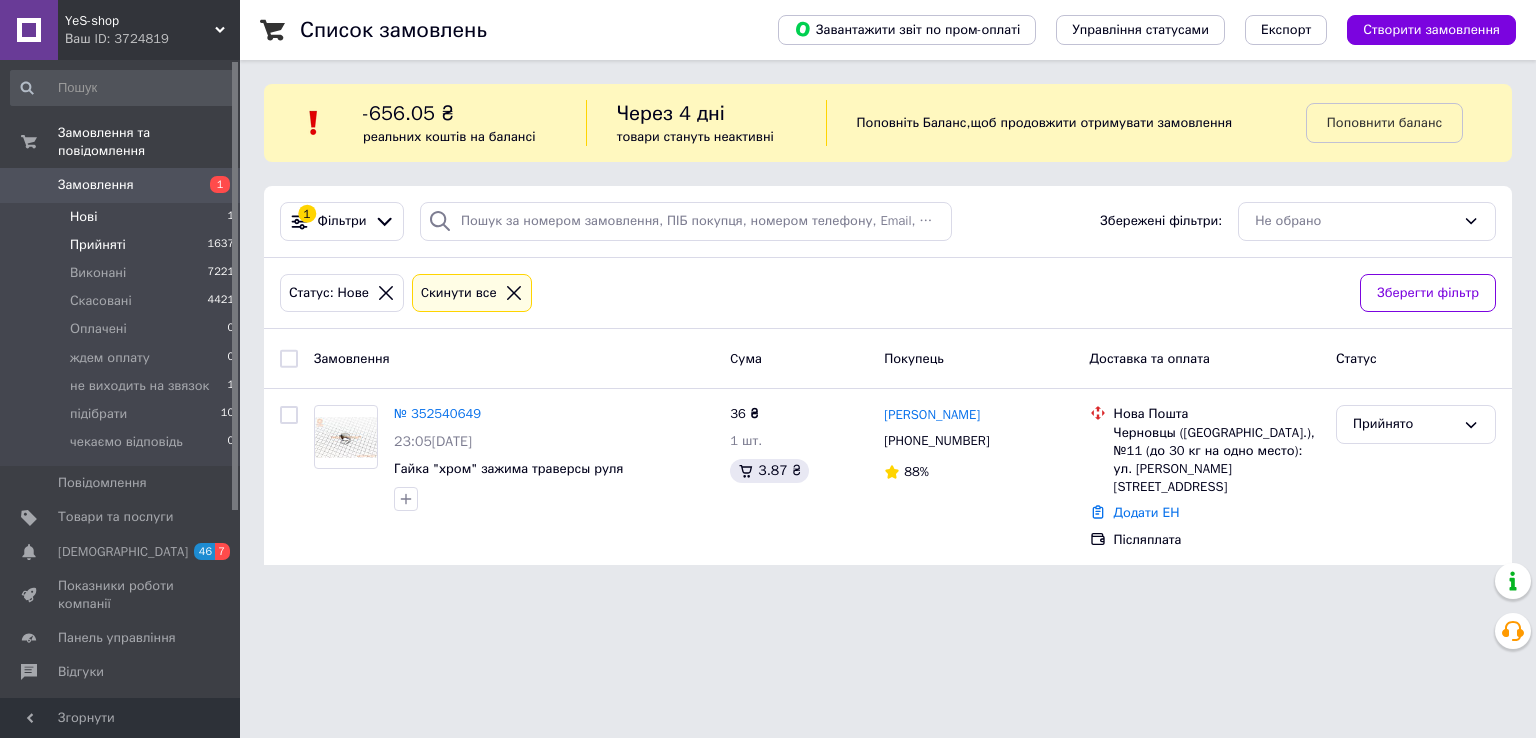 click on "Прийняті" at bounding box center (98, 245) 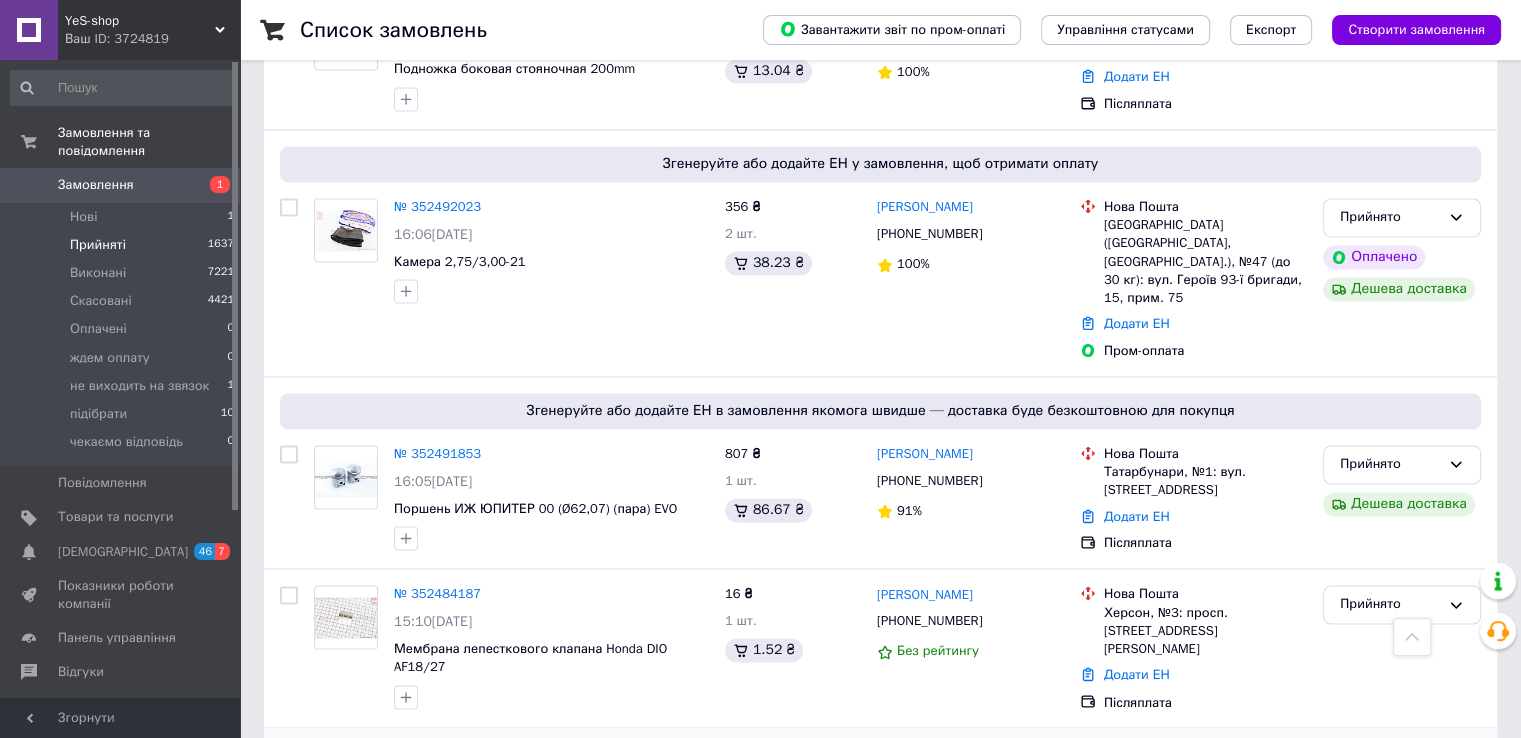 scroll, scrollTop: 3155, scrollLeft: 0, axis: vertical 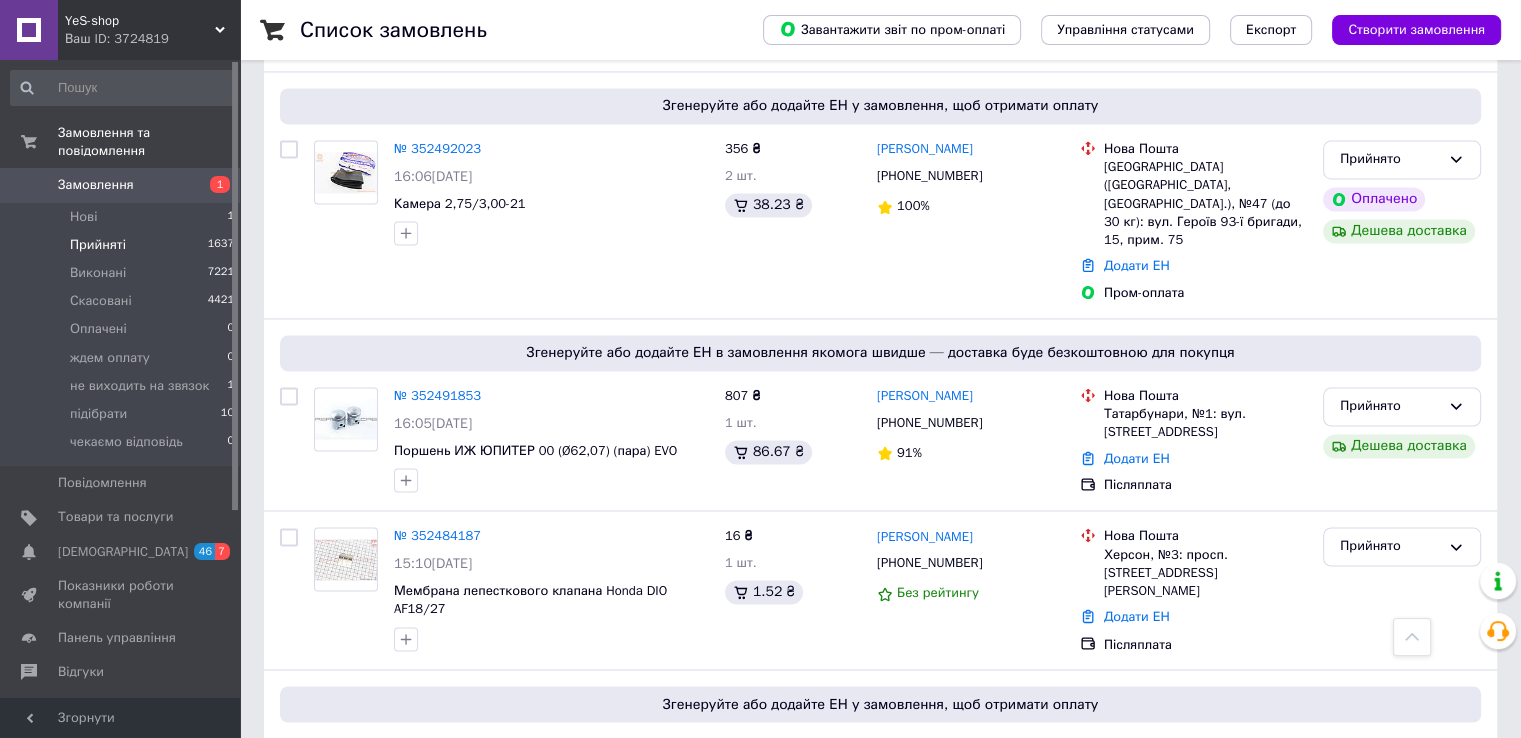 click on "2" at bounding box center [327, 961] 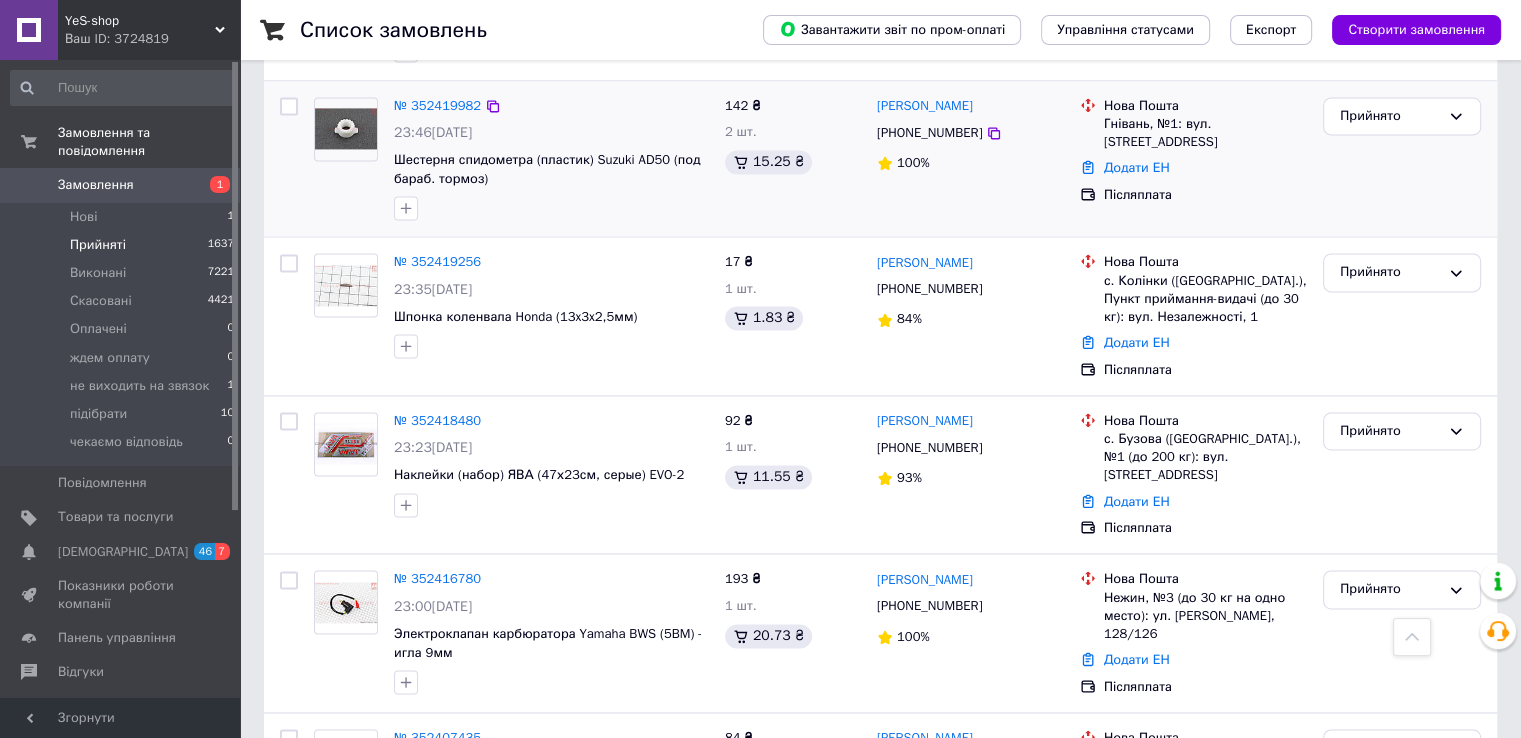 scroll, scrollTop: 2976, scrollLeft: 0, axis: vertical 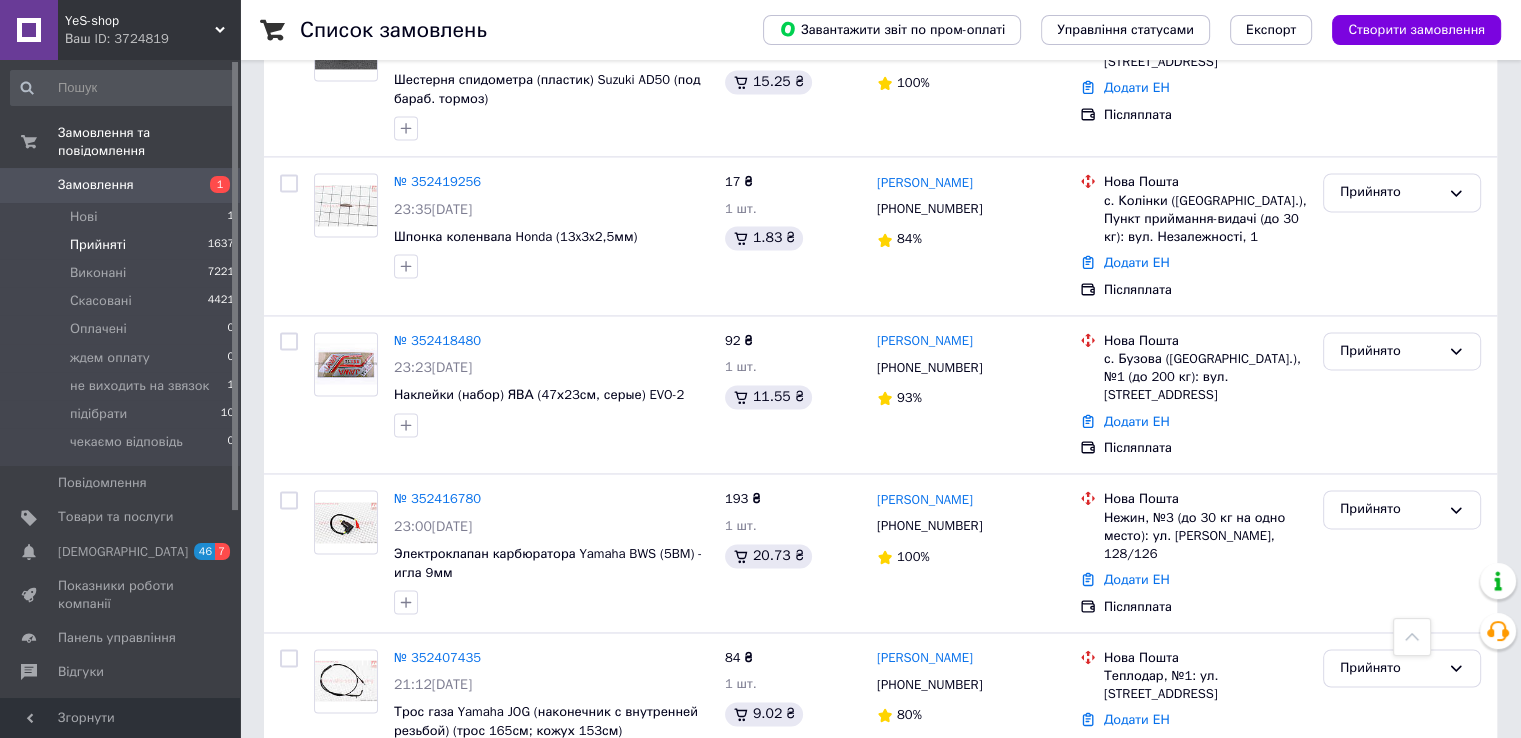 click on "3" at bounding box center (494, 834) 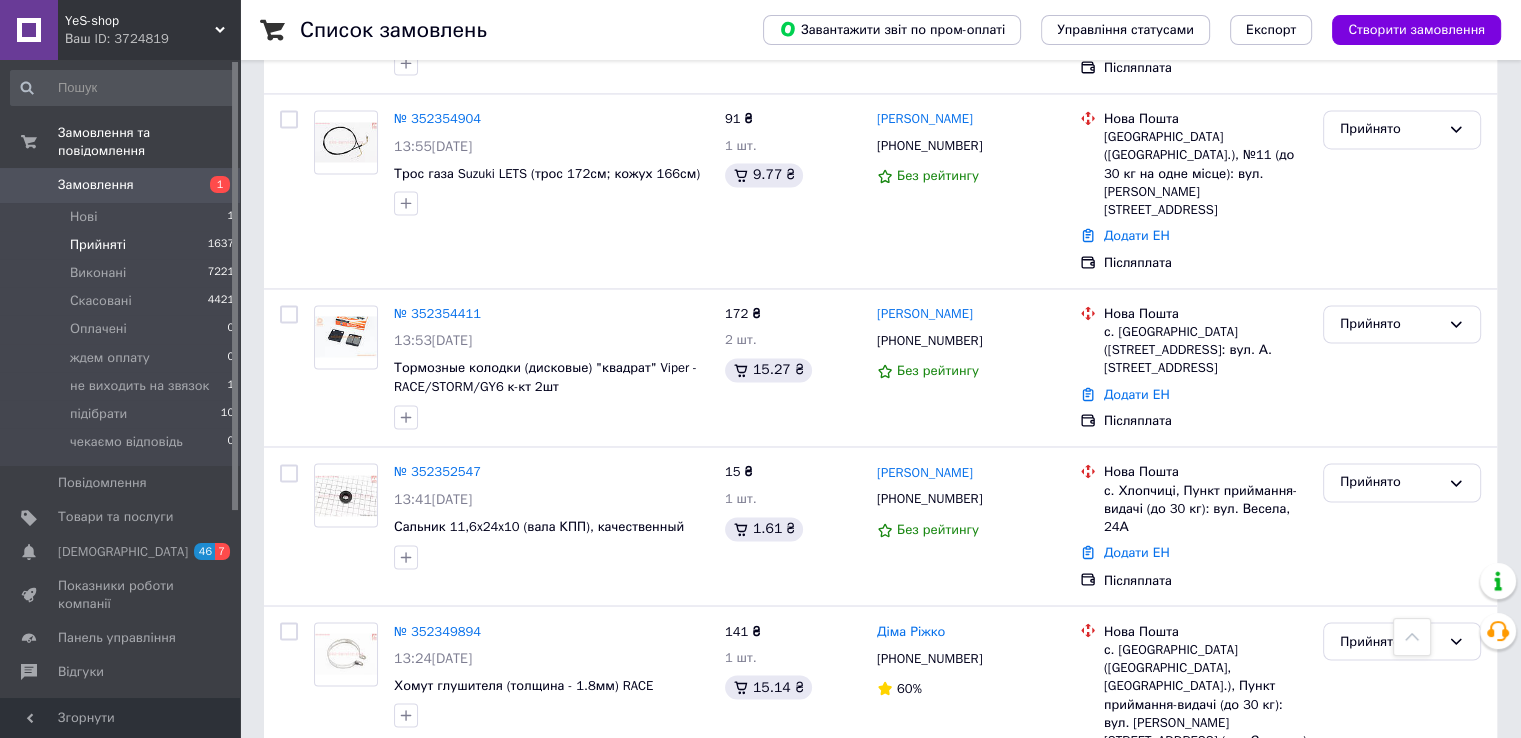 scroll, scrollTop: 3232, scrollLeft: 0, axis: vertical 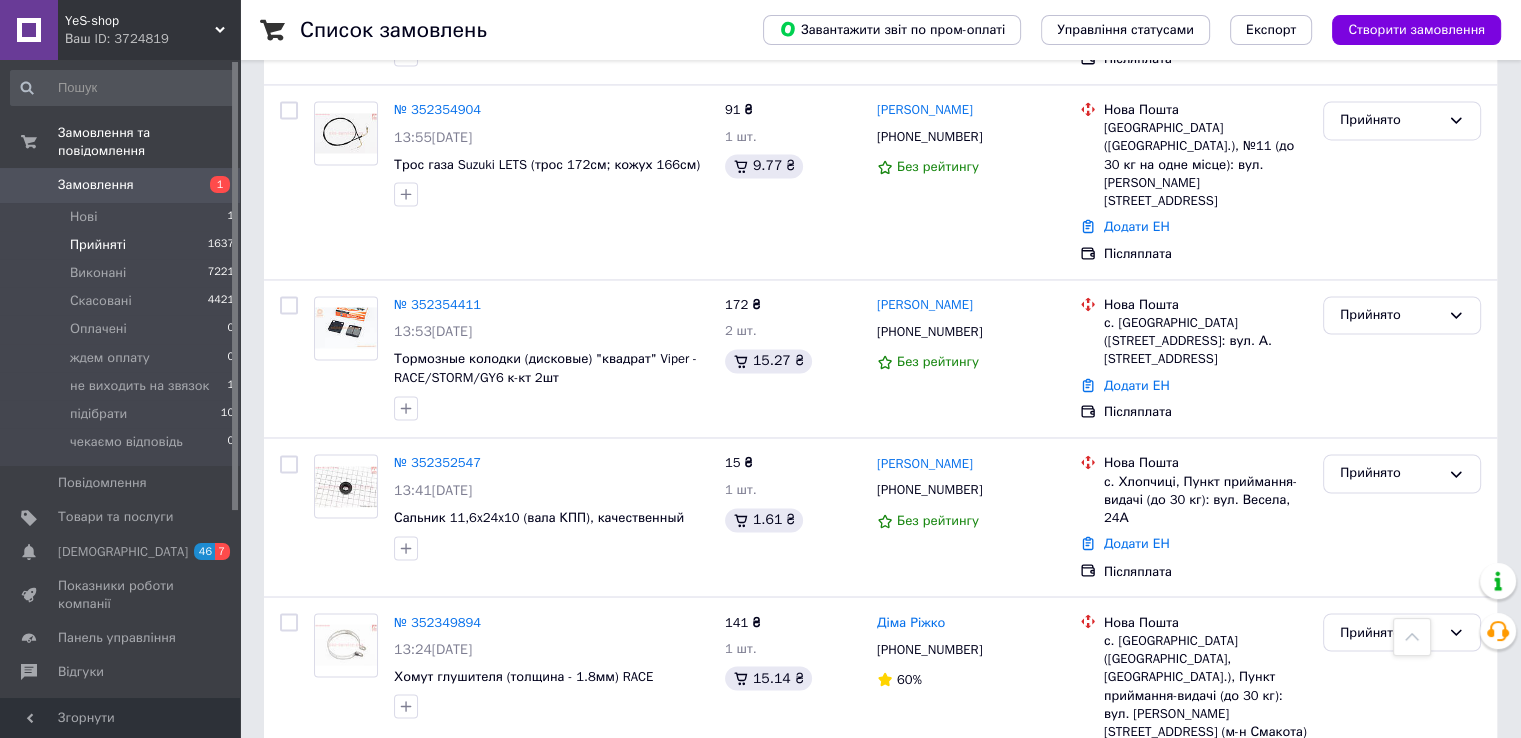 click on "4" at bounding box center (539, 854) 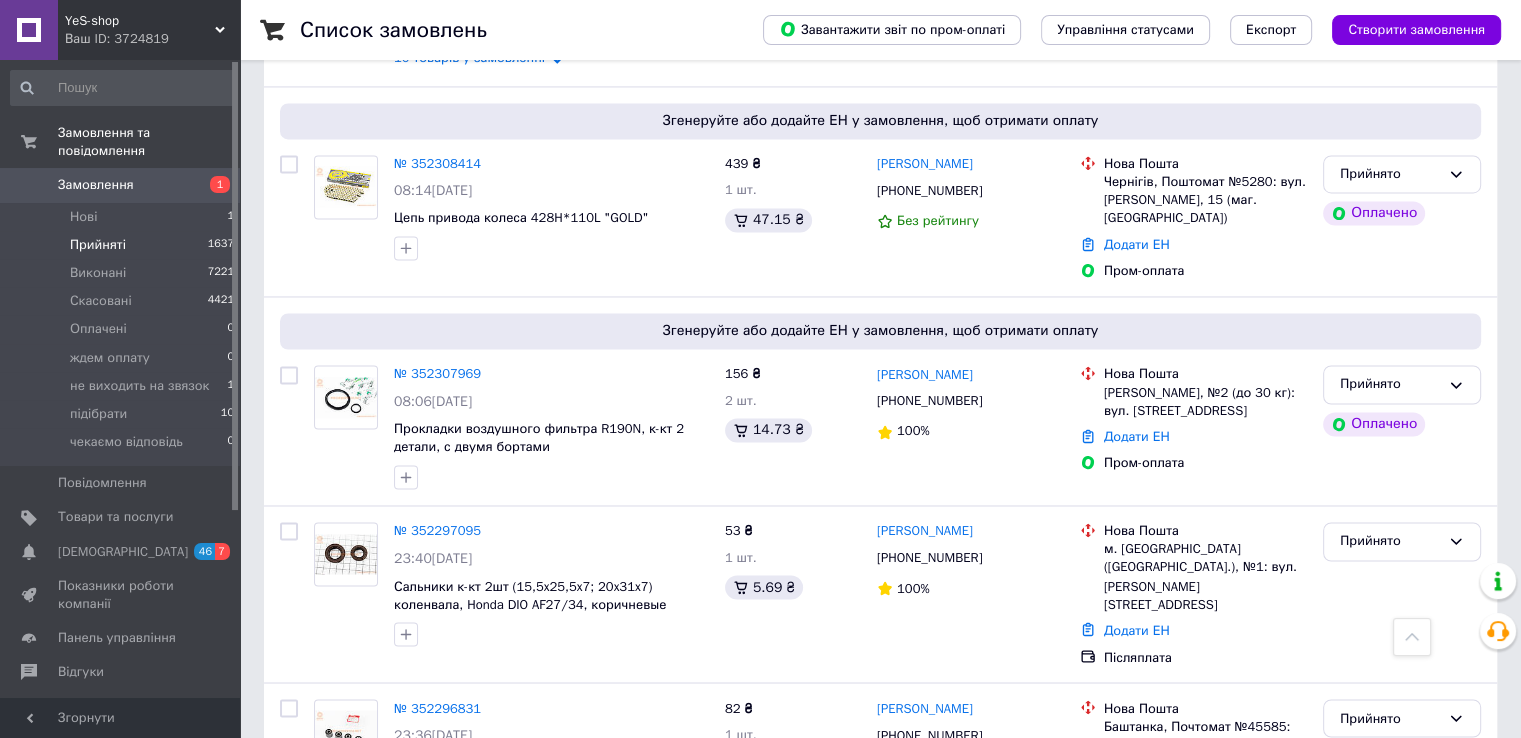 scroll, scrollTop: 3244, scrollLeft: 0, axis: vertical 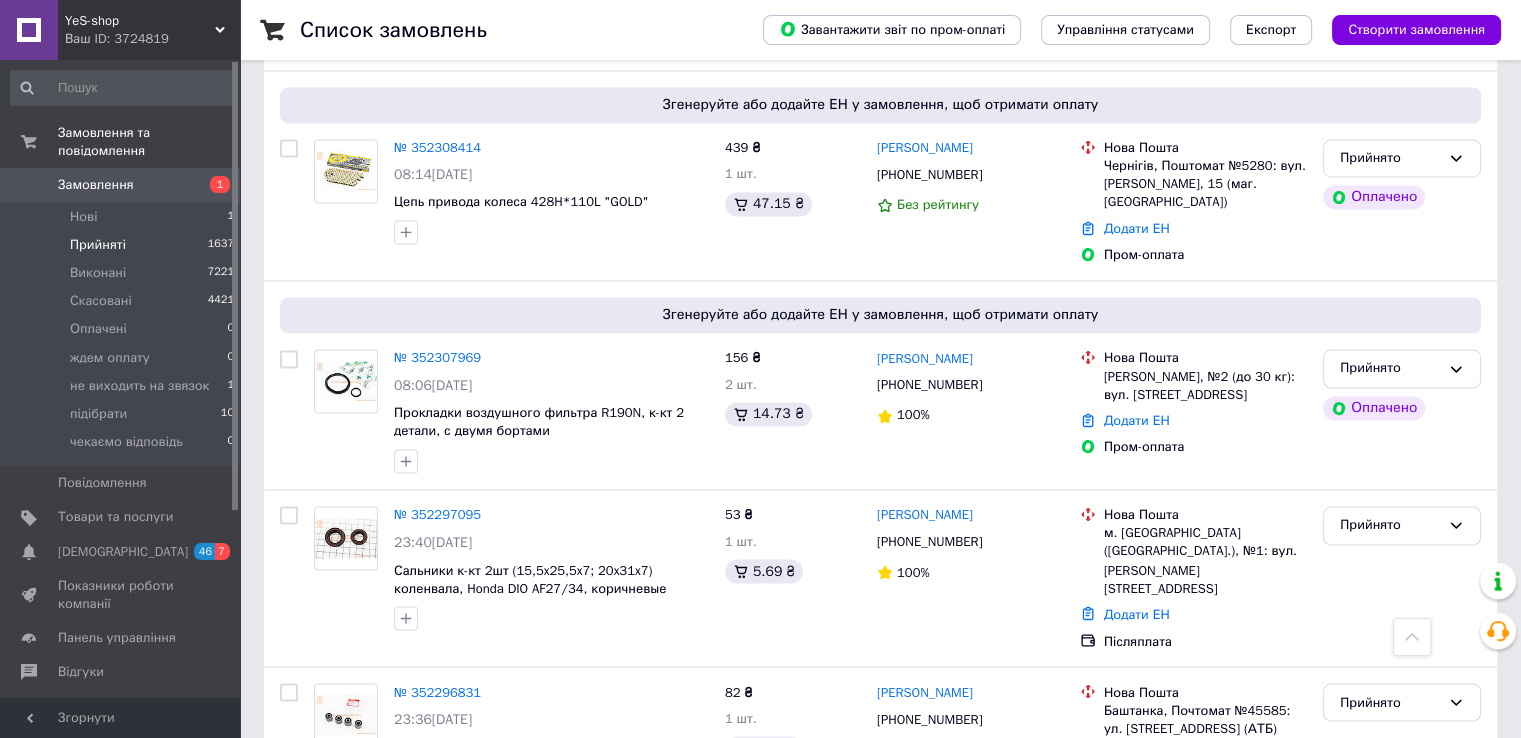 click on "5" at bounding box center (584, 867) 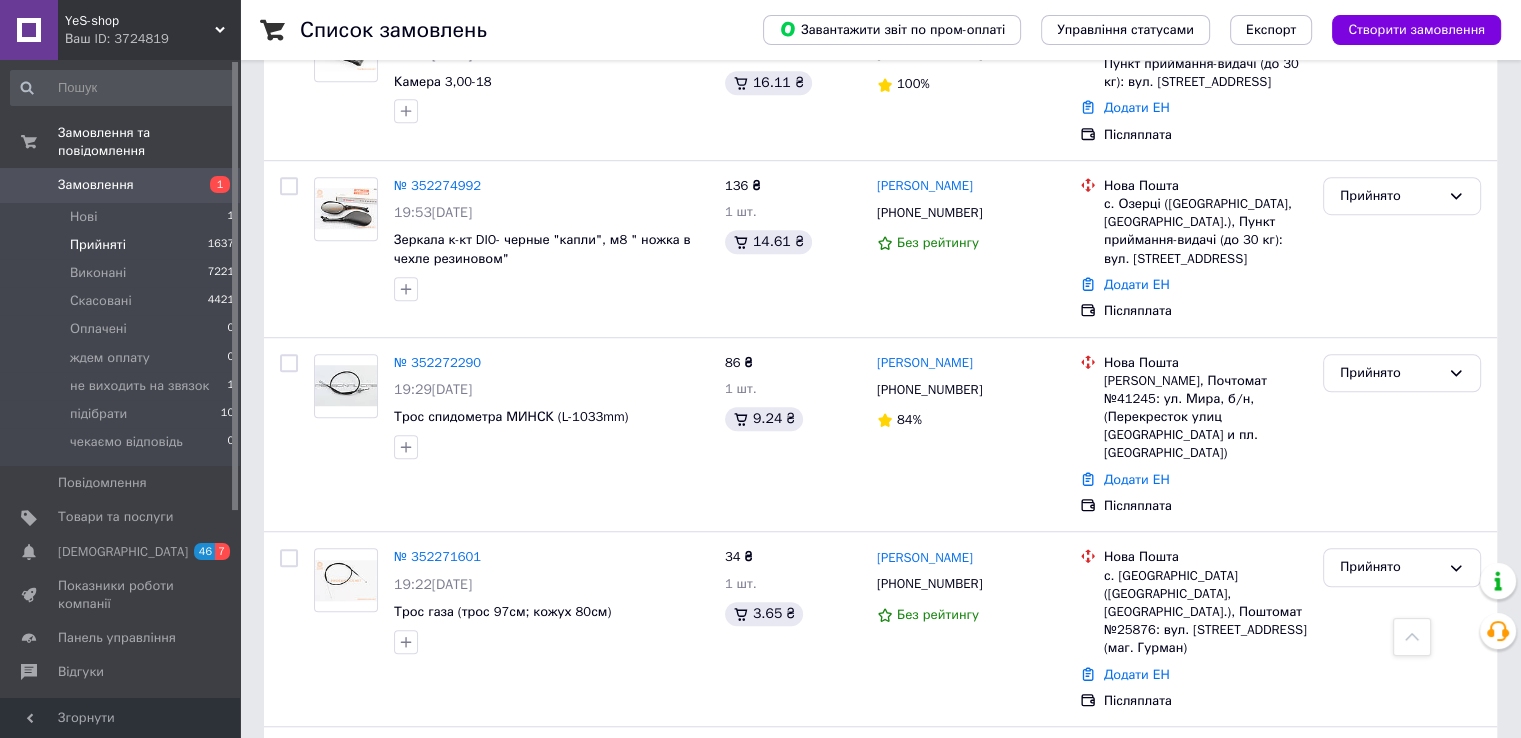 scroll, scrollTop: 1400, scrollLeft: 0, axis: vertical 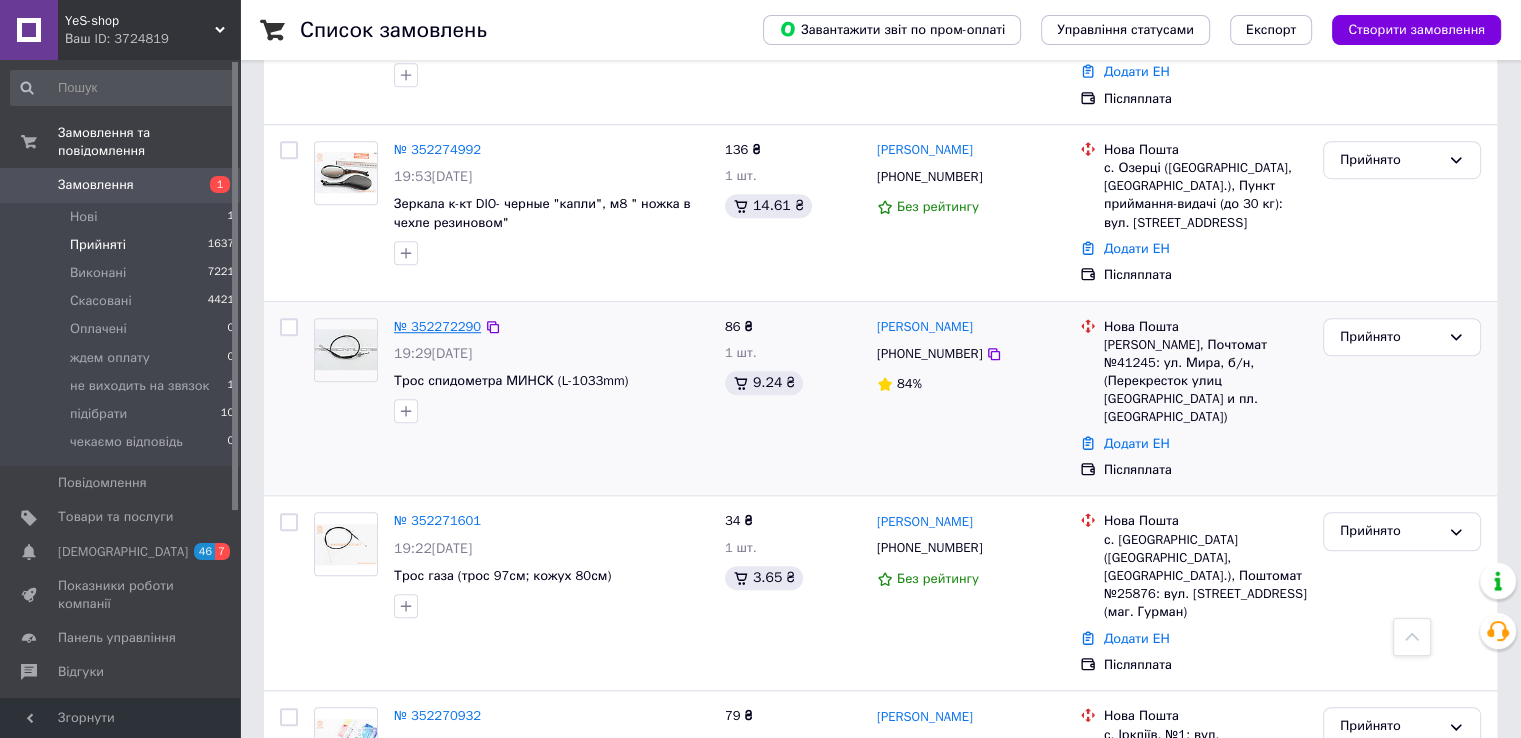click on "№ 352272290" at bounding box center (437, 326) 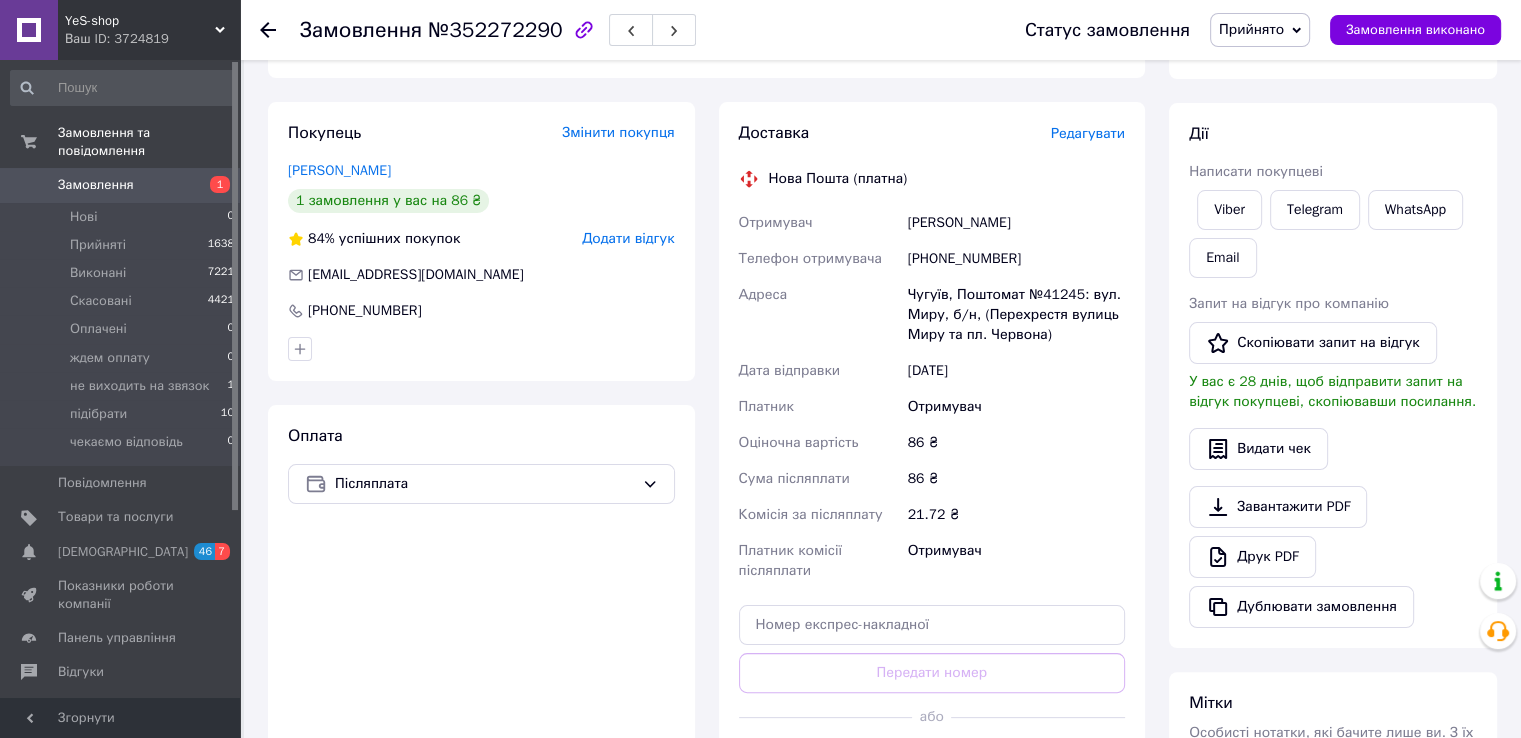 scroll, scrollTop: 400, scrollLeft: 0, axis: vertical 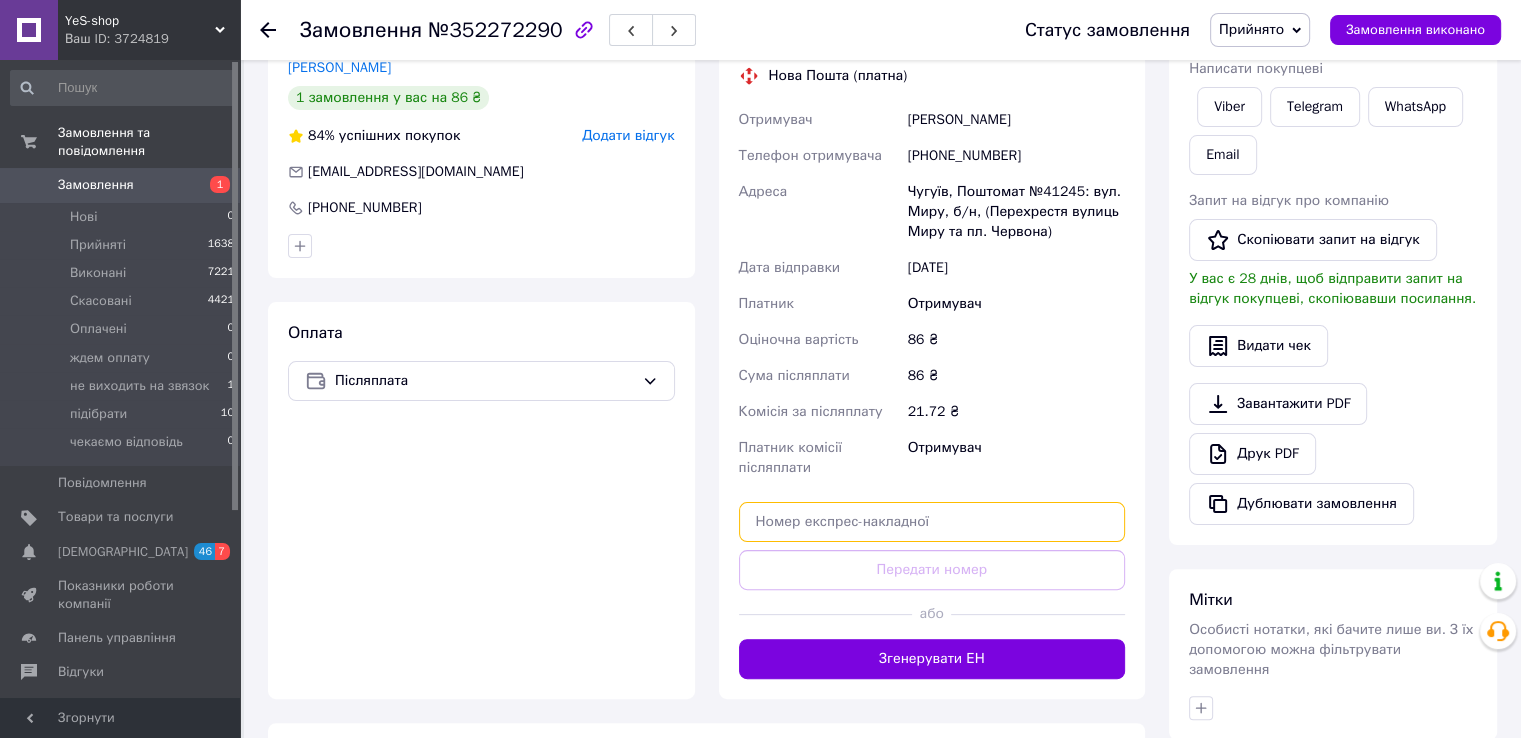 paste on "20400466651611" 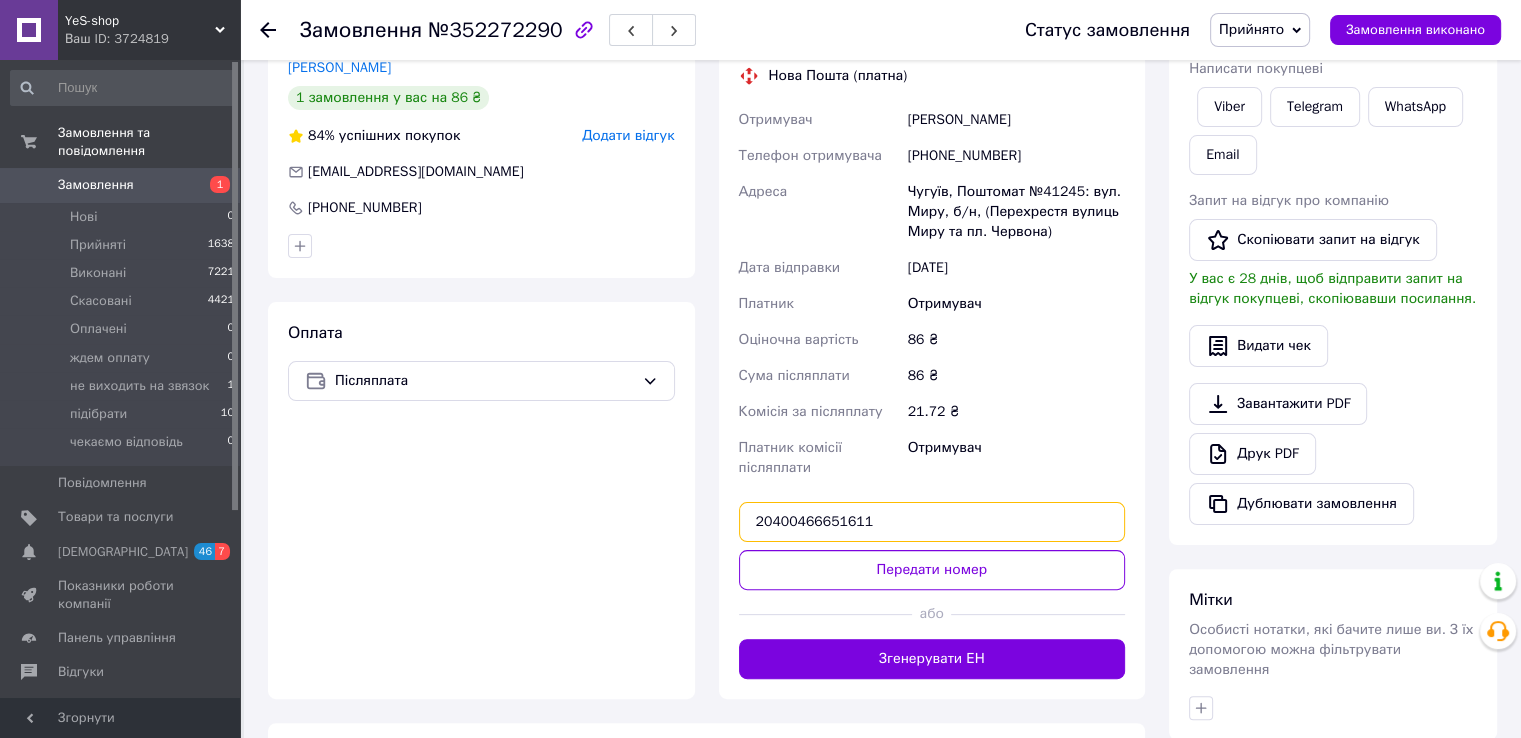type on "20400466651611" 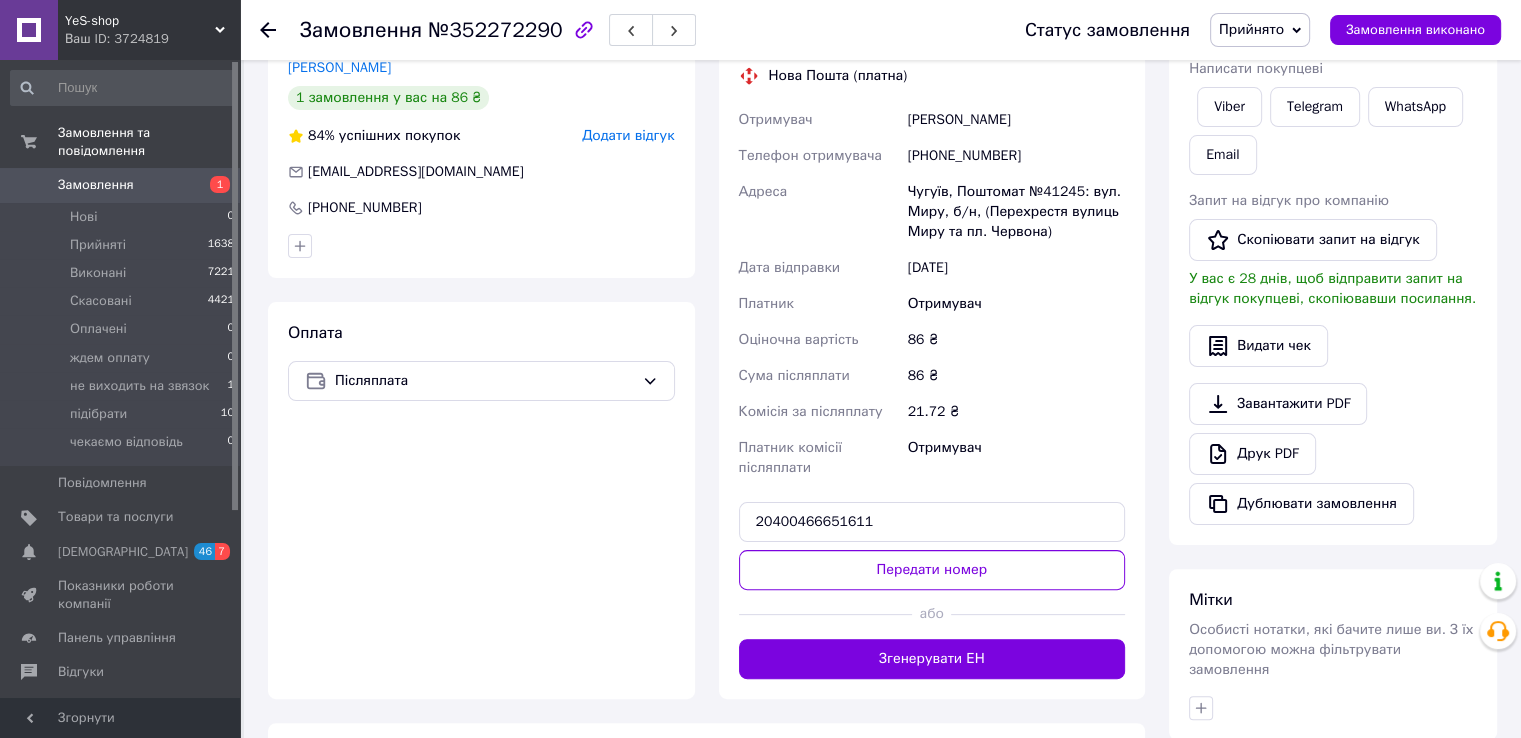 click on "Оплата Післяплата" at bounding box center [481, 500] 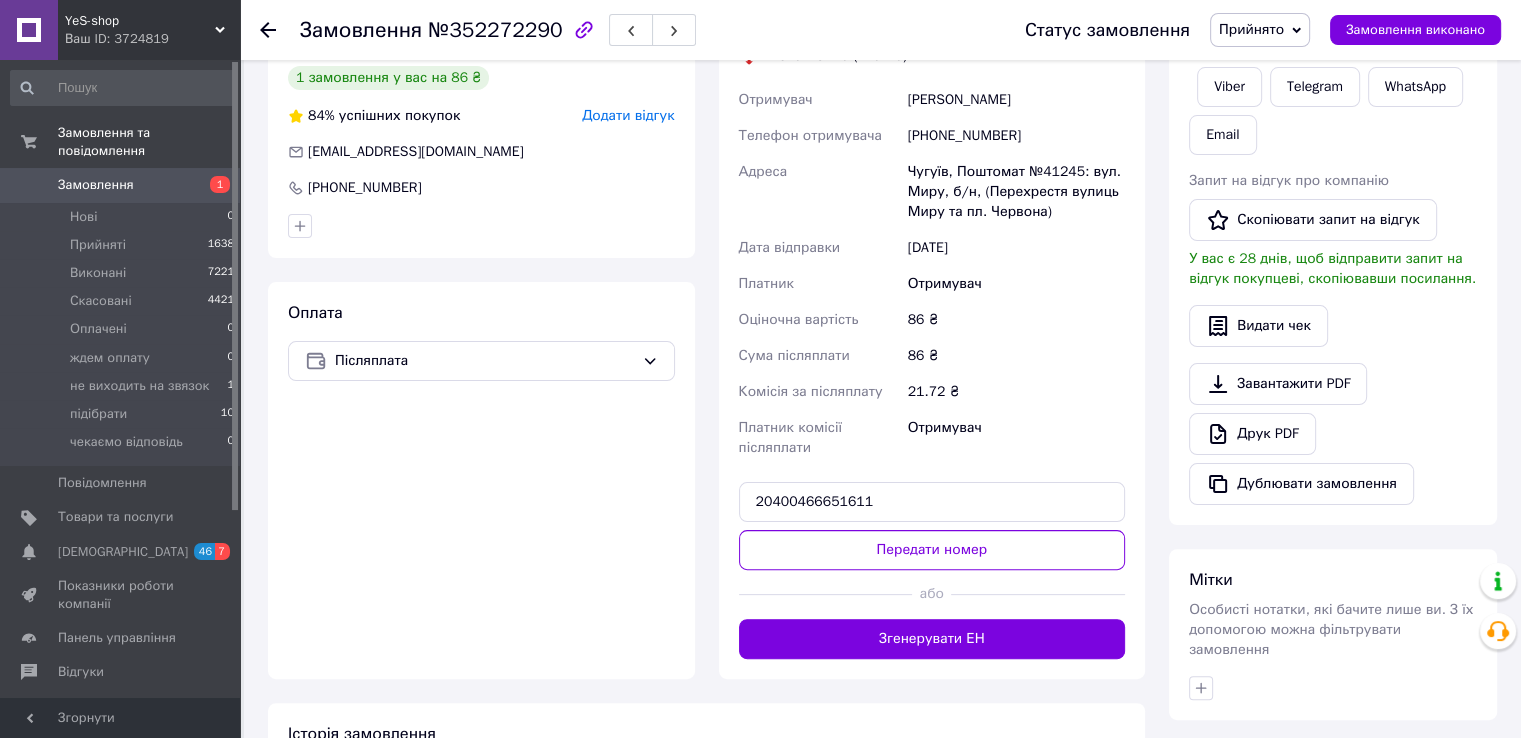 scroll, scrollTop: 400, scrollLeft: 0, axis: vertical 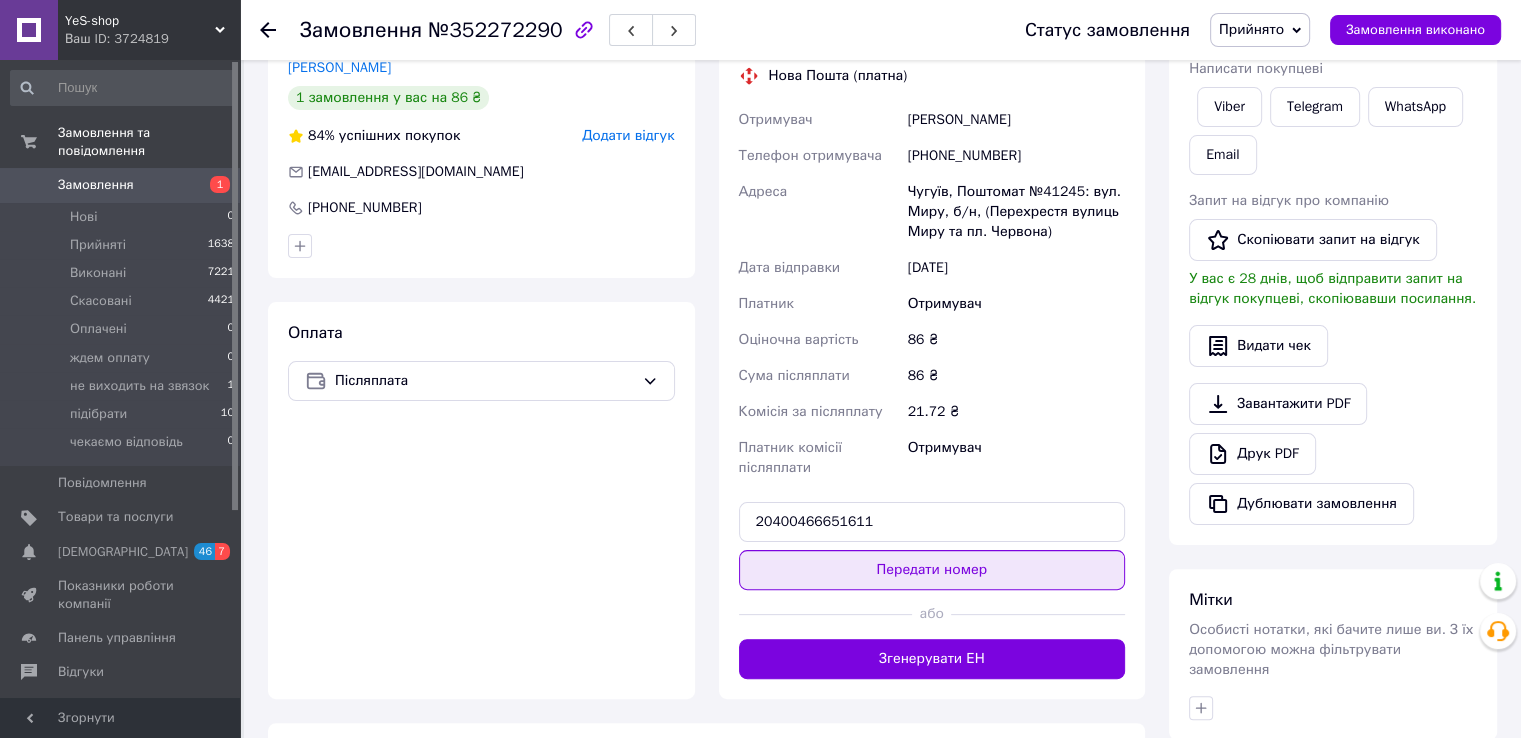 click on "Передати номер" at bounding box center [932, 570] 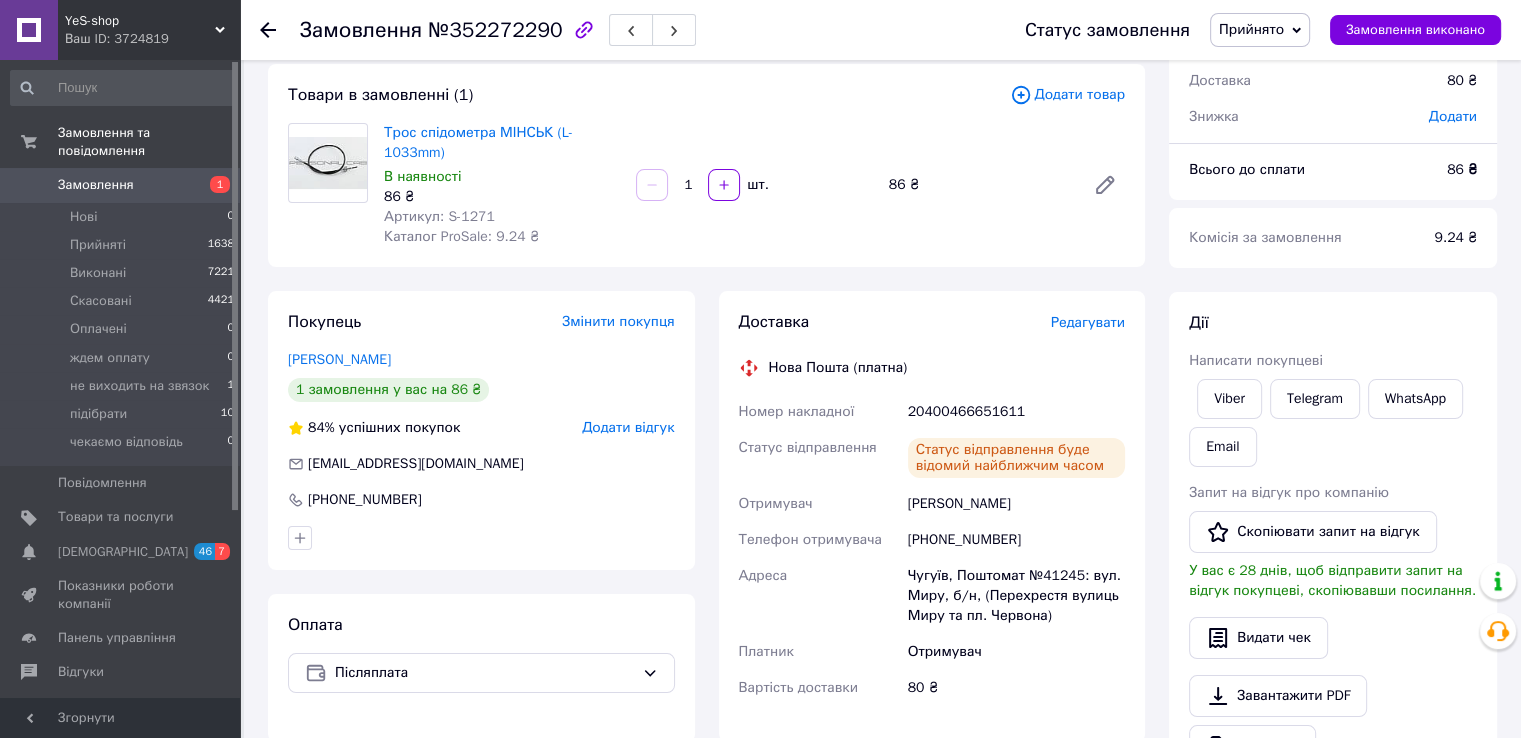 scroll, scrollTop: 100, scrollLeft: 0, axis: vertical 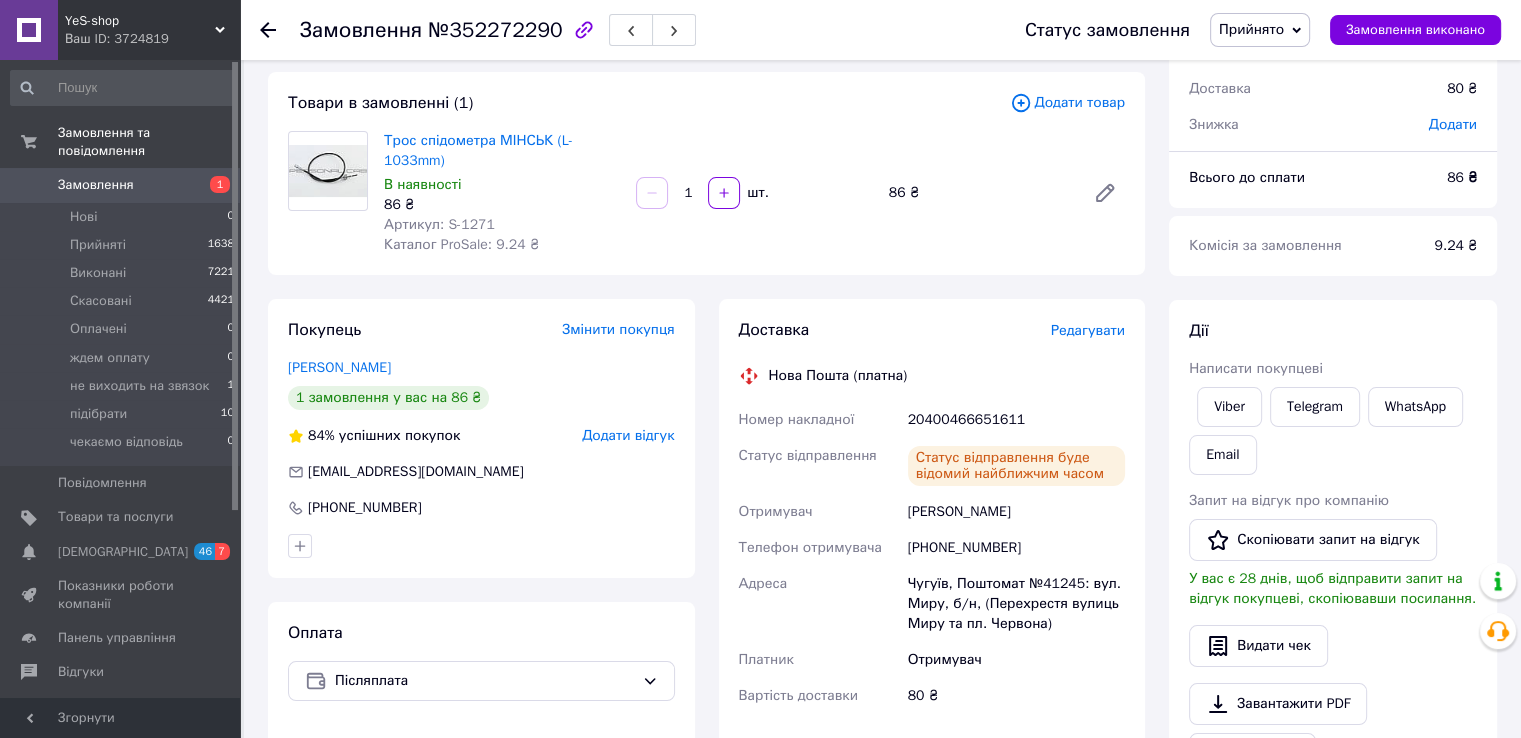 click 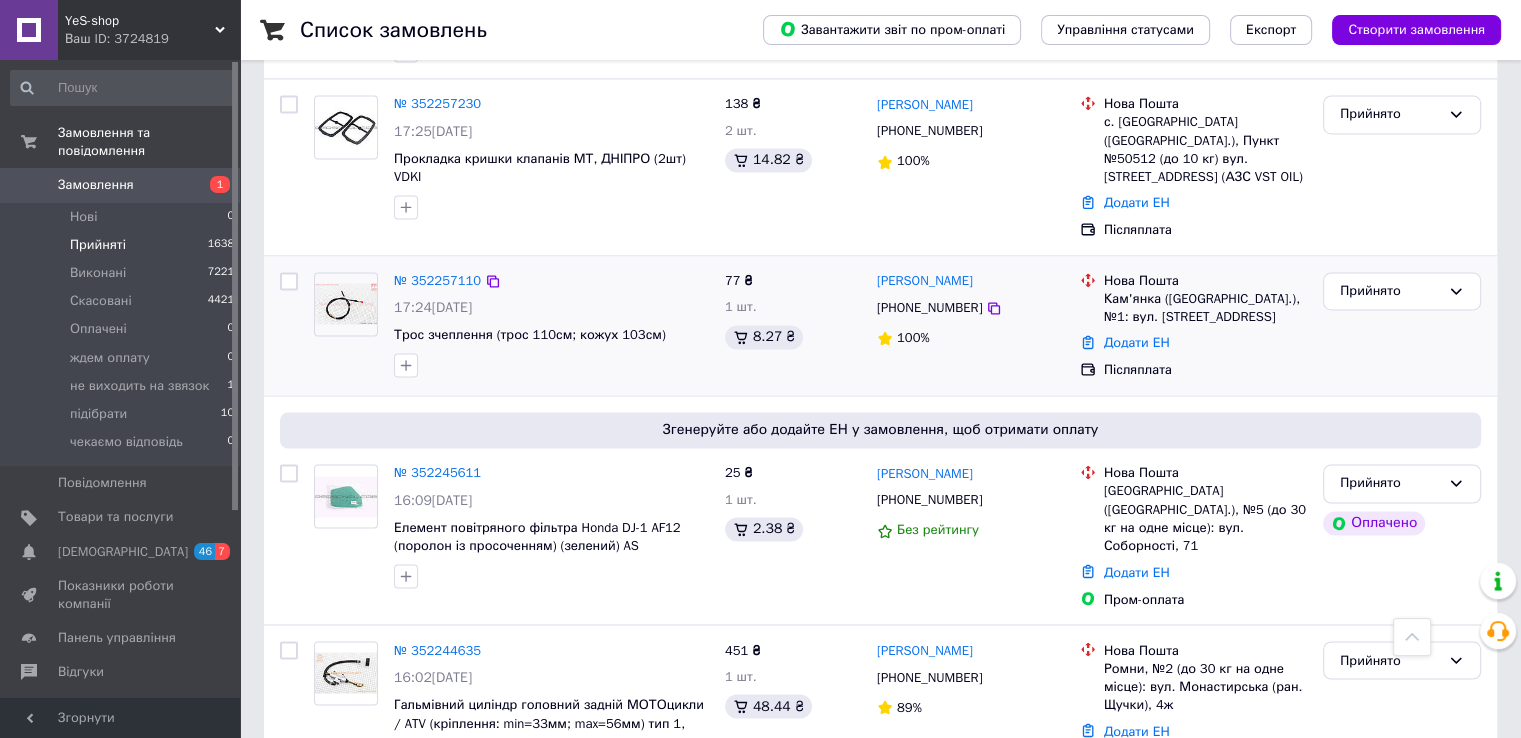 scroll, scrollTop: 2732, scrollLeft: 0, axis: vertical 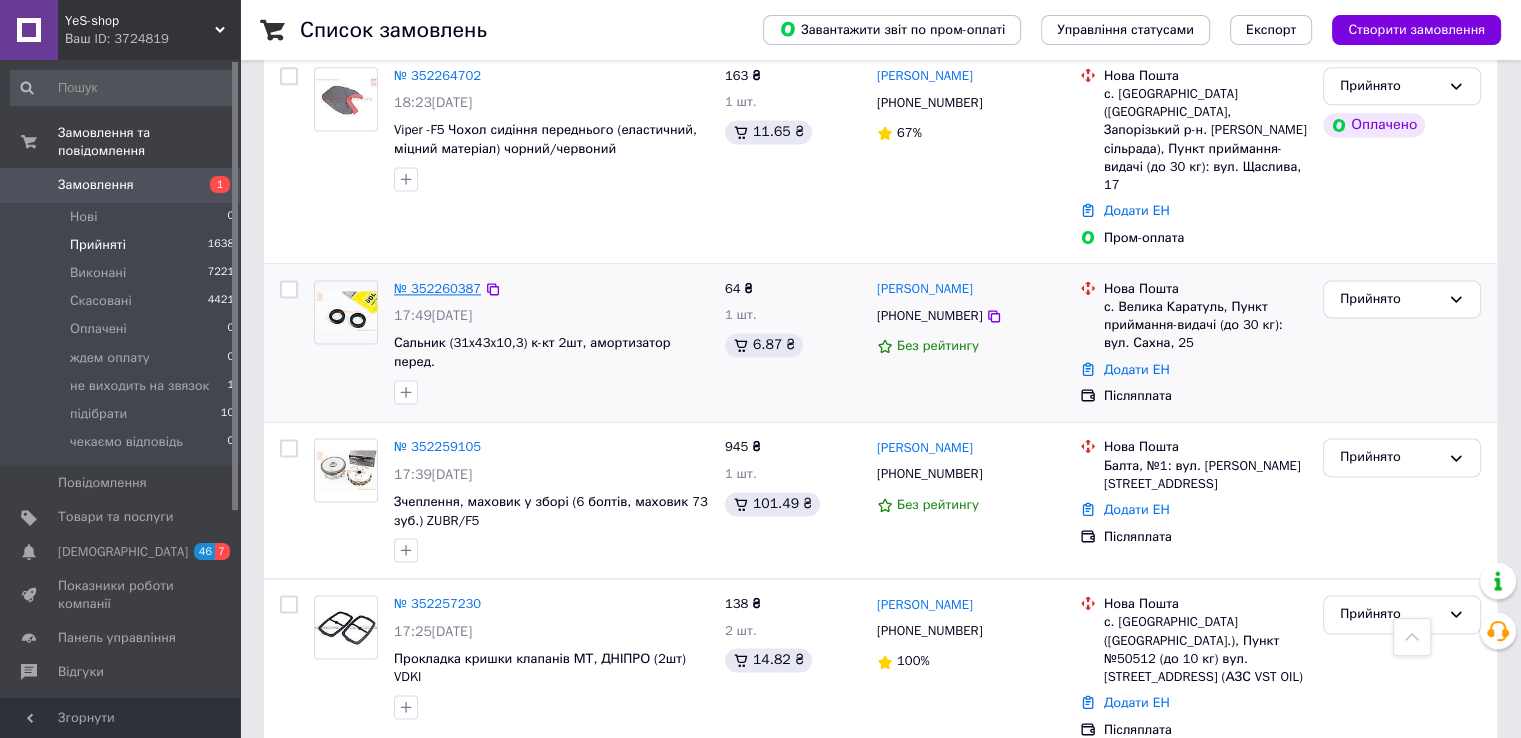 click on "№ 352260387" at bounding box center [437, 288] 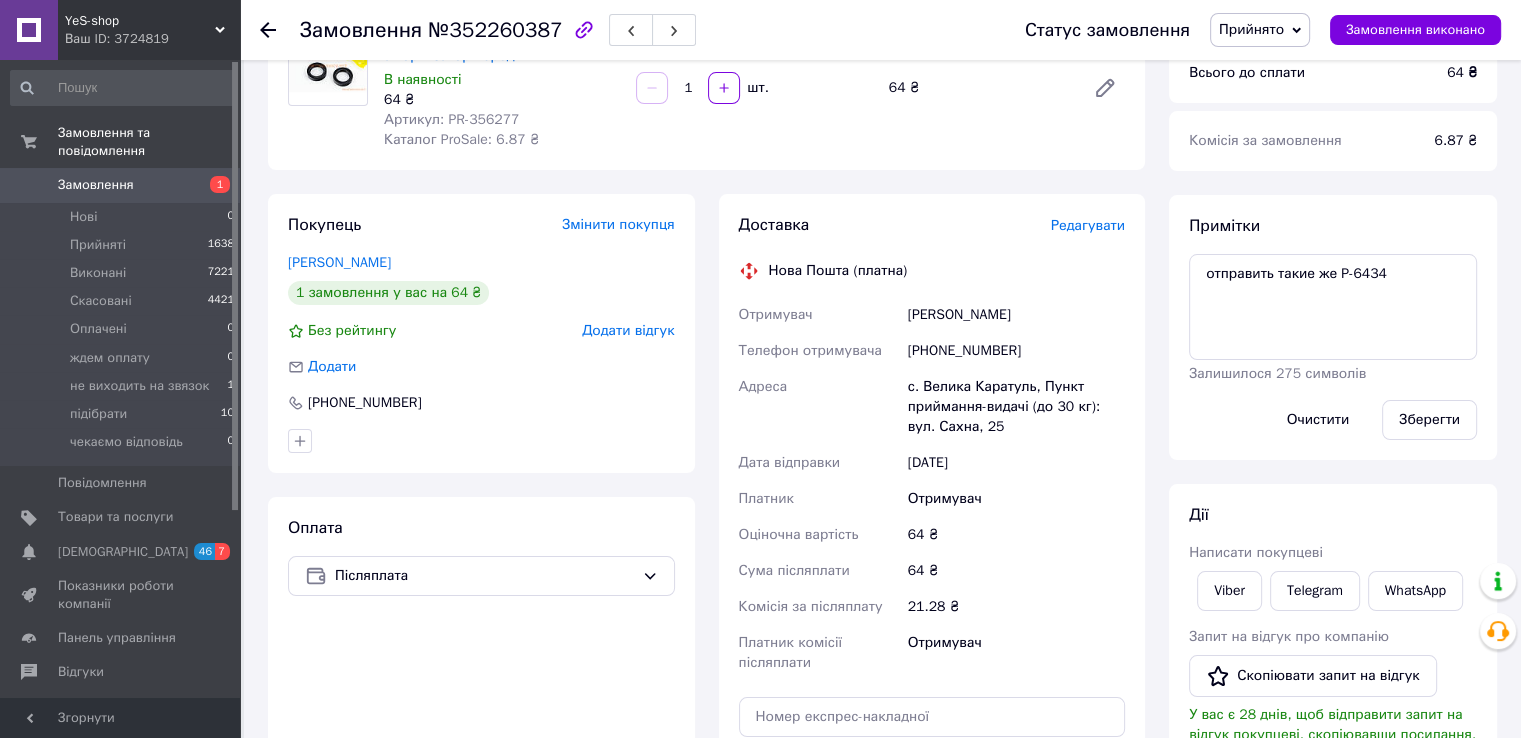 scroll, scrollTop: 500, scrollLeft: 0, axis: vertical 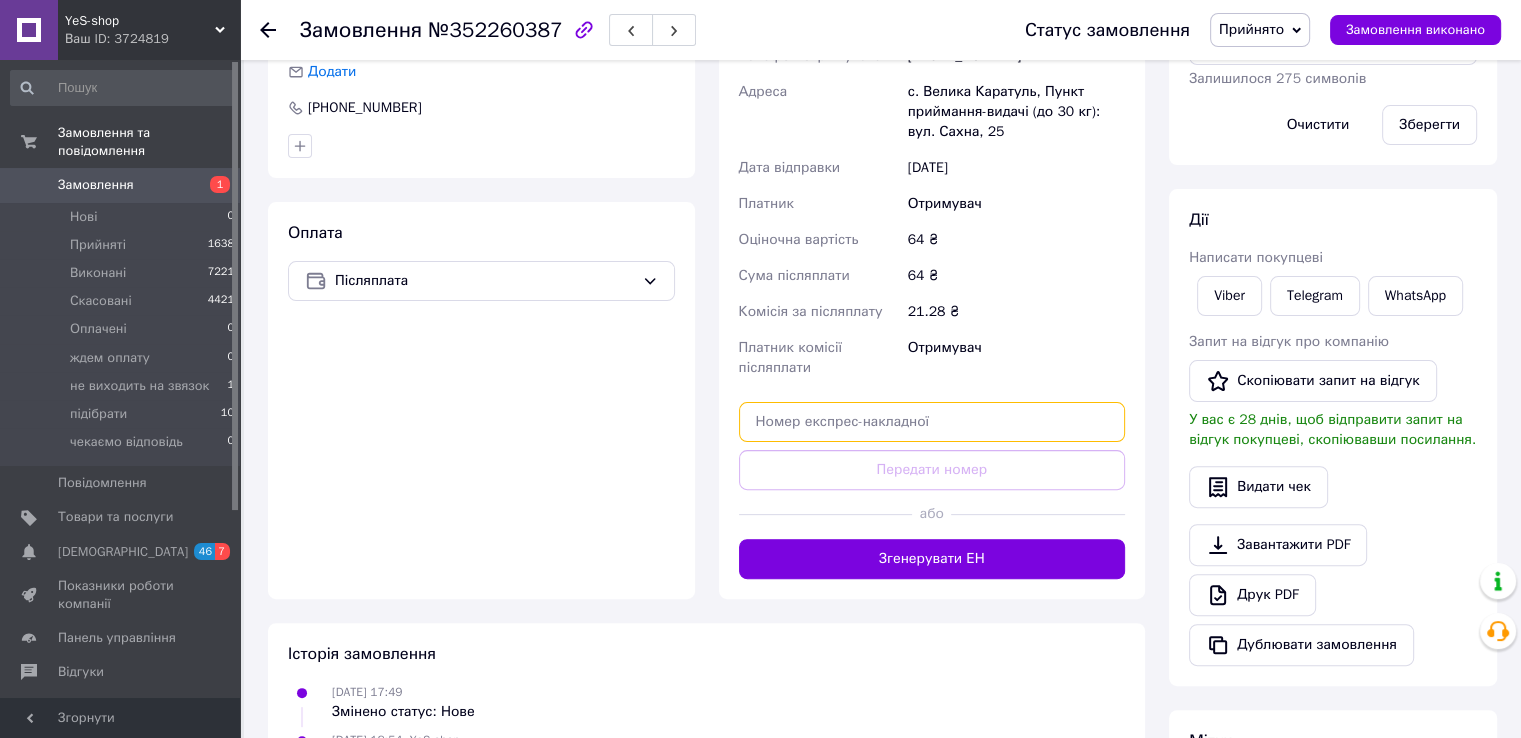 paste on "20400466651622" 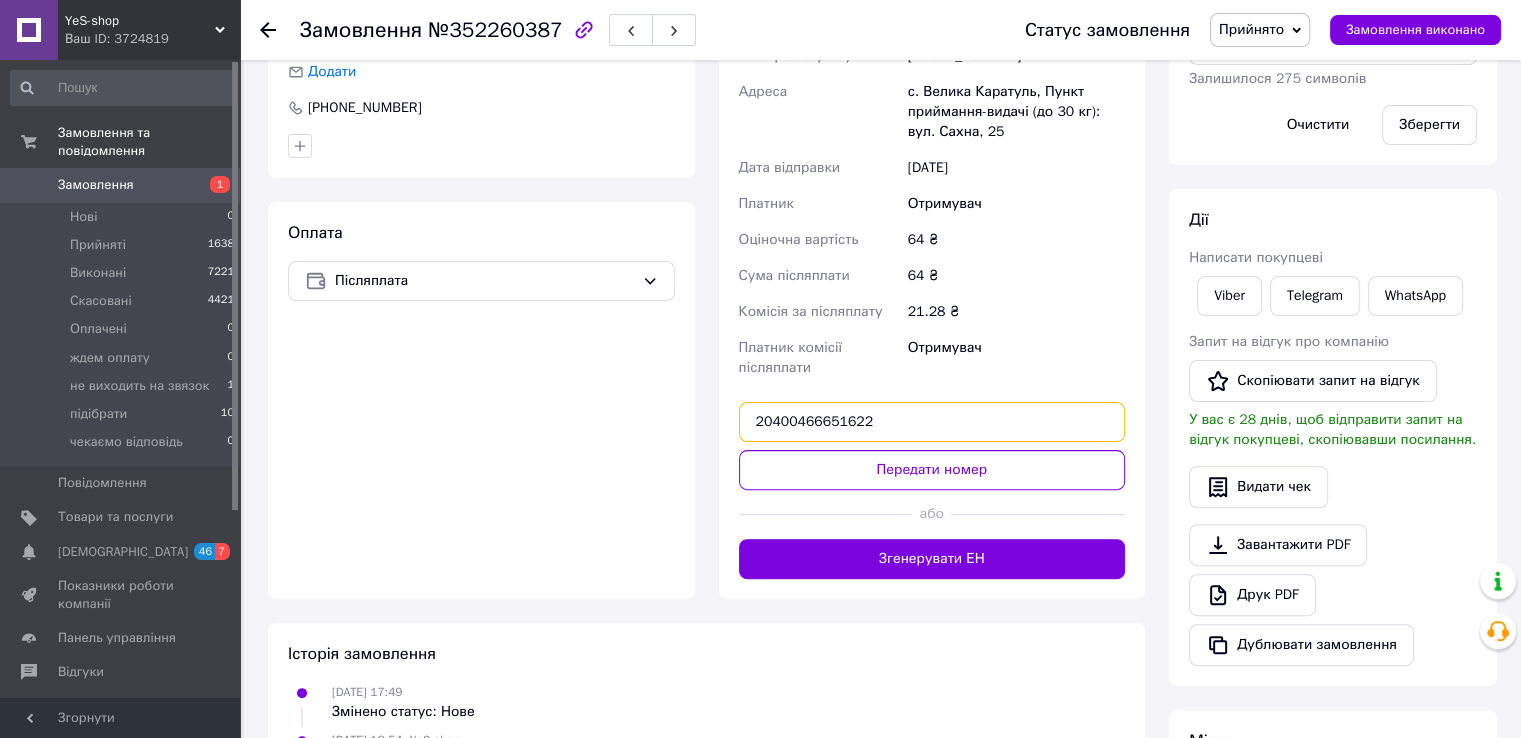 type on "20400466651622" 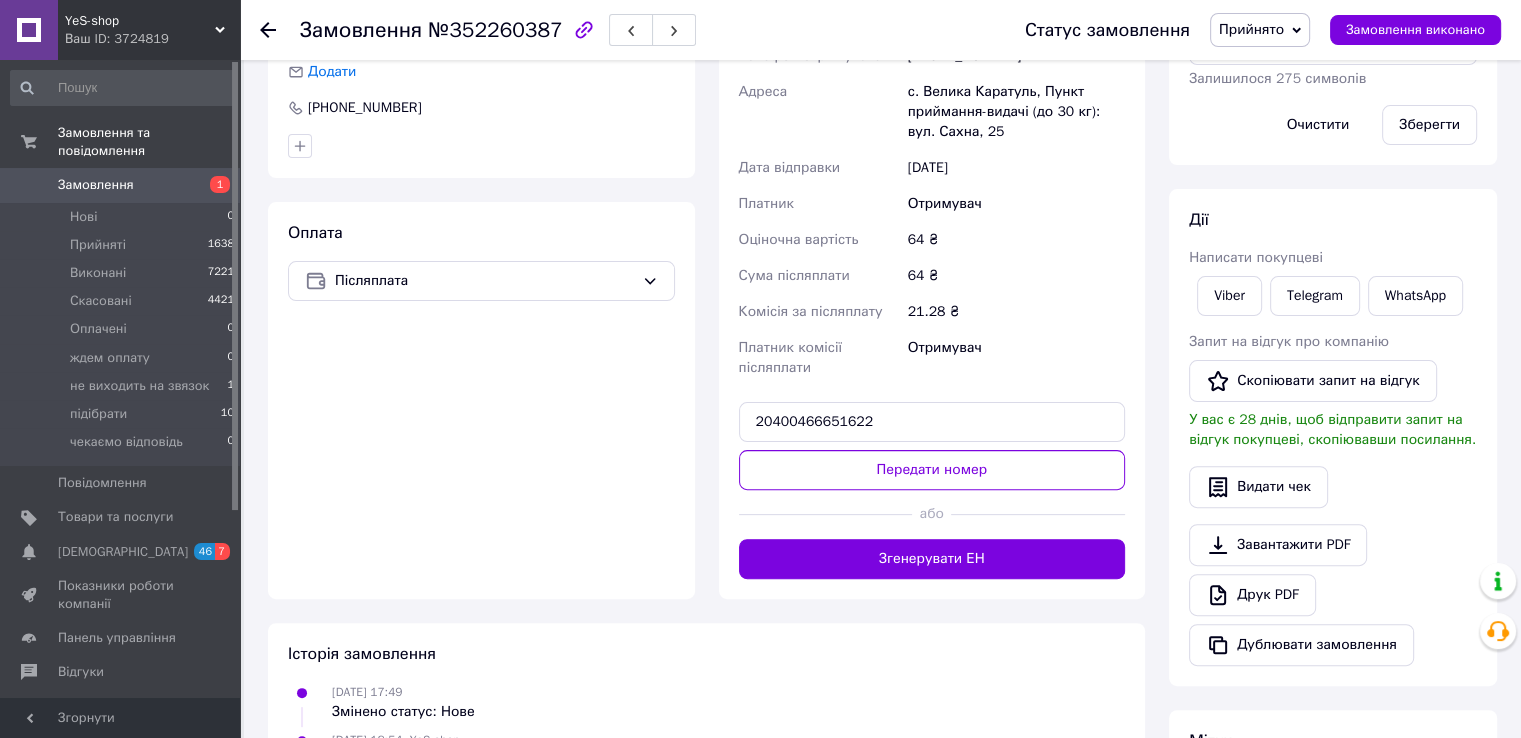 click on "Оплата Післяплата" at bounding box center (481, 400) 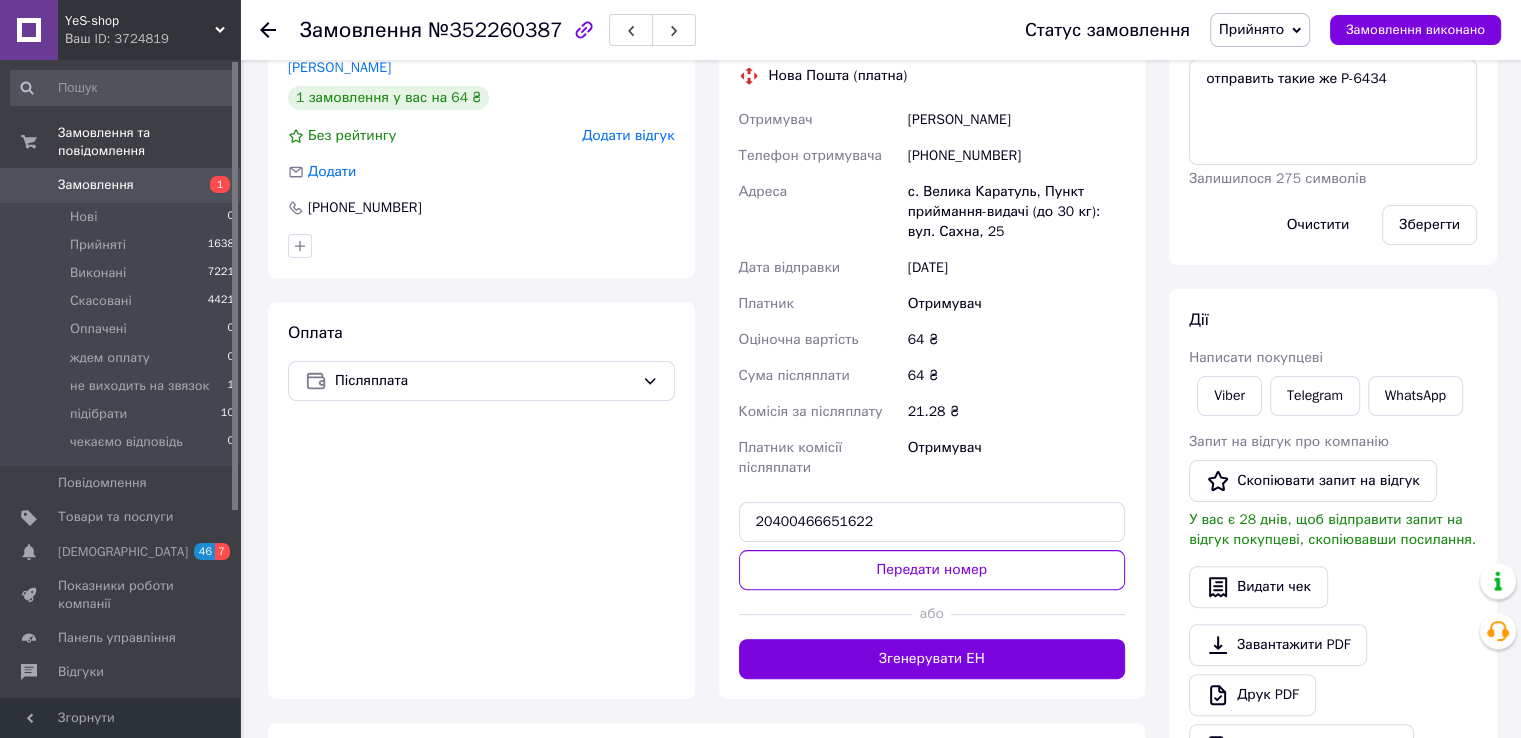 scroll, scrollTop: 600, scrollLeft: 0, axis: vertical 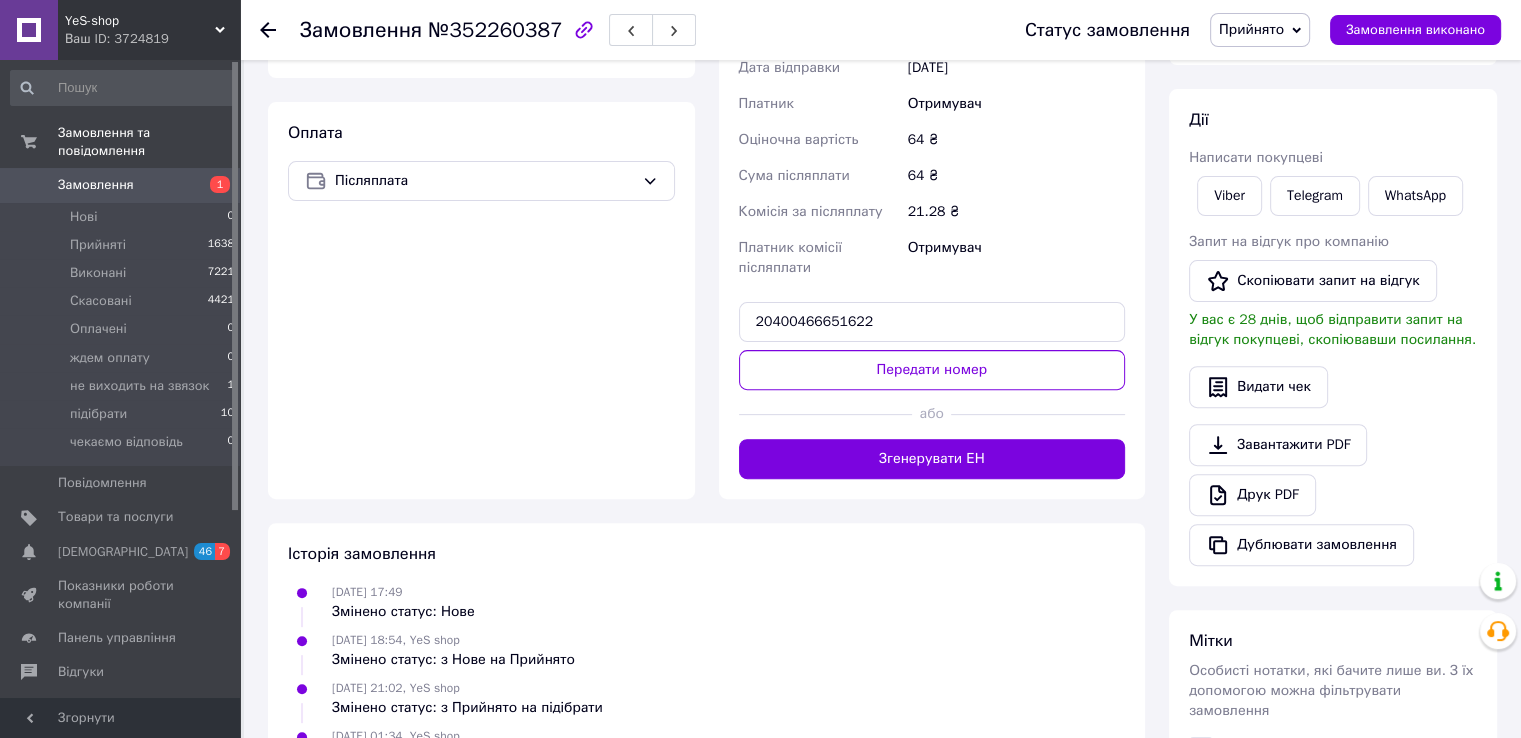 drag, startPoint x: 928, startPoint y: 457, endPoint x: 615, endPoint y: 379, distance: 322.57248 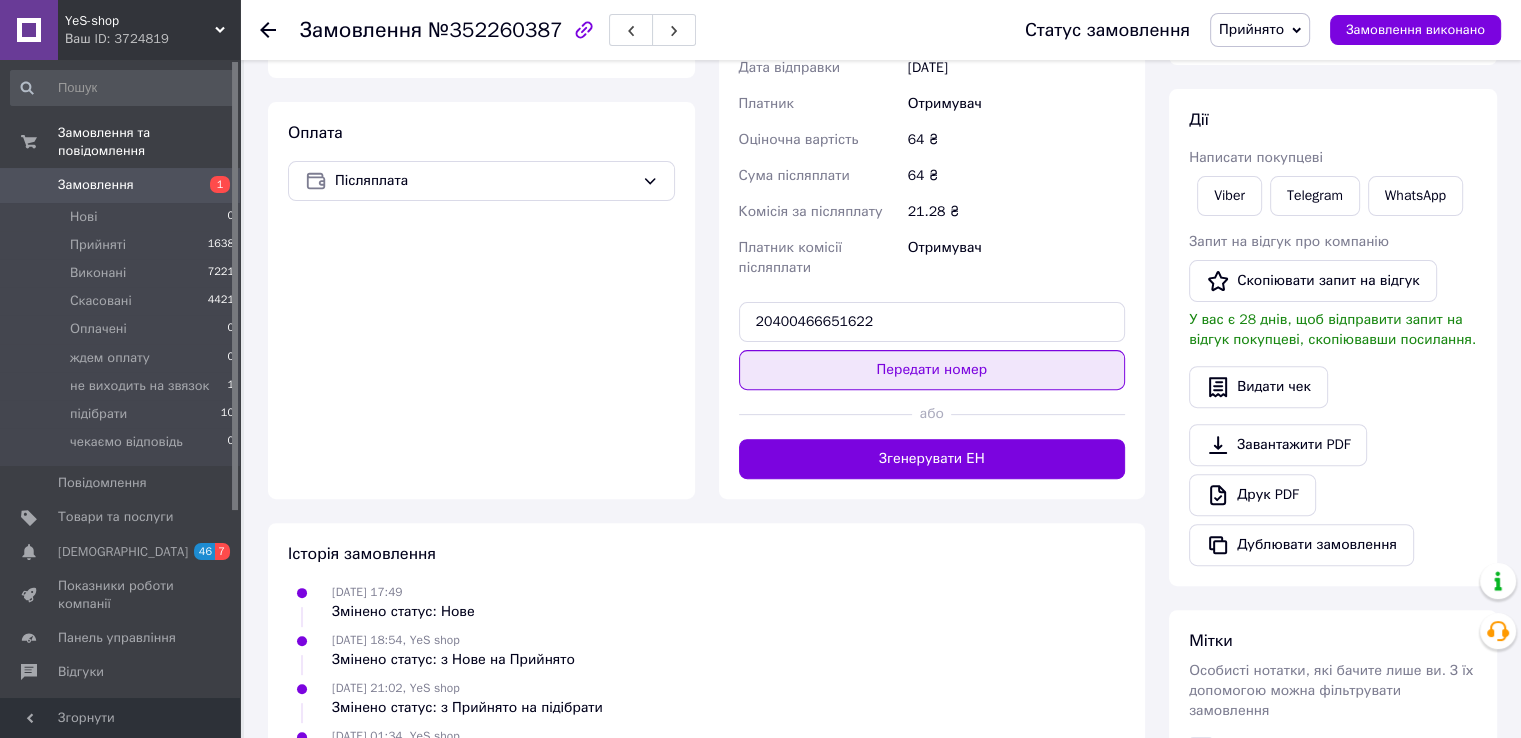 click on "Передати номер" at bounding box center (932, 370) 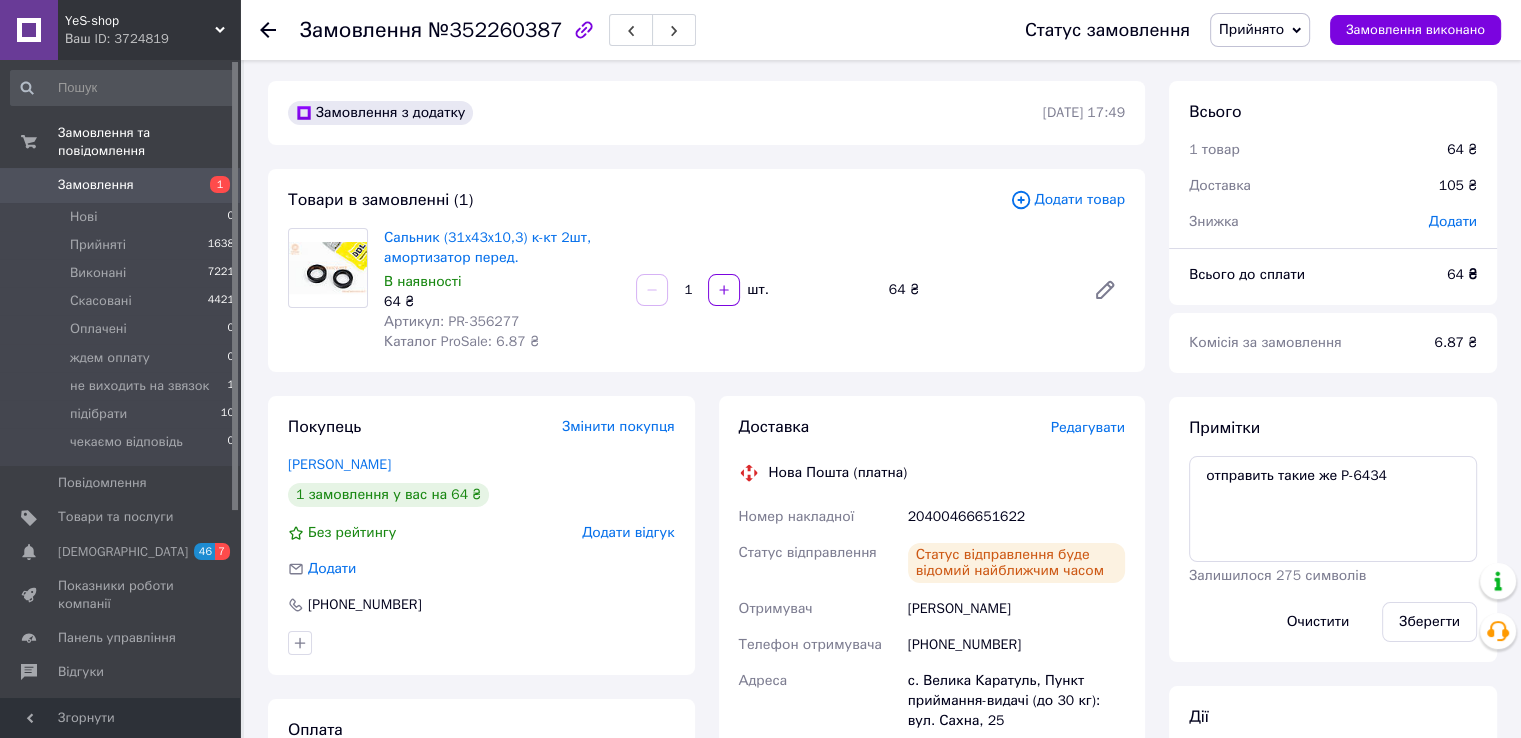 scroll, scrollTop: 0, scrollLeft: 0, axis: both 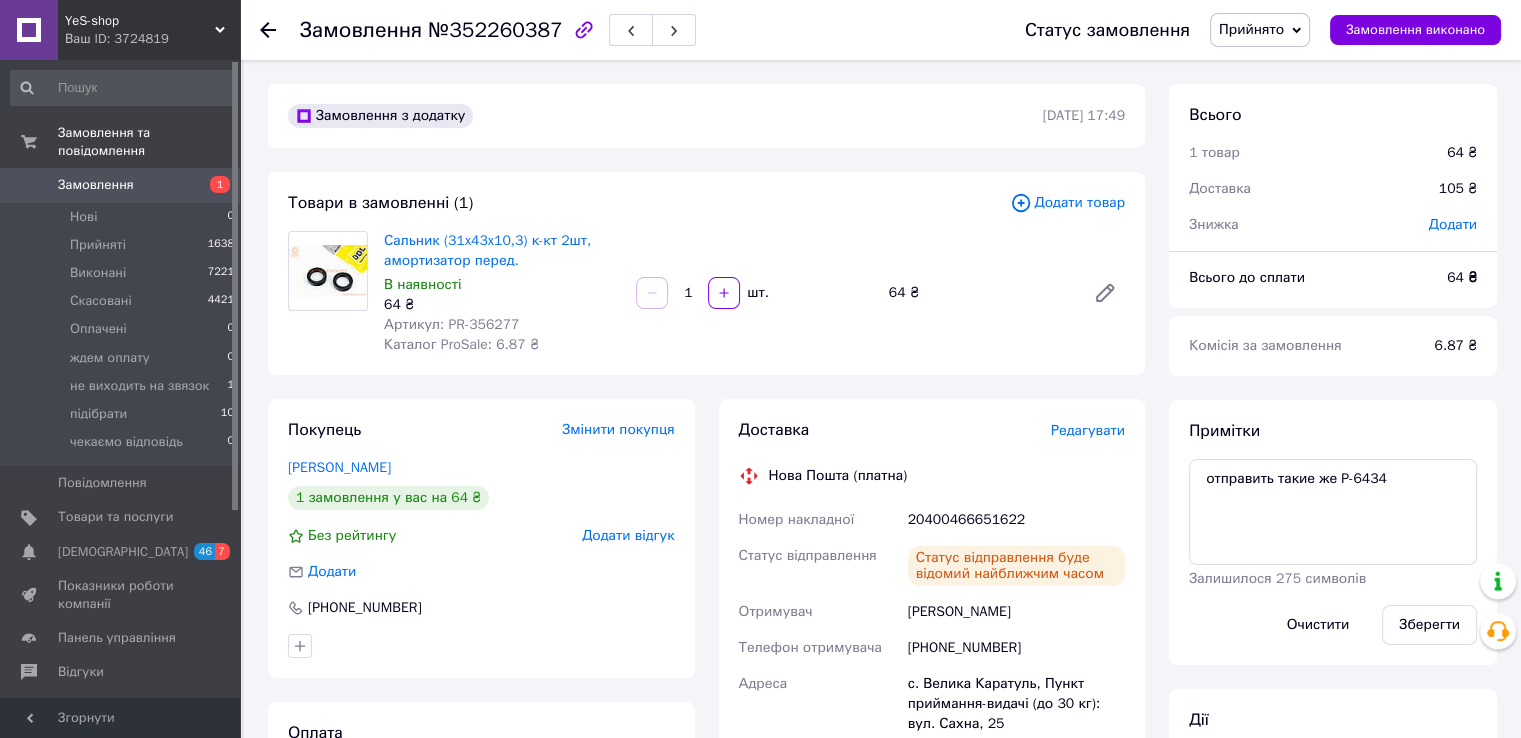 click 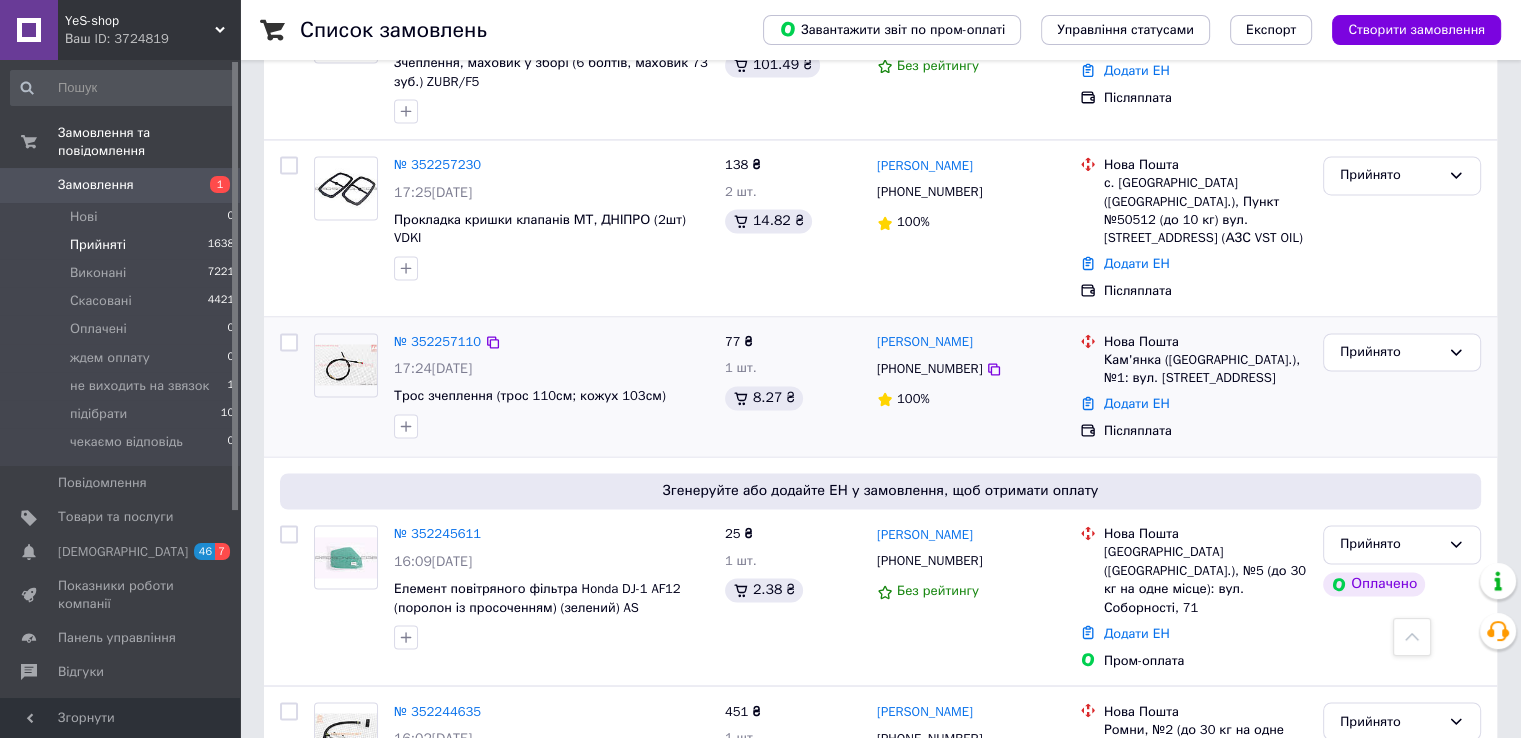 scroll, scrollTop: 3260, scrollLeft: 0, axis: vertical 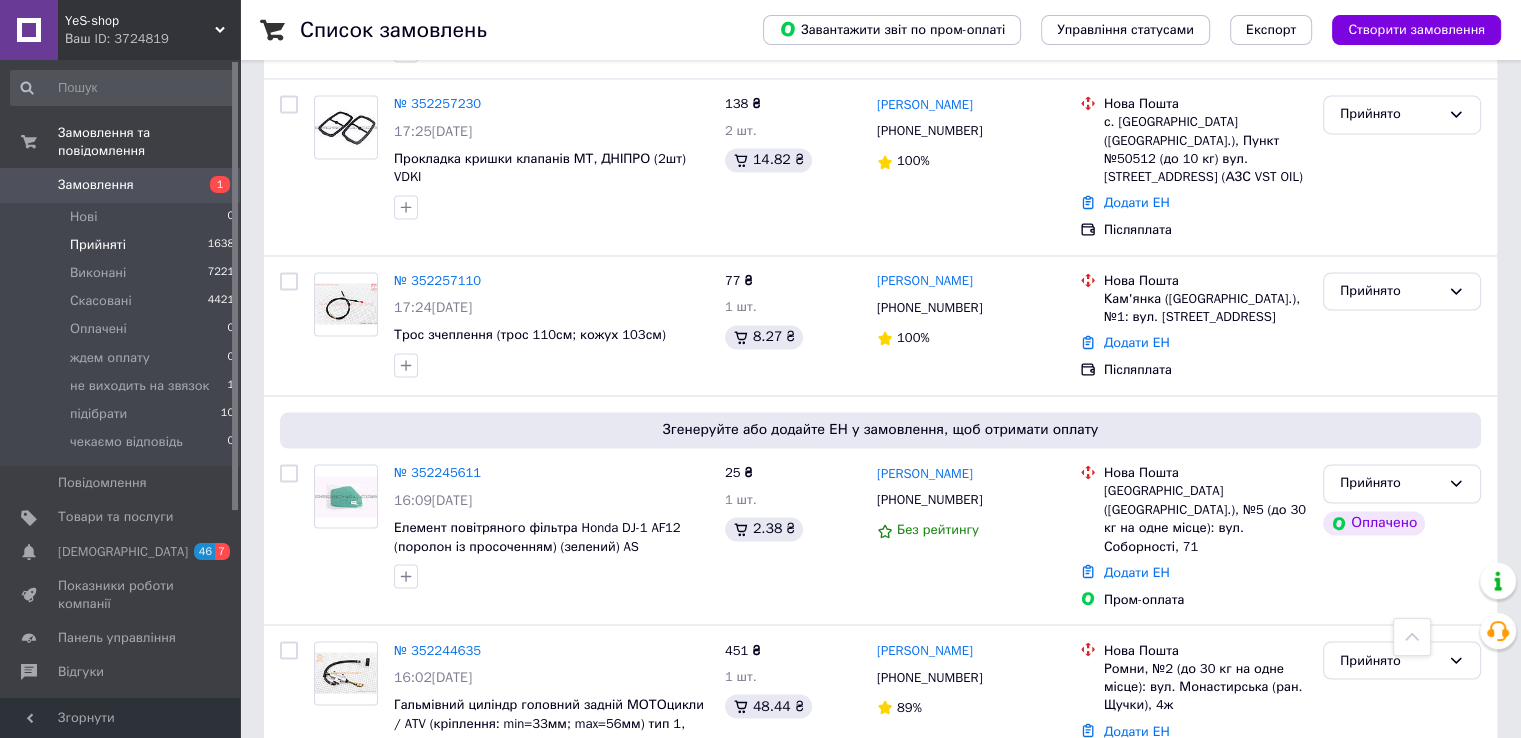 click on "4" at bounding box center [539, 827] 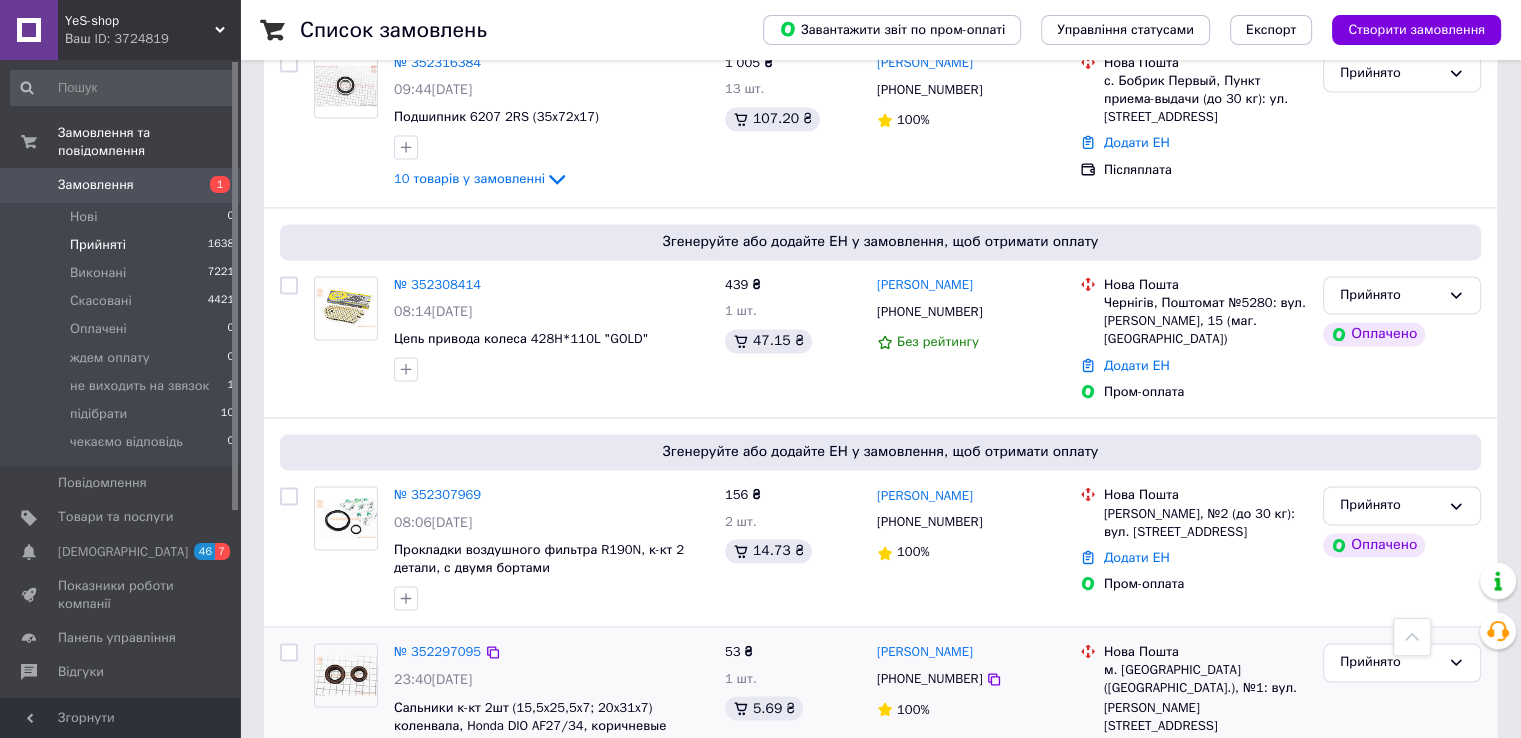 scroll, scrollTop: 3244, scrollLeft: 0, axis: vertical 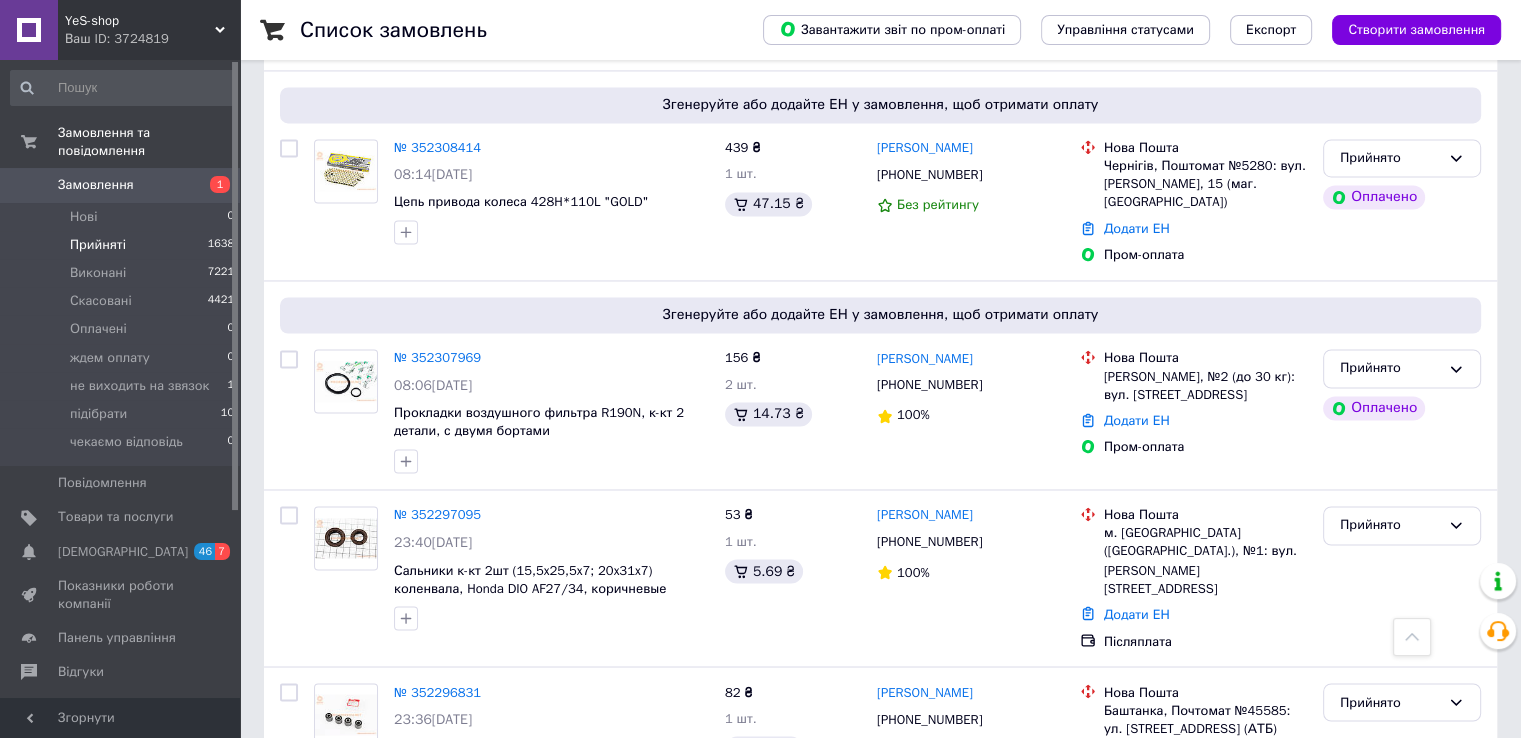 click on "3" at bounding box center [494, 867] 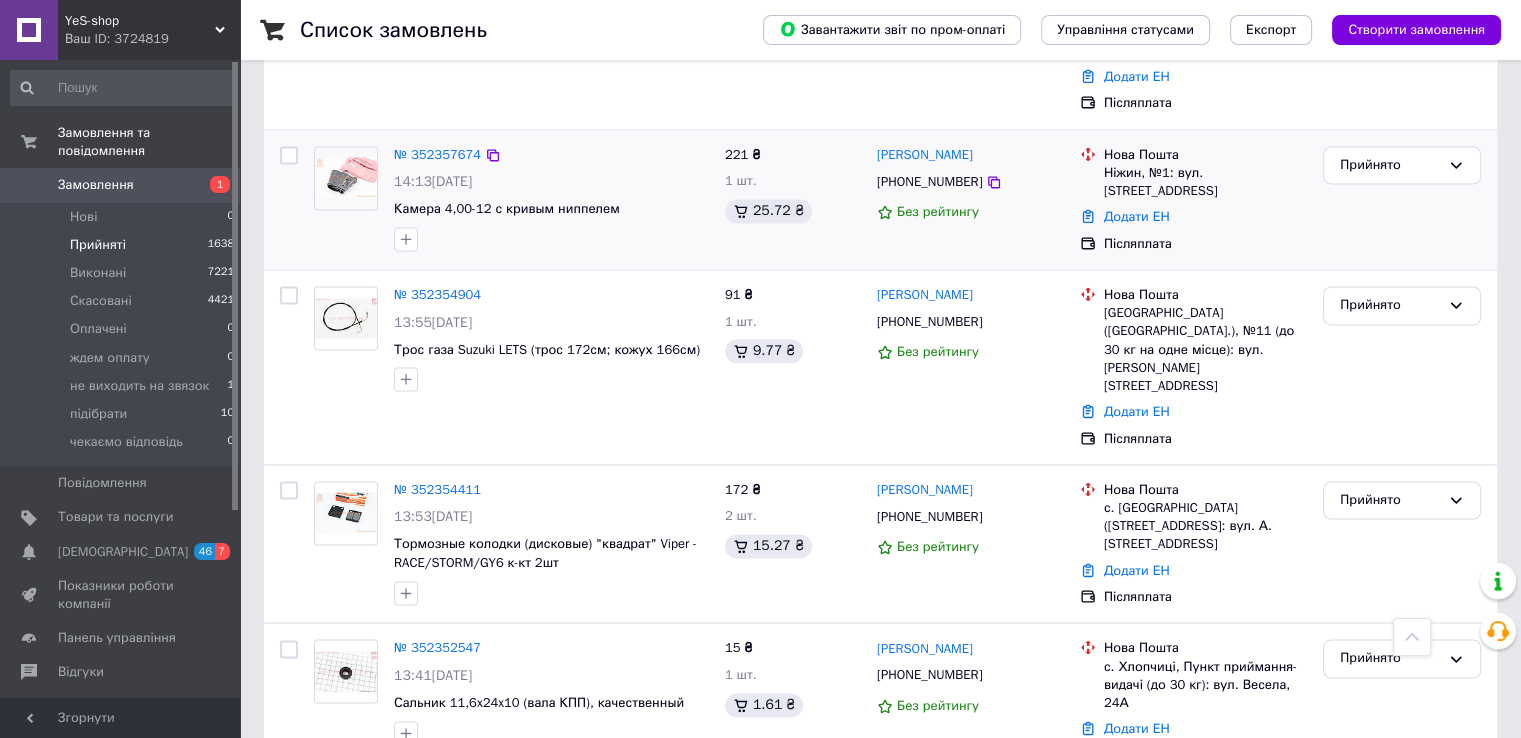 scroll, scrollTop: 3232, scrollLeft: 0, axis: vertical 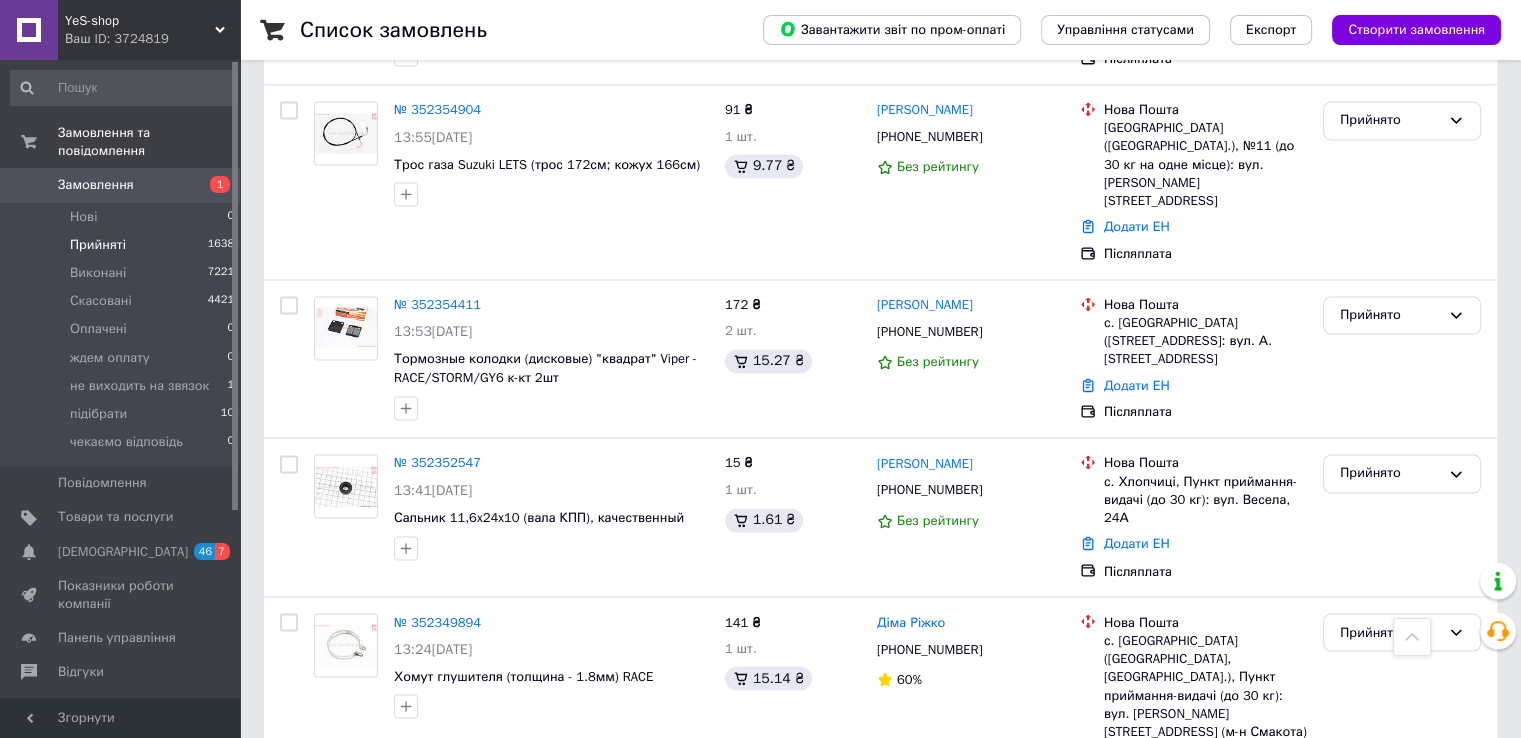 click on "5" at bounding box center [584, 854] 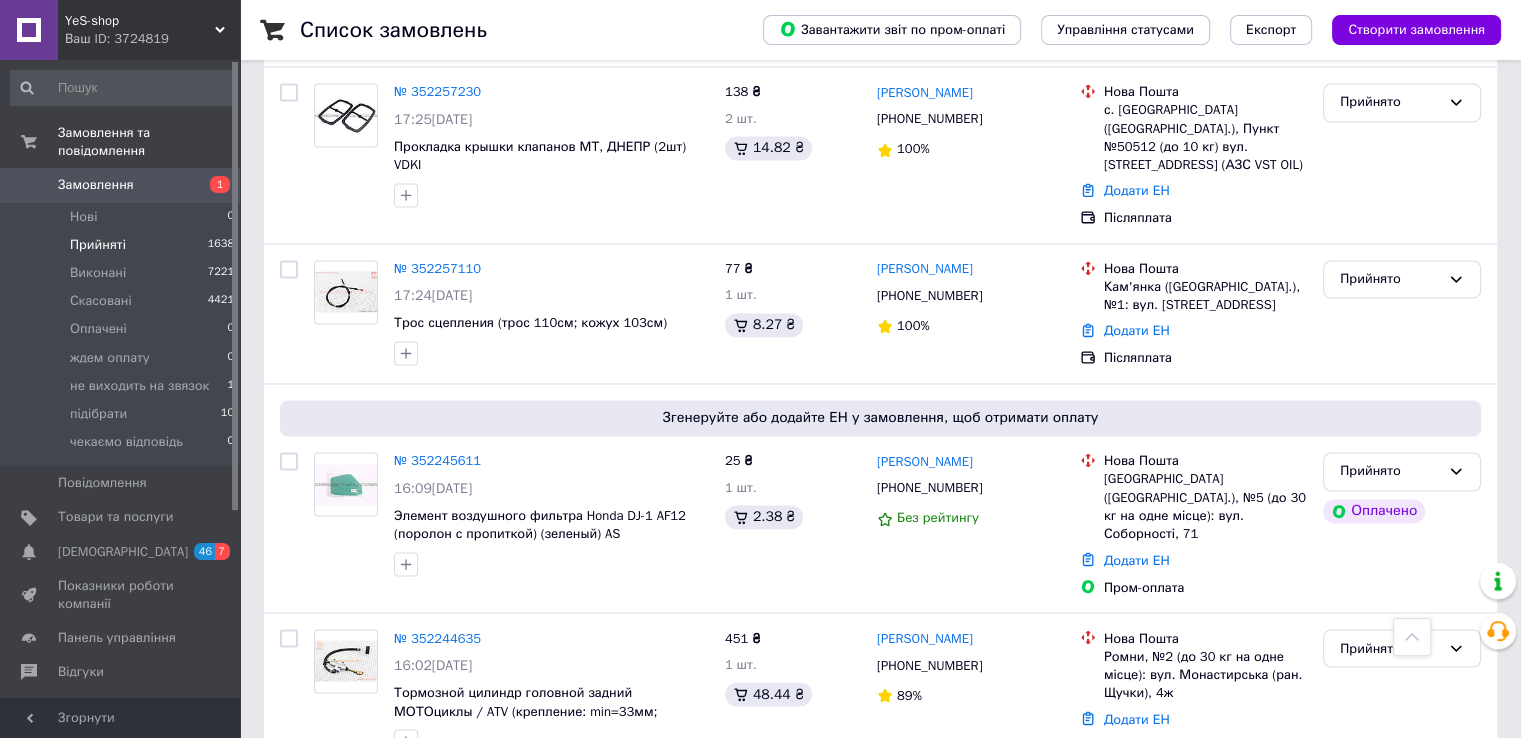 scroll, scrollTop: 3244, scrollLeft: 0, axis: vertical 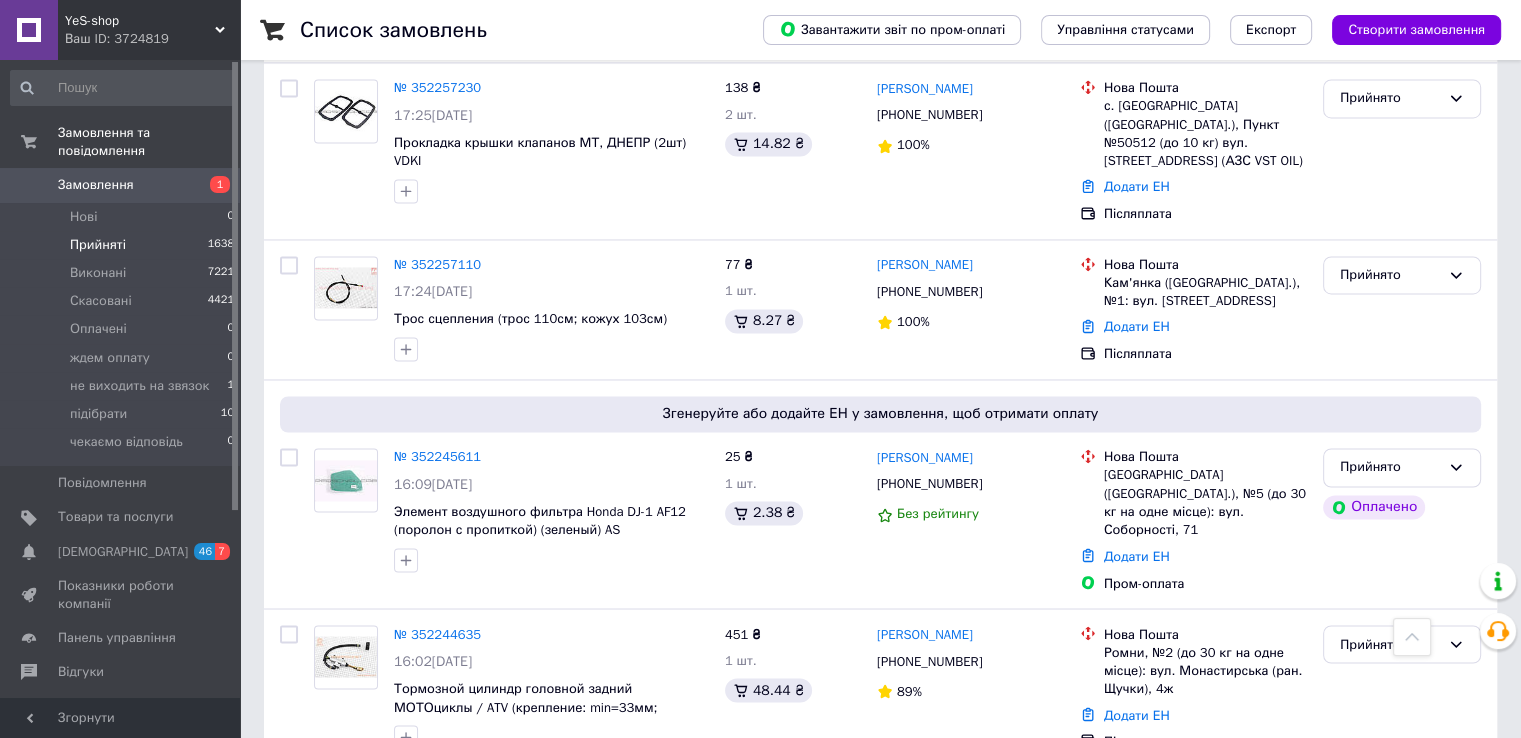click on "6" at bounding box center [629, 811] 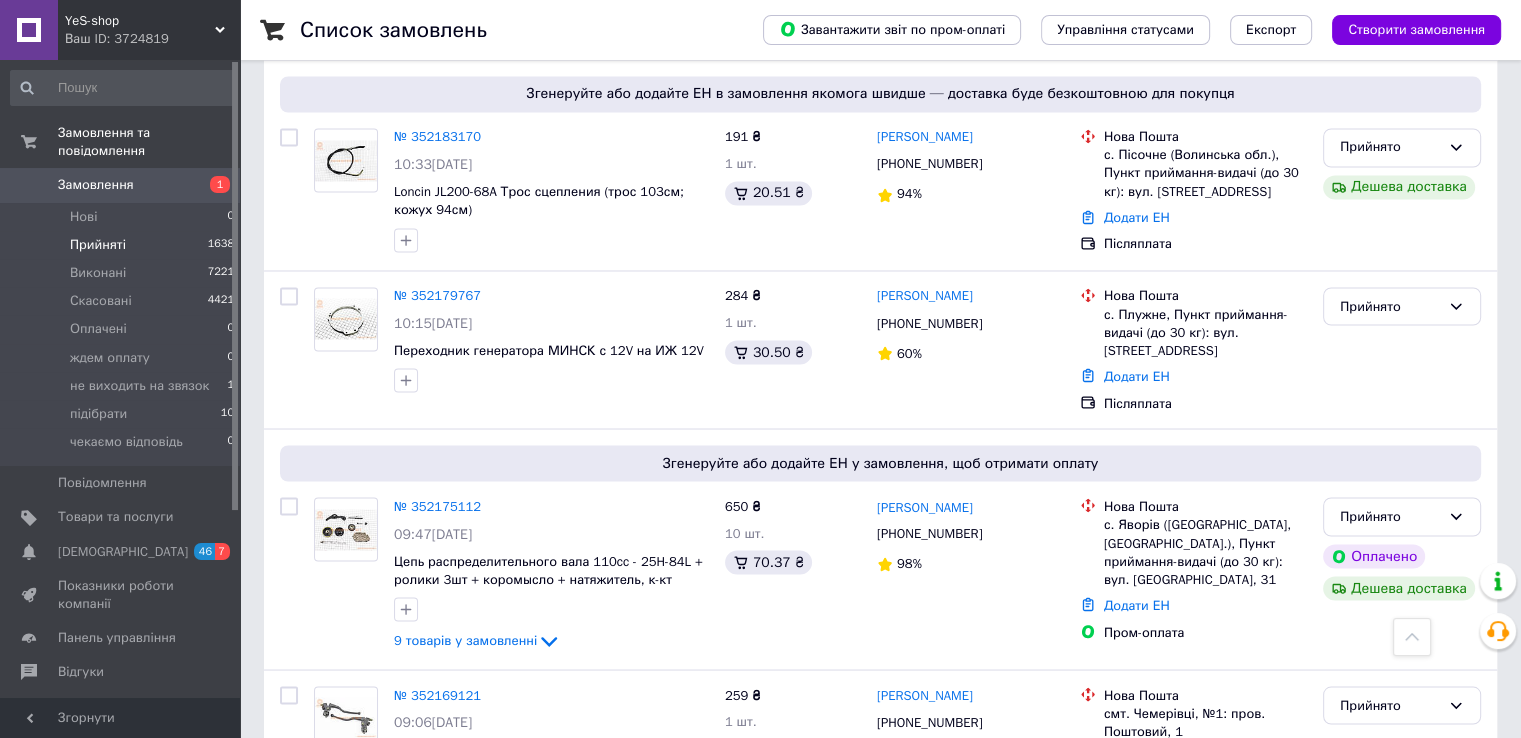 scroll, scrollTop: 3524, scrollLeft: 0, axis: vertical 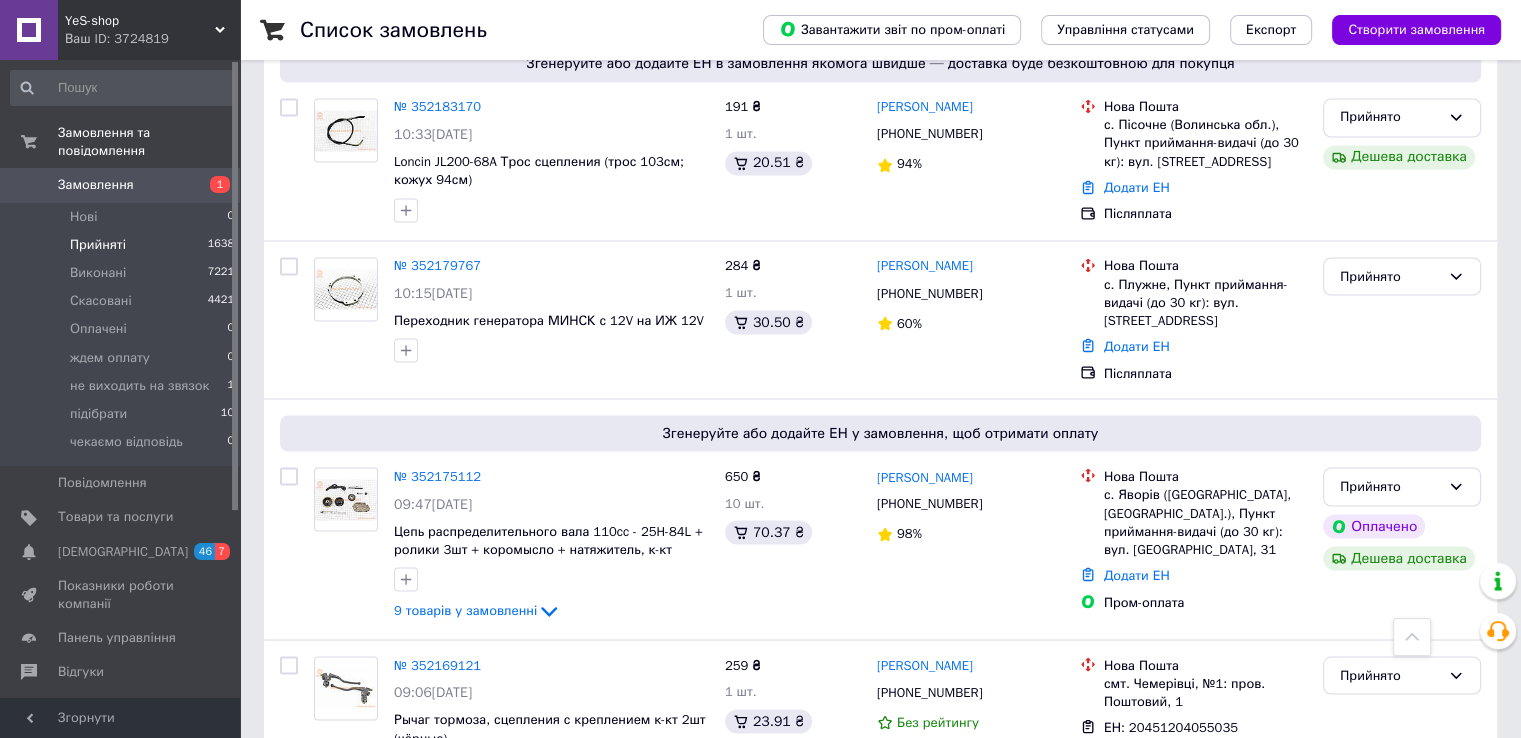 click on "7" at bounding box center (629, 852) 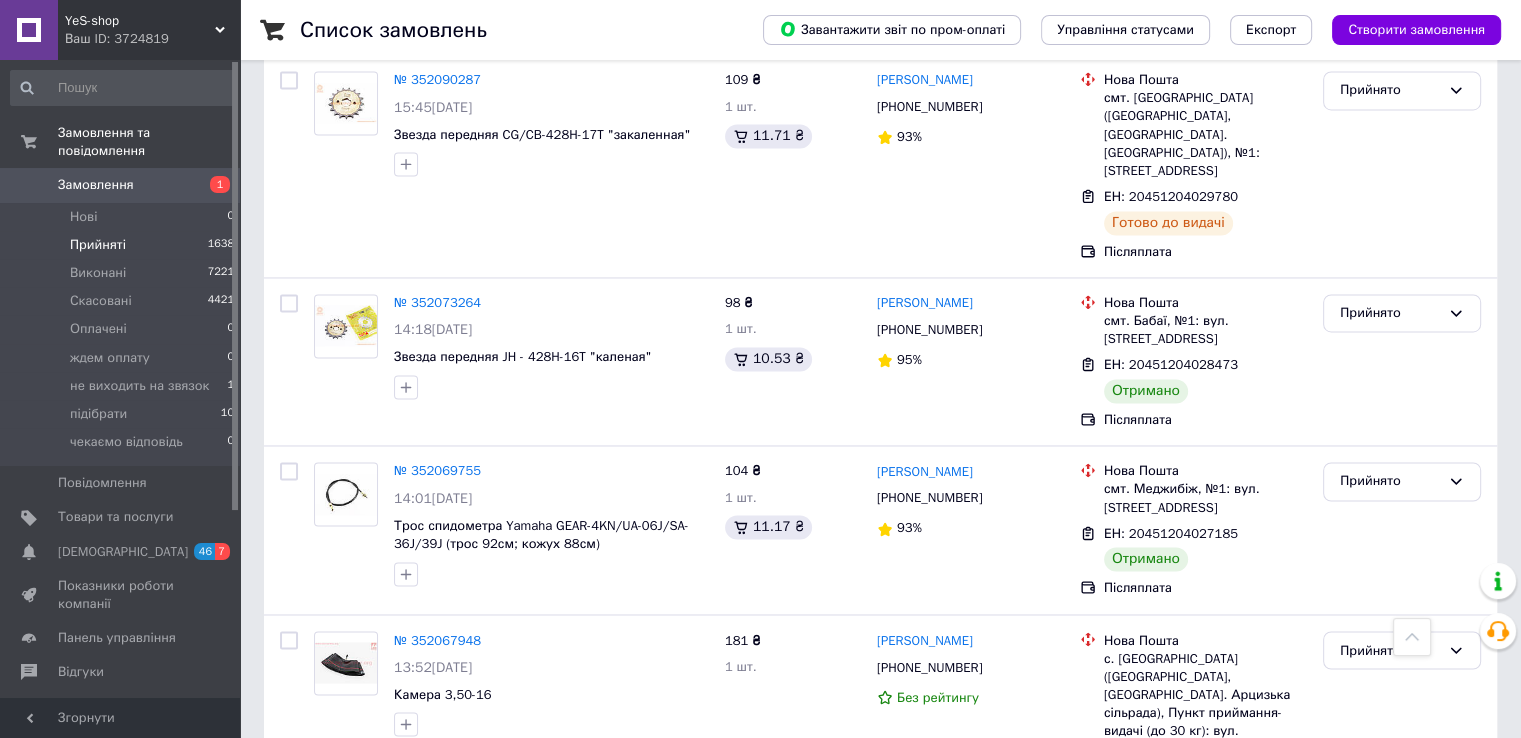 scroll, scrollTop: 3352, scrollLeft: 0, axis: vertical 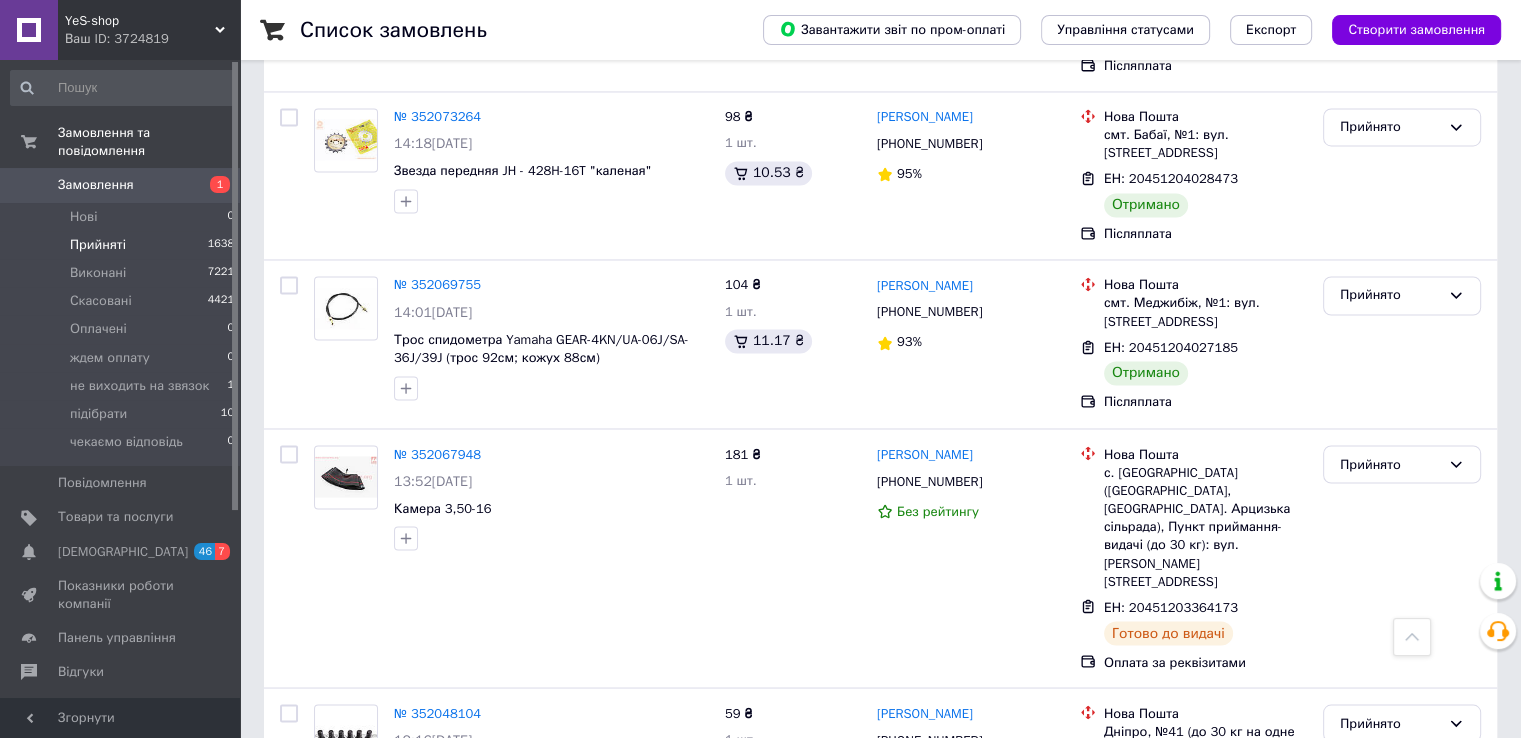 click on "5" at bounding box center [494, 900] 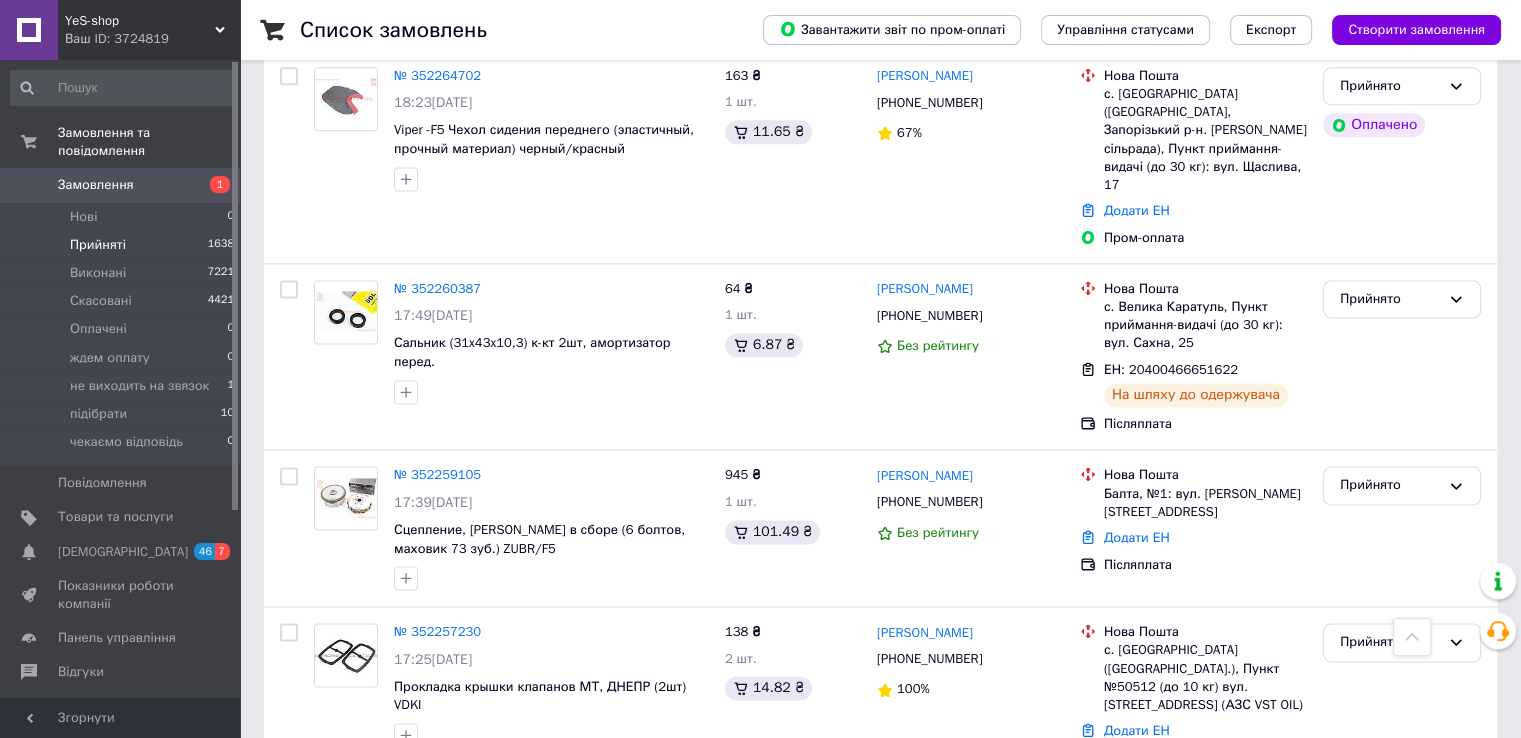 scroll, scrollTop: 3244, scrollLeft: 0, axis: vertical 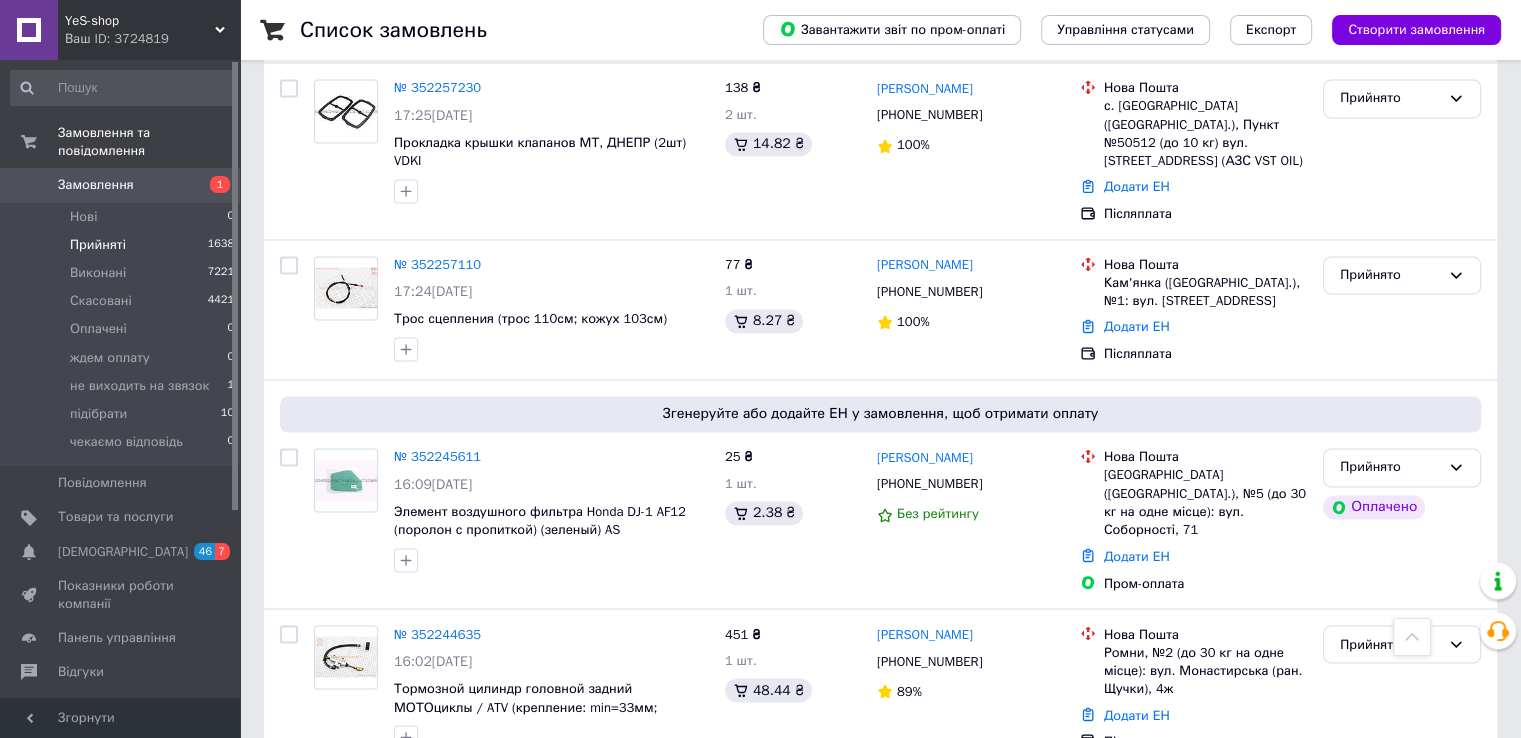 click on "4" at bounding box center (539, 811) 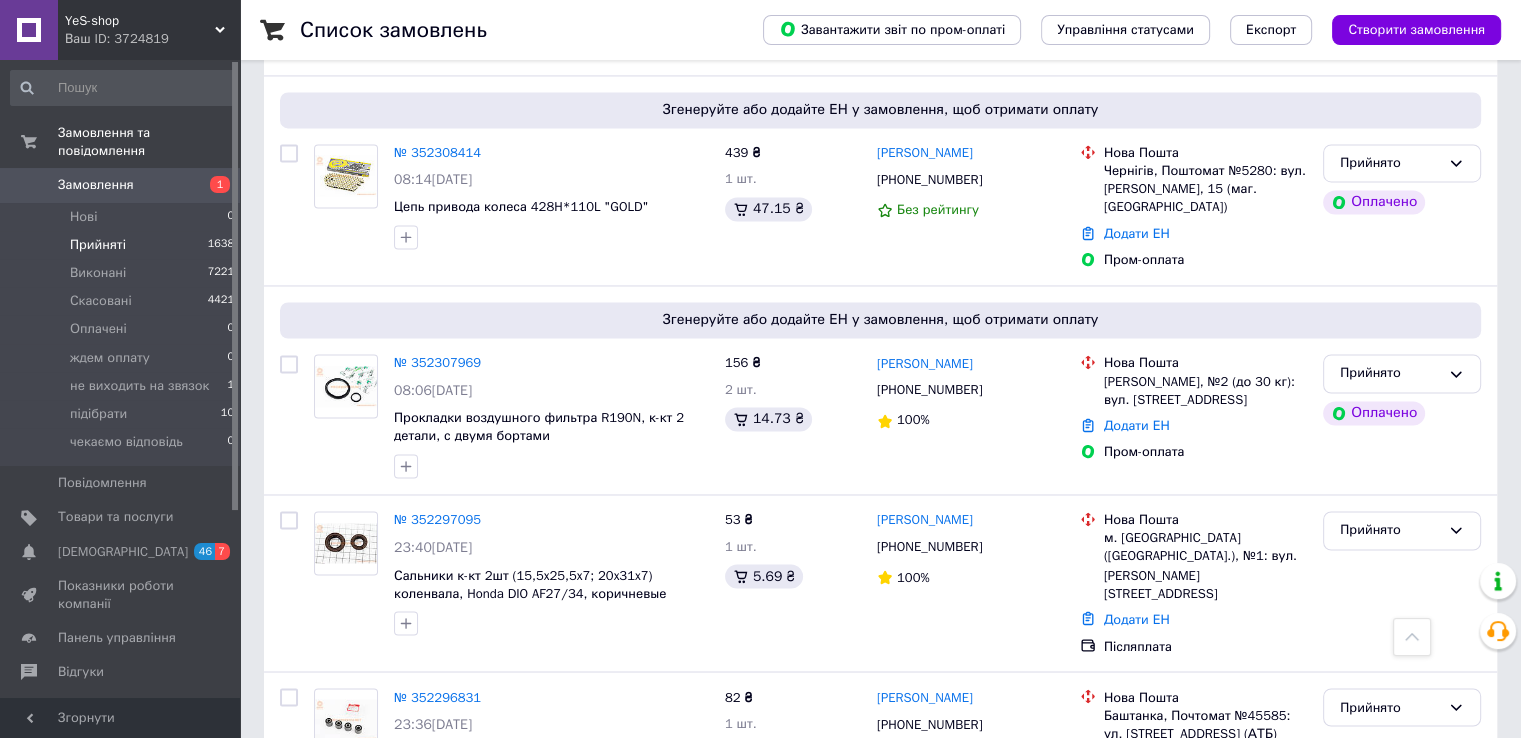 scroll, scrollTop: 3244, scrollLeft: 0, axis: vertical 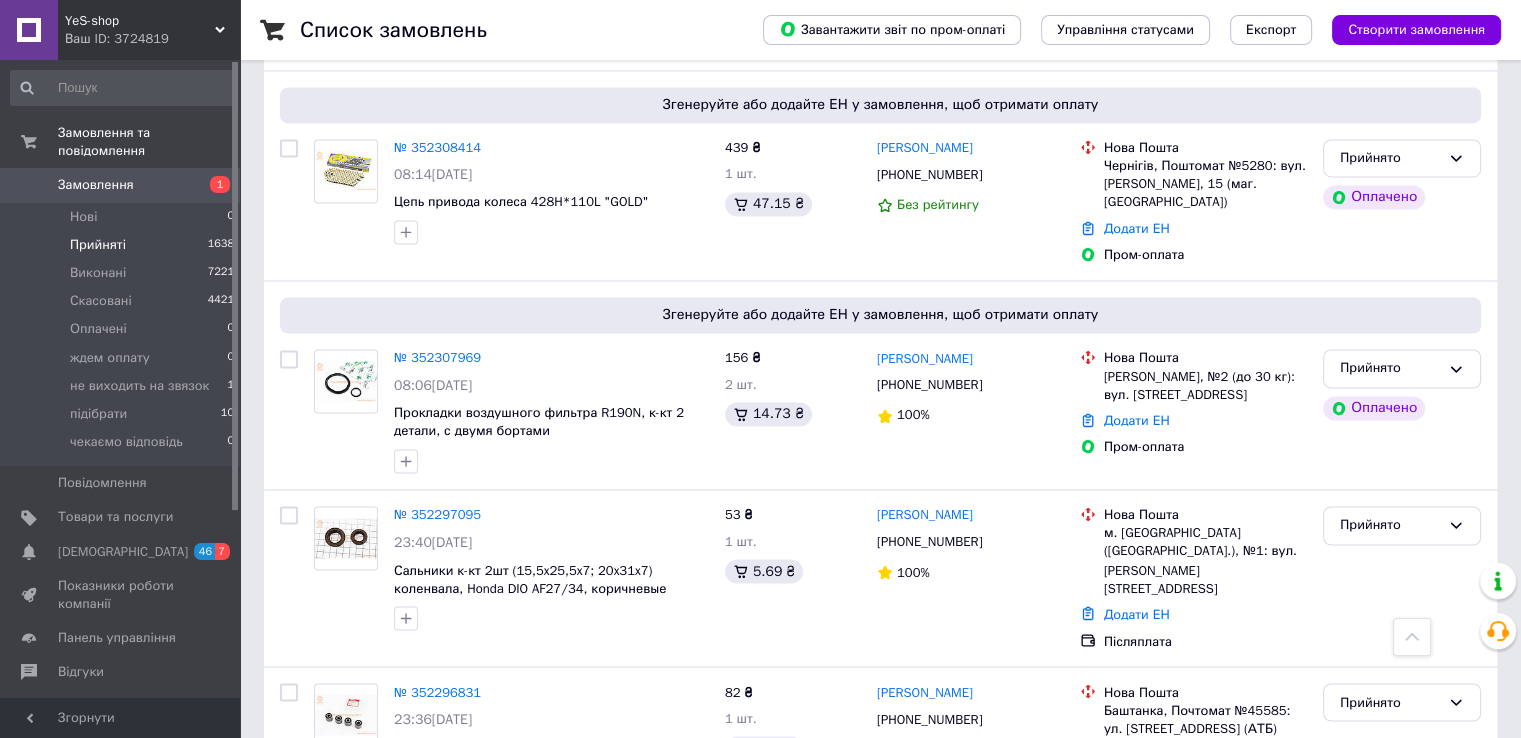 click on "3" at bounding box center [494, 867] 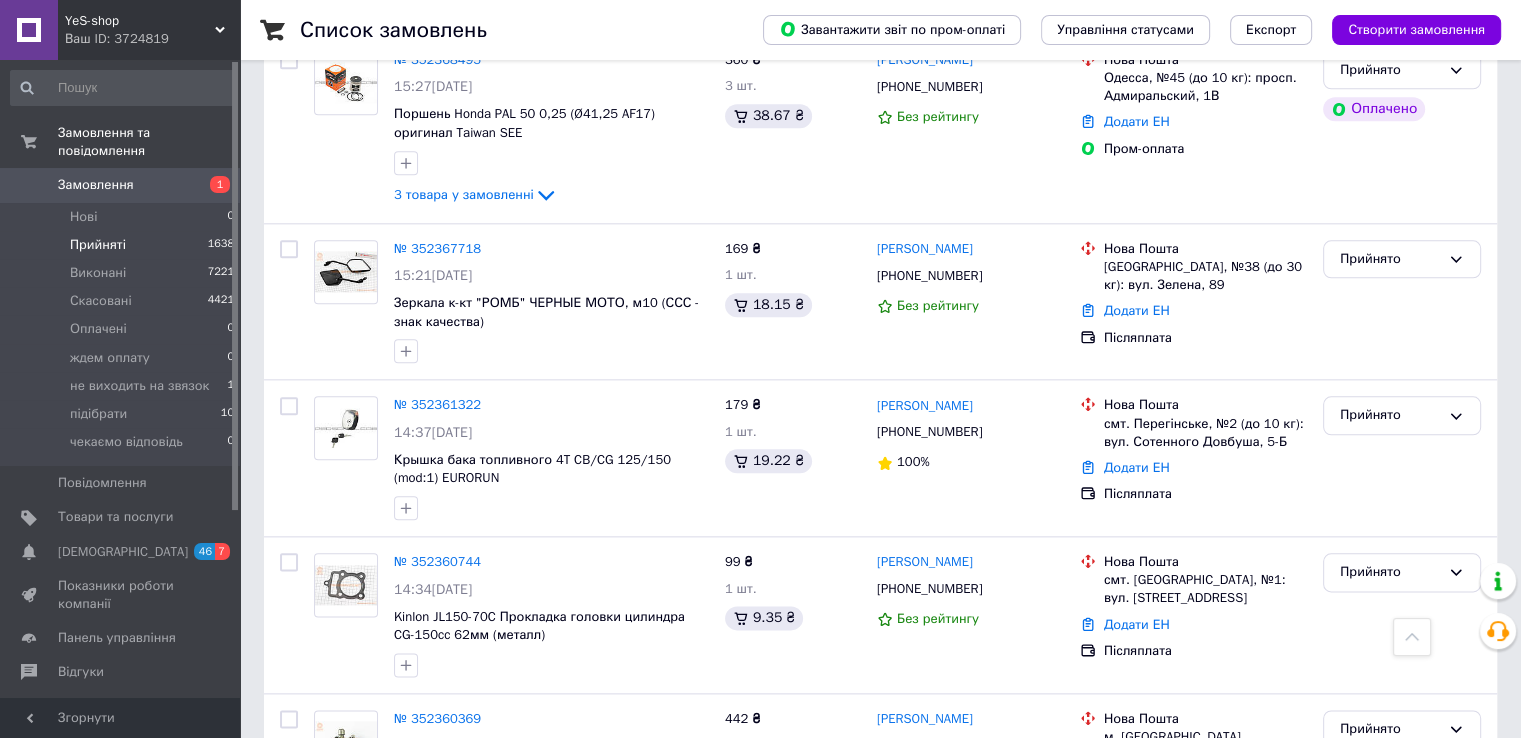 scroll, scrollTop: 2300, scrollLeft: 0, axis: vertical 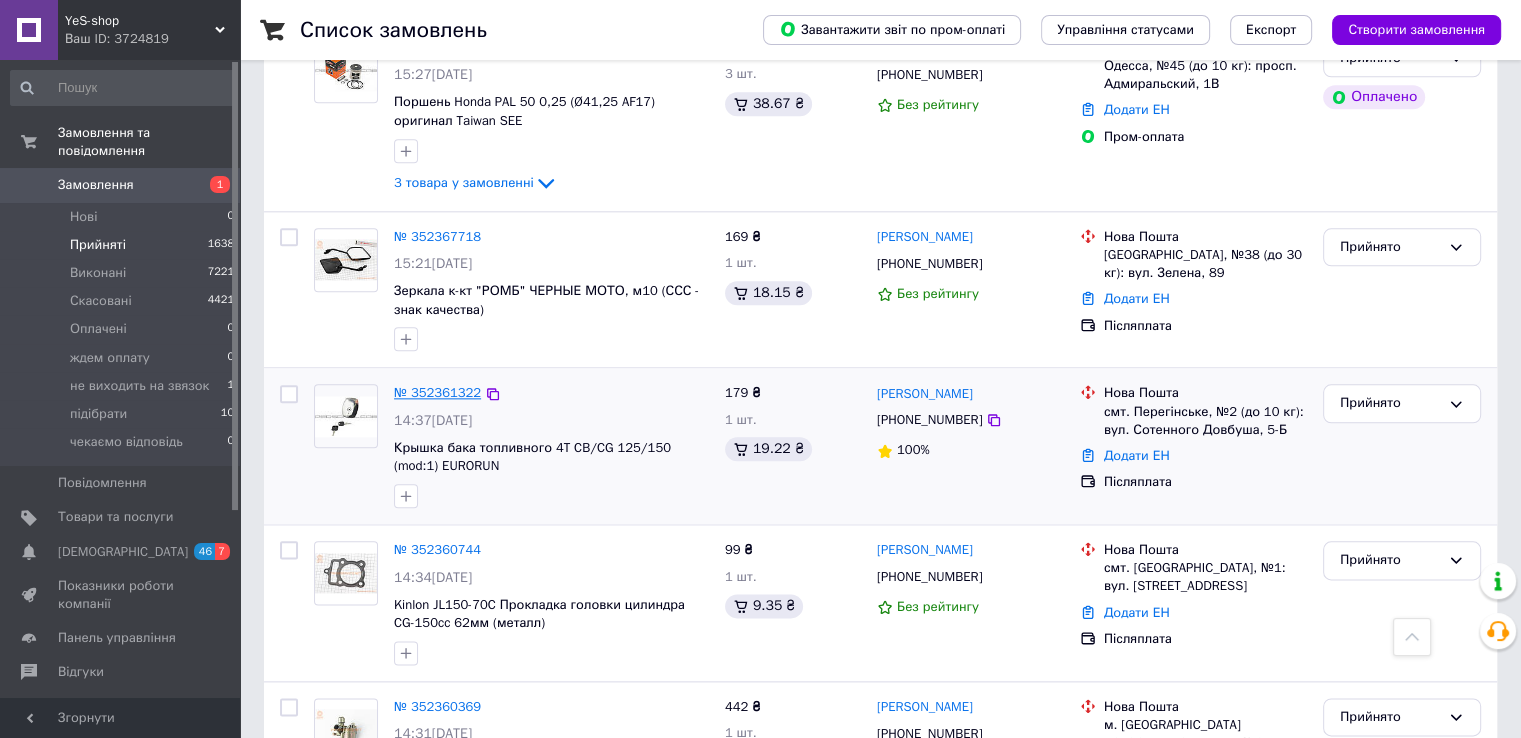 click on "№ 352361322" at bounding box center [437, 392] 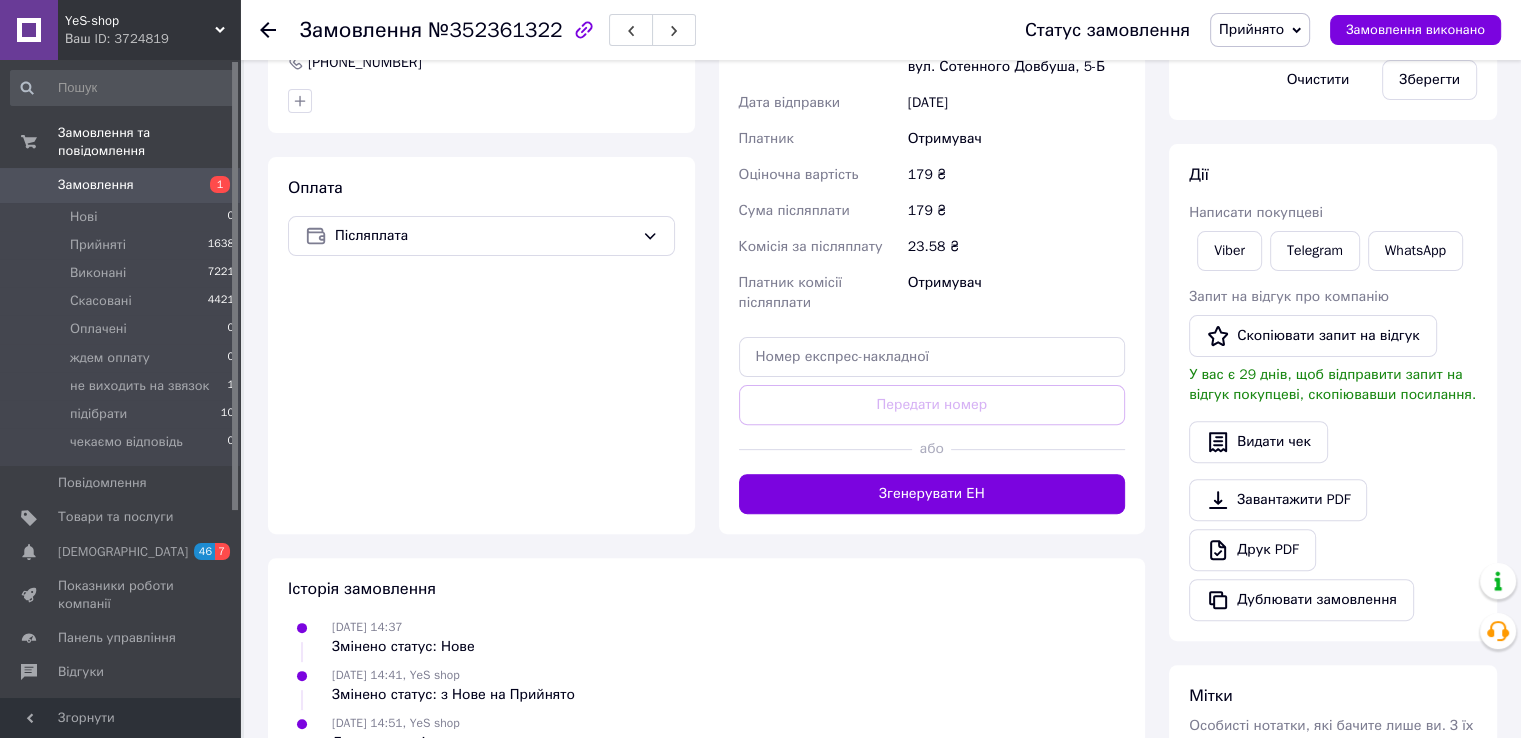 scroll, scrollTop: 444, scrollLeft: 0, axis: vertical 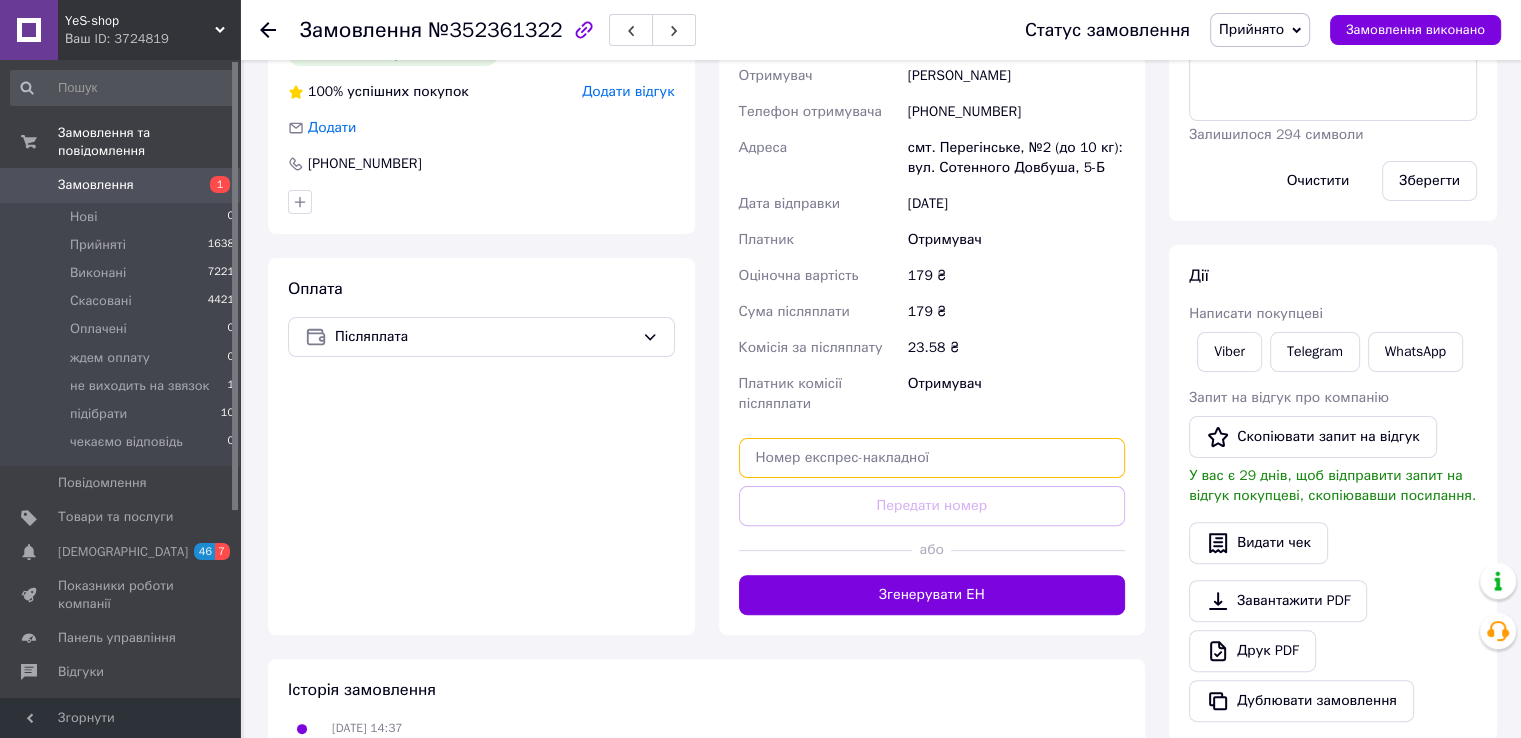 paste on "20400466651628" 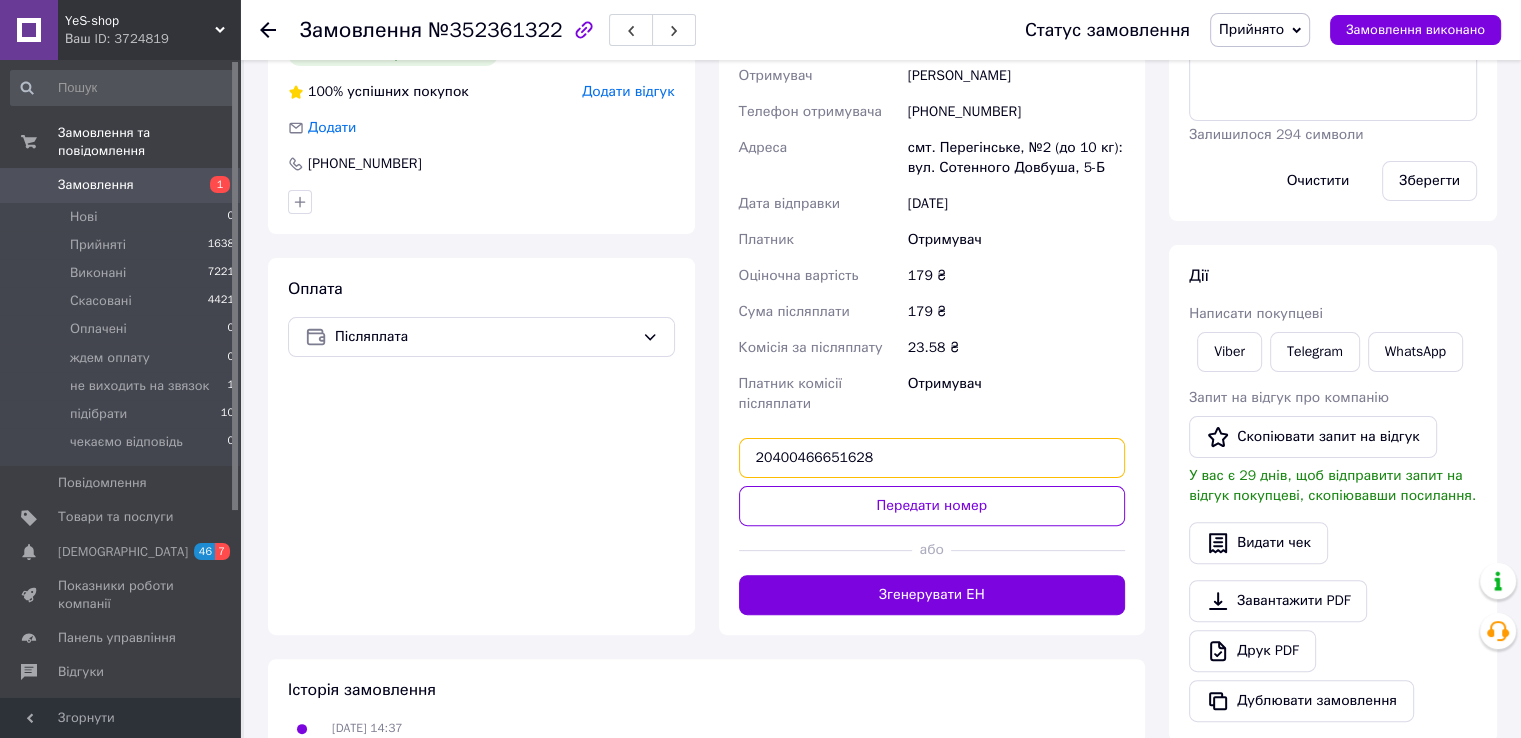 type on "20400466651628" 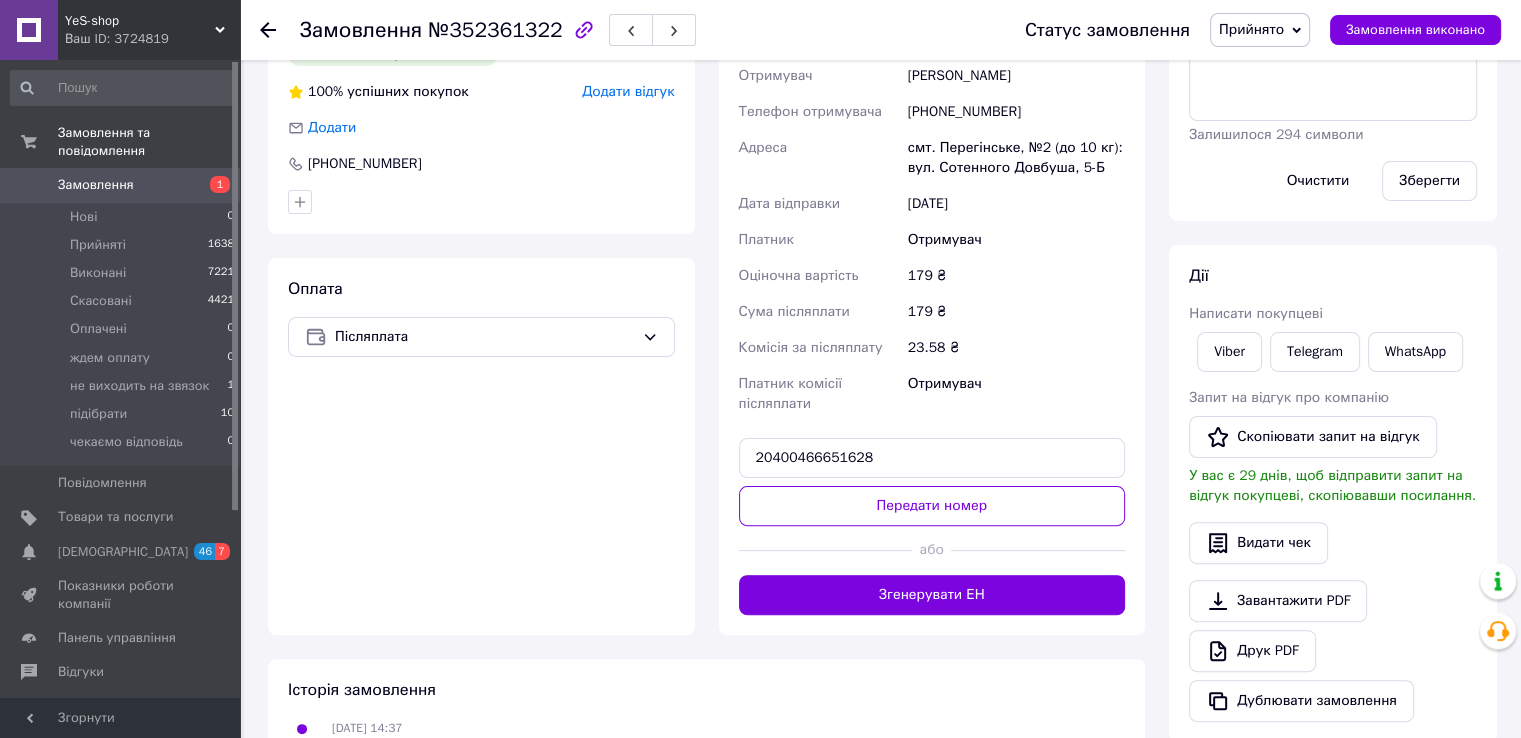 click on "Оплата Післяплата" at bounding box center [481, 446] 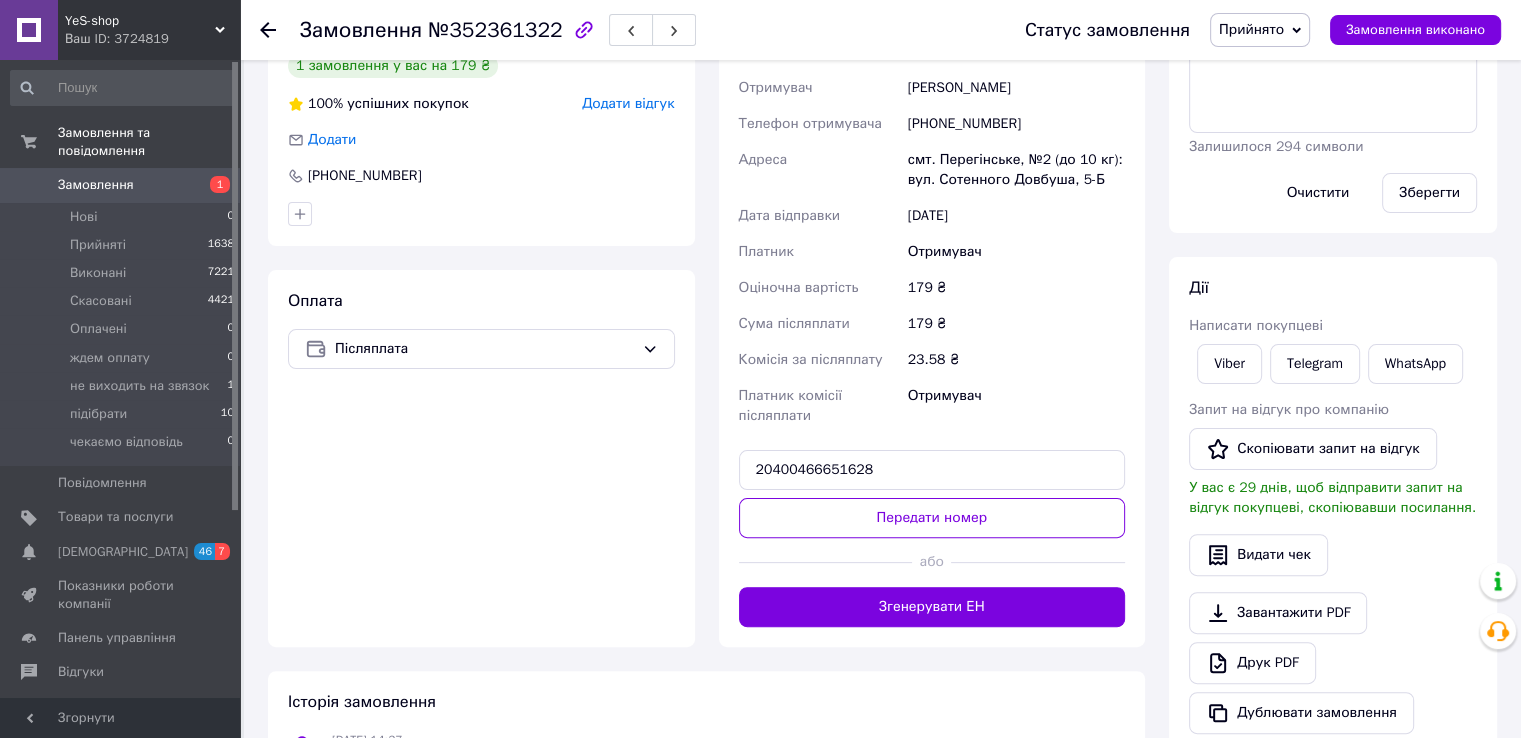 scroll, scrollTop: 444, scrollLeft: 0, axis: vertical 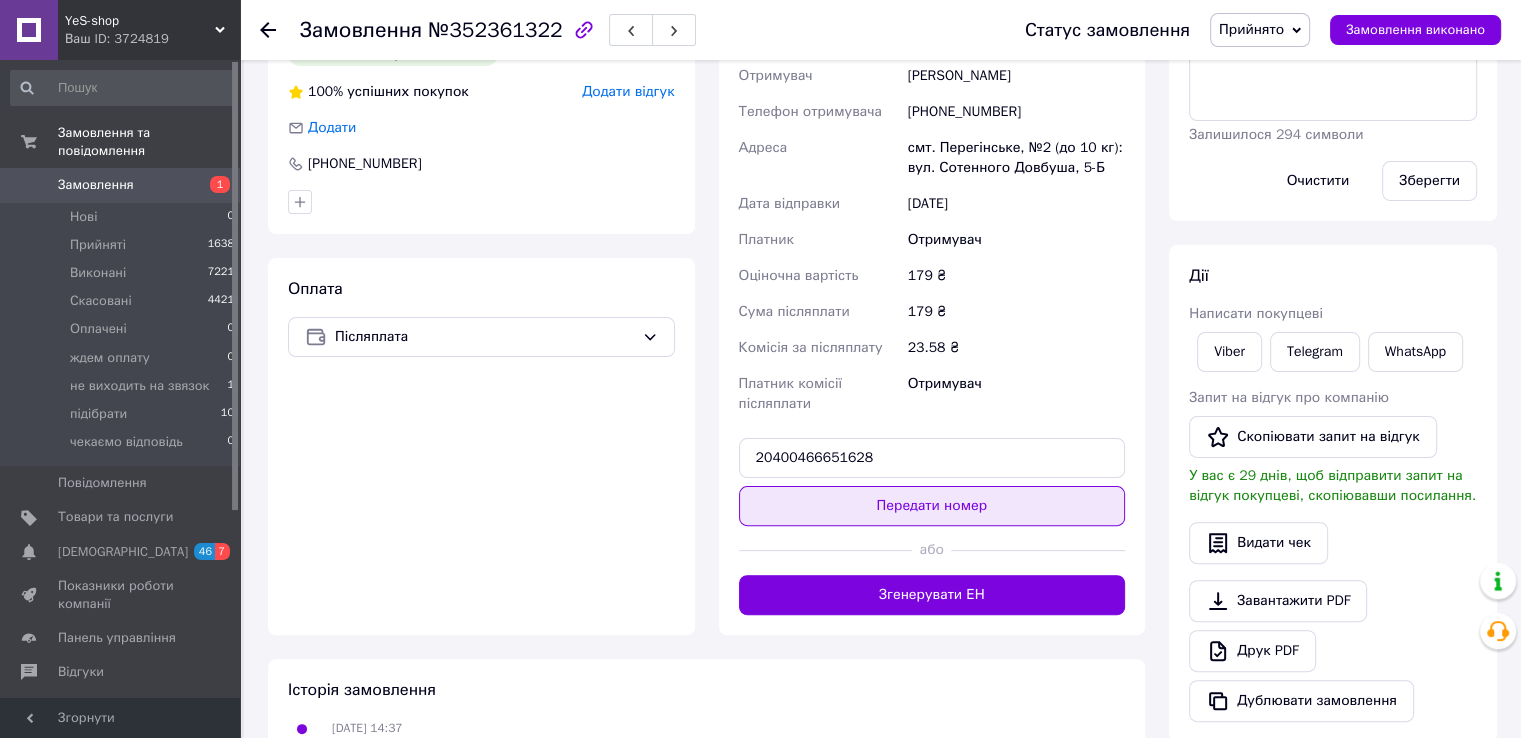 click on "Передати номер" at bounding box center (932, 506) 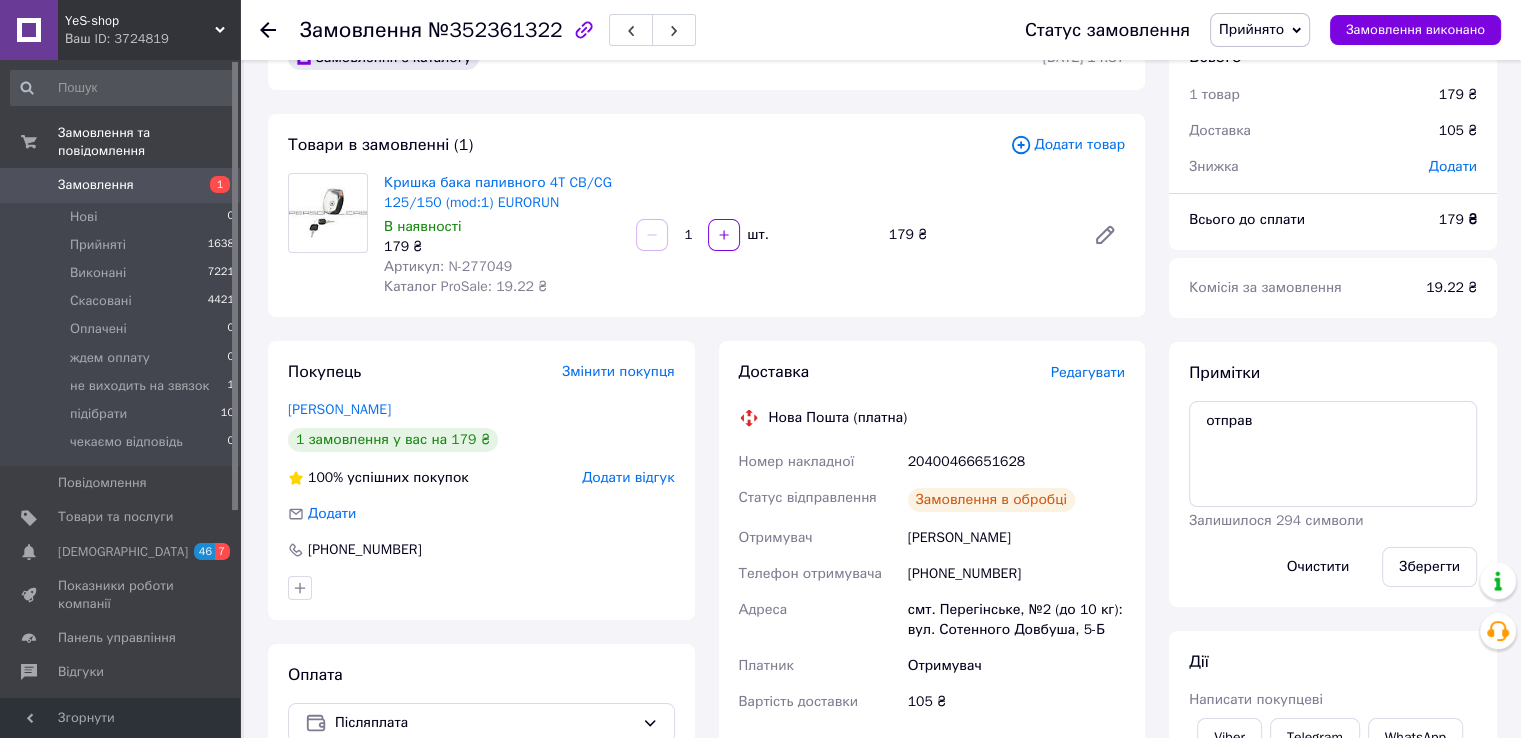 scroll, scrollTop: 44, scrollLeft: 0, axis: vertical 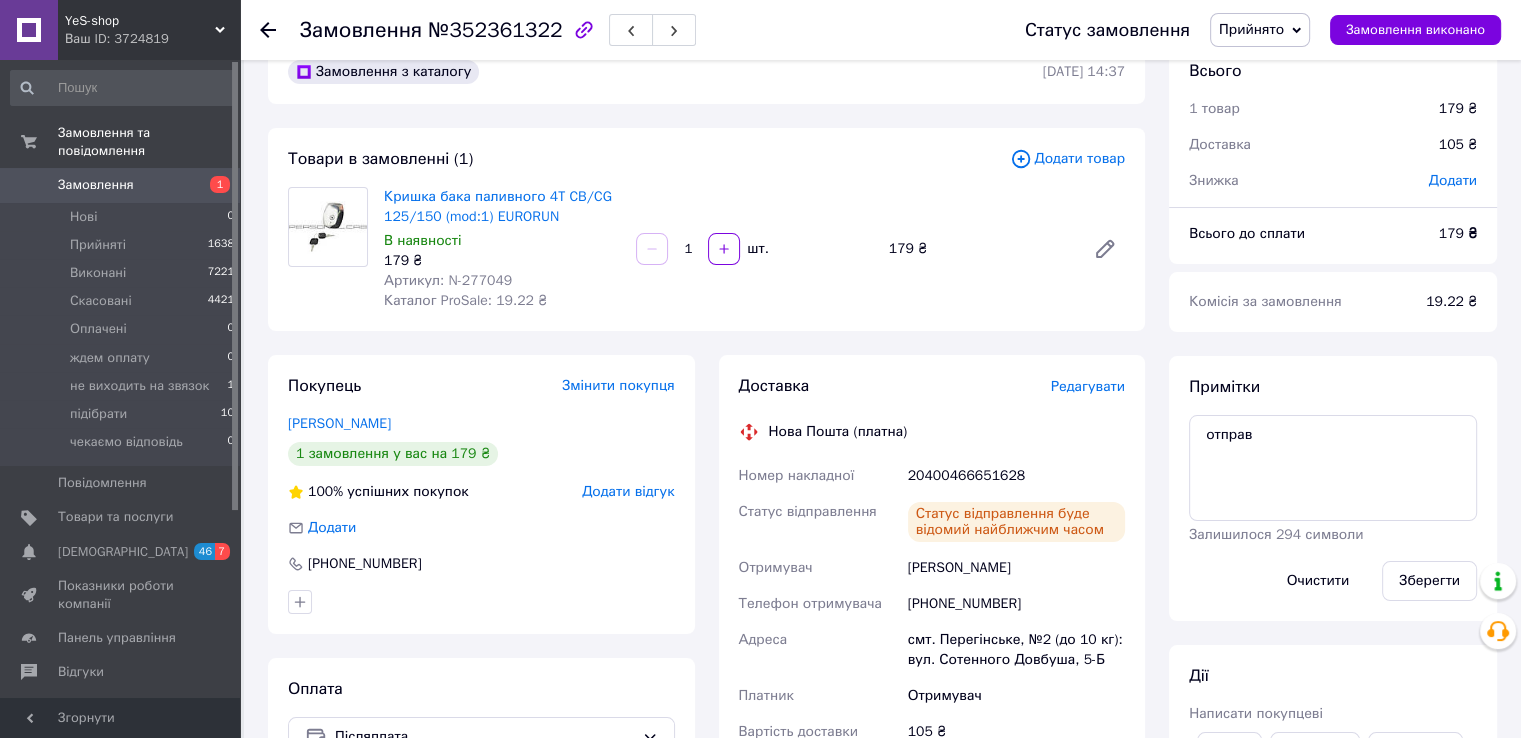 click 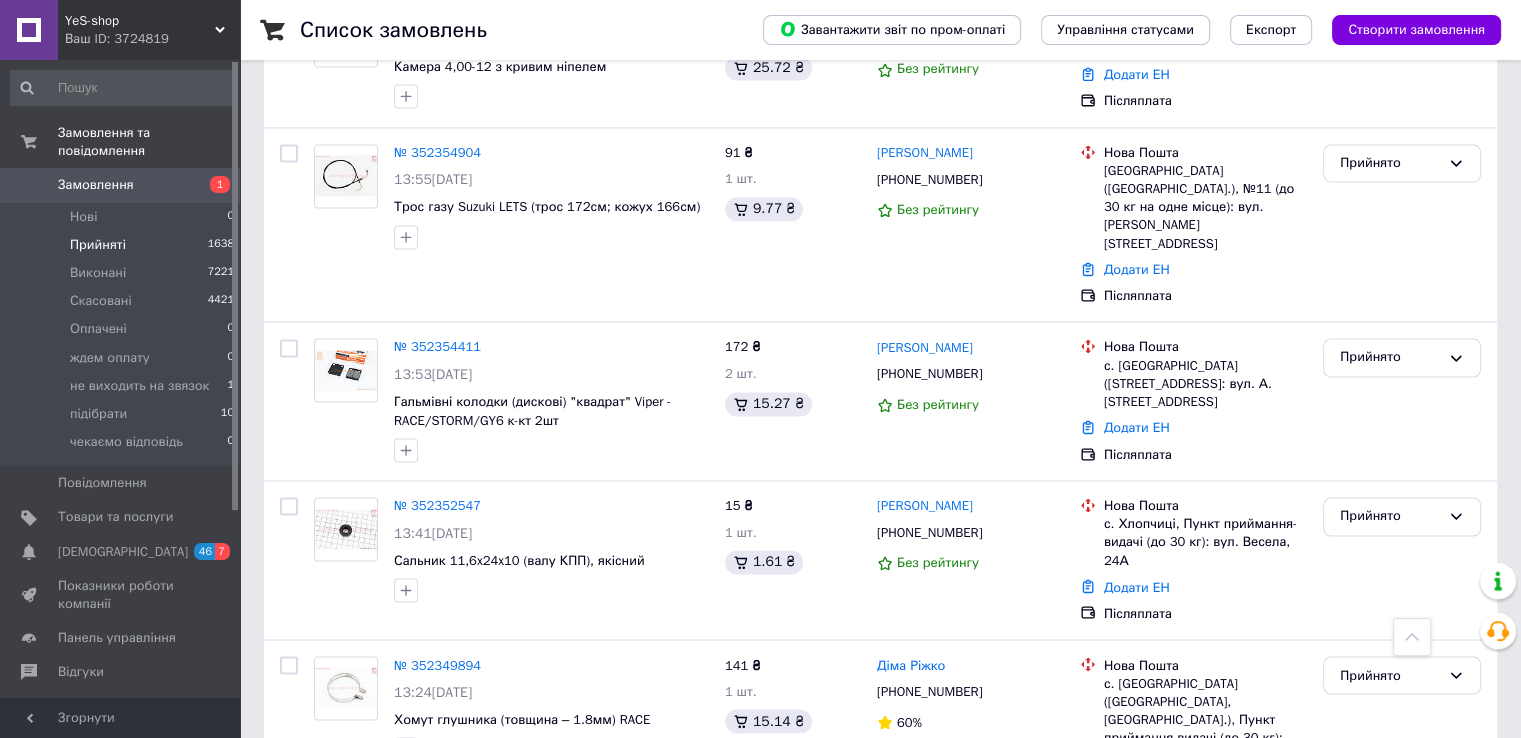 scroll, scrollTop: 3260, scrollLeft: 0, axis: vertical 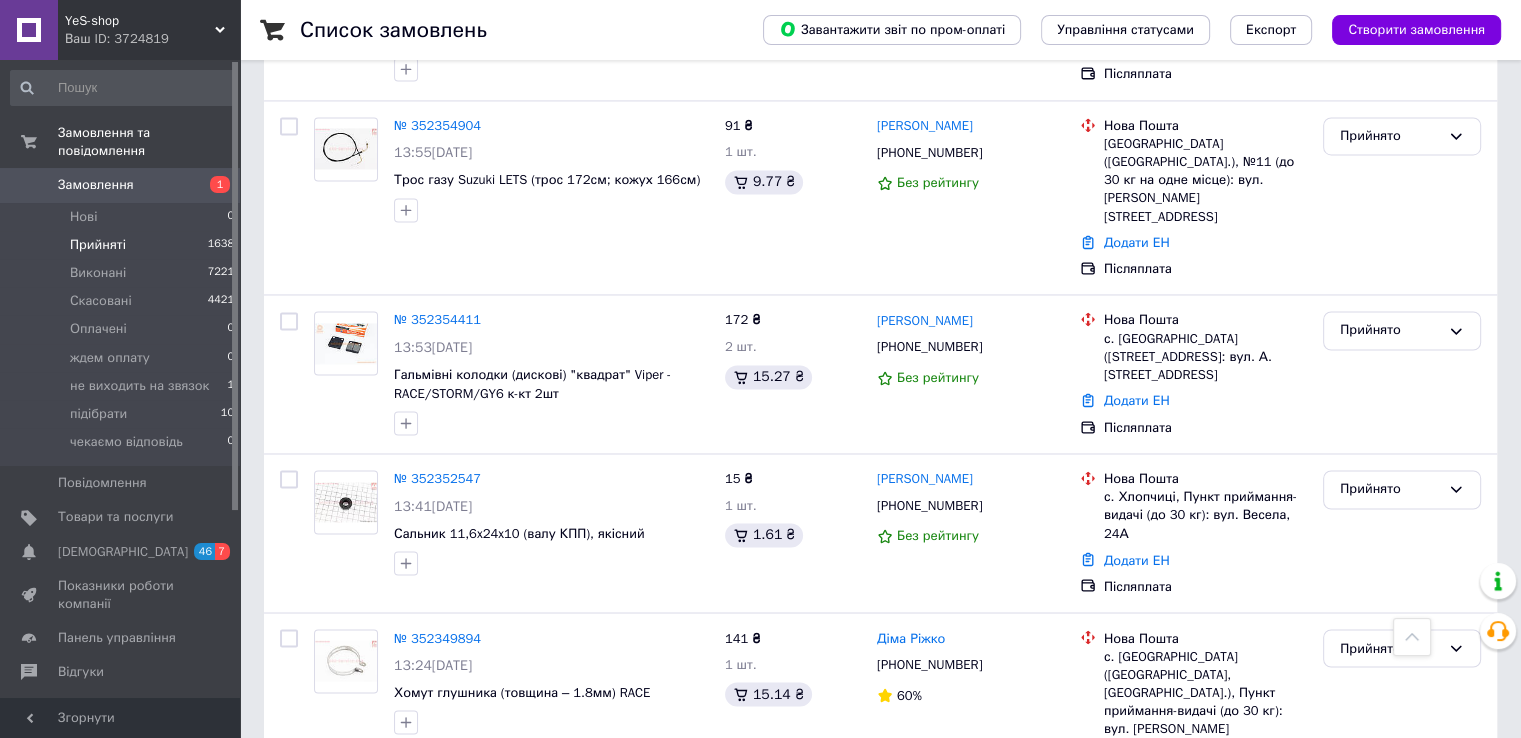 click on "4" at bounding box center (539, 870) 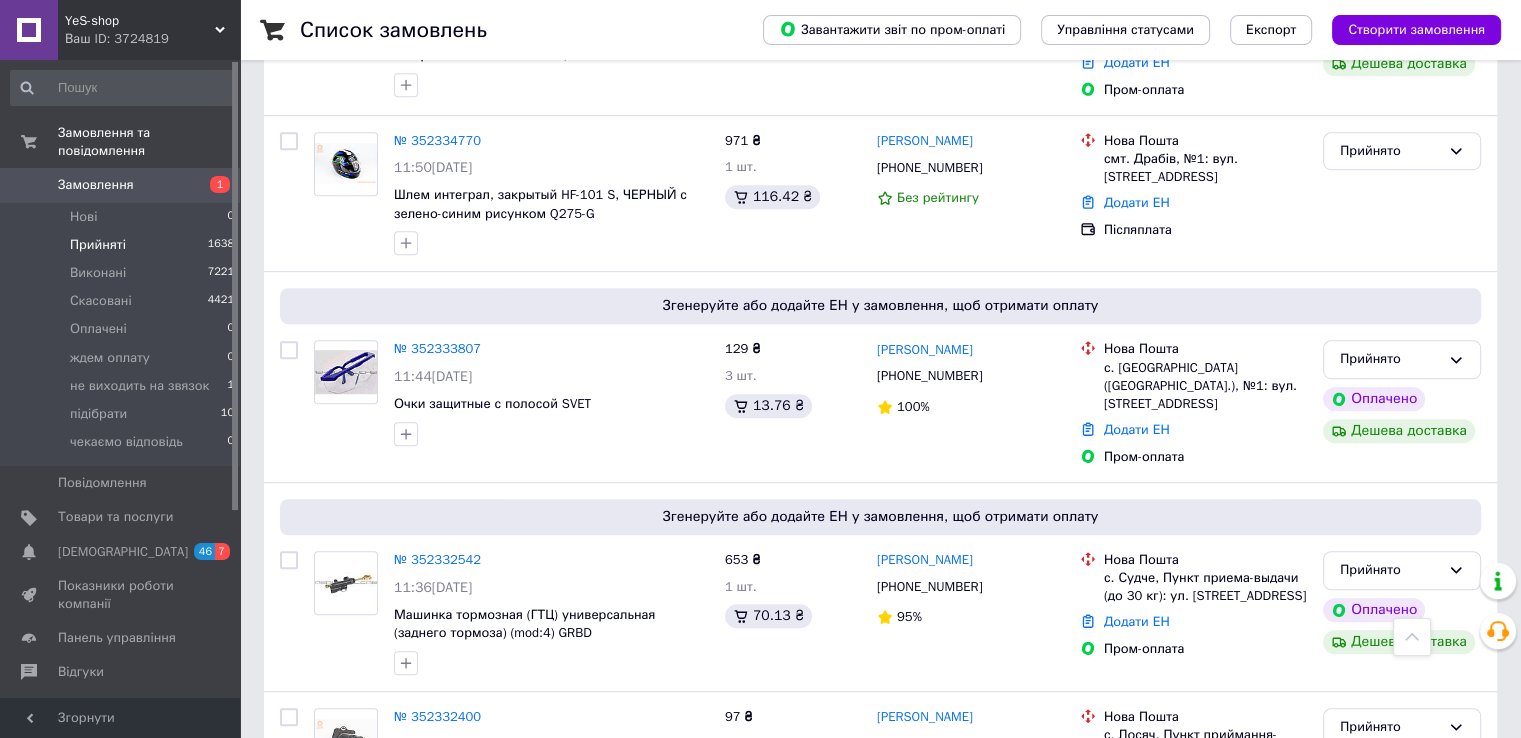 scroll, scrollTop: 1300, scrollLeft: 0, axis: vertical 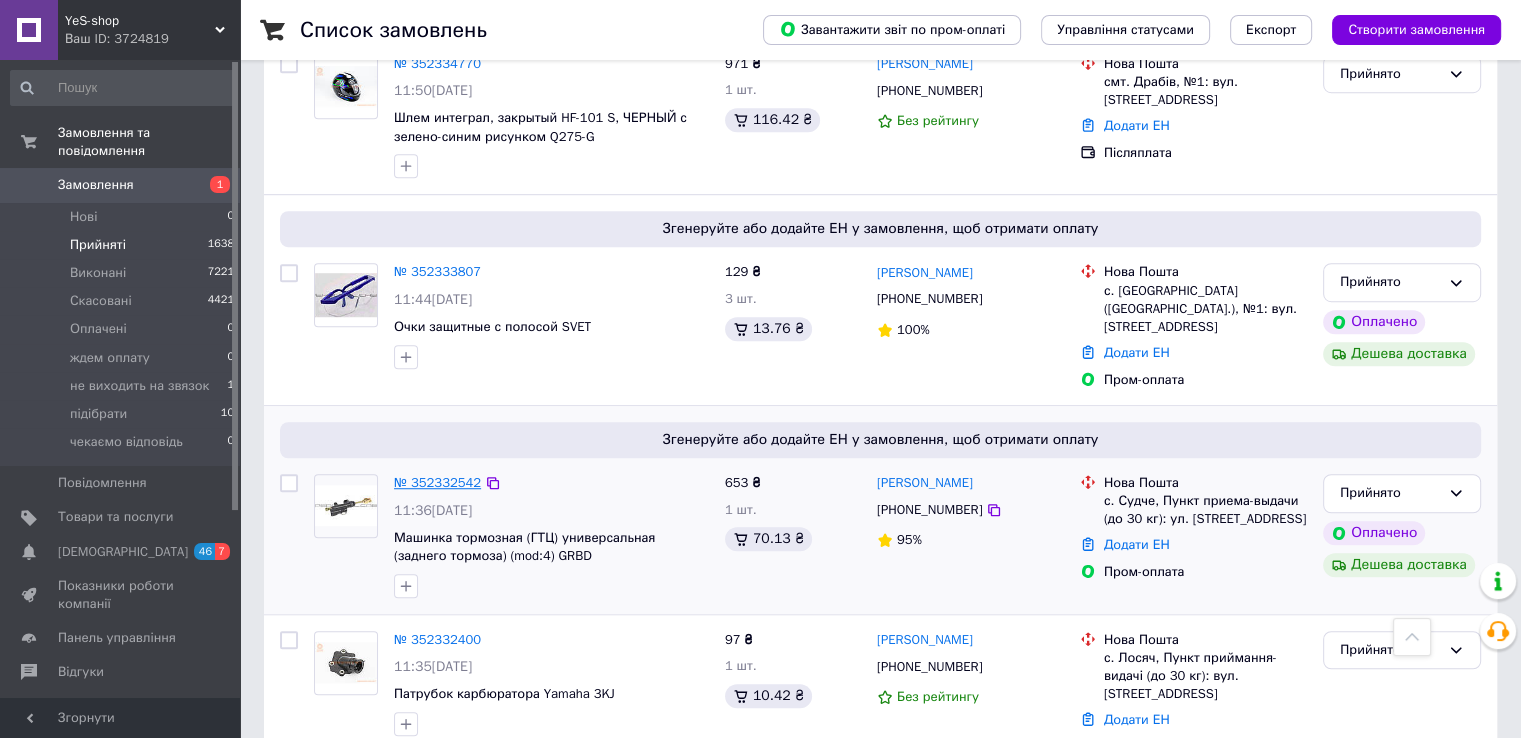 click on "№ 352332542" at bounding box center [437, 482] 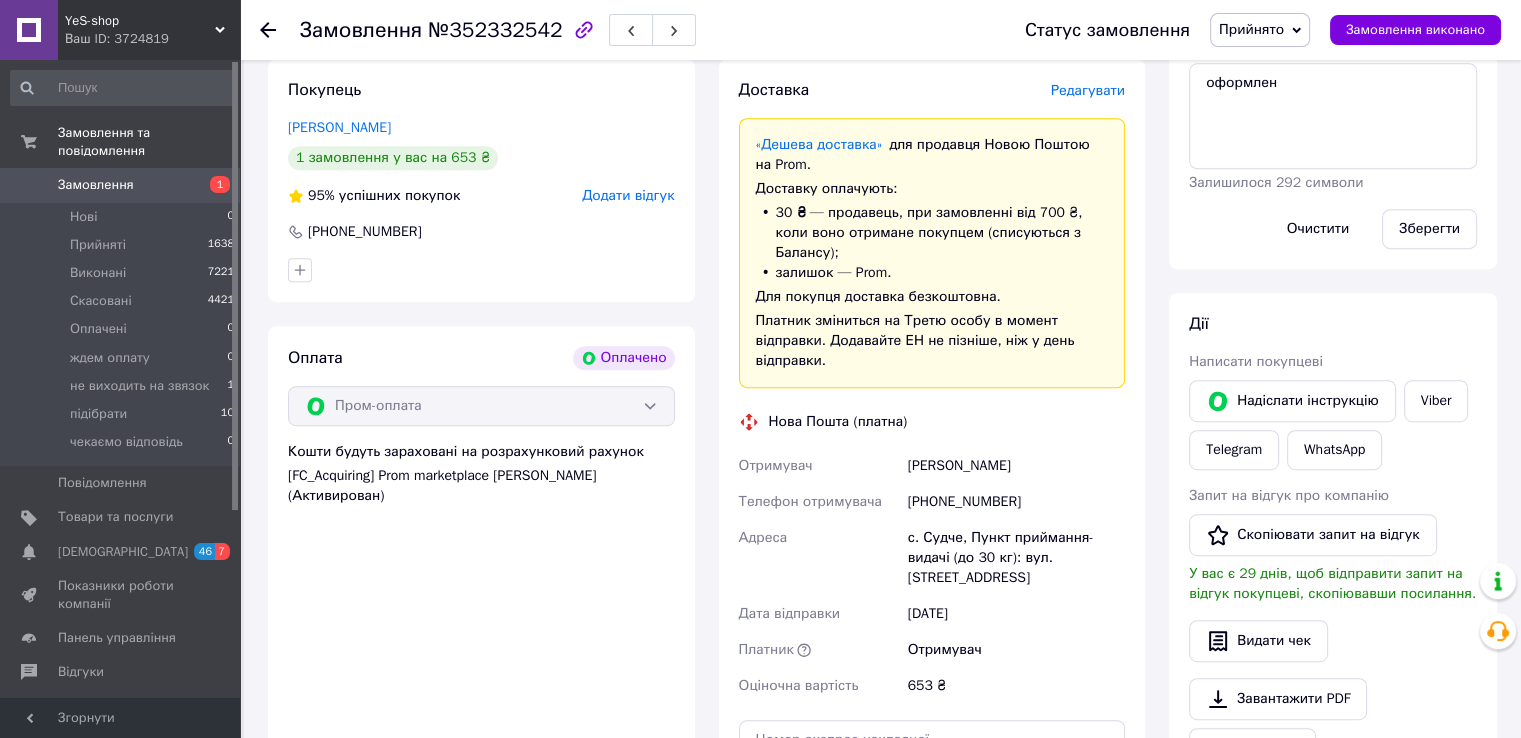 scroll, scrollTop: 1020, scrollLeft: 0, axis: vertical 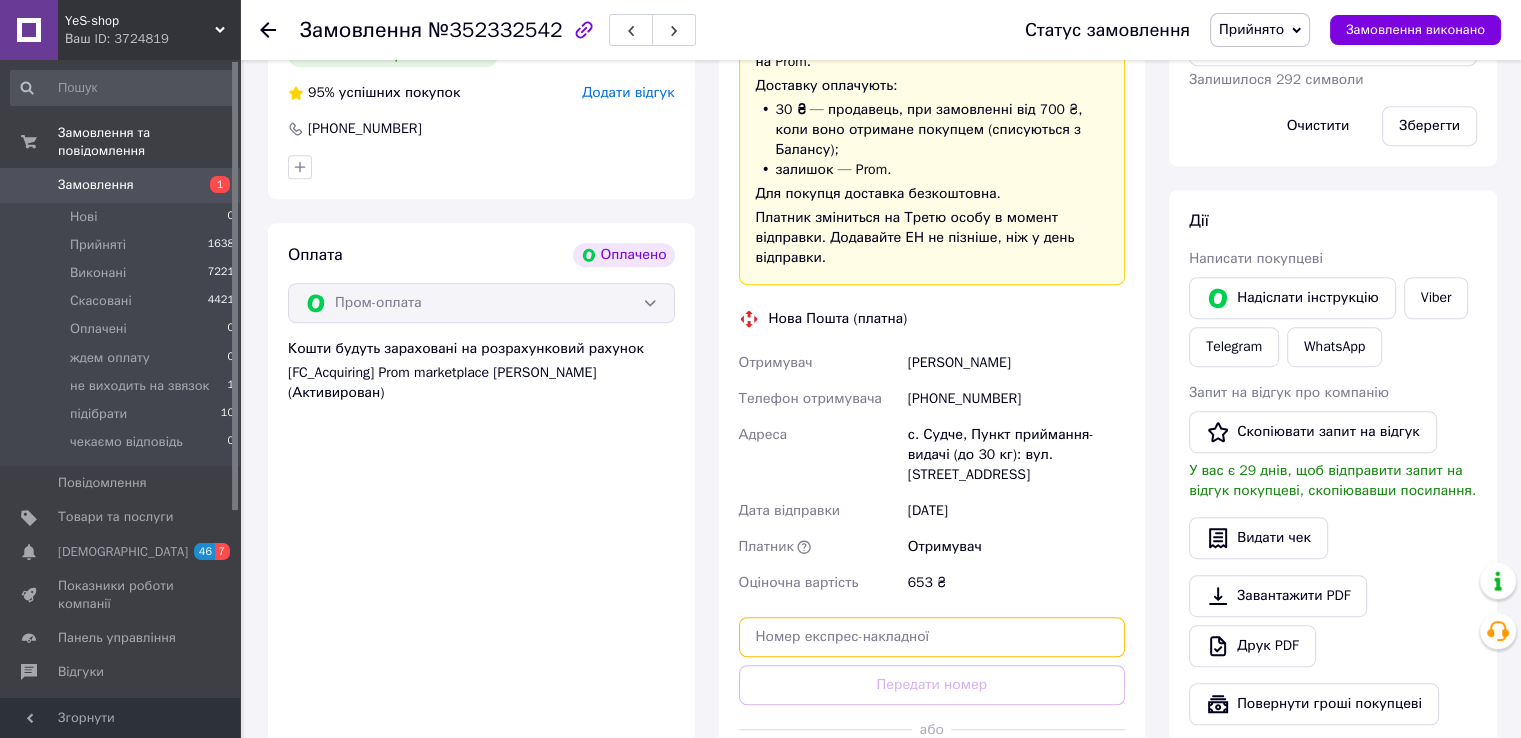 paste on "20400466651814" 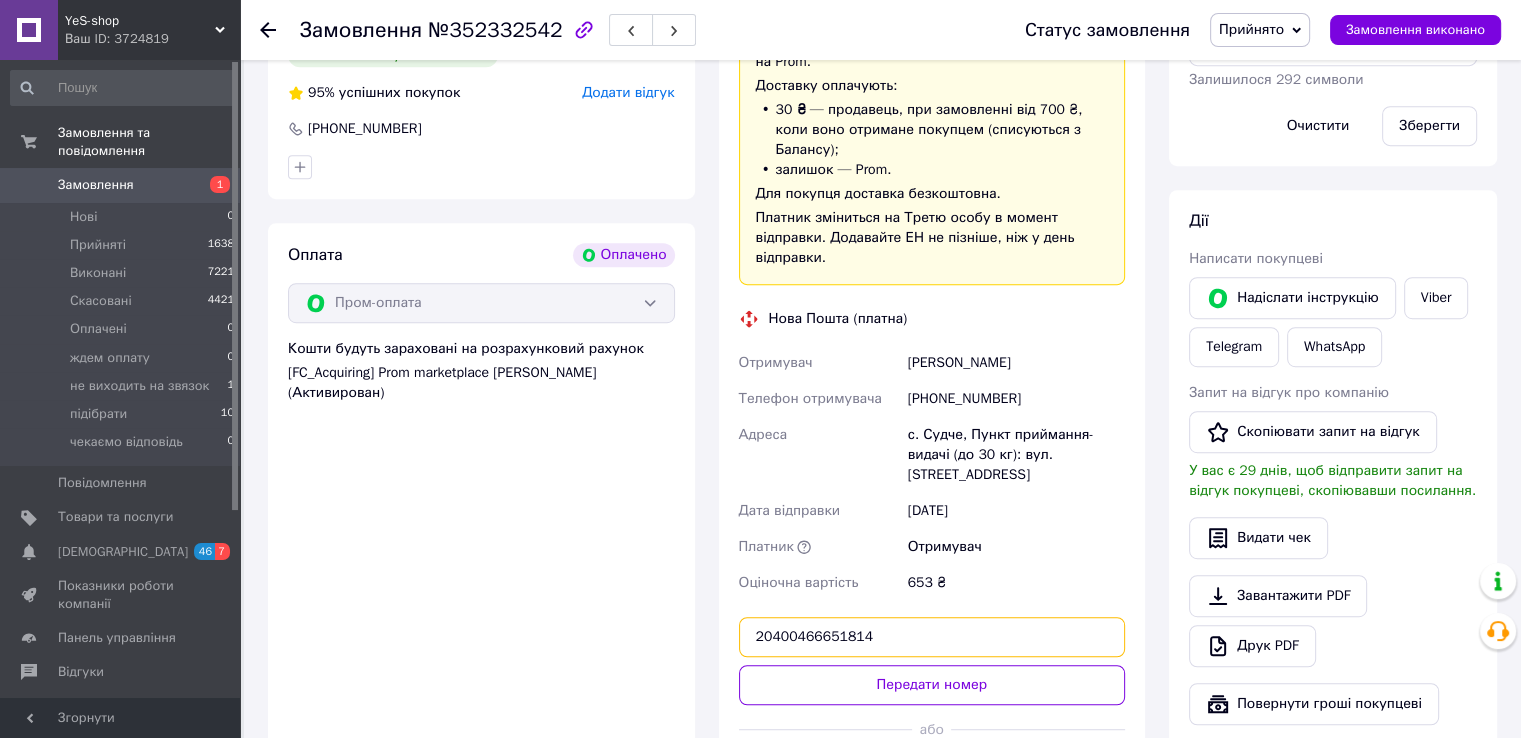 type on "20400466651814" 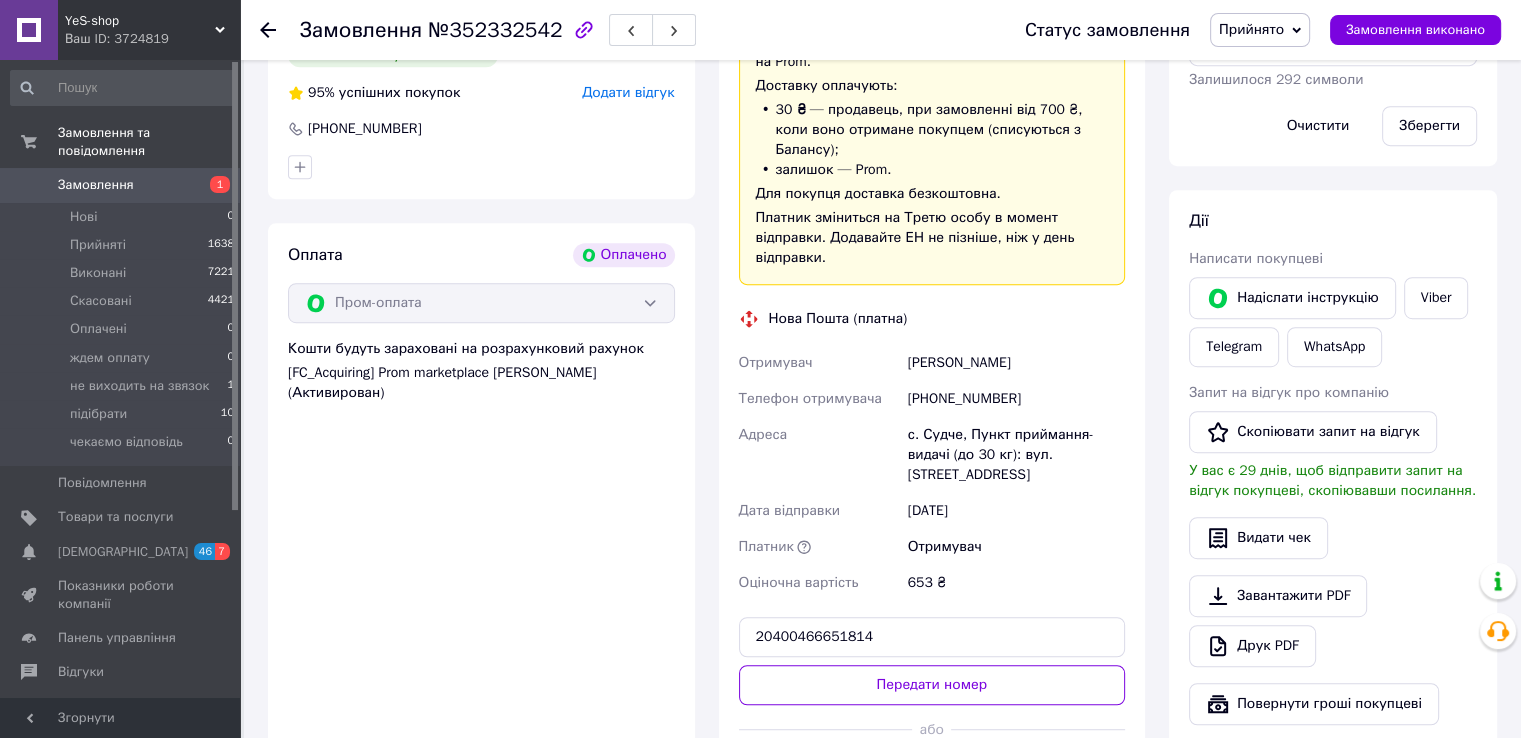 click on "Оплата Оплачено Пром-оплата Кошти будуть зараховані на розрахунковий рахунок [FC_Acquiring] Prom marketplace Стельмах Василь Валерійович (Активирован)" at bounding box center (481, 518) 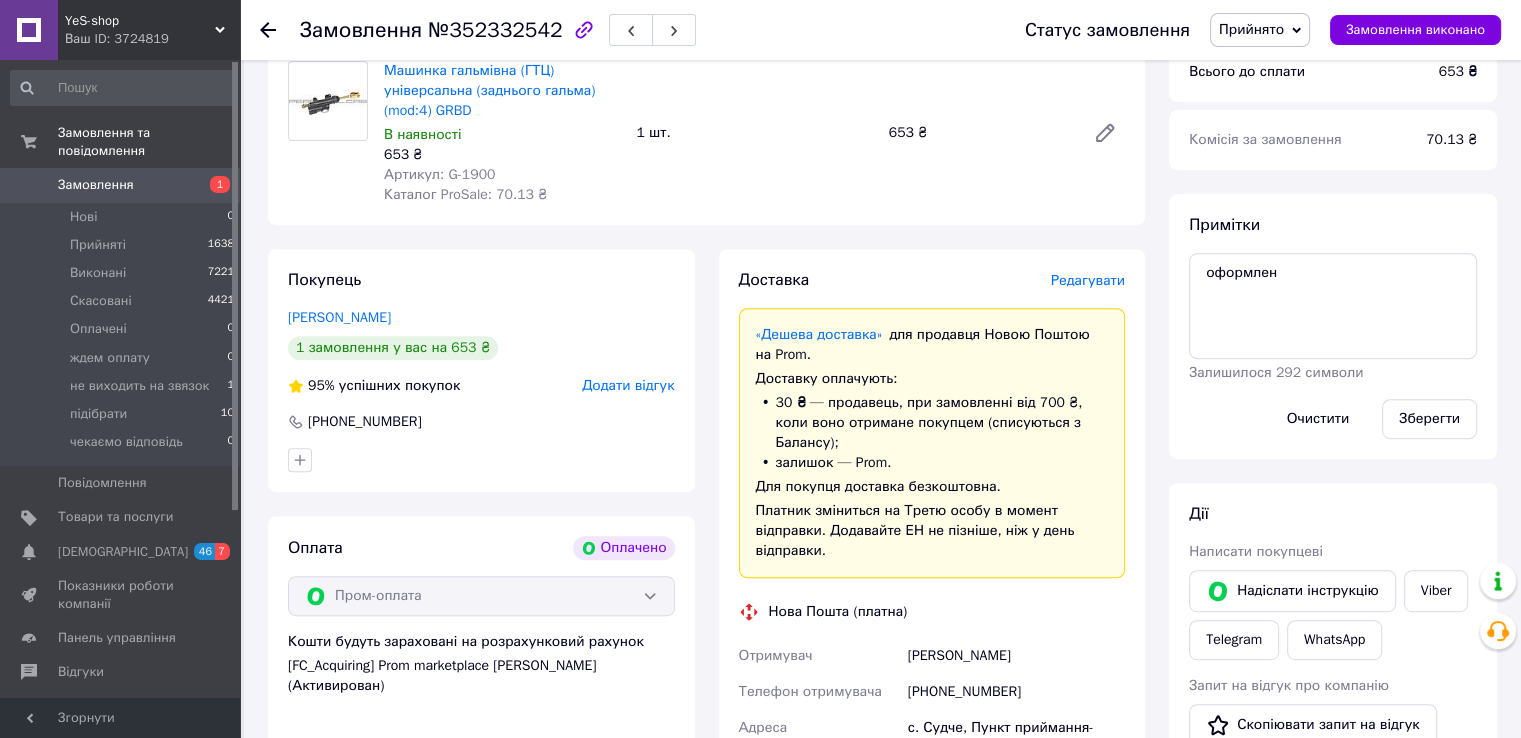 scroll, scrollTop: 1120, scrollLeft: 0, axis: vertical 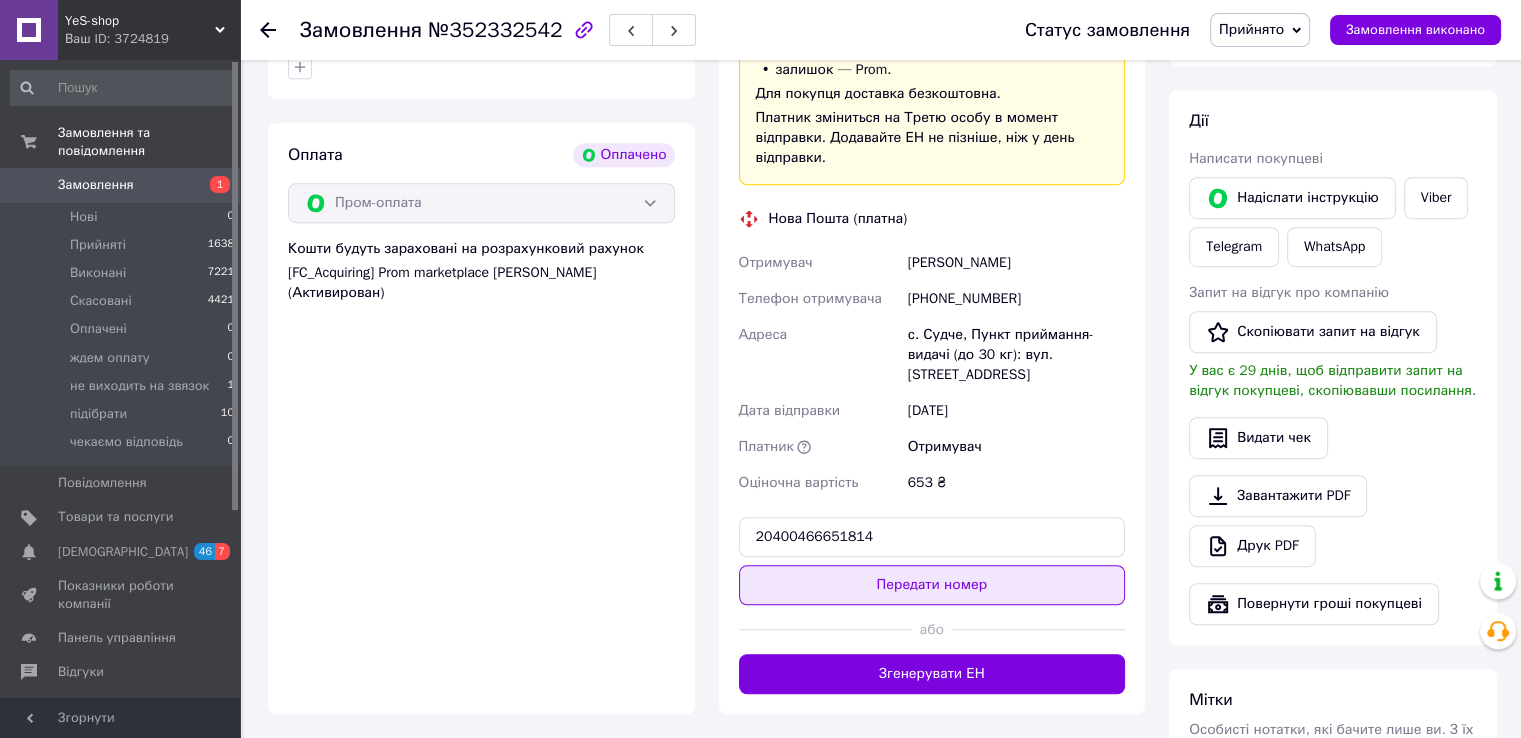 click on "Передати номер" at bounding box center (932, 585) 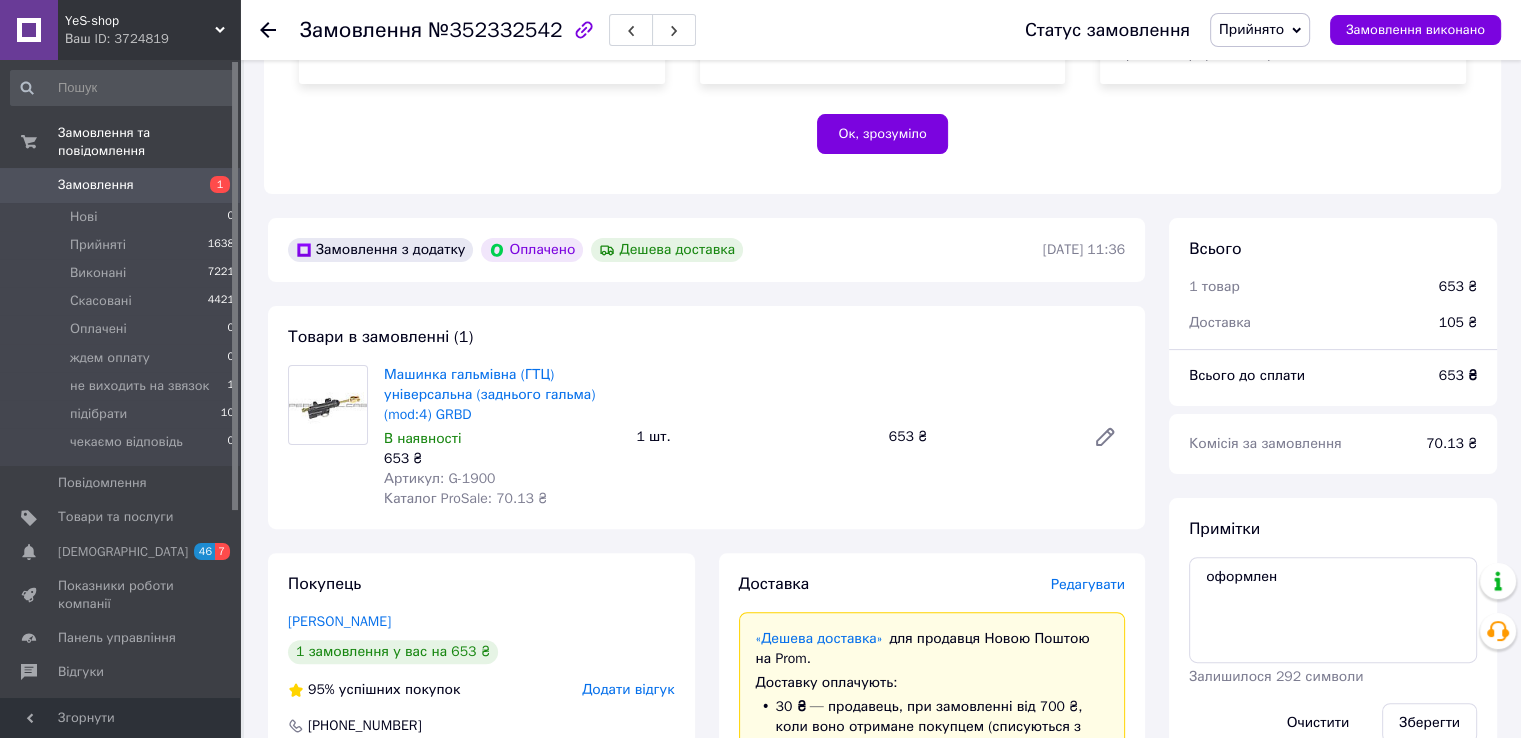 scroll, scrollTop: 420, scrollLeft: 0, axis: vertical 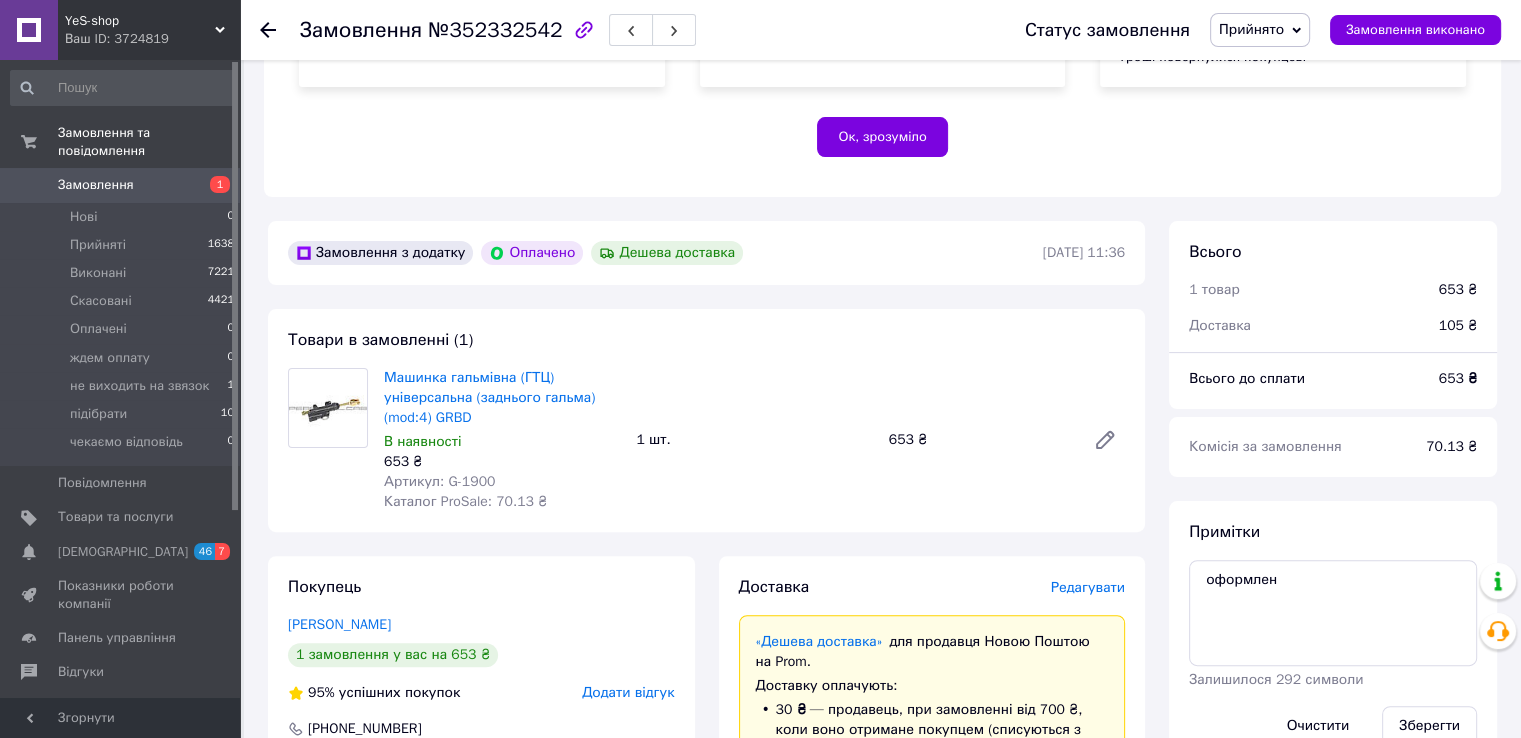 click 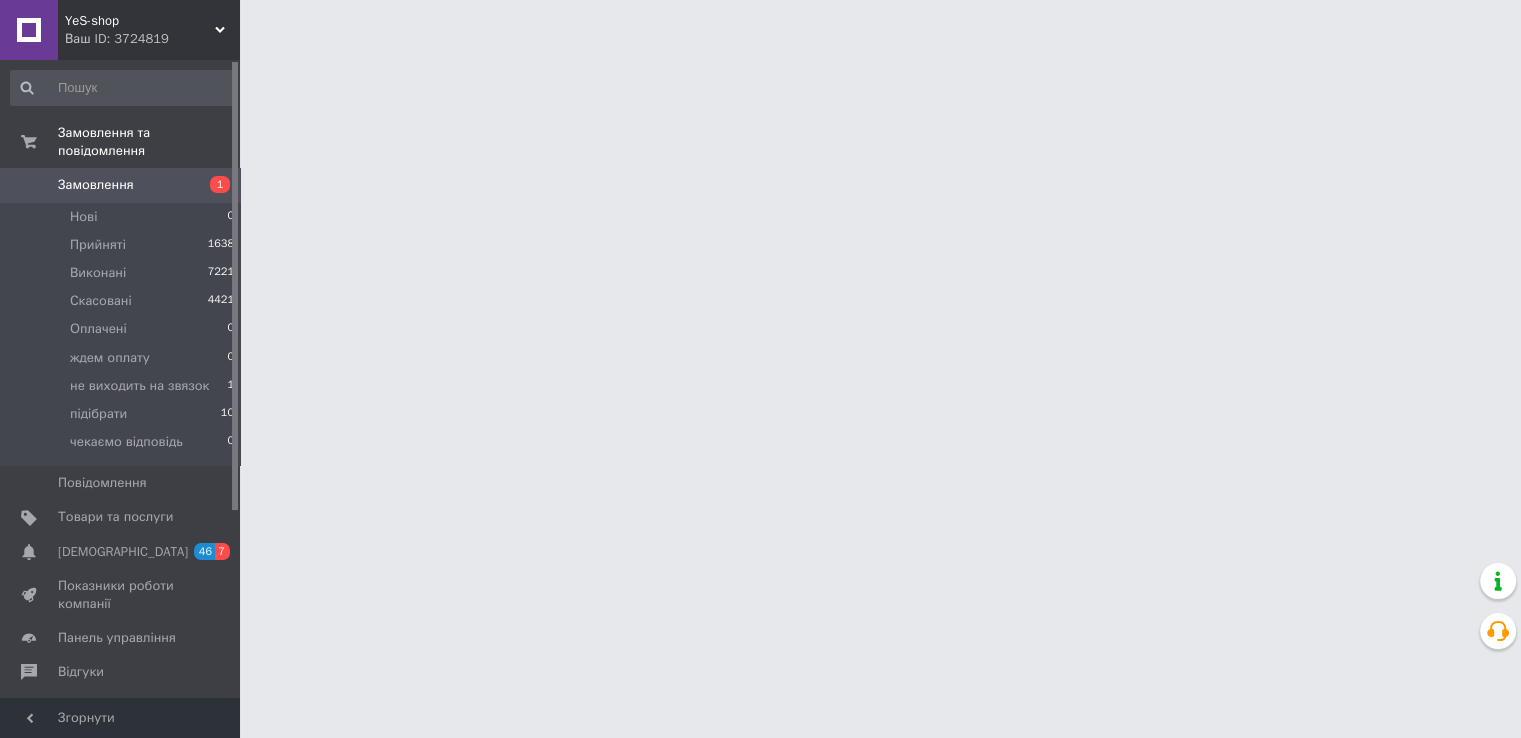 scroll, scrollTop: 0, scrollLeft: 0, axis: both 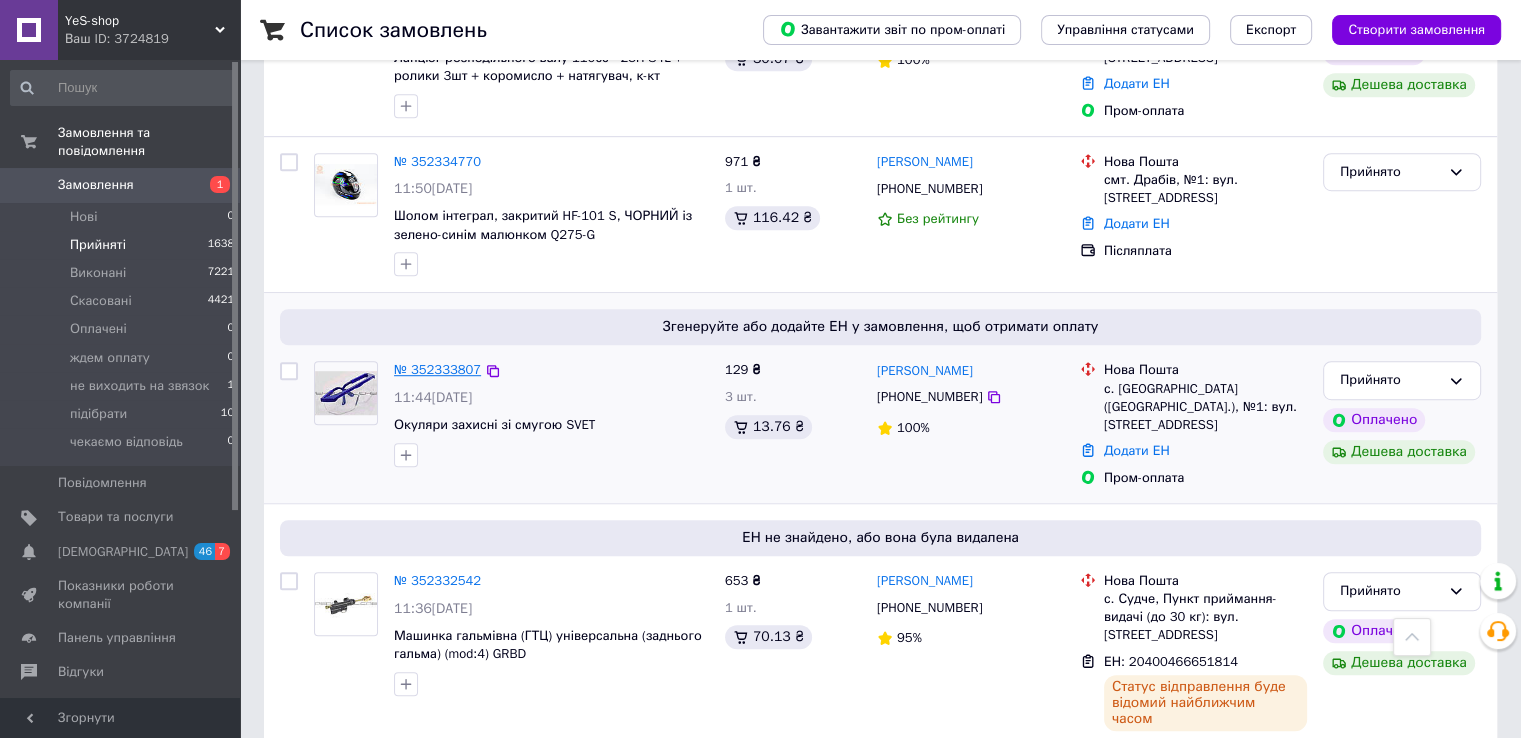 click on "№ 352333807" at bounding box center [437, 369] 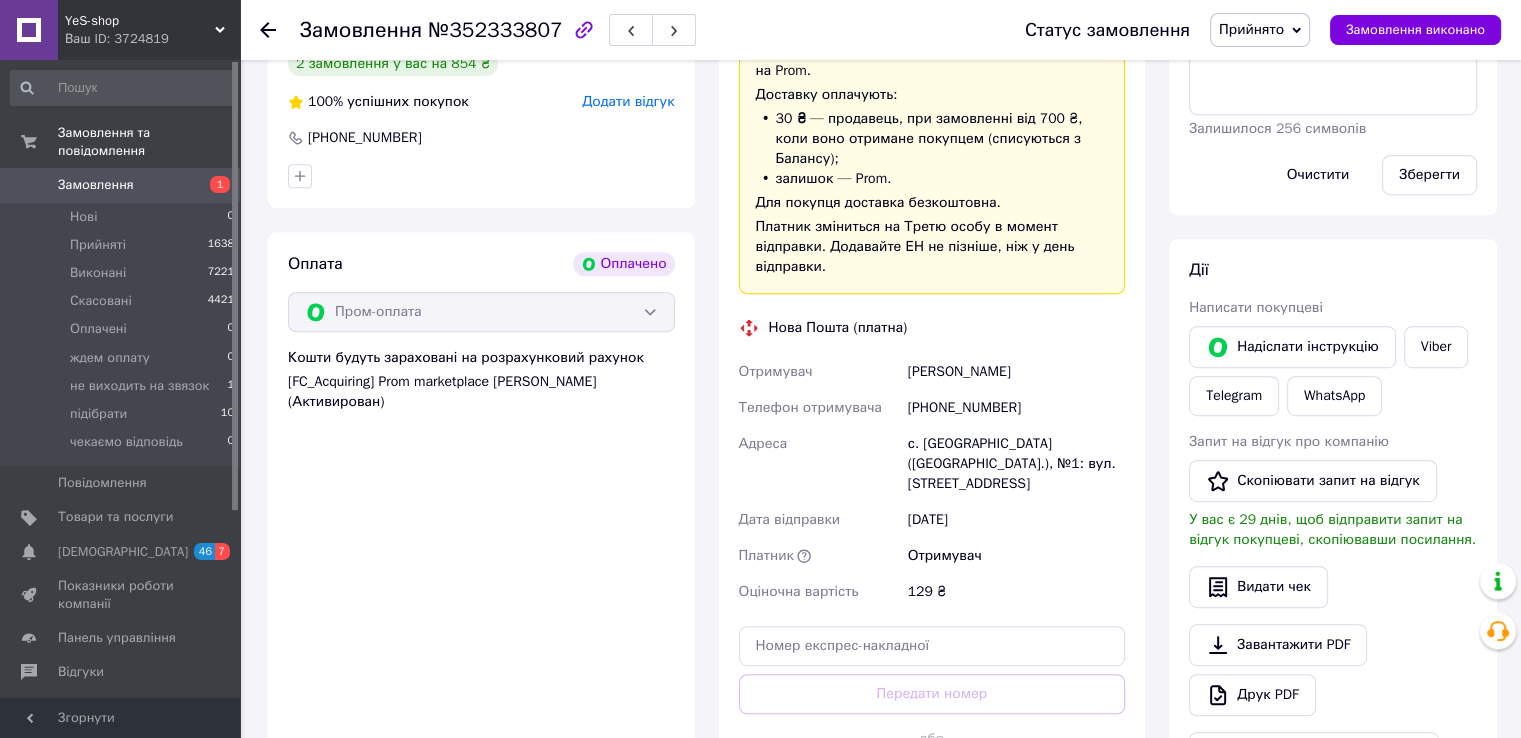 scroll, scrollTop: 988, scrollLeft: 0, axis: vertical 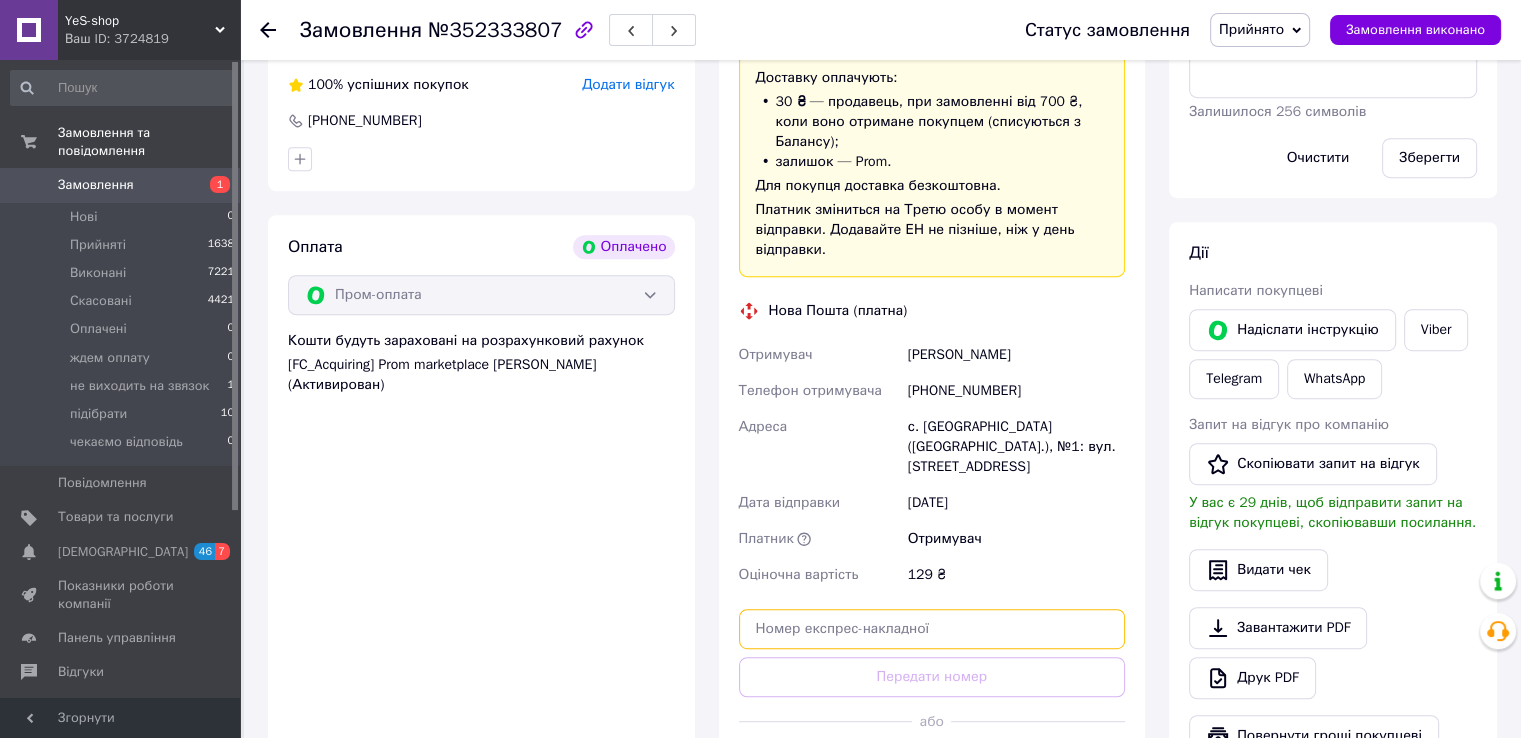 paste on "20400466651823" 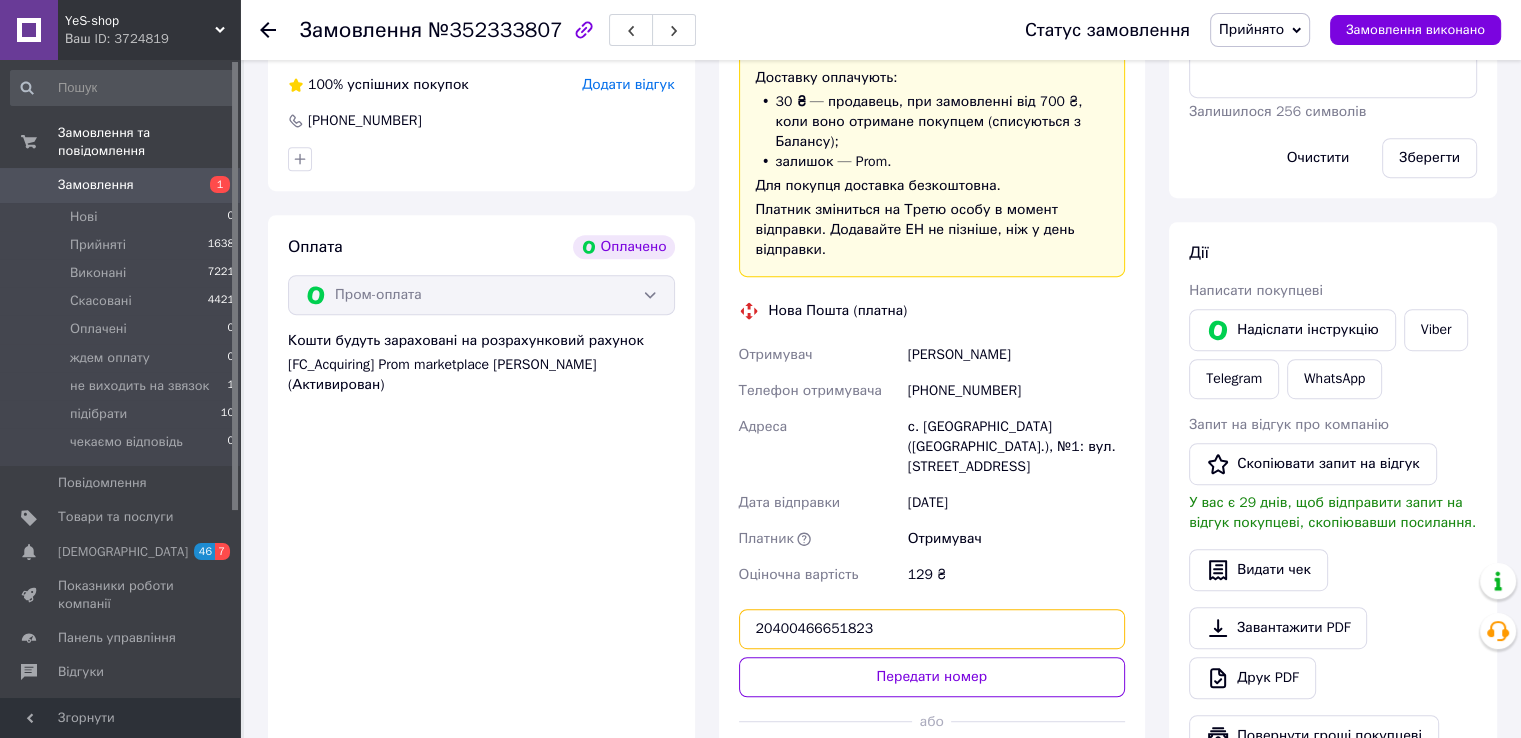 type on "20400466651823" 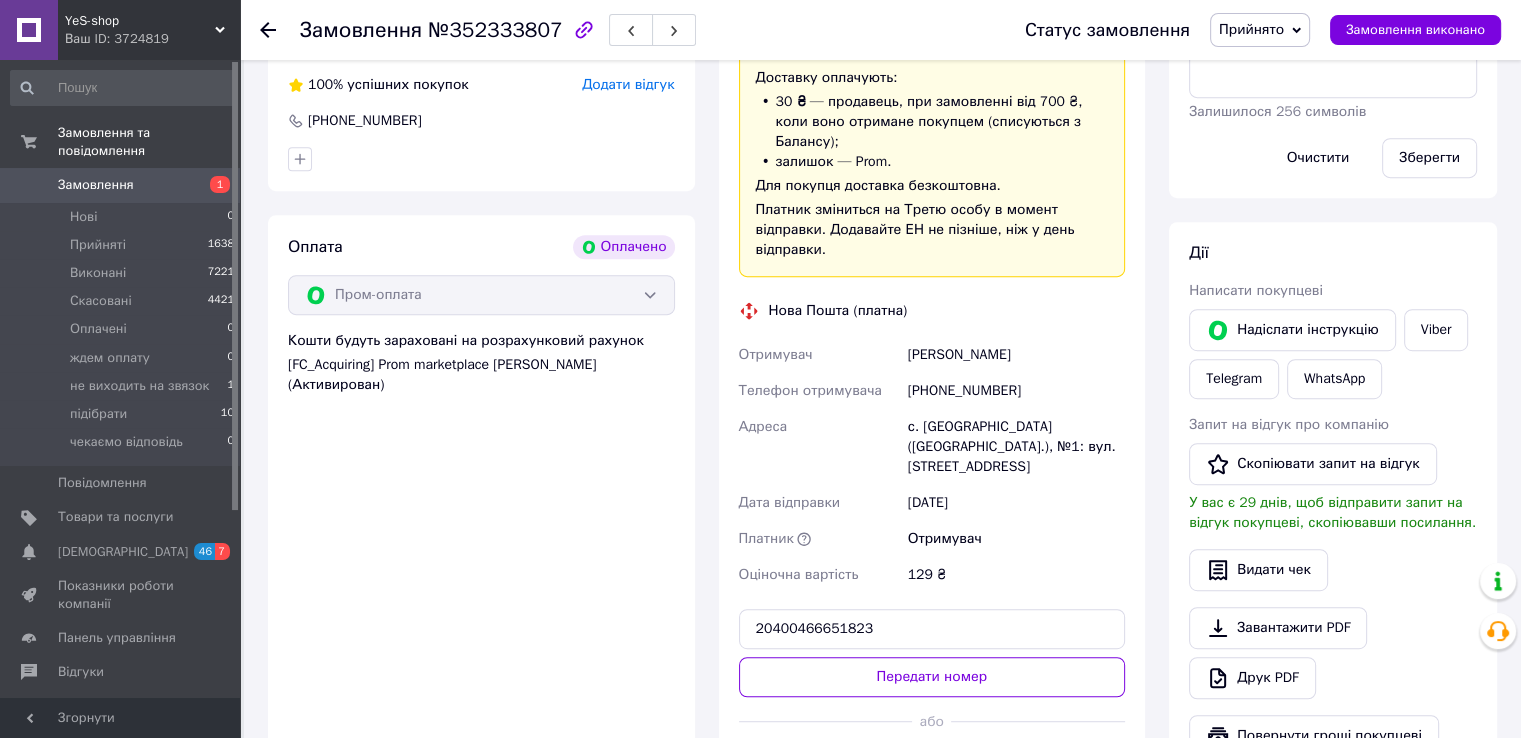 click on "Оплата Оплачено Пром-оплата Кошти будуть зараховані на розрахунковий рахунок [FC_Acquiring] Prom marketplace Стельмах Василь Валерійович (Активирован)" at bounding box center (481, 510) 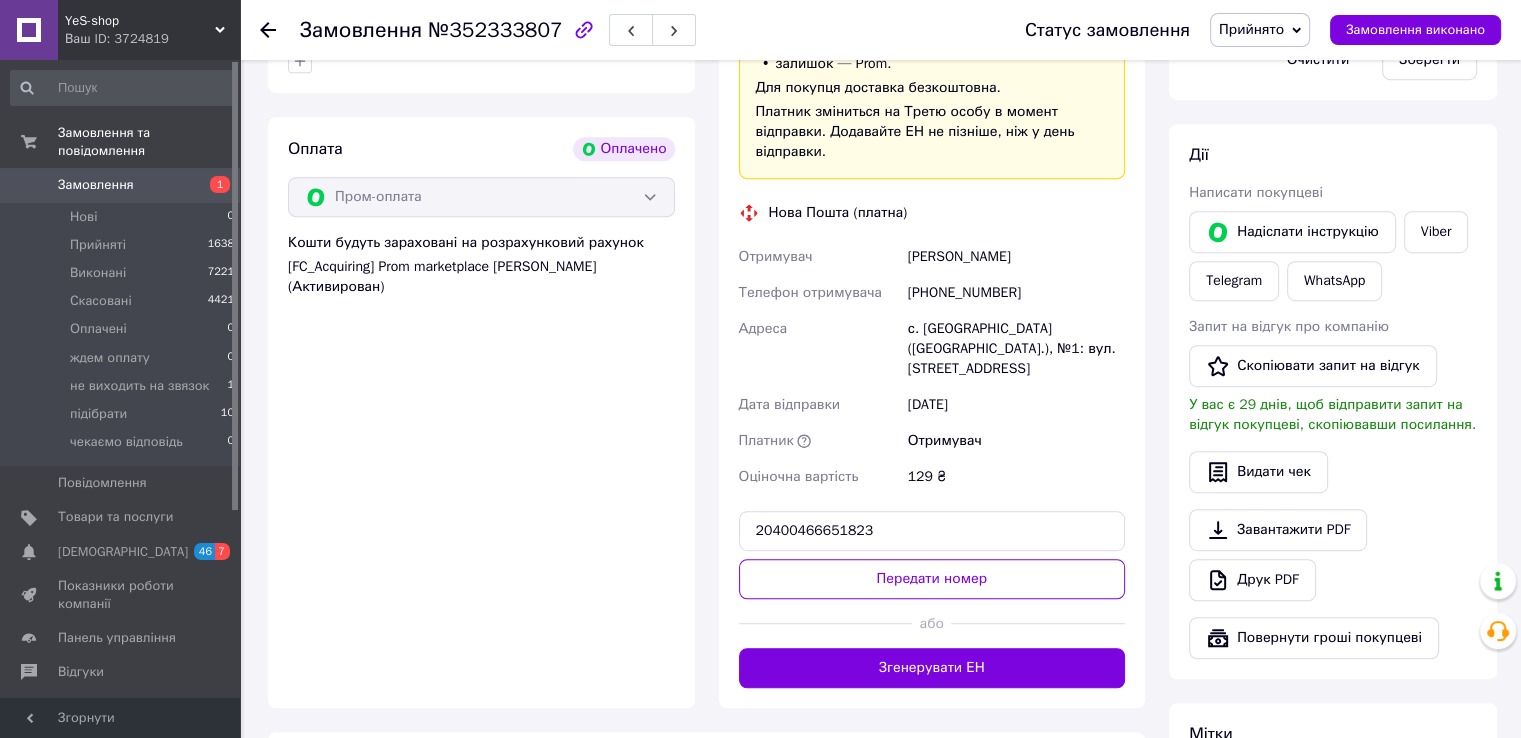 scroll, scrollTop: 1088, scrollLeft: 0, axis: vertical 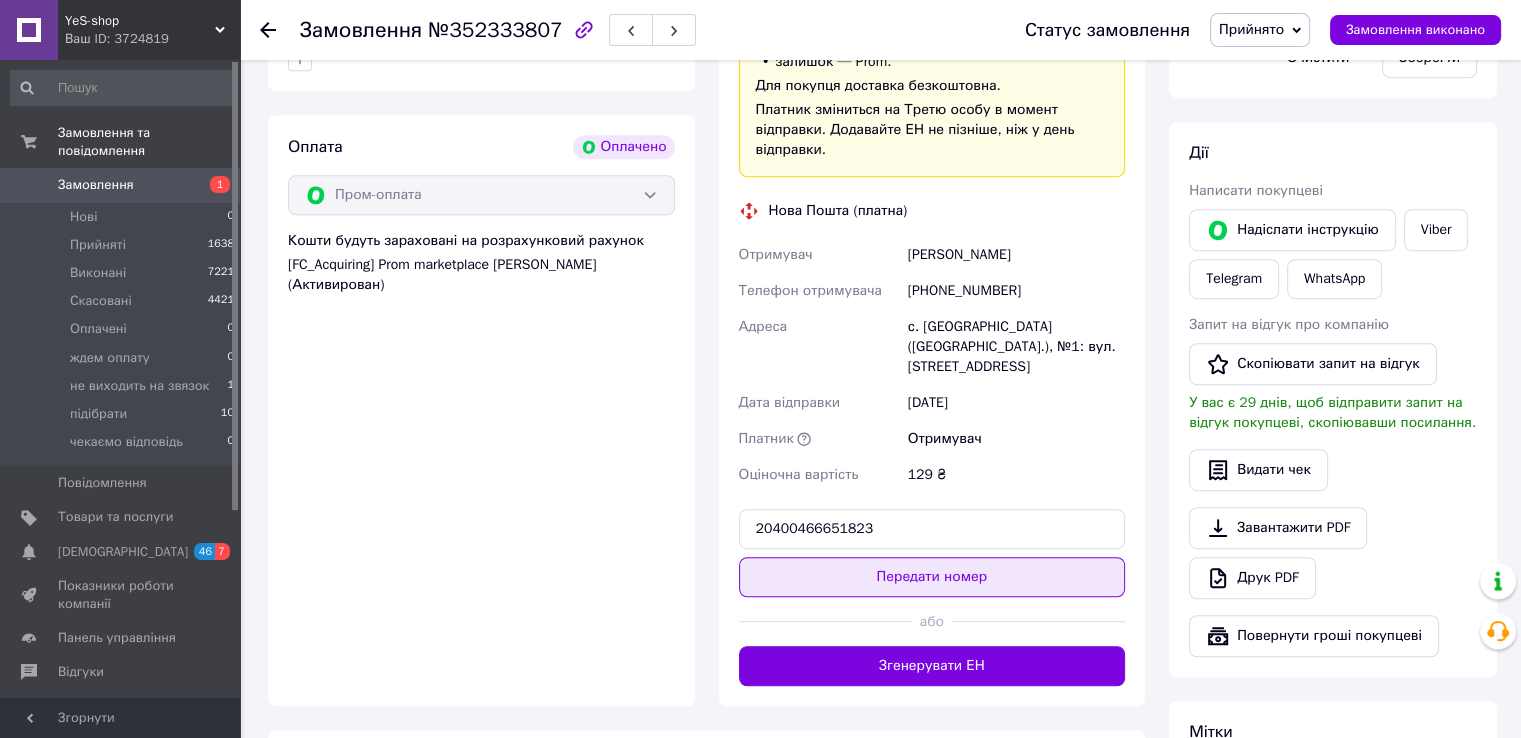 click on "Передати номер" at bounding box center [932, 577] 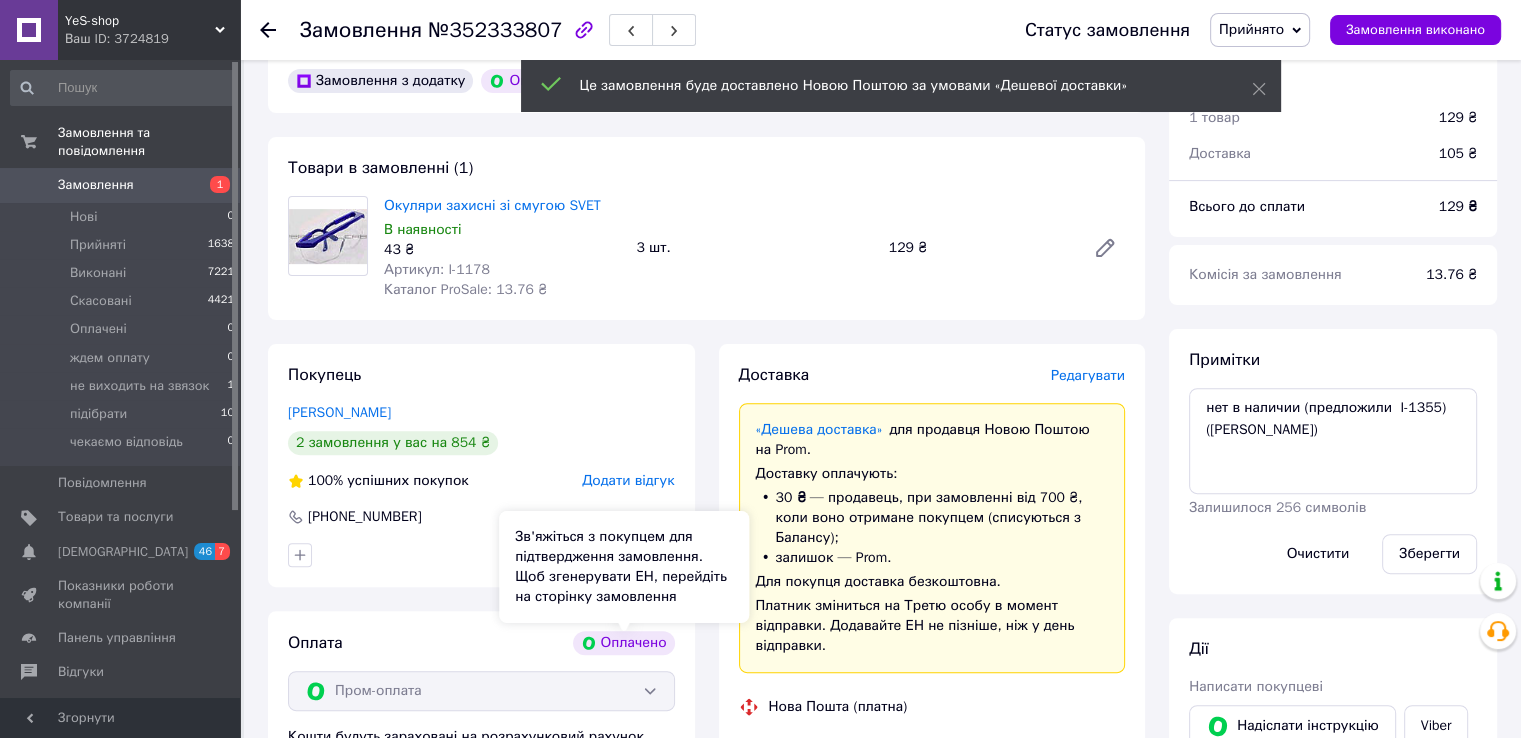 scroll, scrollTop: 588, scrollLeft: 0, axis: vertical 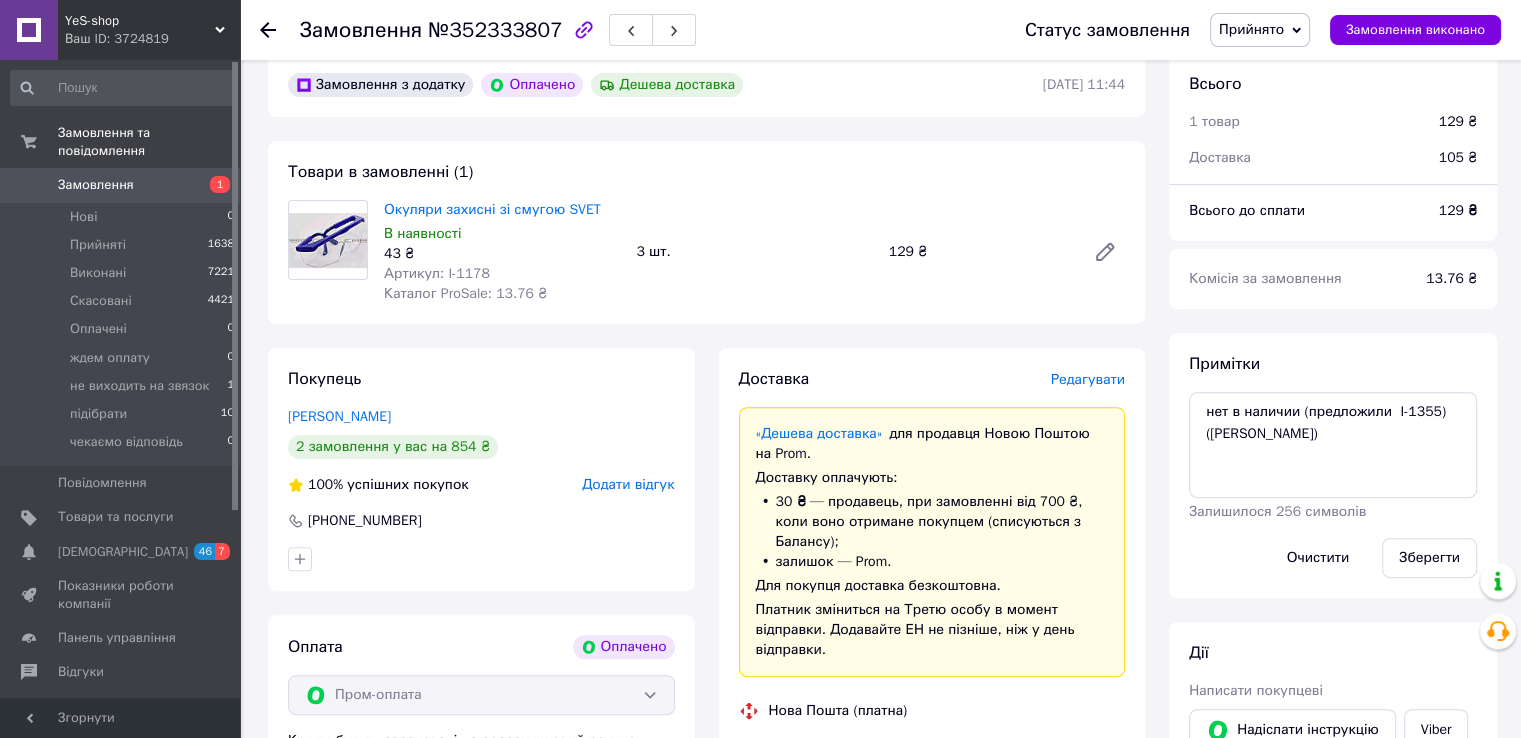 click 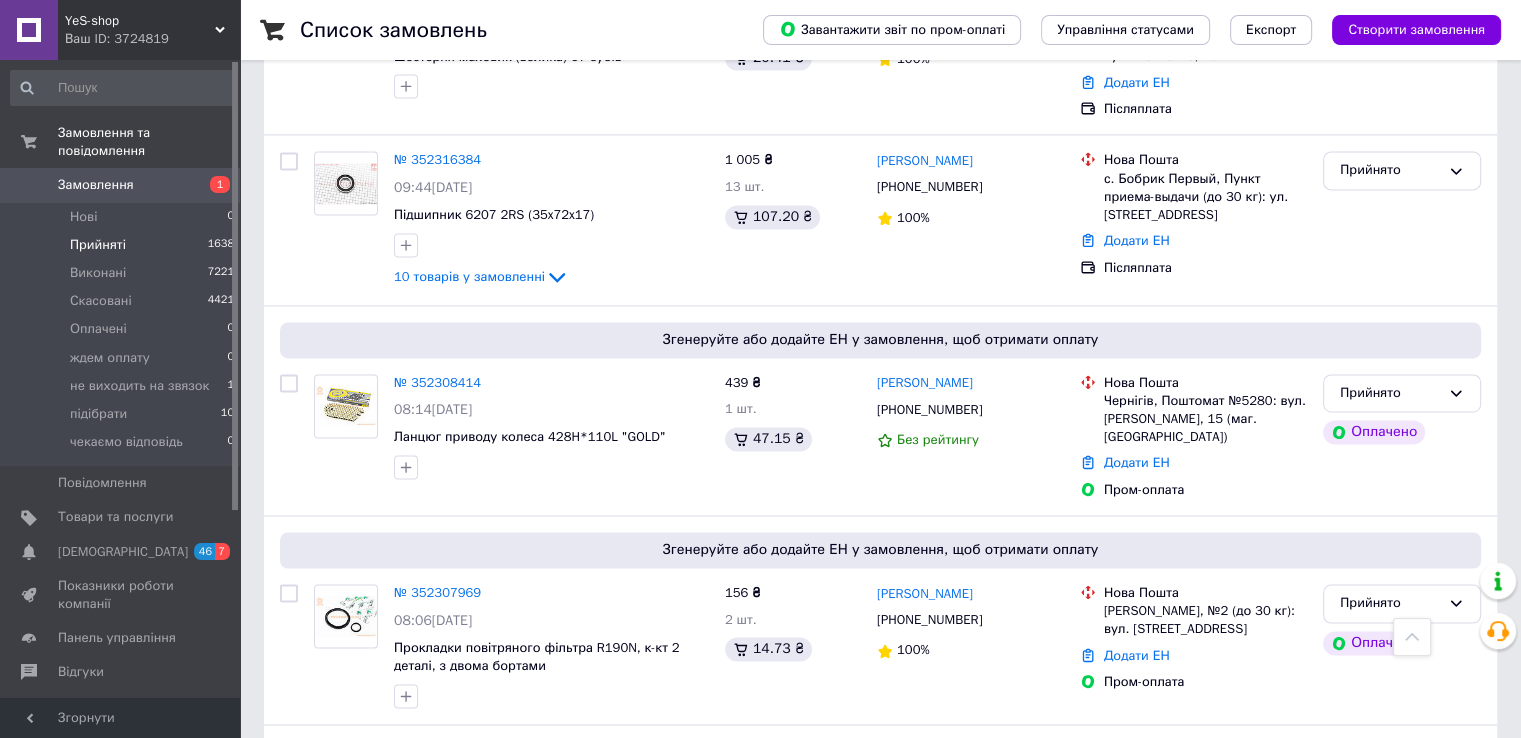 scroll, scrollTop: 3265, scrollLeft: 0, axis: vertical 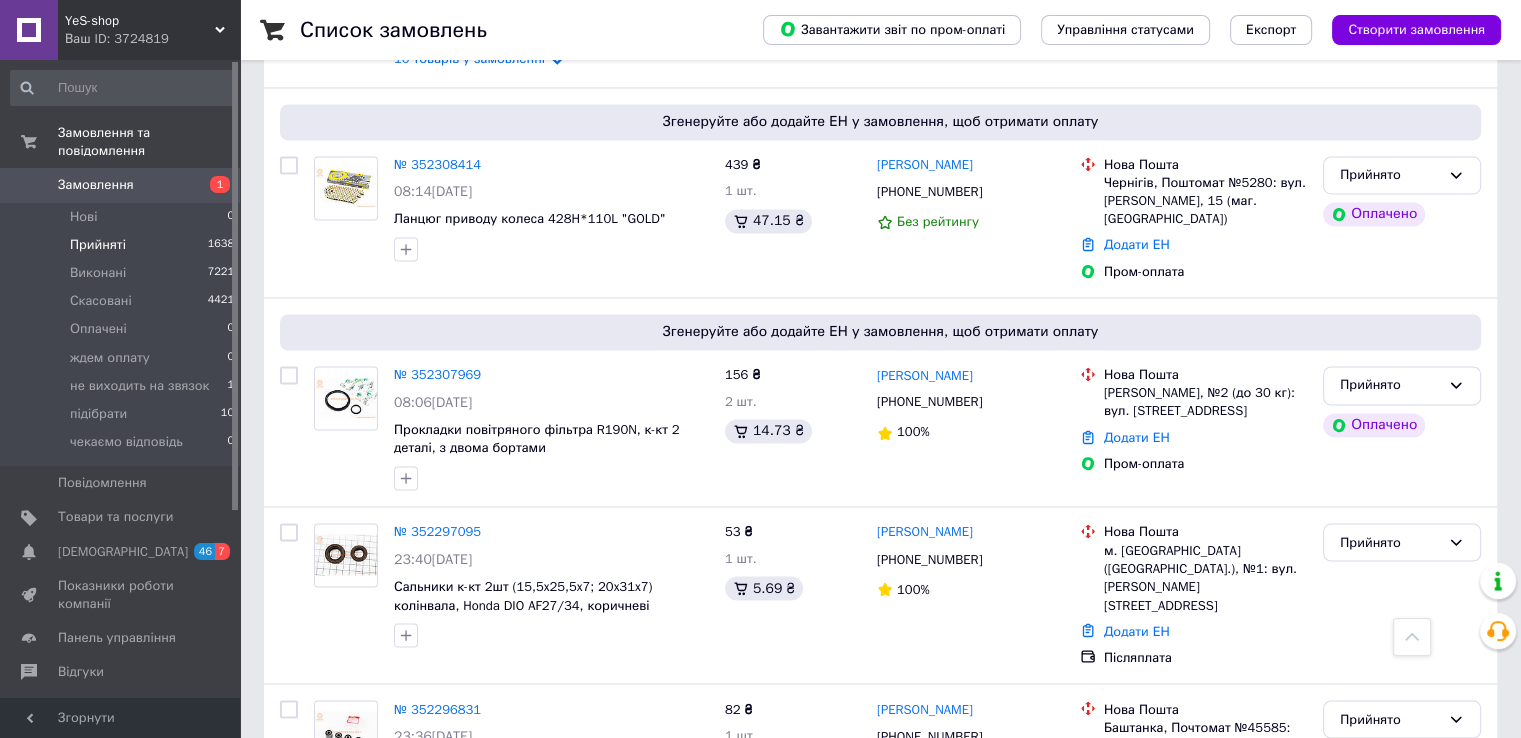 click on "3" at bounding box center [494, 884] 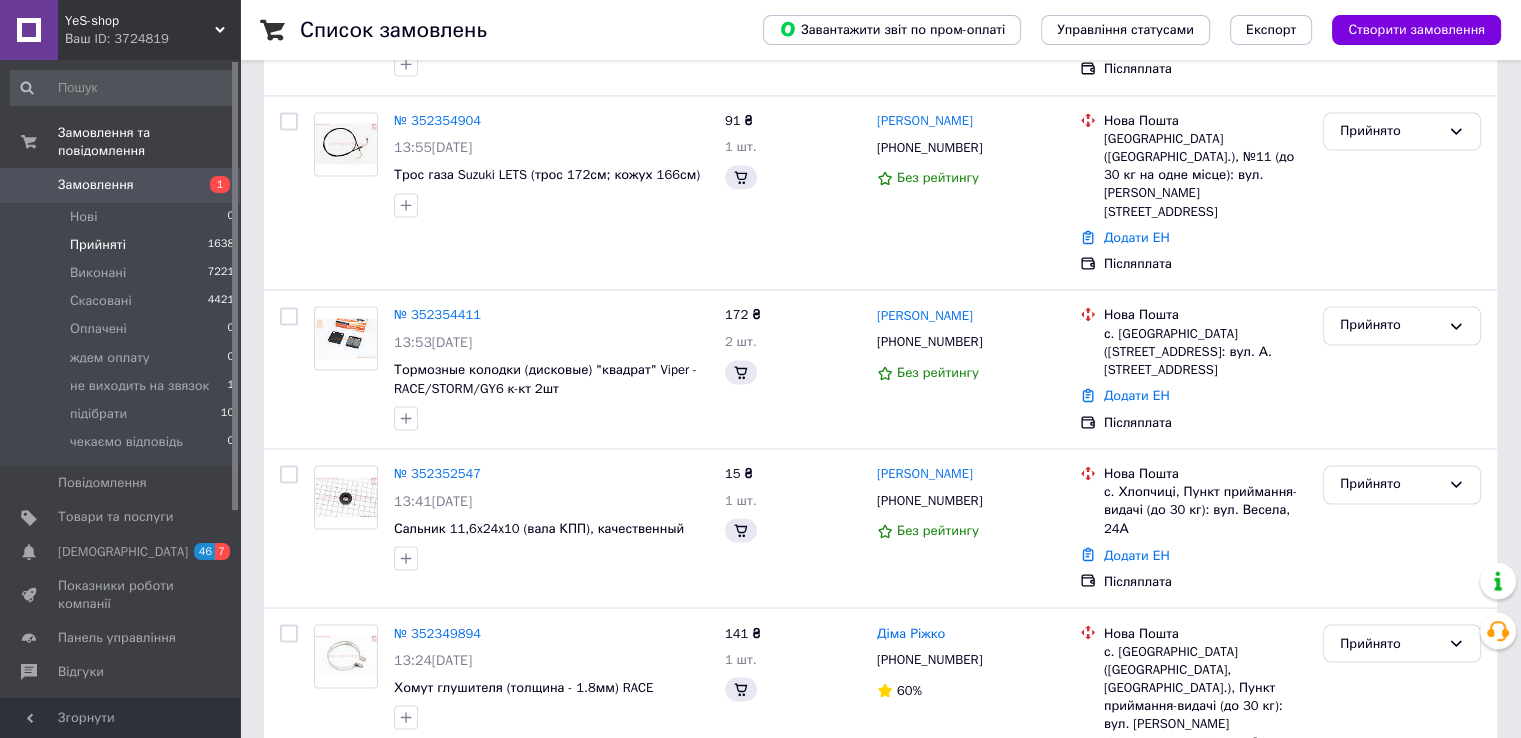scroll, scrollTop: 0, scrollLeft: 0, axis: both 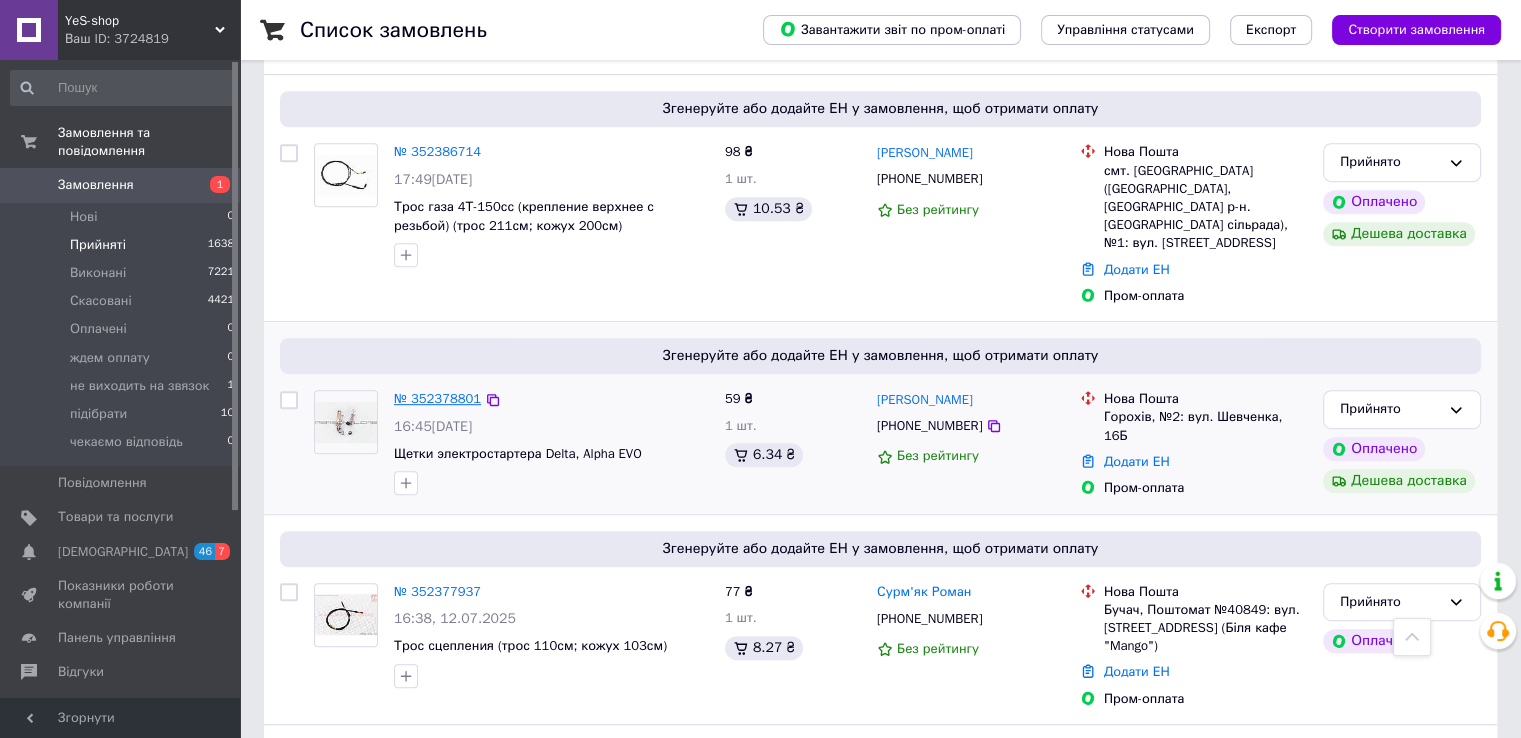 click on "№ 352378801" at bounding box center (437, 398) 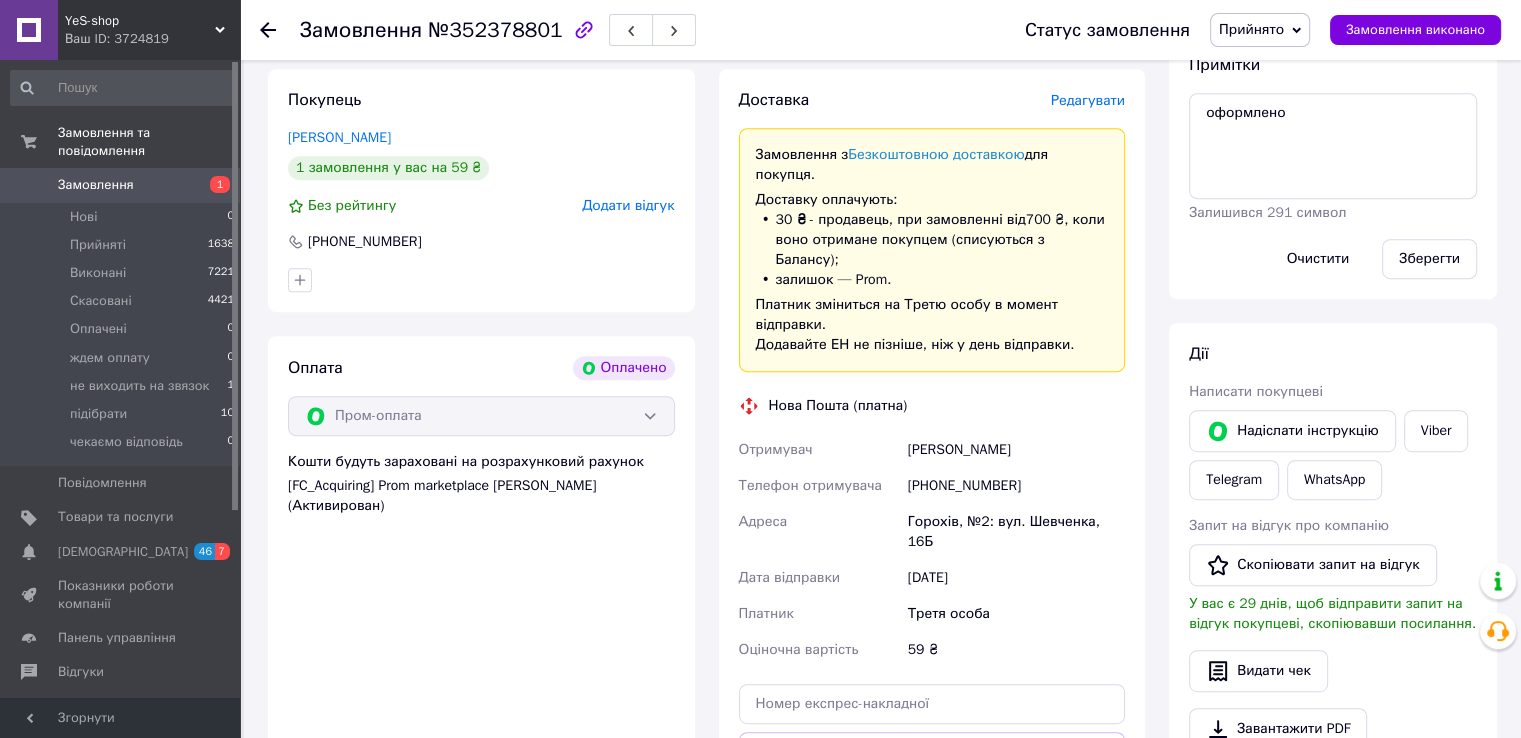 scroll, scrollTop: 900, scrollLeft: 0, axis: vertical 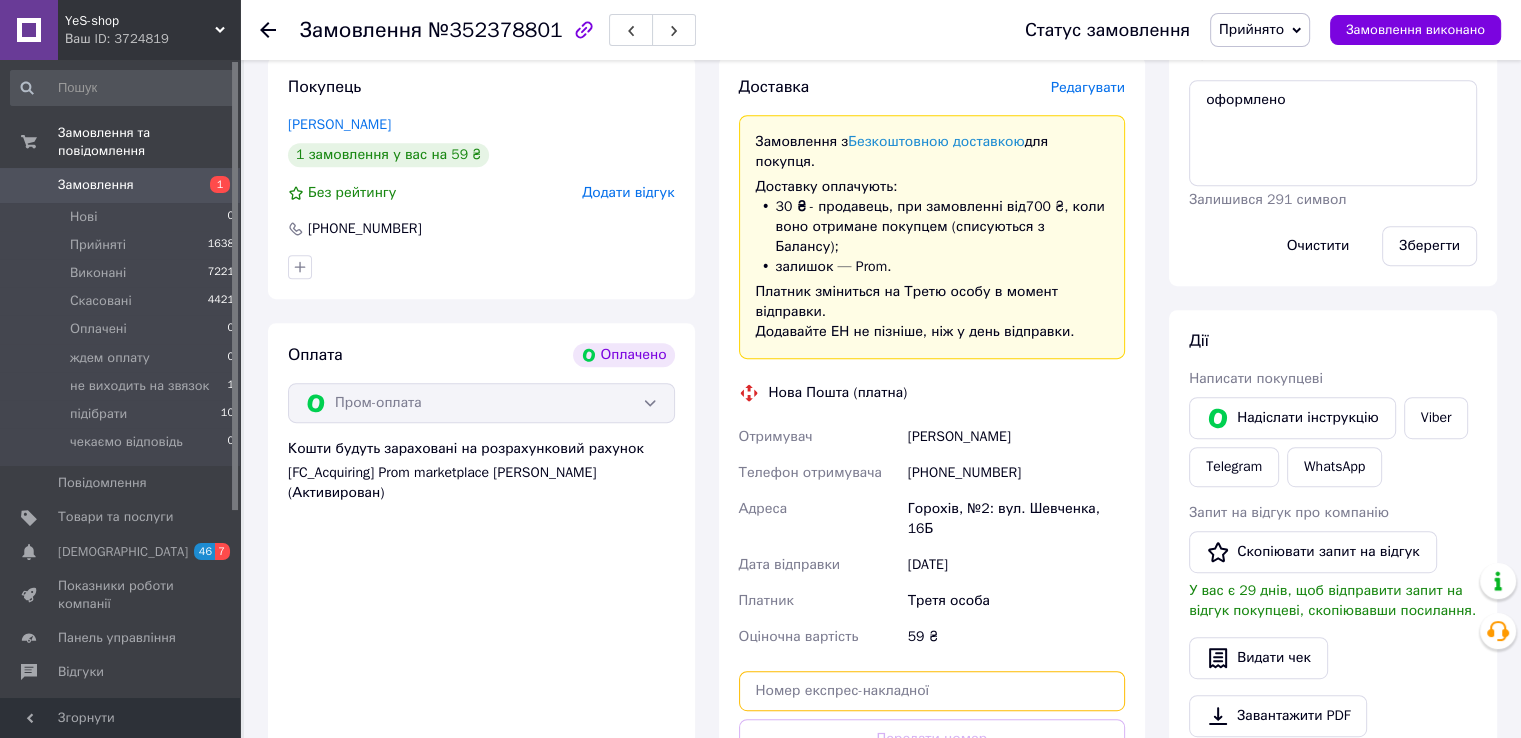 paste on "20400466651826" 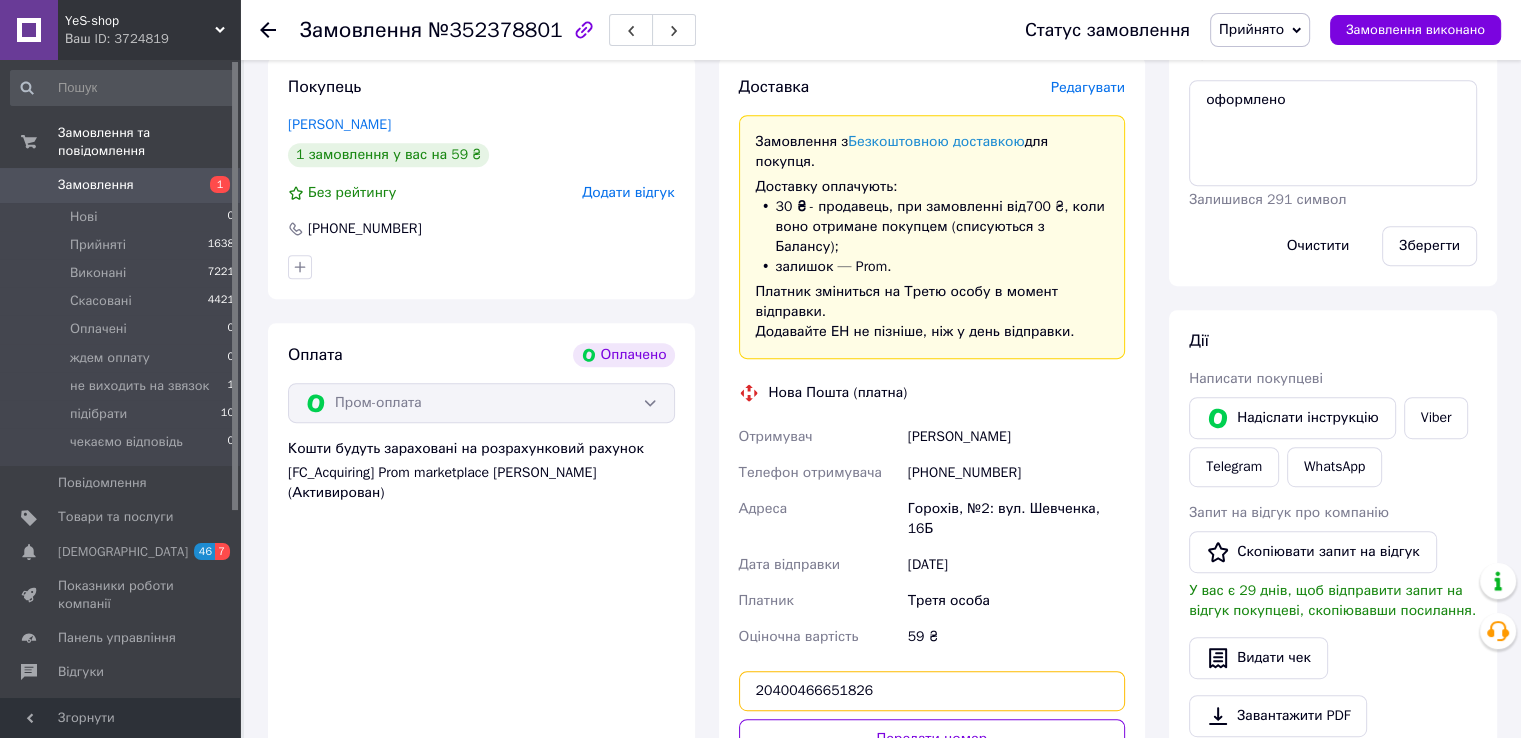 type on "20400466651826" 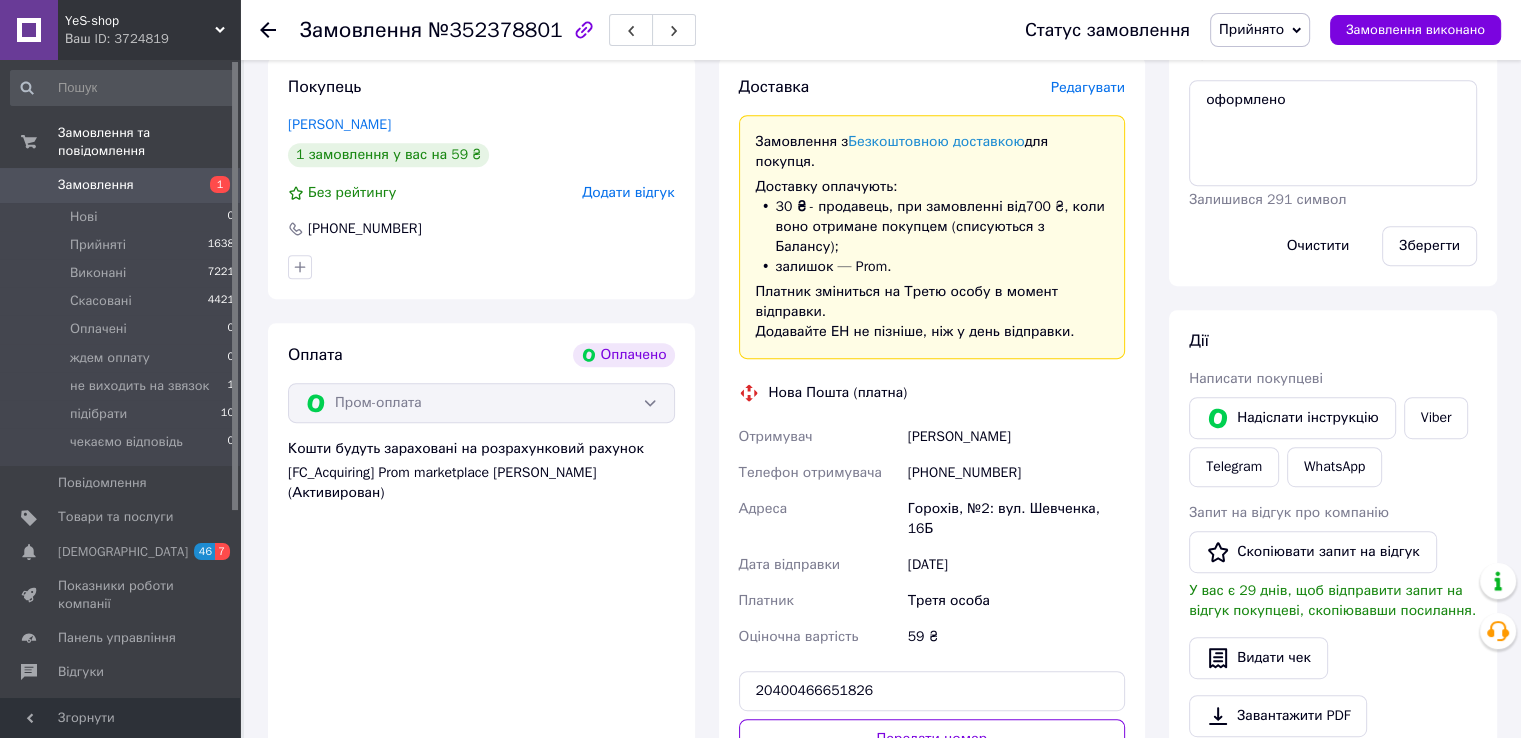 click on "Оплата Оплачено Пром-оплата Кошти будуть зараховані на розрахунковий рахунок [FC_Acquiring] Prom marketplace Стельмах Василь Валерійович (Активирован)" at bounding box center [481, 595] 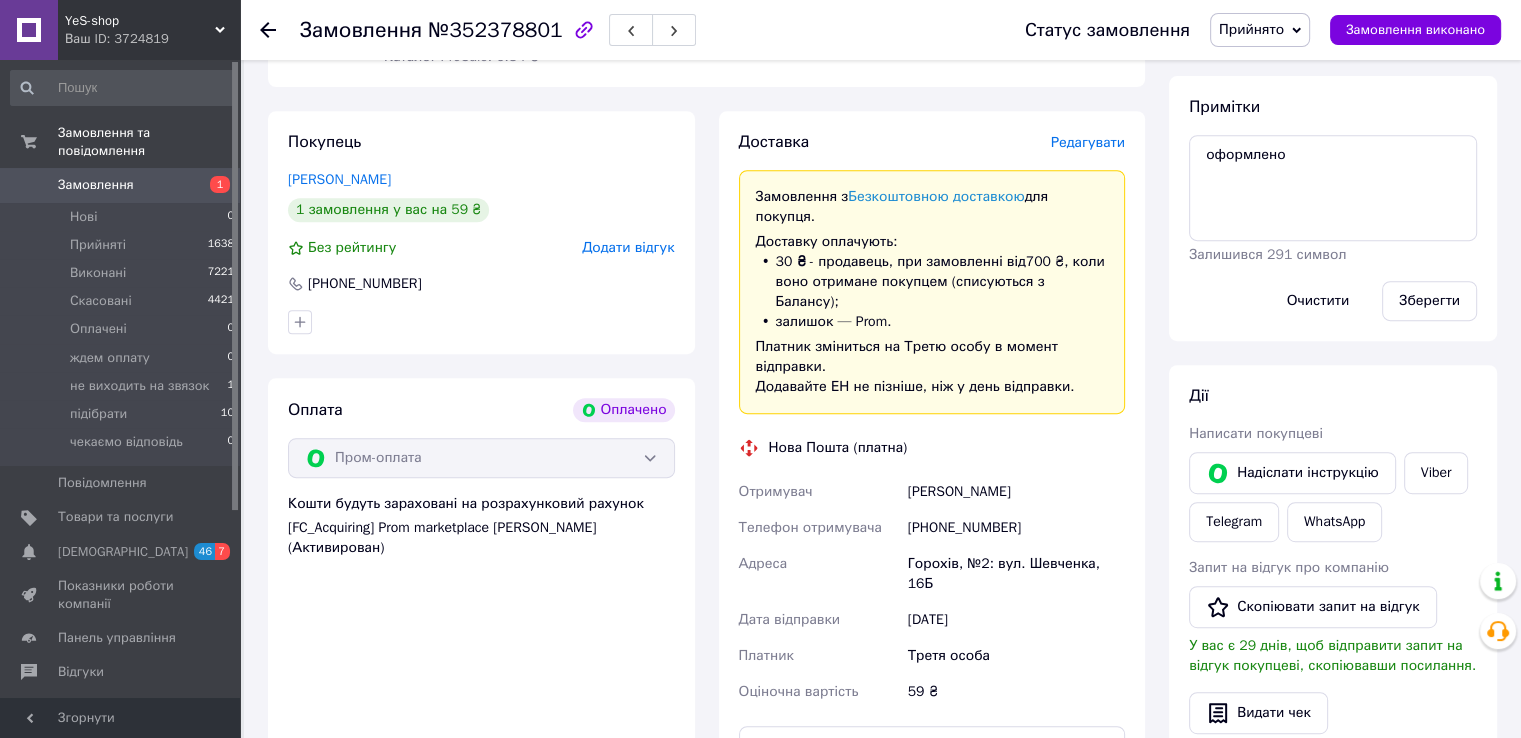 scroll, scrollTop: 900, scrollLeft: 0, axis: vertical 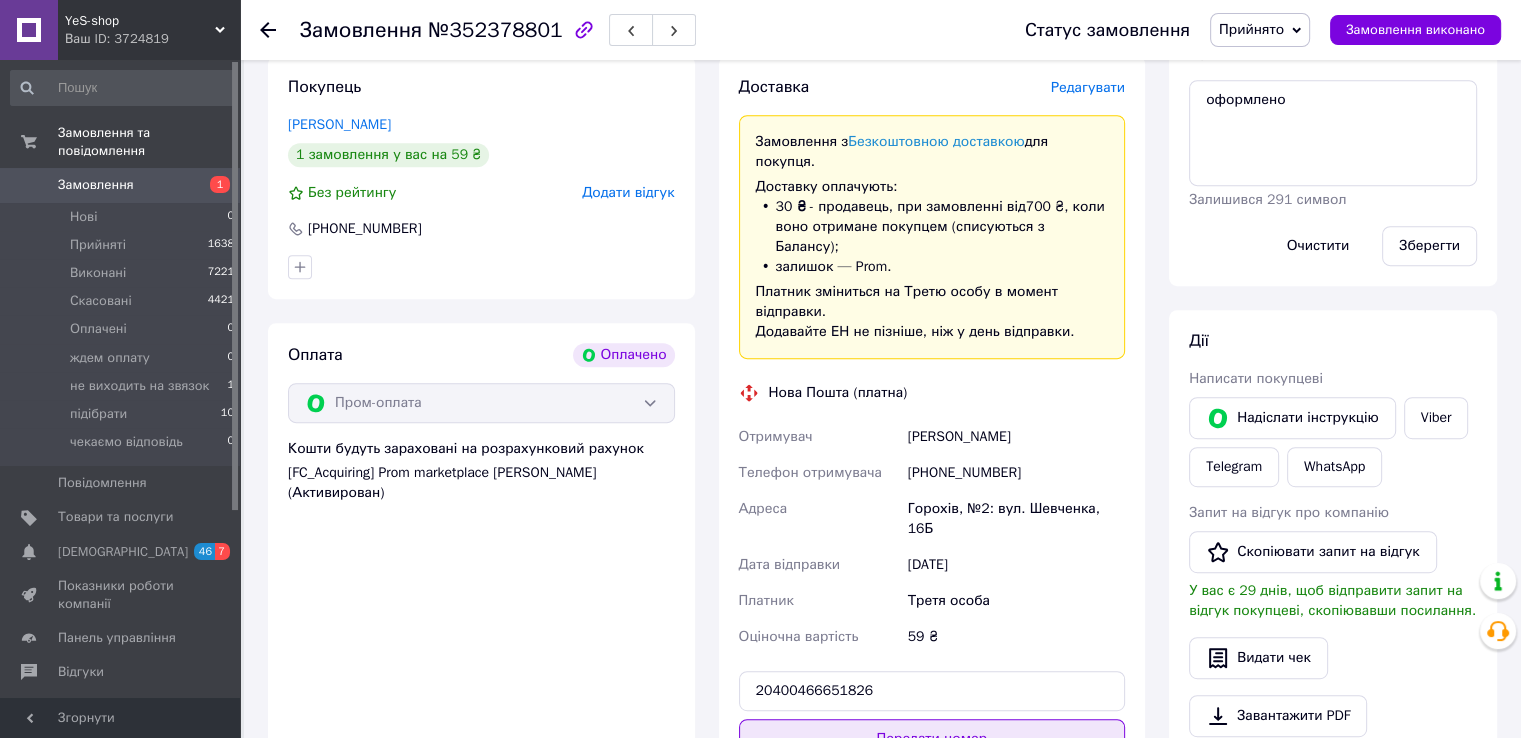 click on "Передати номер" at bounding box center (932, 739) 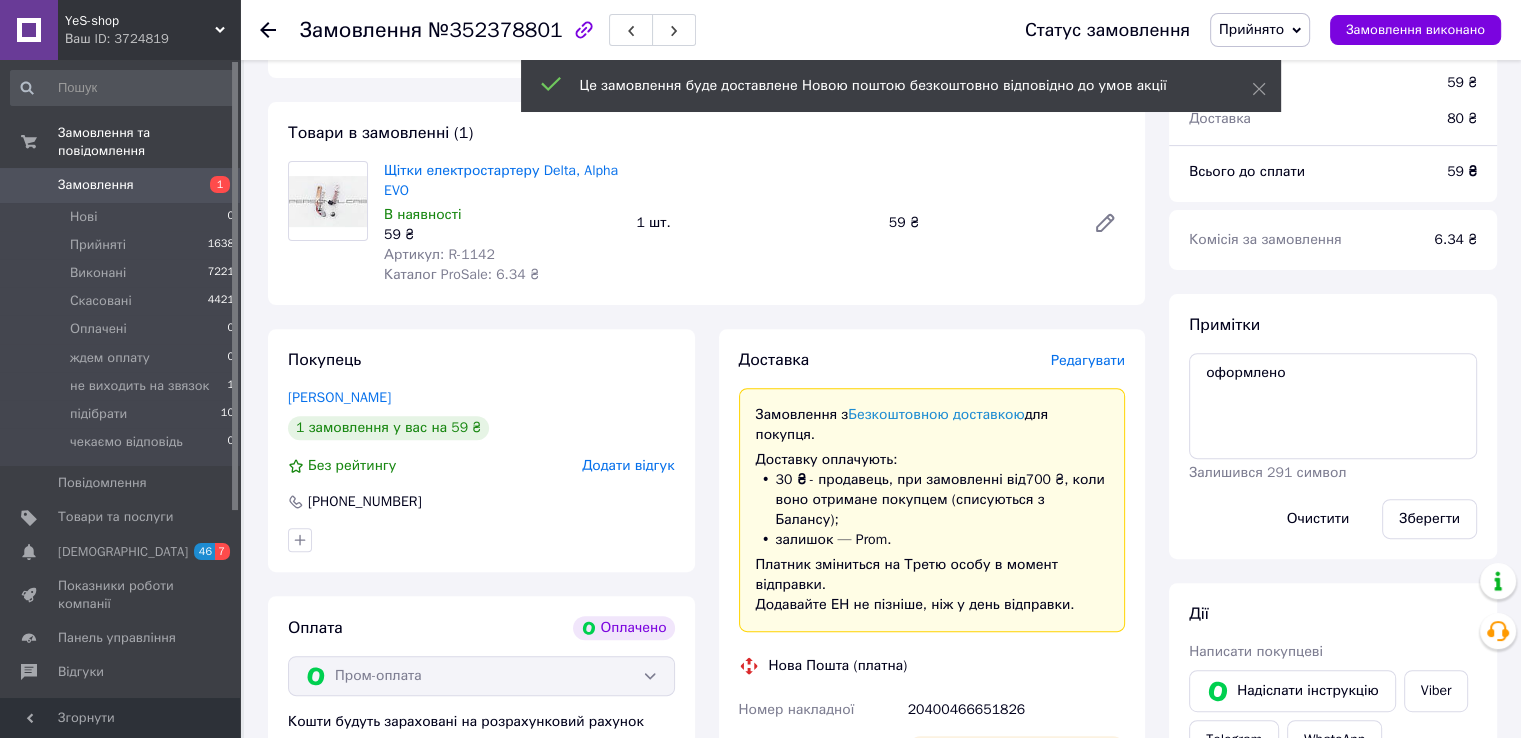 scroll, scrollTop: 600, scrollLeft: 0, axis: vertical 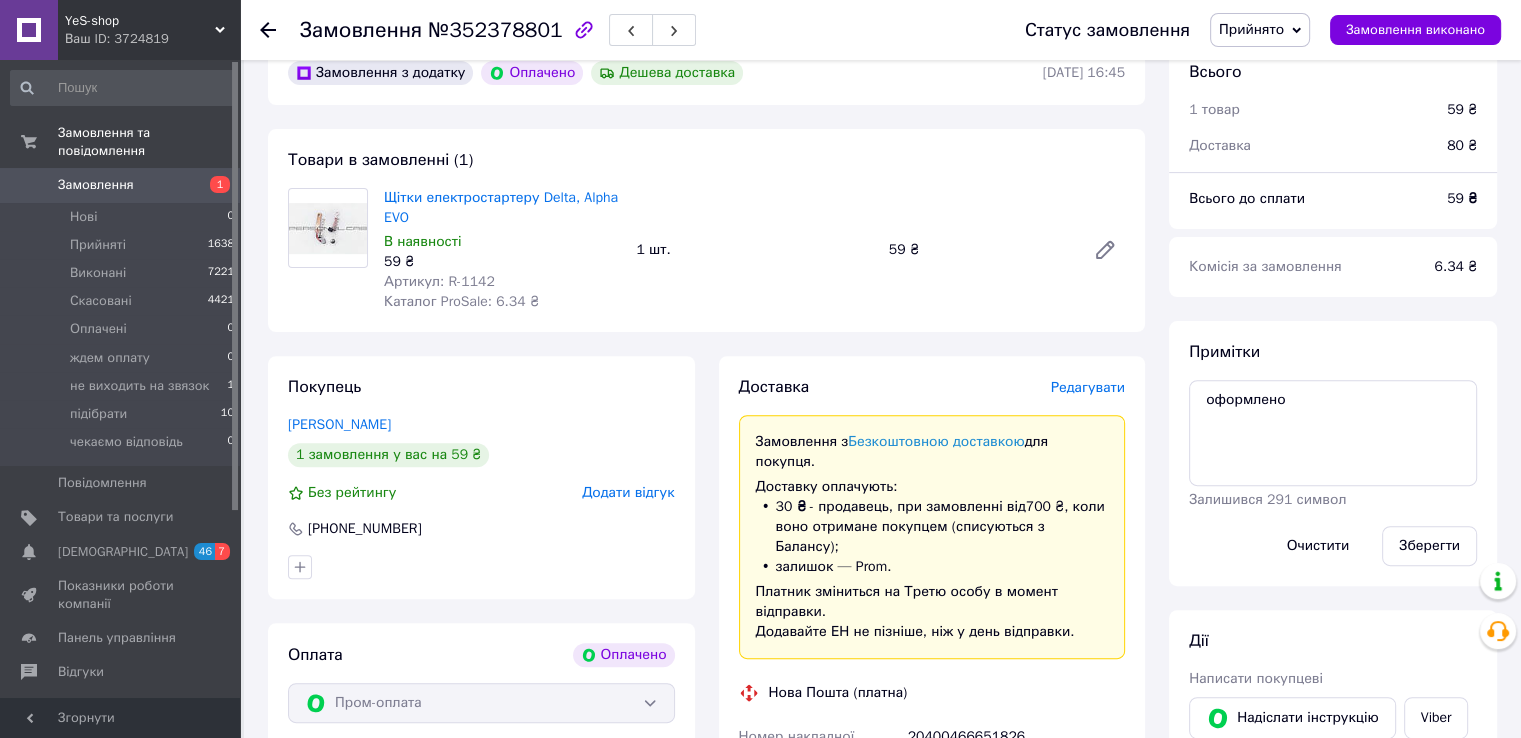 click 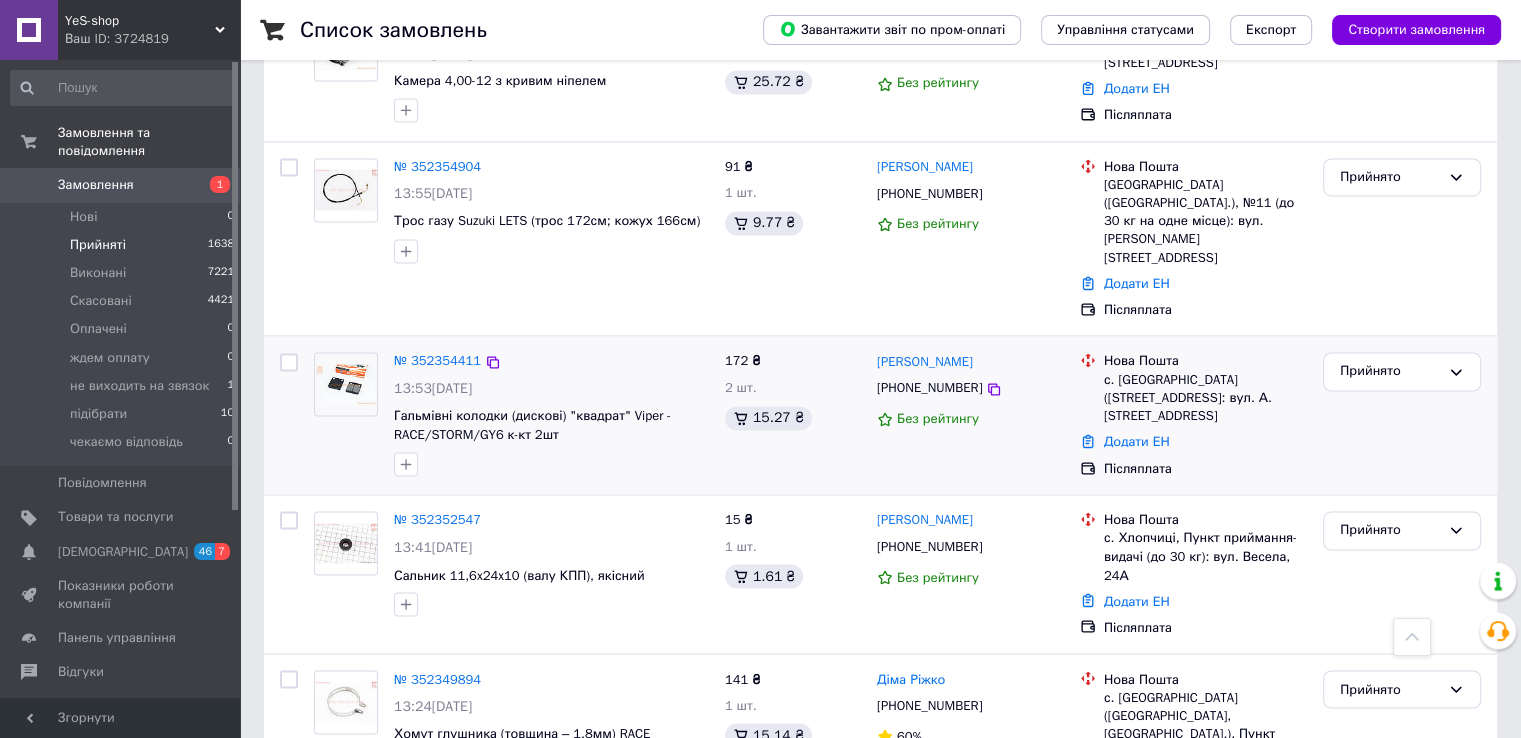 scroll, scrollTop: 3272, scrollLeft: 0, axis: vertical 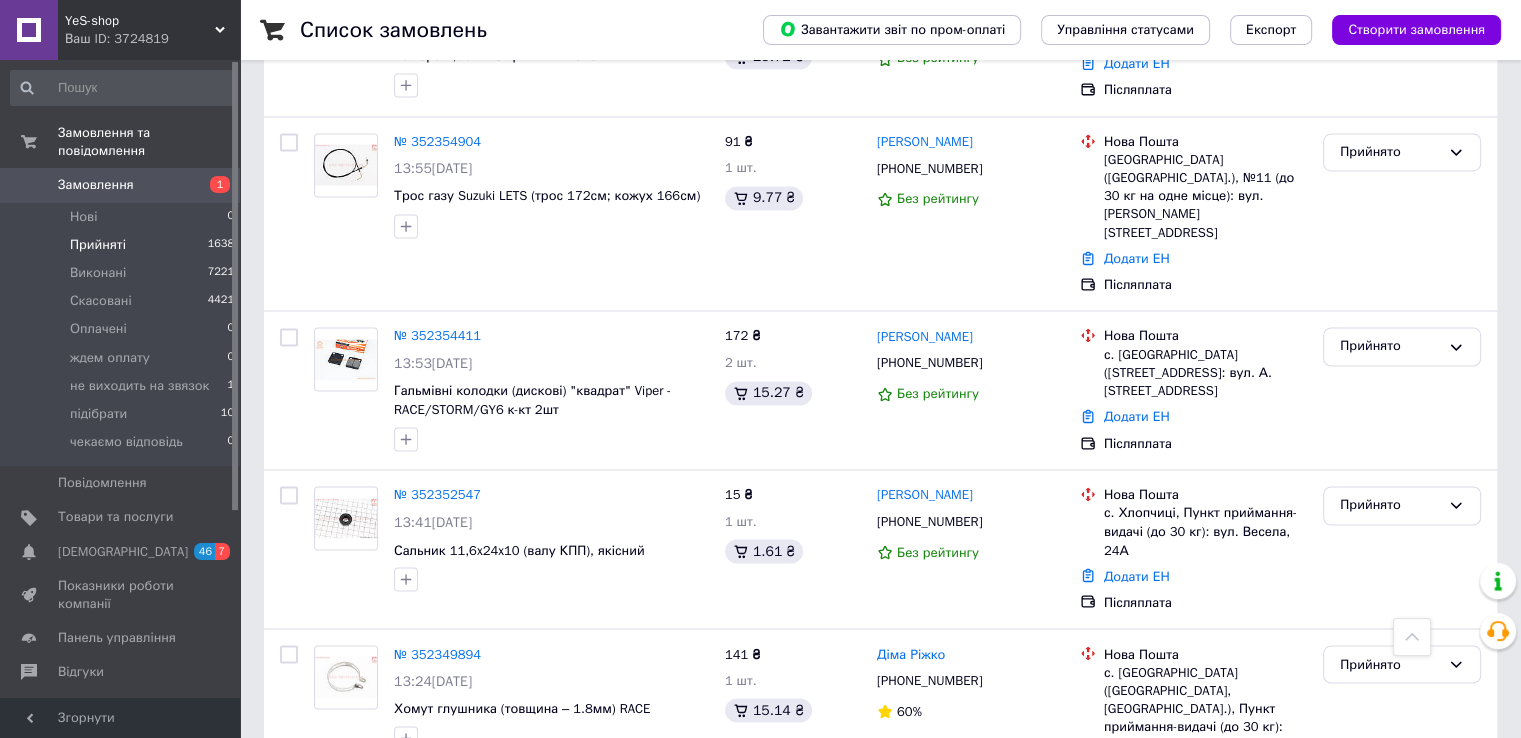 click on "2" at bounding box center (449, 886) 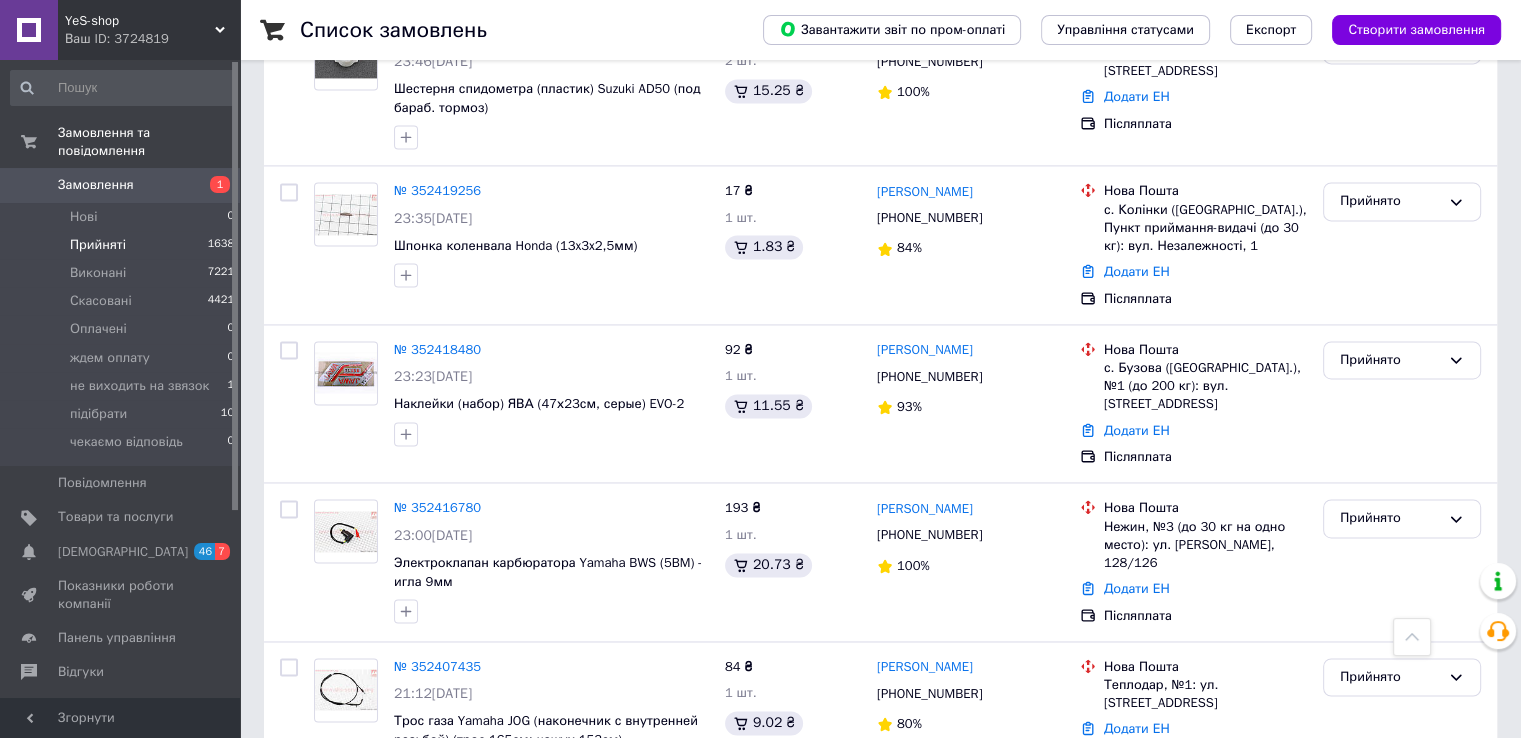 scroll, scrollTop: 2976, scrollLeft: 0, axis: vertical 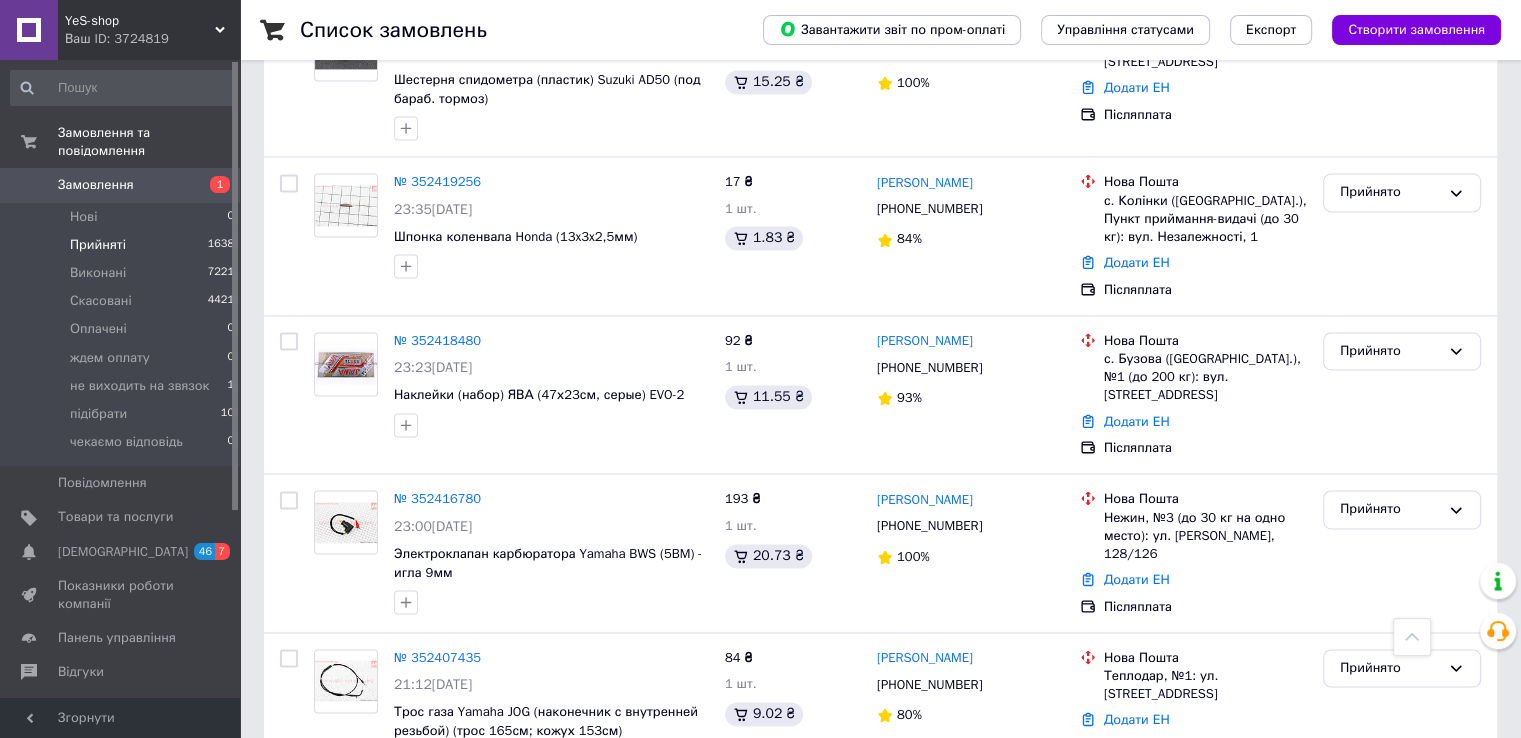 click on "4" at bounding box center (539, 834) 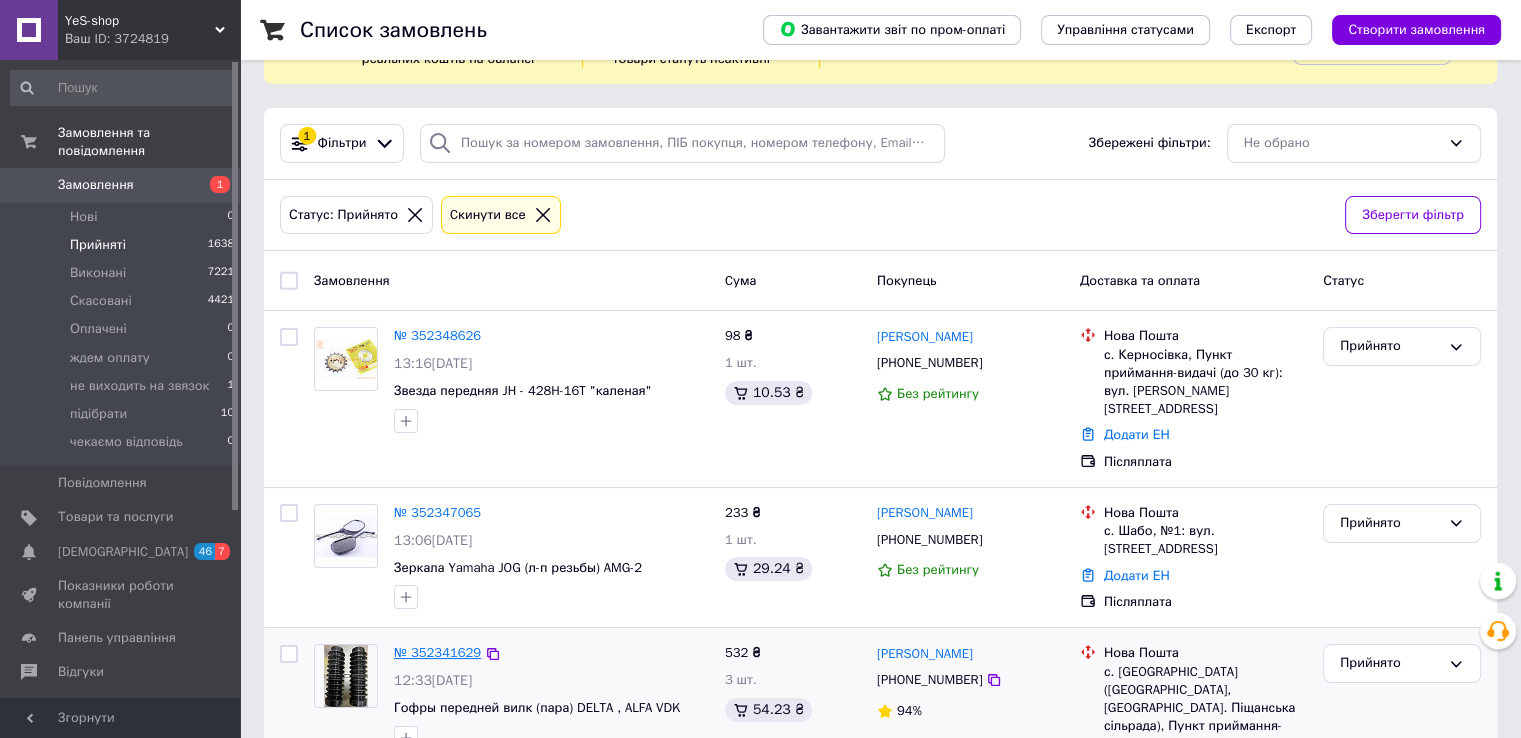 scroll, scrollTop: 300, scrollLeft: 0, axis: vertical 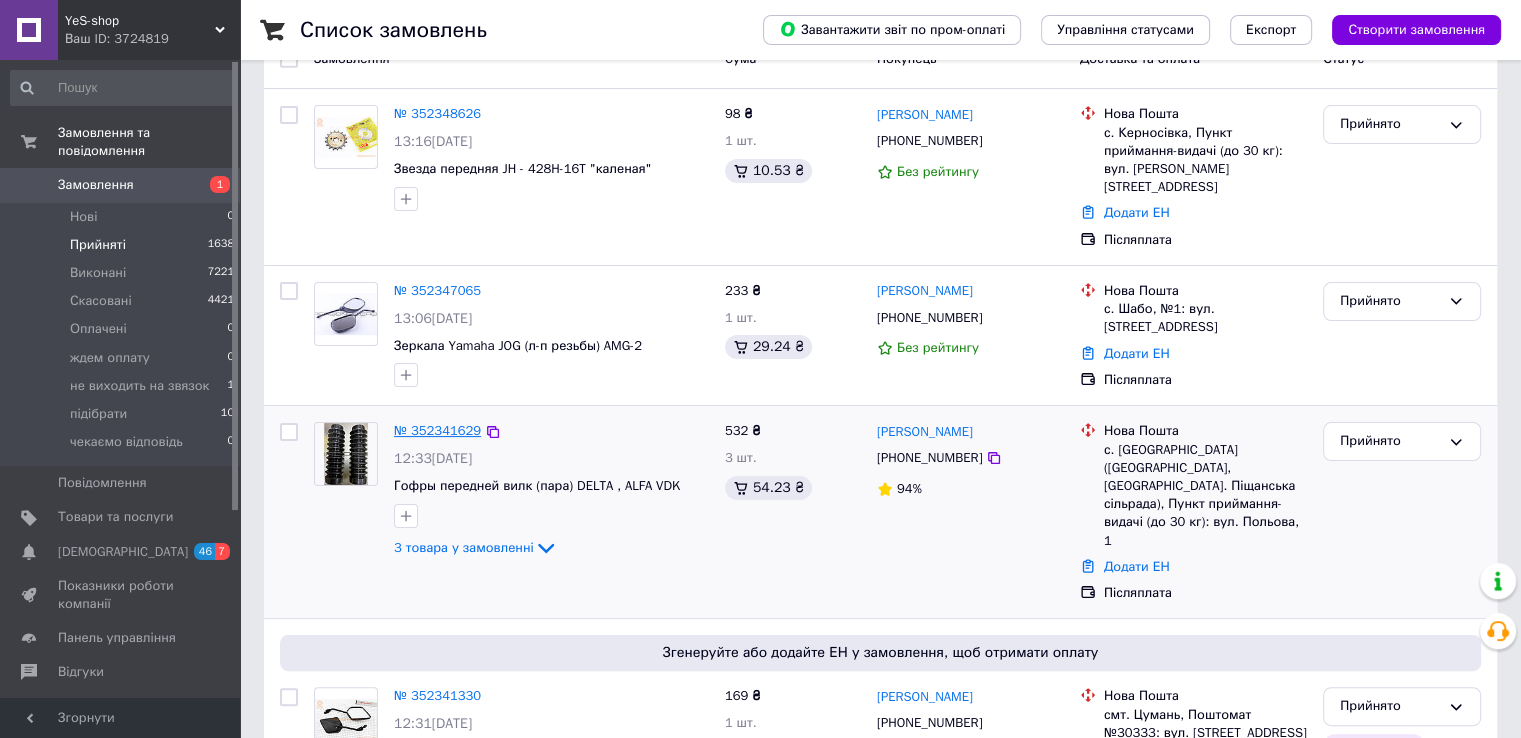 click on "№ 352341629" at bounding box center [437, 430] 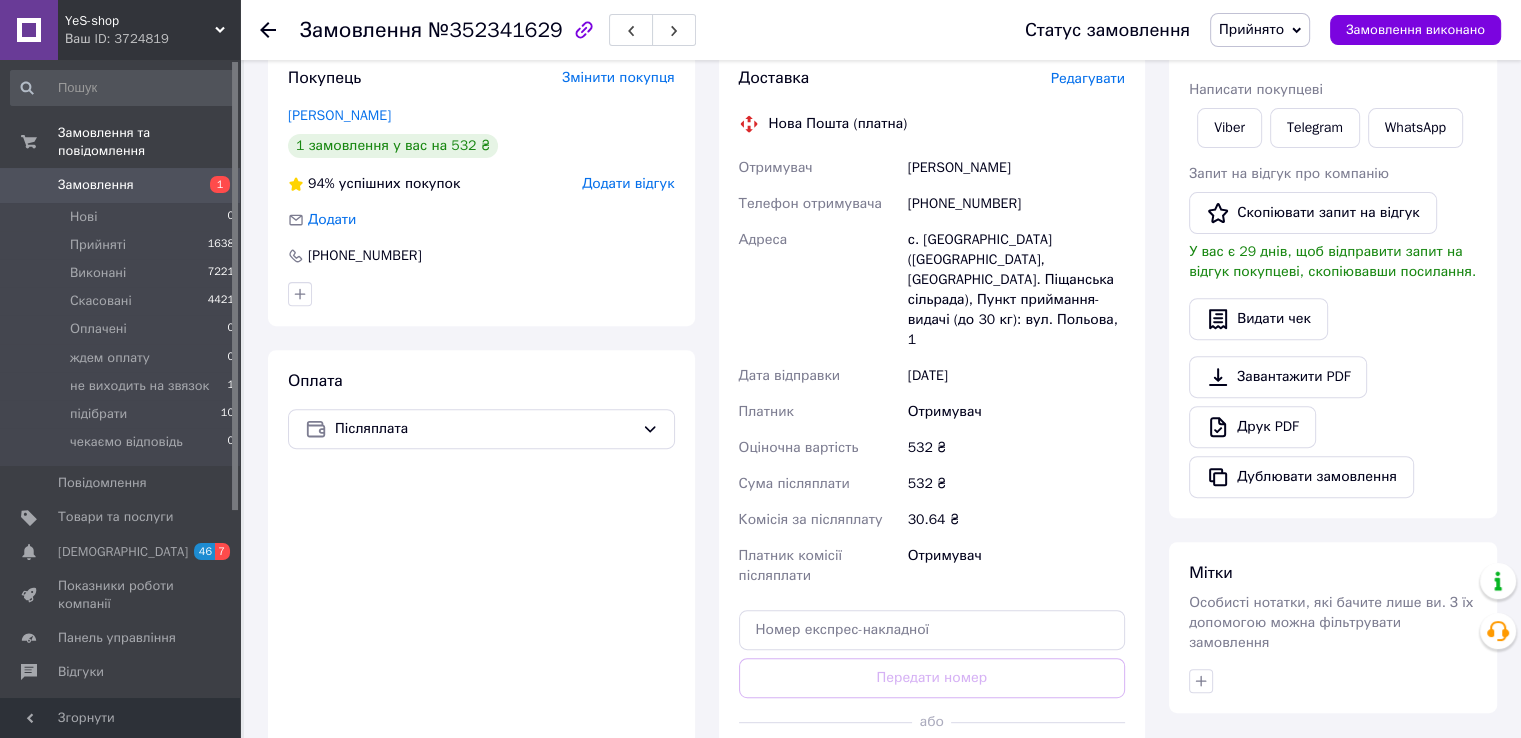scroll, scrollTop: 700, scrollLeft: 0, axis: vertical 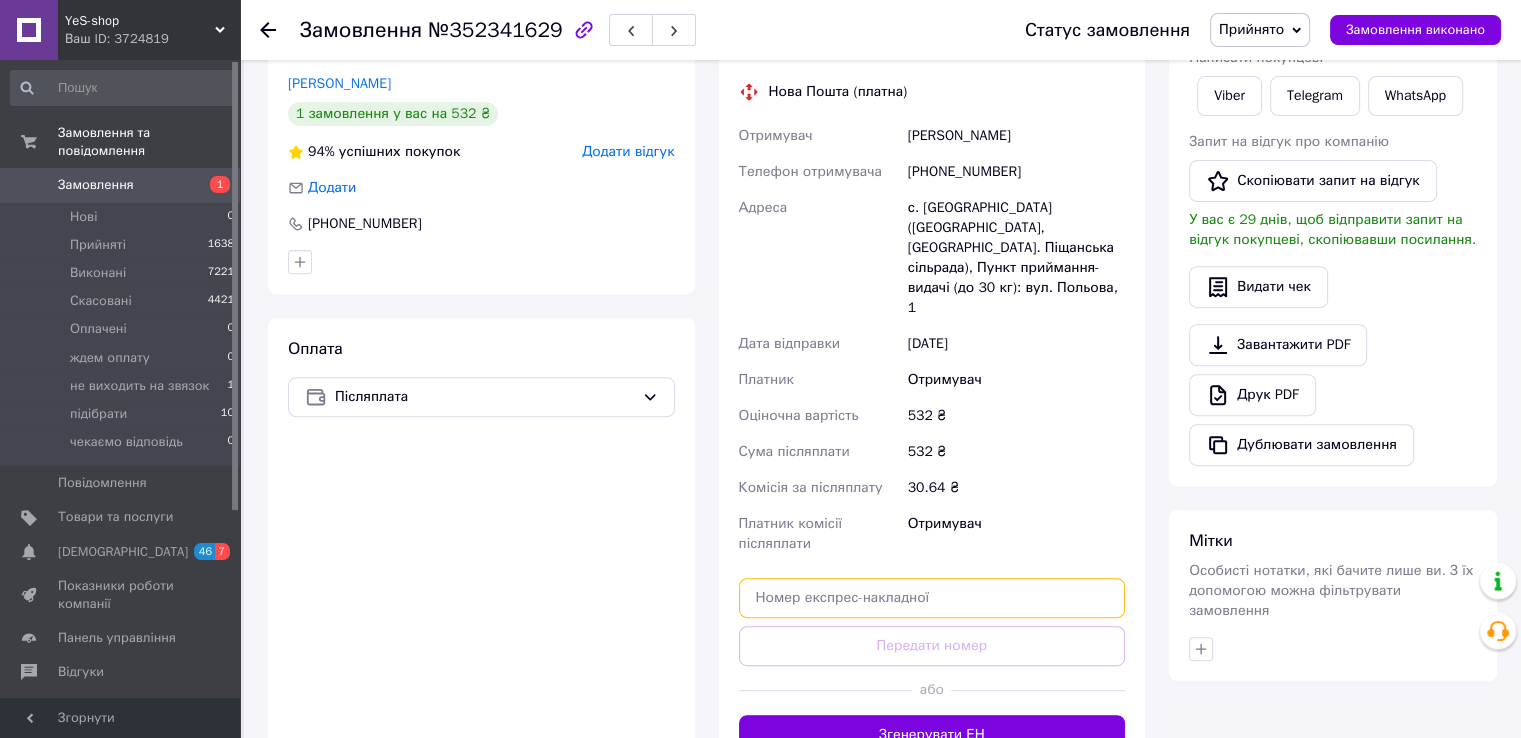paste on "20400466651666" 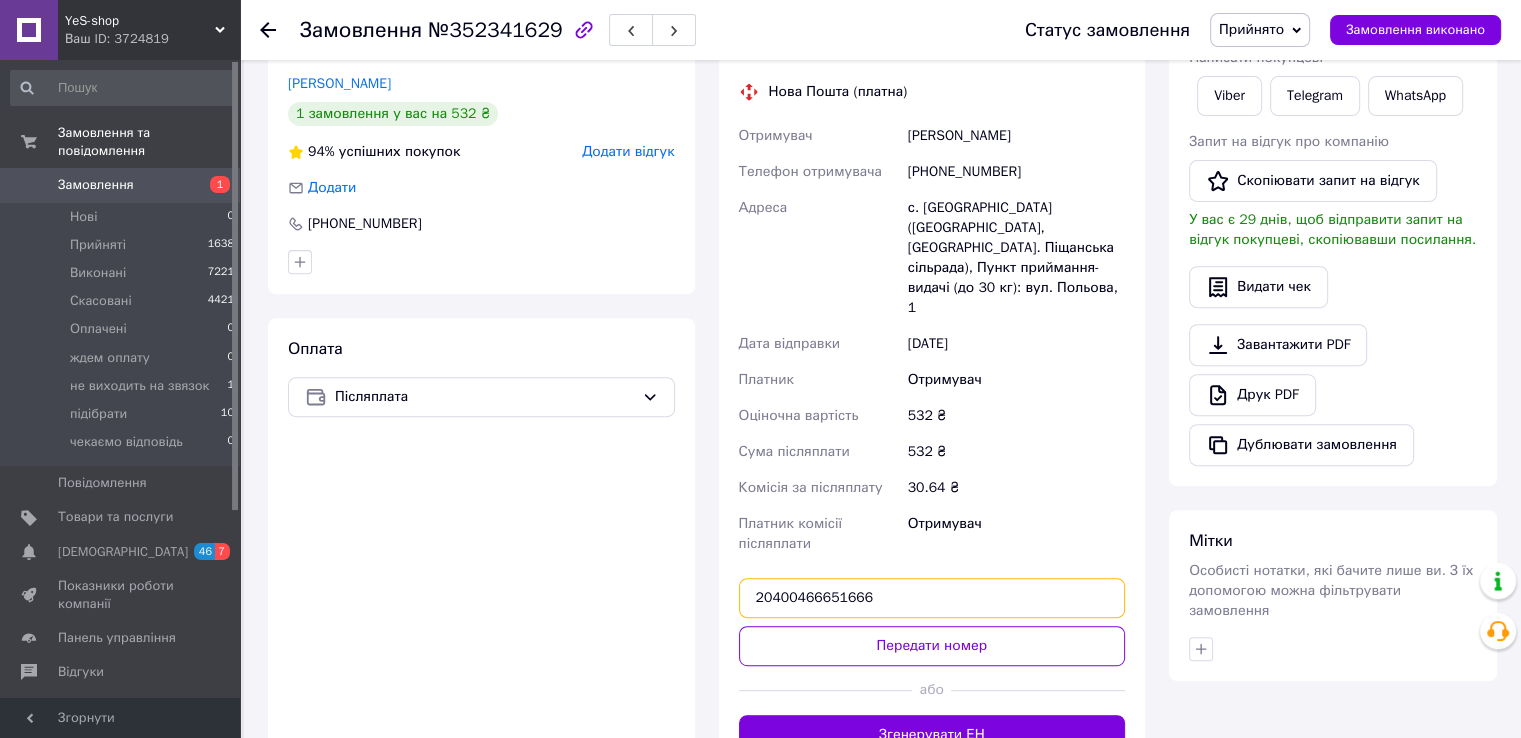 type on "20400466651666" 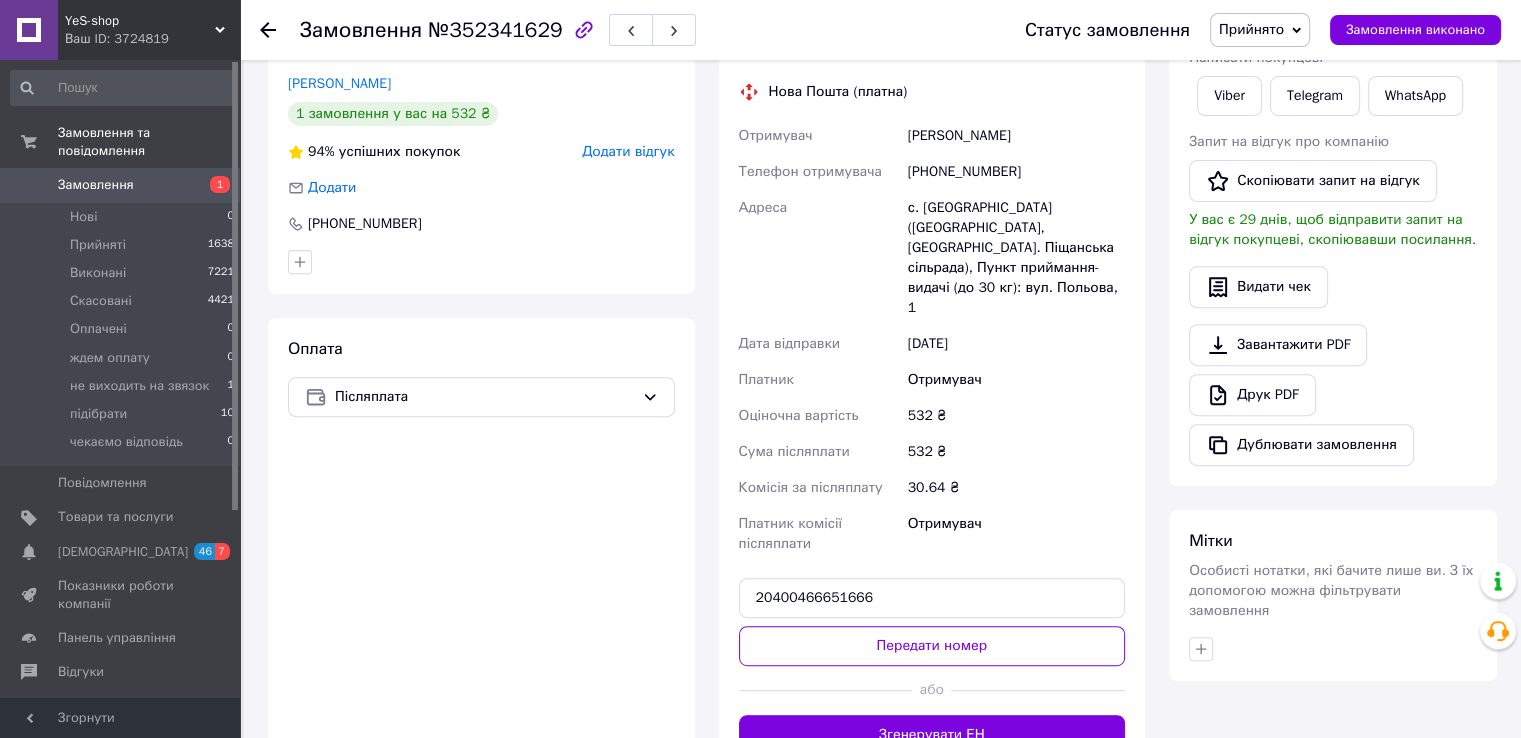 click on "Оплата Післяплата" at bounding box center (481, 546) 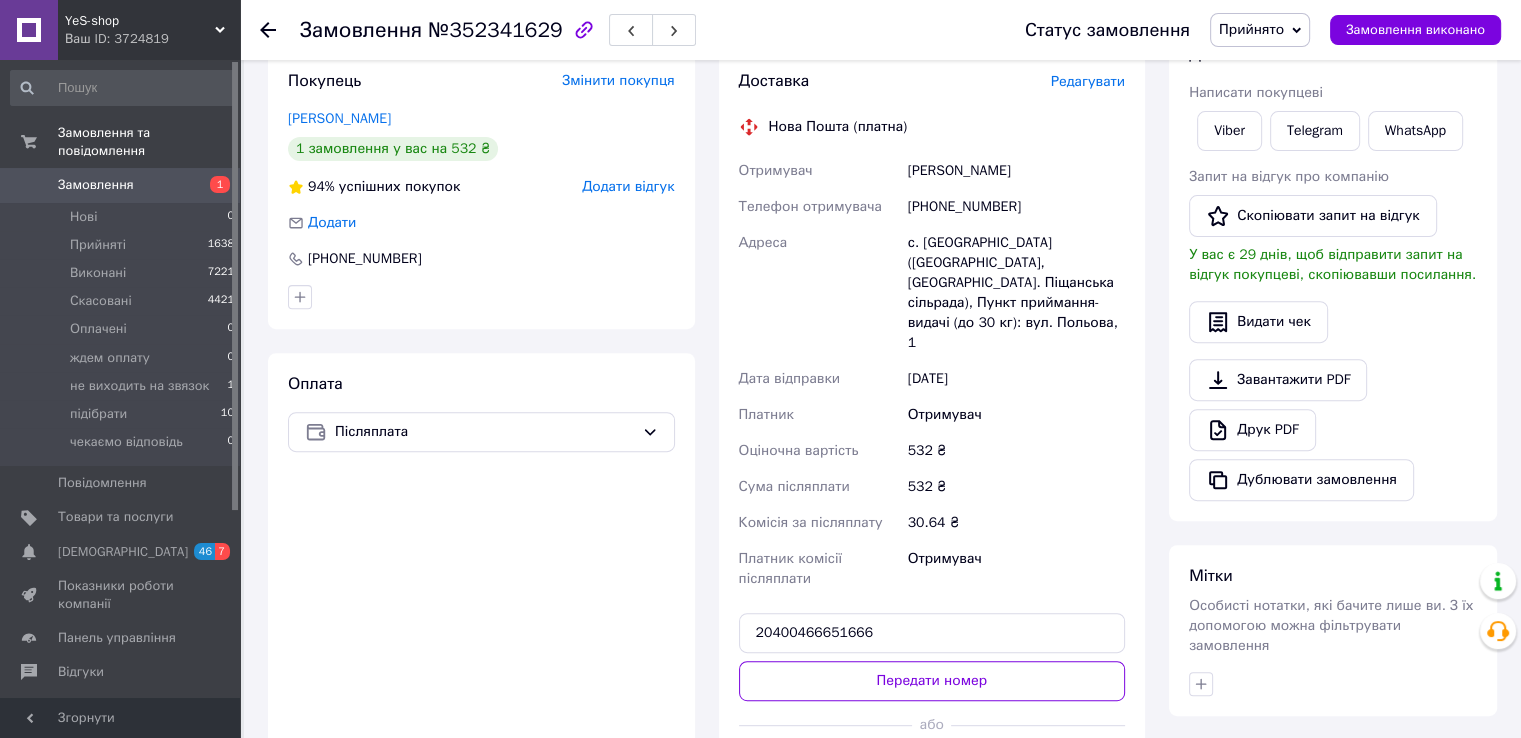 scroll, scrollTop: 700, scrollLeft: 0, axis: vertical 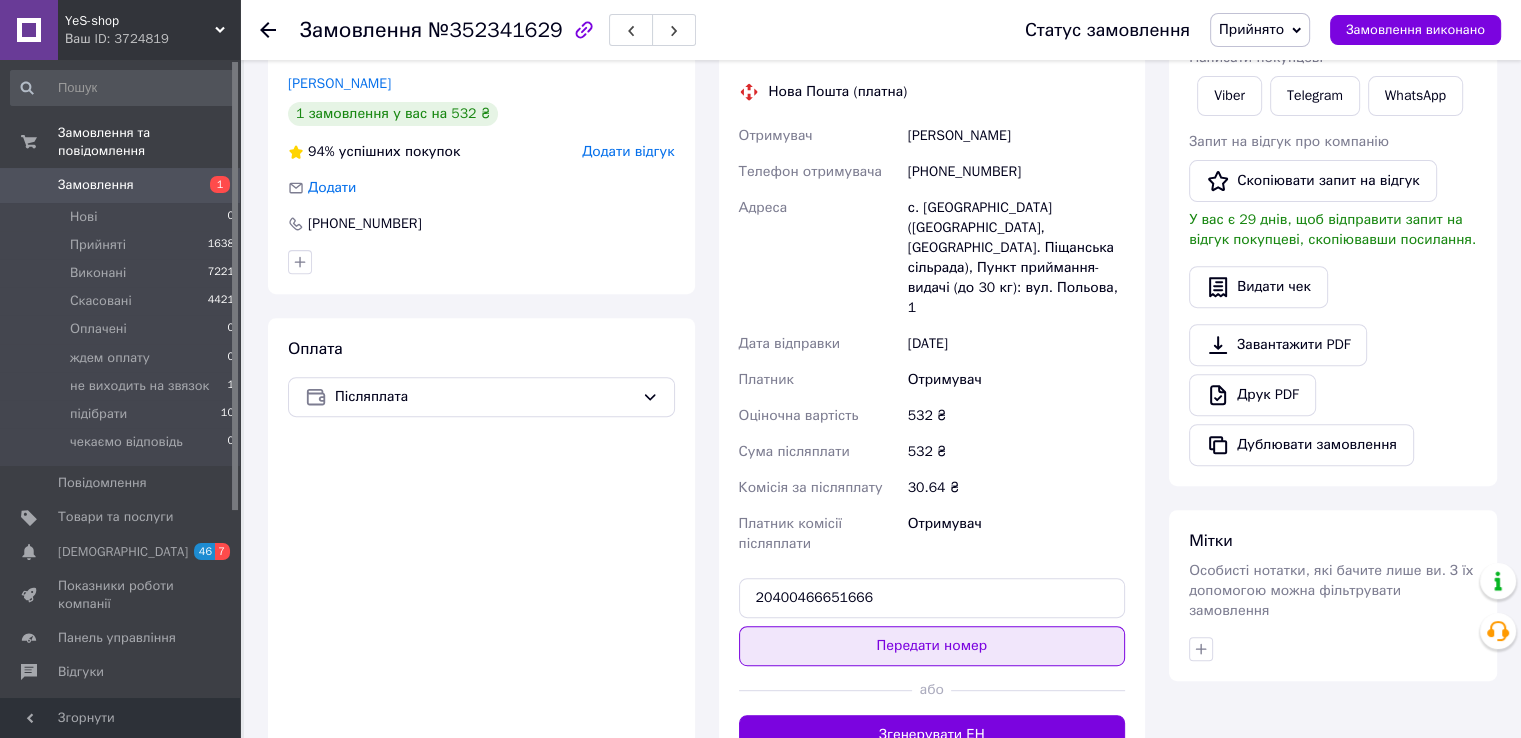 click on "Передати номер" at bounding box center [932, 646] 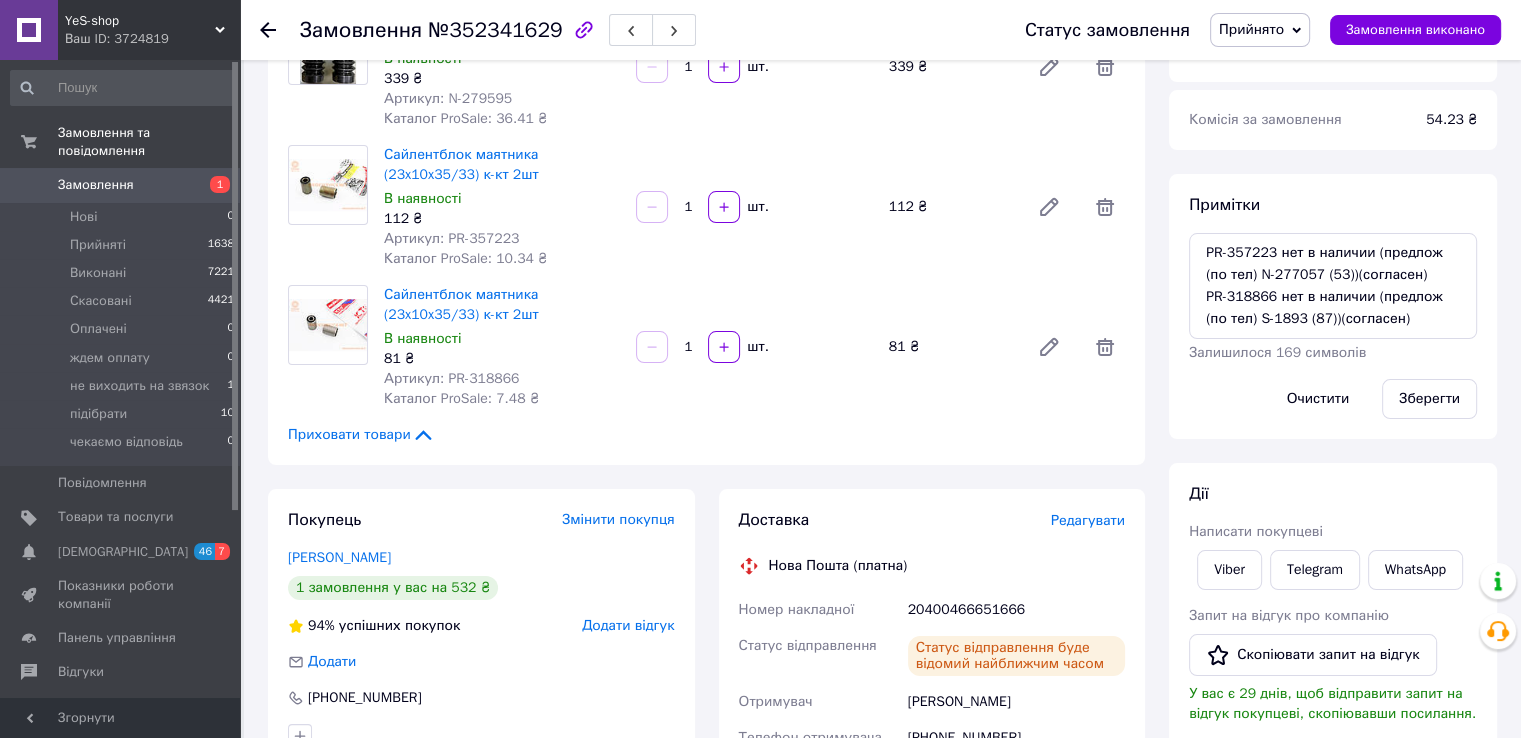 scroll, scrollTop: 100, scrollLeft: 0, axis: vertical 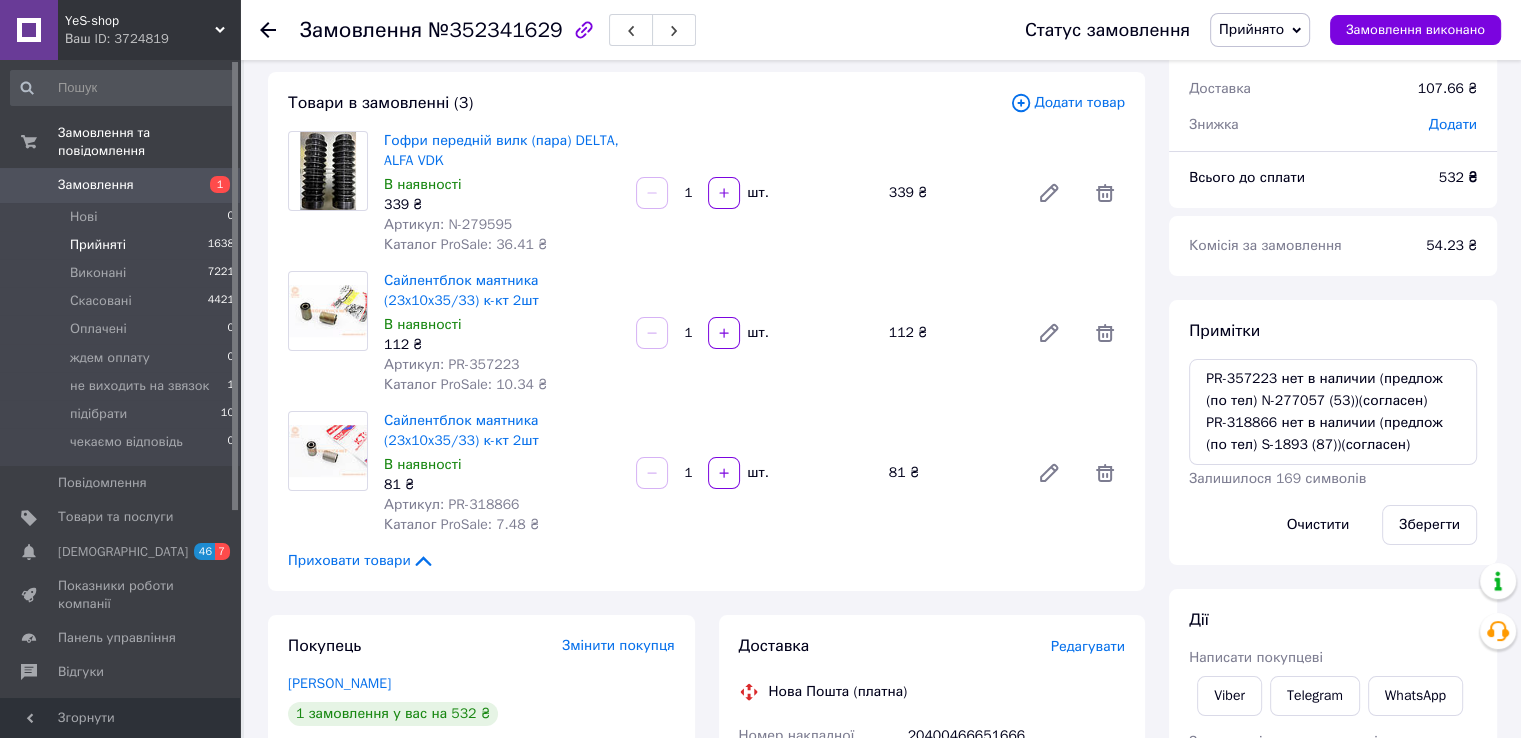click on "Прийняті" at bounding box center (98, 245) 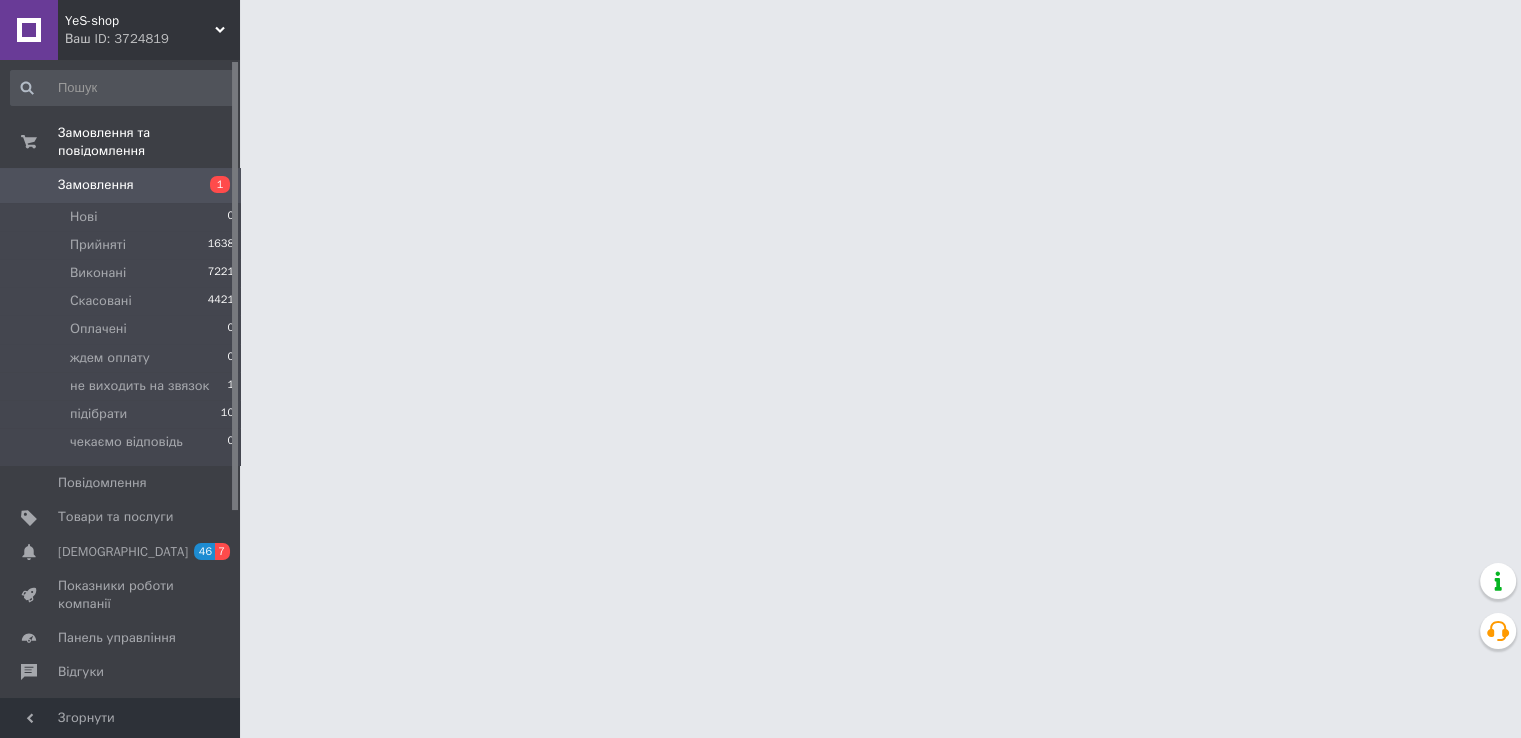 scroll, scrollTop: 0, scrollLeft: 0, axis: both 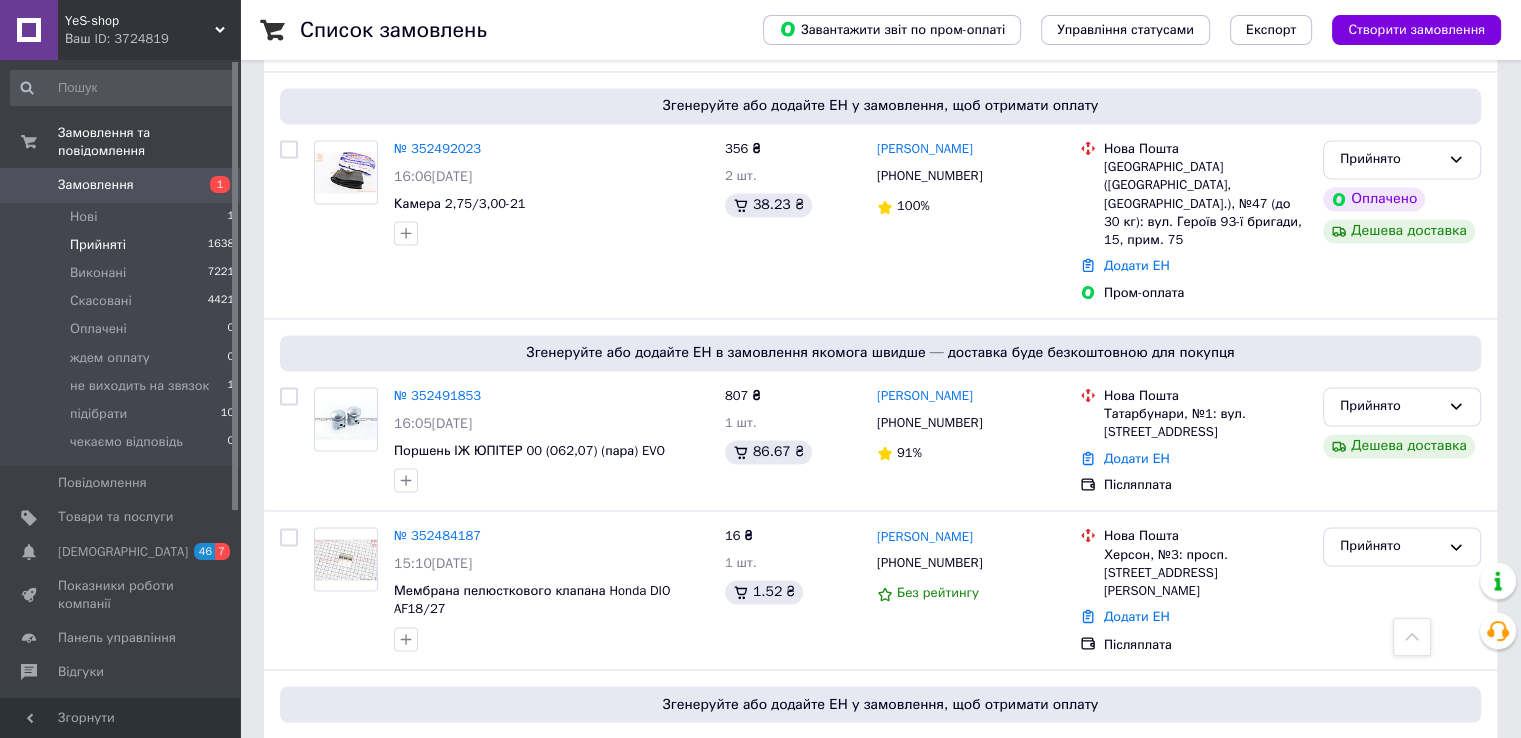 click on "2" at bounding box center (327, 961) 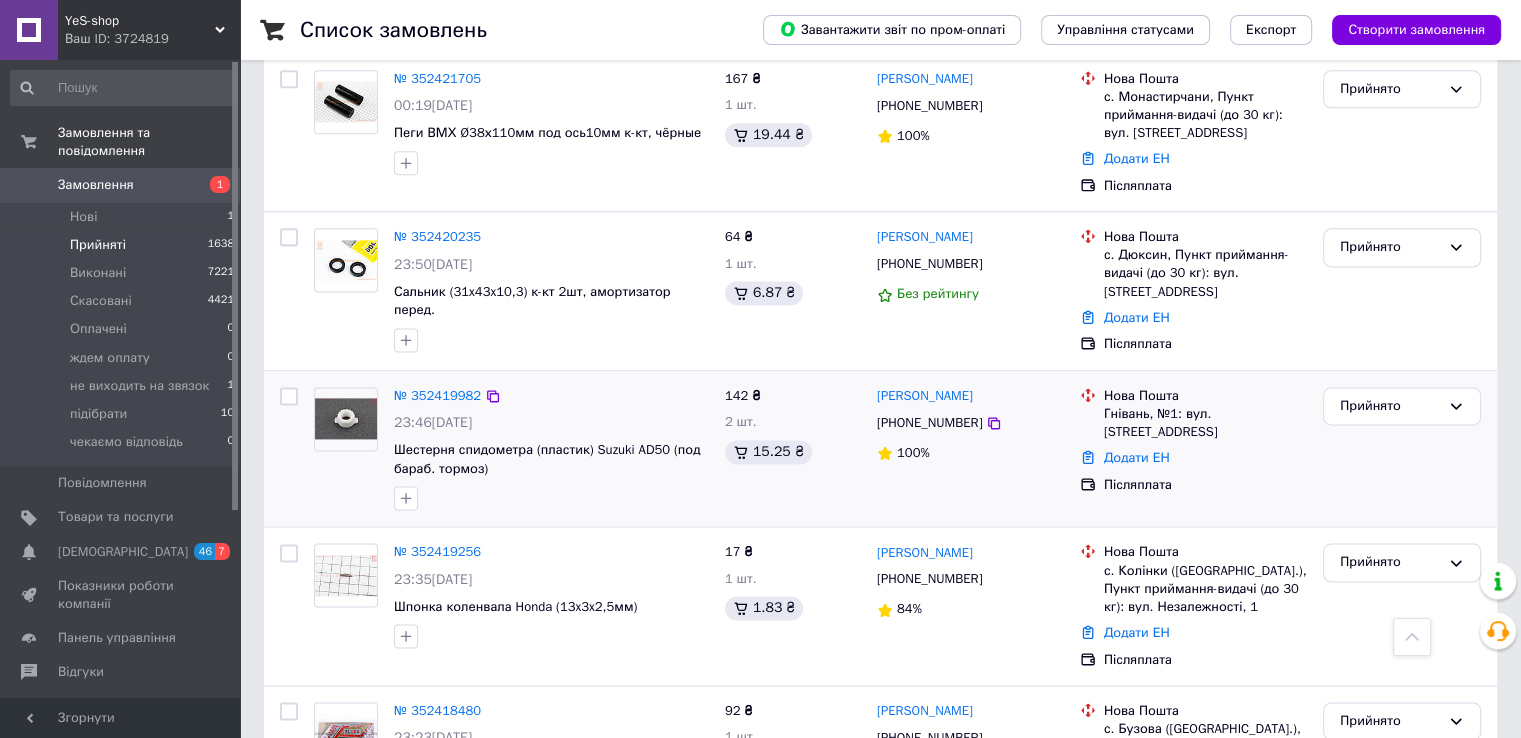 scroll, scrollTop: 2976, scrollLeft: 0, axis: vertical 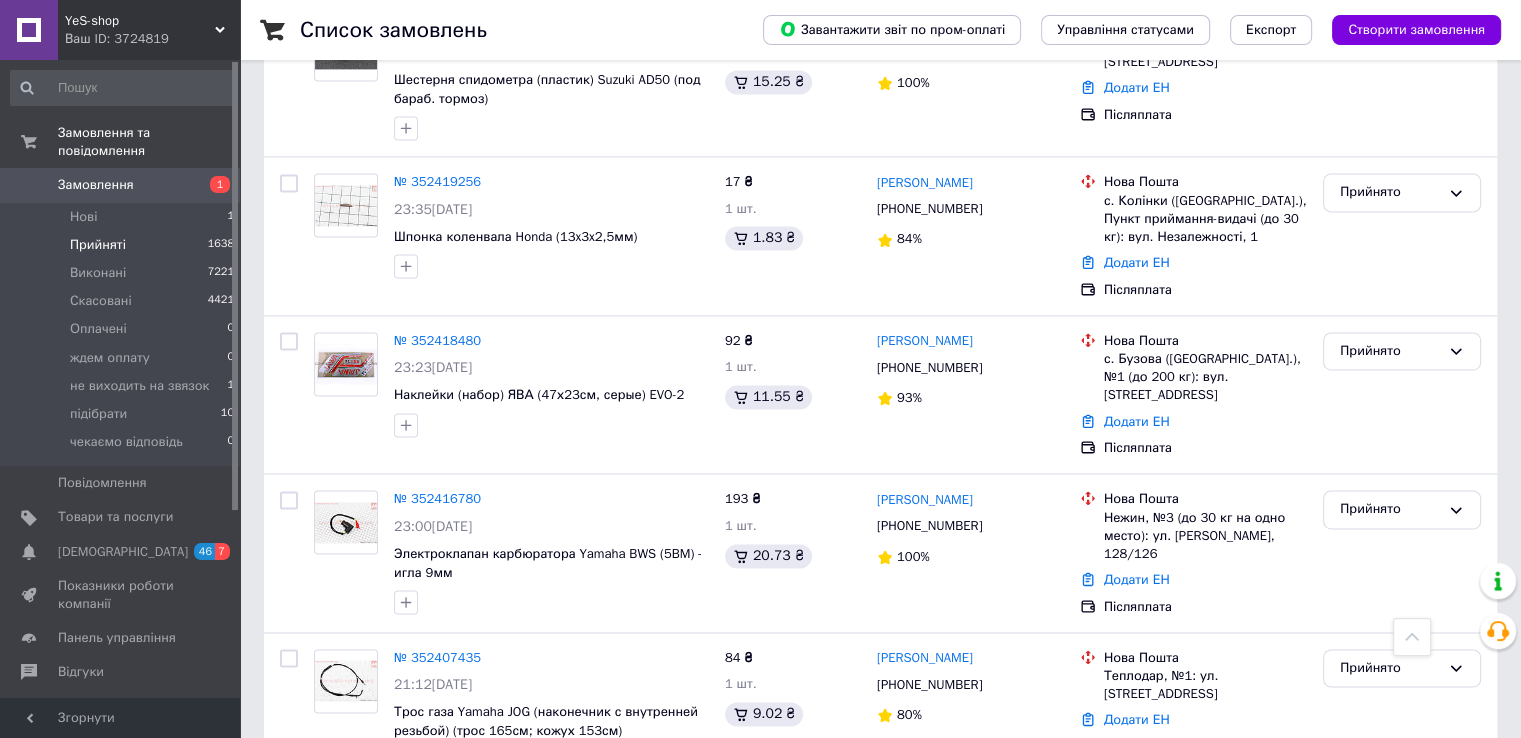 click on "3" at bounding box center [494, 834] 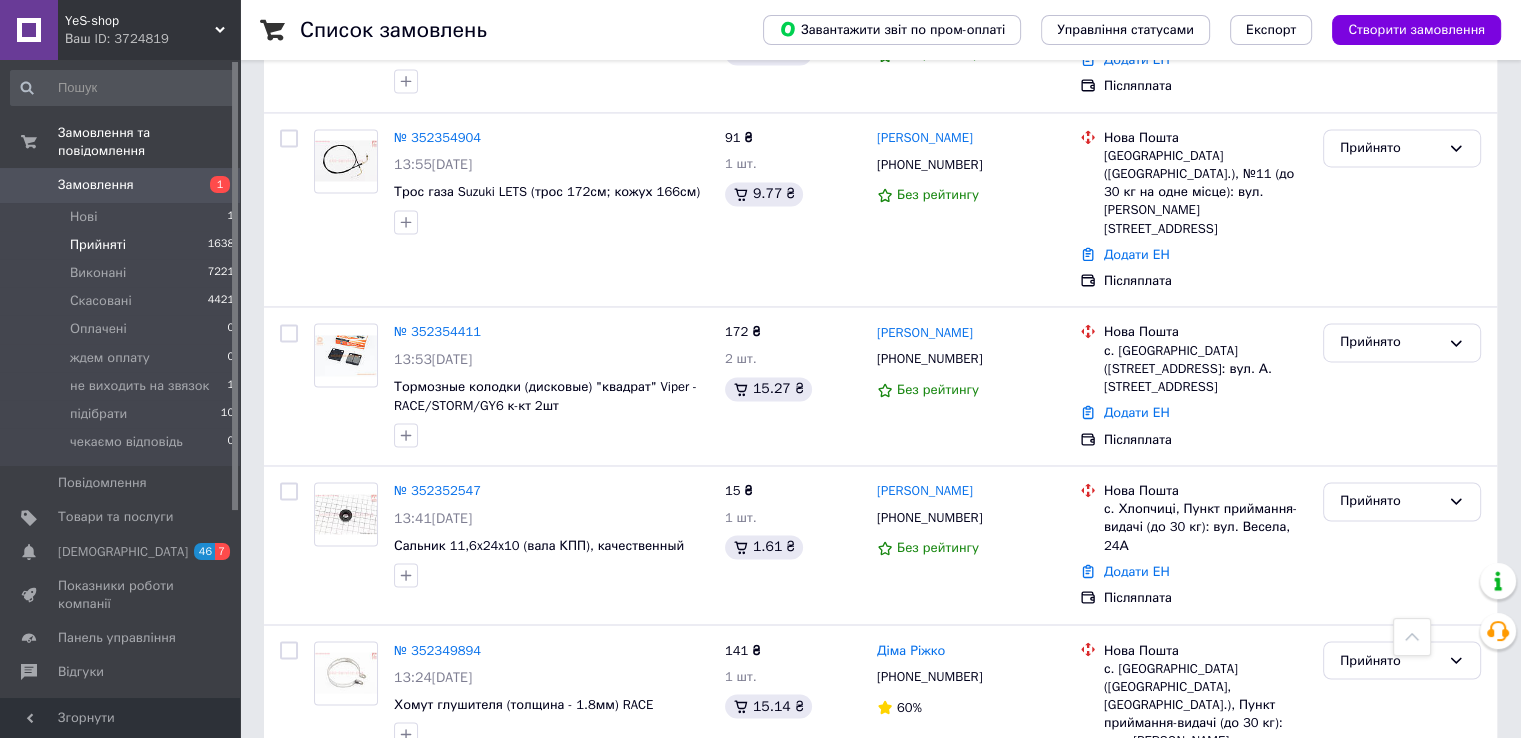 scroll, scrollTop: 3204, scrollLeft: 0, axis: vertical 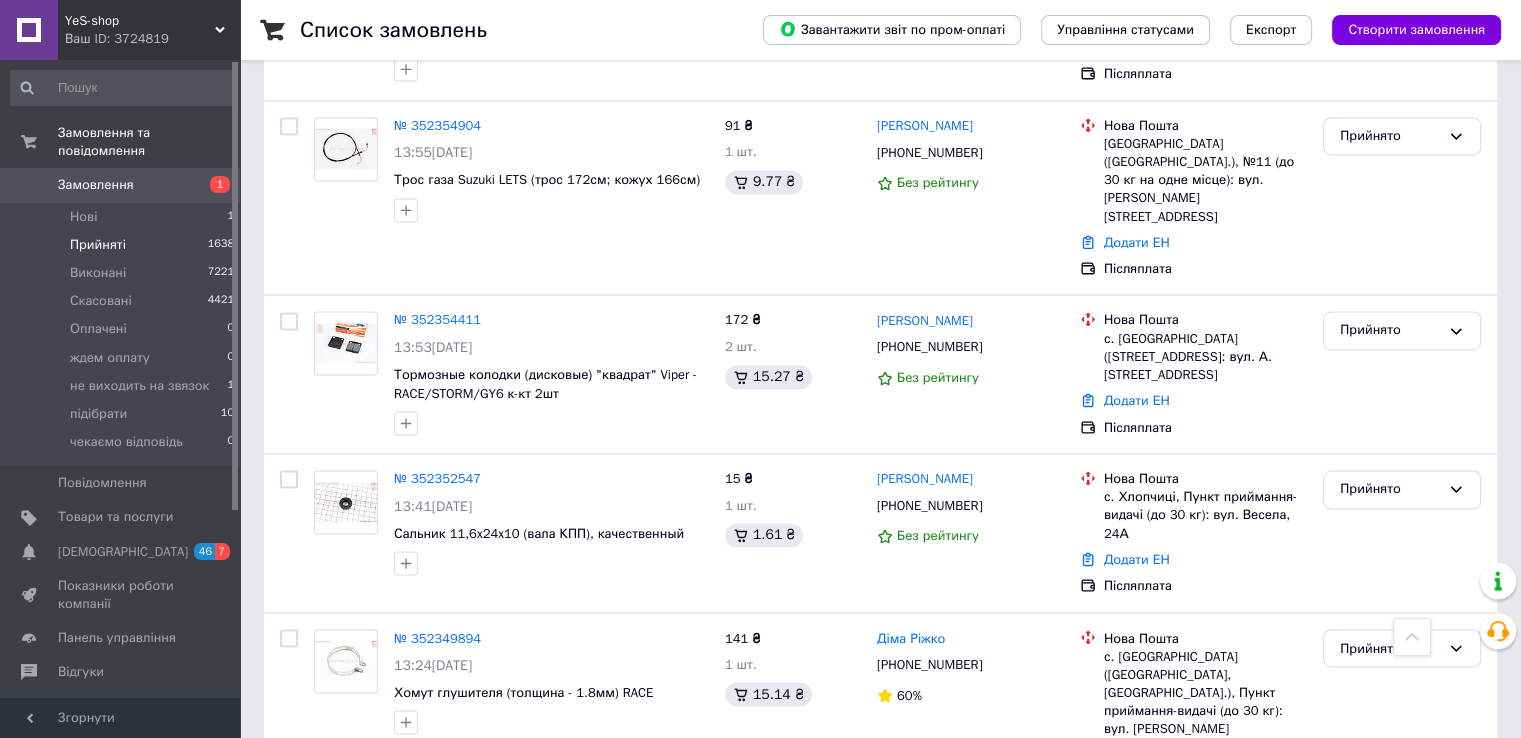 click on "4" at bounding box center (539, 870) 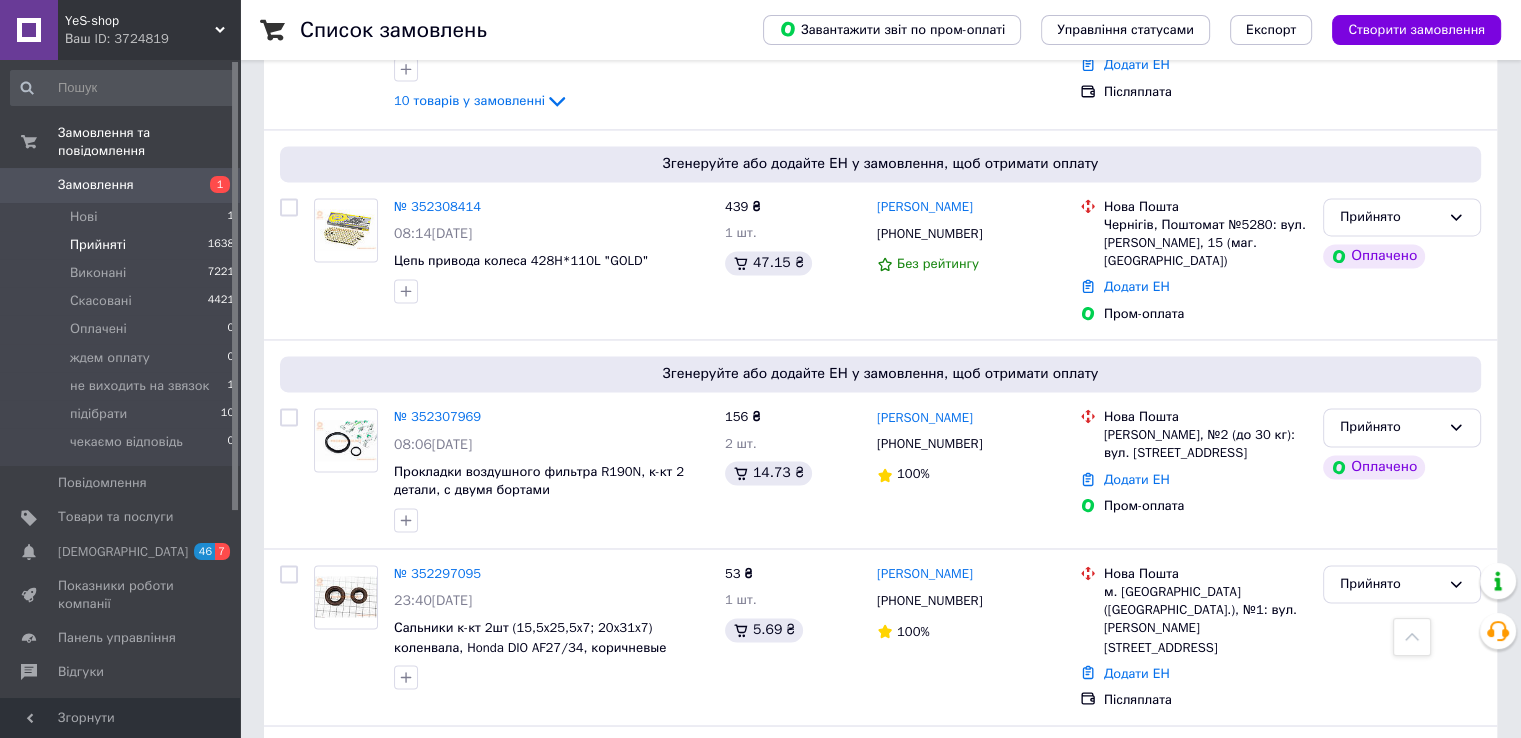 scroll, scrollTop: 3225, scrollLeft: 0, axis: vertical 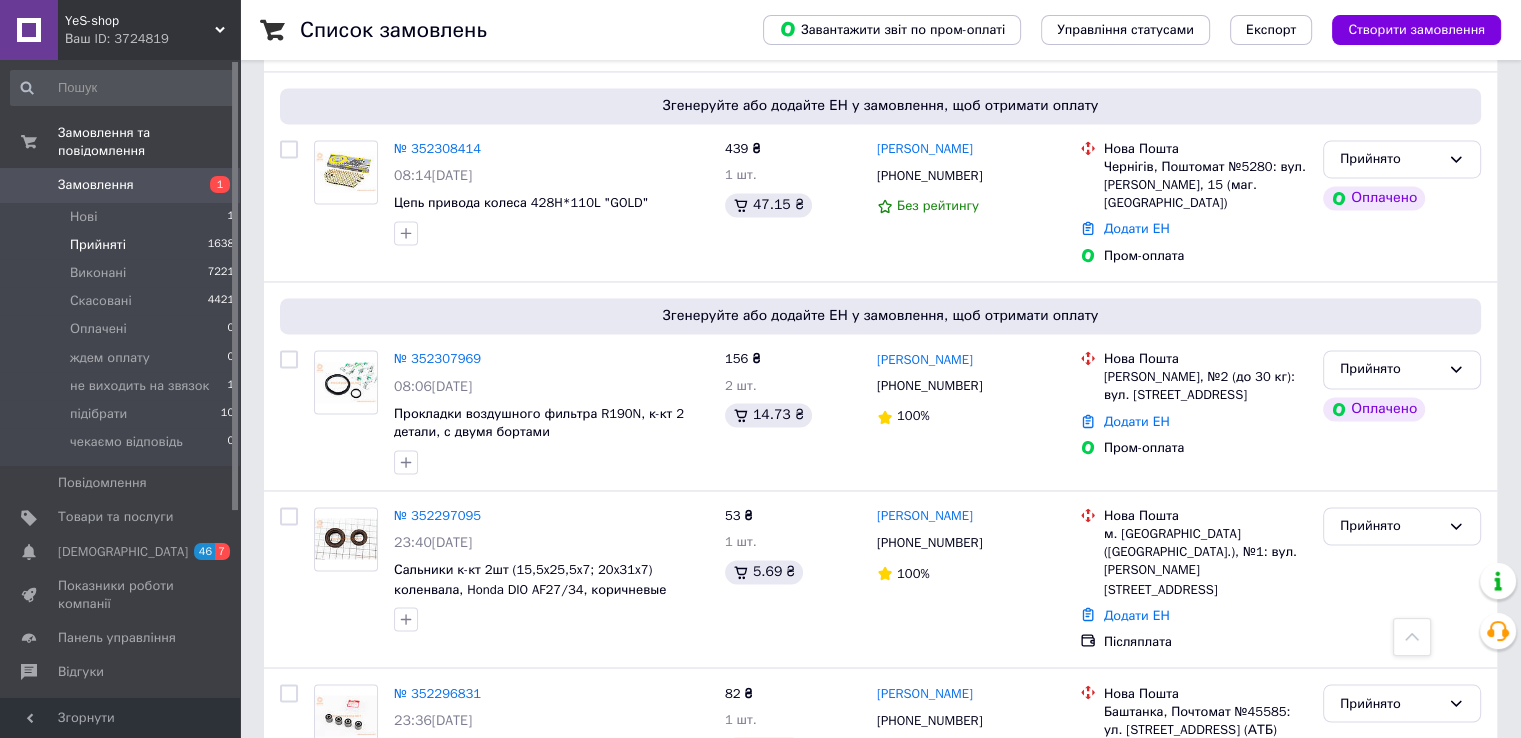 click on "5" at bounding box center [584, 868] 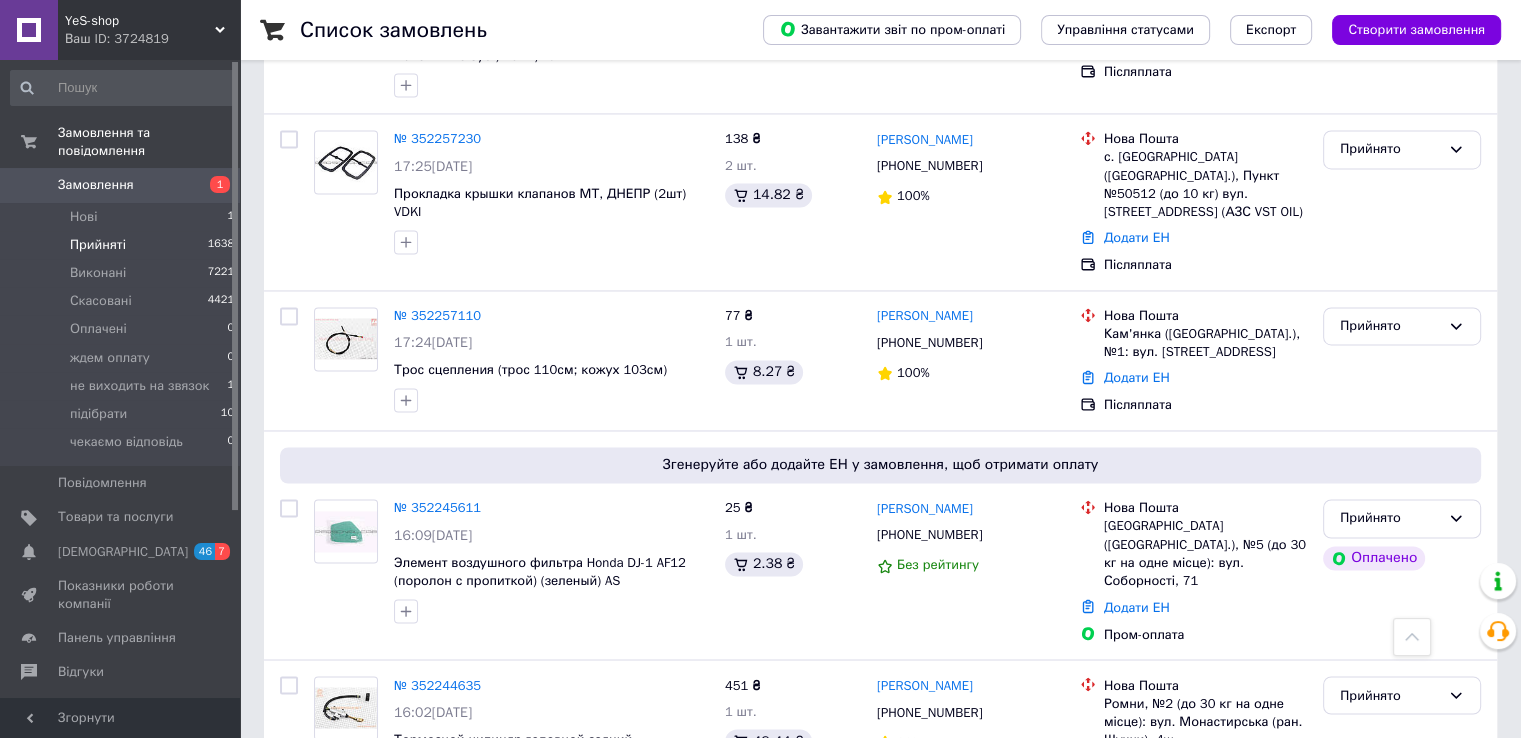 scroll, scrollTop: 3244, scrollLeft: 0, axis: vertical 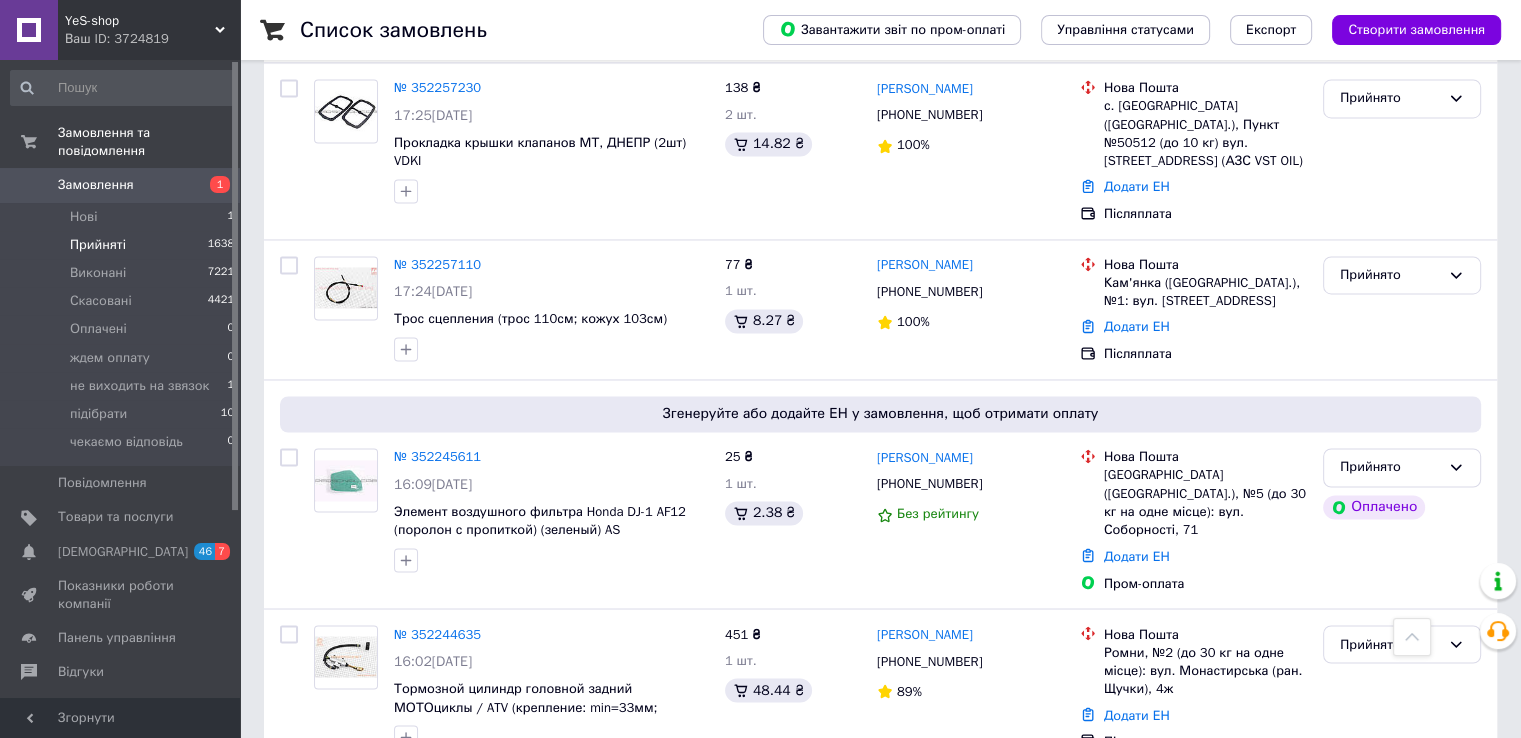 click on "6" at bounding box center (629, 811) 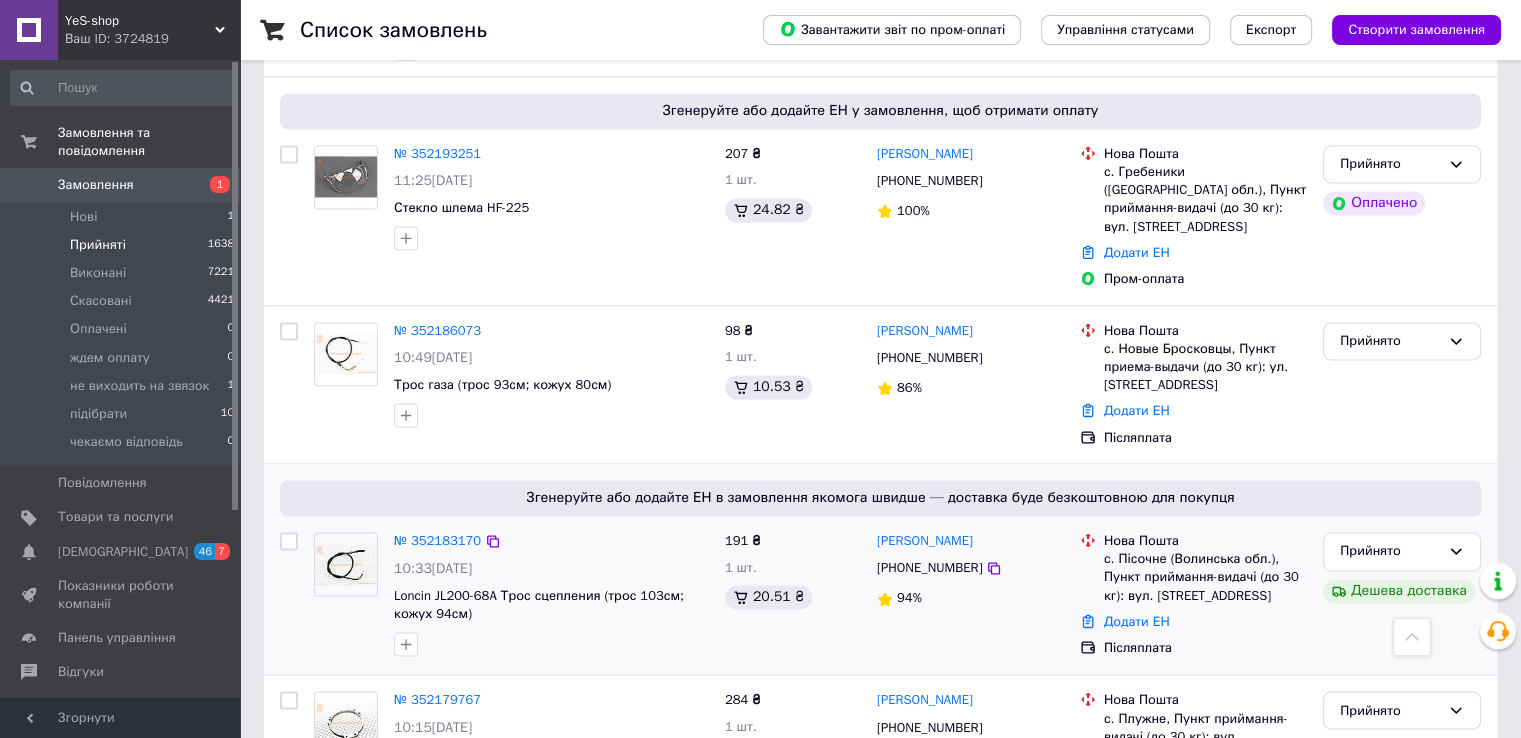 scroll, scrollTop: 3124, scrollLeft: 0, axis: vertical 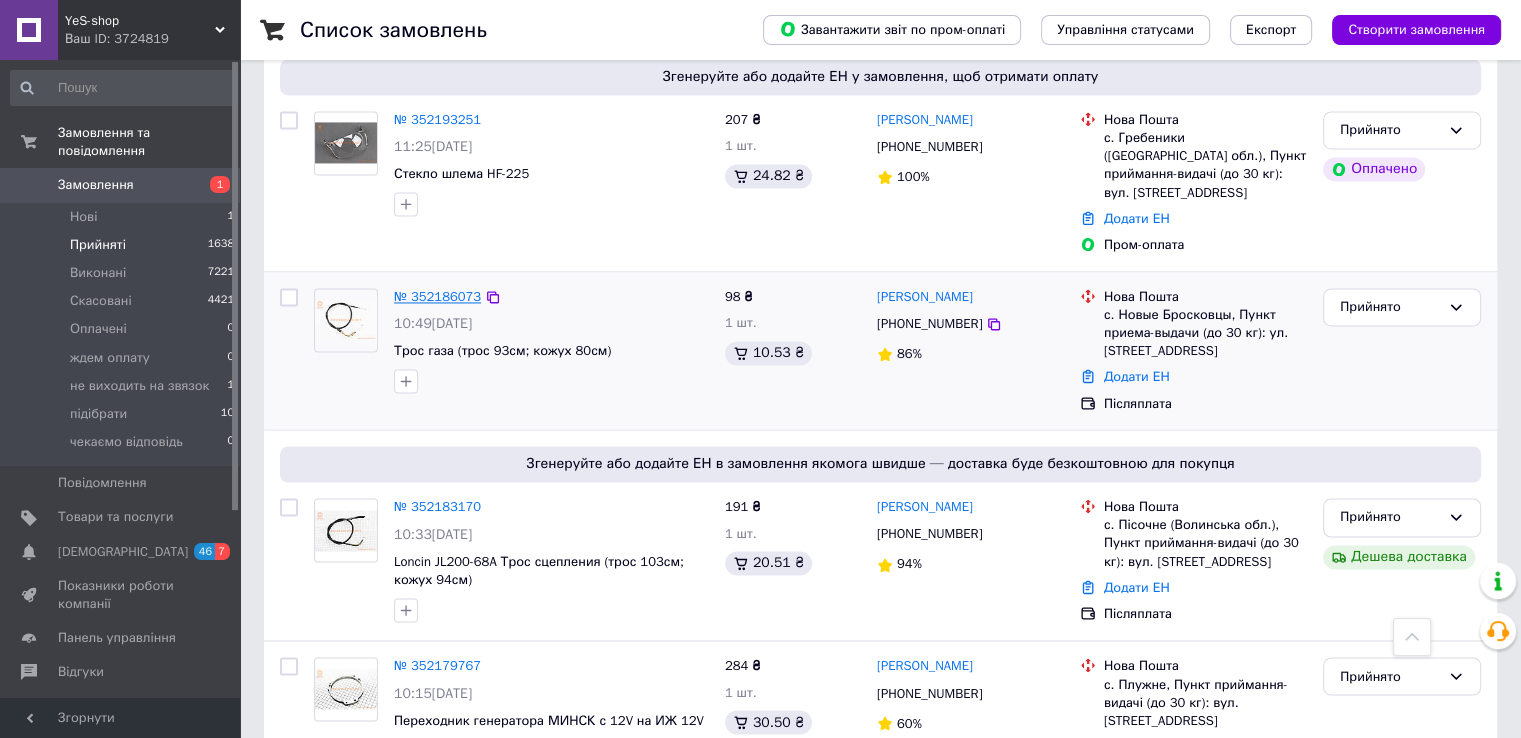 click on "№ 352186073" at bounding box center (437, 296) 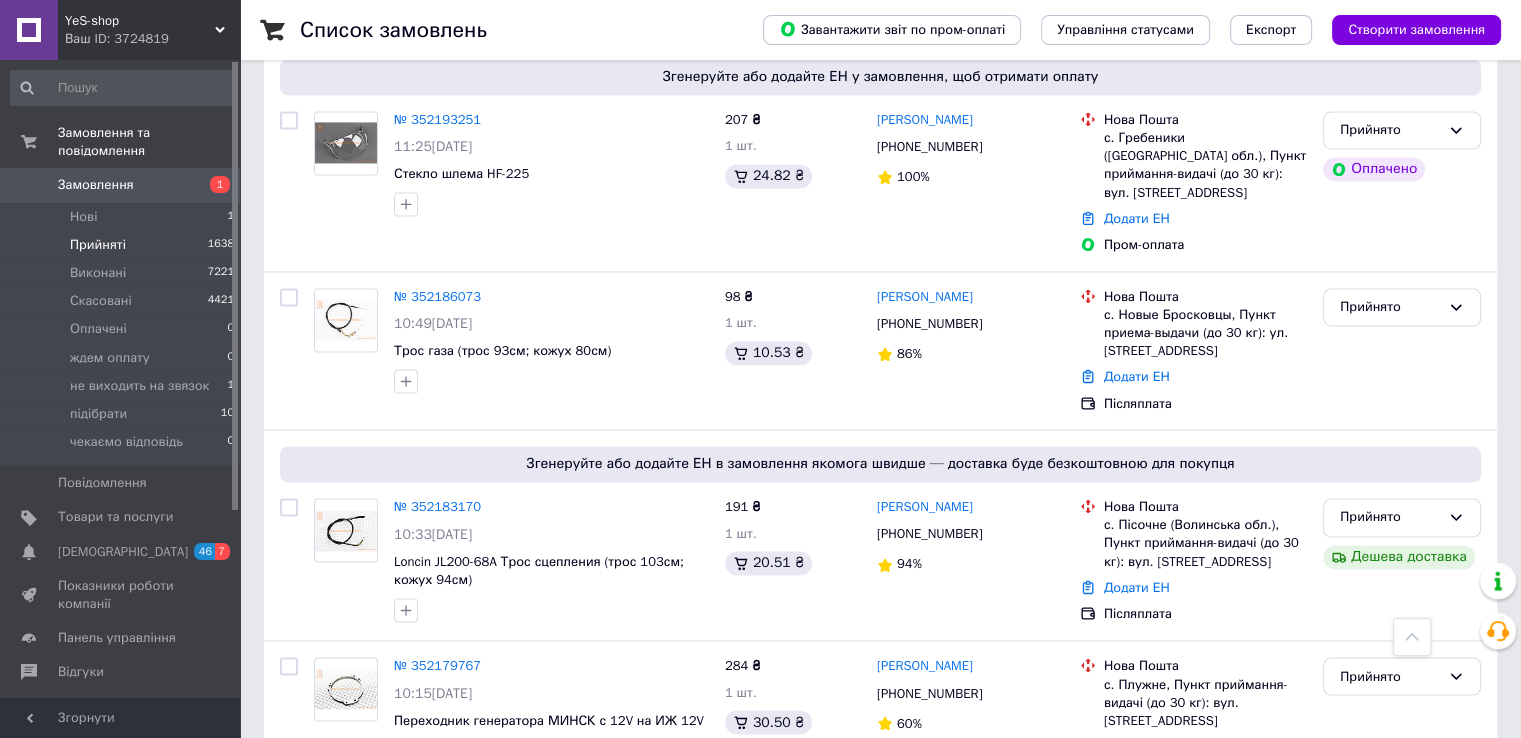 scroll, scrollTop: 0, scrollLeft: 0, axis: both 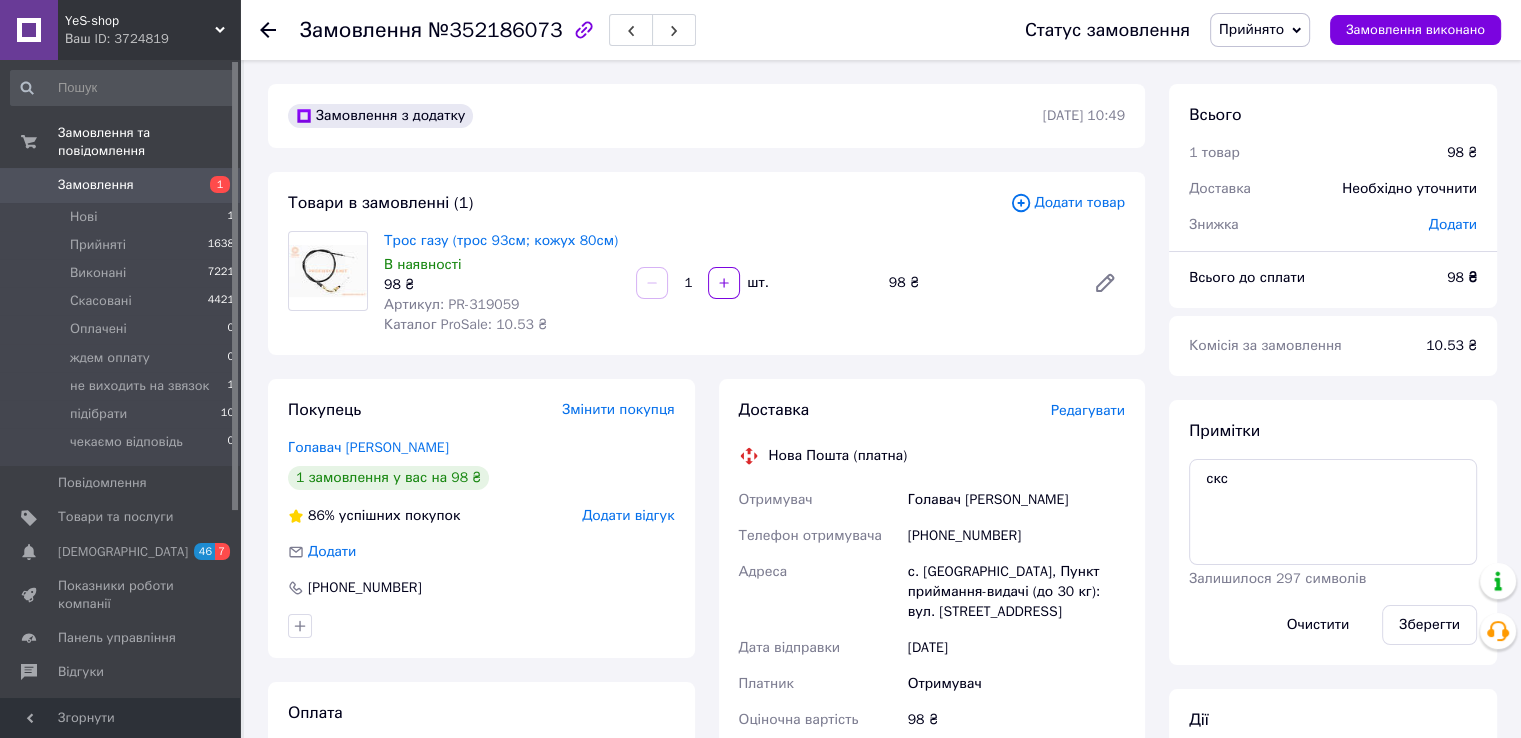 click 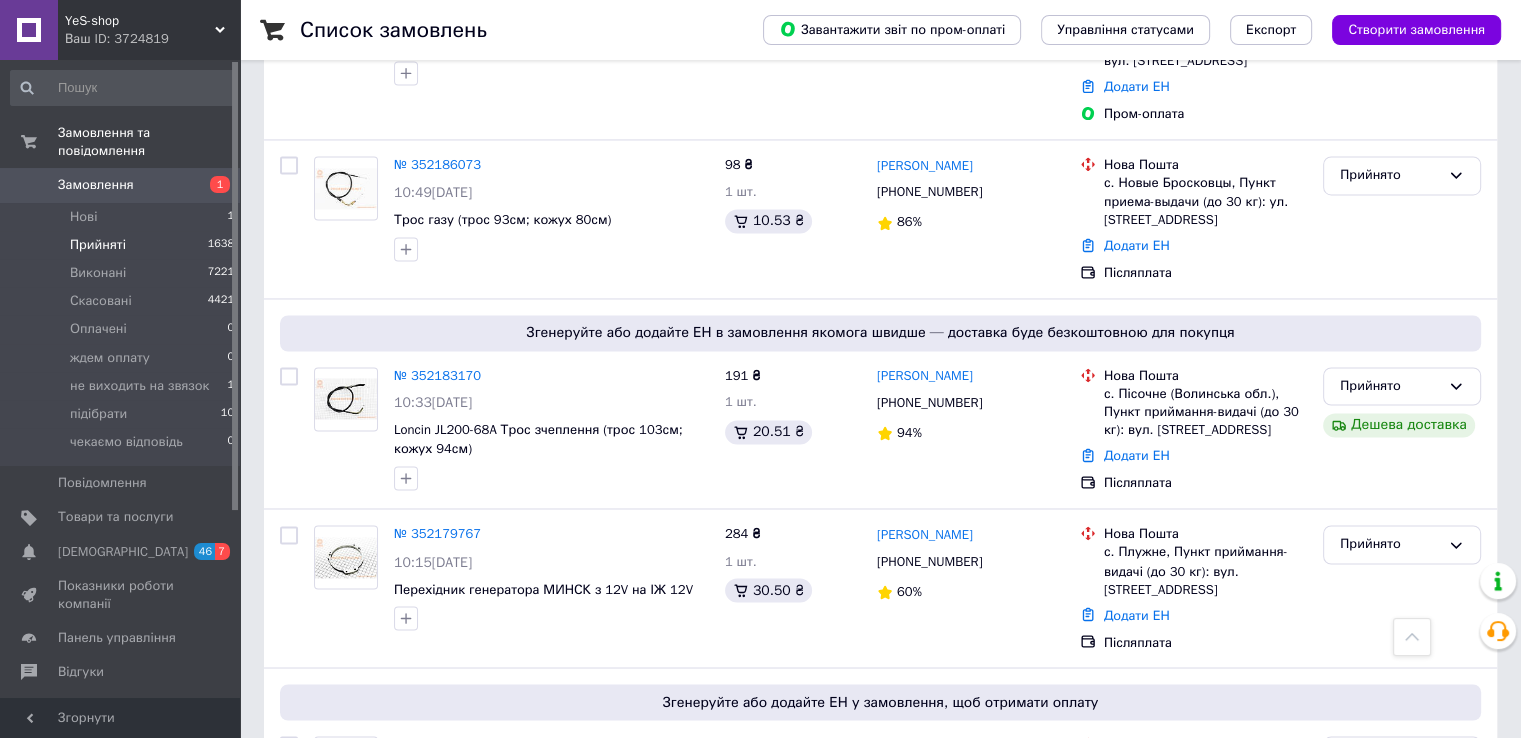 scroll, scrollTop: 3500, scrollLeft: 0, axis: vertical 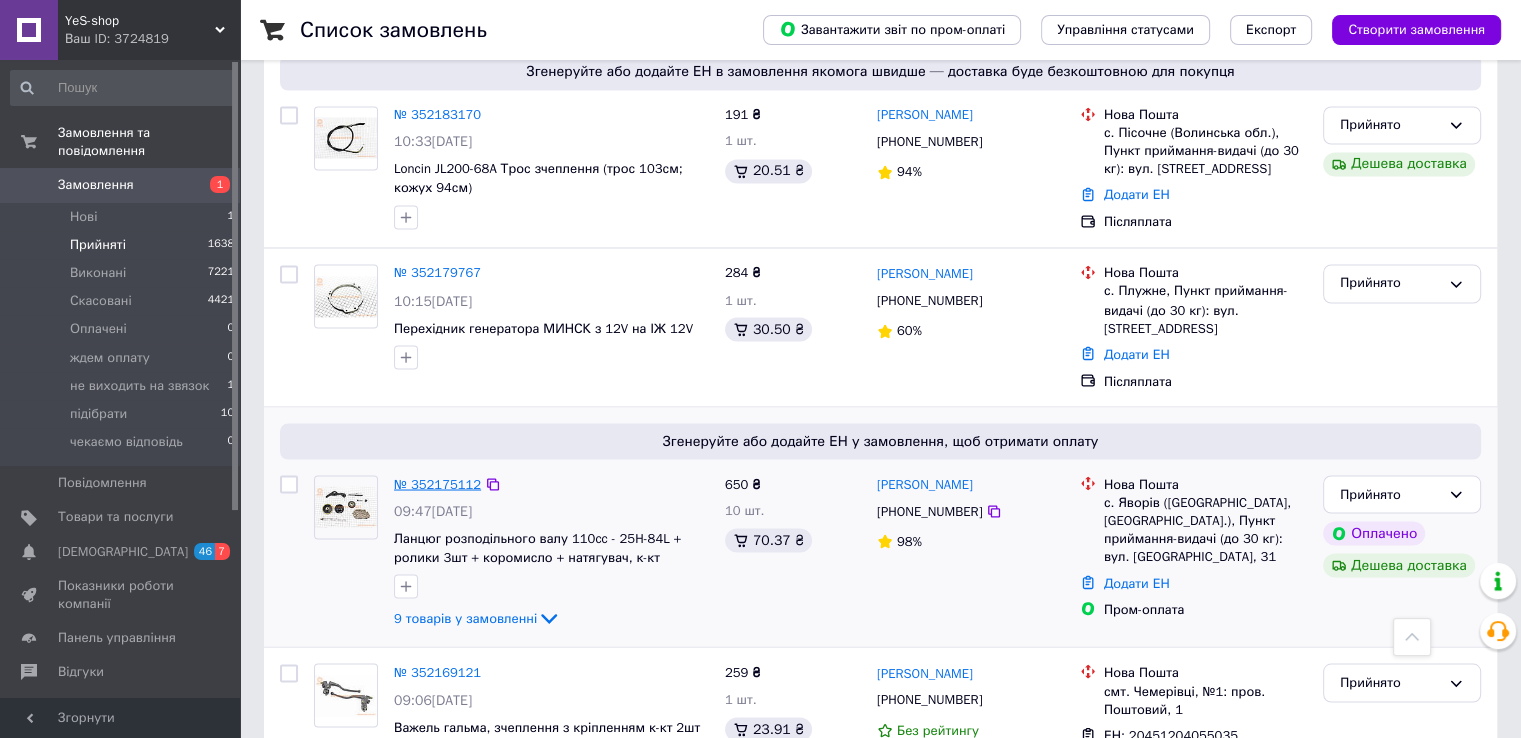 click on "№ 352175112" at bounding box center [437, 483] 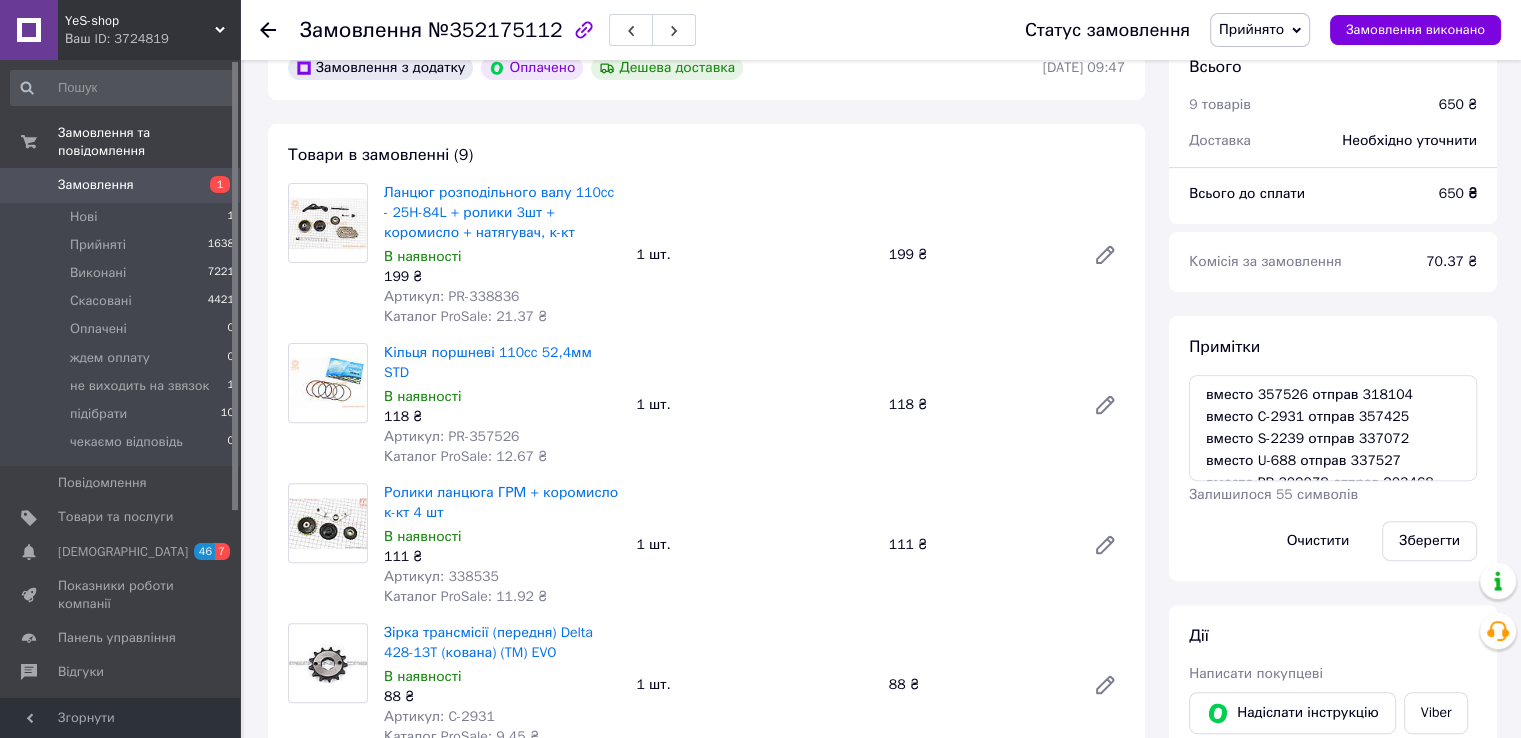 scroll, scrollTop: 500, scrollLeft: 0, axis: vertical 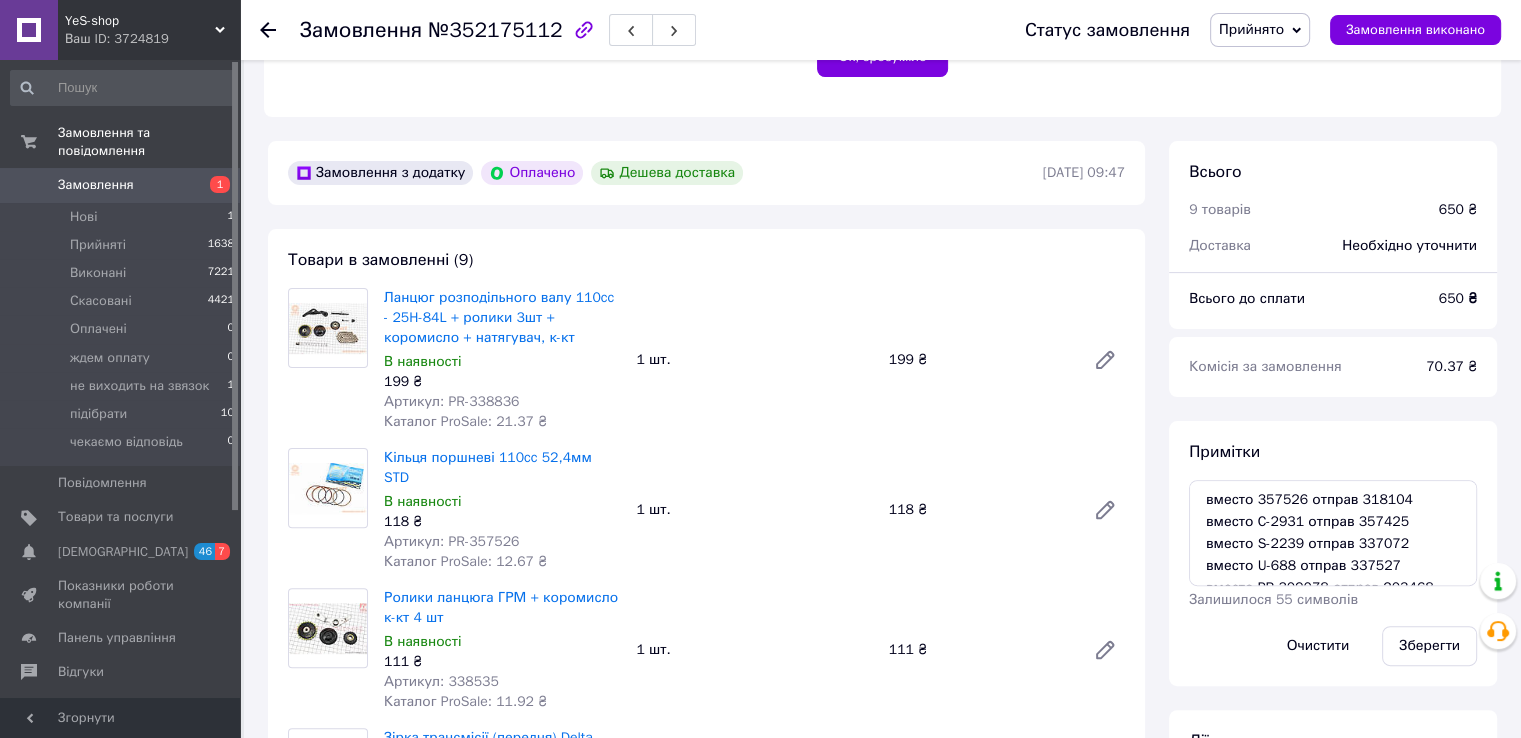 click on "Артикул: PR-338836" at bounding box center [451, 401] 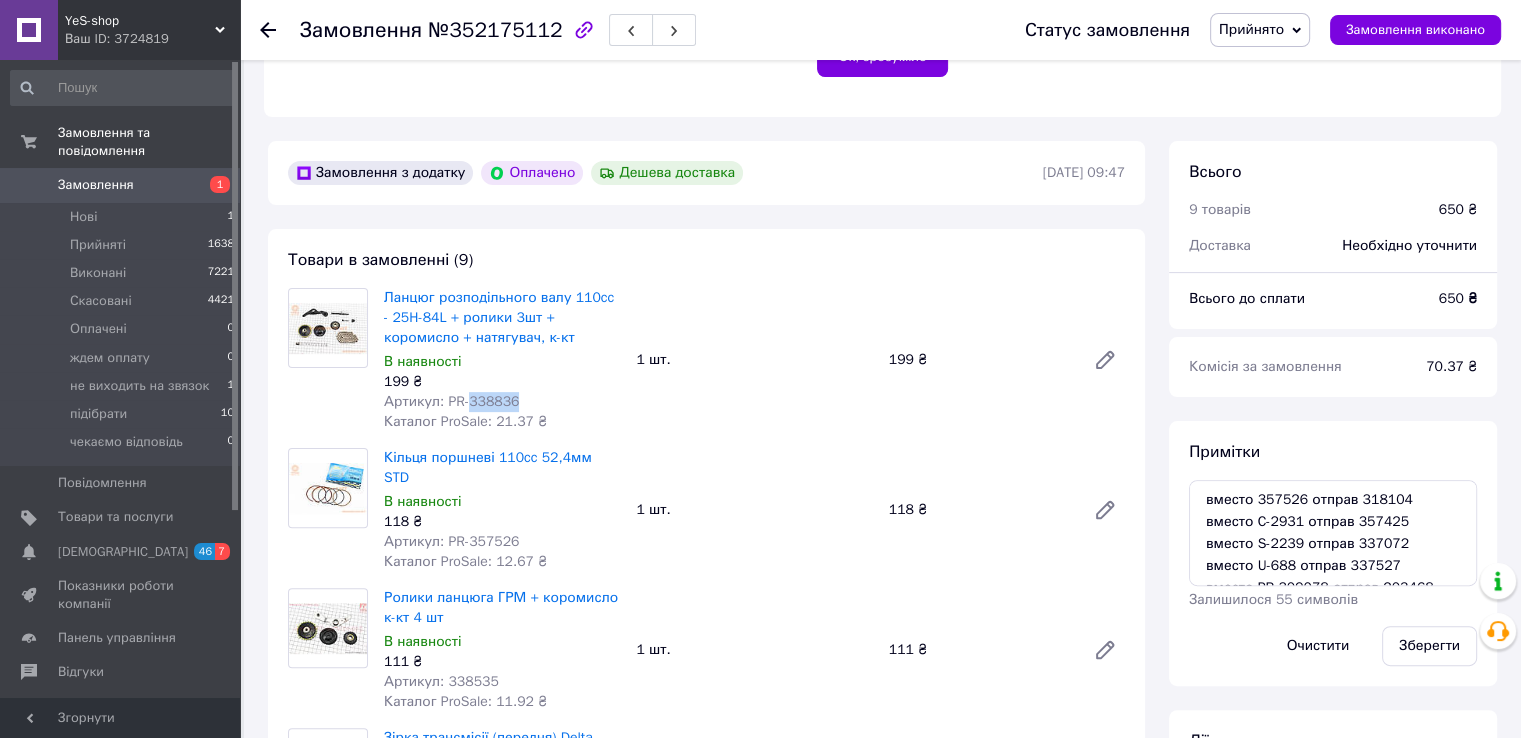 click on "Артикул: PR-338836" at bounding box center (451, 401) 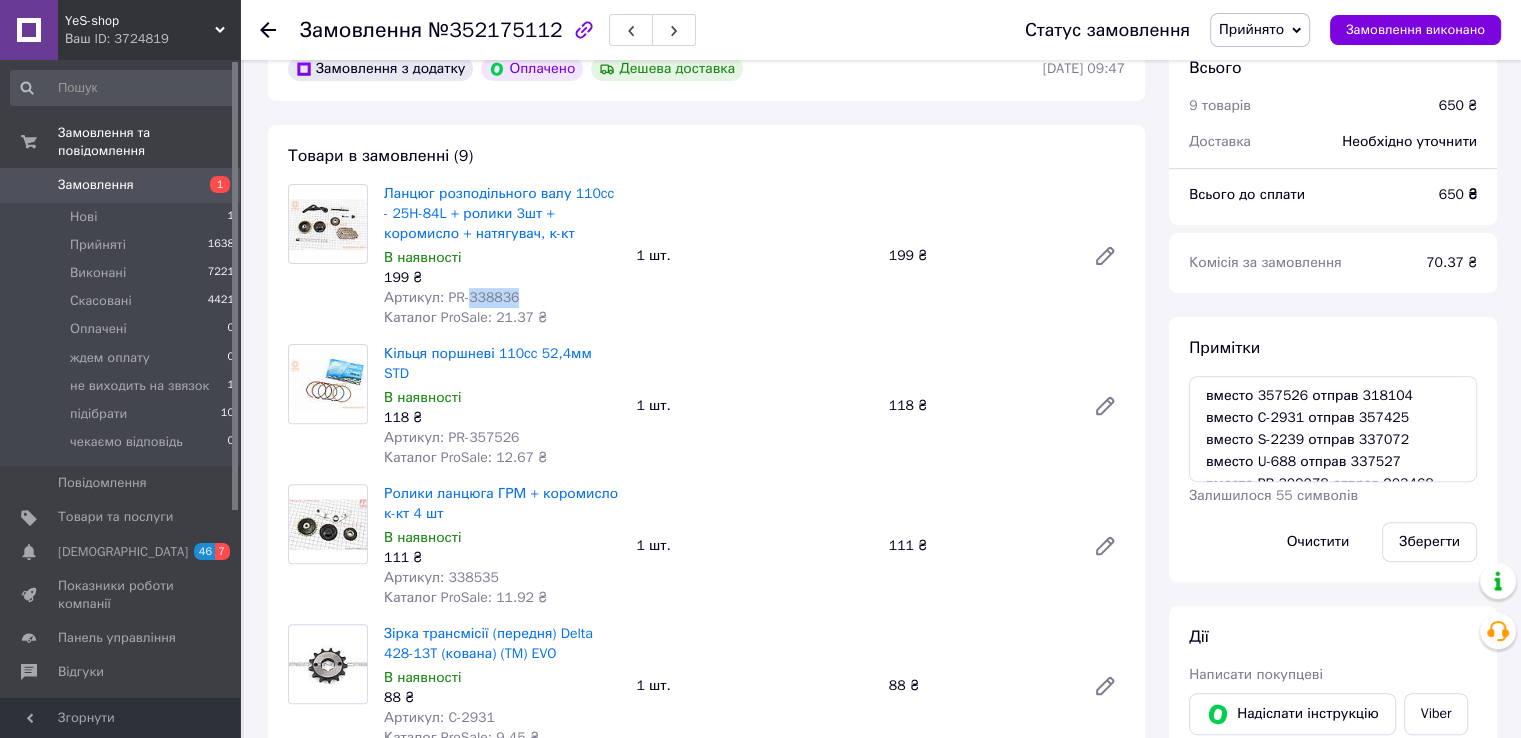 scroll, scrollTop: 600, scrollLeft: 0, axis: vertical 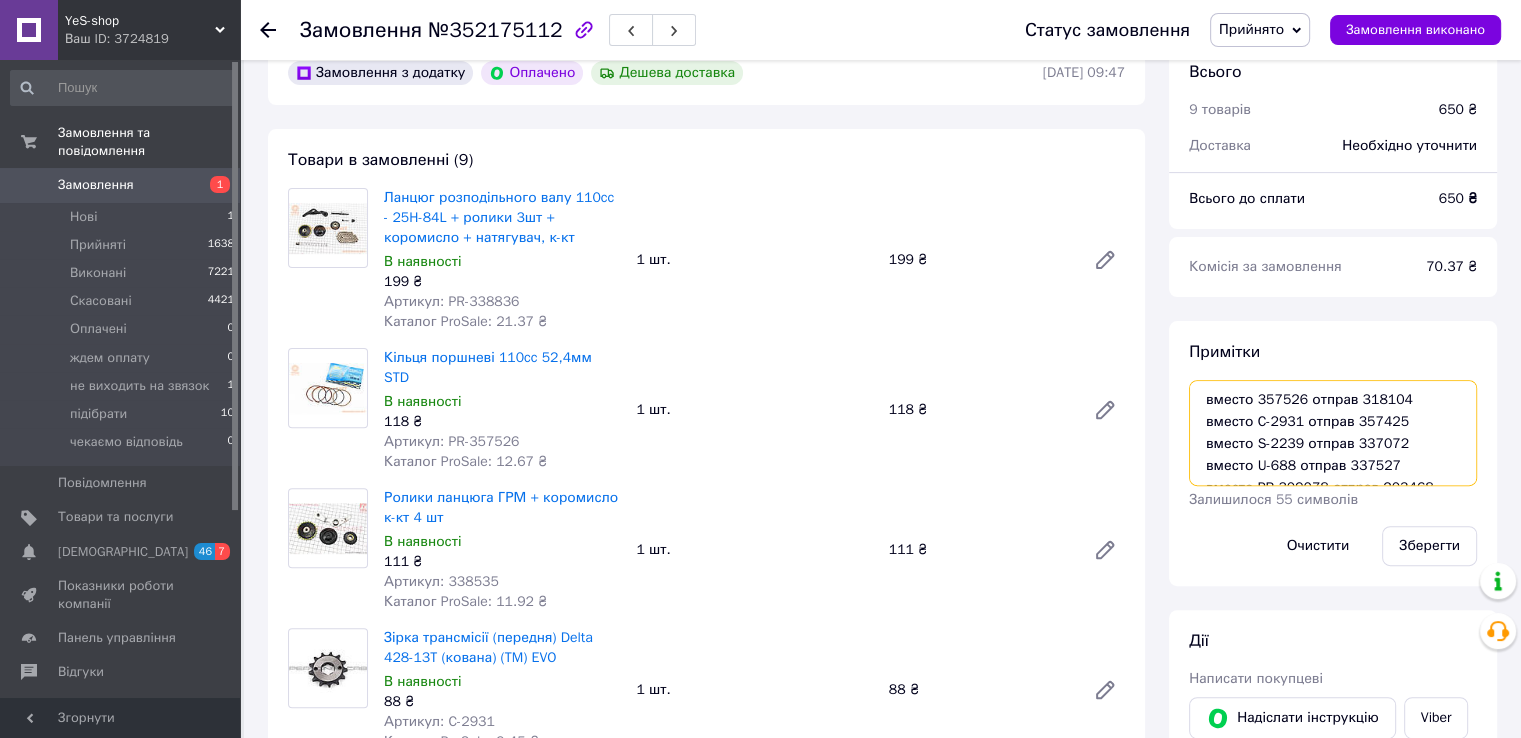 click on "вместо 357526 отправ 318104
вместо C-2931 отправ 357425
вместо S-2239 отправ 337072
вместо U-688 отправ 337527
вместо PR-309078 отправ 203468
(добав 318535 (51), 409409 (32), 318709 (76), 318652 (28), 357138 (64))(251)
13.07.25 доплатили 251 грн" at bounding box center (1333, 433) 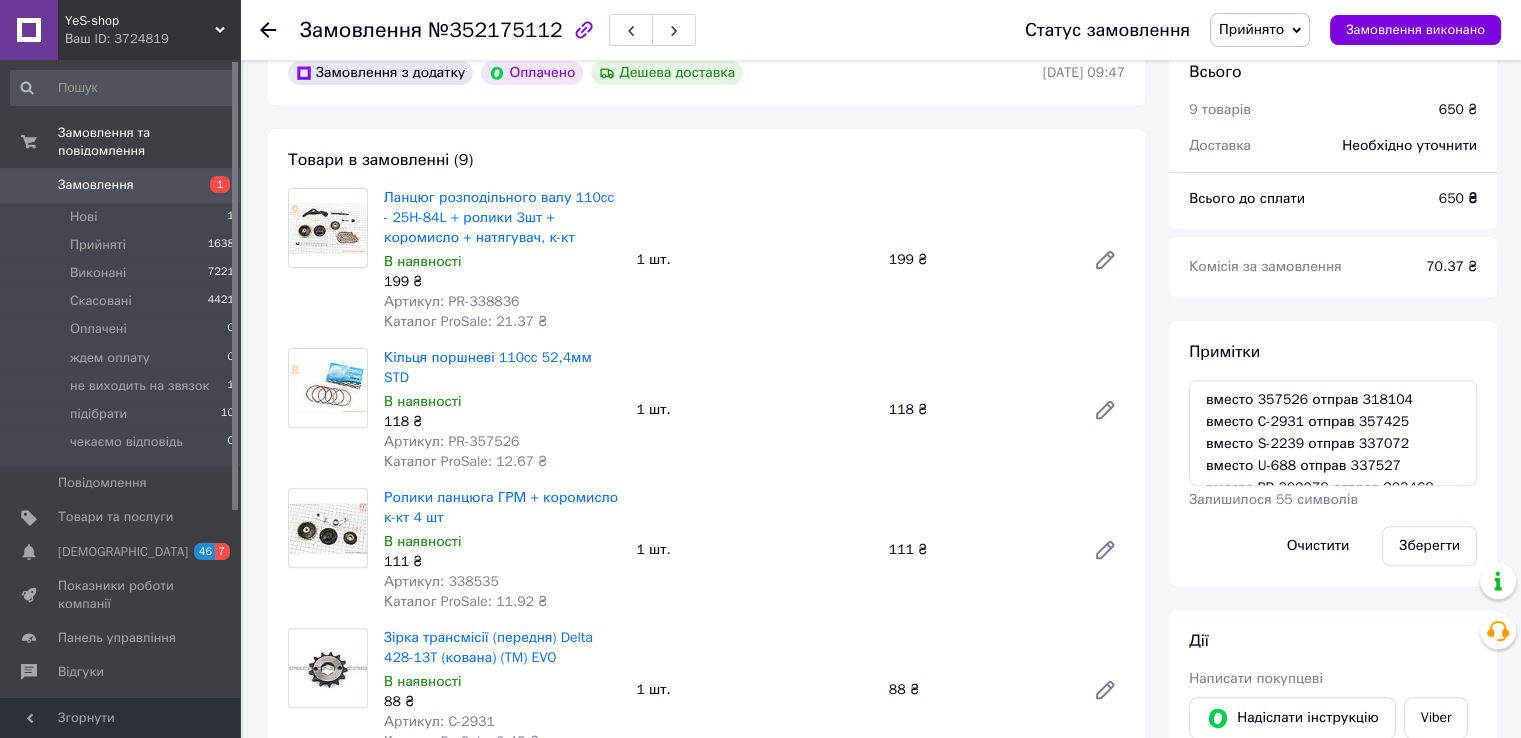 click on "Артикул: 338535" at bounding box center (441, 581) 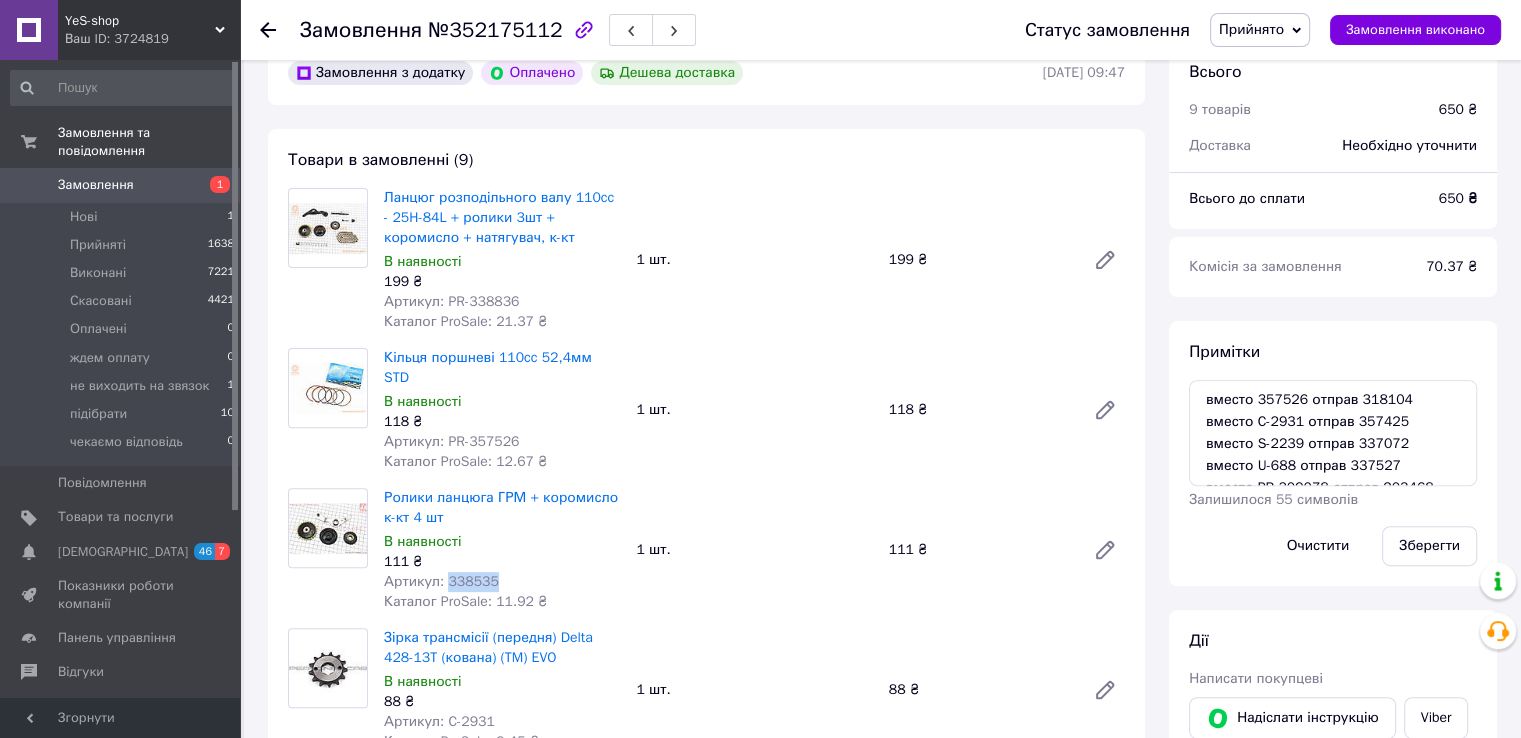 click on "Артикул: 338535" at bounding box center (441, 581) 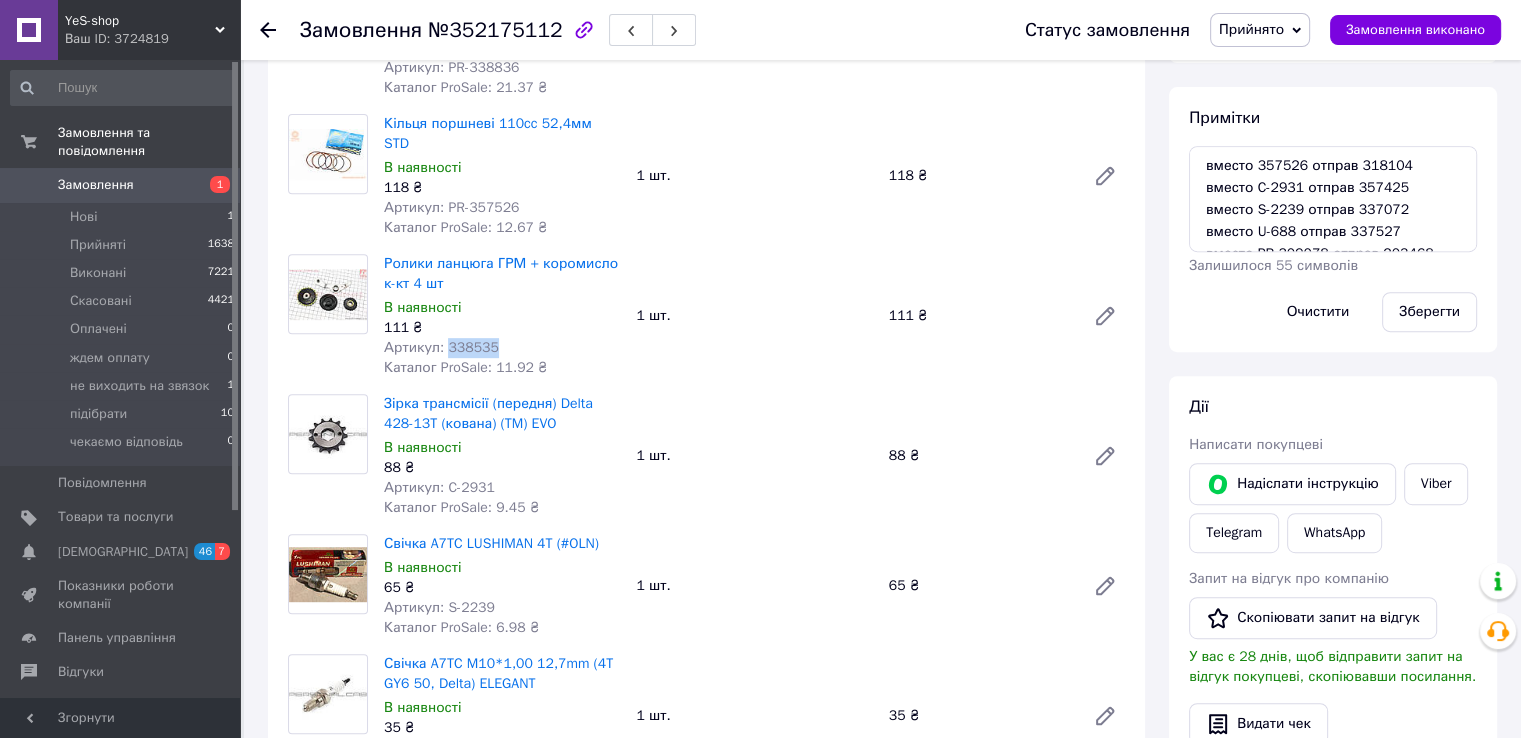 scroll, scrollTop: 800, scrollLeft: 0, axis: vertical 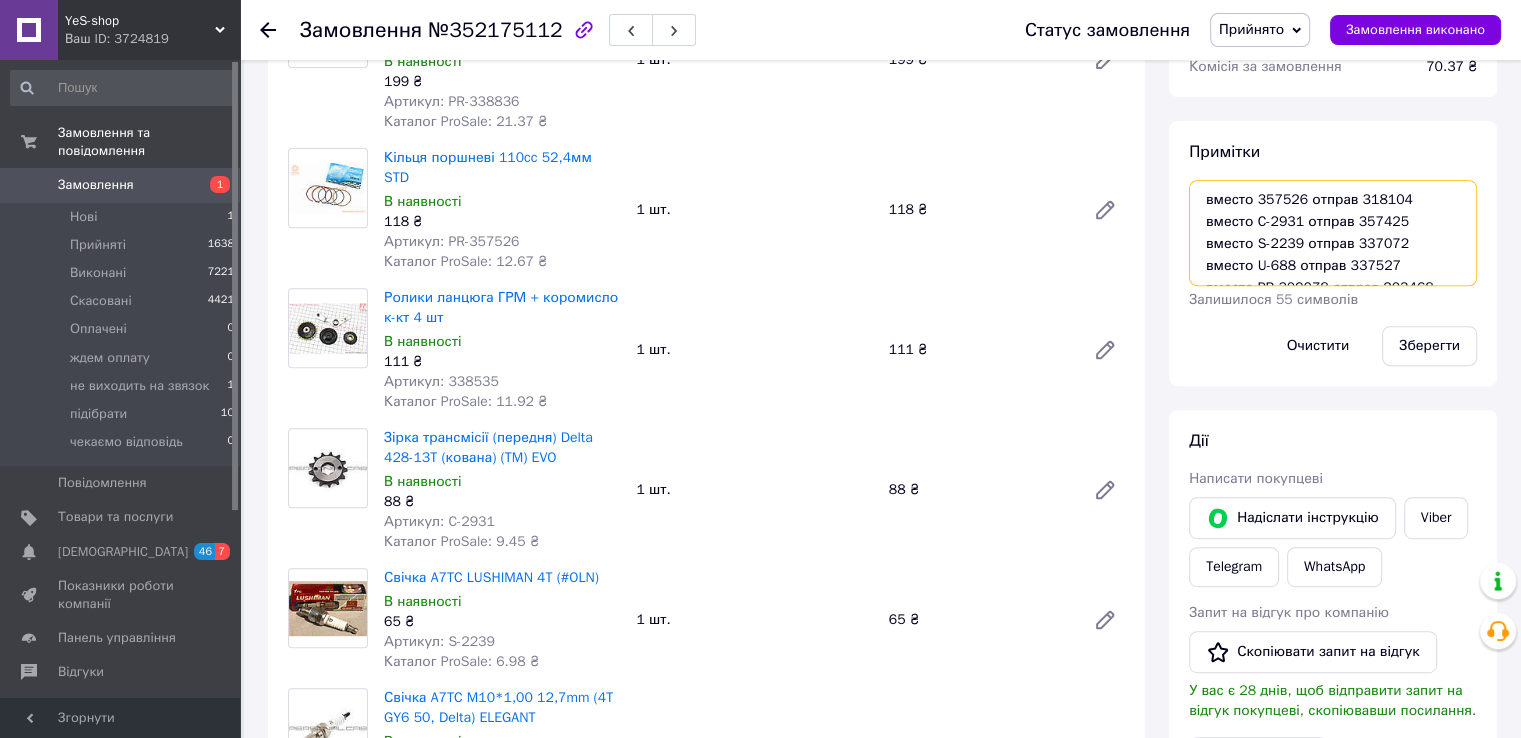 click on "вместо 357526 отправ 318104
вместо C-2931 отправ 357425
вместо S-2239 отправ 337072
вместо U-688 отправ 337527
вместо PR-309078 отправ 203468
(добав 318535 (51), 409409 (32), 318709 (76), 318652 (28), 357138 (64))(251)
13.07.25 доплатили 251 грн" at bounding box center [1333, 233] 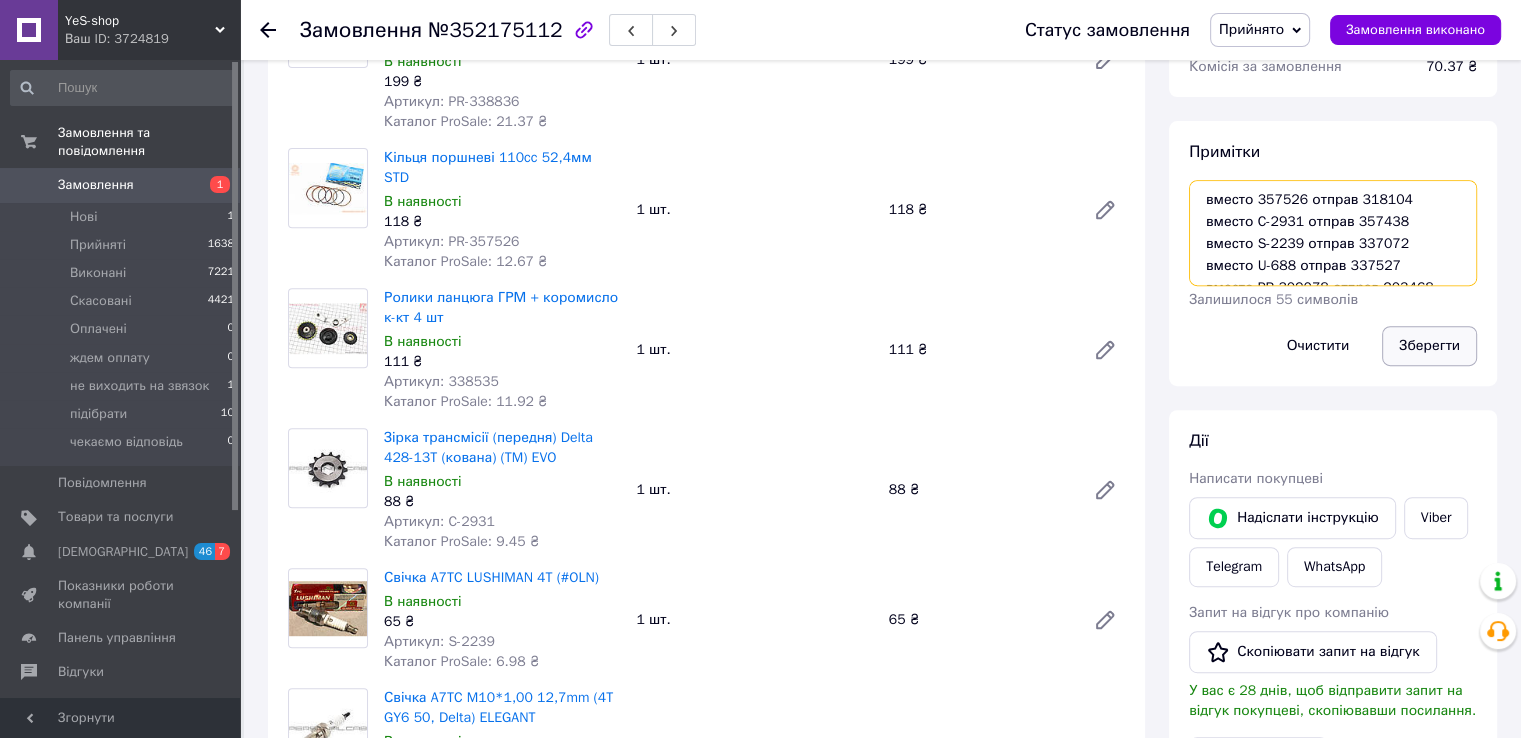 type on "вместо 357526 отправ 318104
вместо C-2931 отправ 357438
вместо S-2239 отправ 337072
вместо U-688 отправ 337527
вместо PR-309078 отправ 203468
(добав 318535 (51), 409409 (32), 318709 (76), 318652 (28), 357138 (64))(251)
13.07.25 доплатили 251 грн" 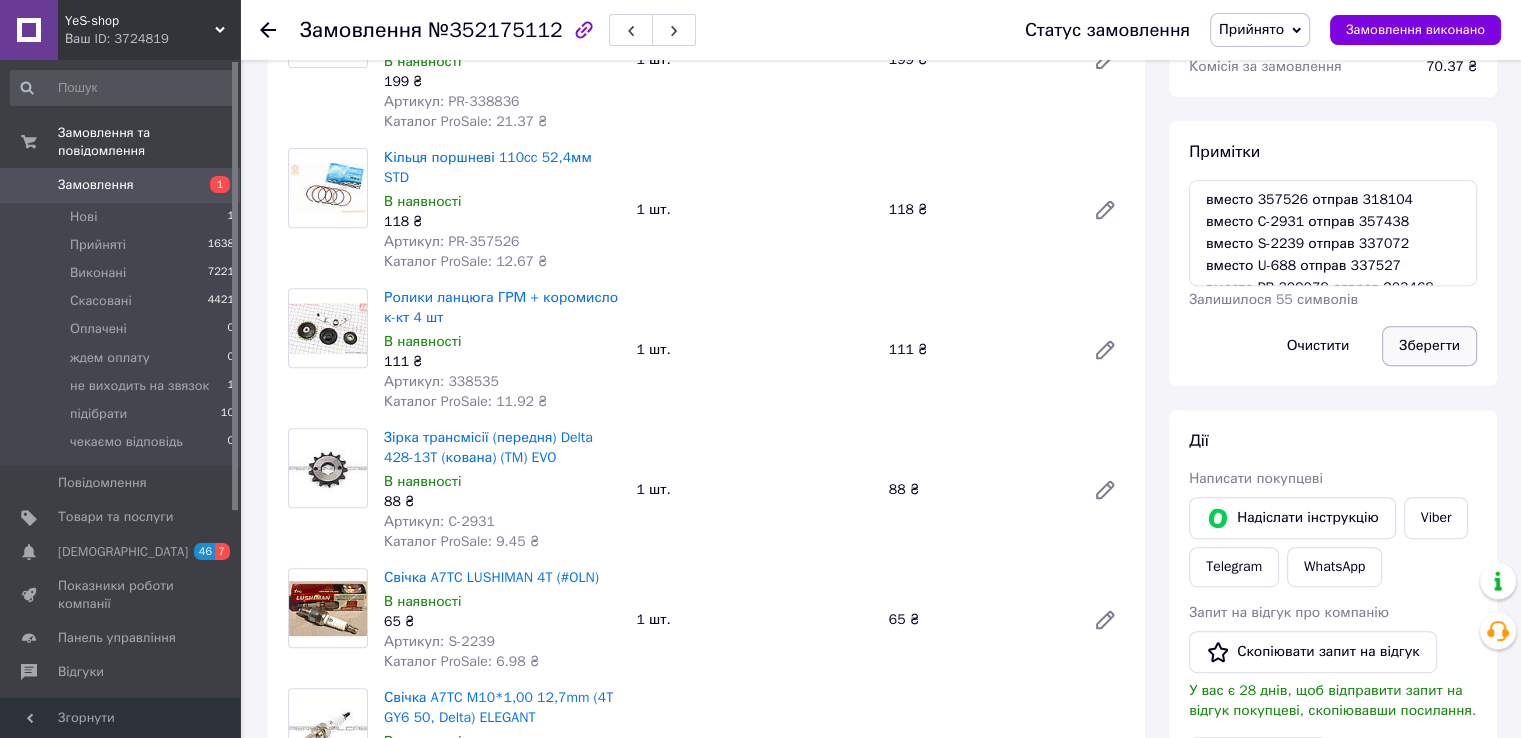 click on "Зберегти" at bounding box center [1429, 346] 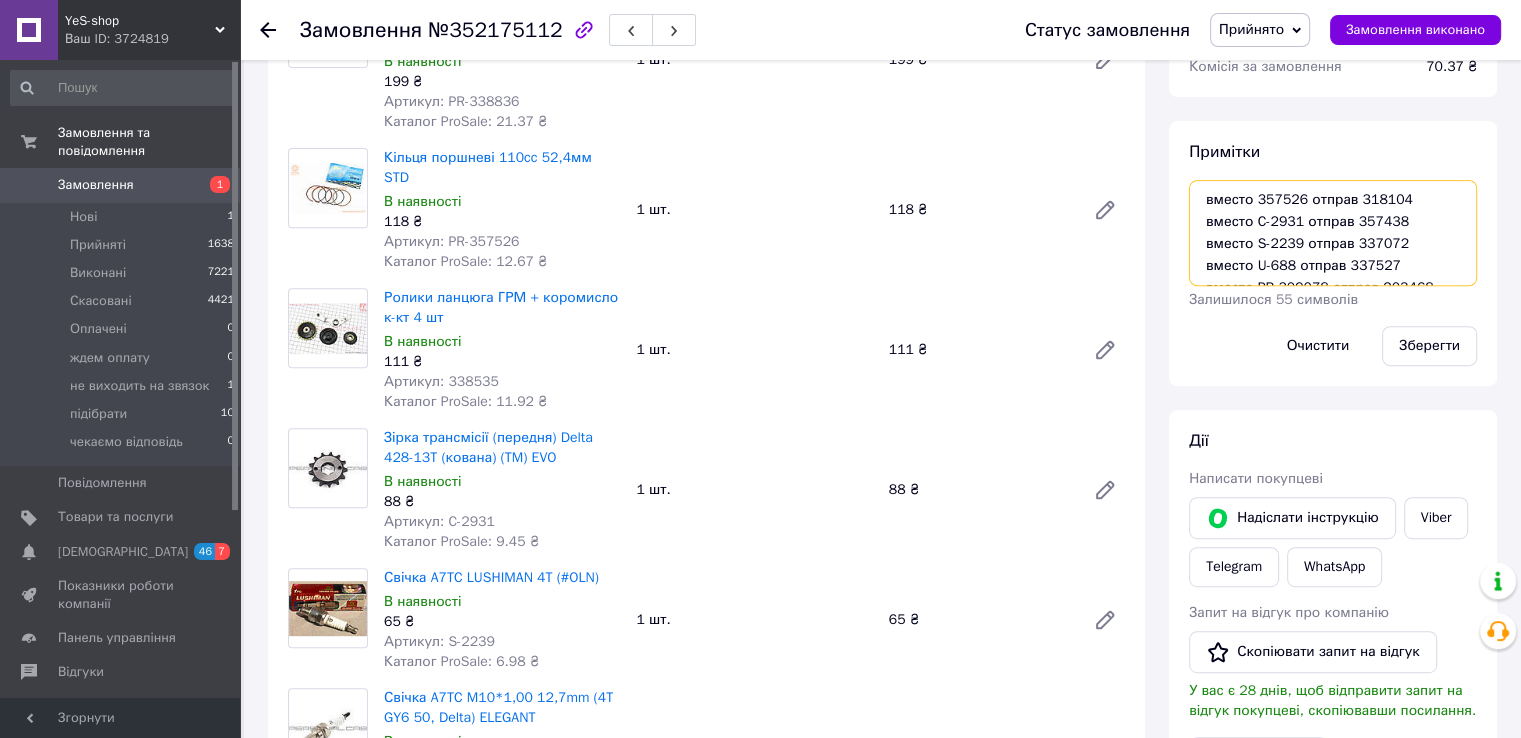 click on "вместо 357526 отправ 318104
вместо C-2931 отправ 357438
вместо S-2239 отправ 337072
вместо U-688 отправ 337527
вместо PR-309078 отправ 203468
(добав 318535 (51), 409409 (32), 318709 (76), 318652 (28), 357138 (64))(251)
13.07.25 доплатили 251 грн" at bounding box center [1333, 233] 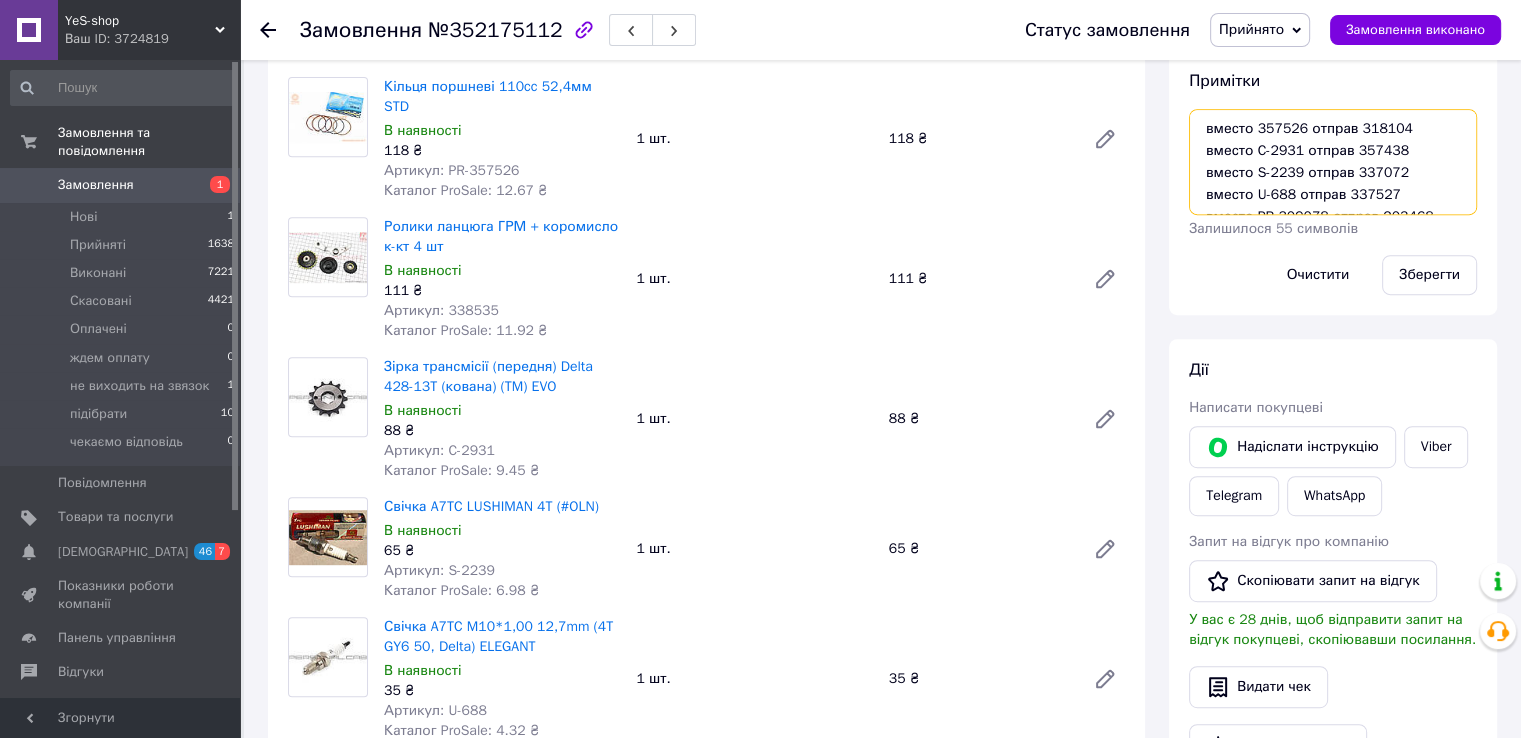 scroll, scrollTop: 1000, scrollLeft: 0, axis: vertical 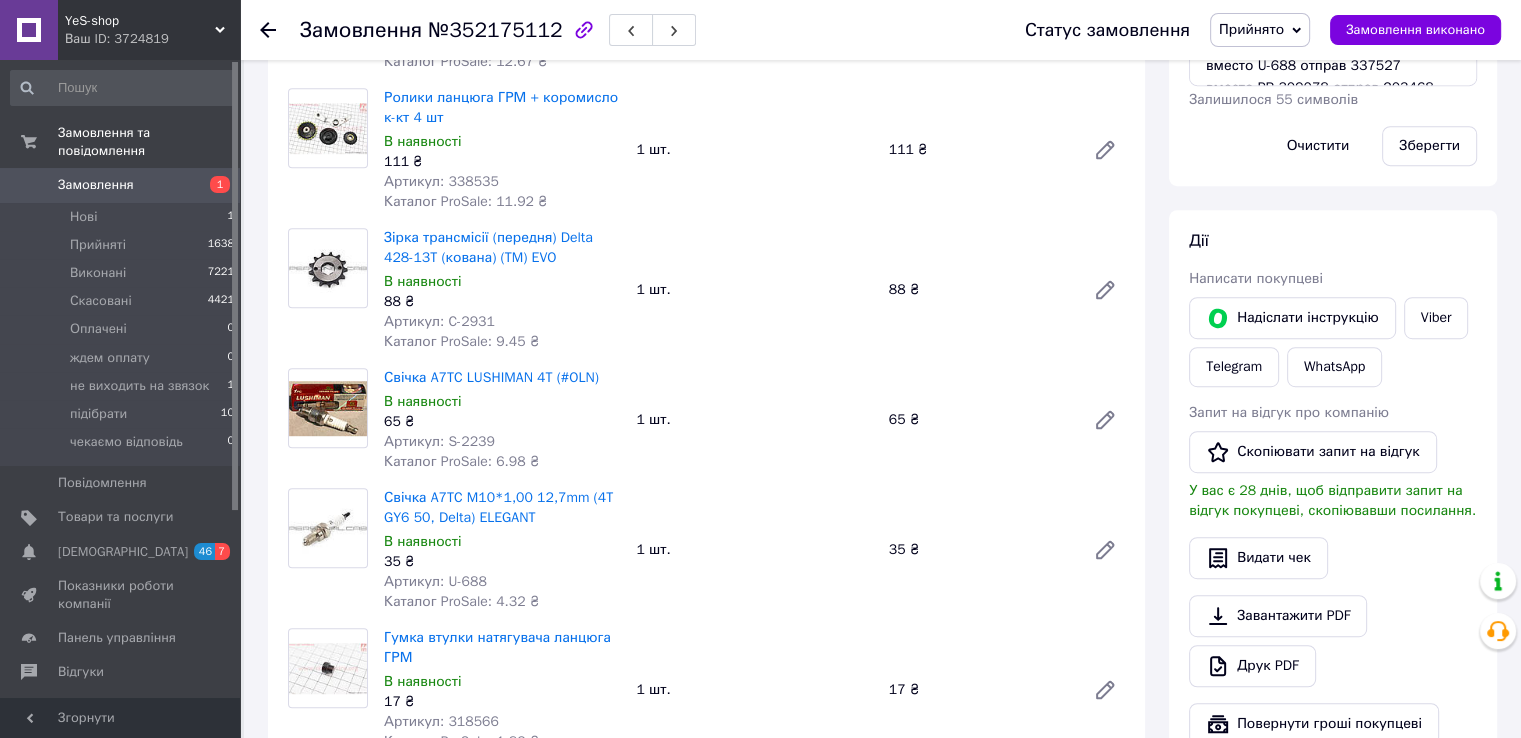 click on "Артикул: S-2239" at bounding box center (439, 441) 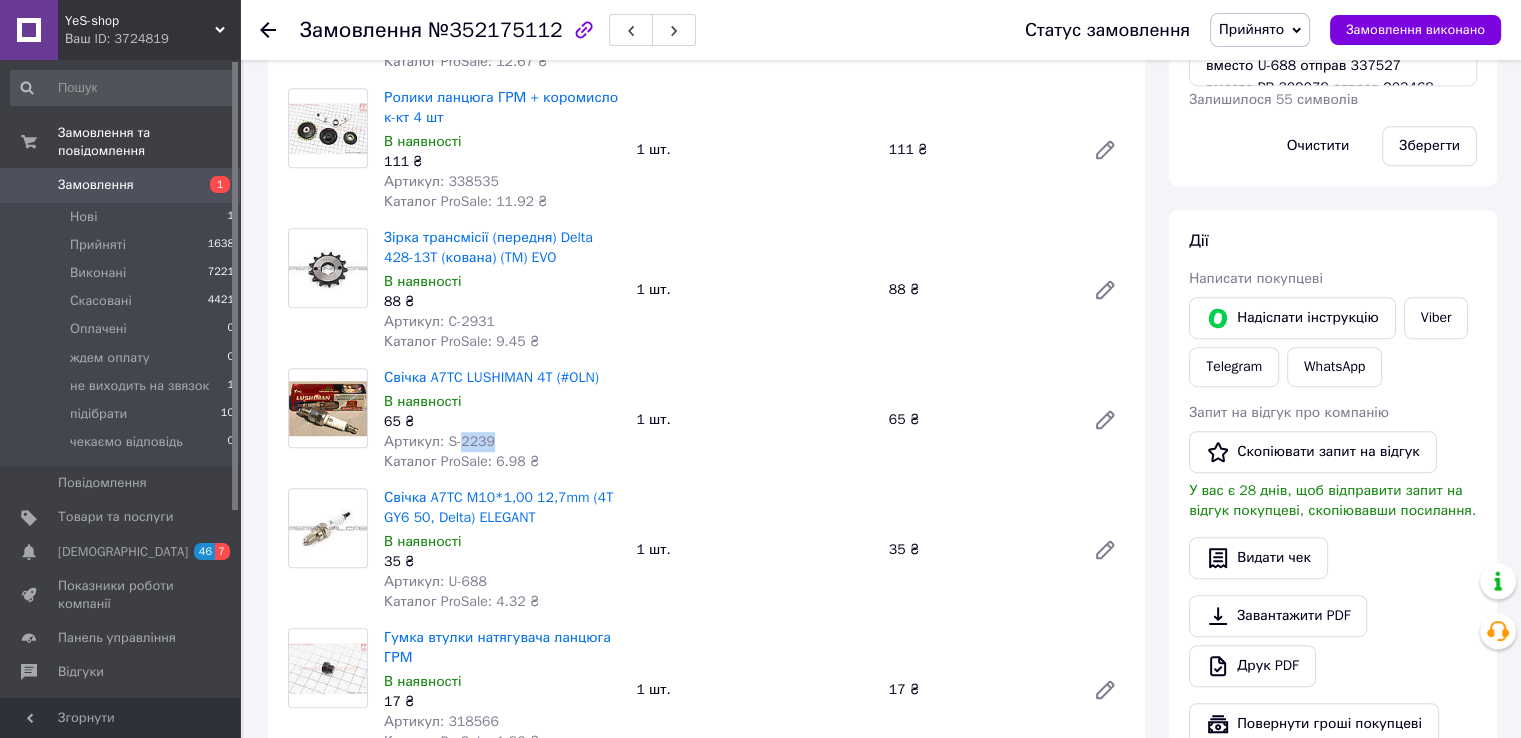 click on "Артикул: S-2239" at bounding box center (439, 441) 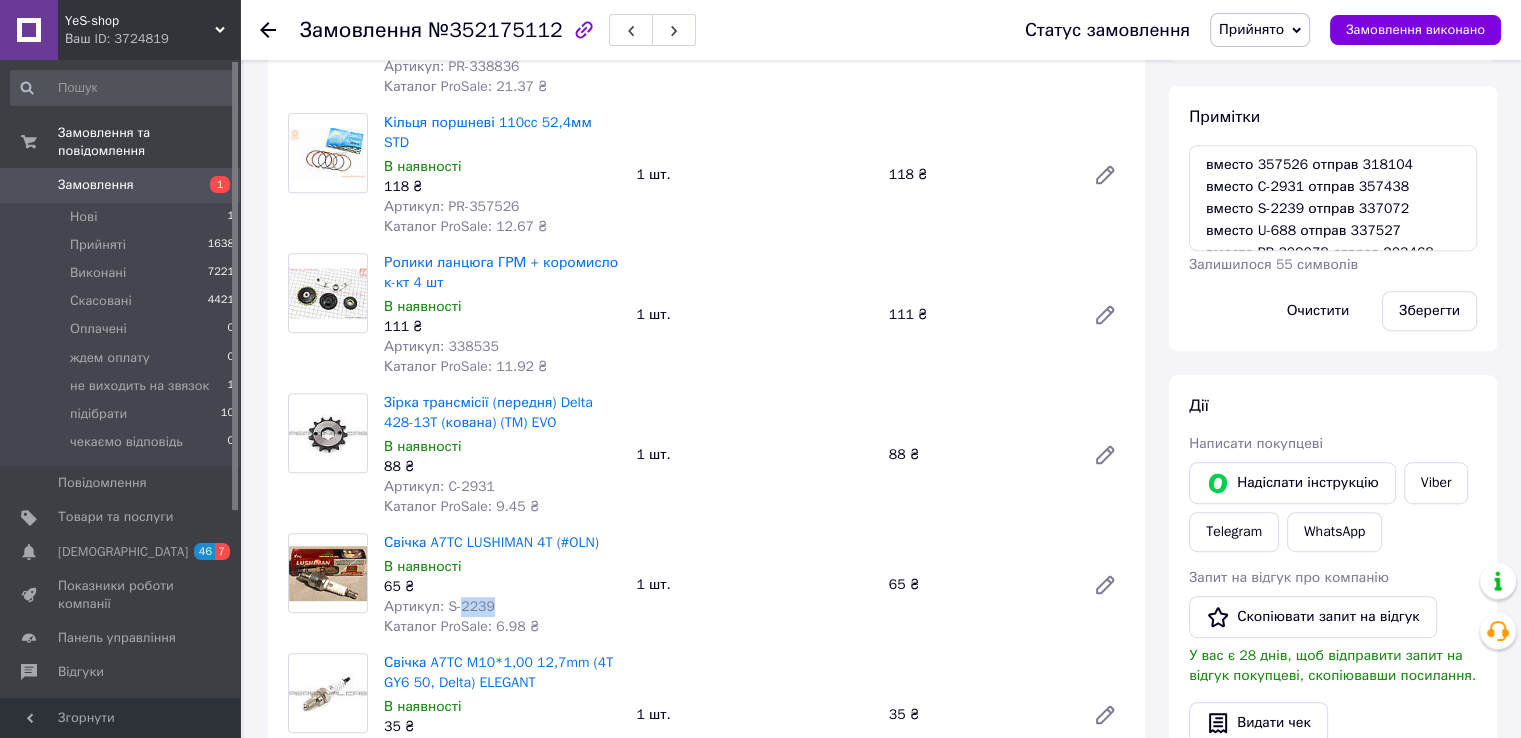 scroll, scrollTop: 800, scrollLeft: 0, axis: vertical 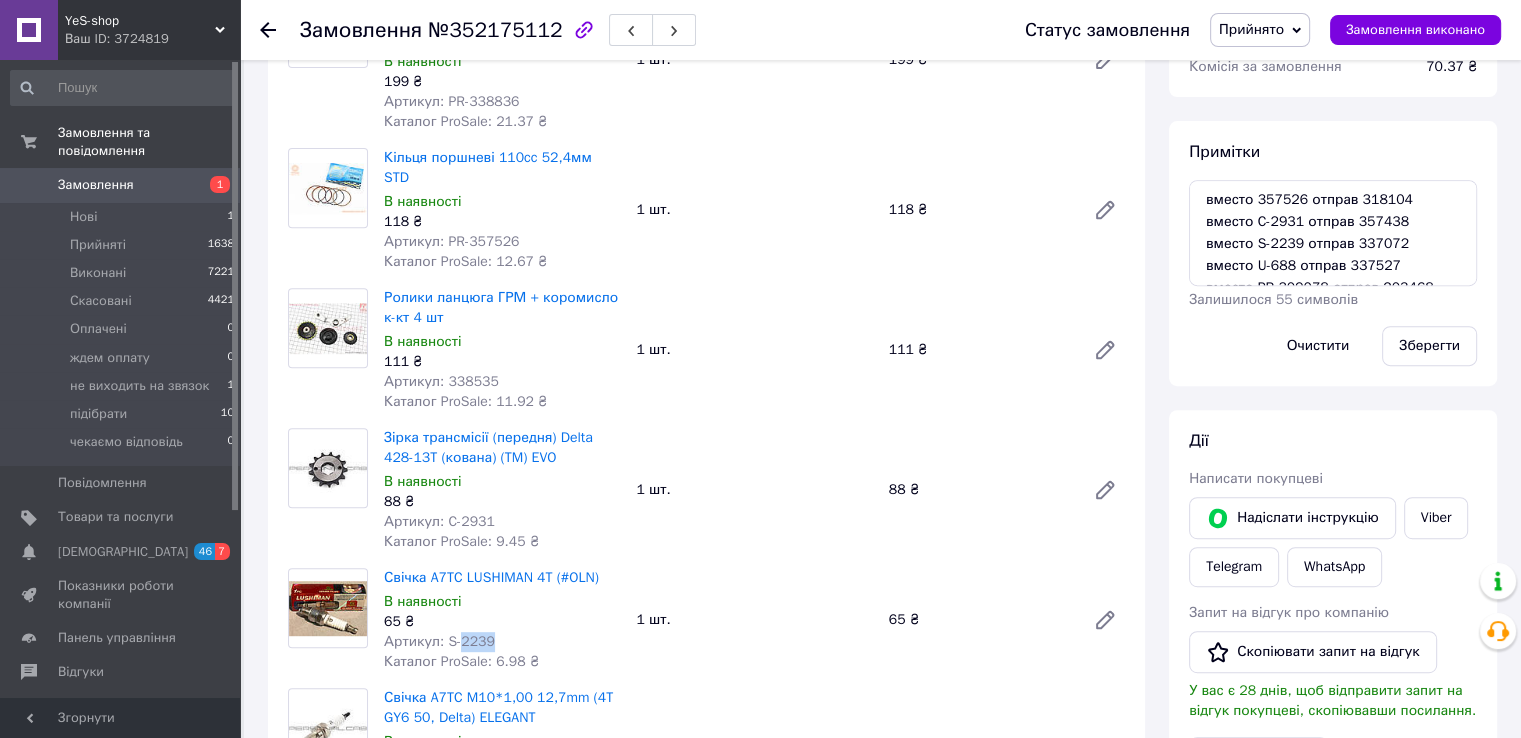 click at bounding box center [328, 728] 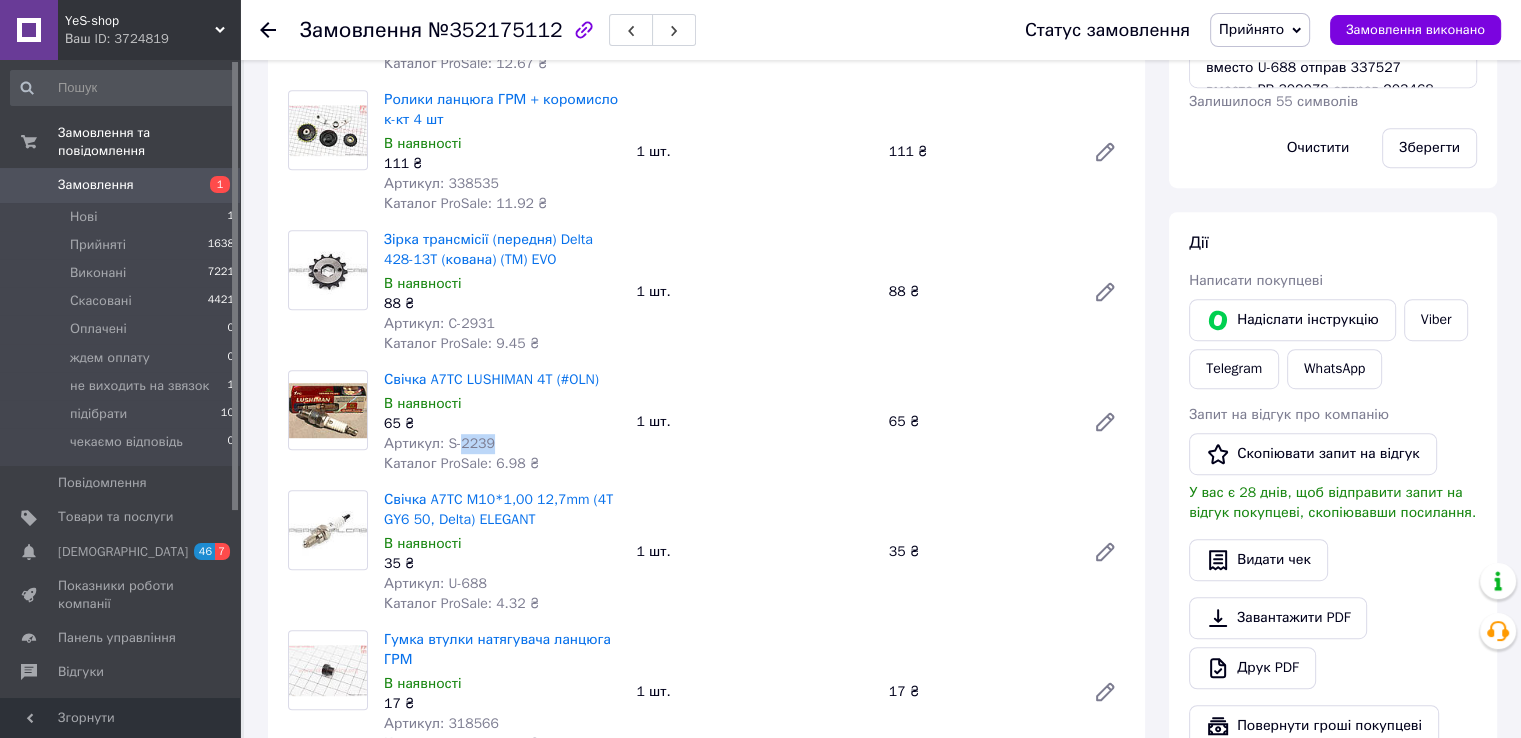 scroll, scrollTop: 1000, scrollLeft: 0, axis: vertical 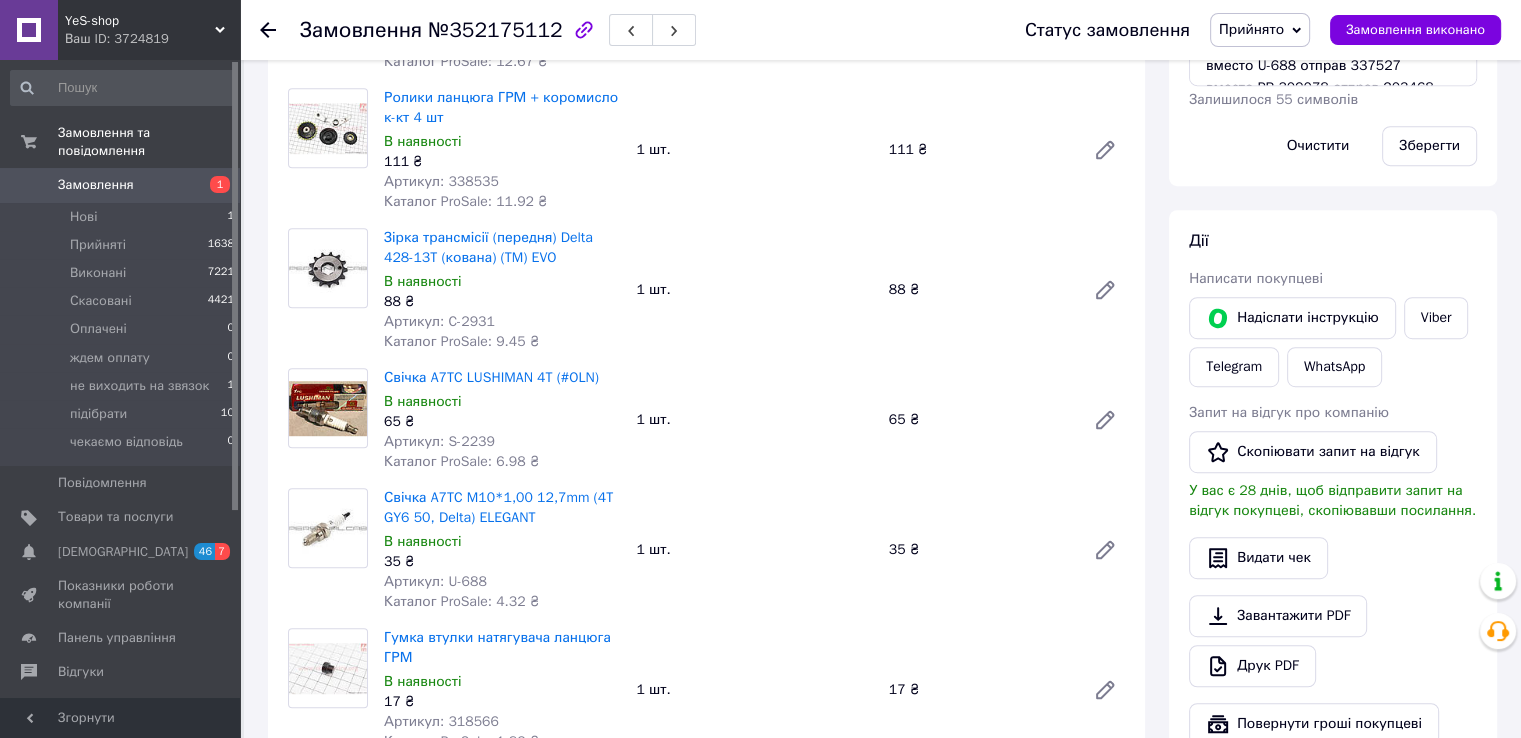 click on "Артикул: U-688" at bounding box center [435, 581] 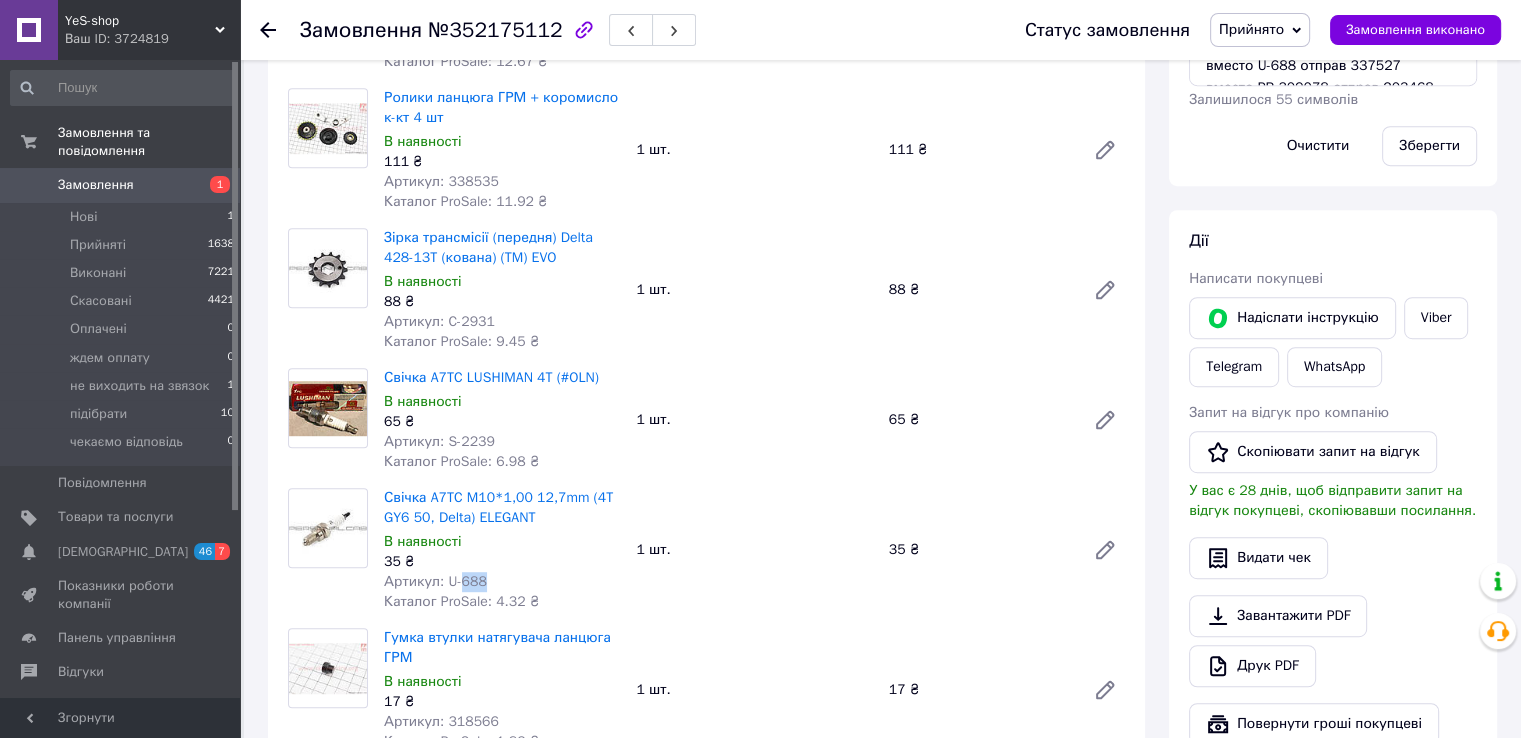 click on "Артикул: U-688" at bounding box center (435, 581) 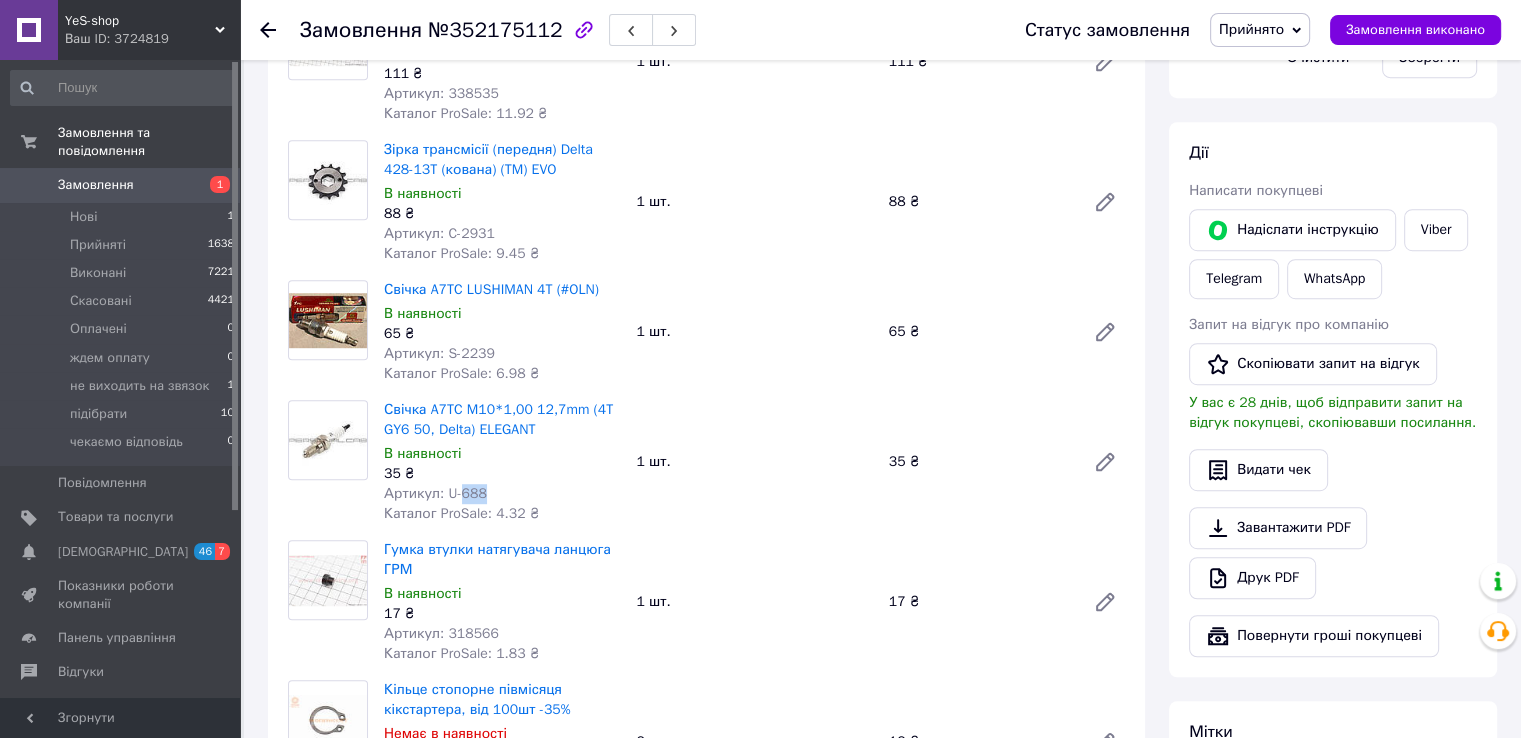 scroll, scrollTop: 1100, scrollLeft: 0, axis: vertical 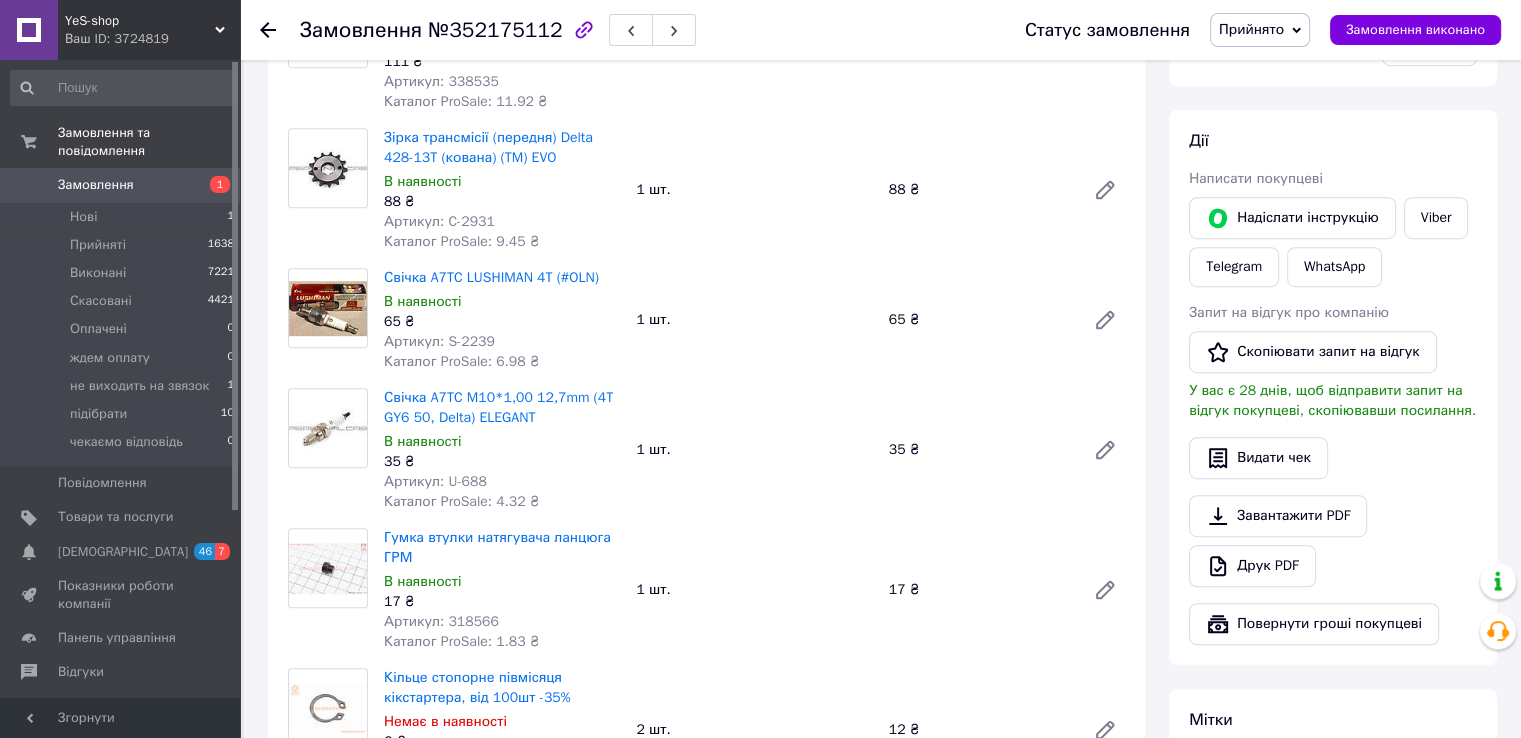 click on "Артикул: 318566" at bounding box center [441, 621] 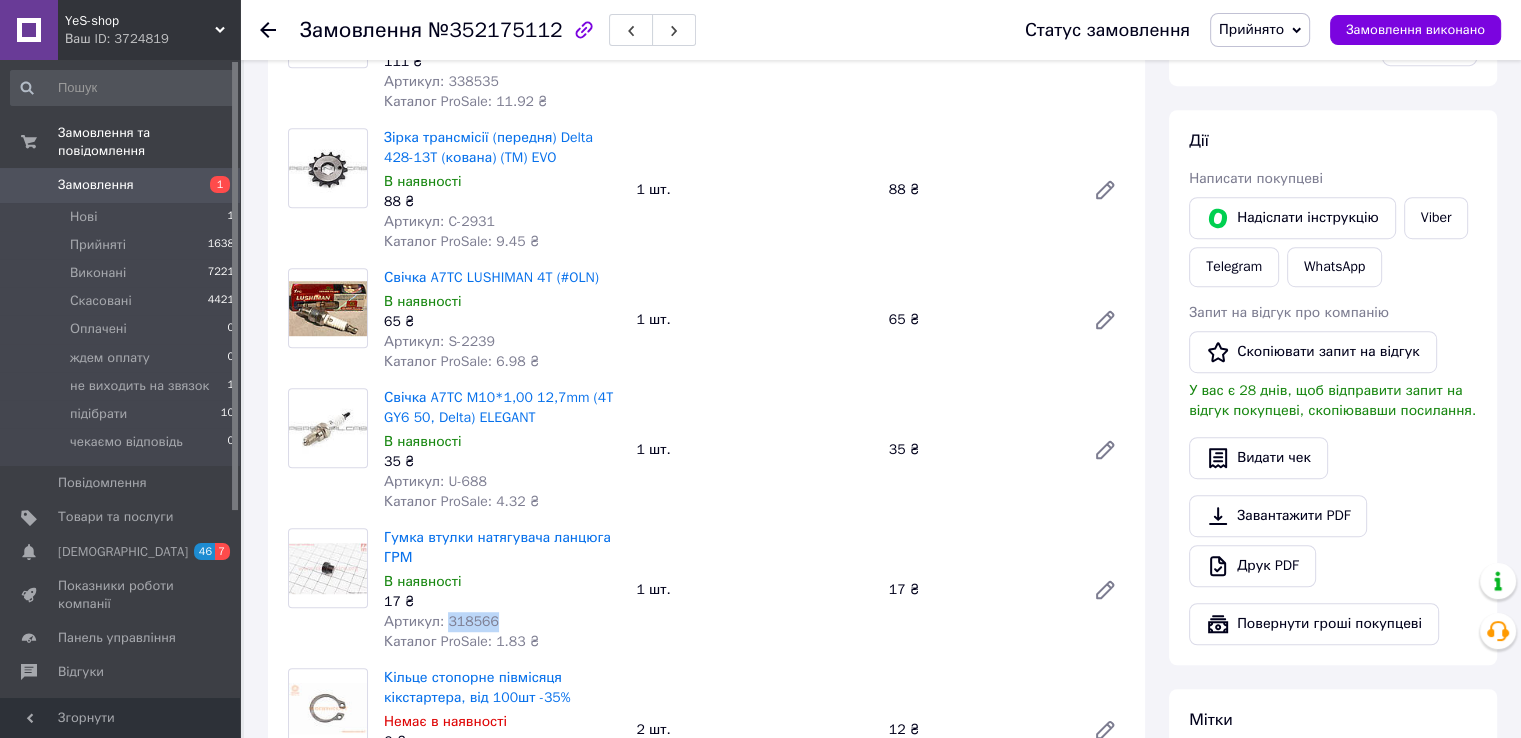 click on "Артикул: 318566" at bounding box center [441, 621] 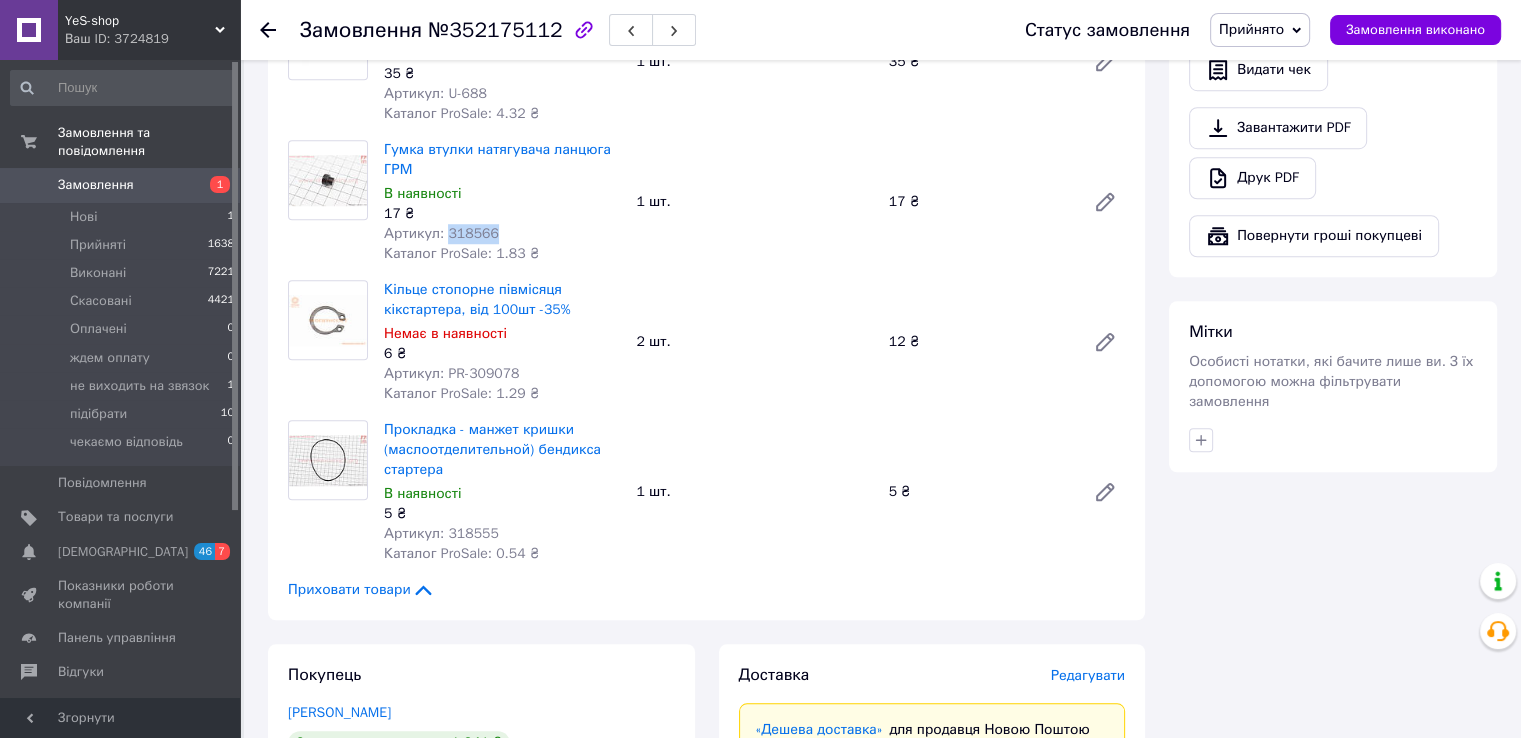 scroll, scrollTop: 1500, scrollLeft: 0, axis: vertical 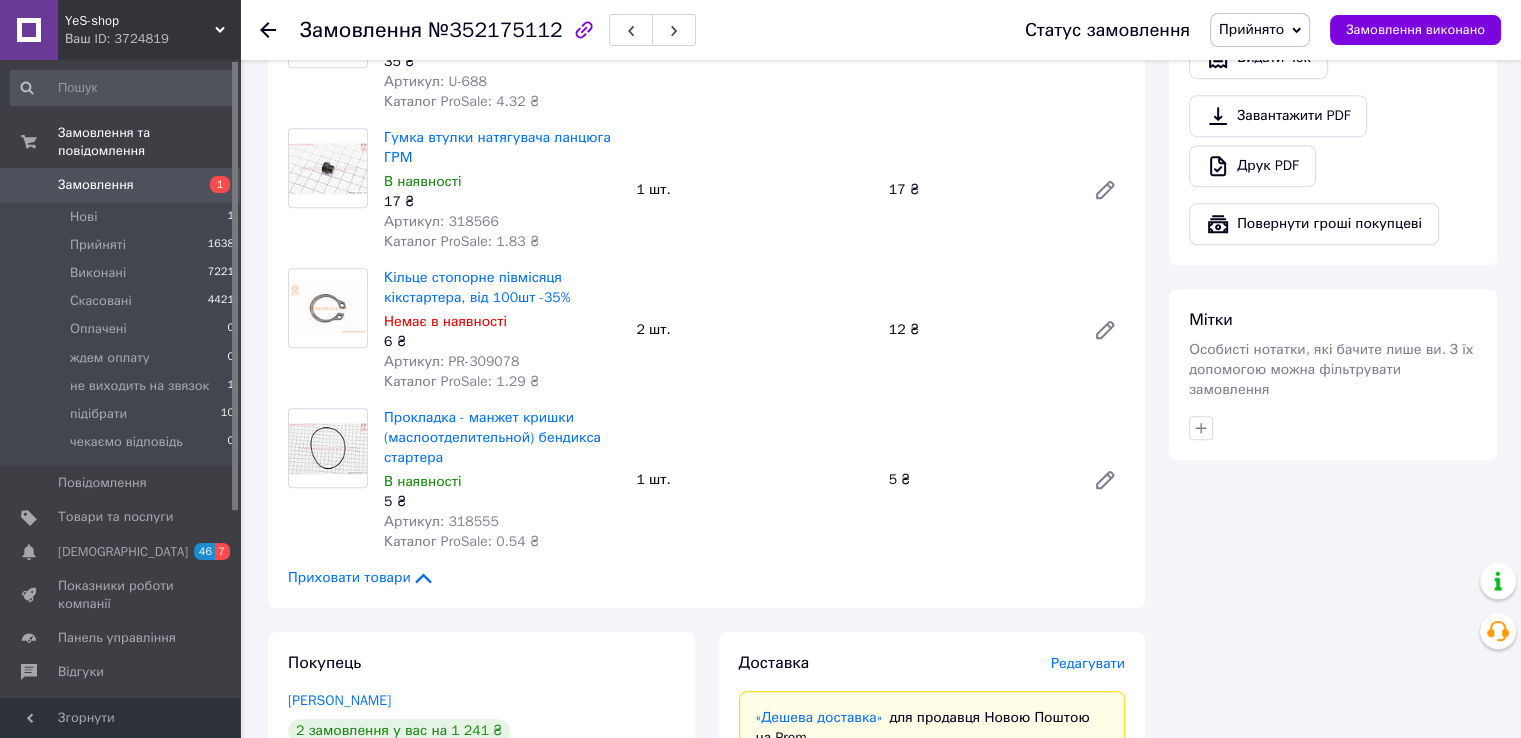 click on "Артикул: PR-309078" at bounding box center (451, 361) 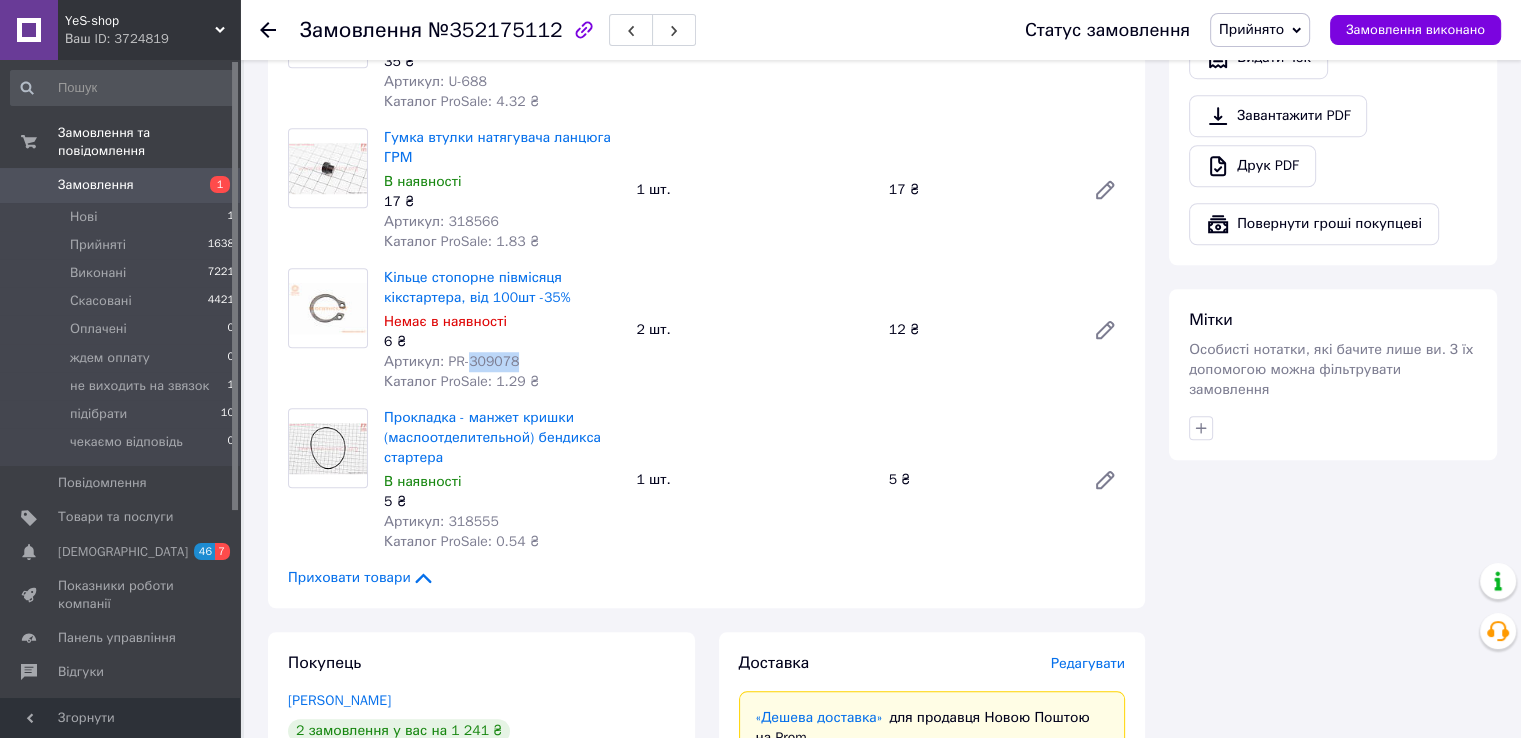 click on "Артикул: PR-309078" at bounding box center [451, 361] 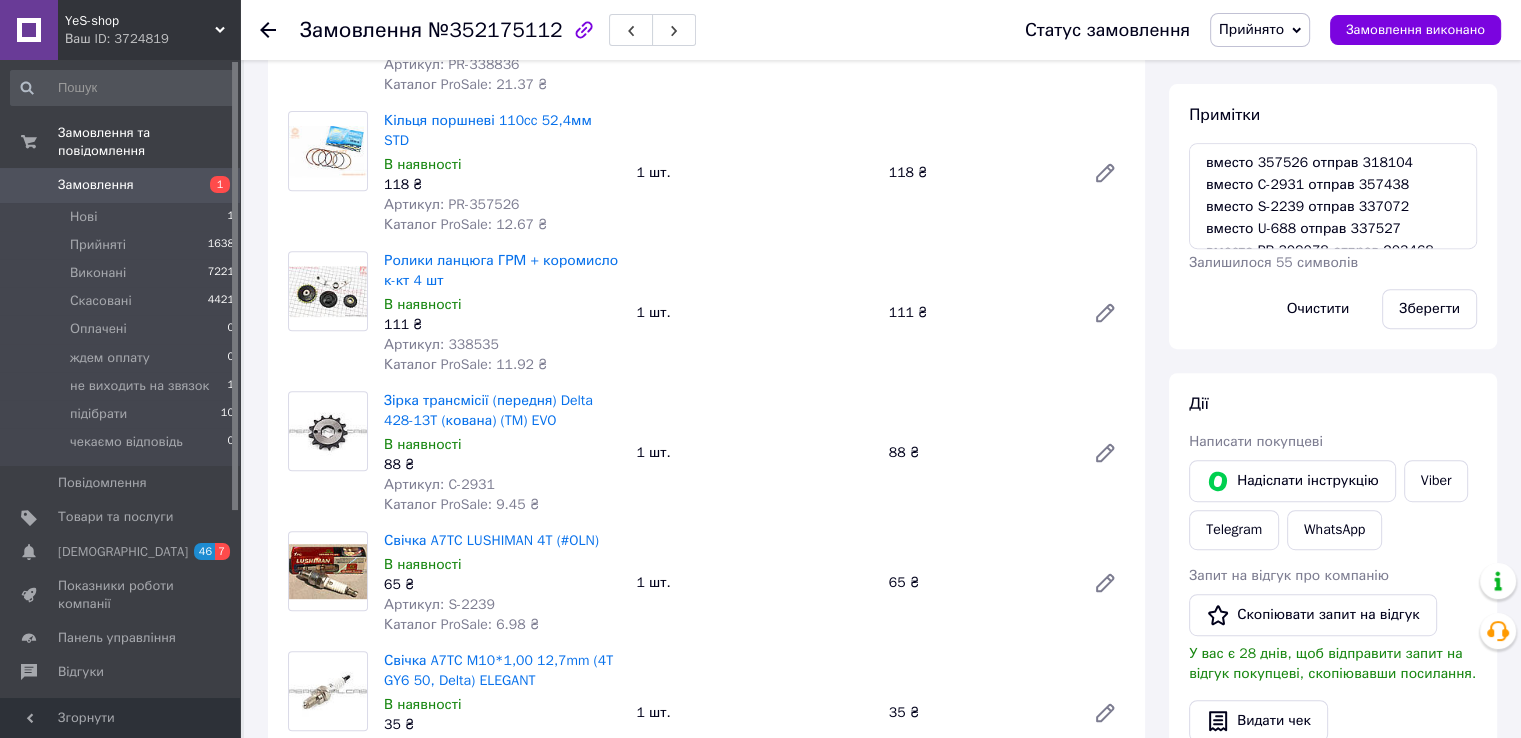 scroll, scrollTop: 800, scrollLeft: 0, axis: vertical 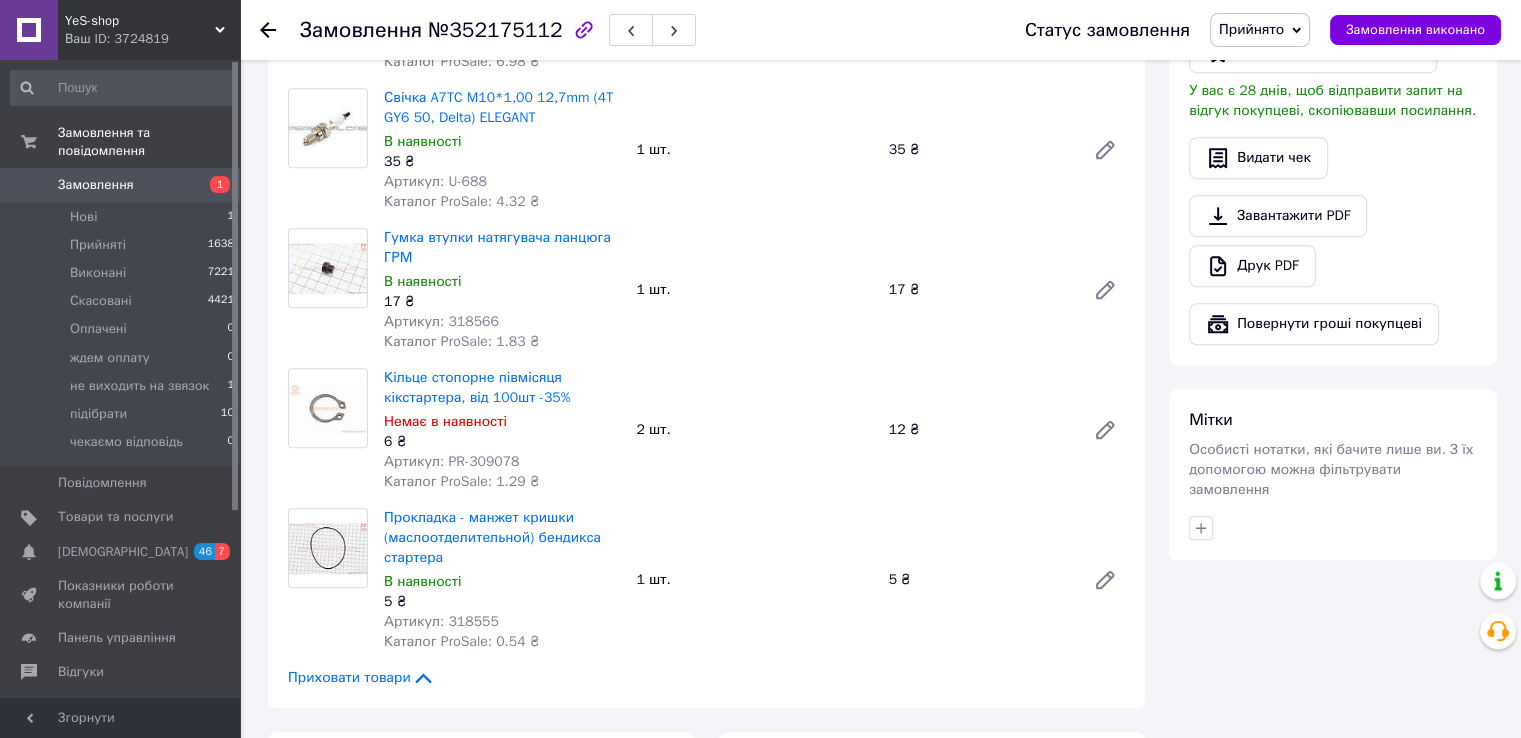 click on "Артикул: 318555" at bounding box center (441, 621) 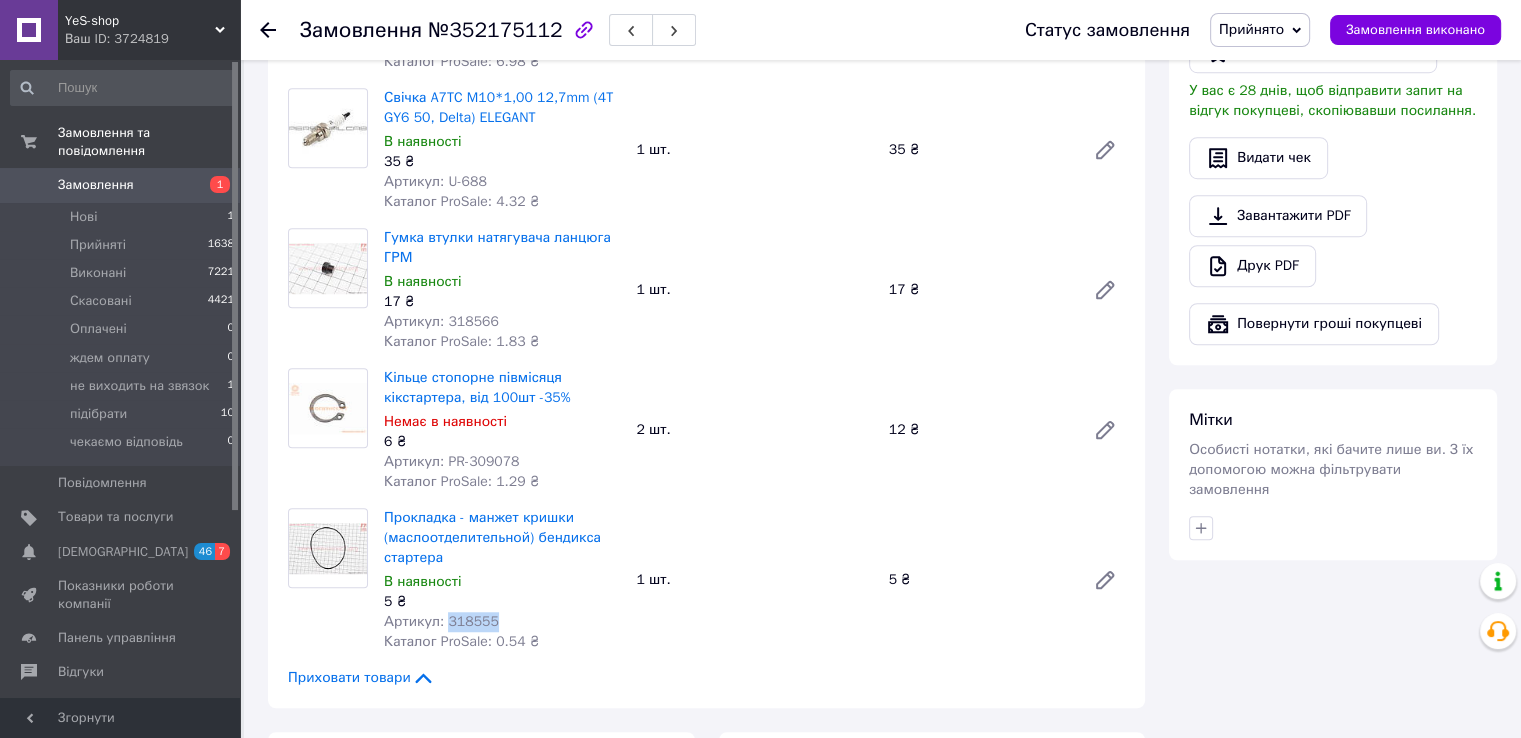 click on "Артикул: 318555" at bounding box center [441, 621] 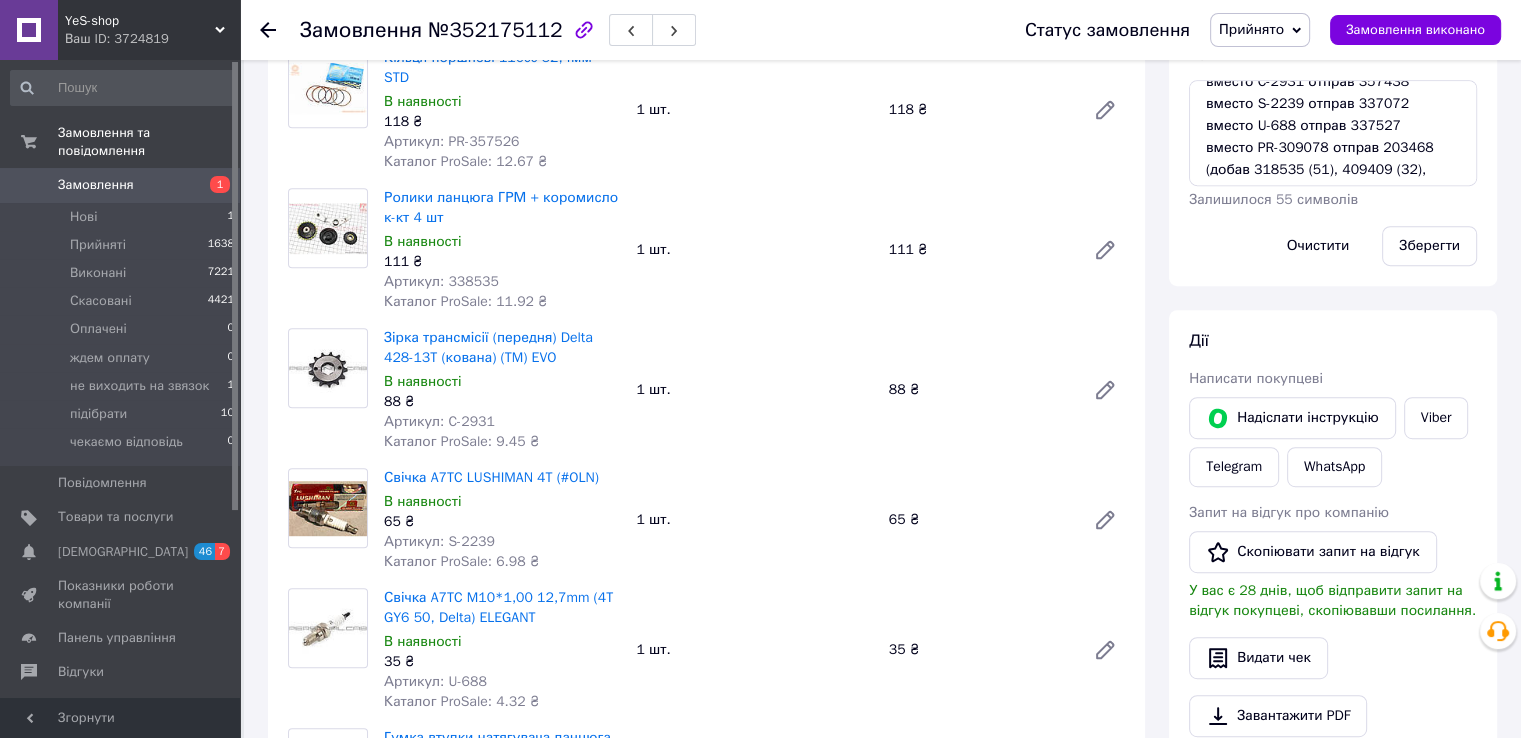 scroll, scrollTop: 700, scrollLeft: 0, axis: vertical 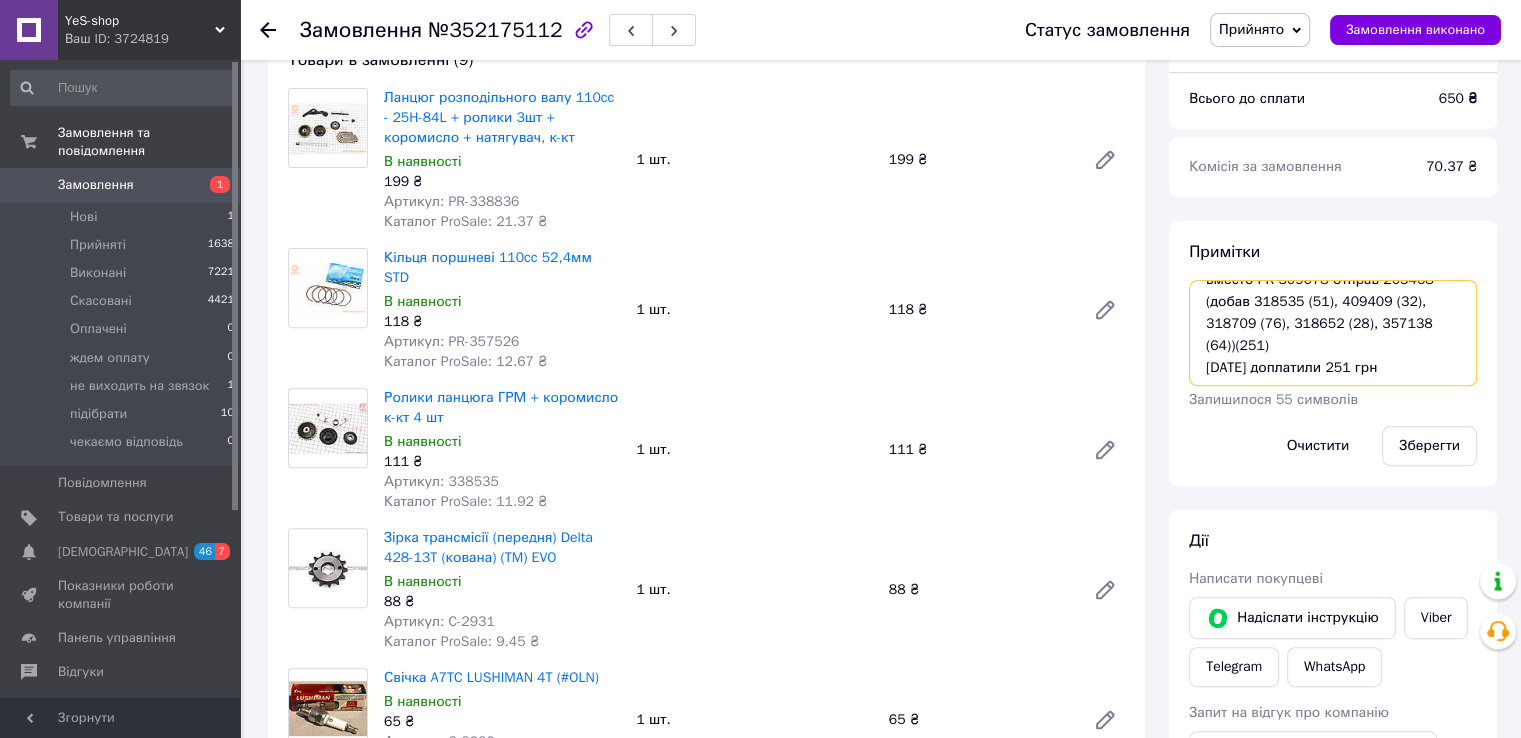 click on "вместо 357526 отправ 318104
вместо C-2931 отправ 357438
вместо S-2239 отправ 337072
вместо U-688 отправ 337527
вместо PR-309078 отправ 203468
(добав 318535 (51), 409409 (32), 318709 (76), 318652 (28), 357138 (64))(251)
13.07.25 доплатили 251 грн" at bounding box center (1333, 333) 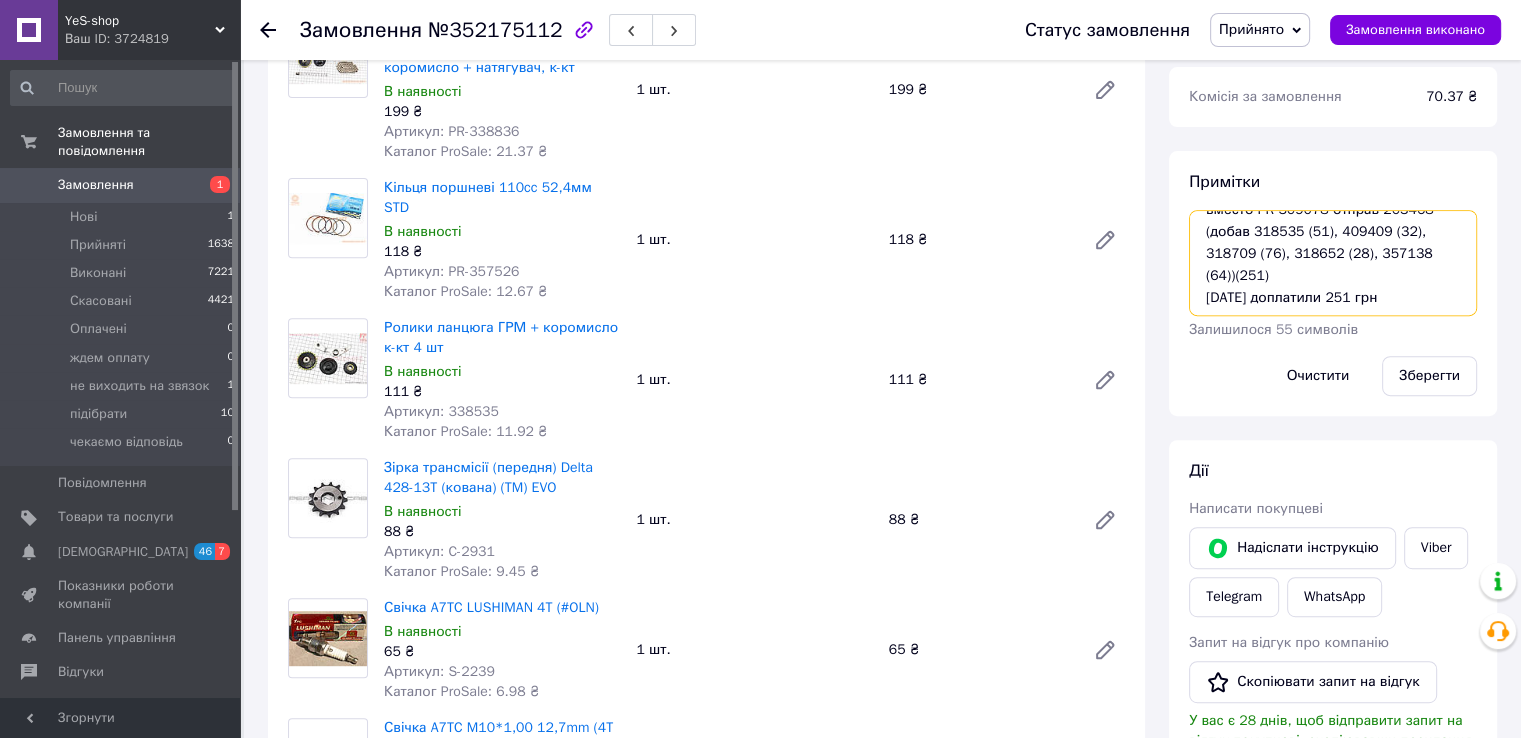scroll, scrollTop: 900, scrollLeft: 0, axis: vertical 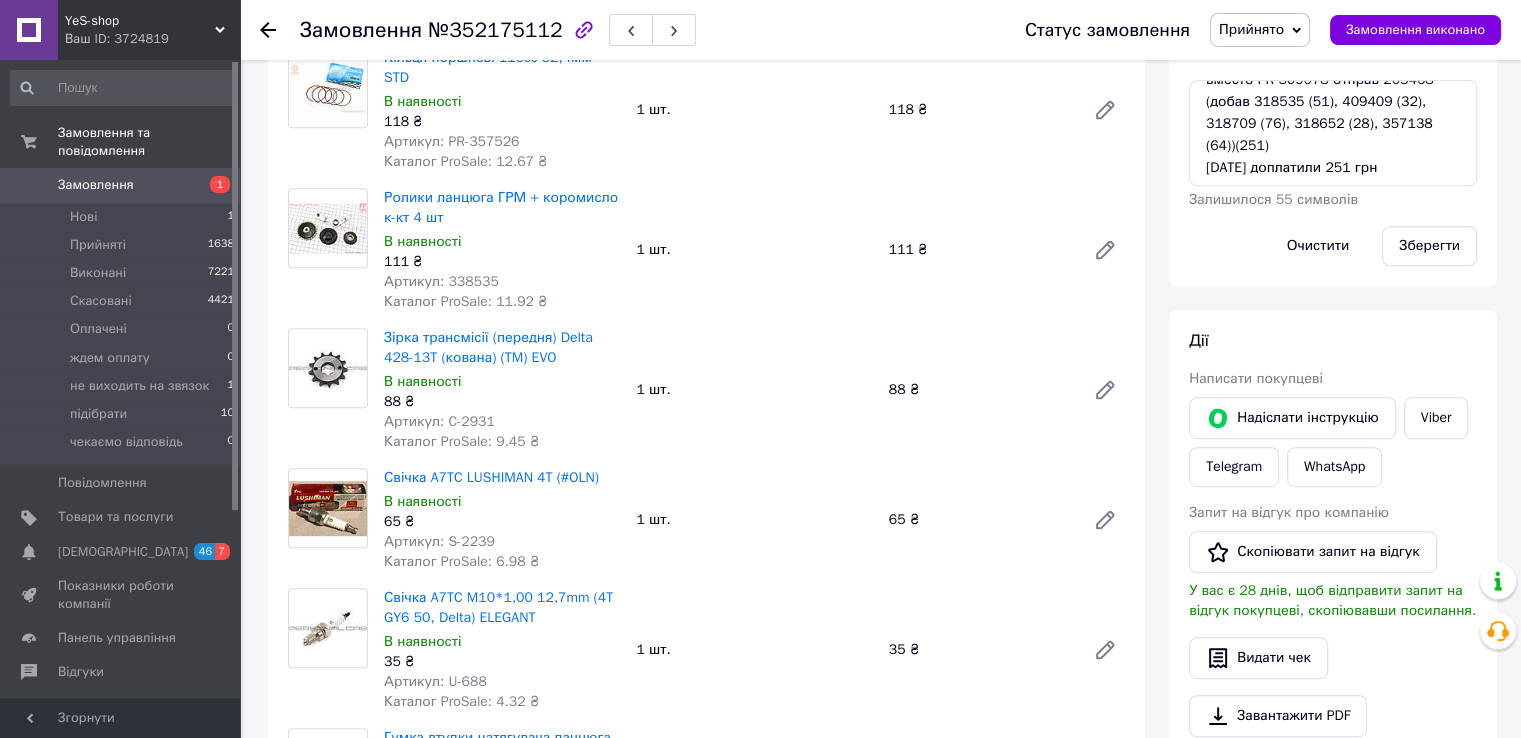 click on "Ролики ланцюга ГРМ + коромисло к-кт 4 шт В наявності 111 ₴ Артикул: 338535 Каталог ProSale: 11.92 ₴  1 шт. 111 ₴" at bounding box center [754, 250] 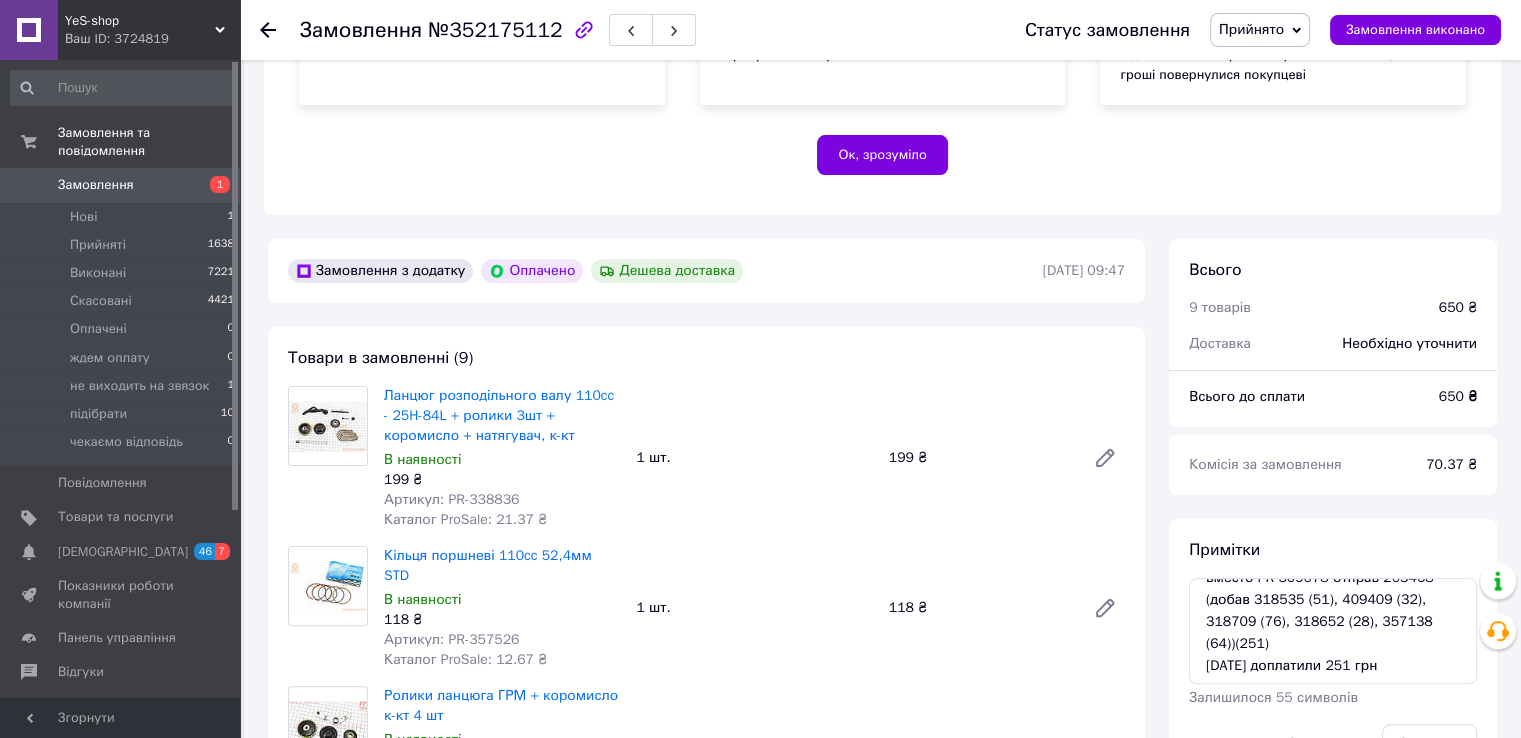 scroll, scrollTop: 400, scrollLeft: 0, axis: vertical 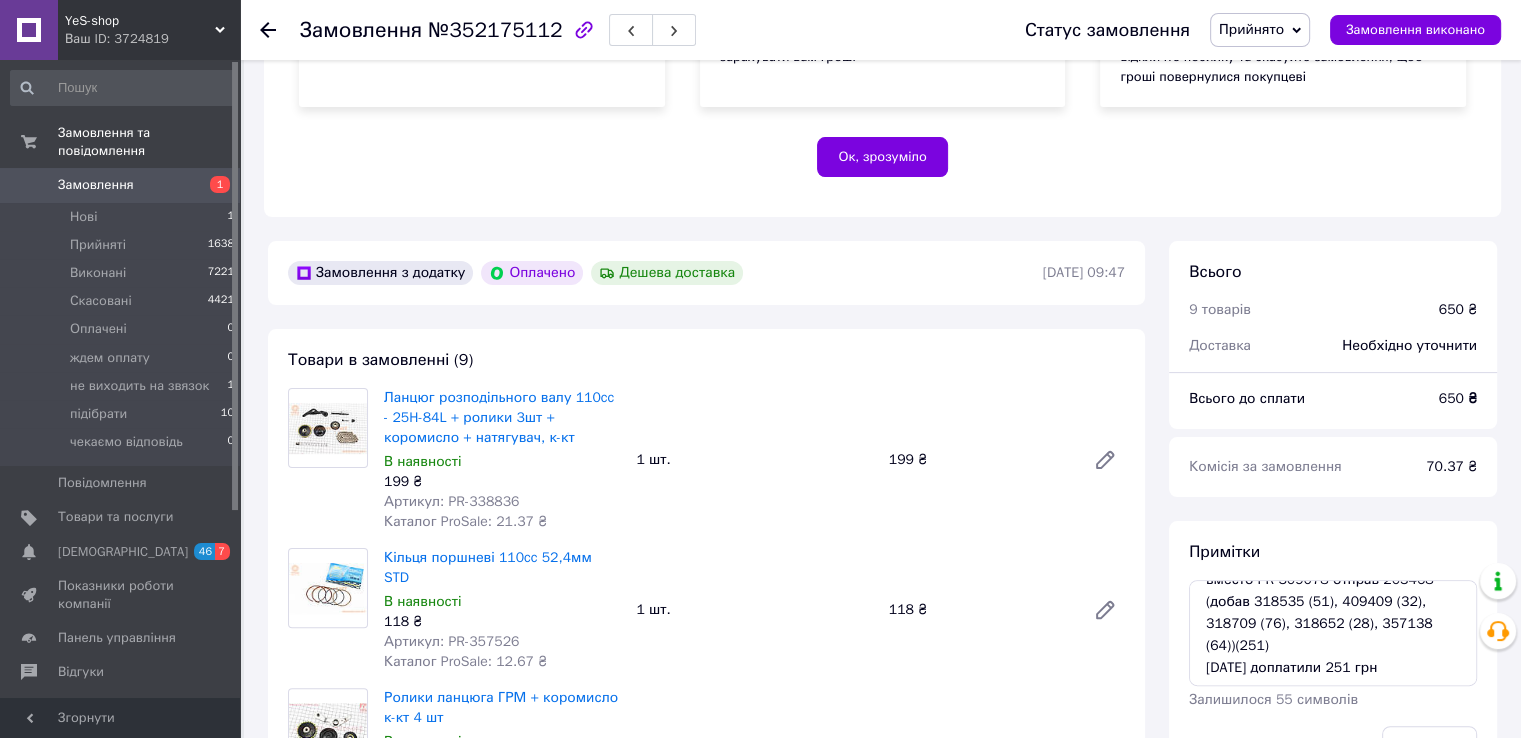 click 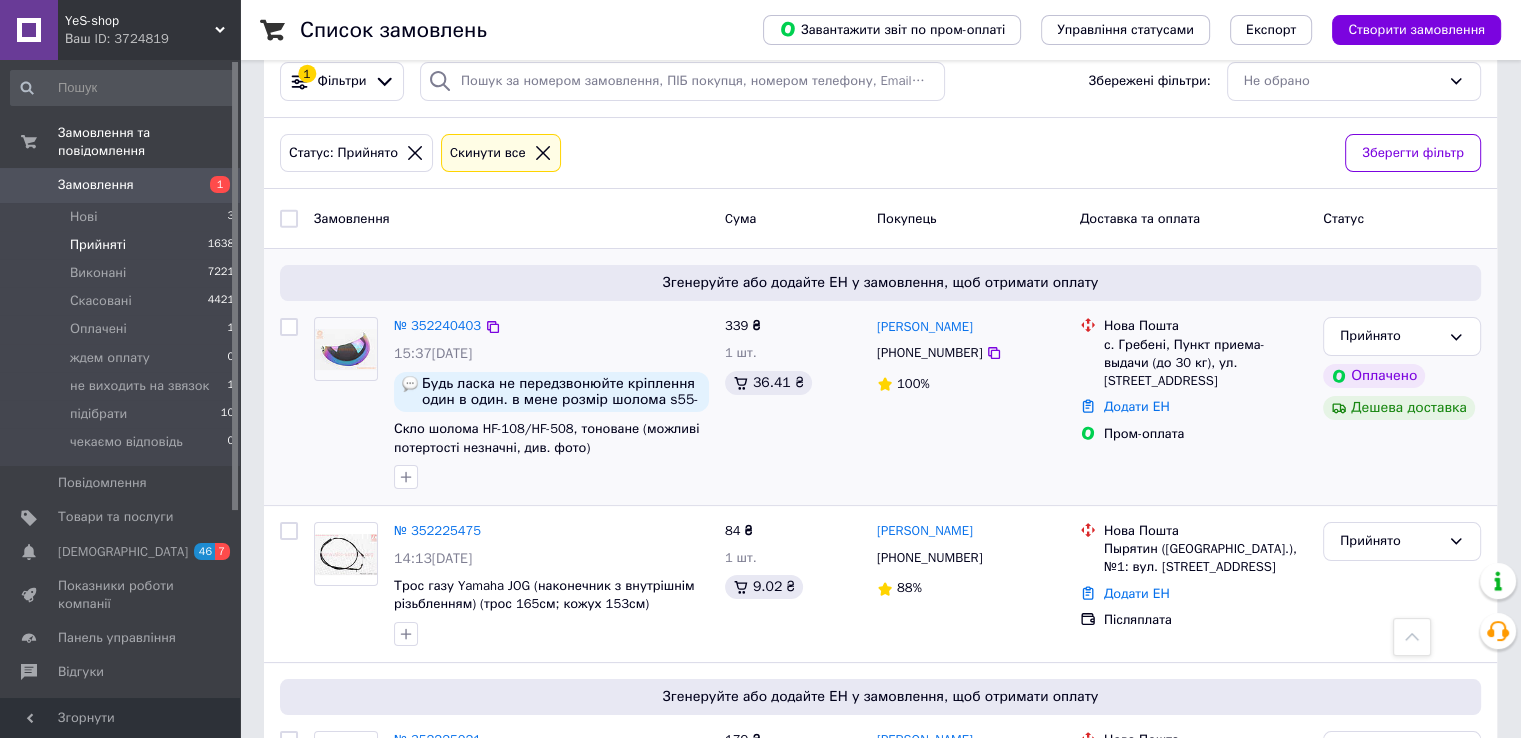 scroll, scrollTop: 0, scrollLeft: 0, axis: both 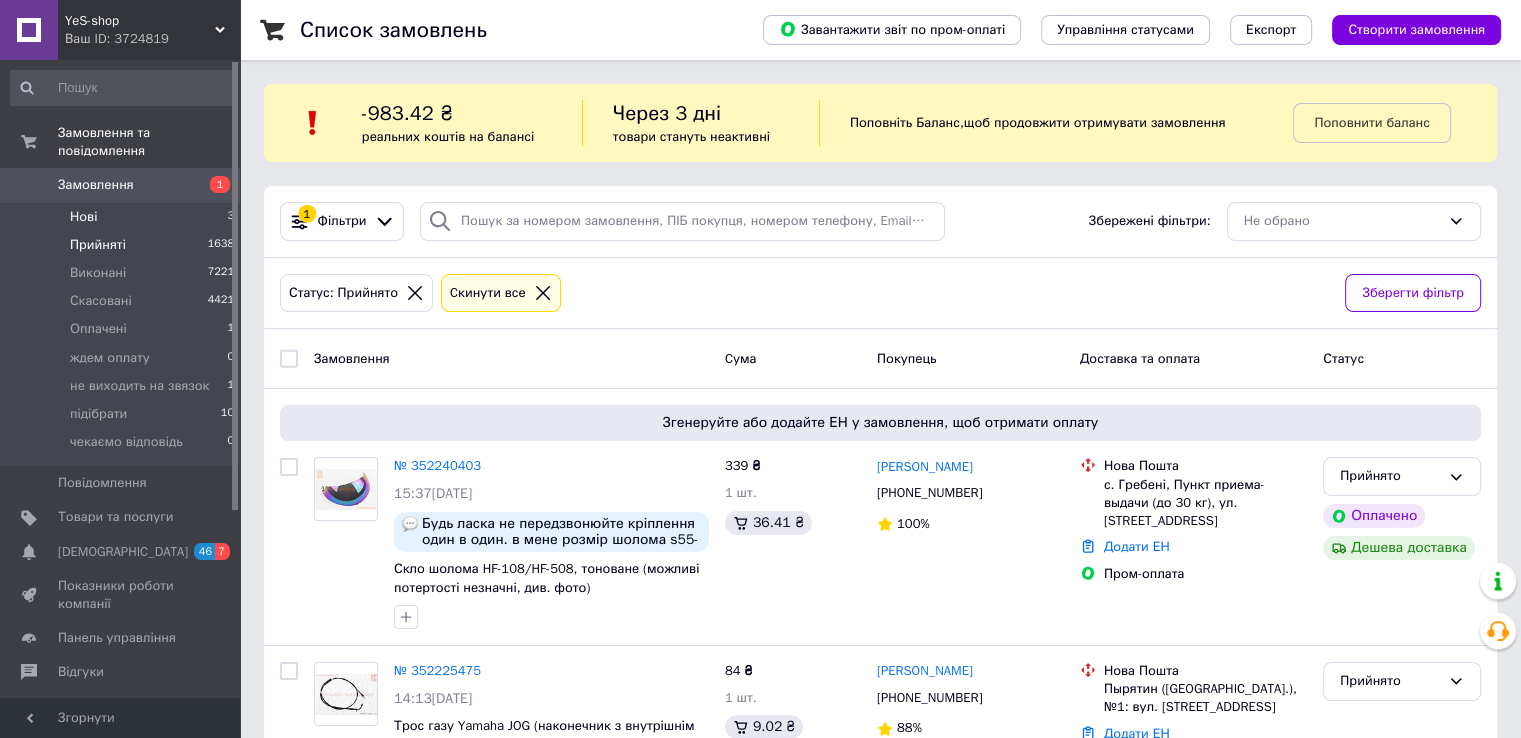 click on "Нові" at bounding box center [83, 217] 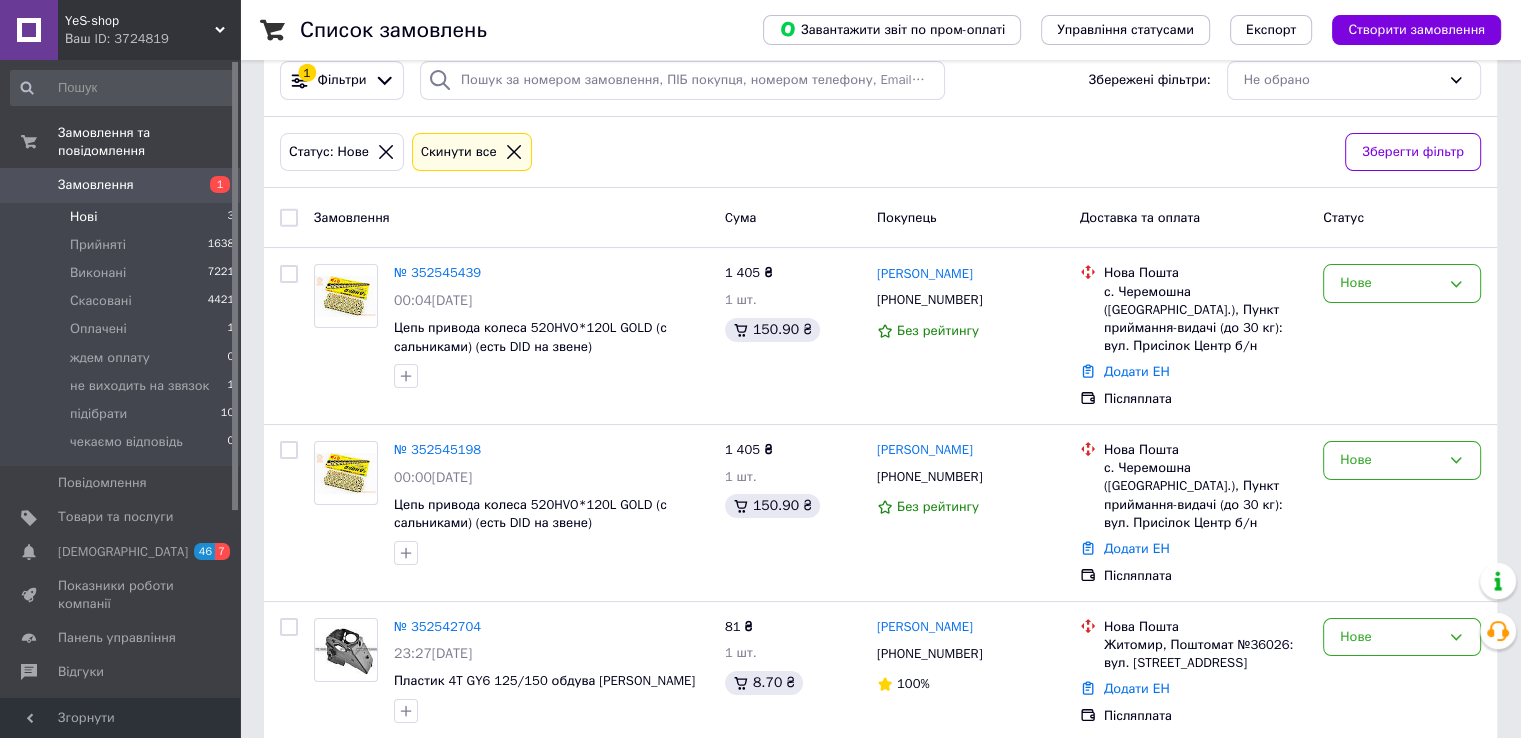 scroll, scrollTop: 167, scrollLeft: 0, axis: vertical 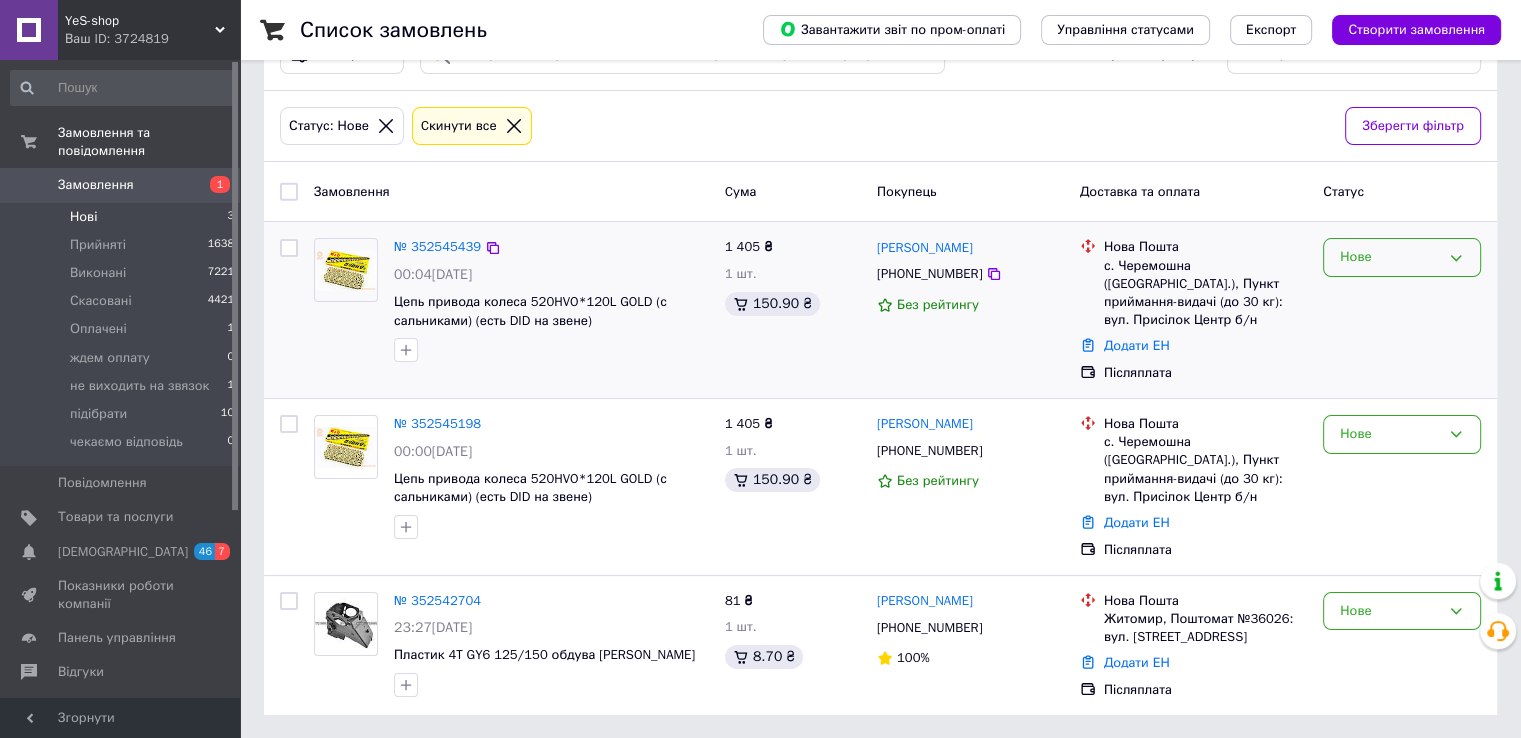 drag, startPoint x: 1392, startPoint y: 249, endPoint x: 1372, endPoint y: 275, distance: 32.80244 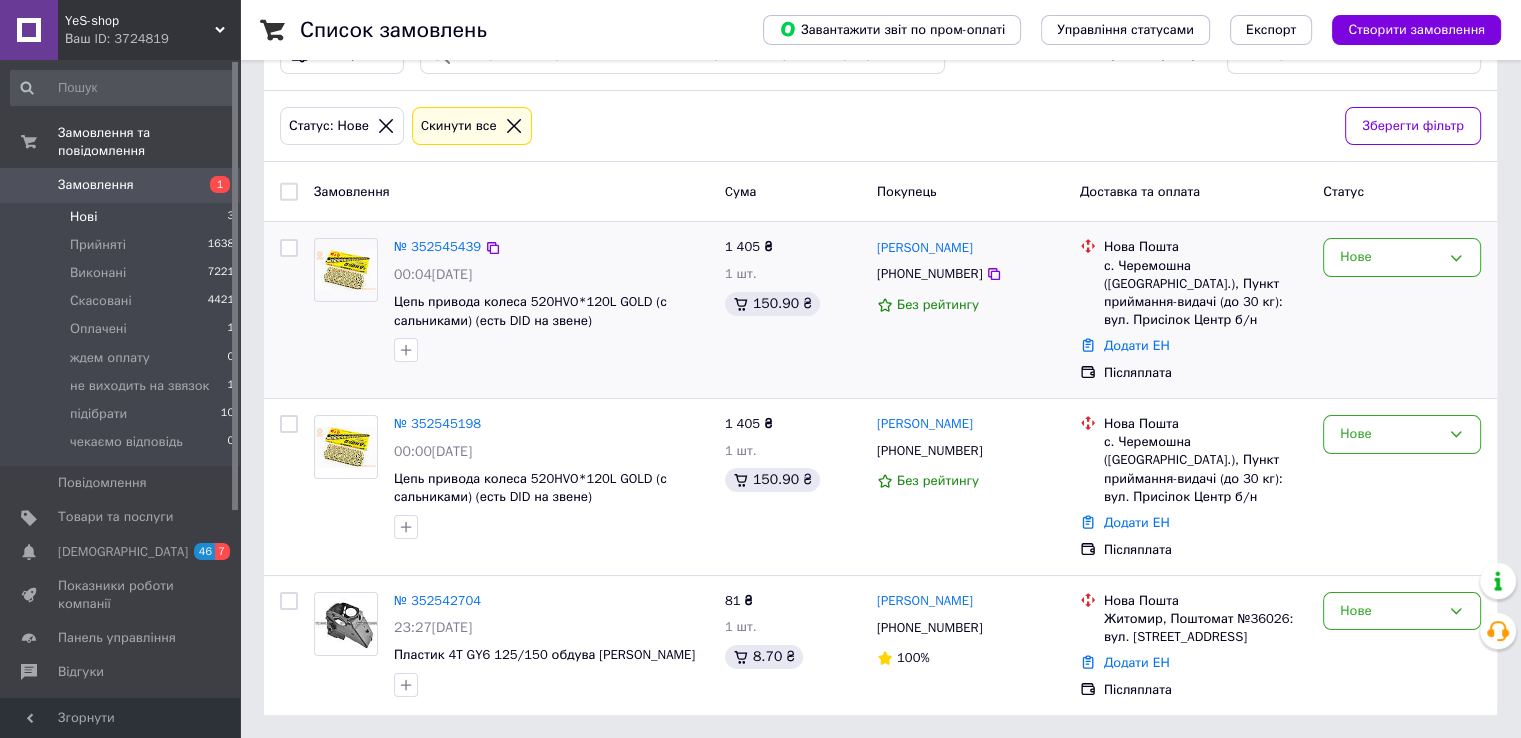 click on "Нове" at bounding box center (1390, 257) 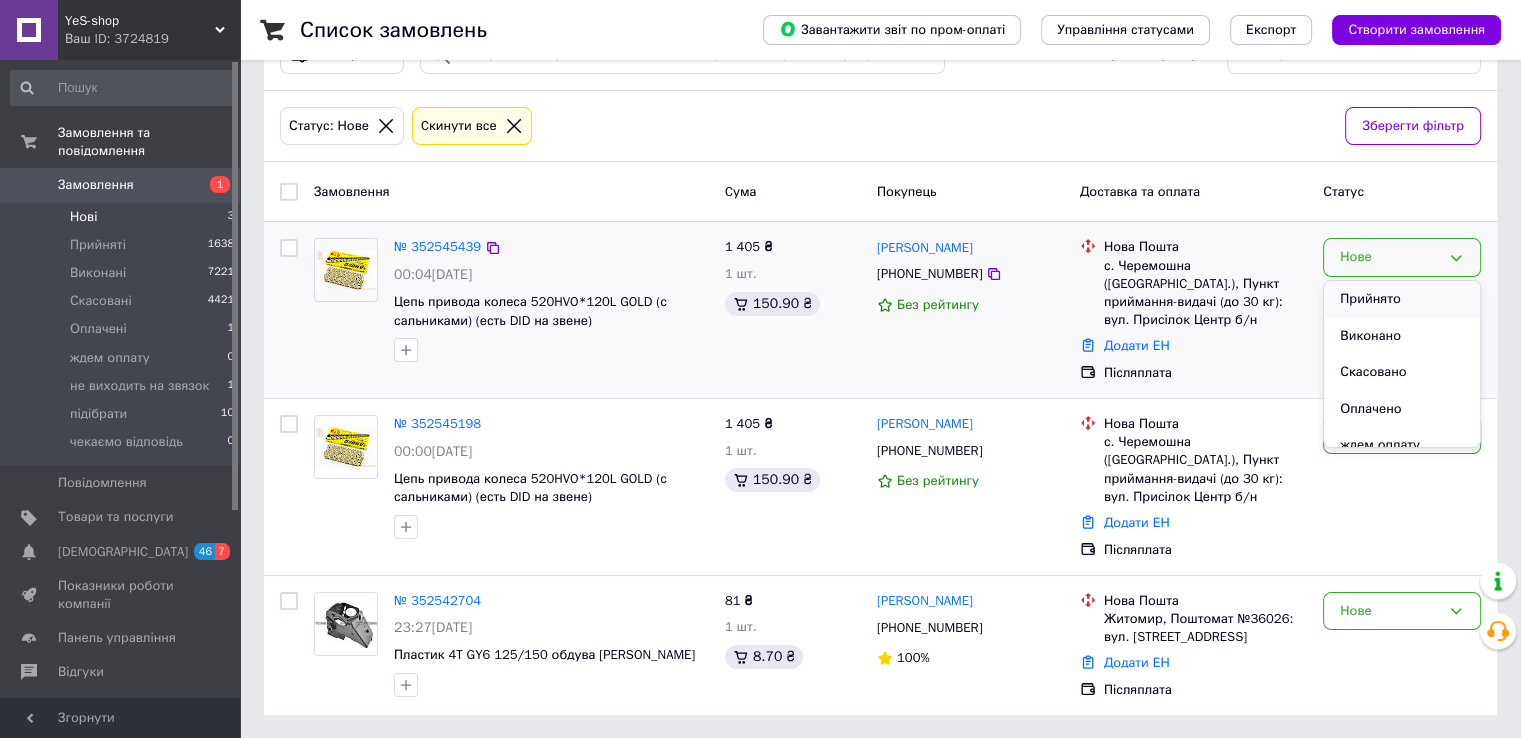 click on "Прийнято" at bounding box center [1402, 299] 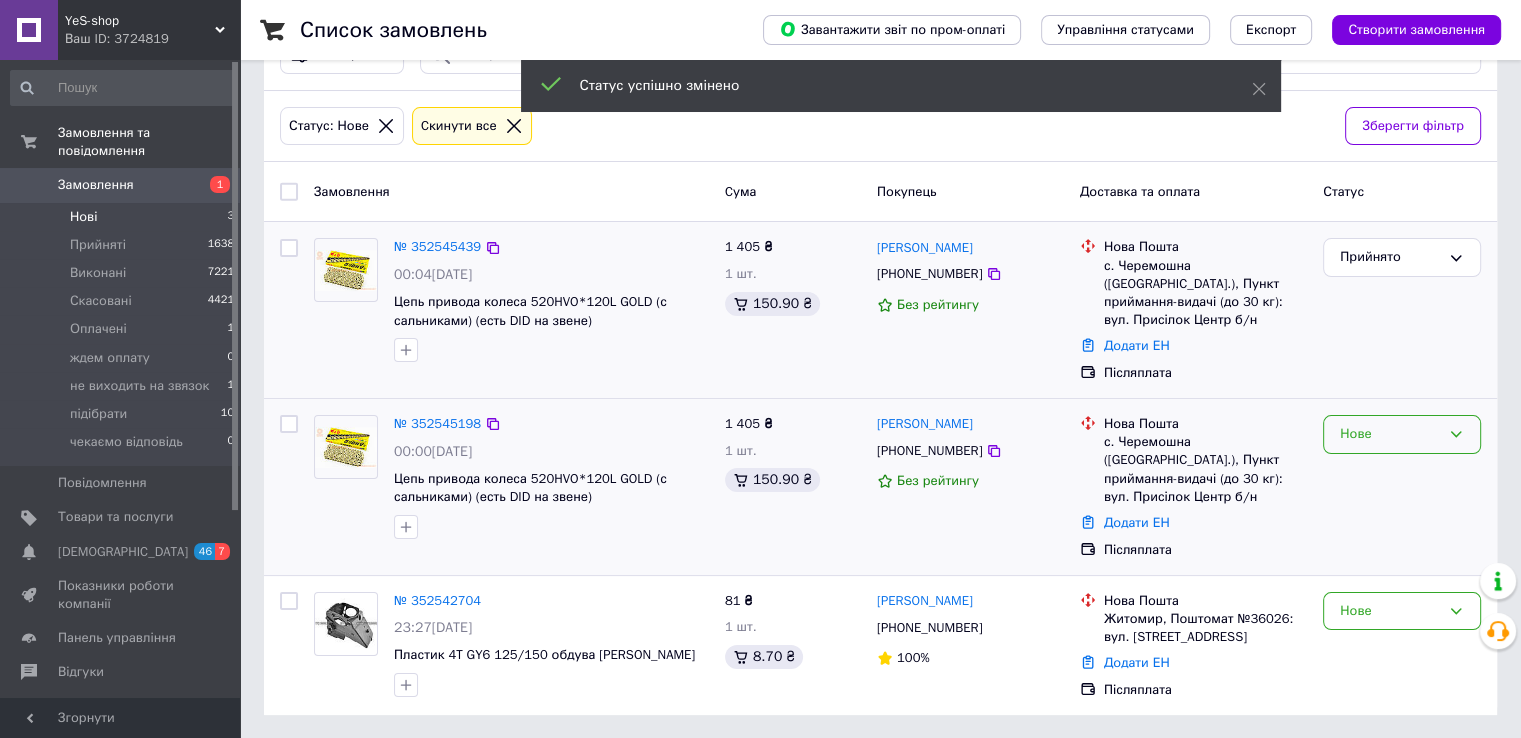 click on "Нове" at bounding box center [1390, 434] 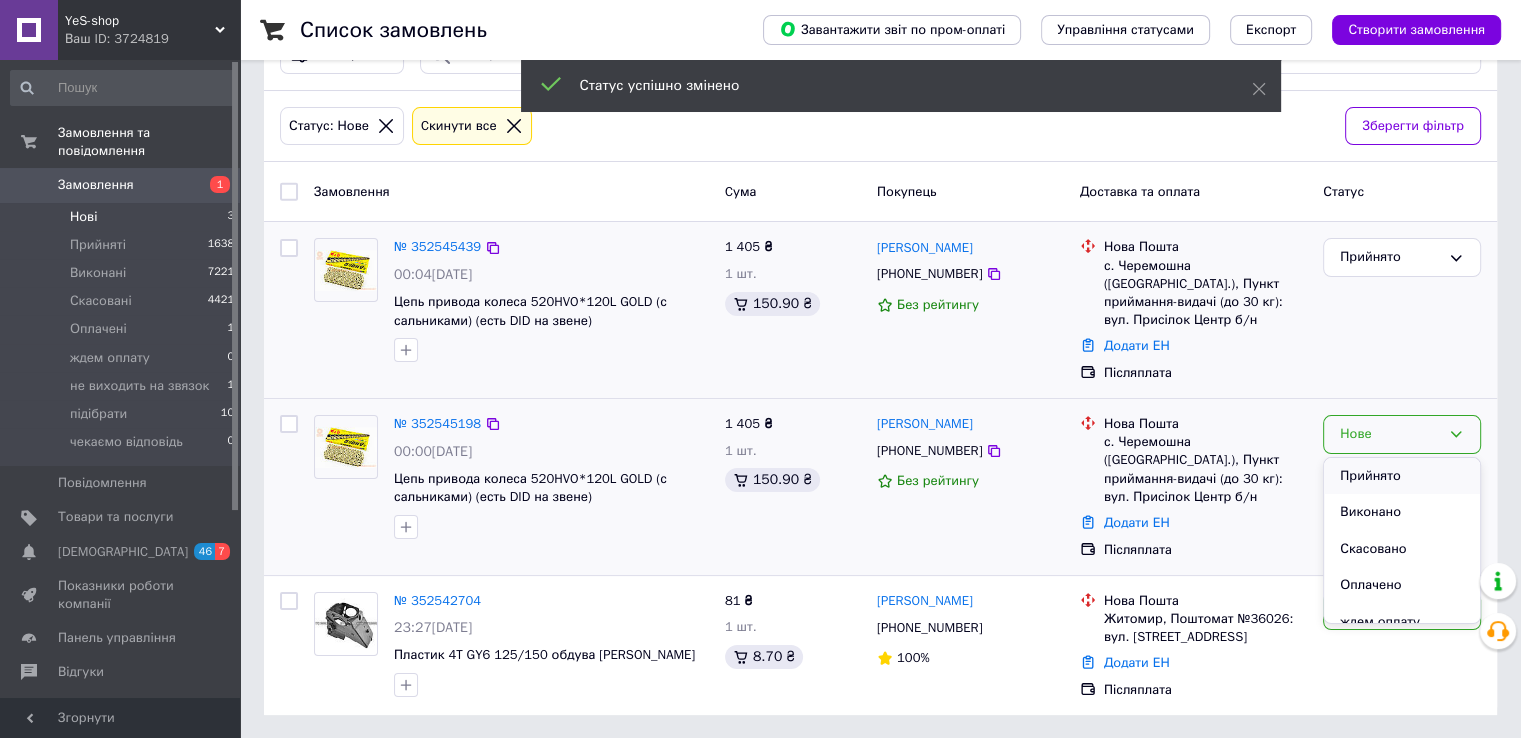 click on "Прийнято" at bounding box center (1402, 476) 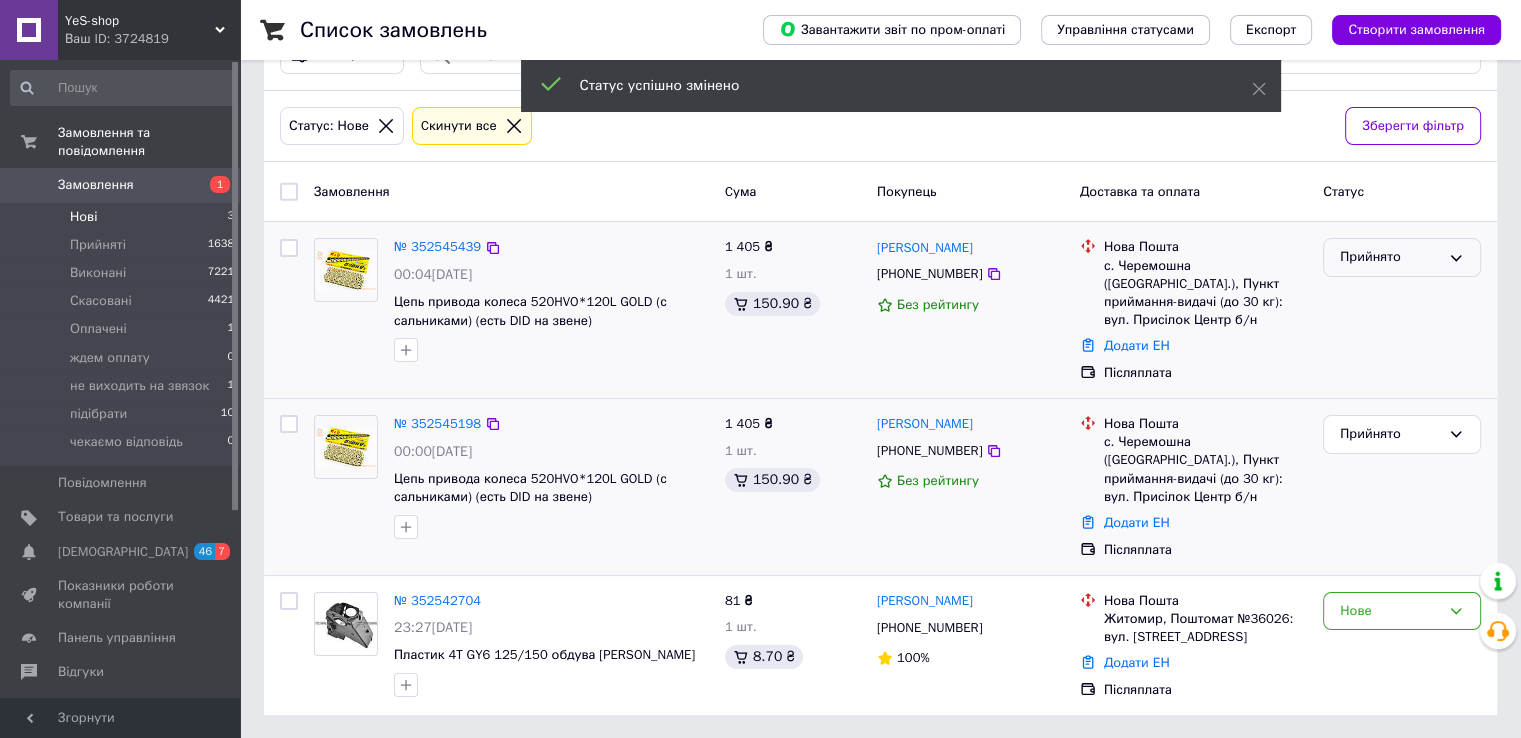click on "Прийнято" at bounding box center (1390, 257) 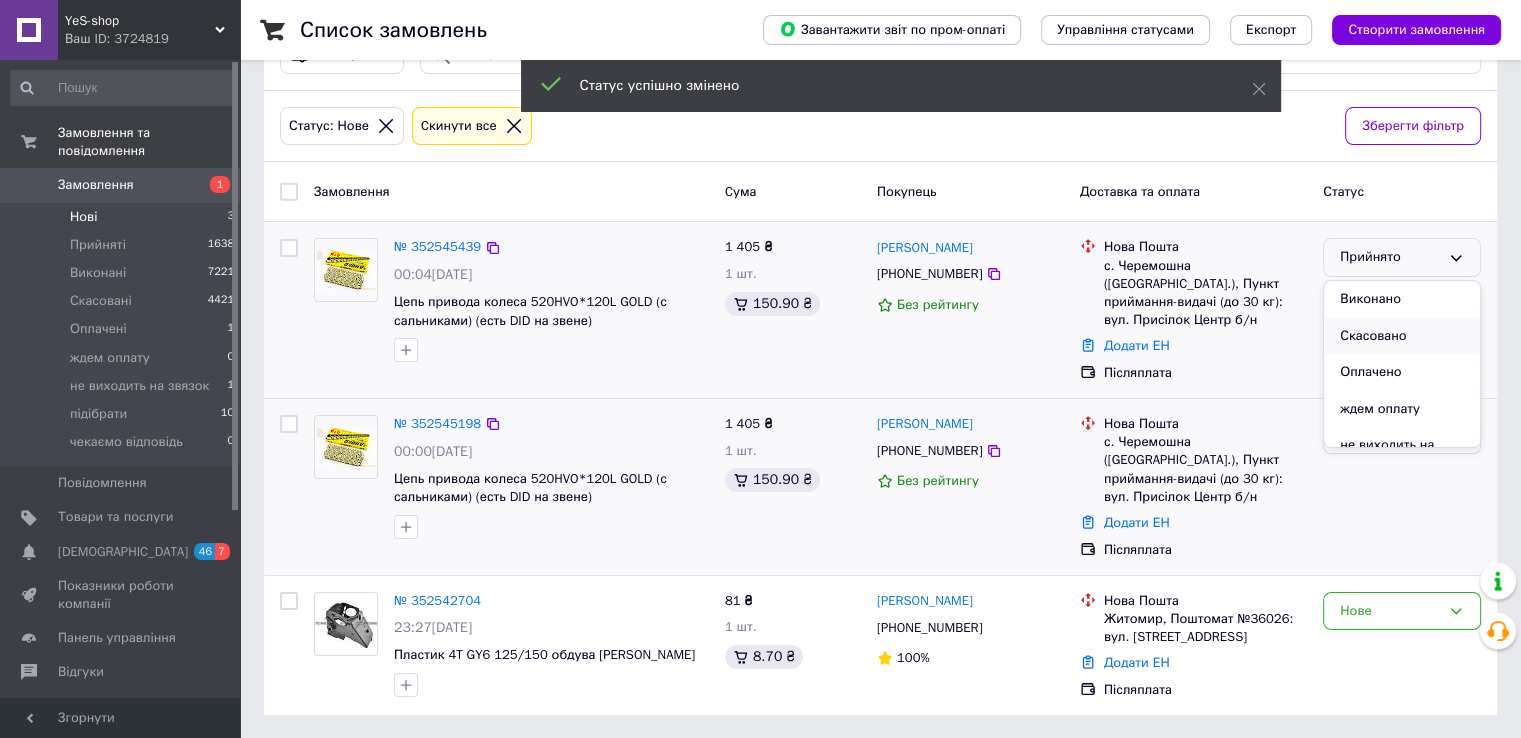click on "Скасовано" at bounding box center (1402, 336) 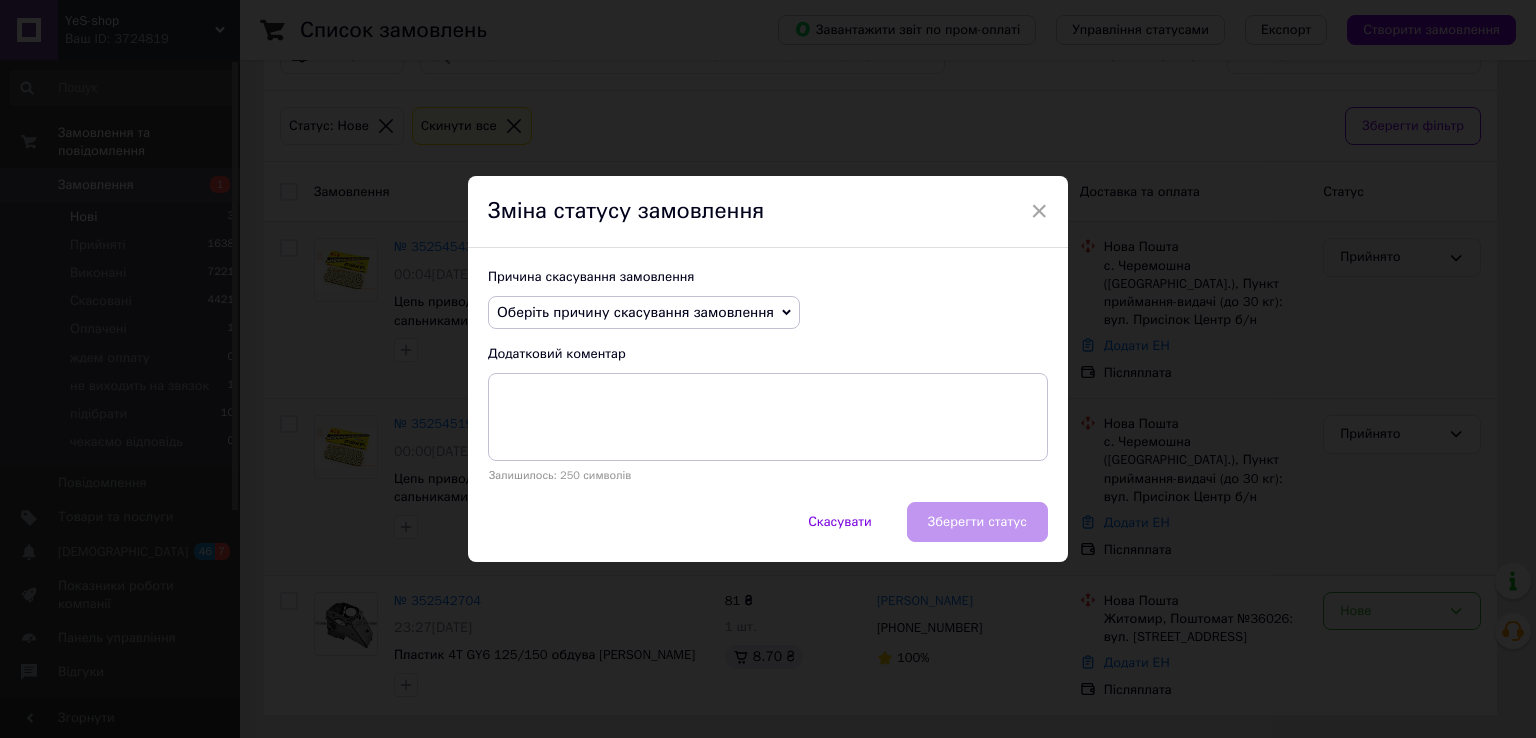 drag, startPoint x: 712, startPoint y: 299, endPoint x: 679, endPoint y: 328, distance: 43.931767 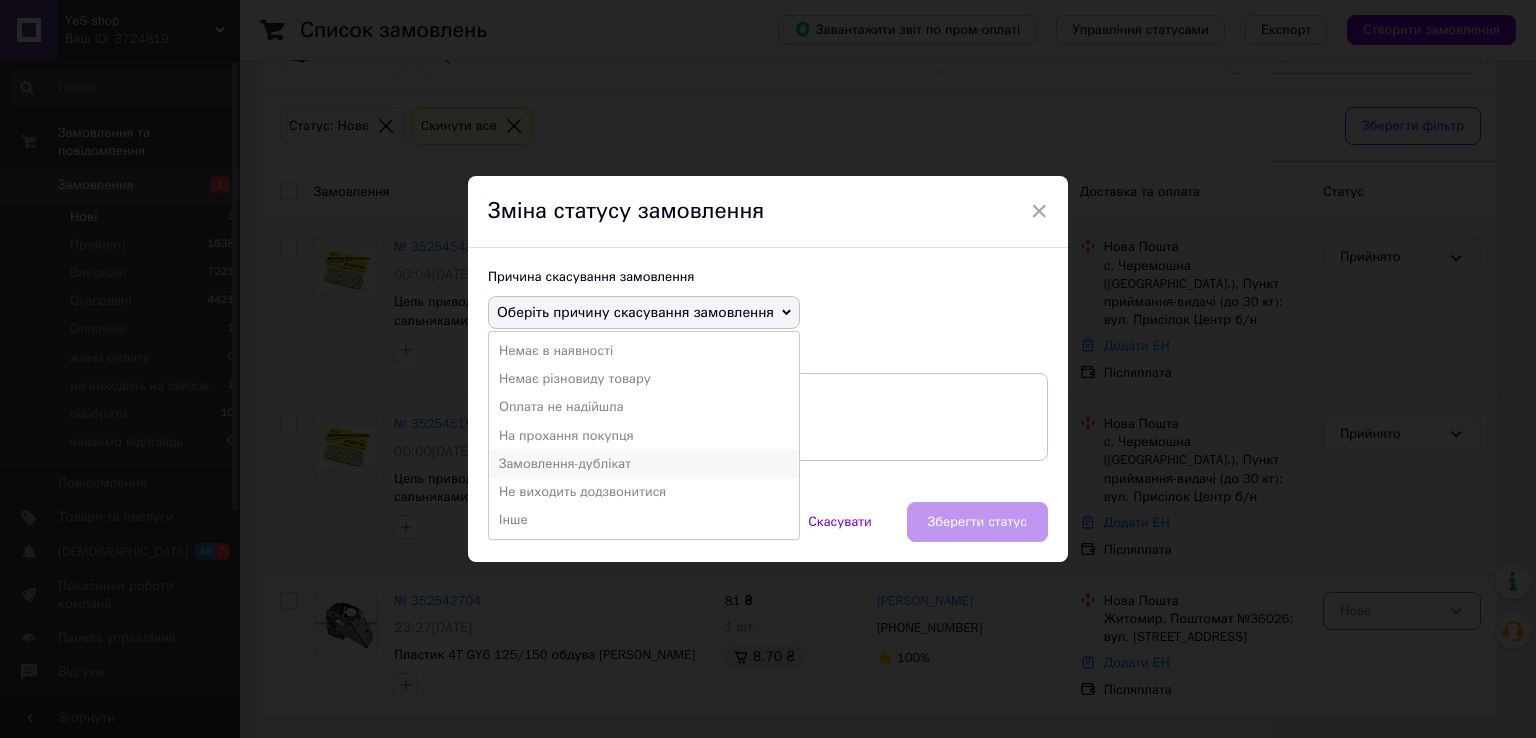 click on "Замовлення-дублікат" at bounding box center [644, 464] 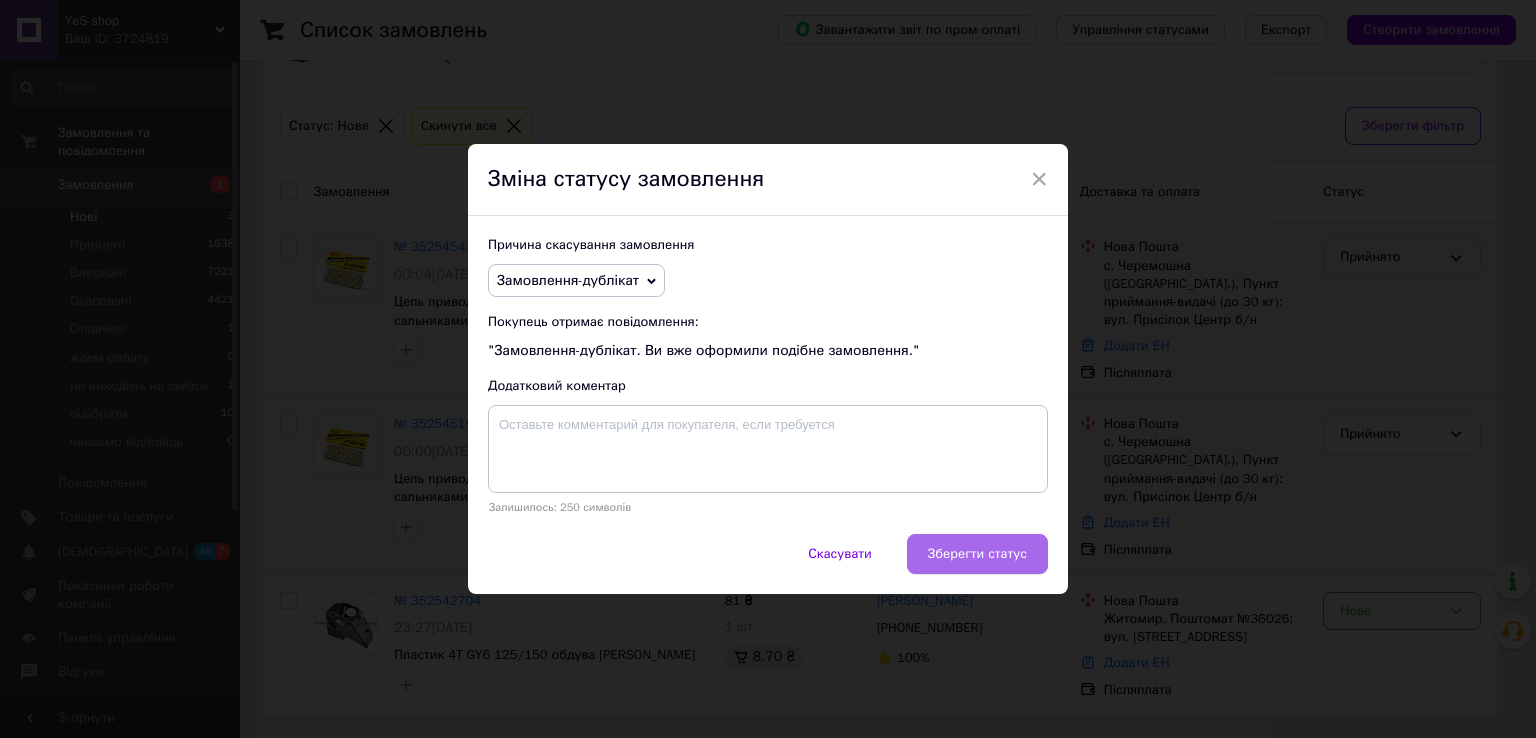 click on "Зберегти статус" at bounding box center [977, 554] 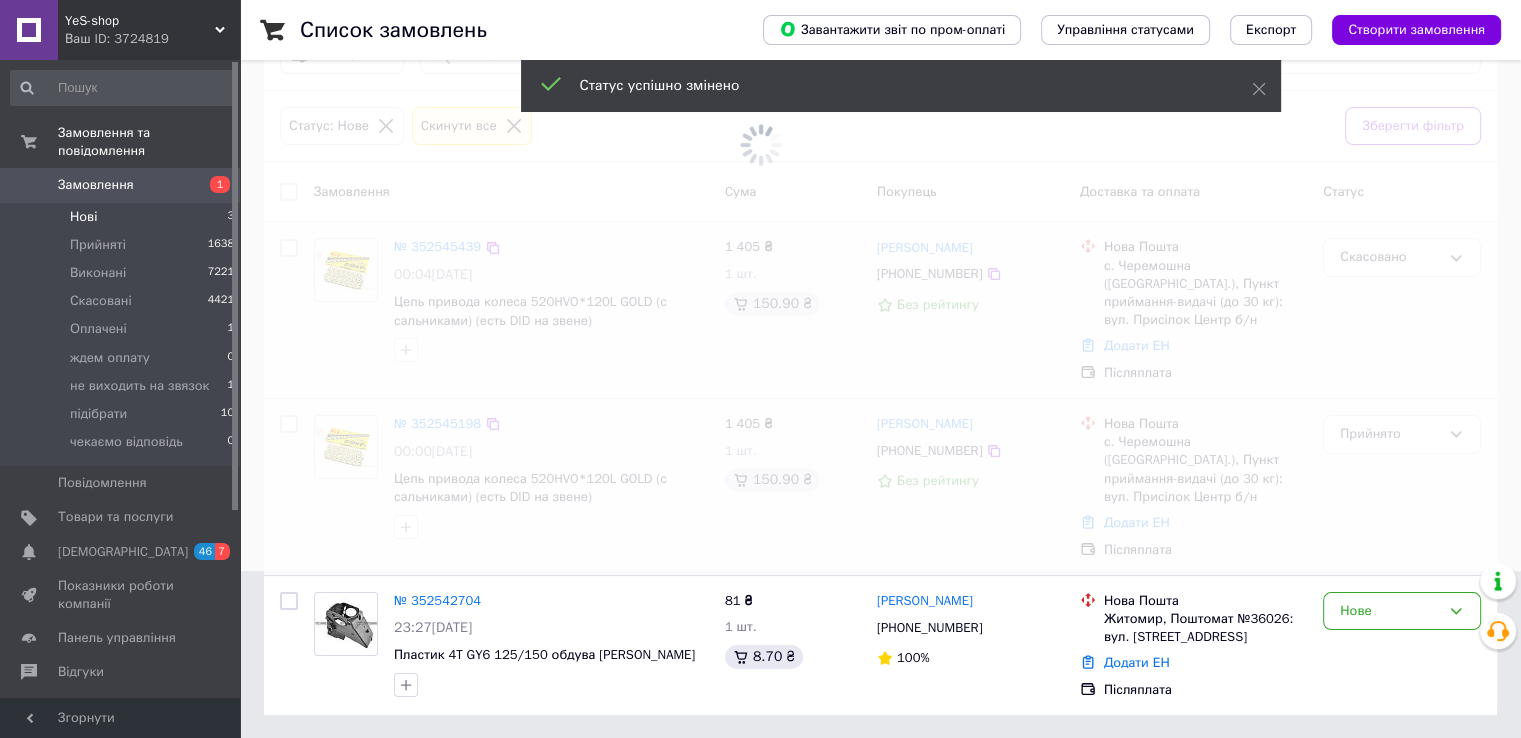 scroll, scrollTop: 147, scrollLeft: 0, axis: vertical 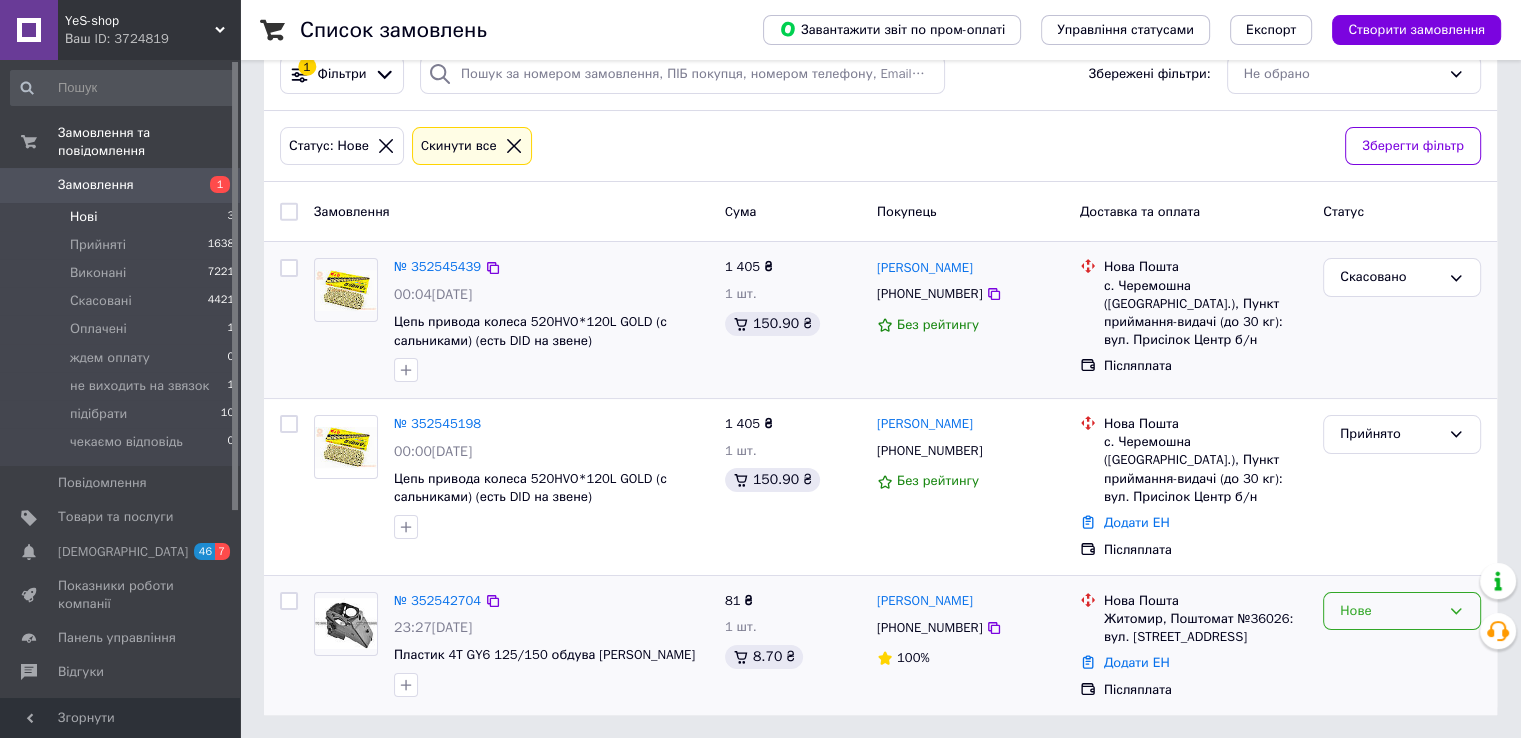 click on "Нове" at bounding box center [1390, 611] 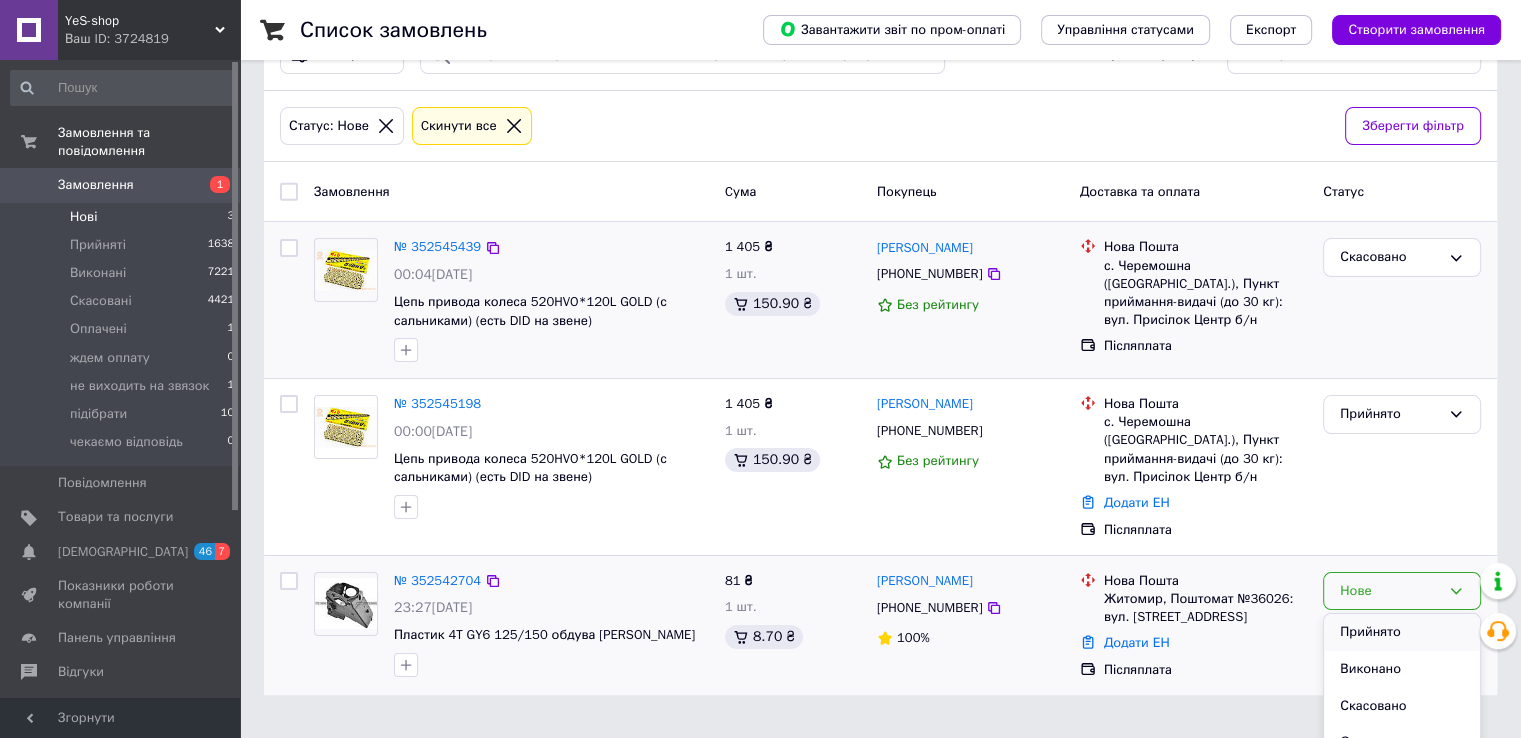 click on "Прийнято" at bounding box center (1402, 632) 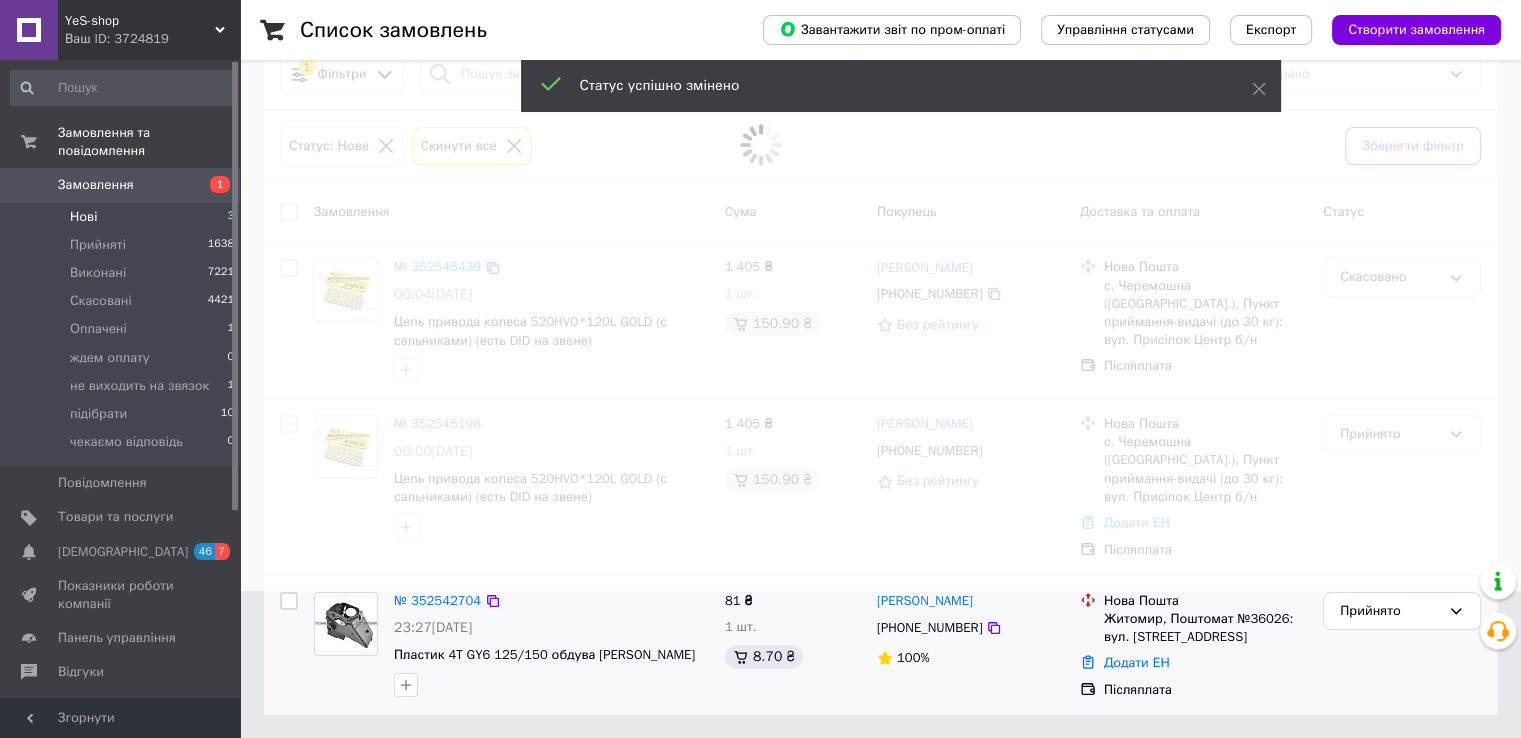 scroll, scrollTop: 0, scrollLeft: 0, axis: both 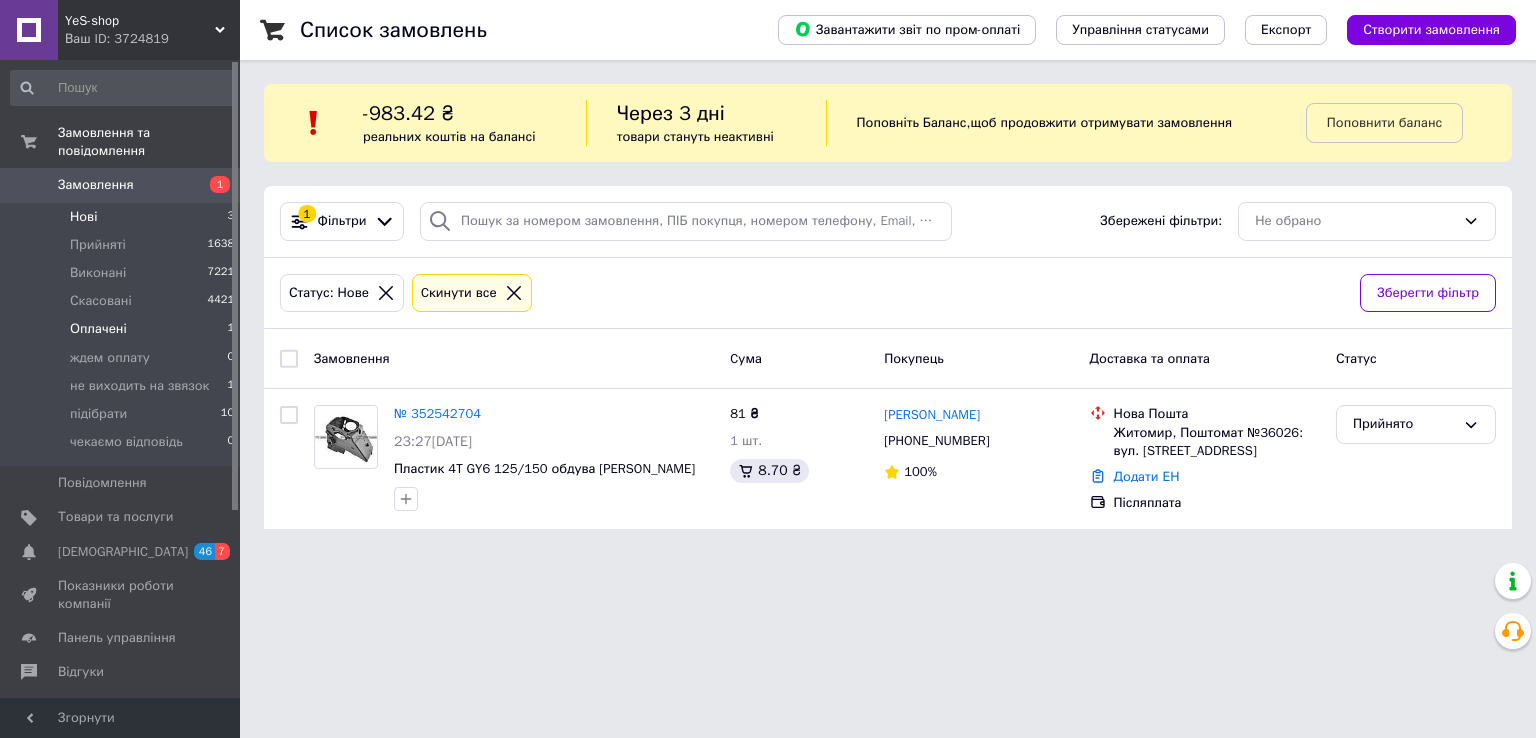 click on "Оплачені" at bounding box center [98, 329] 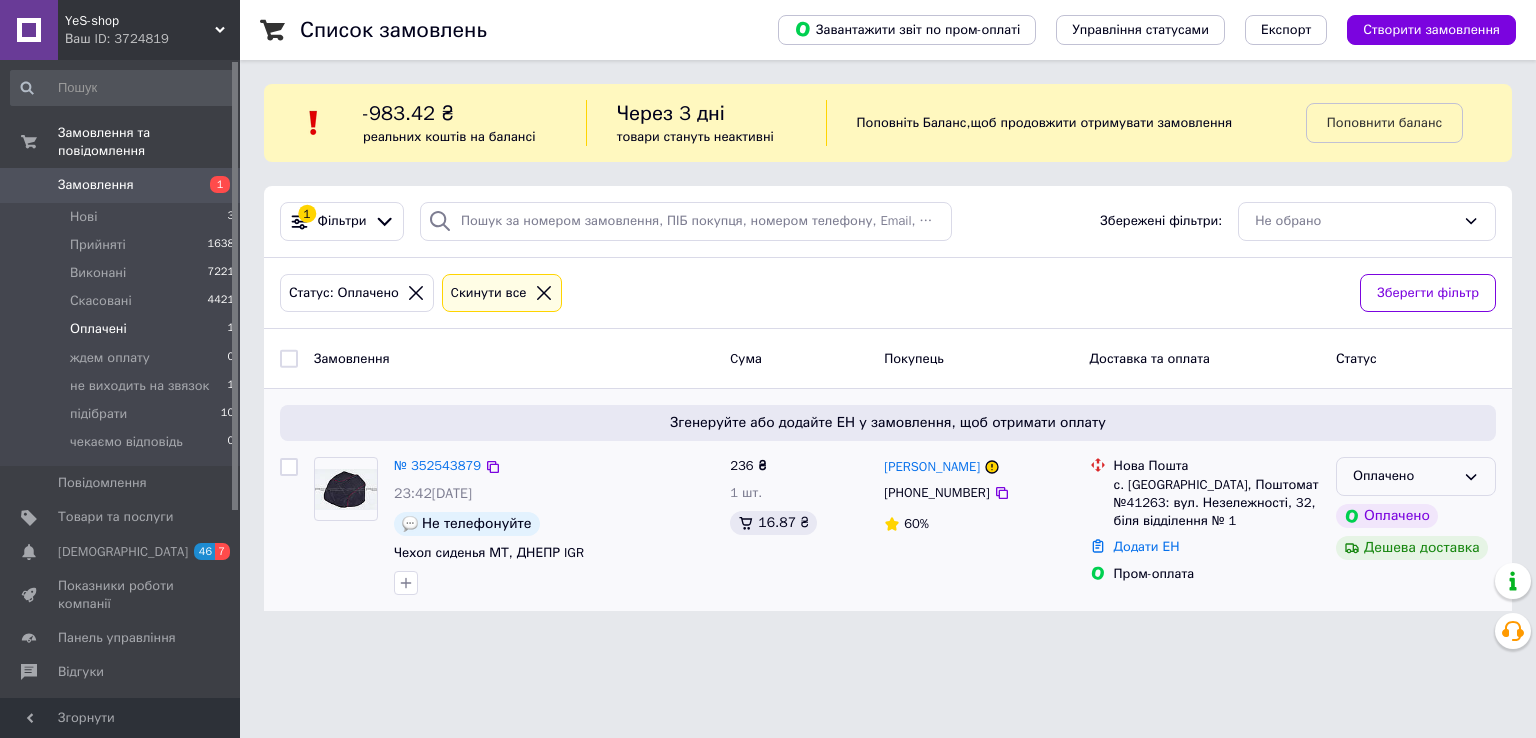 click 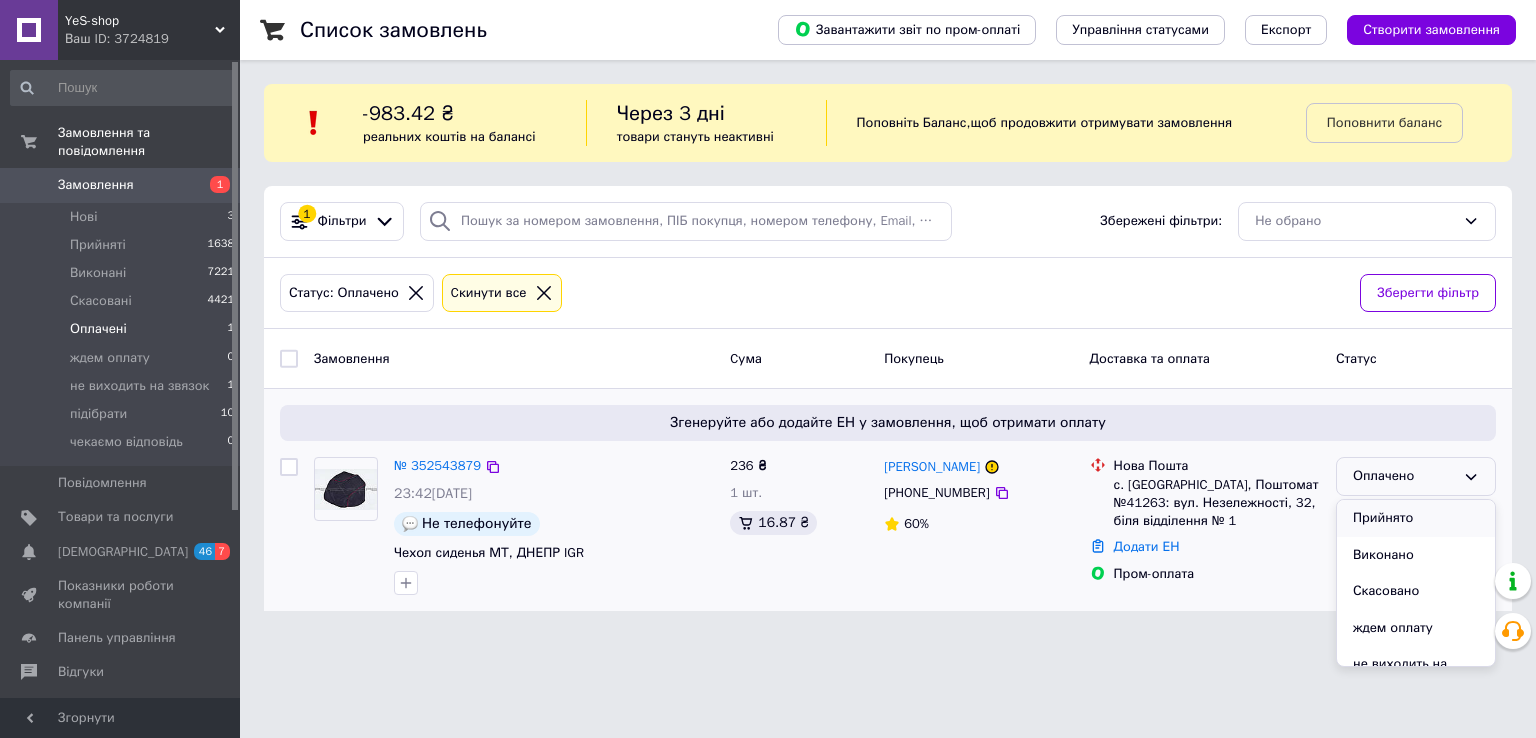 click on "Прийнято" at bounding box center [1416, 518] 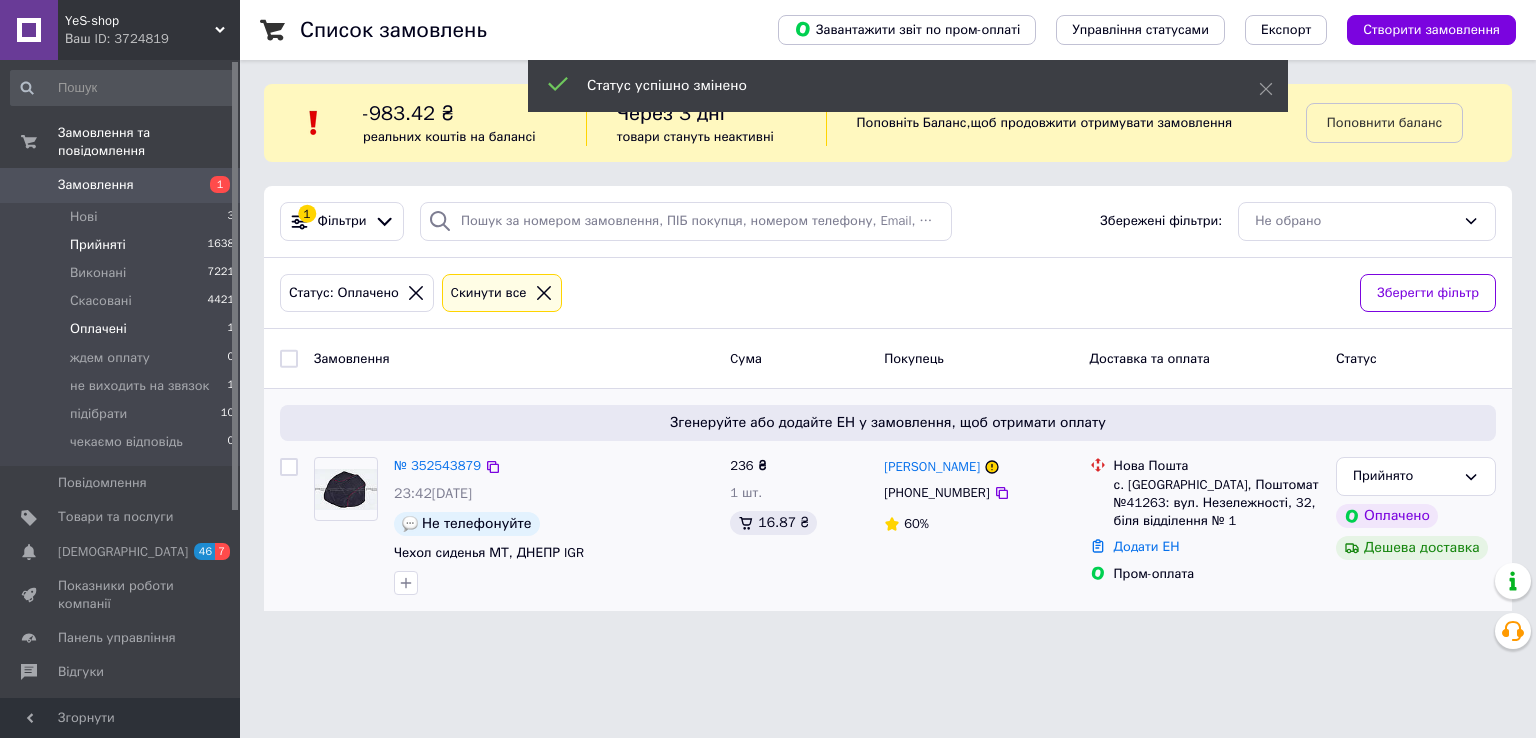 click on "Прийняті" at bounding box center [98, 245] 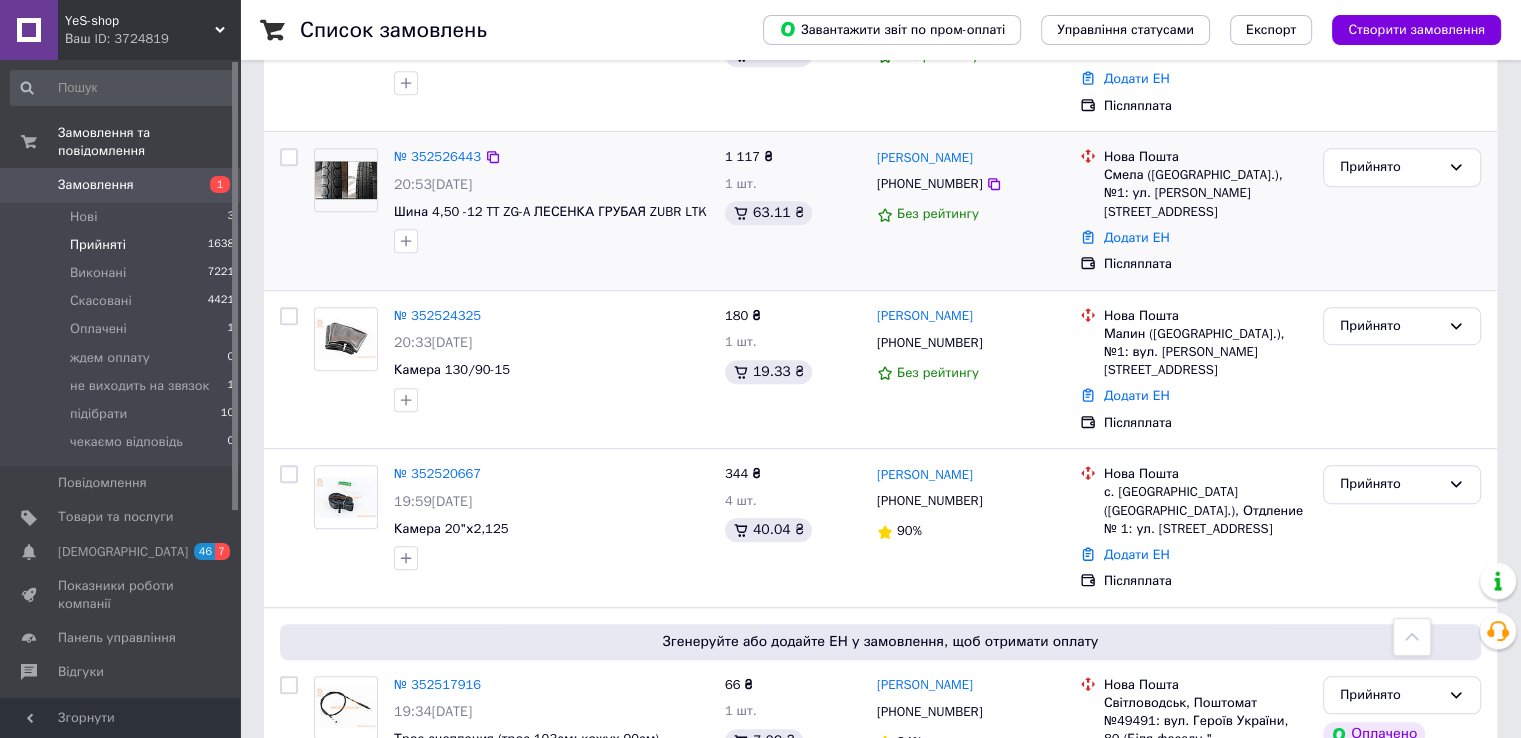 scroll, scrollTop: 900, scrollLeft: 0, axis: vertical 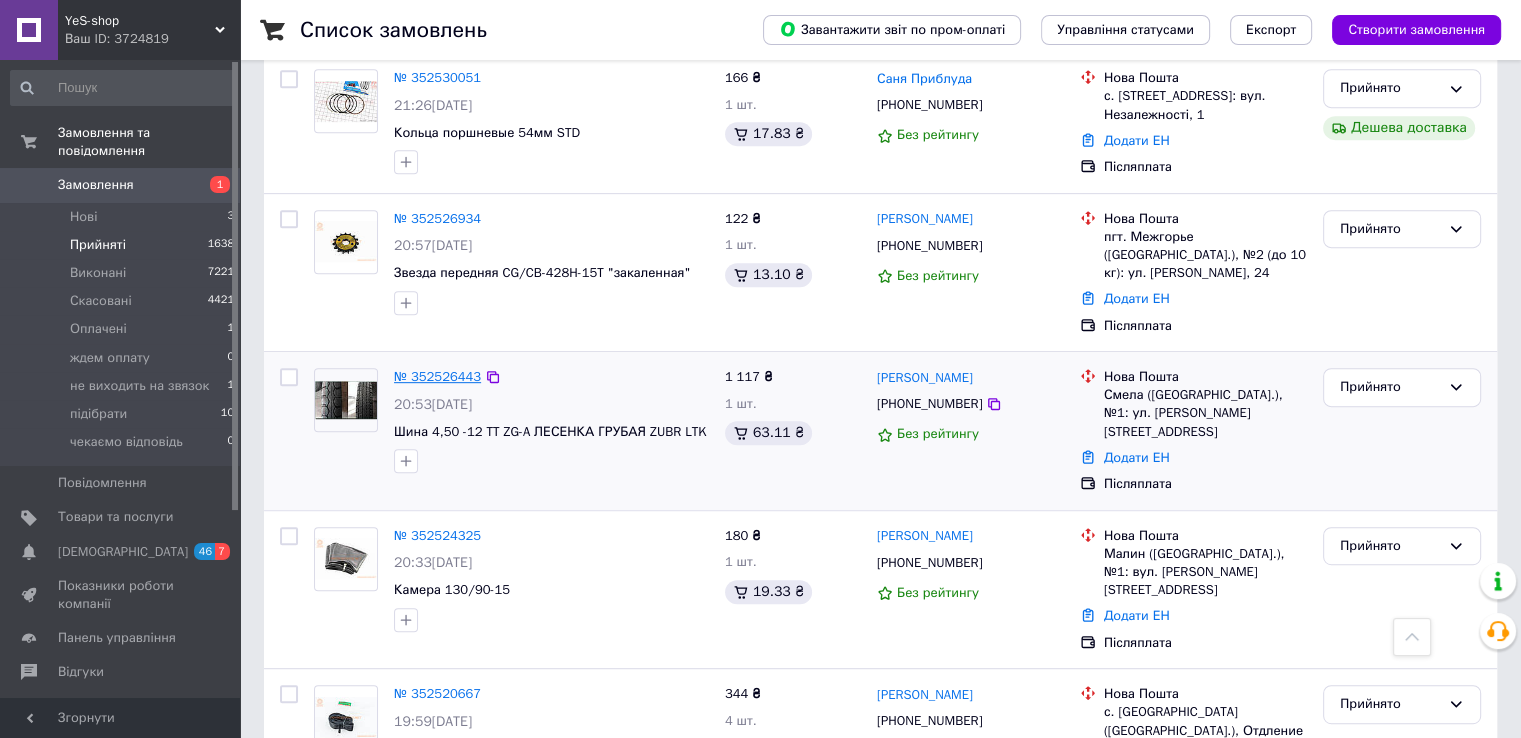 click on "№ 352526443" at bounding box center (437, 376) 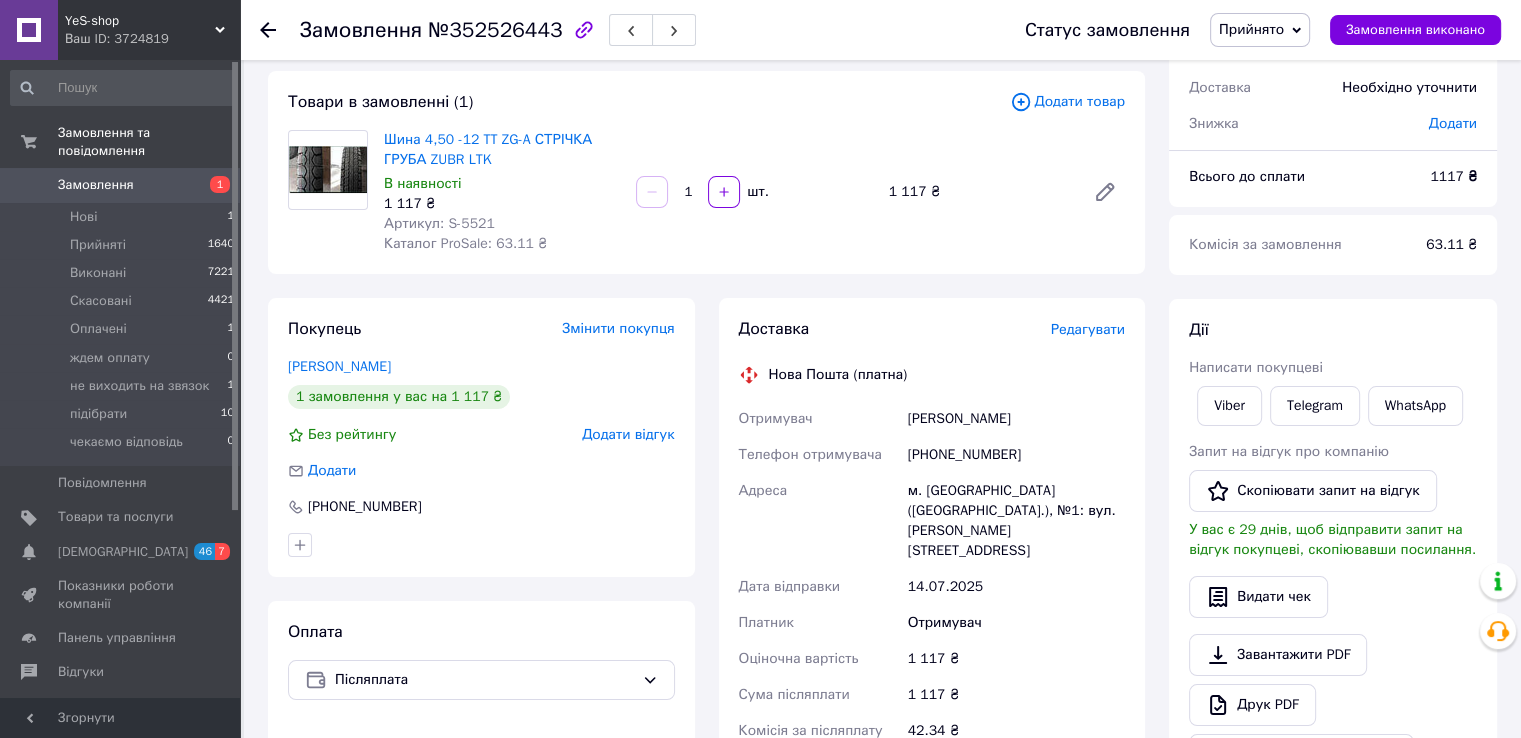 scroll, scrollTop: 0, scrollLeft: 0, axis: both 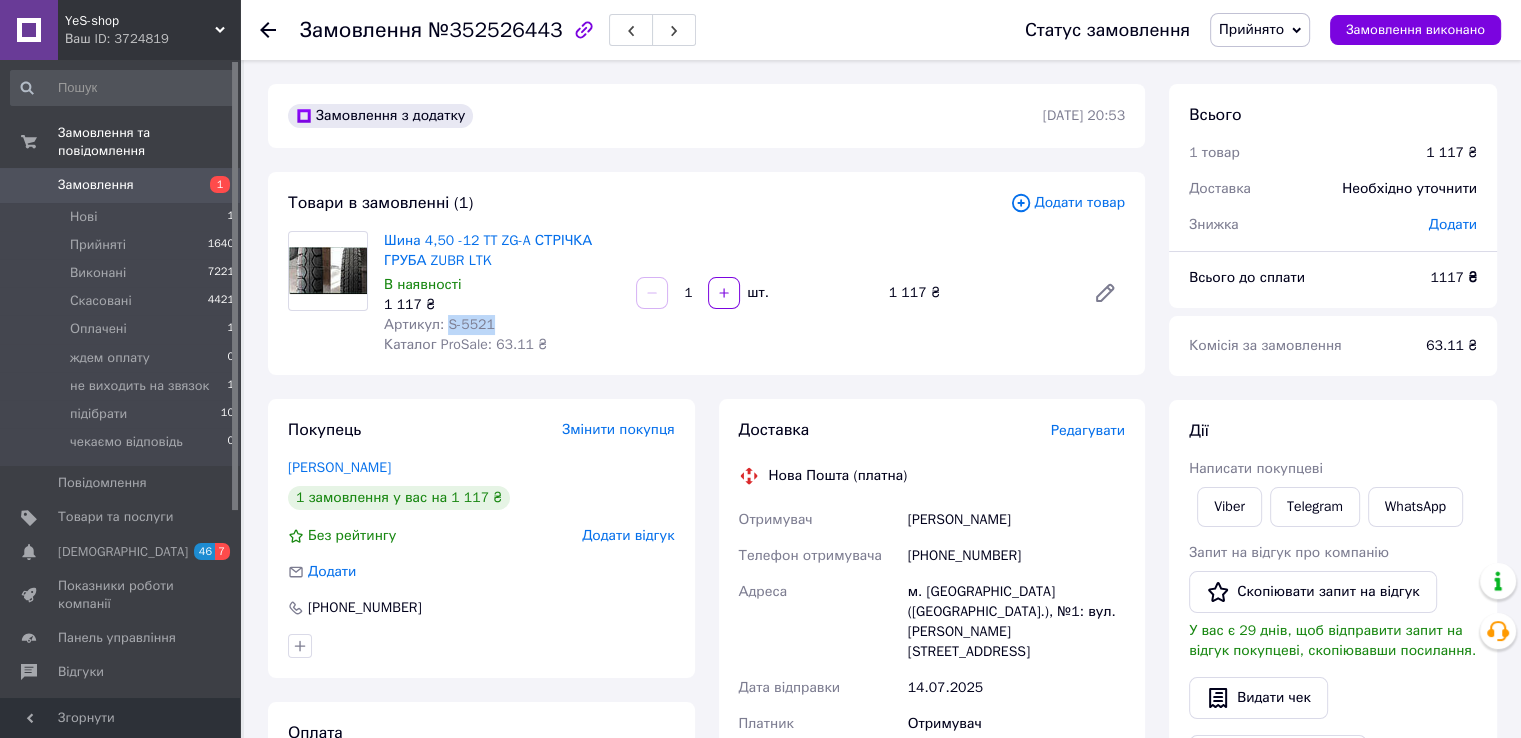 drag, startPoint x: 443, startPoint y: 324, endPoint x: 484, endPoint y: 321, distance: 41.109608 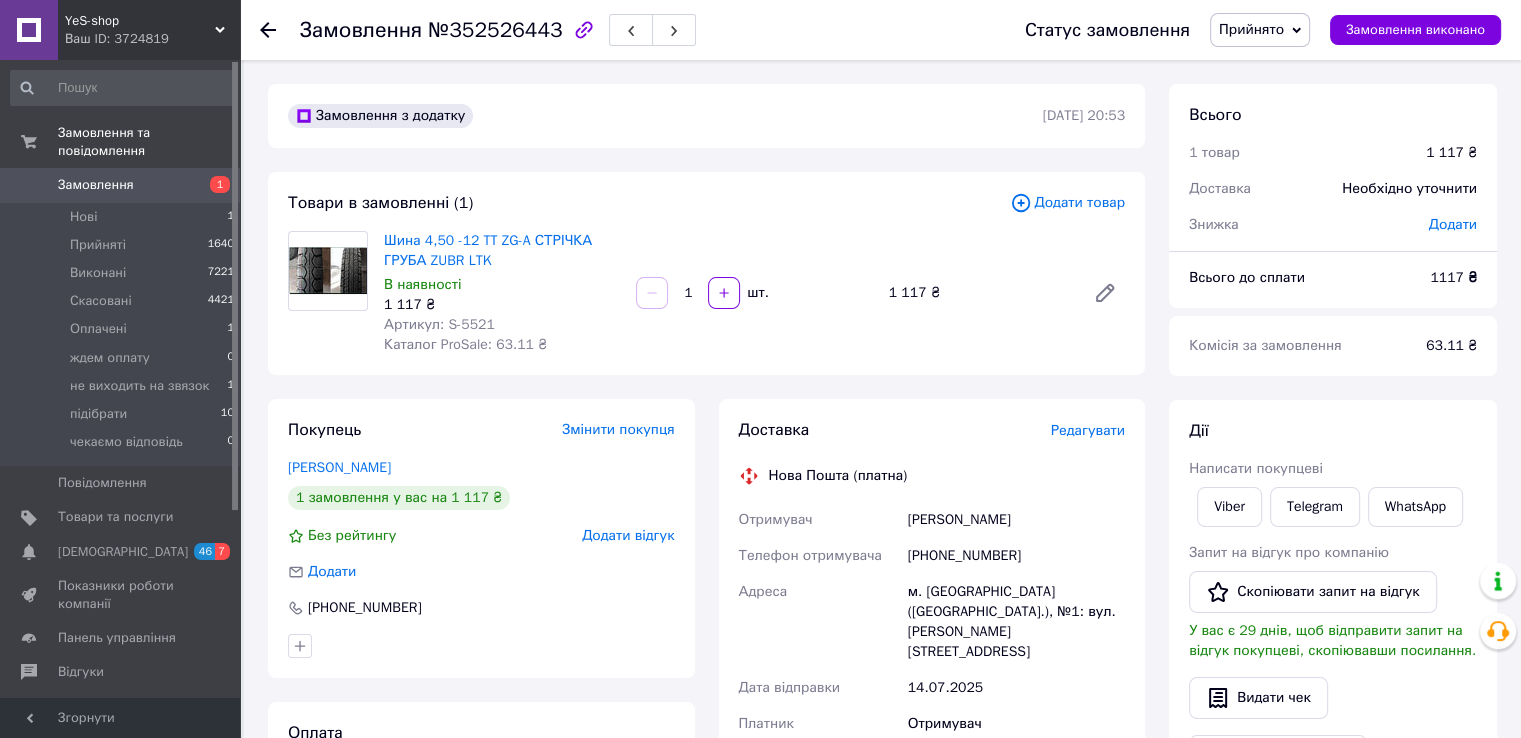 click on "Товари в замовленні (1) Додати товар Шина 4,50 -12 TT ZG-A СТРІЧКА ГРУБА ZUBR LTK В наявності 1 117 ₴ Артикул: S-5521 Каталог ProSale: 63.11 ₴  1   шт. 1 117 ₴" at bounding box center [706, 273] 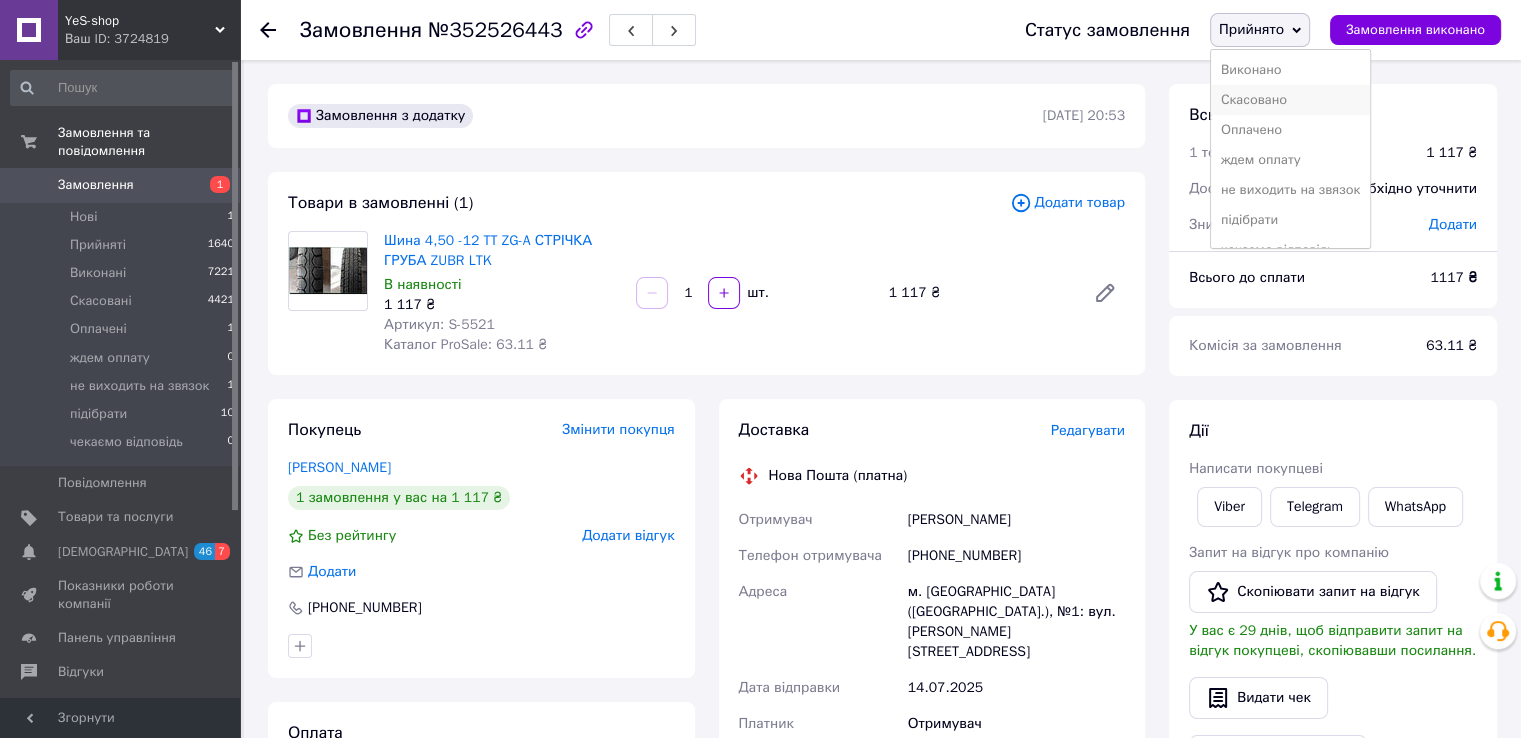 click on "Скасовано" at bounding box center [1290, 100] 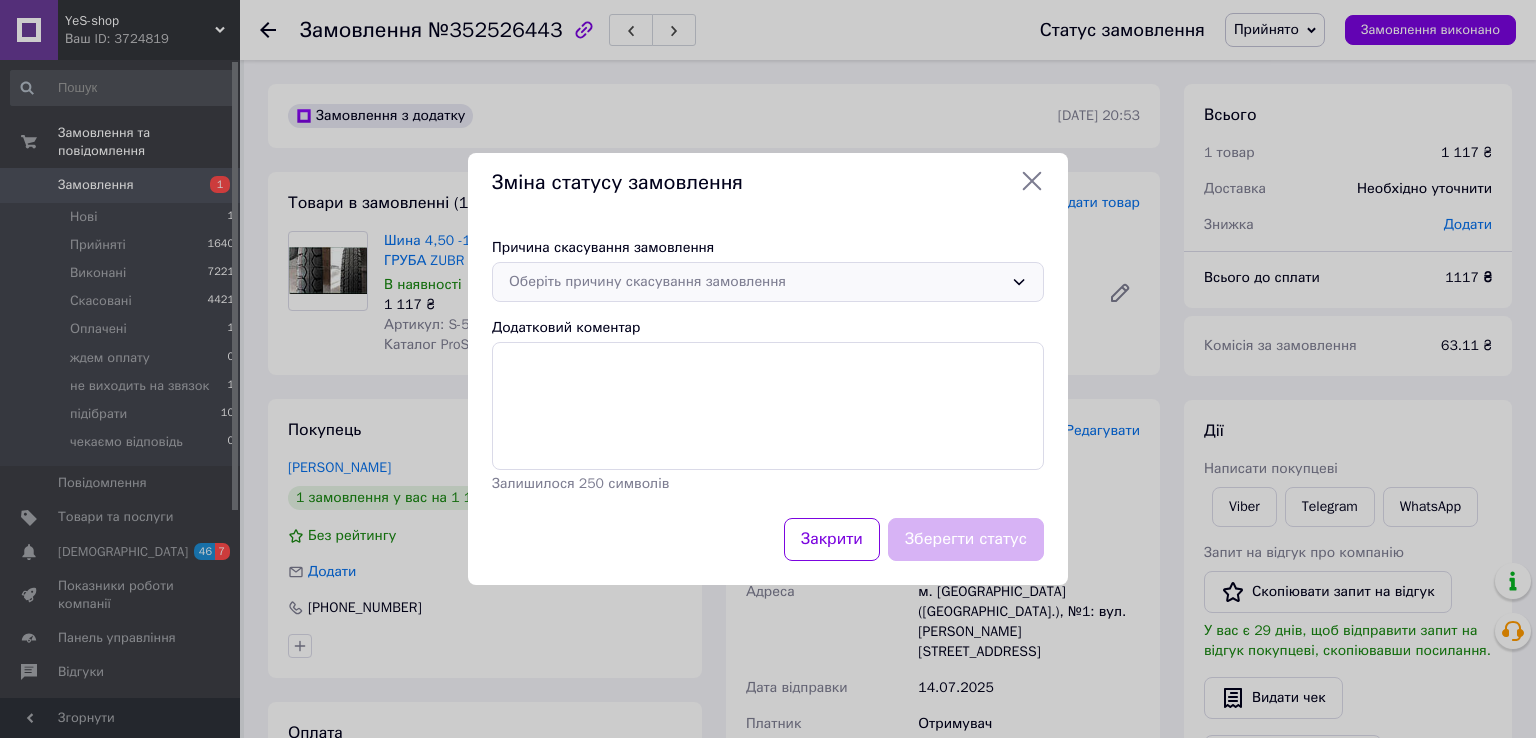 click on "Оберіть причину скасування замовлення" at bounding box center (756, 282) 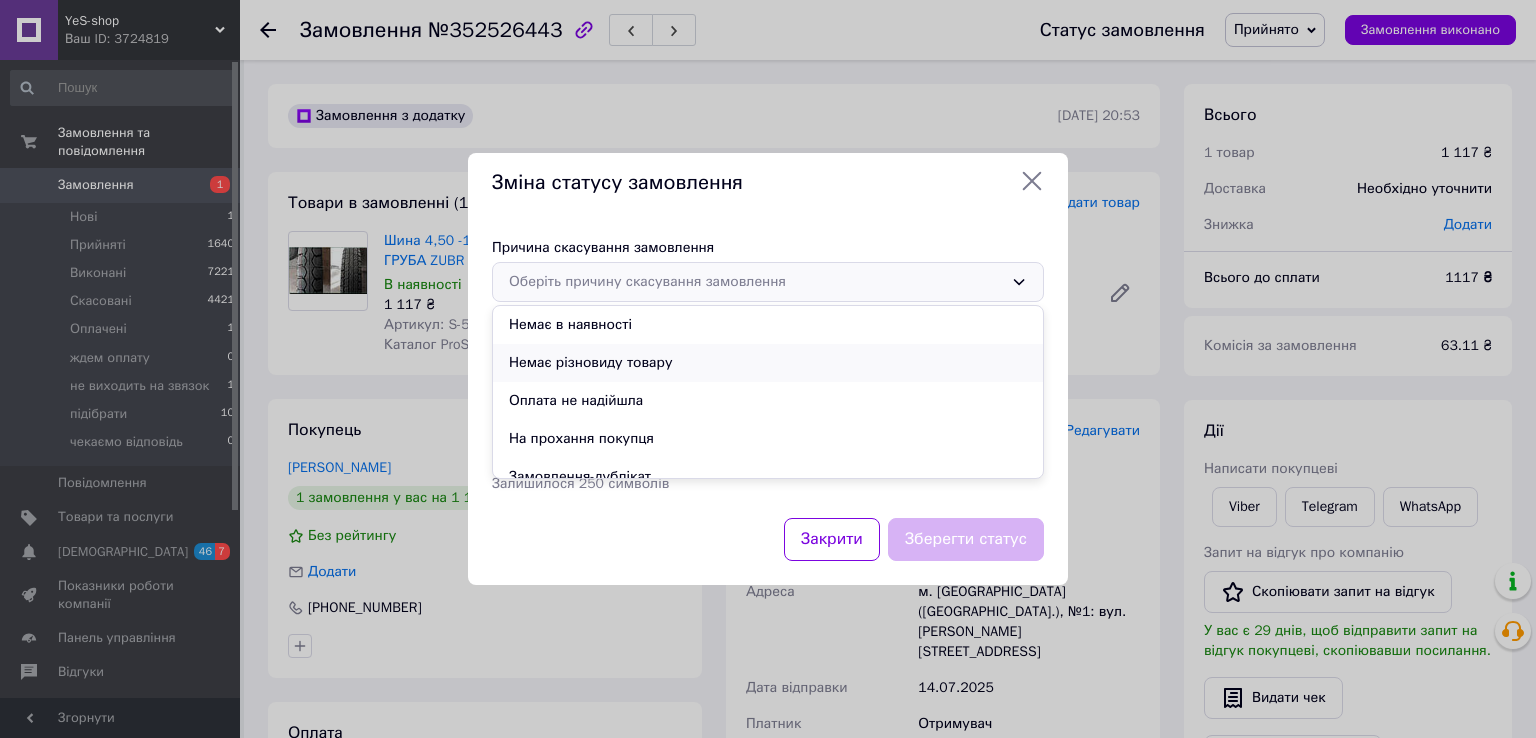 click on "Немає різновиду товару" at bounding box center [768, 363] 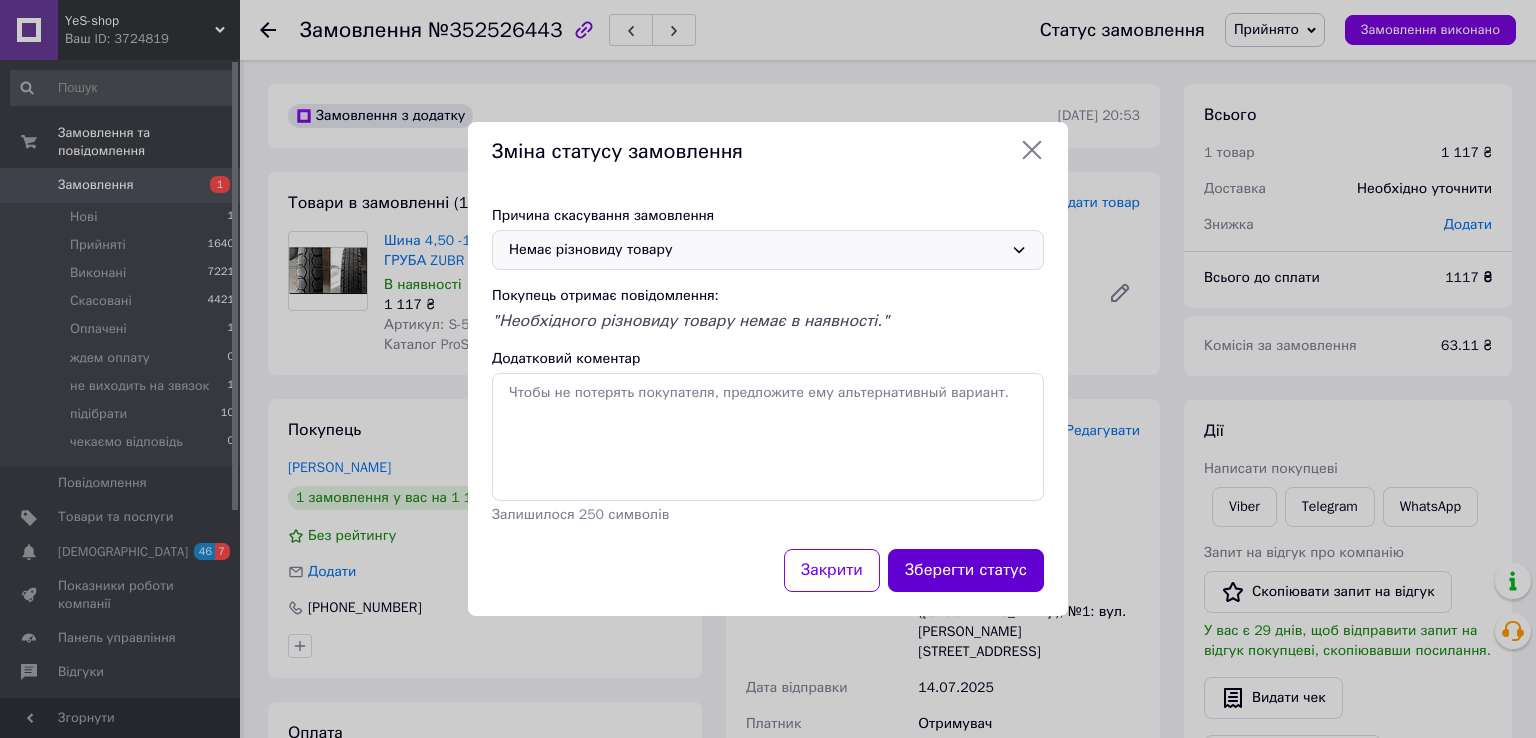 click on "Зберегти статус" at bounding box center [966, 570] 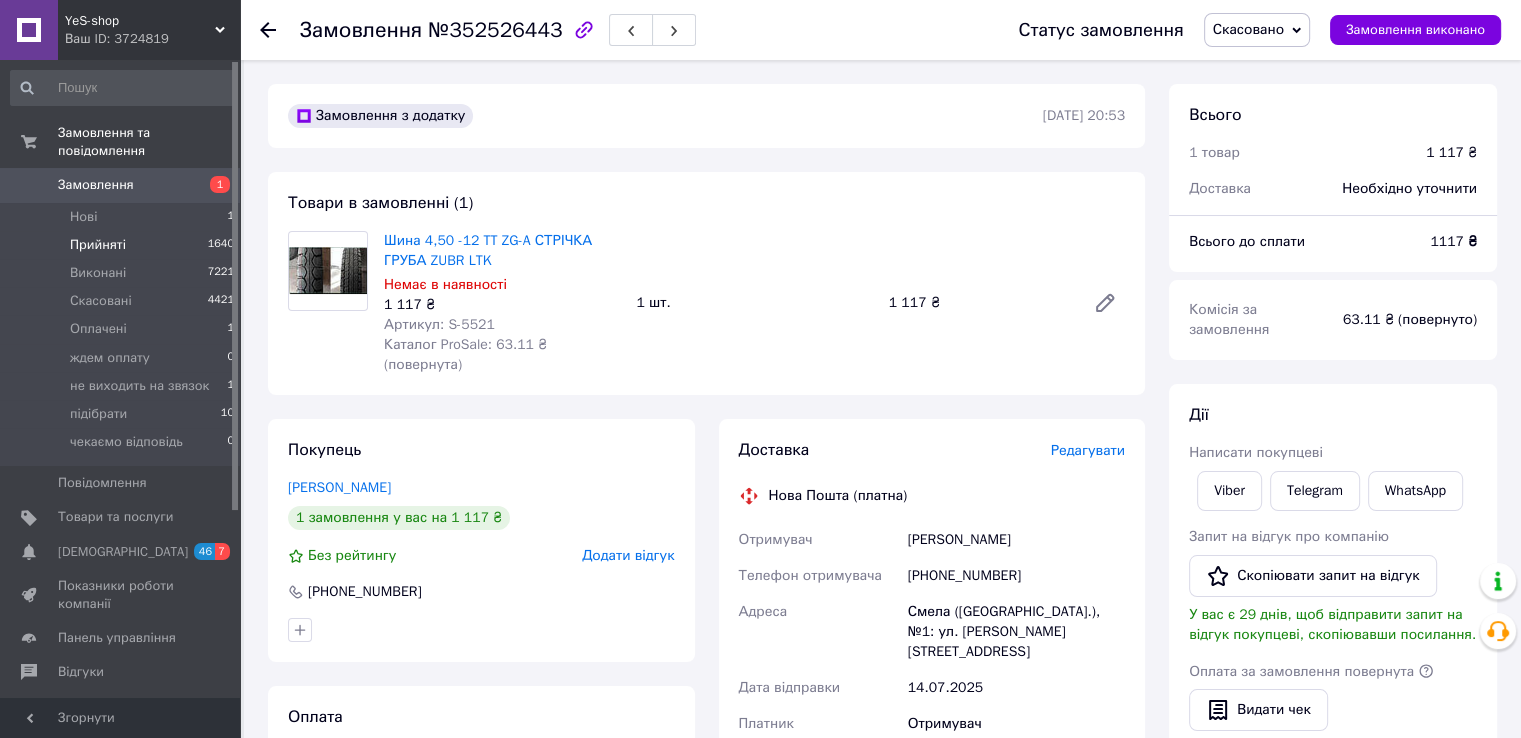 click on "Прийняті" at bounding box center (98, 245) 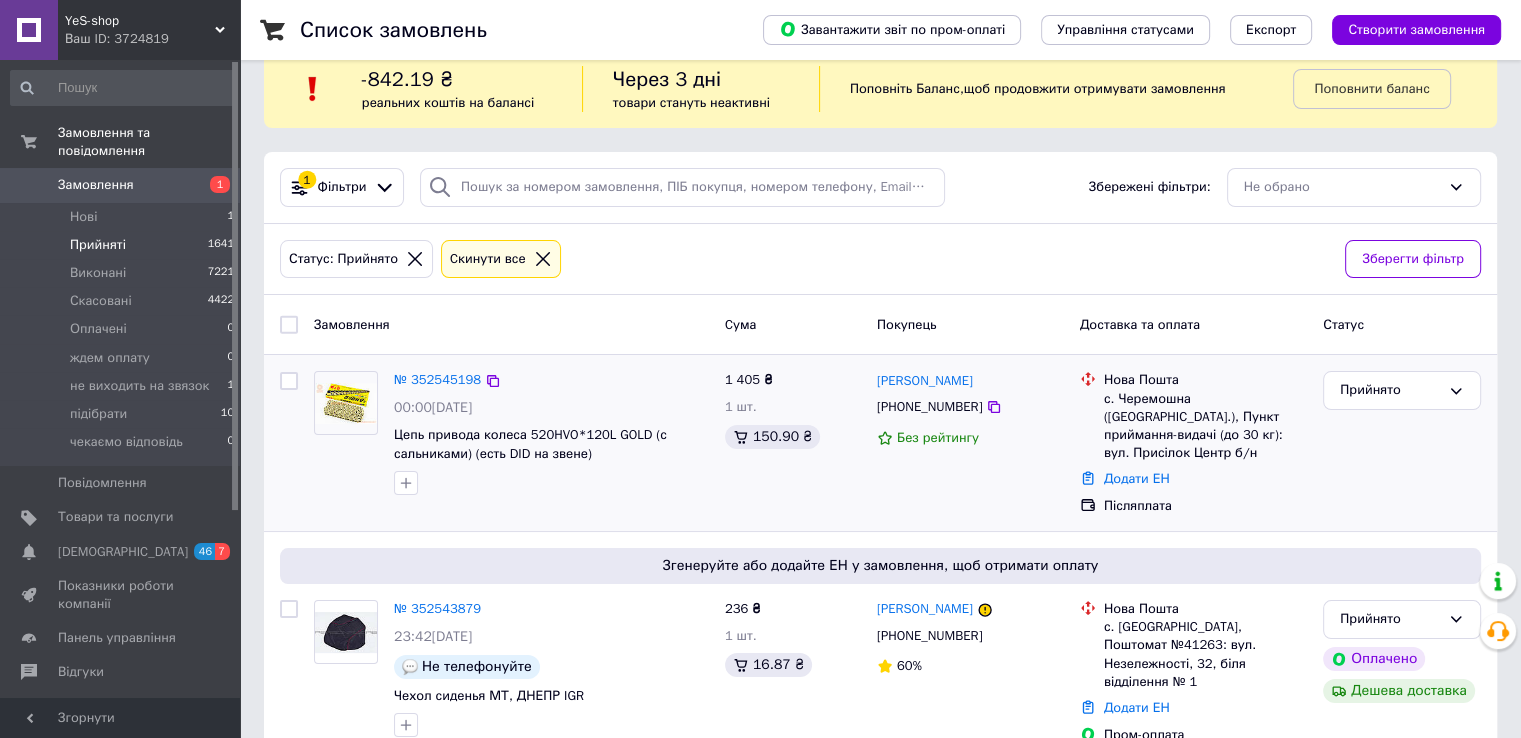 scroll, scrollTop: 0, scrollLeft: 0, axis: both 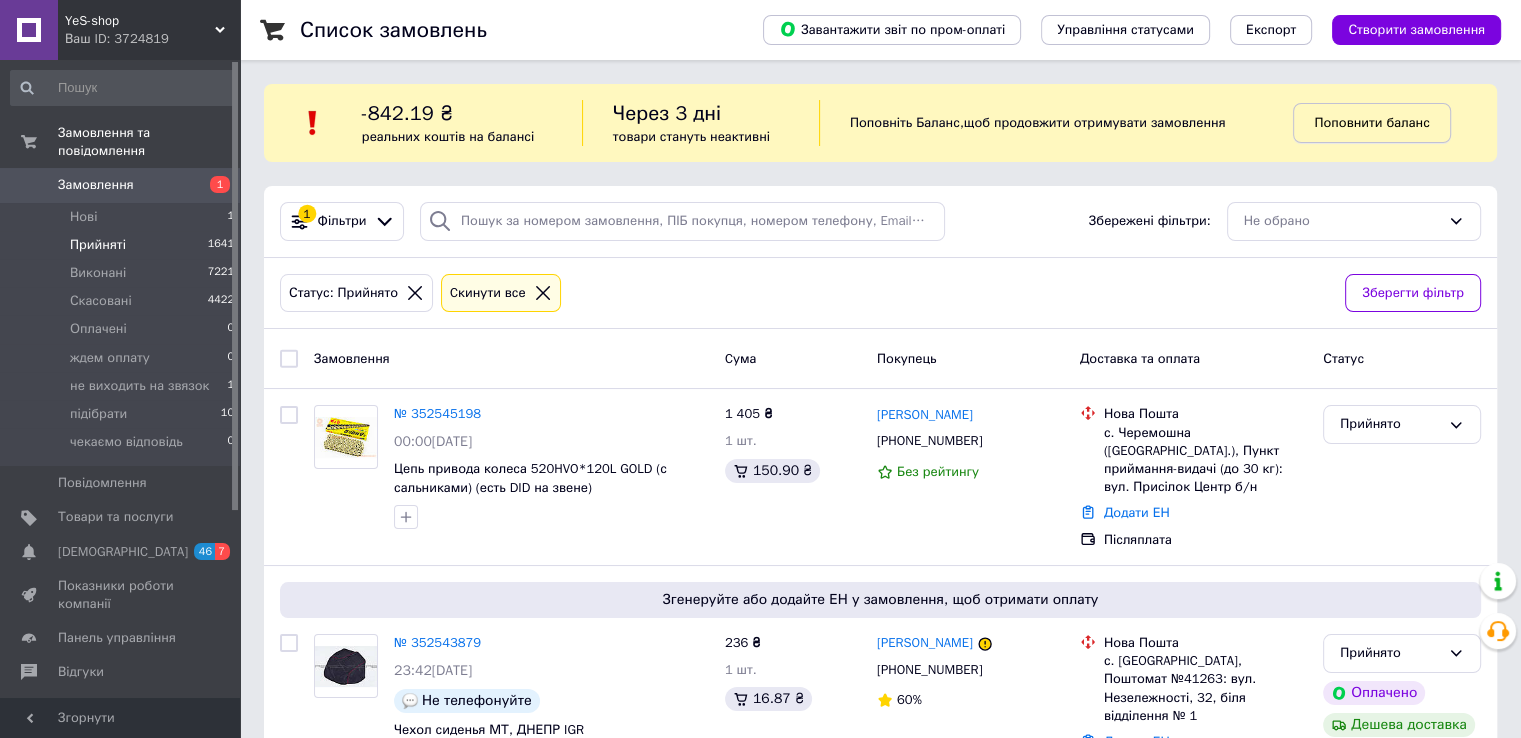 click on "Поповнити баланс" at bounding box center (1371, 122) 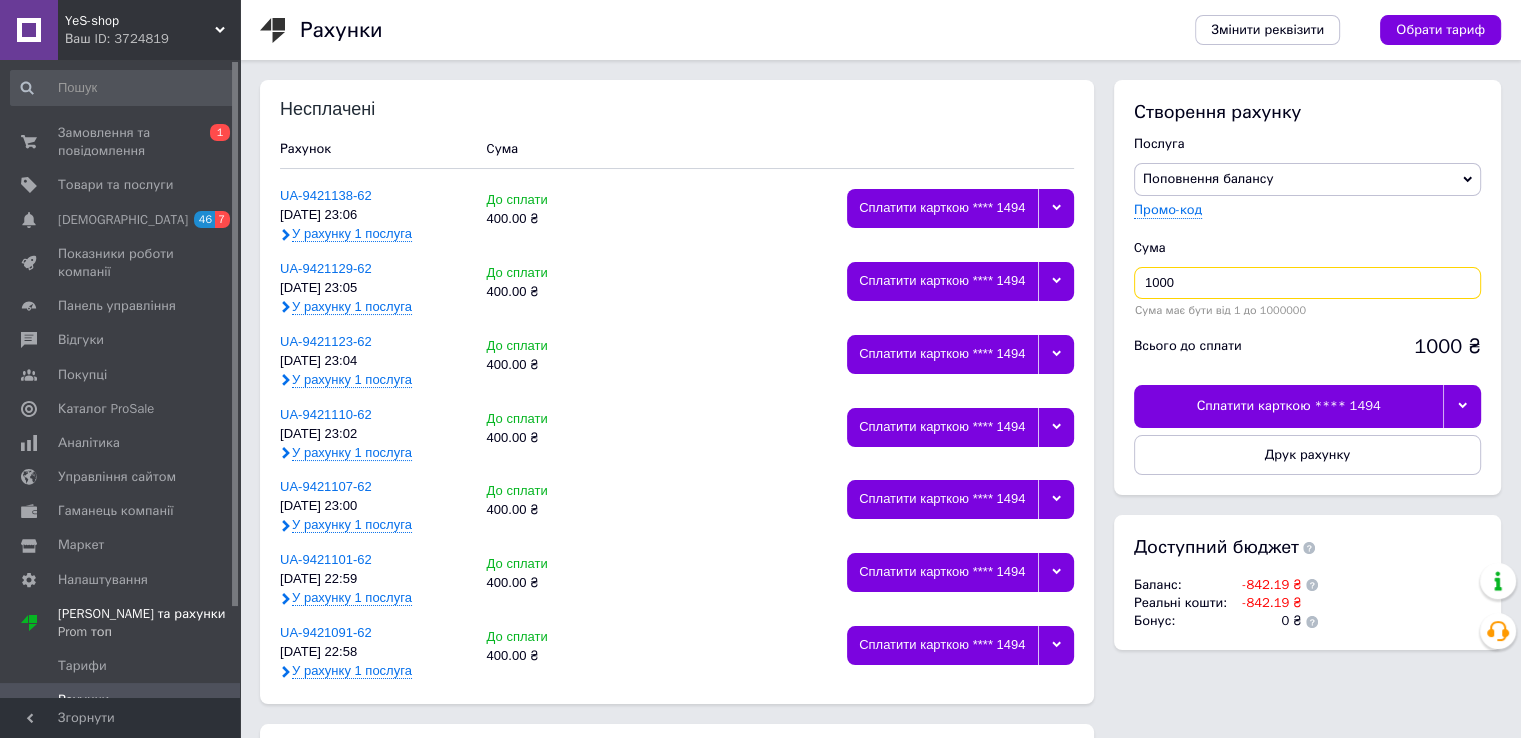 drag, startPoint x: 1184, startPoint y: 285, endPoint x: 1128, endPoint y: 281, distance: 56.142673 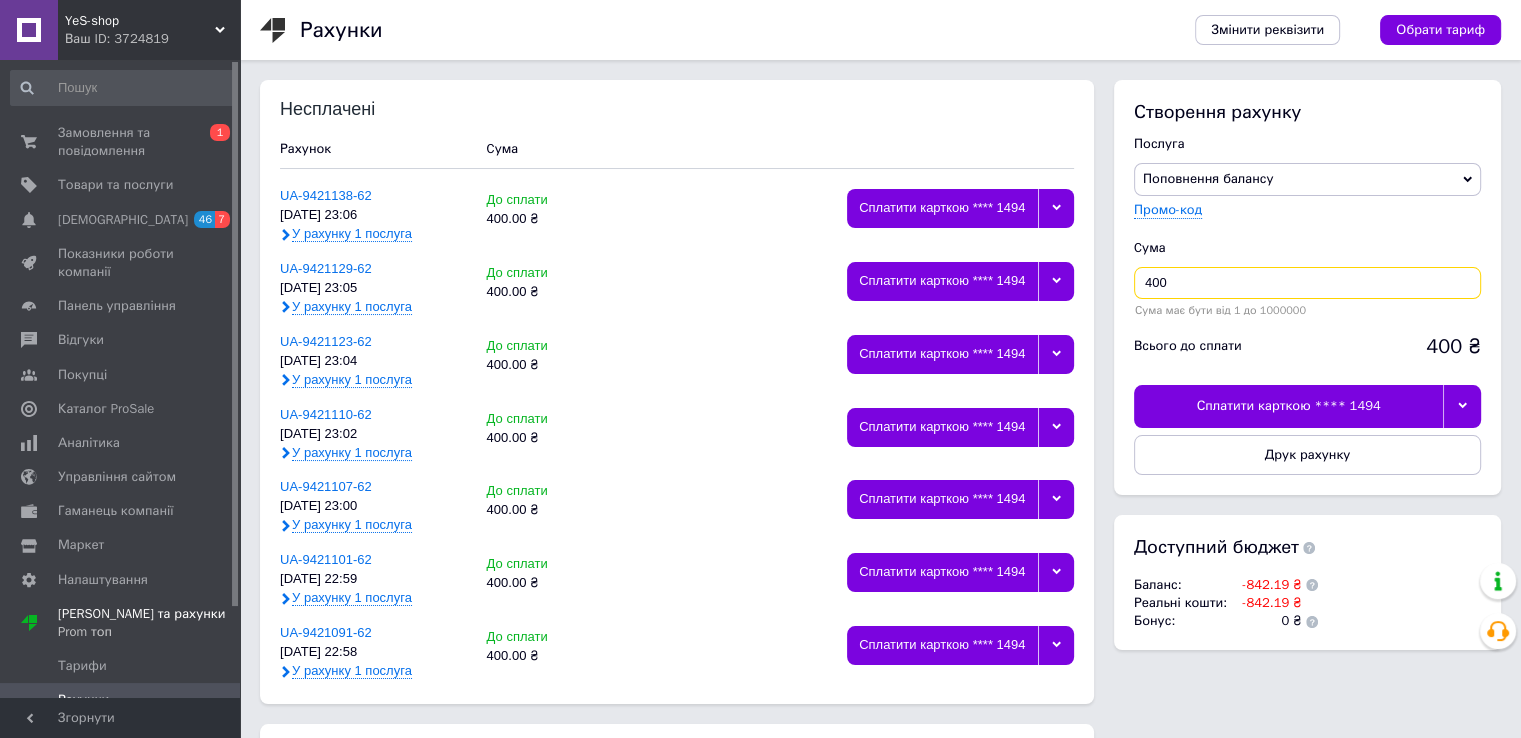 type on "400" 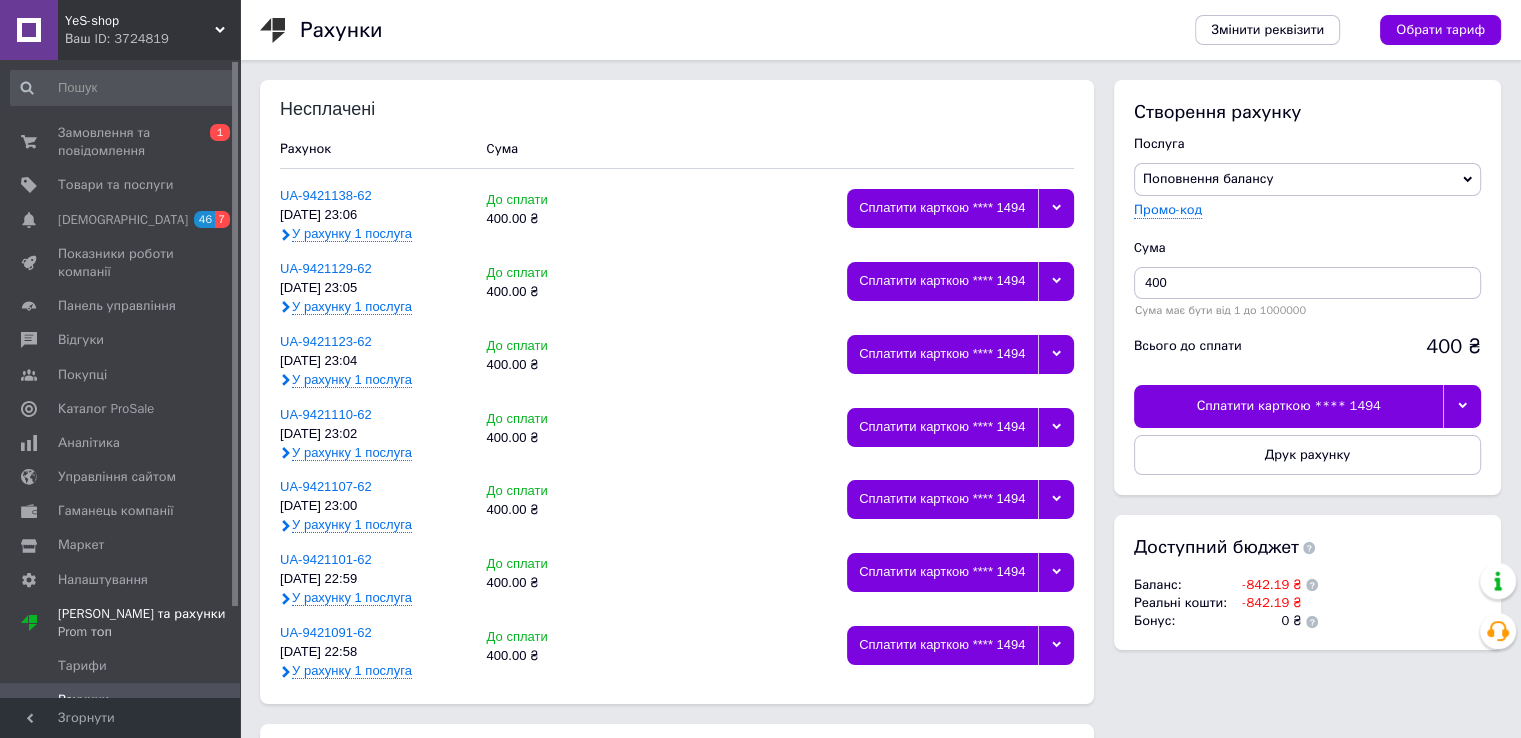 click on "Промо-код" at bounding box center (1307, 210) 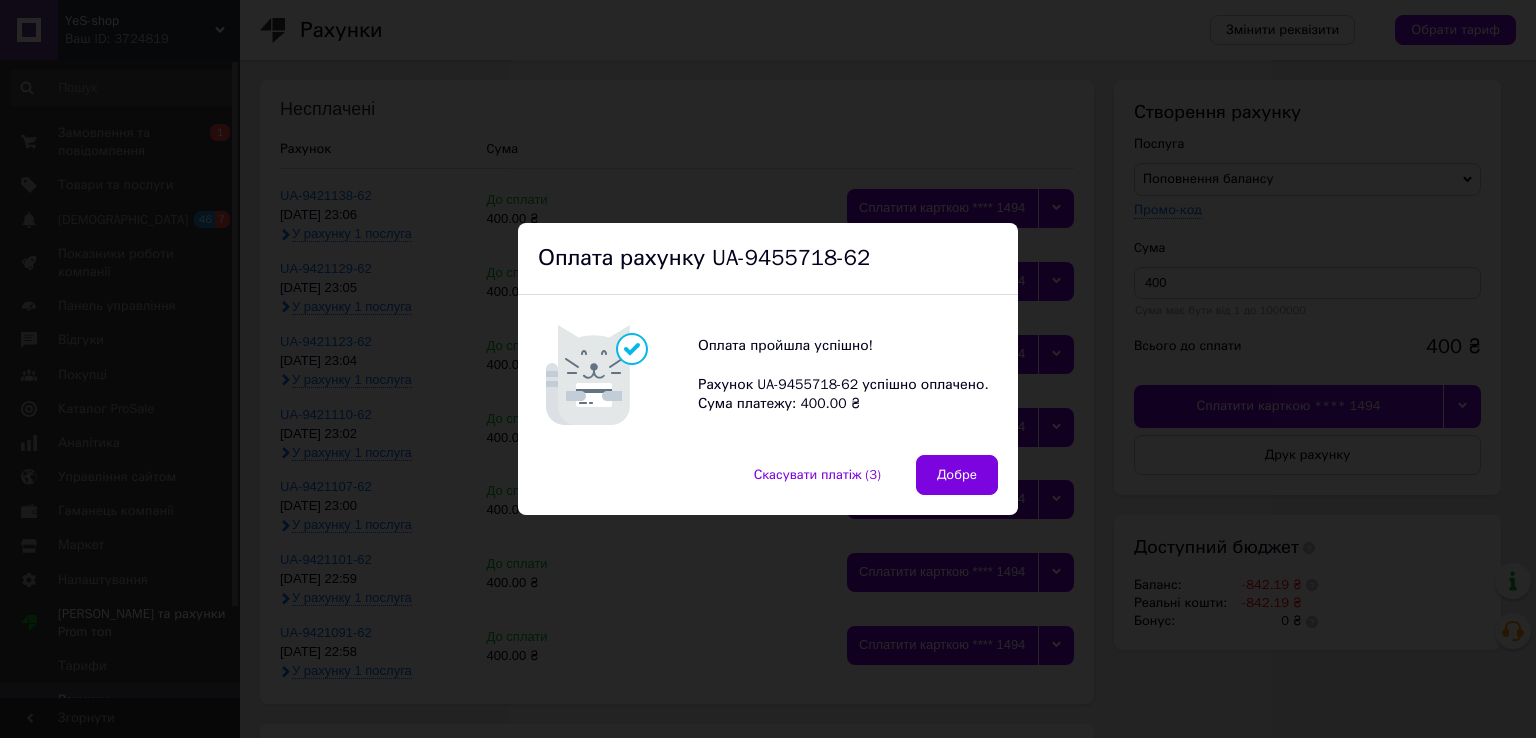 click on "Добре" at bounding box center (957, 475) 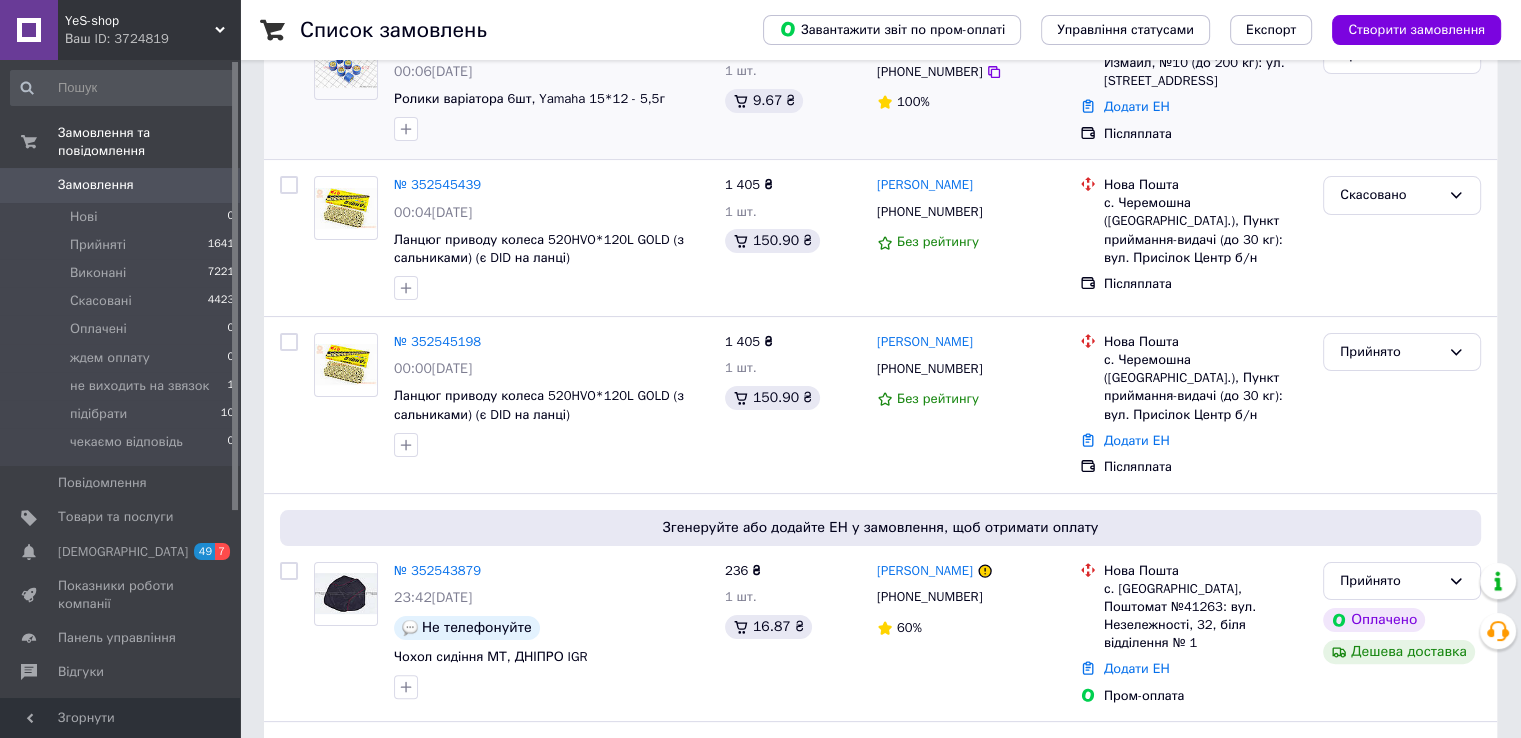 scroll, scrollTop: 300, scrollLeft: 0, axis: vertical 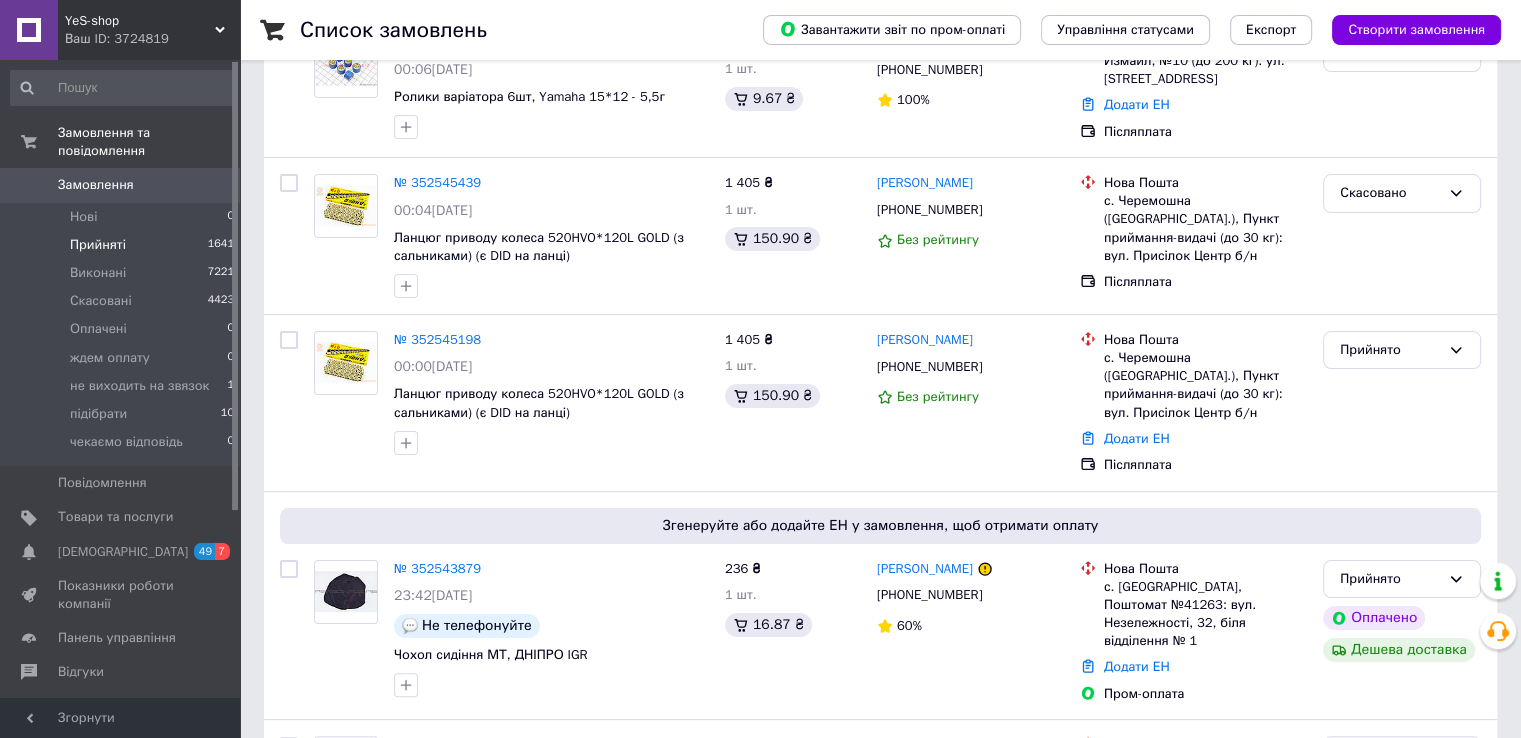 click on "Прийняті" at bounding box center [98, 245] 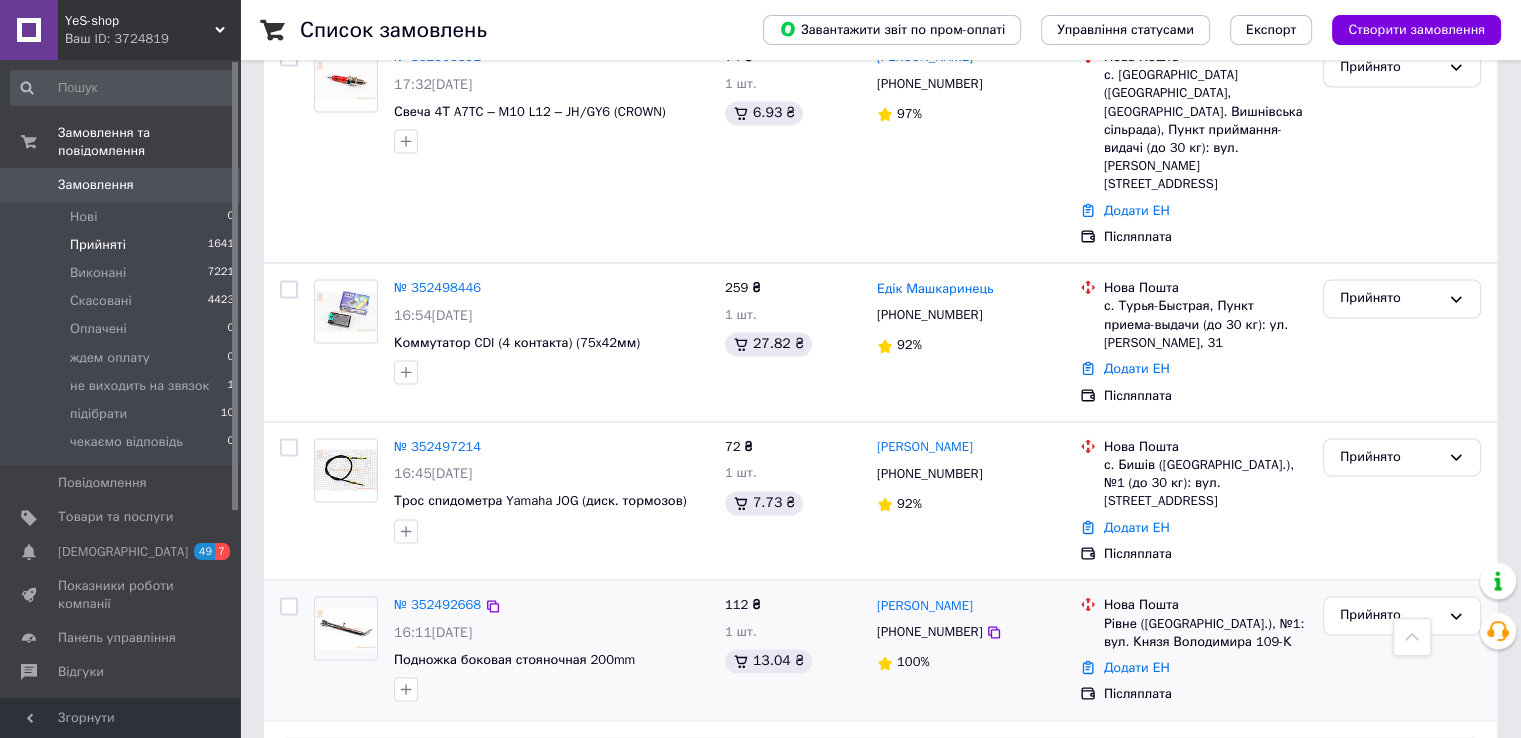scroll, scrollTop: 3137, scrollLeft: 0, axis: vertical 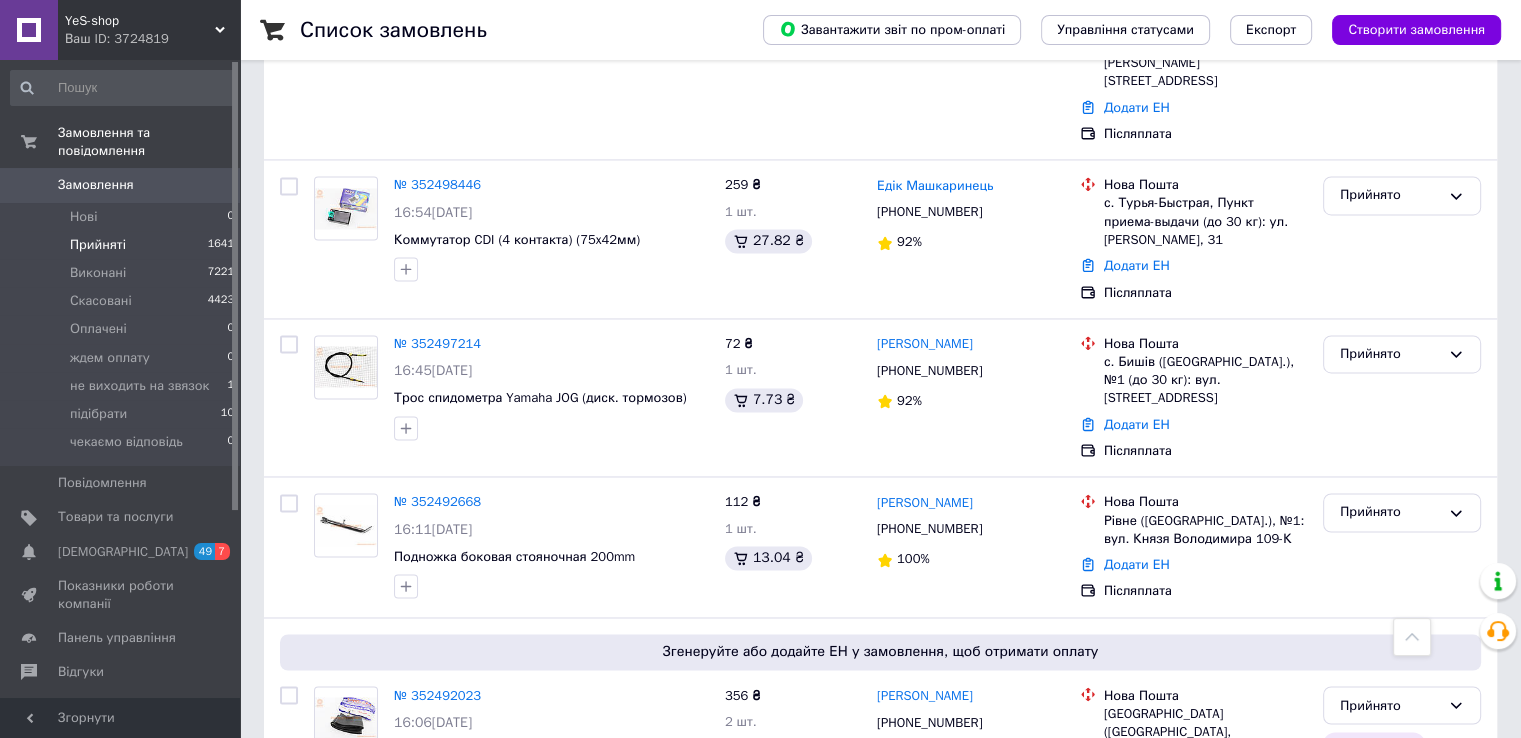 click on "2" at bounding box center (327, 909) 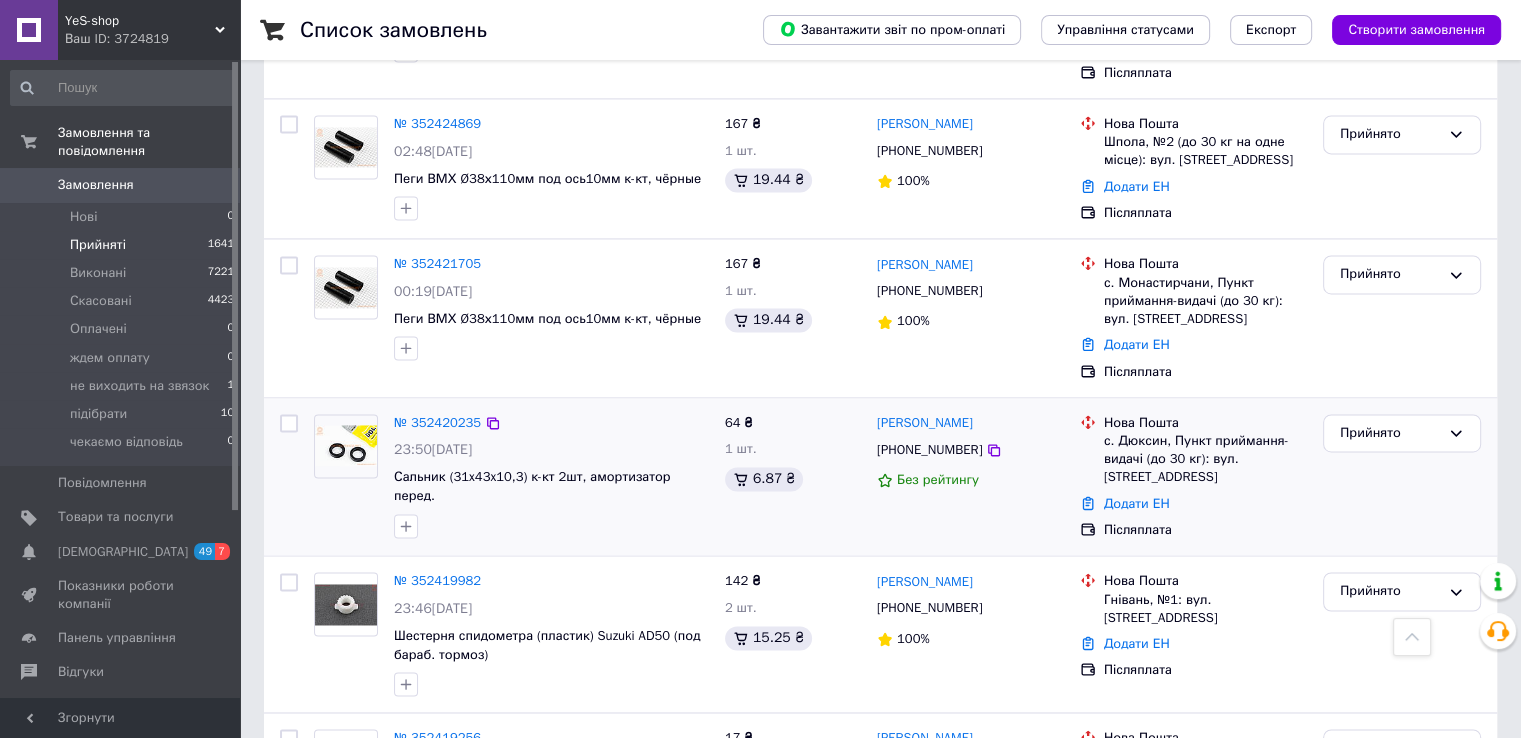 scroll, scrollTop: 3080, scrollLeft: 0, axis: vertical 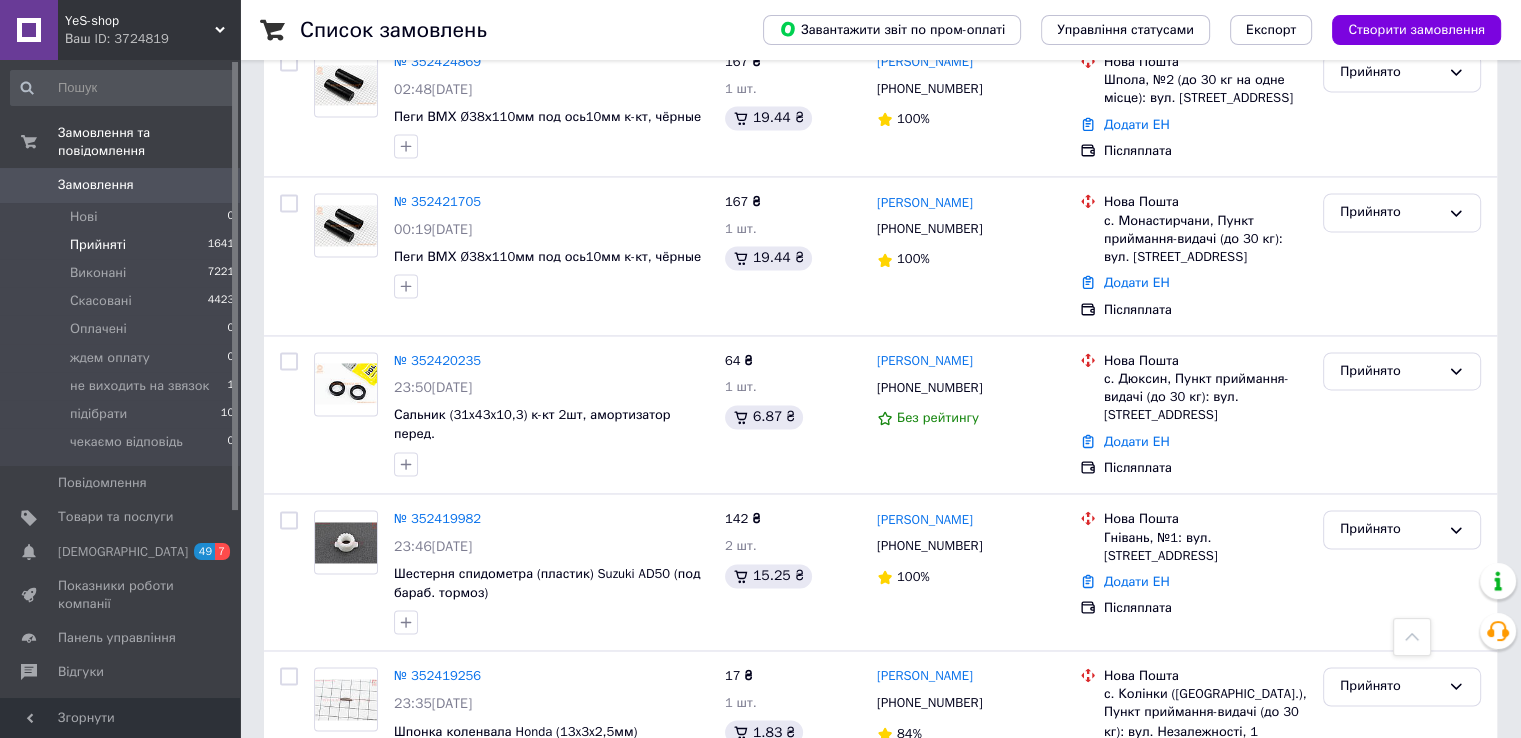 click on "3" at bounding box center [494, 854] 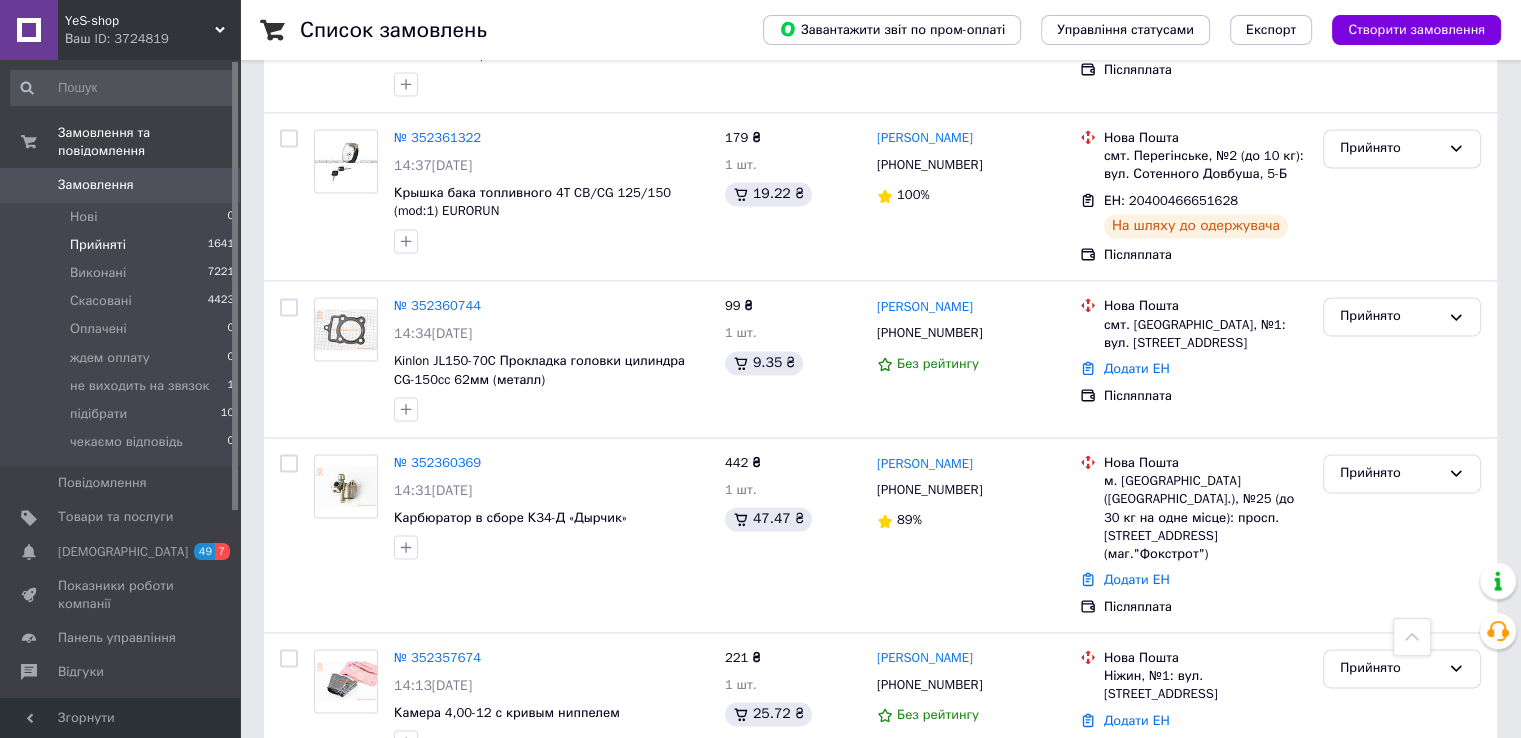 scroll, scrollTop: 3165, scrollLeft: 0, axis: vertical 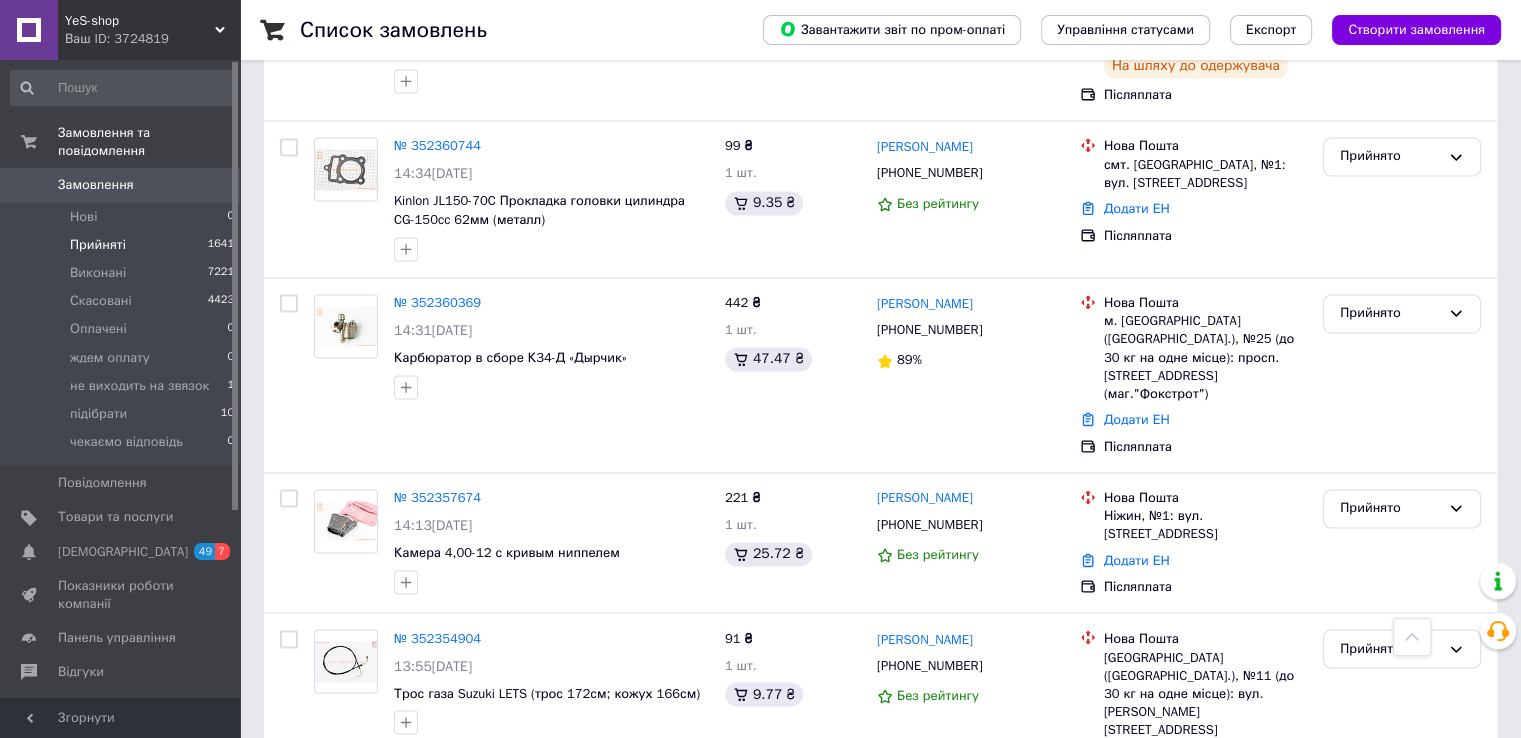 click on "4" at bounding box center (539, 852) 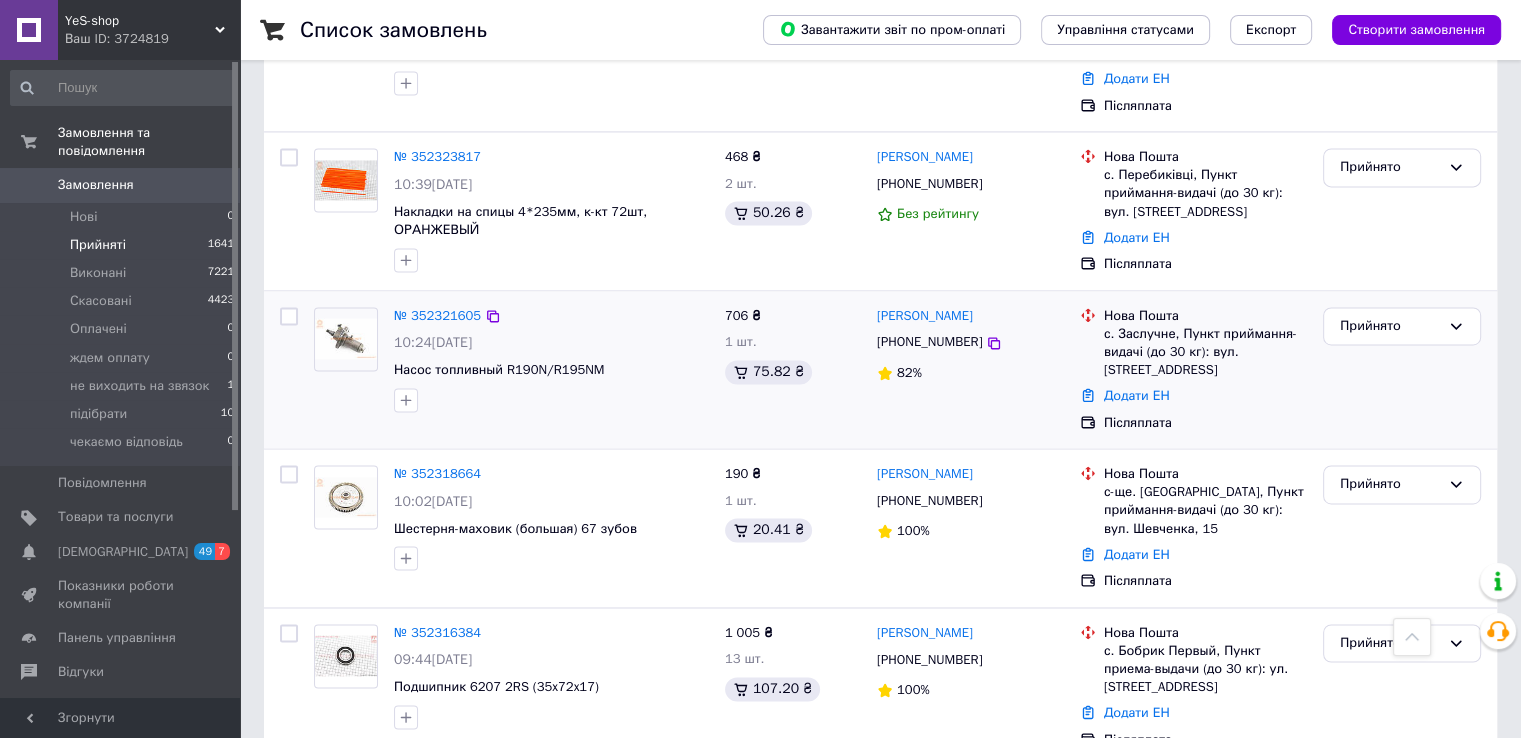 scroll, scrollTop: 3196, scrollLeft: 0, axis: vertical 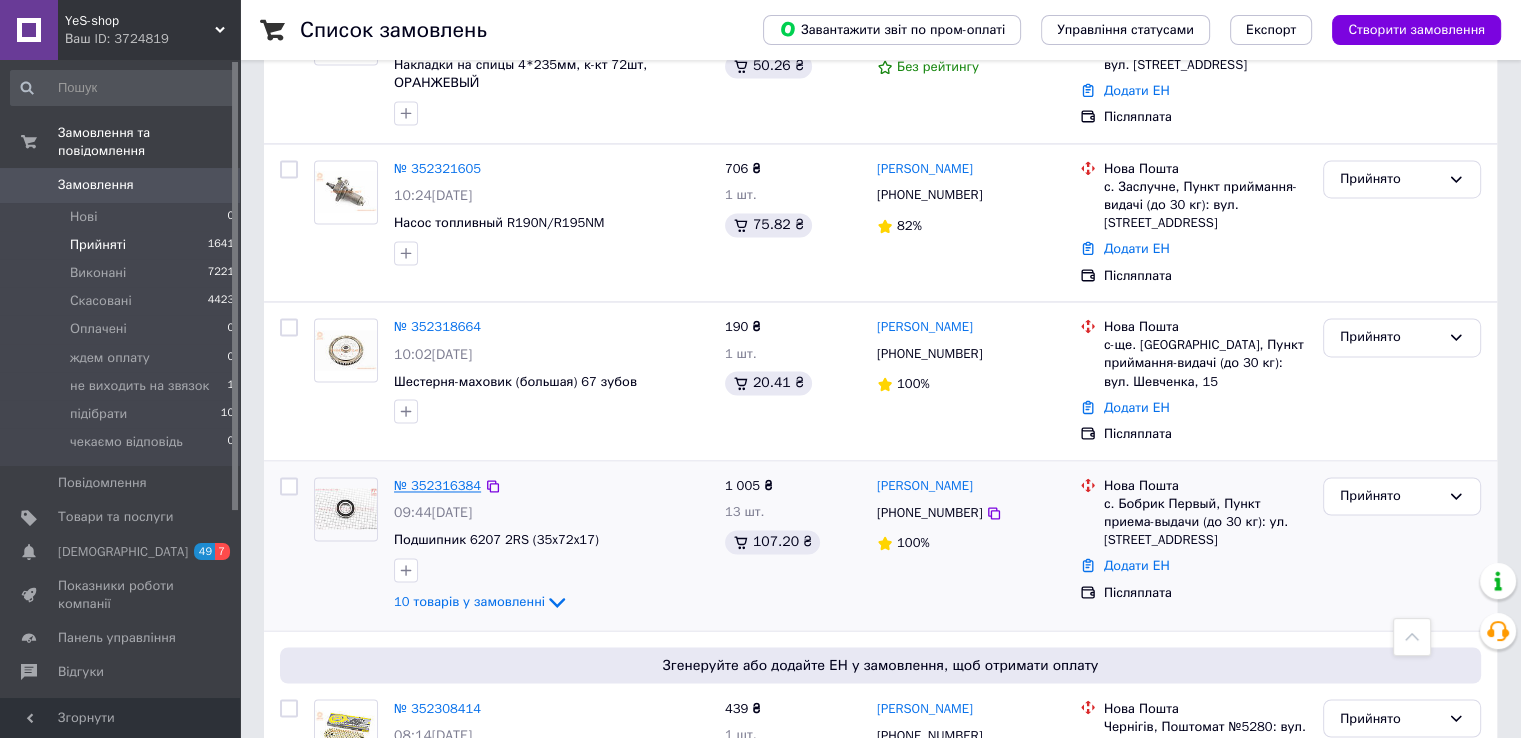 click on "№ 352316384" at bounding box center (437, 485) 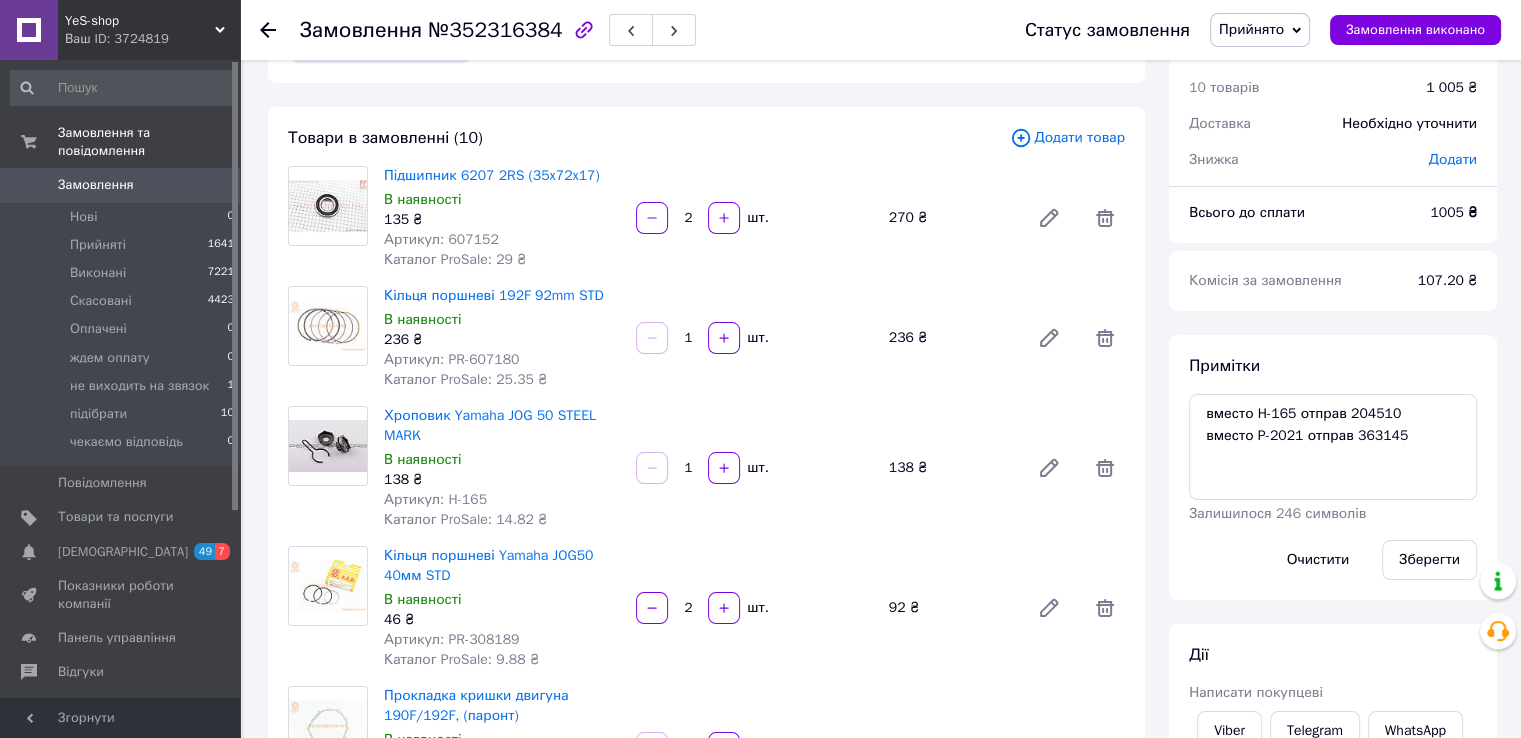 scroll, scrollTop: 0, scrollLeft: 0, axis: both 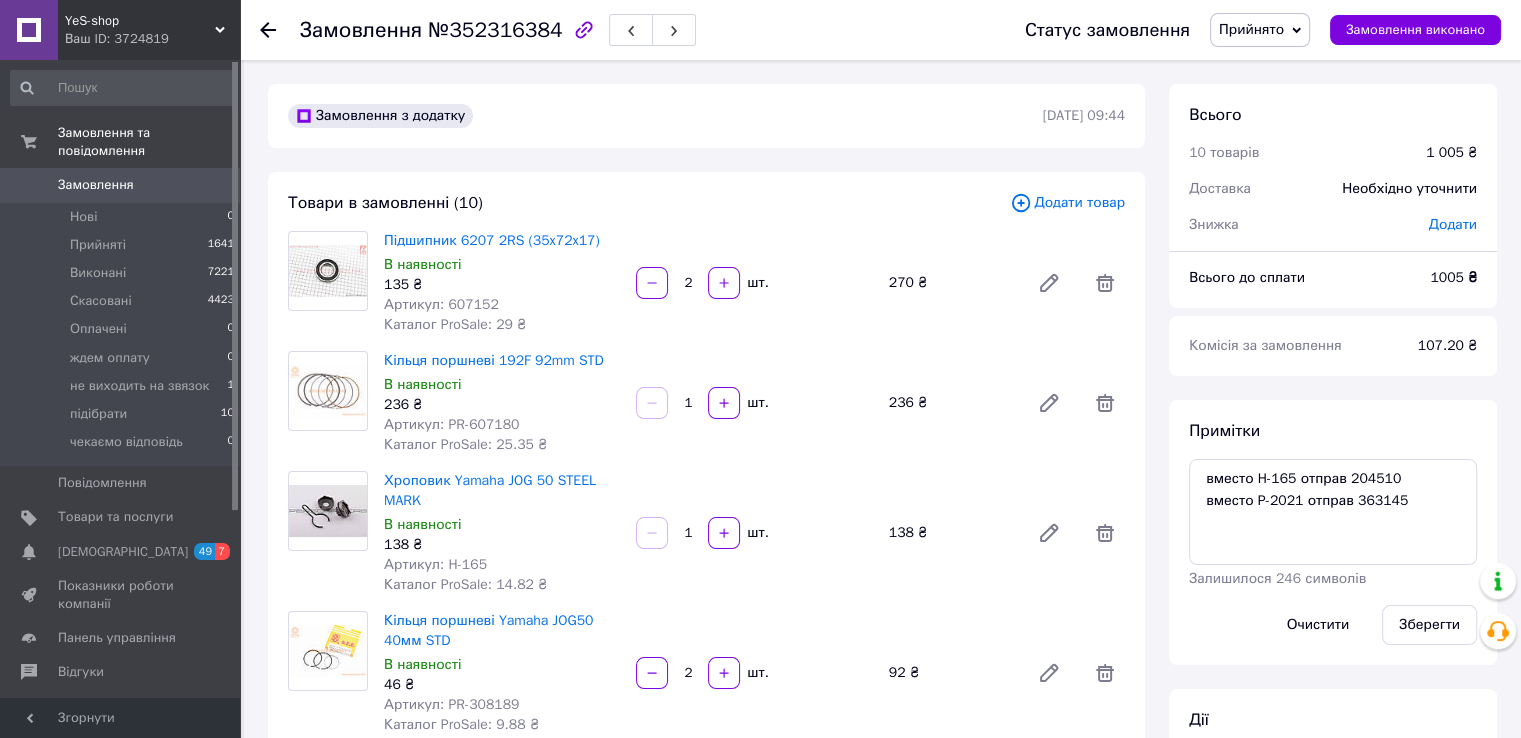 click on "Артикул: 607152" at bounding box center (441, 304) 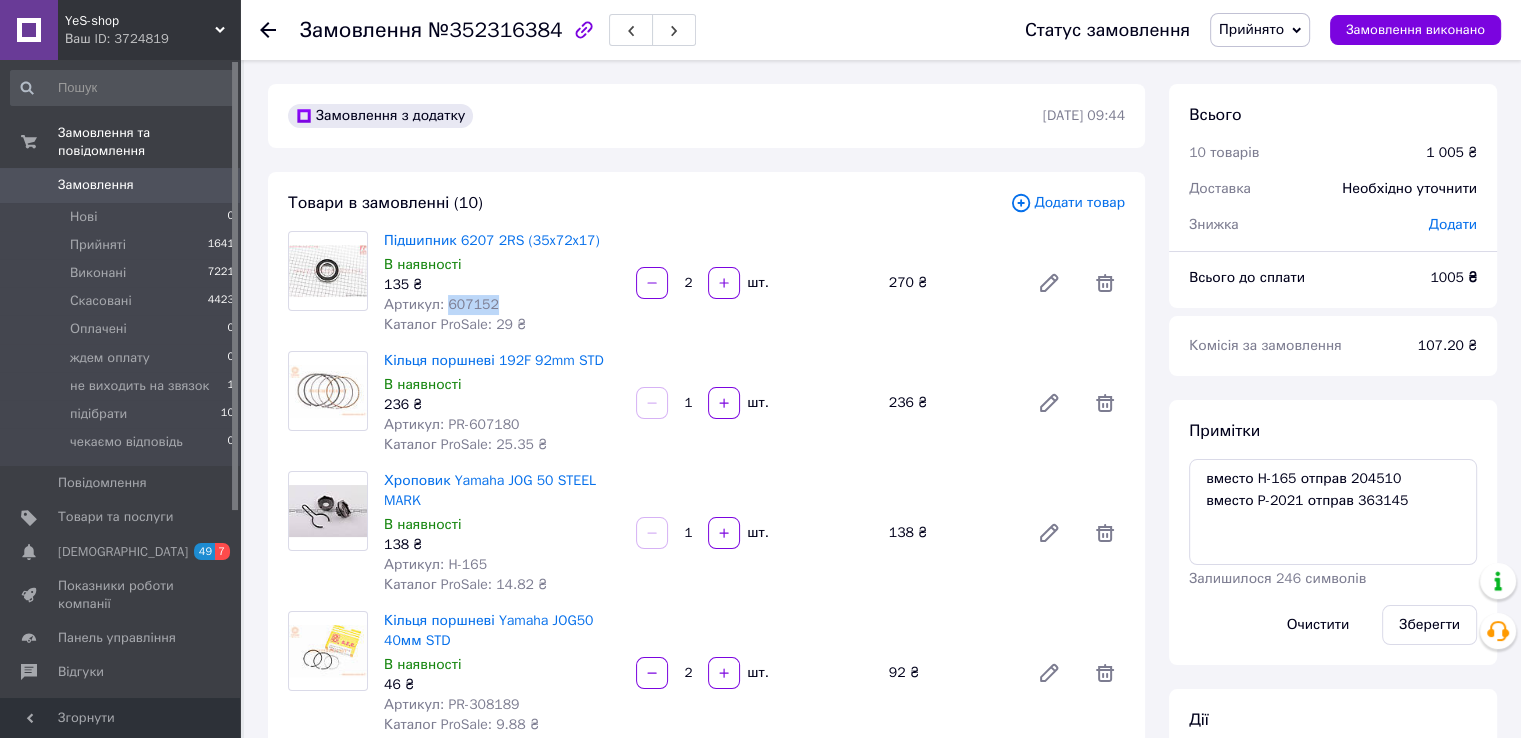 click on "Артикул: 607152" at bounding box center [441, 304] 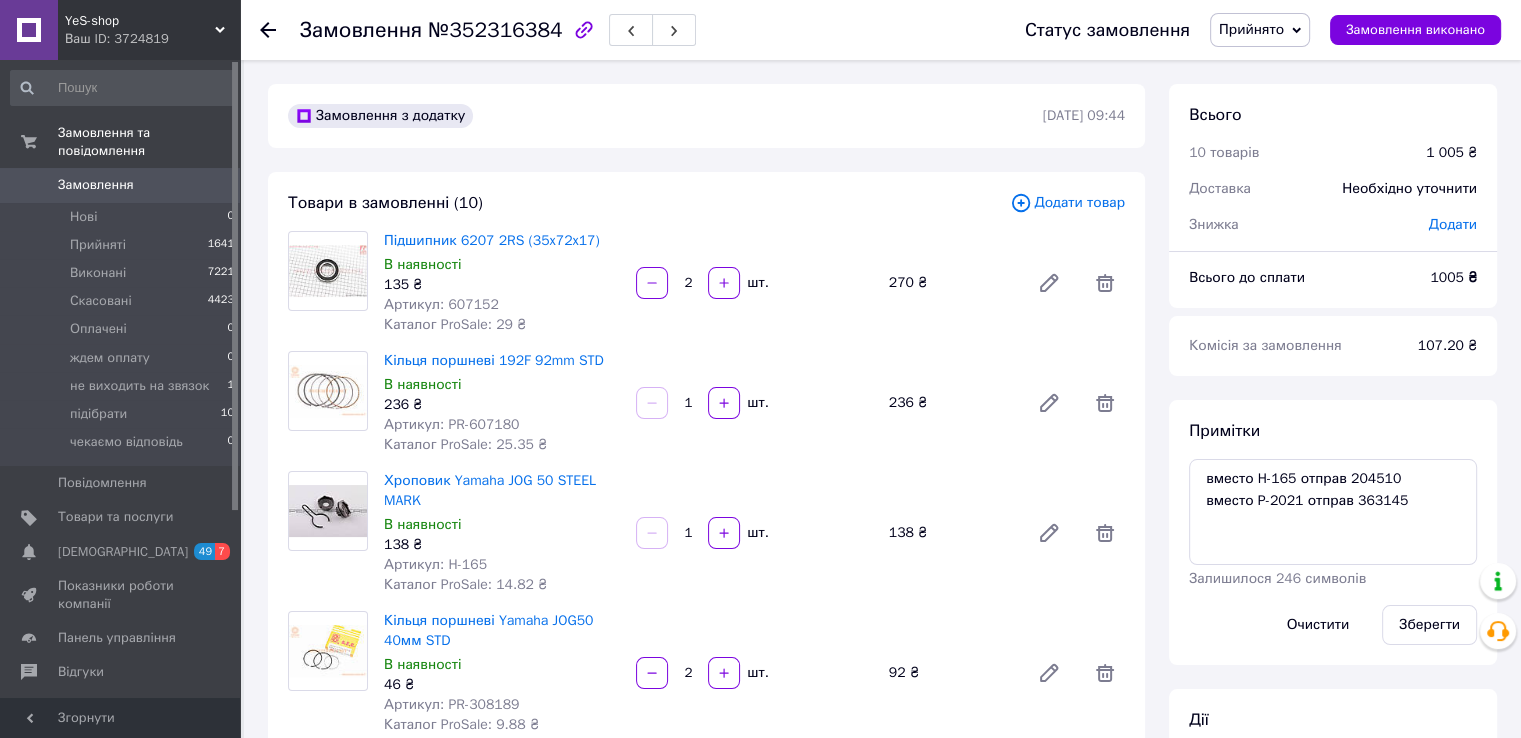click on "Артикул: PR-607180" at bounding box center (451, 424) 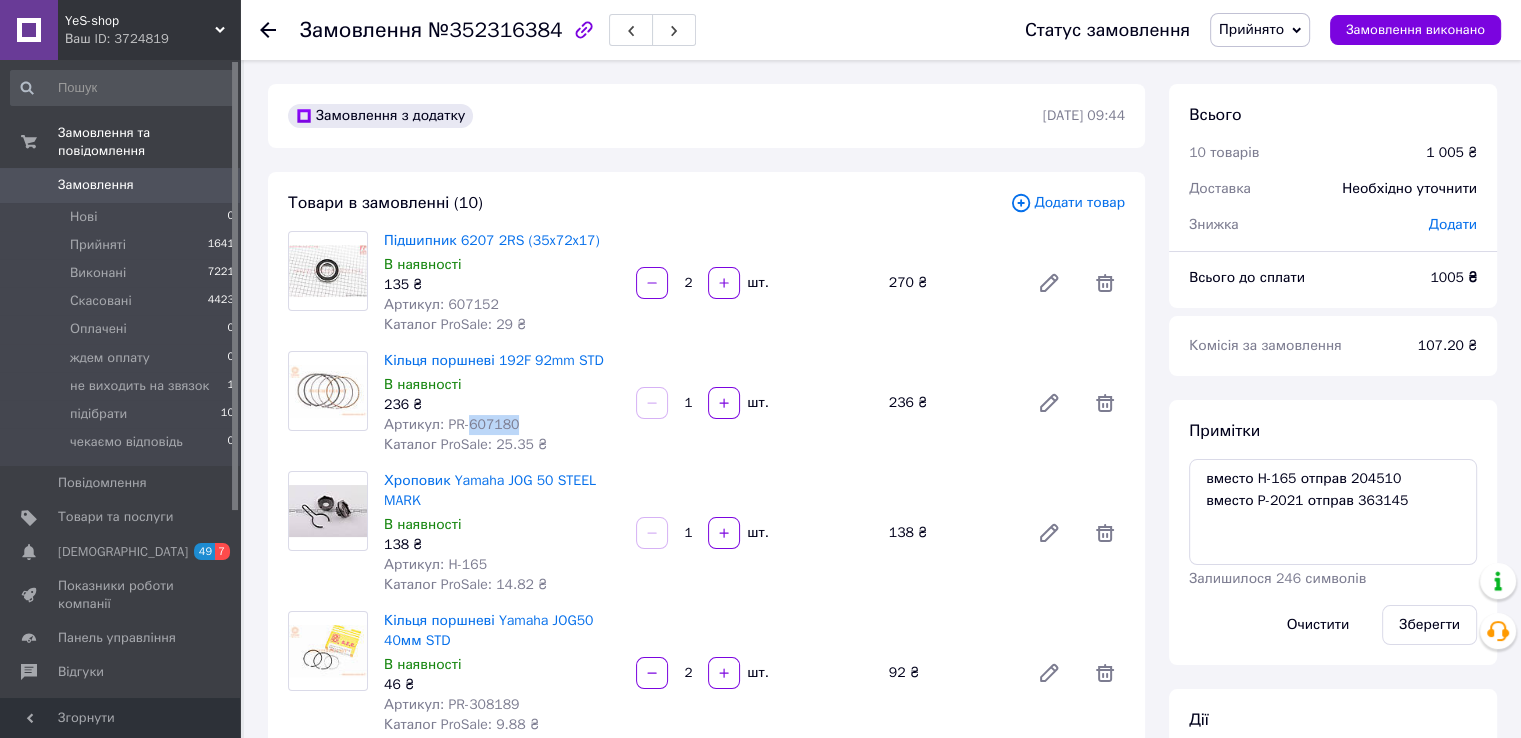 click on "Артикул: PR-607180" at bounding box center [451, 424] 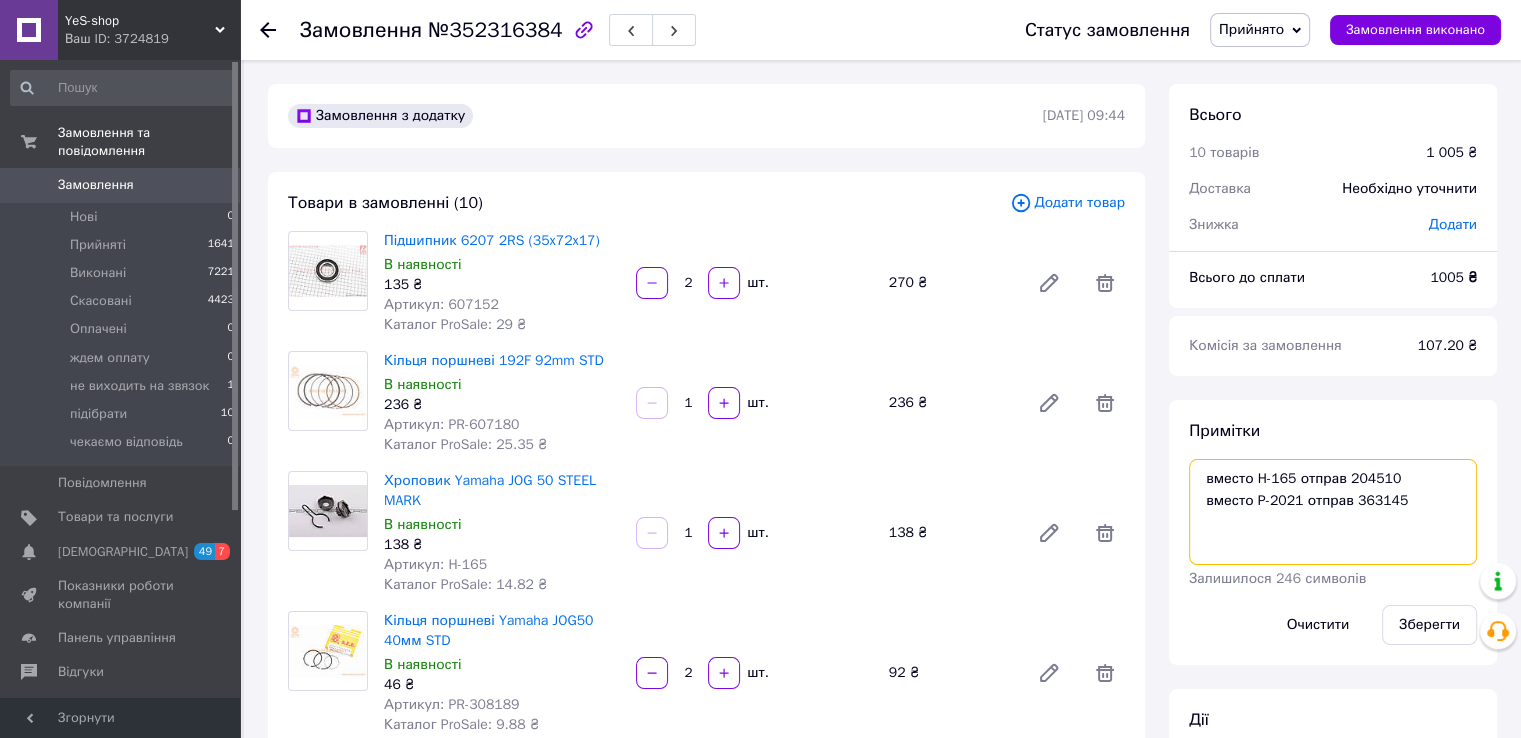 click on "вместо H-165 отправ 204510
вместо P-2021 отправ 363145" at bounding box center [1333, 512] 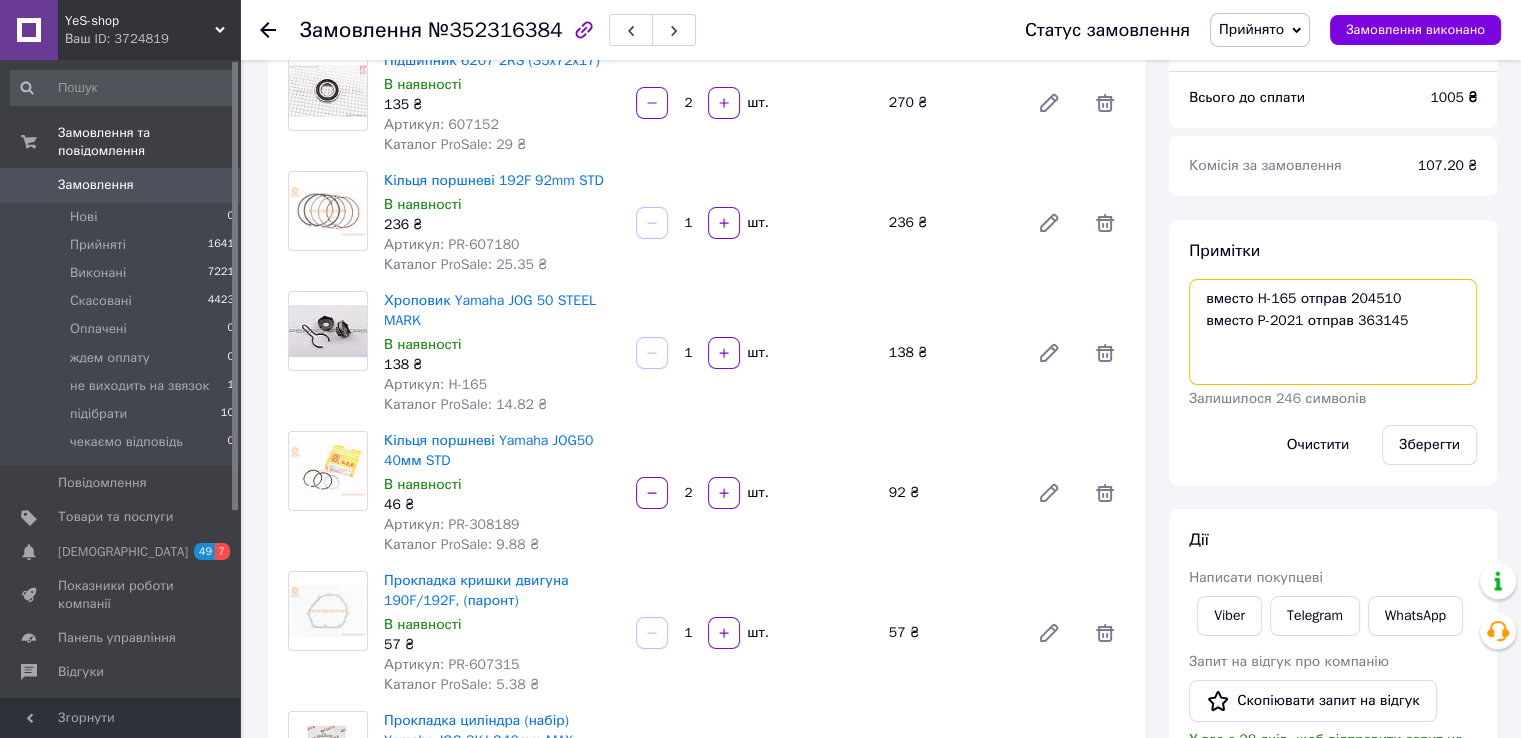 scroll, scrollTop: 200, scrollLeft: 0, axis: vertical 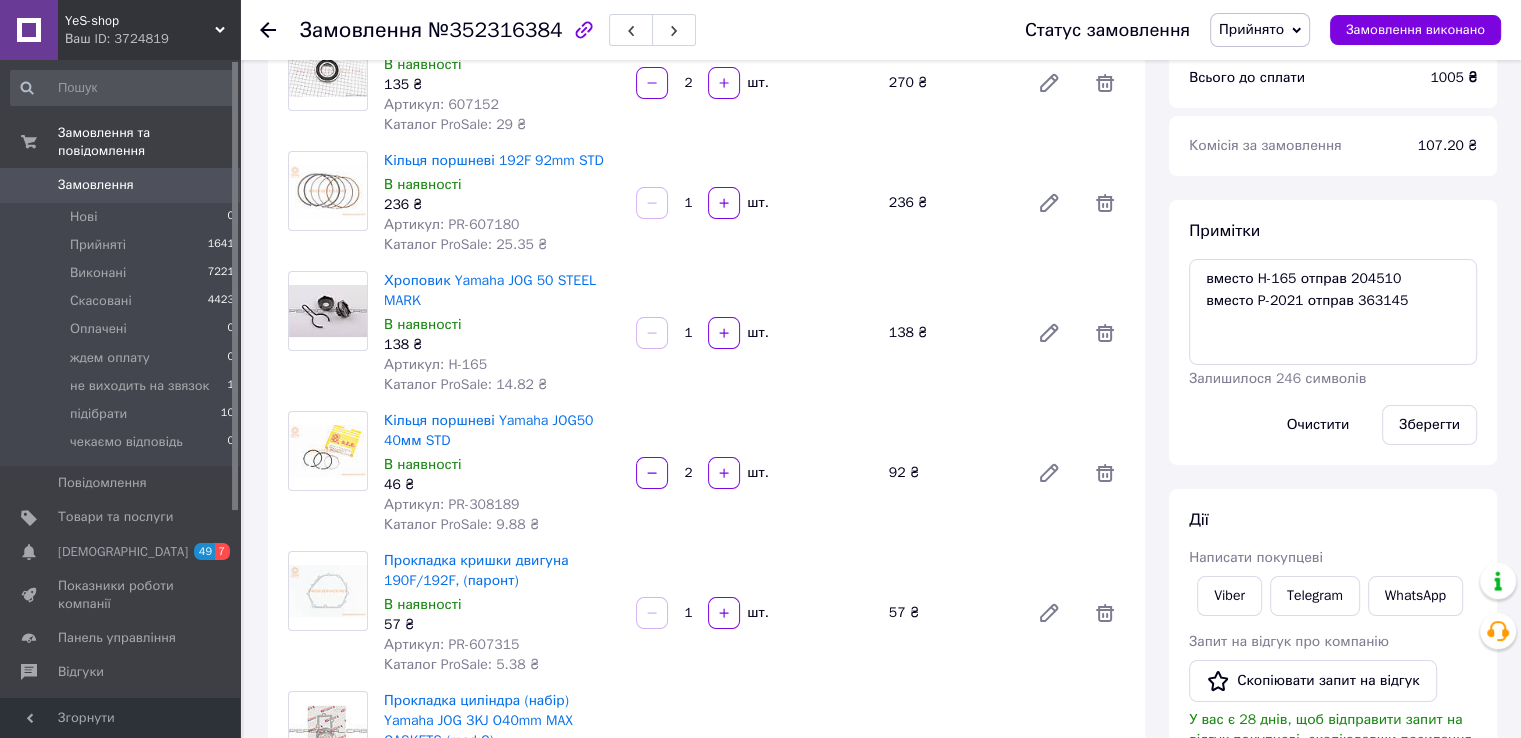 click on "Артикул: PR-308189" at bounding box center (451, 504) 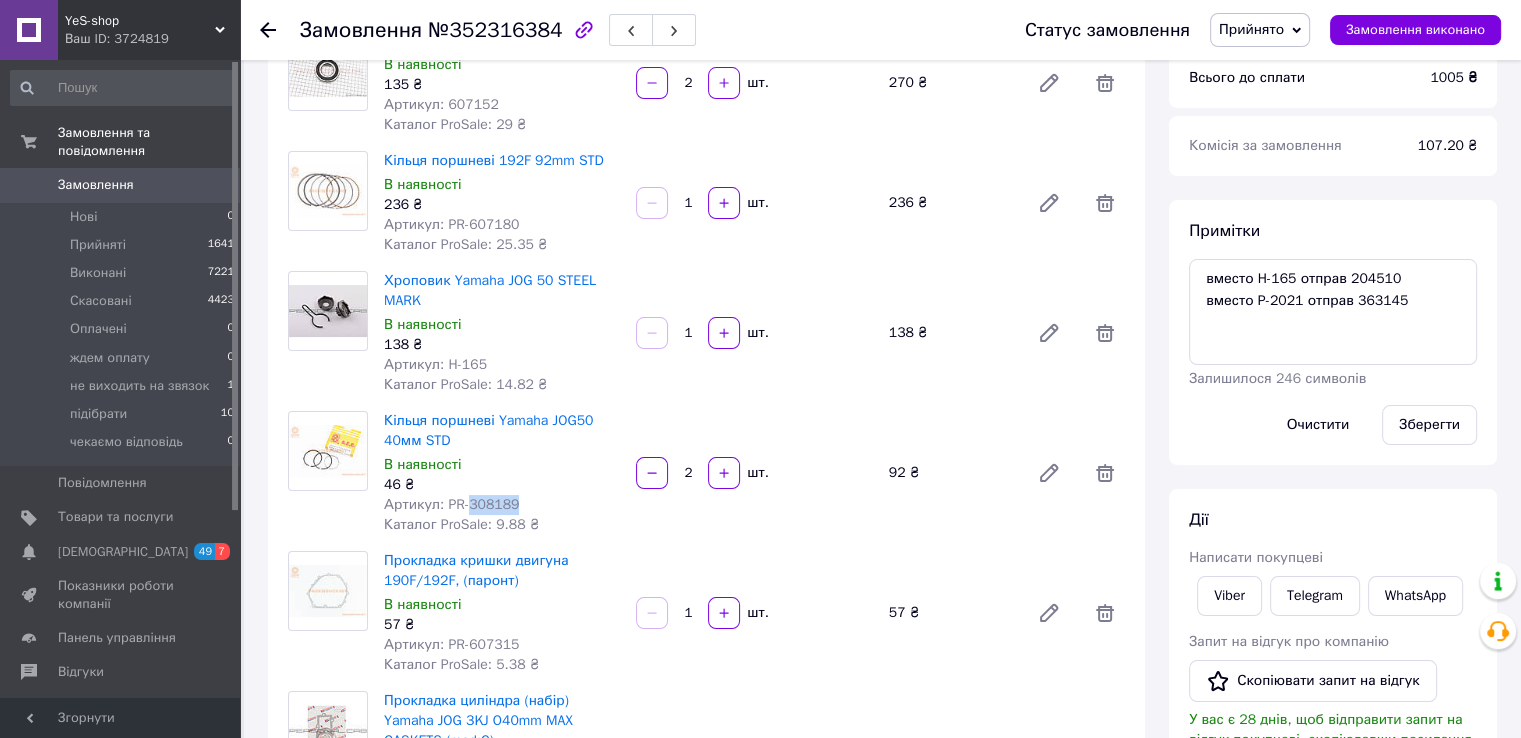 click on "Артикул: PR-308189" at bounding box center [451, 504] 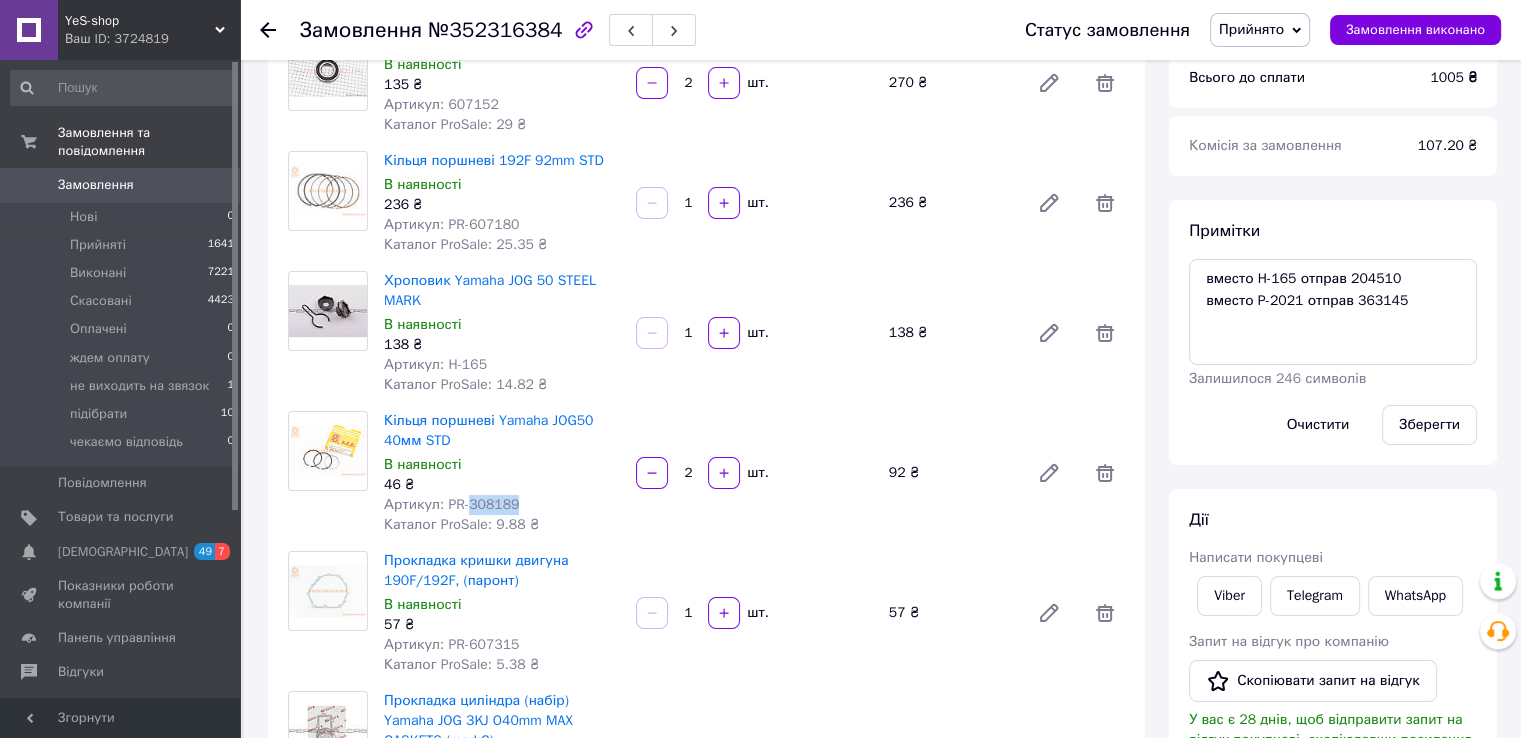 scroll, scrollTop: 300, scrollLeft: 0, axis: vertical 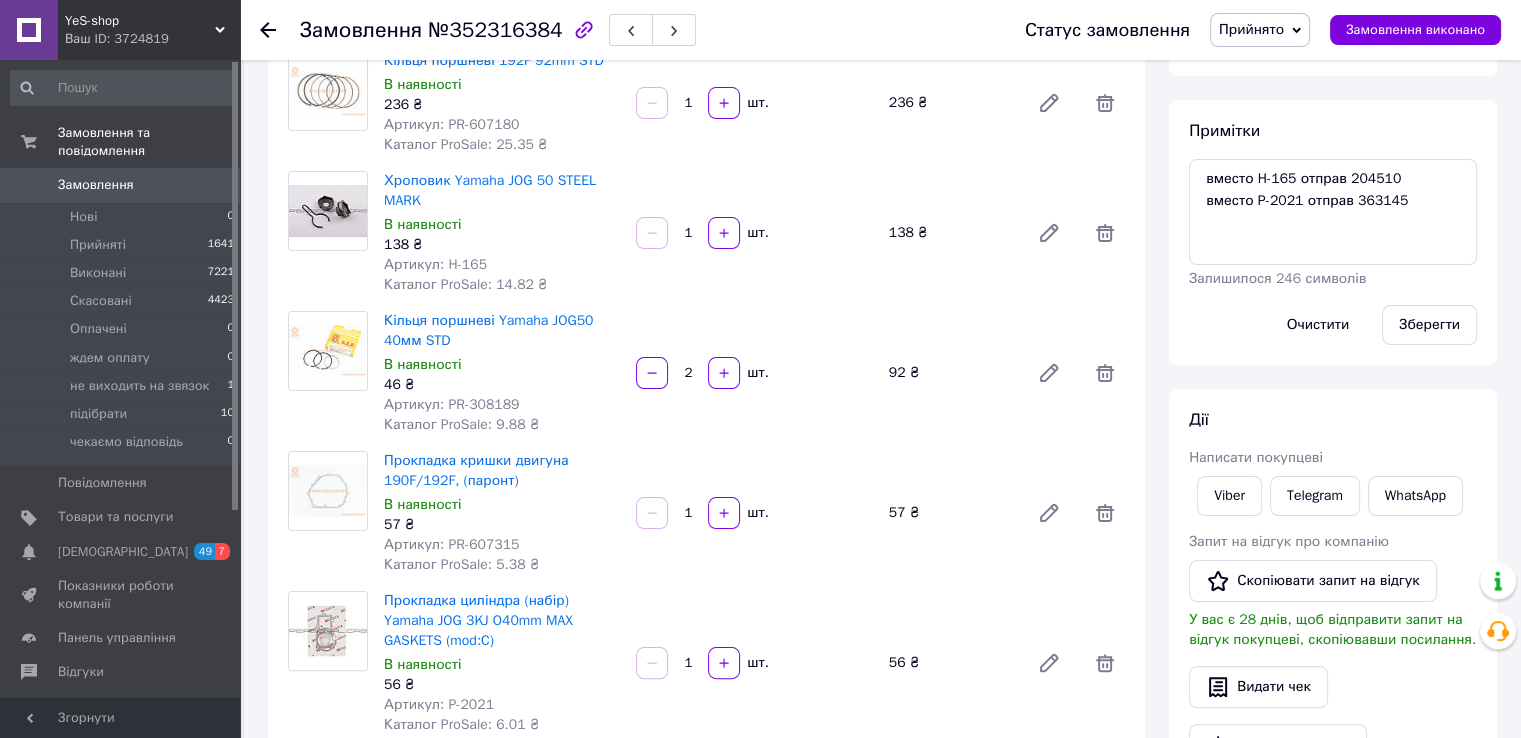 click on "Артикул: PR-607315" at bounding box center (451, 544) 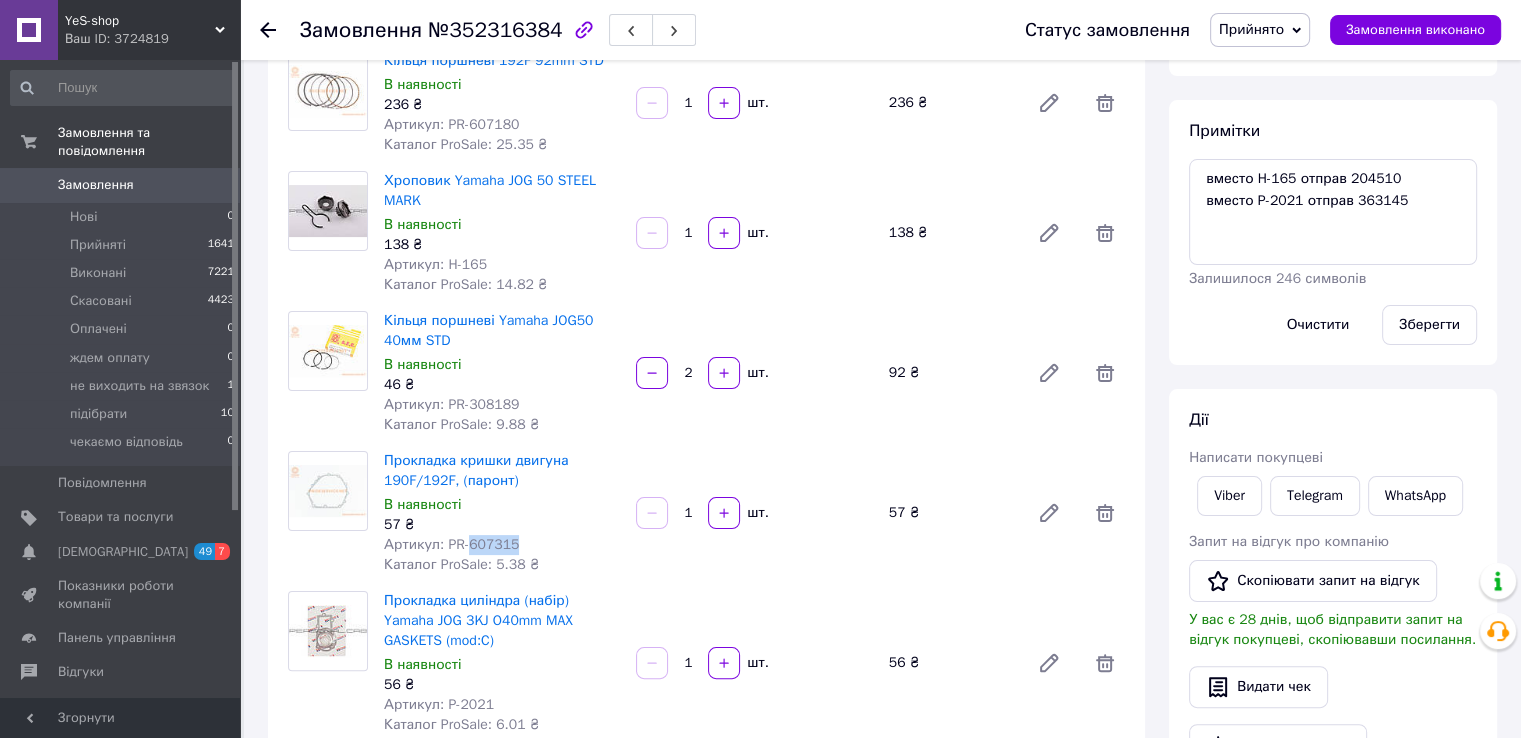 click on "Артикул: PR-607315" at bounding box center [451, 544] 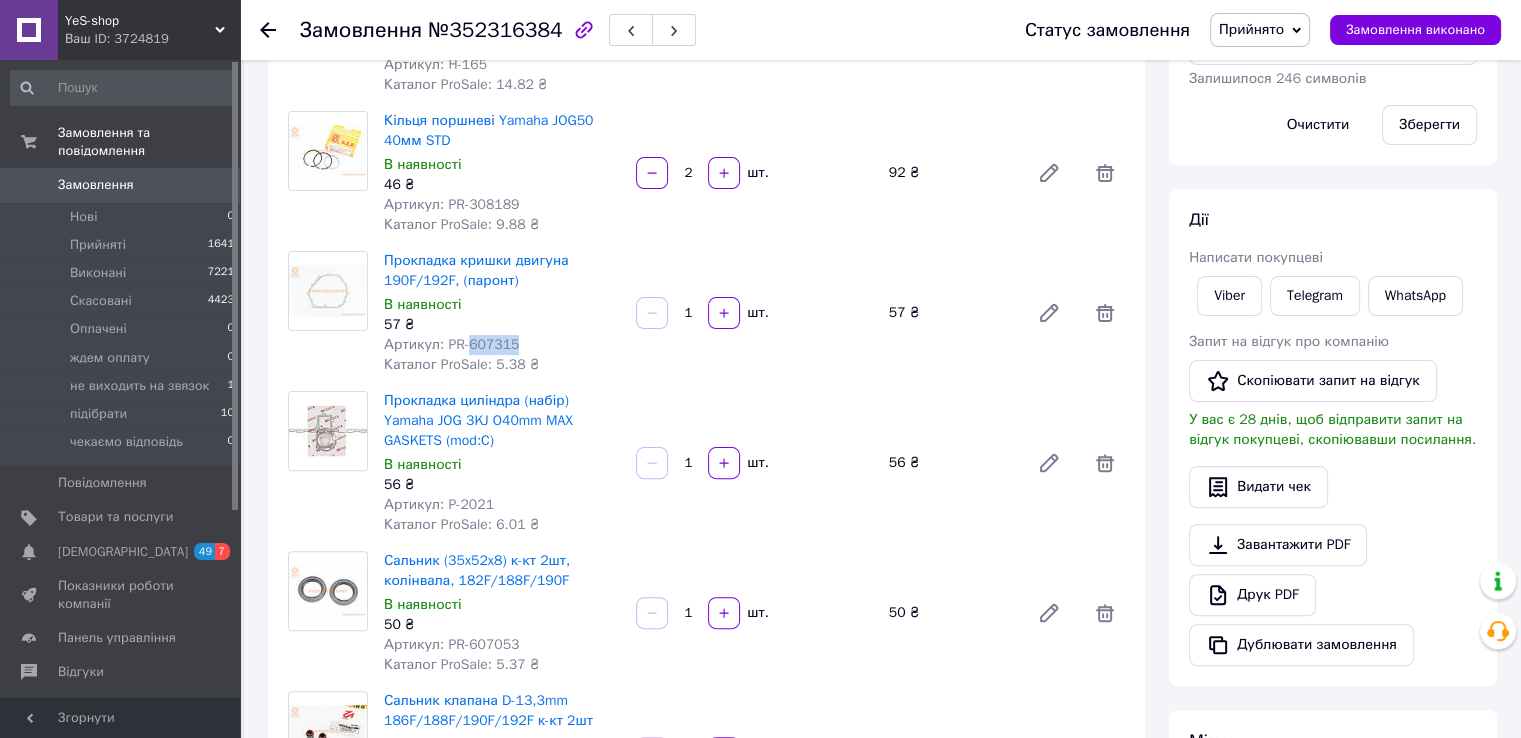 scroll, scrollTop: 400, scrollLeft: 0, axis: vertical 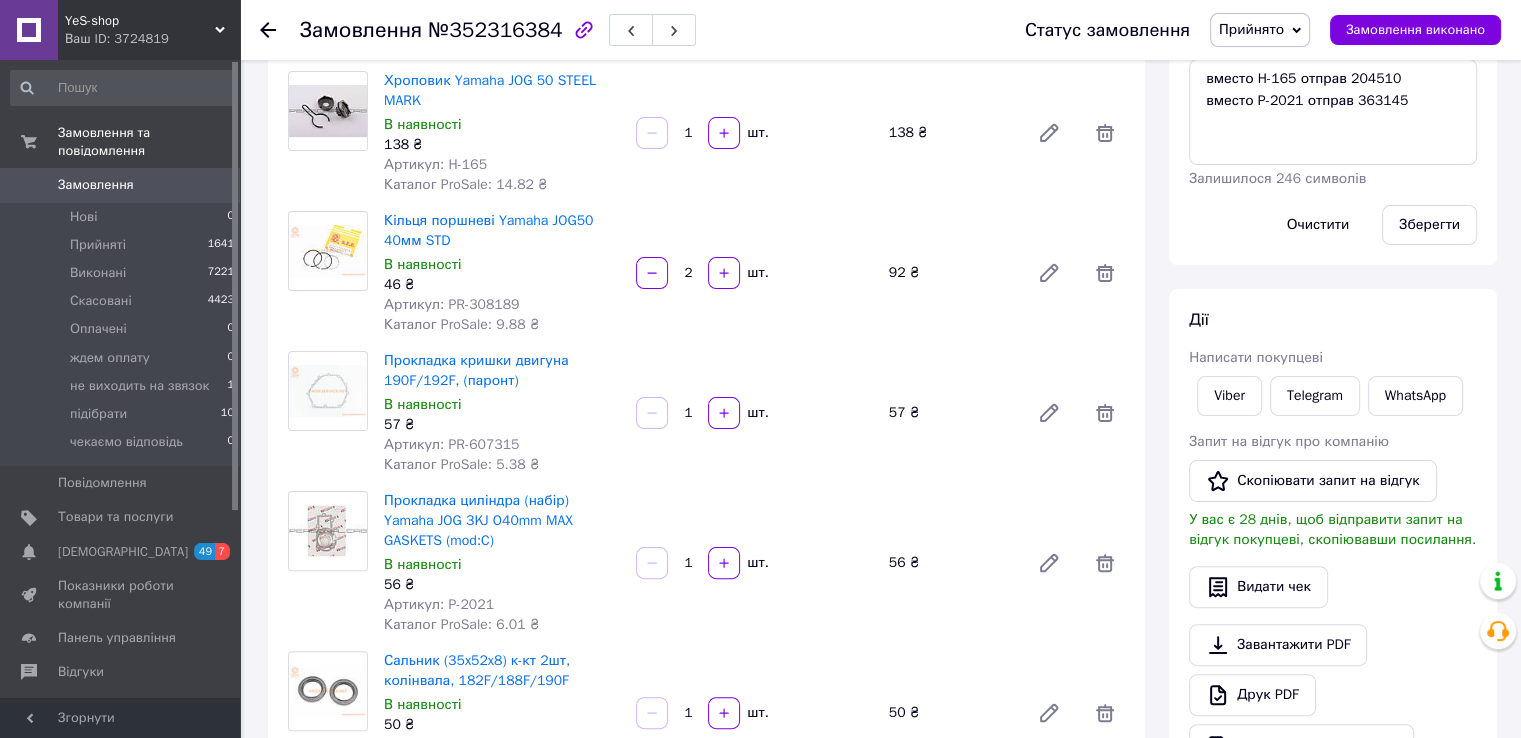 click on "Артикул: P-2021" at bounding box center (439, 604) 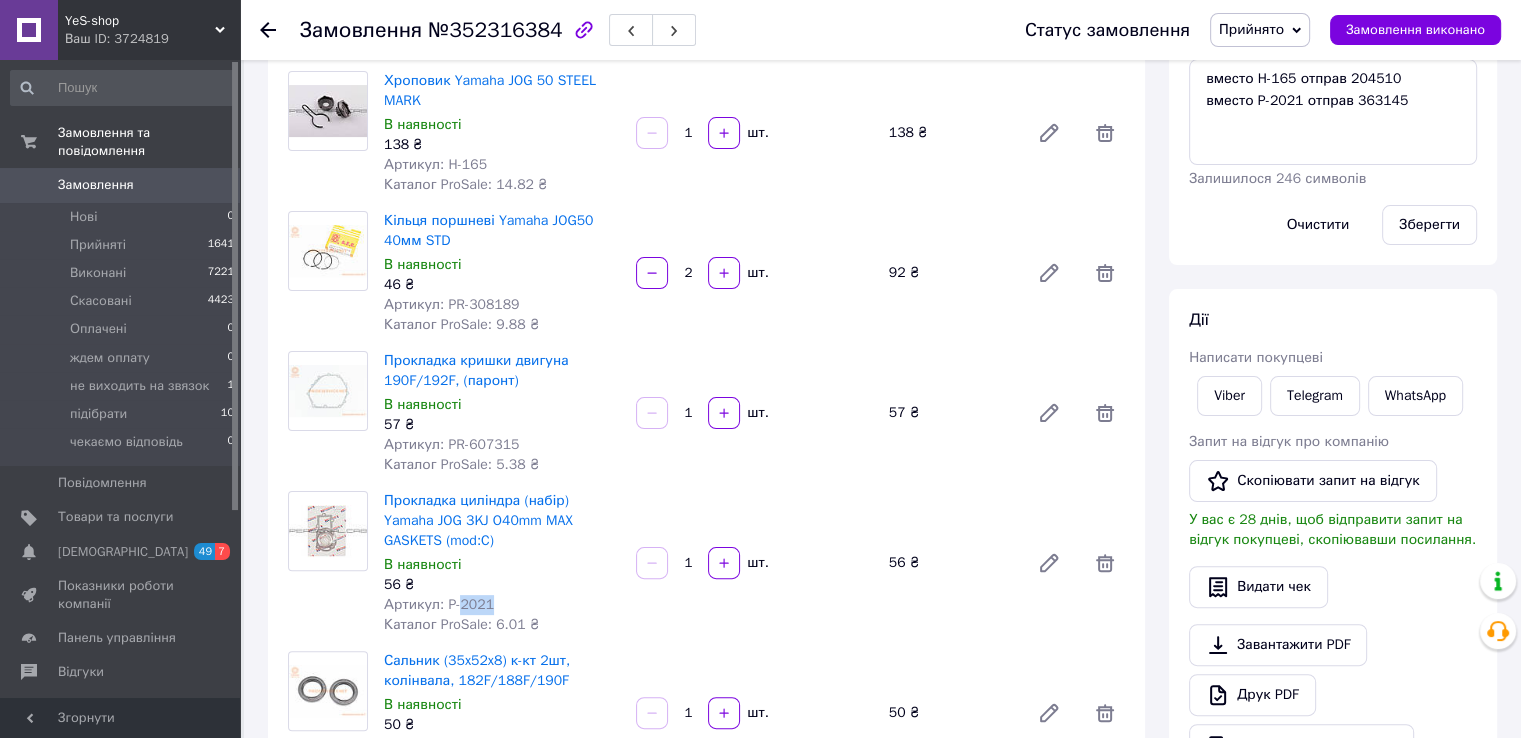 click on "Артикул: P-2021" at bounding box center (439, 604) 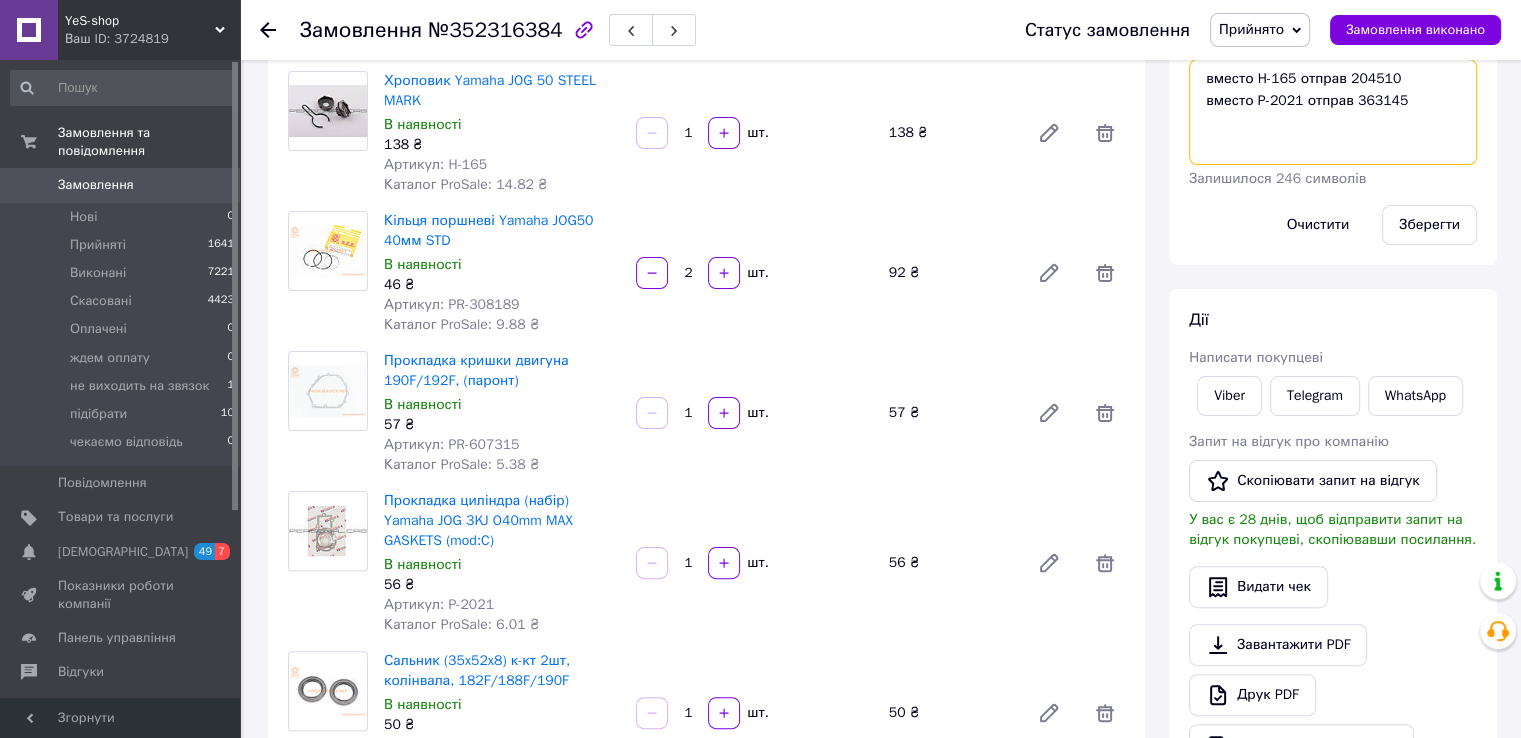 click on "вместо H-165 отправ 204510
вместо P-2021 отправ 363145" at bounding box center [1333, 112] 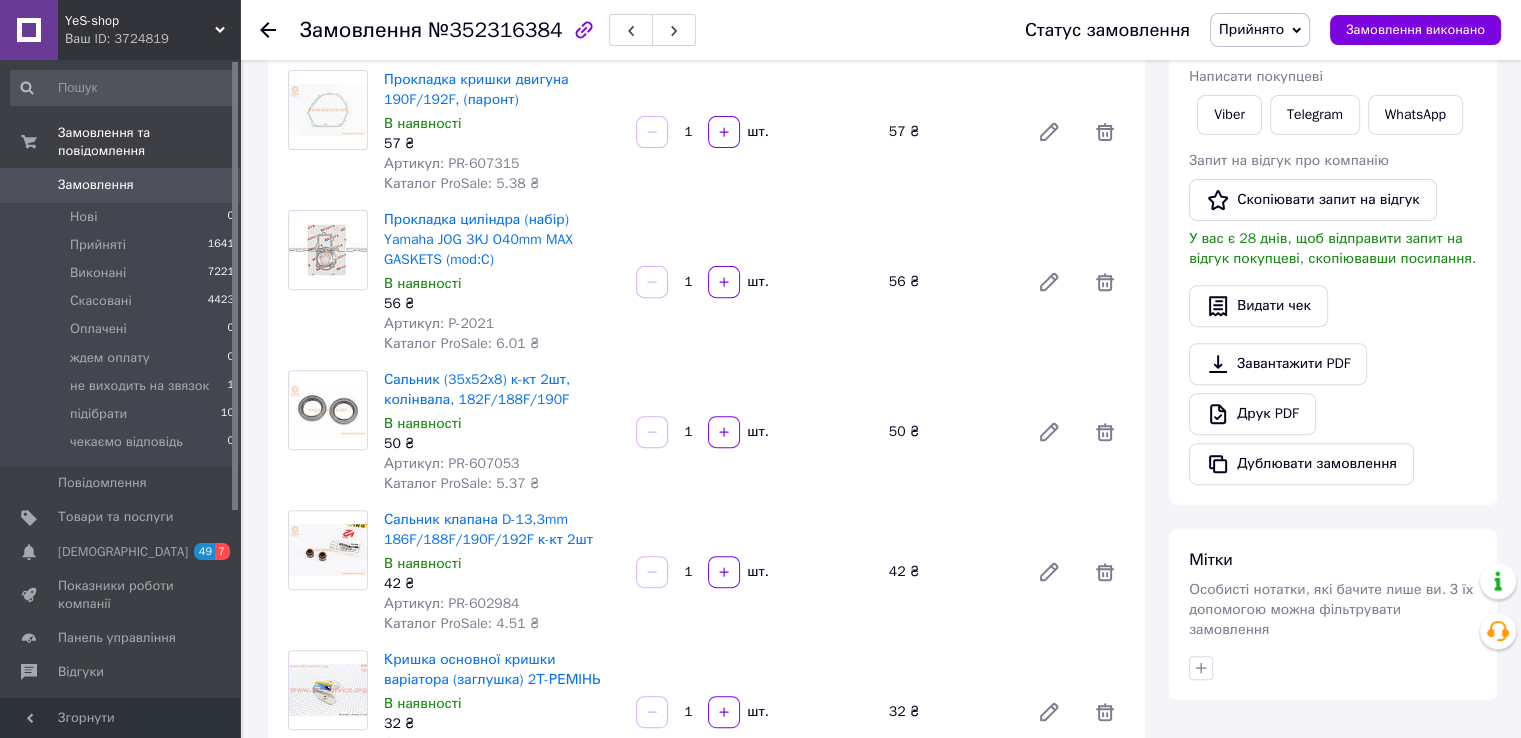 scroll, scrollTop: 800, scrollLeft: 0, axis: vertical 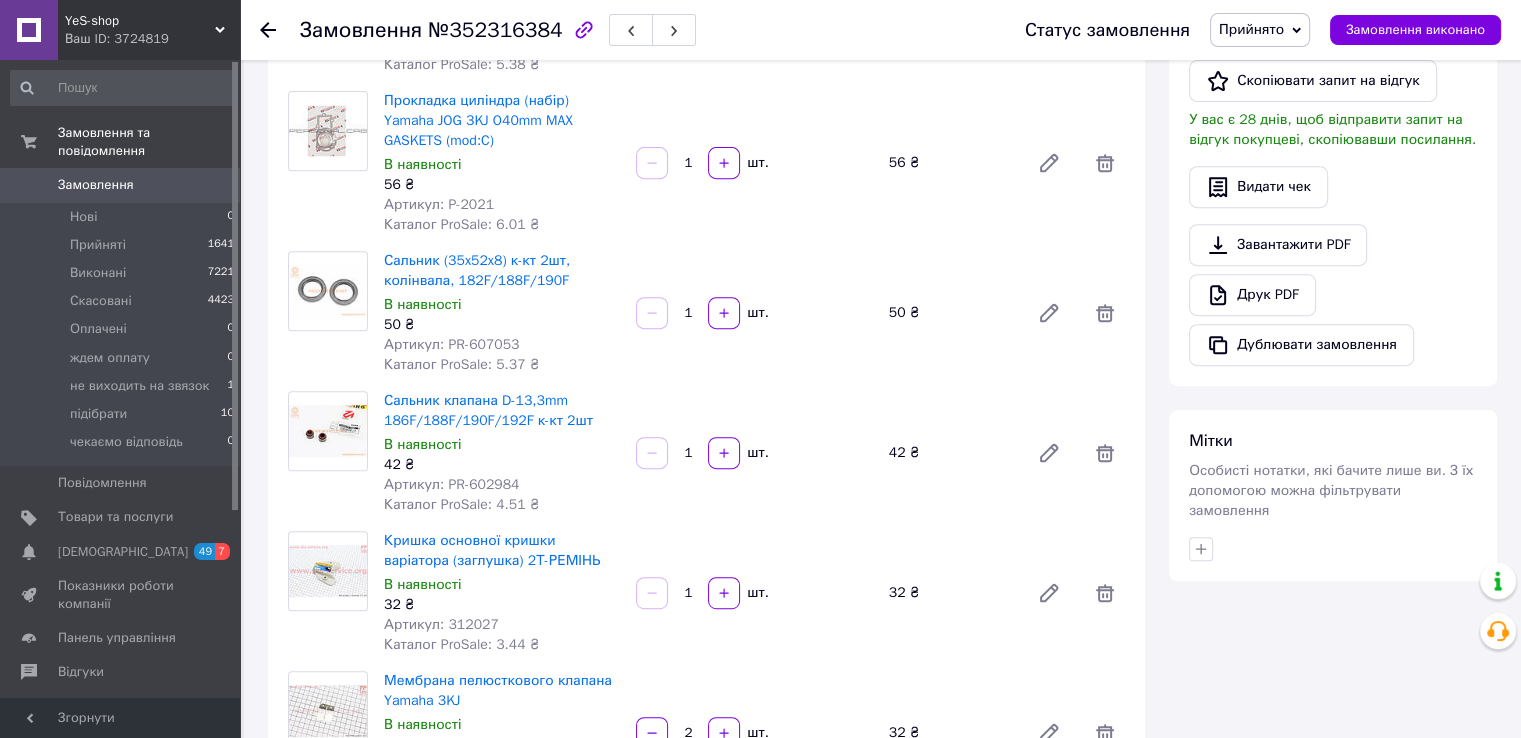 click on "Артикул: PR-607053" at bounding box center (451, 344) 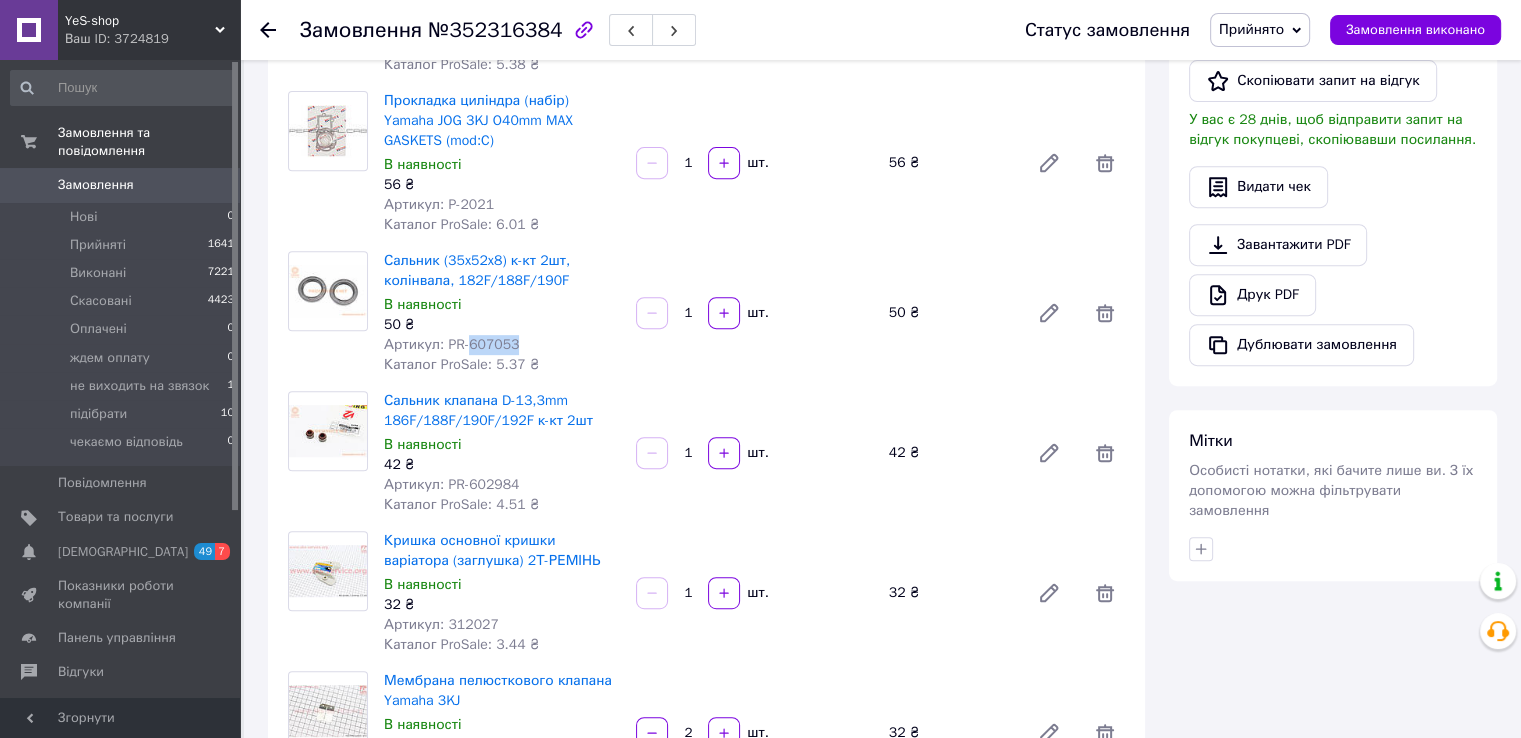 click on "Артикул: PR-607053" at bounding box center [451, 344] 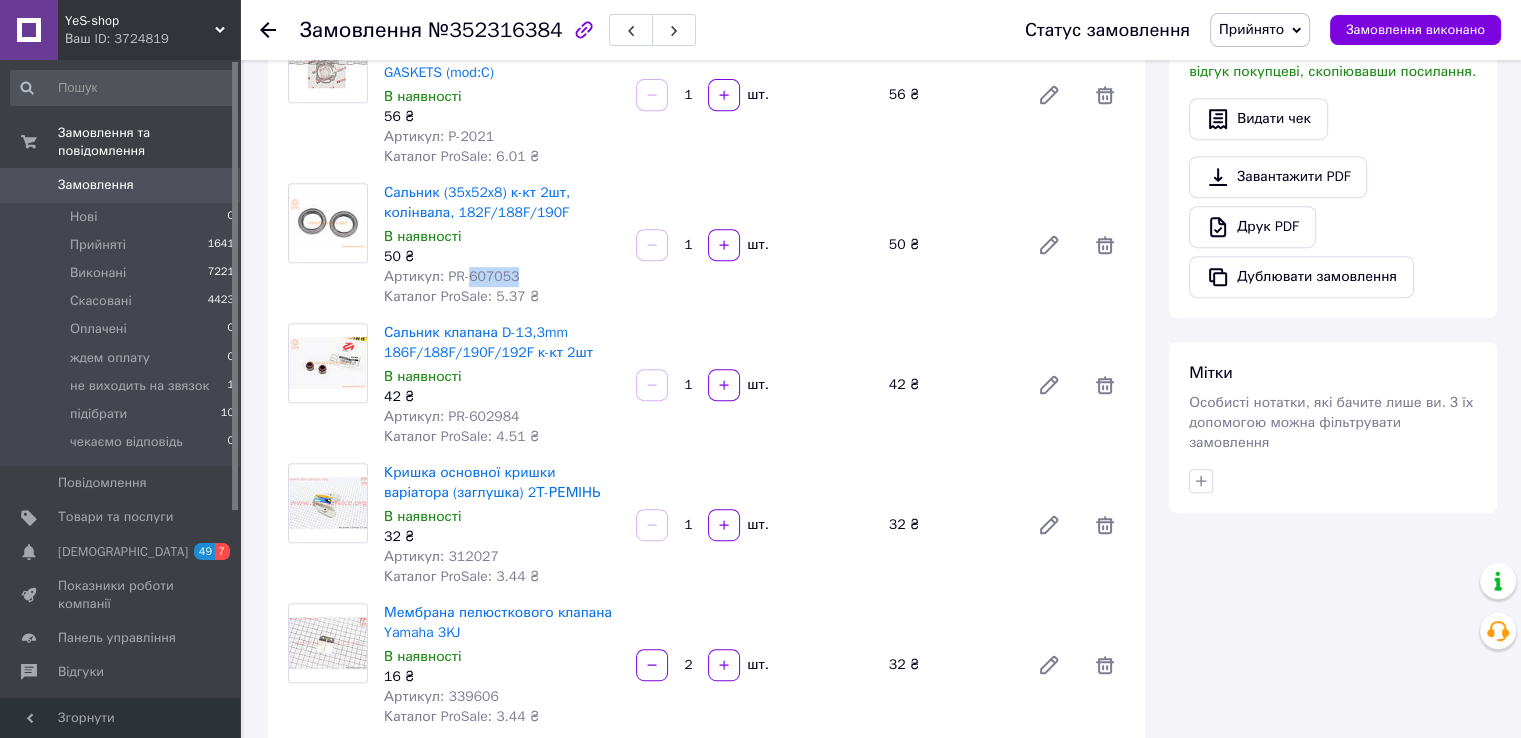 scroll, scrollTop: 900, scrollLeft: 0, axis: vertical 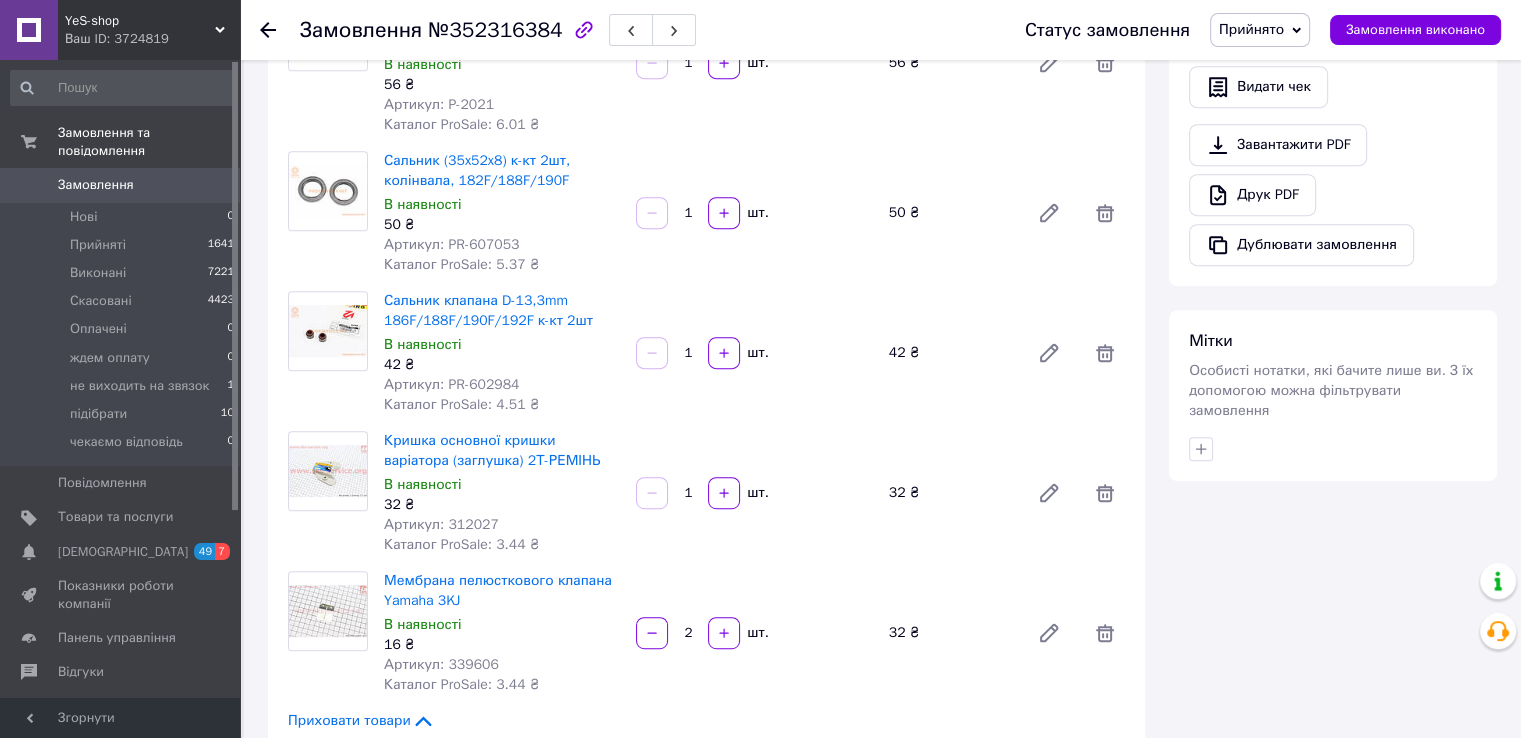 click on "Артикул: PR-602984" at bounding box center (451, 384) 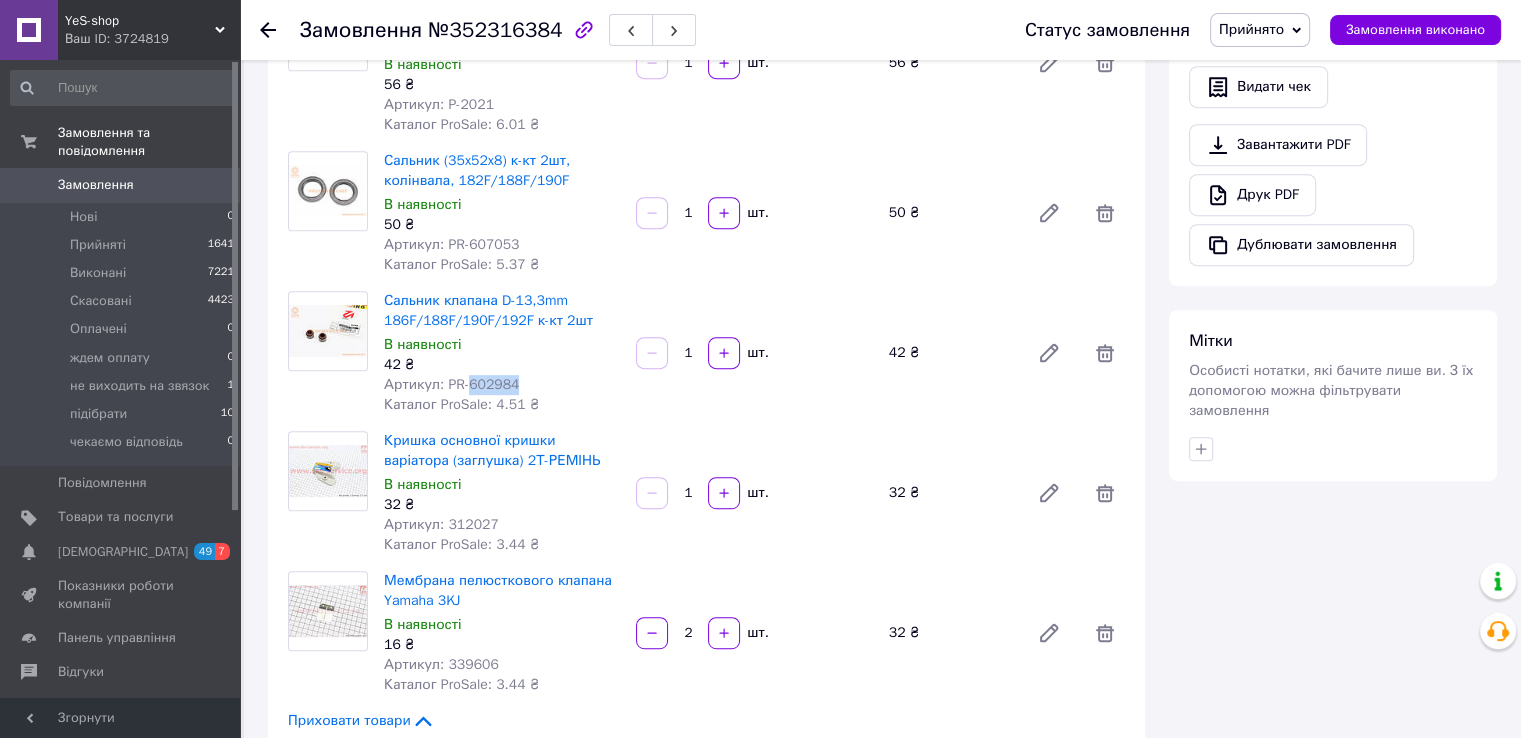 click on "Артикул: PR-602984" at bounding box center [451, 384] 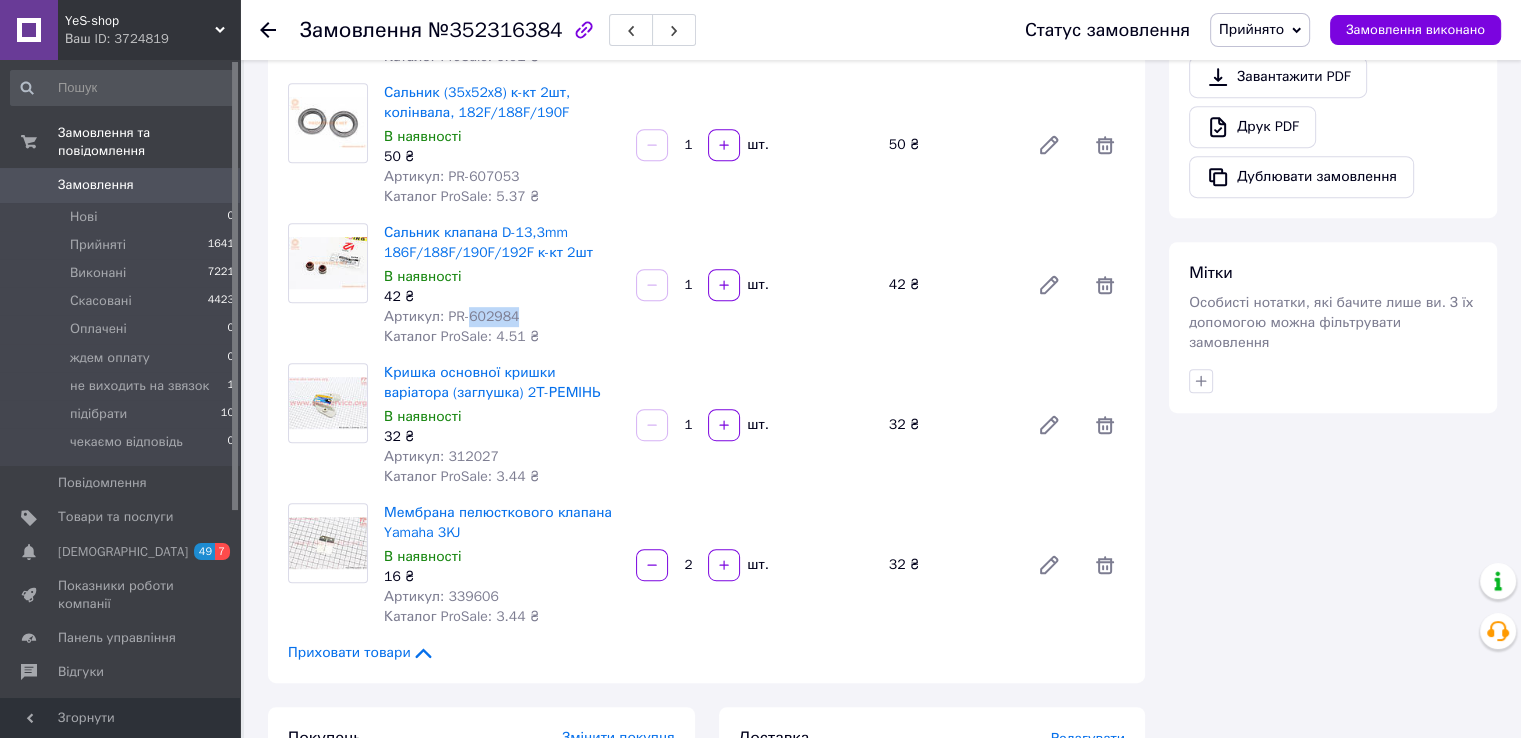 scroll, scrollTop: 1000, scrollLeft: 0, axis: vertical 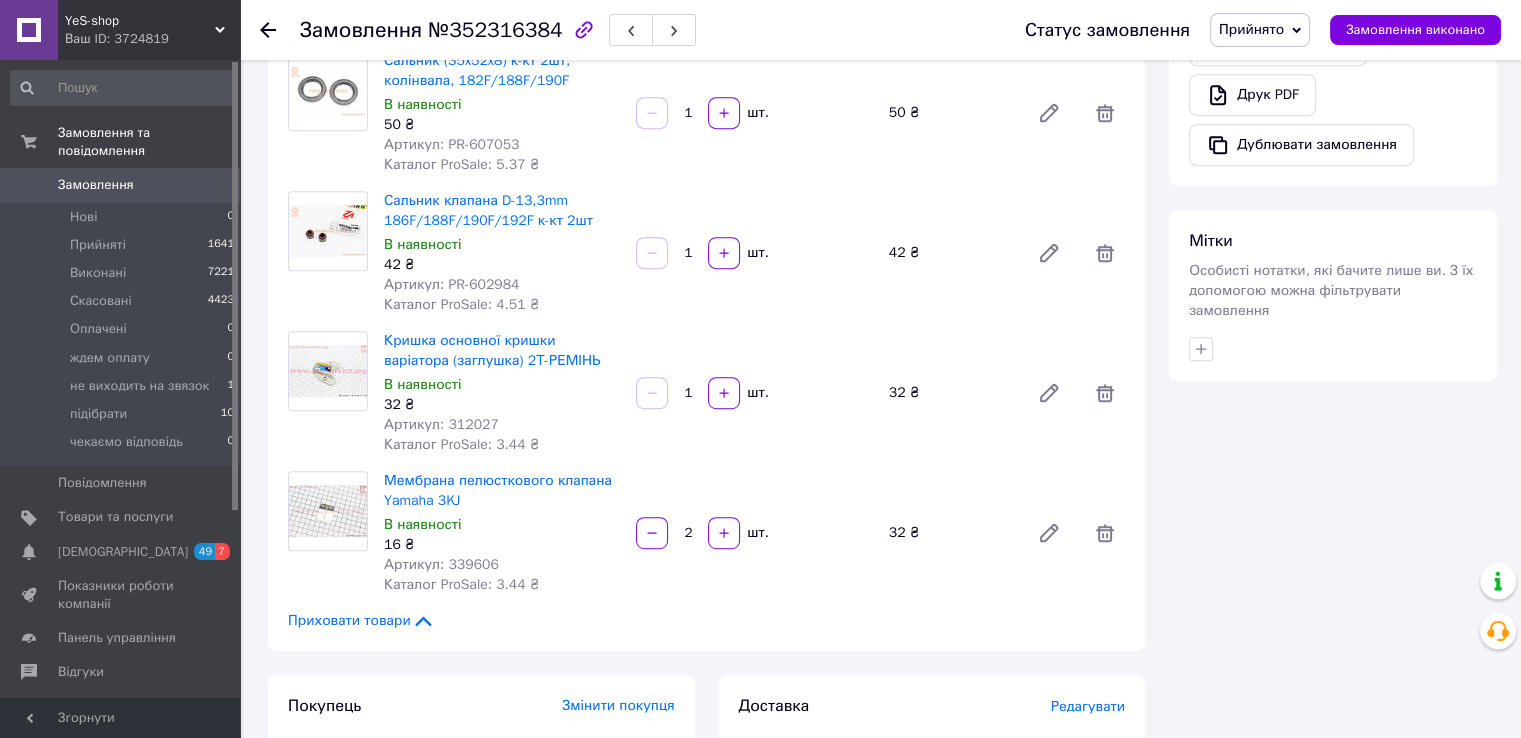 click on "Артикул: 312027" at bounding box center (441, 424) 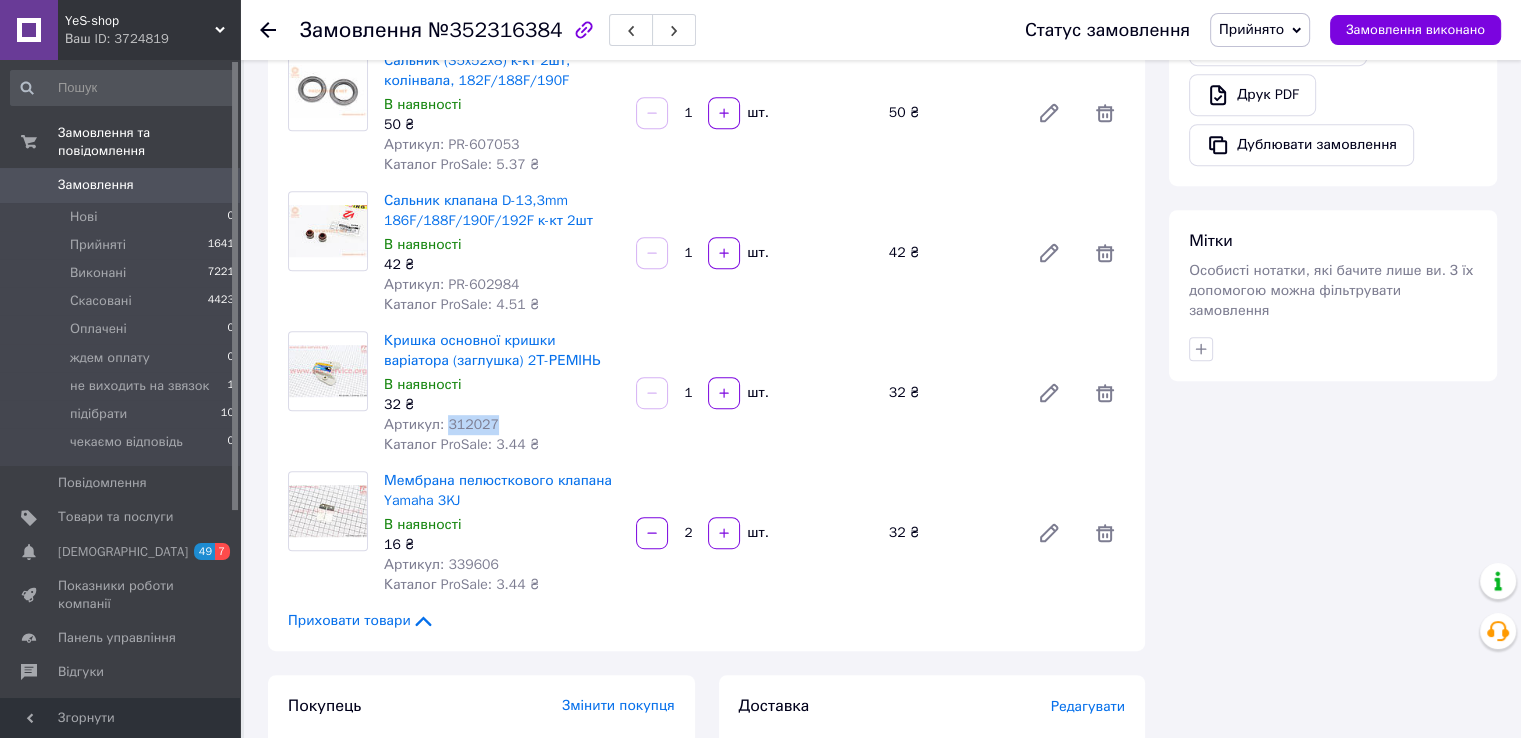 click on "Артикул: 312027" at bounding box center (441, 424) 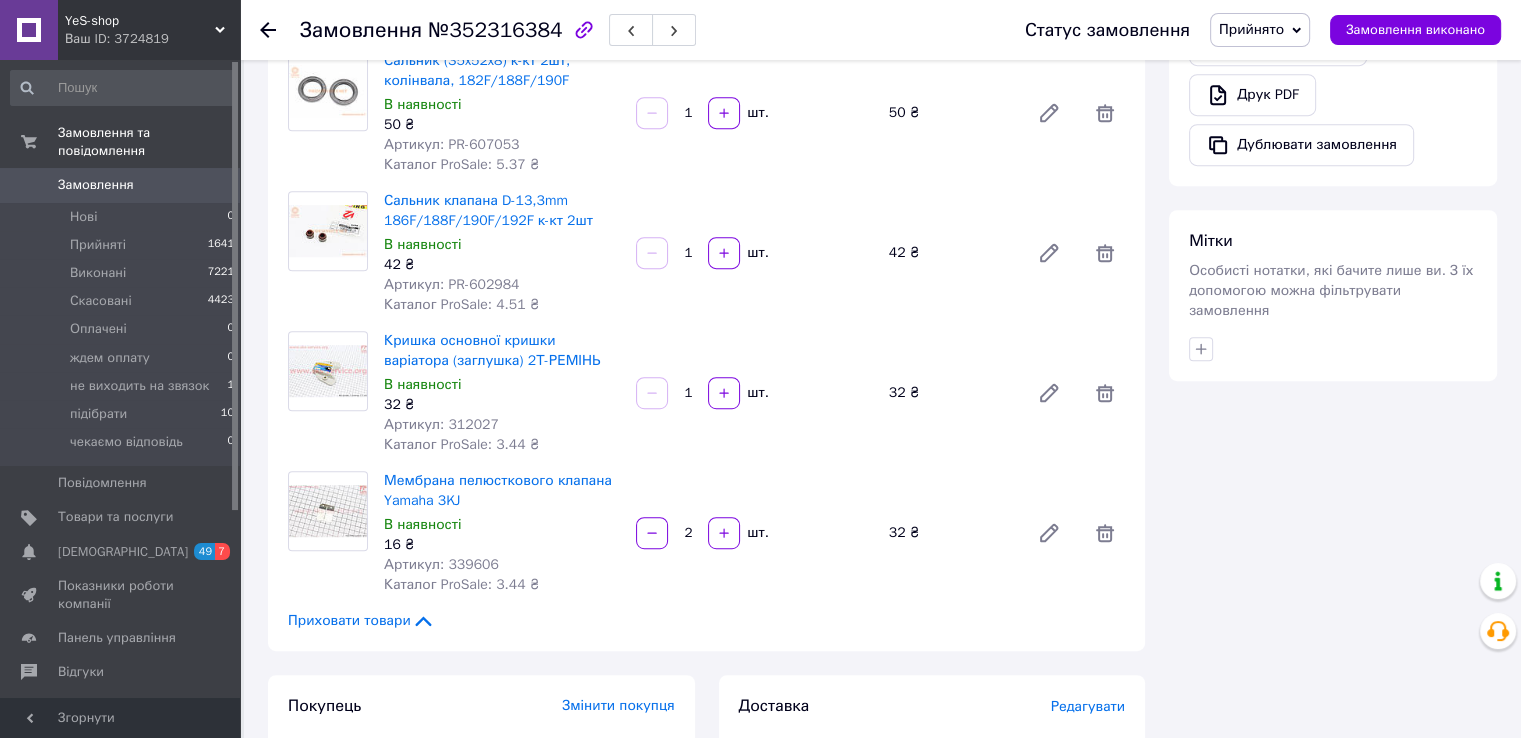 click on "Артикул: 339606" at bounding box center [441, 564] 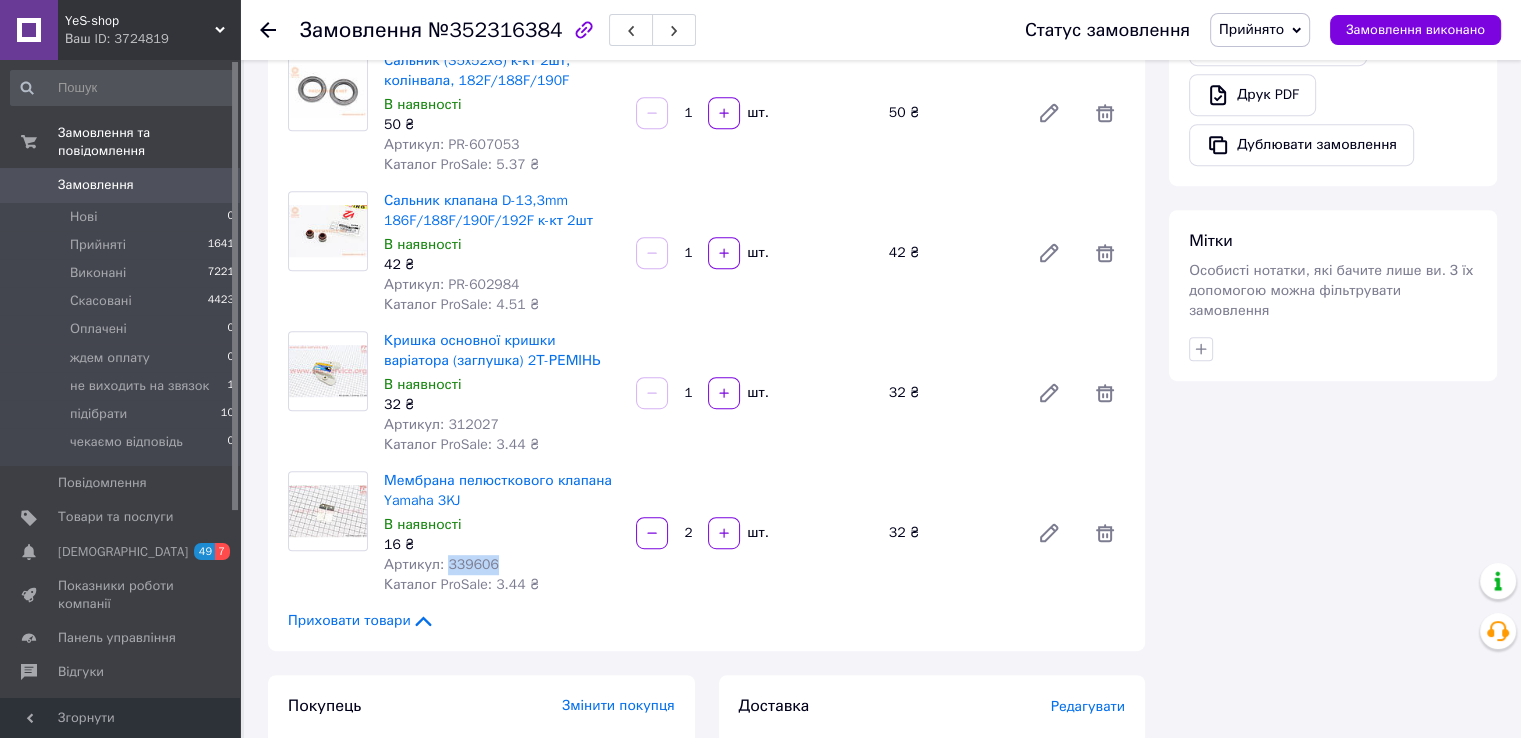 drag, startPoint x: 461, startPoint y: 557, endPoint x: 602, endPoint y: 666, distance: 178.21896 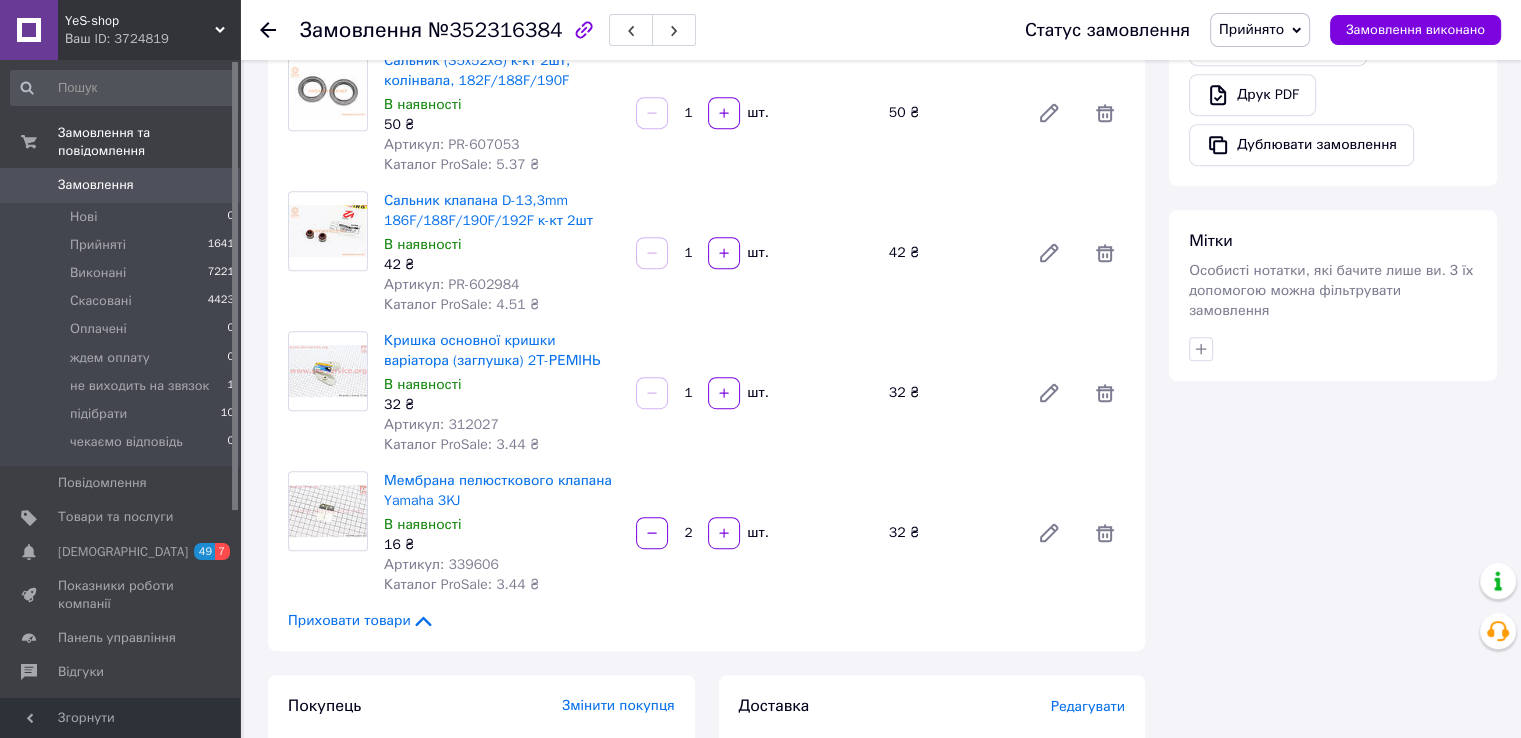 click on "Мембрана пелюсткового клапана Yamaha 3KJ В наявності 16 ₴ Артикул: 339606 Каталог ProSale: 3.44 ₴  2   шт. 32 ₴" at bounding box center [754, 533] 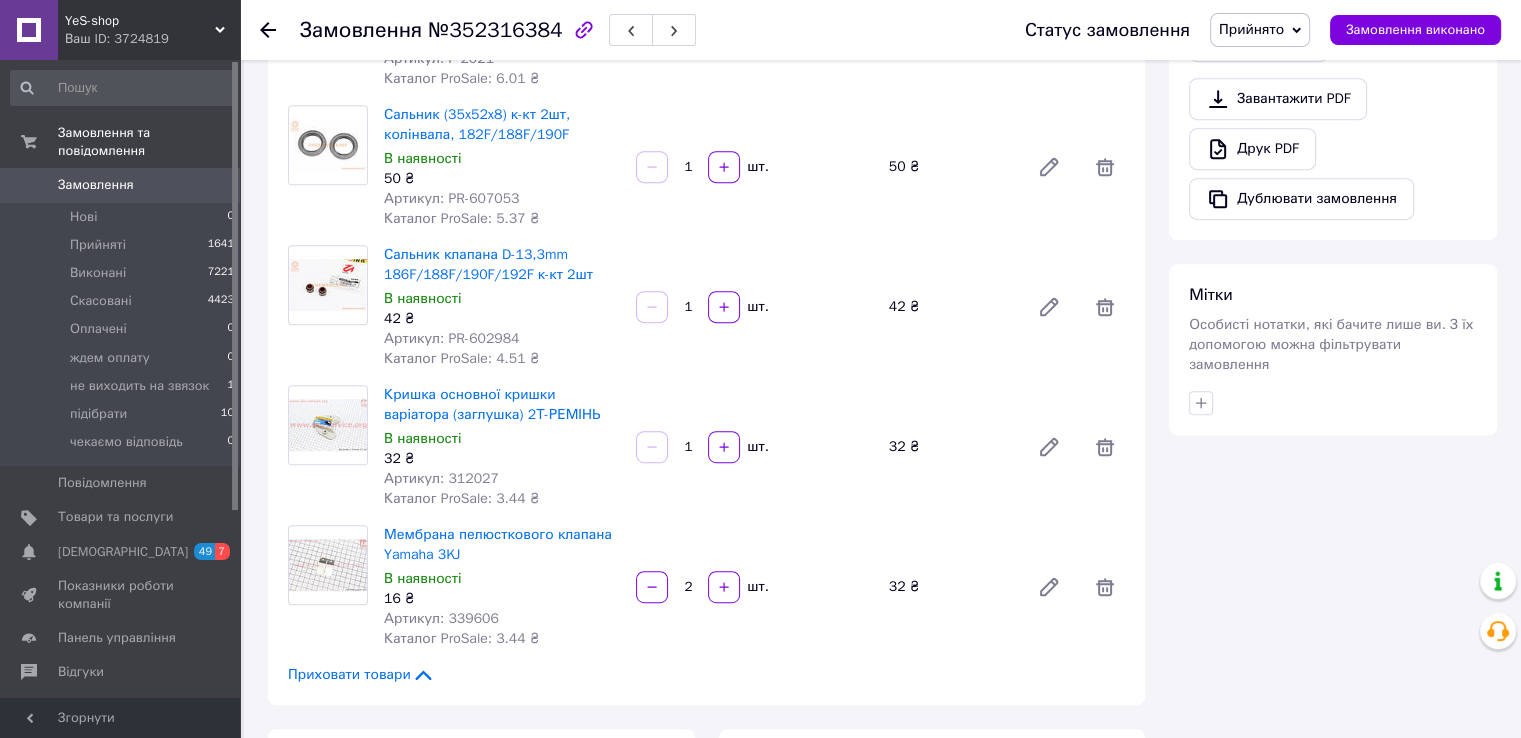 scroll, scrollTop: 600, scrollLeft: 0, axis: vertical 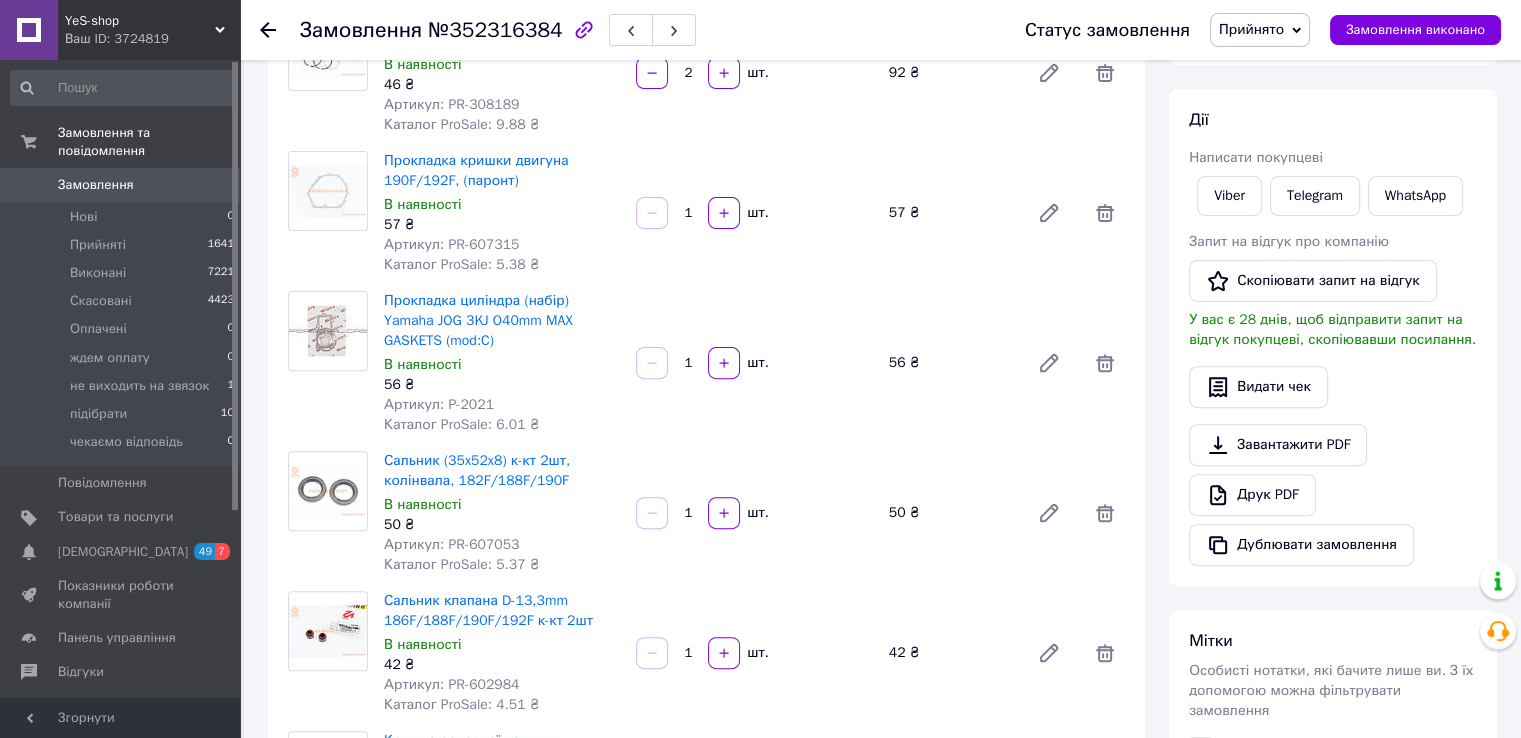 click 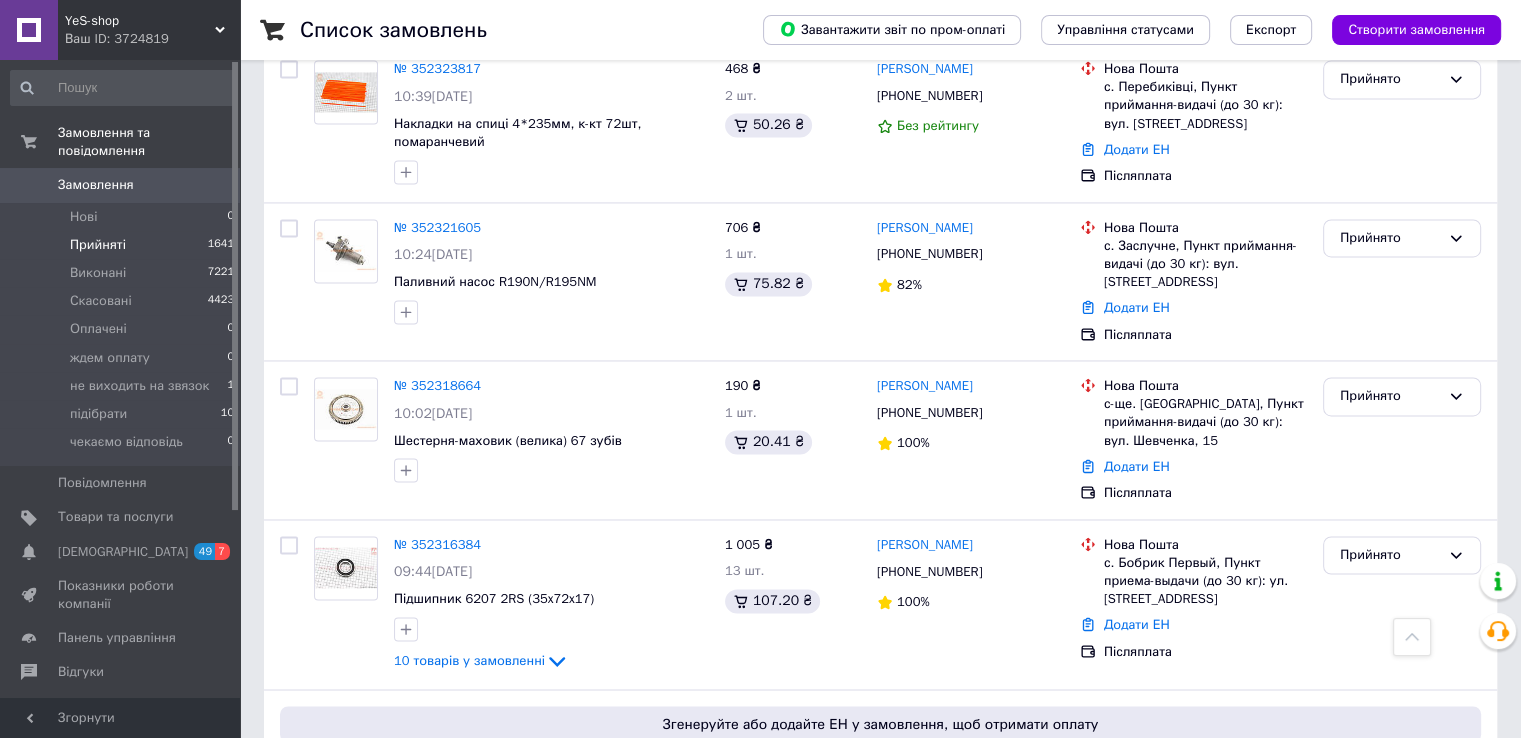 scroll, scrollTop: 3196, scrollLeft: 0, axis: vertical 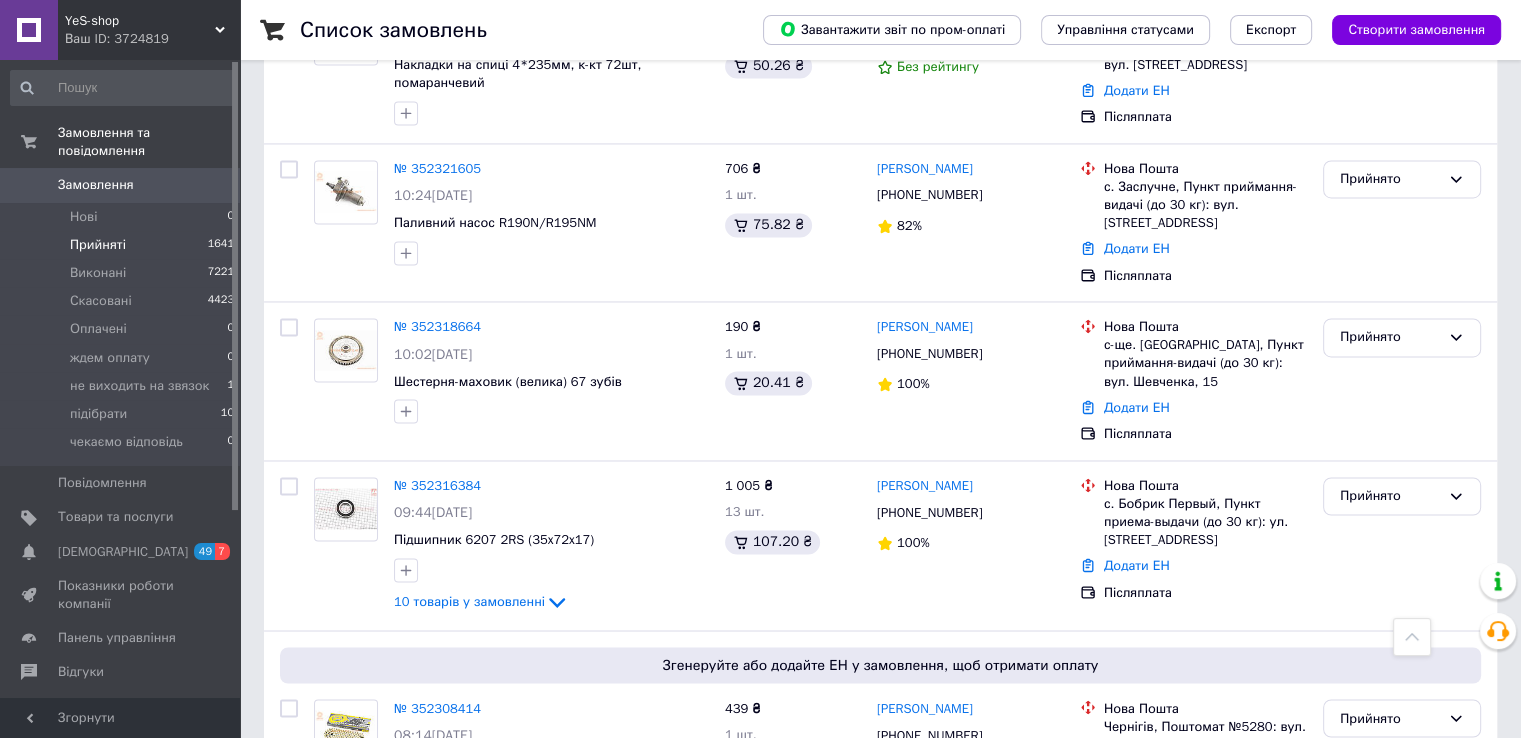 click on "5" at bounding box center [584, 885] 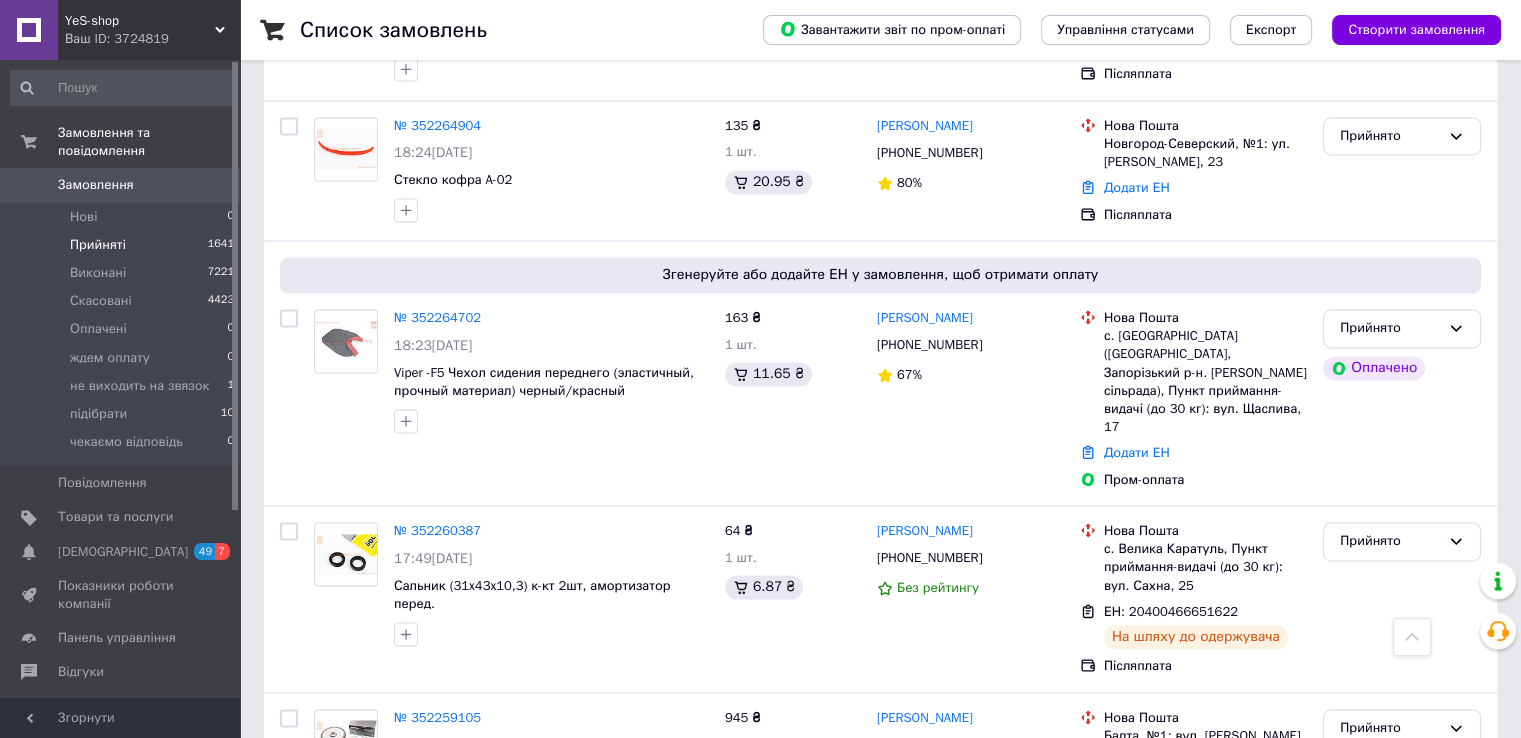 scroll, scrollTop: 3257, scrollLeft: 0, axis: vertical 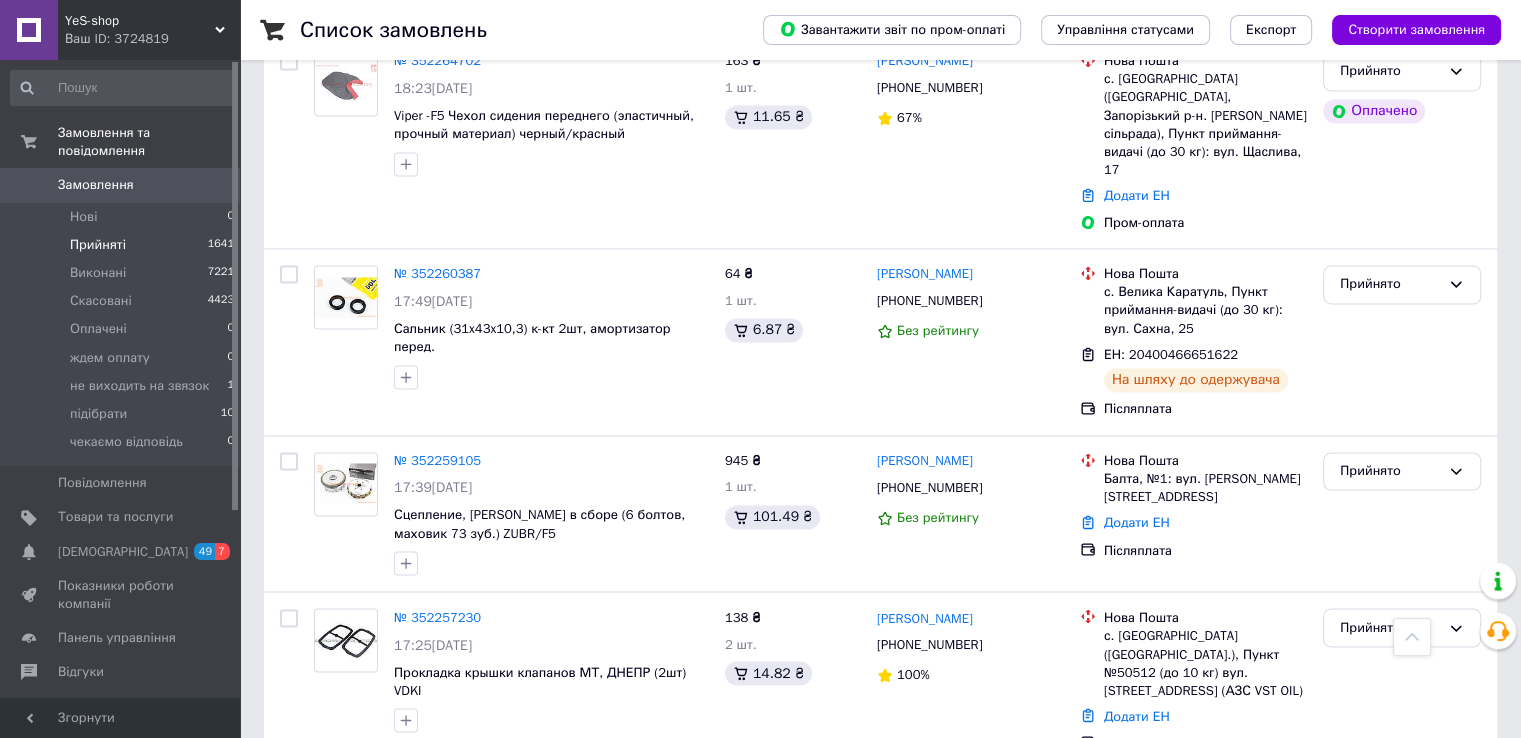 click on "6" at bounding box center (629, 813) 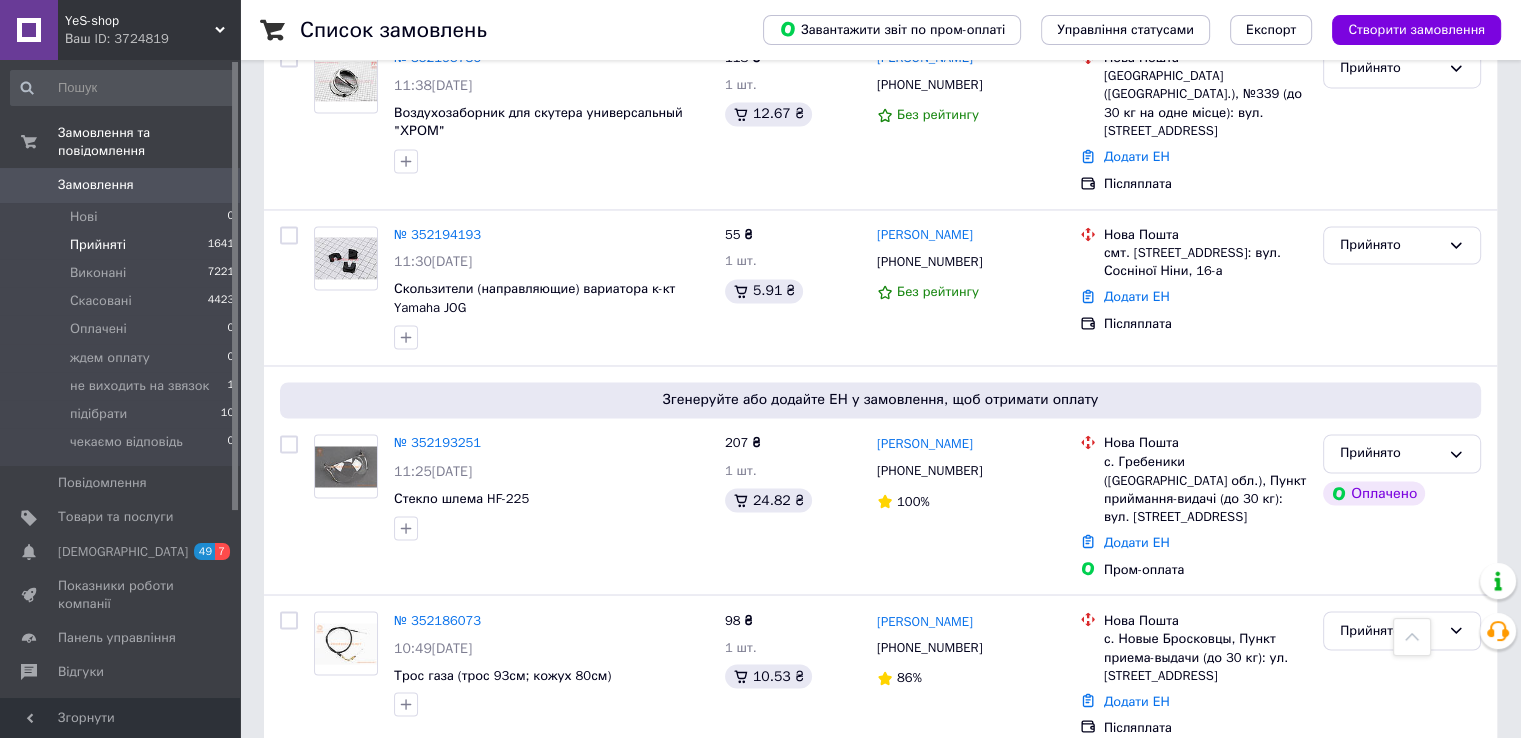 scroll, scrollTop: 3466, scrollLeft: 0, axis: vertical 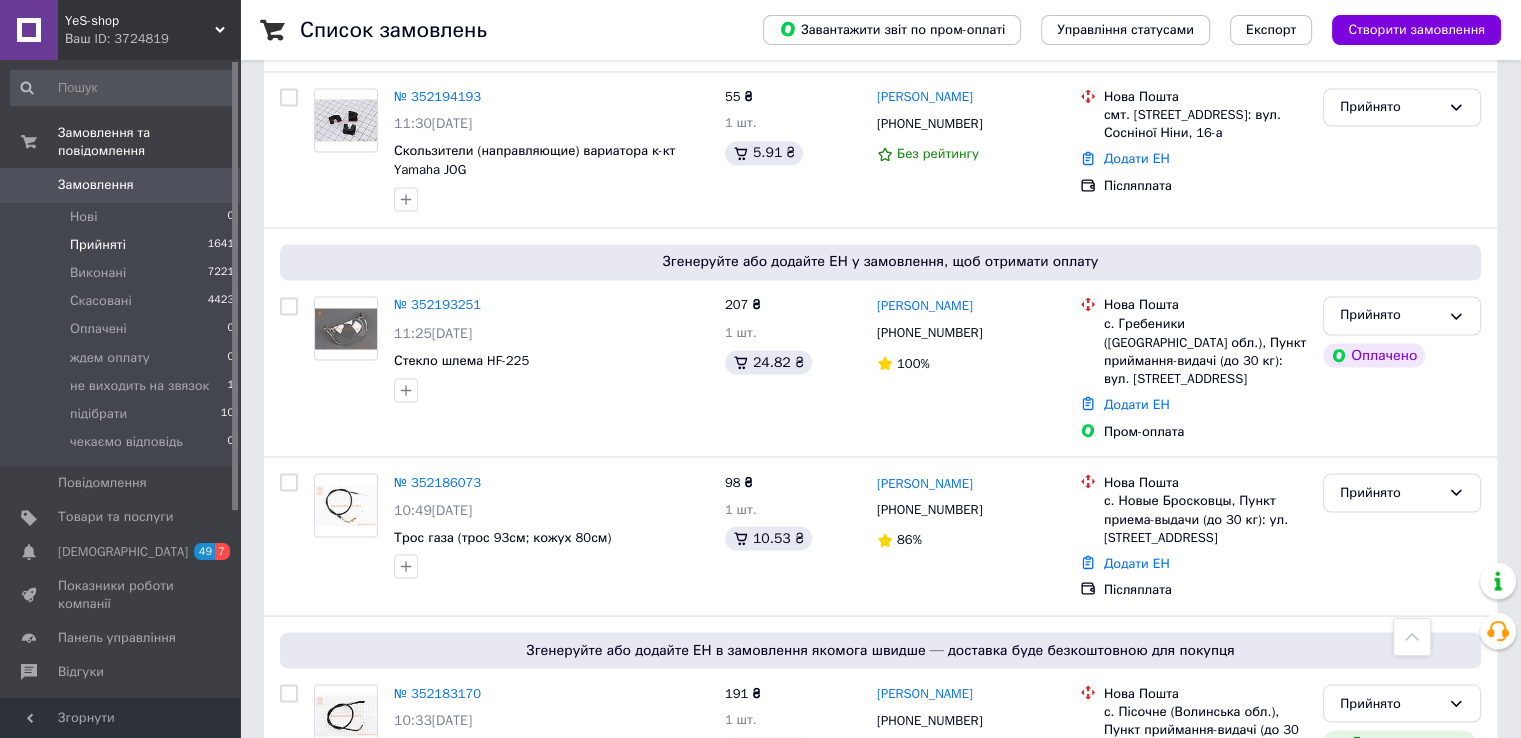 click on "7" at bounding box center (629, 870) 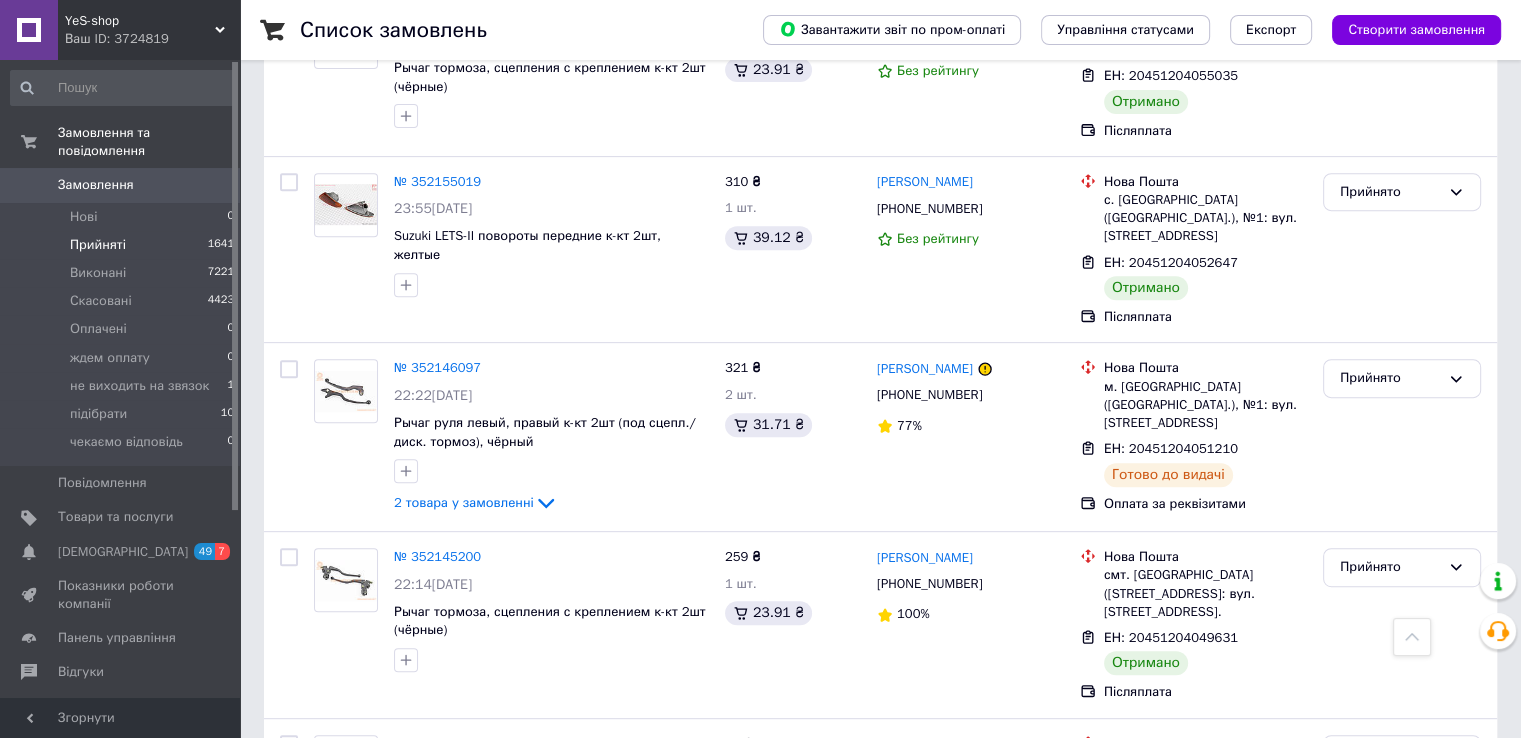 scroll, scrollTop: 400, scrollLeft: 0, axis: vertical 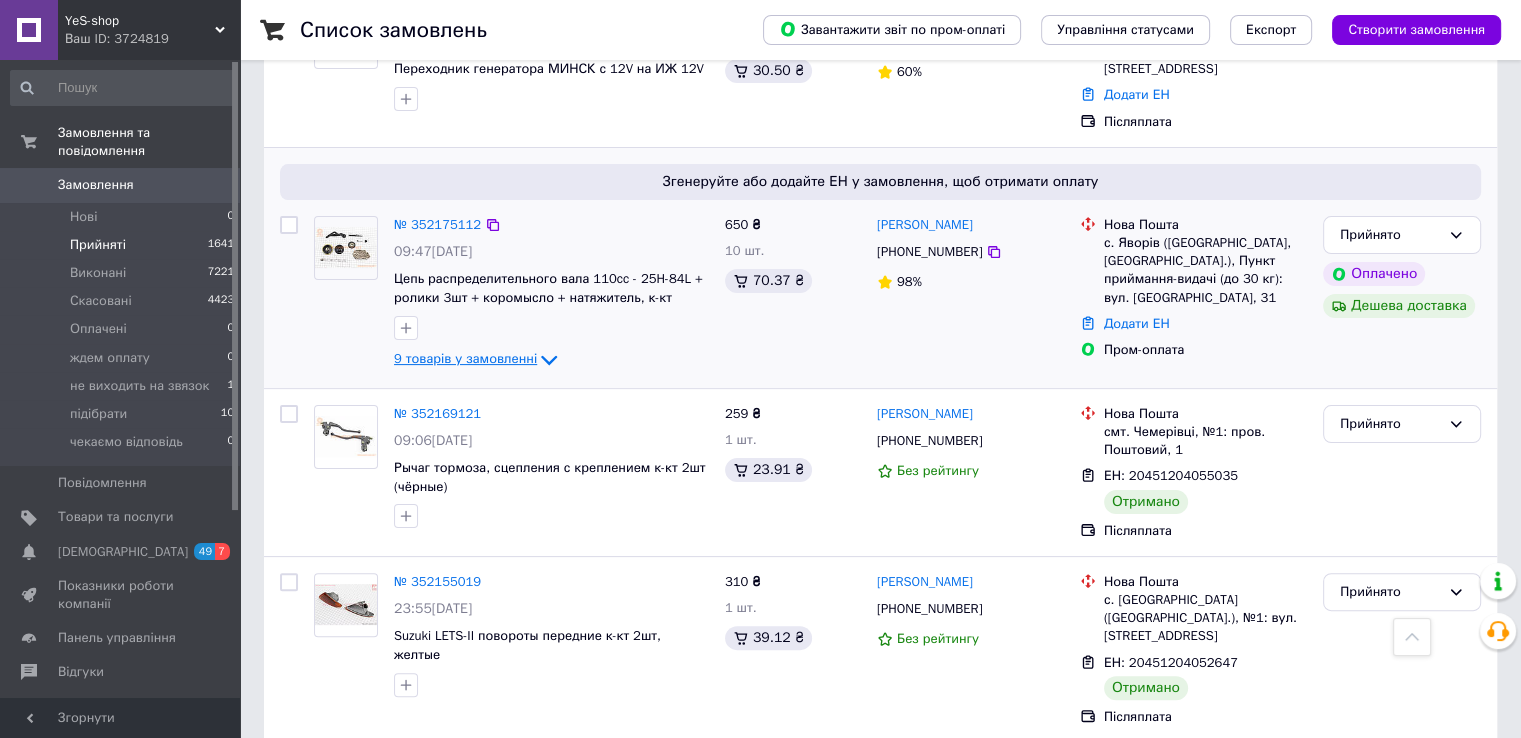 click on "9 товарів у замовленні" at bounding box center (465, 358) 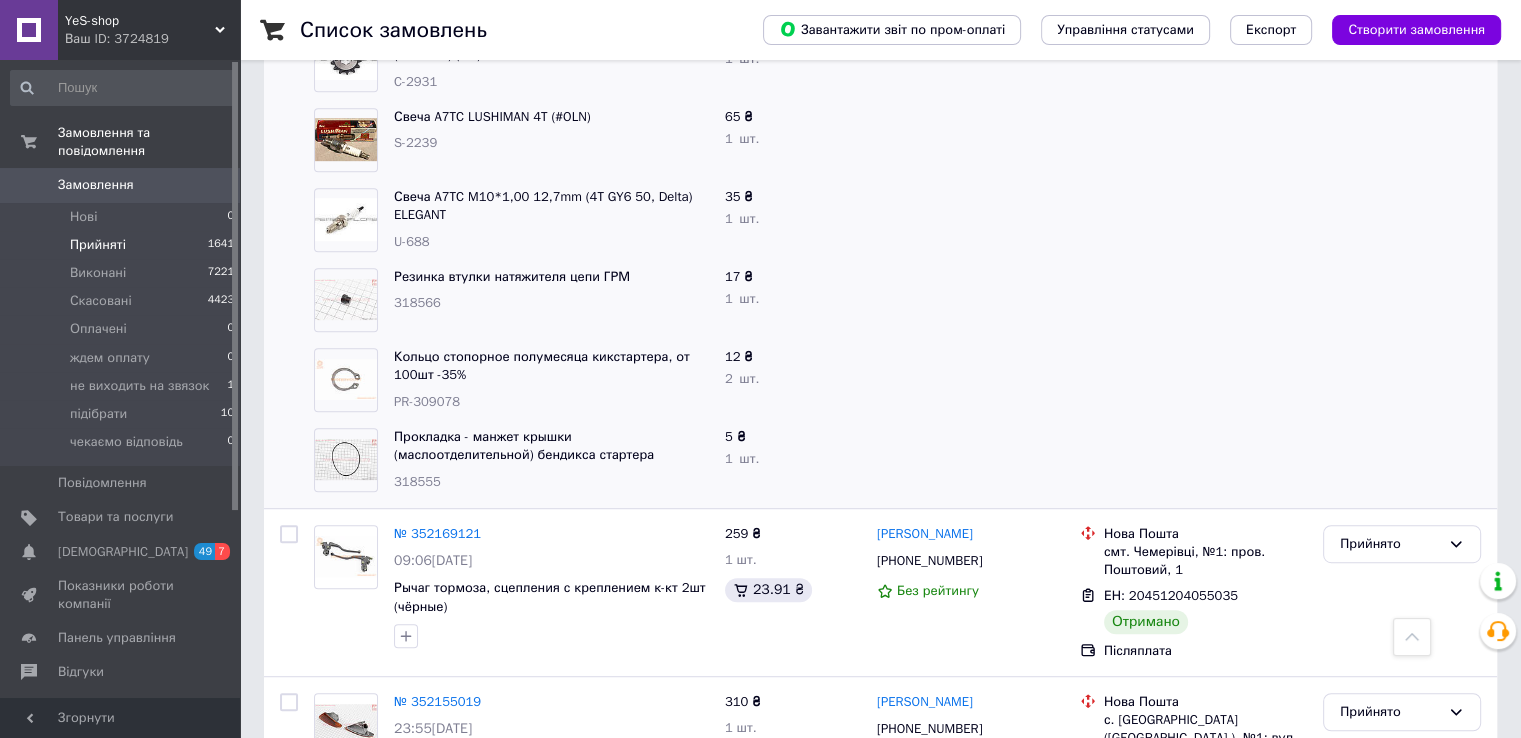 scroll, scrollTop: 1100, scrollLeft: 0, axis: vertical 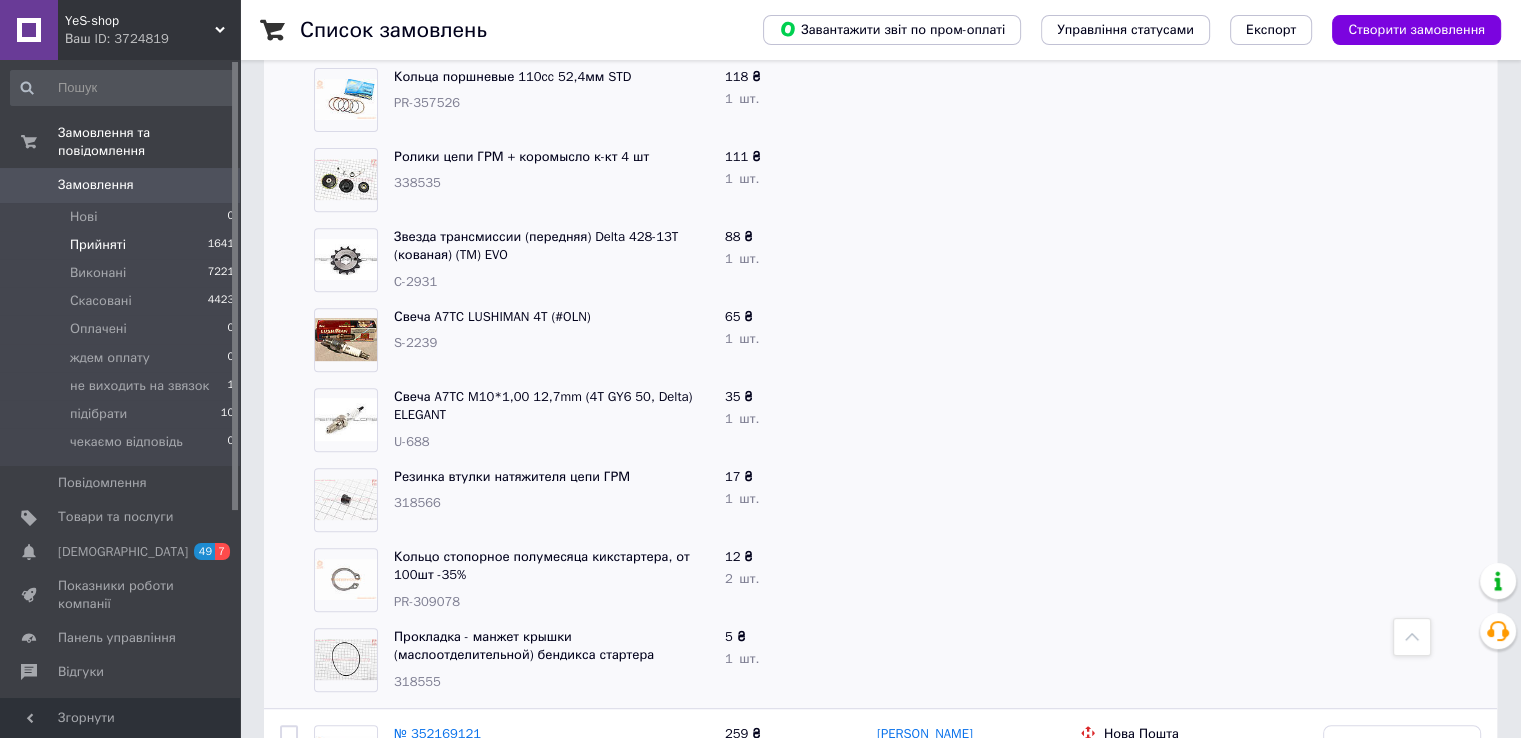 click on "Прийняті" at bounding box center [98, 245] 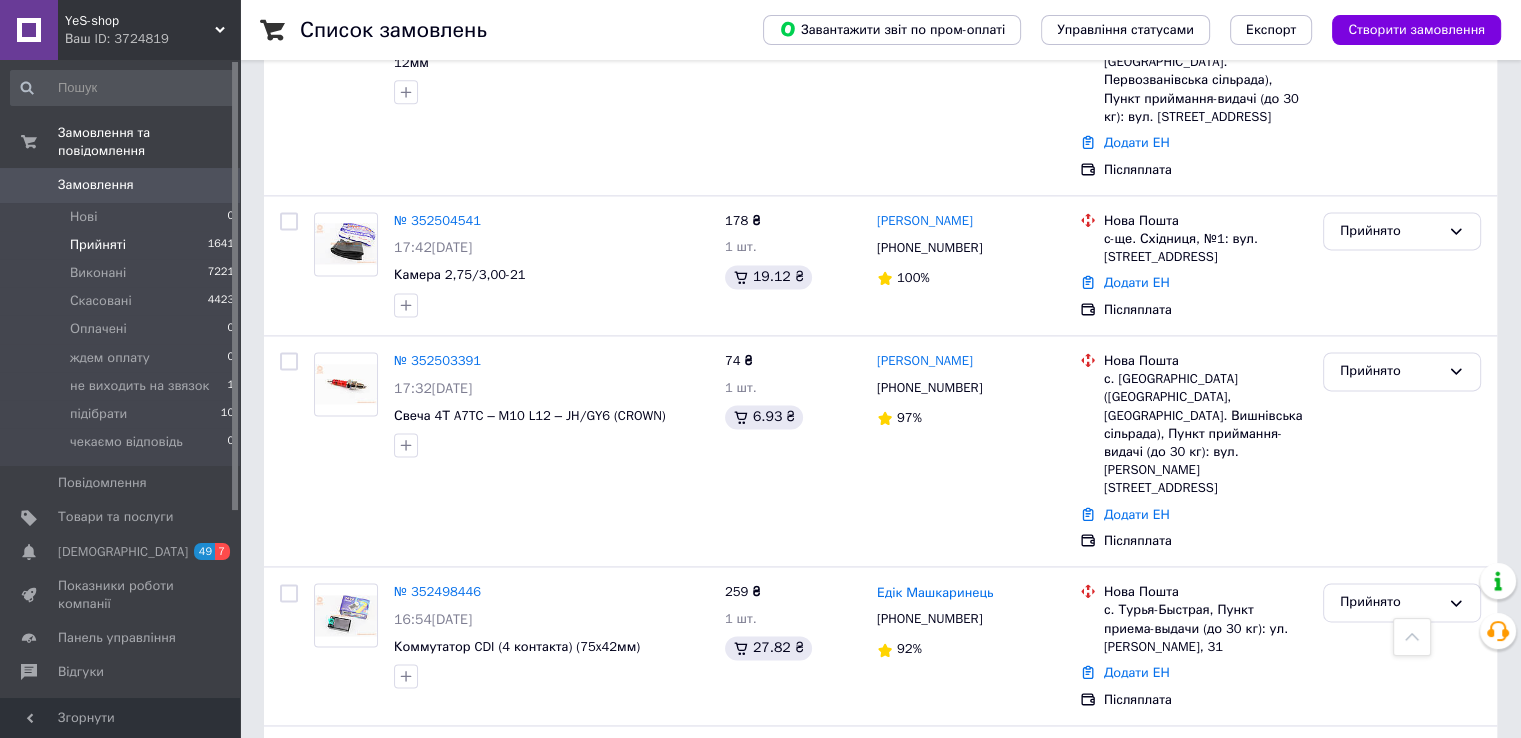 scroll, scrollTop: 2737, scrollLeft: 0, axis: vertical 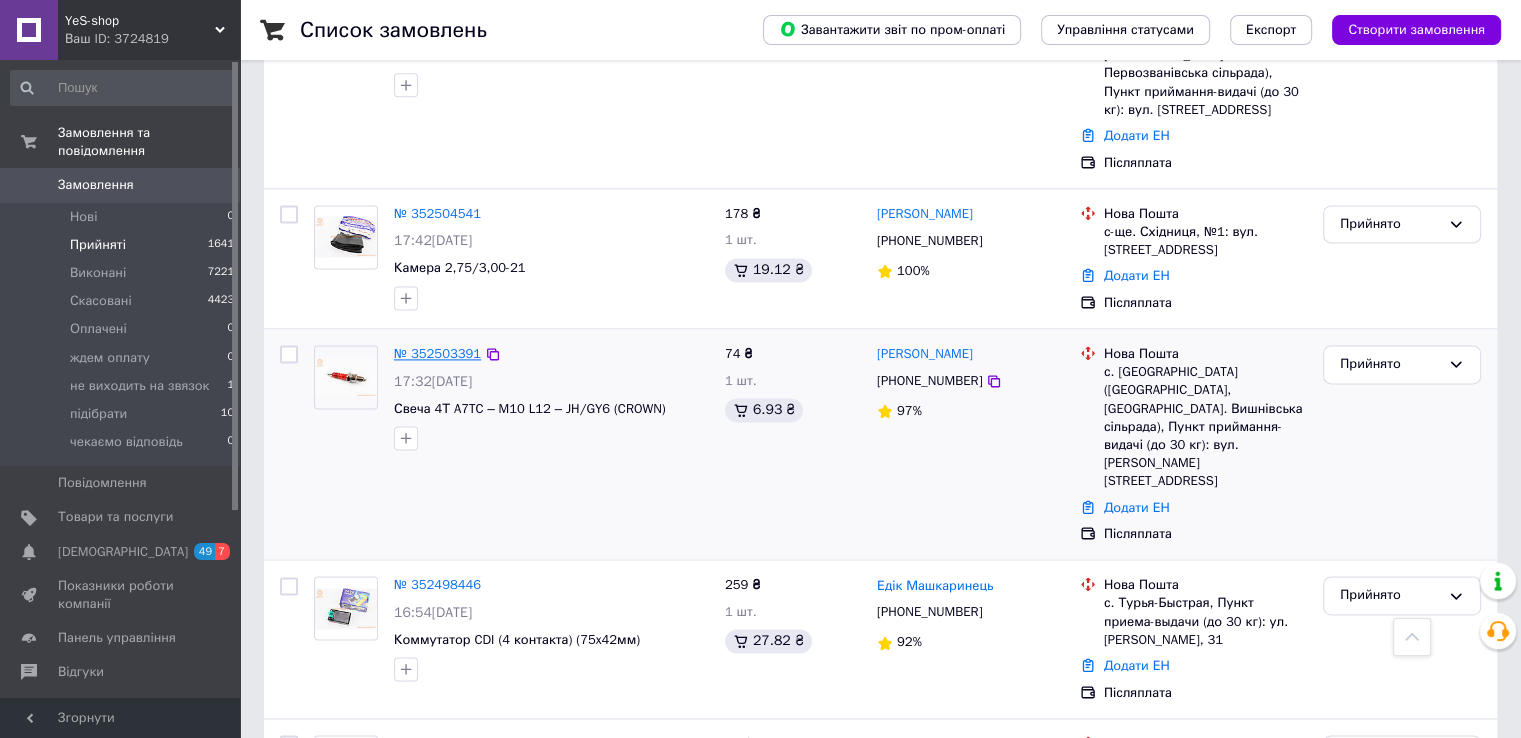 click on "№ 352503391" at bounding box center [437, 353] 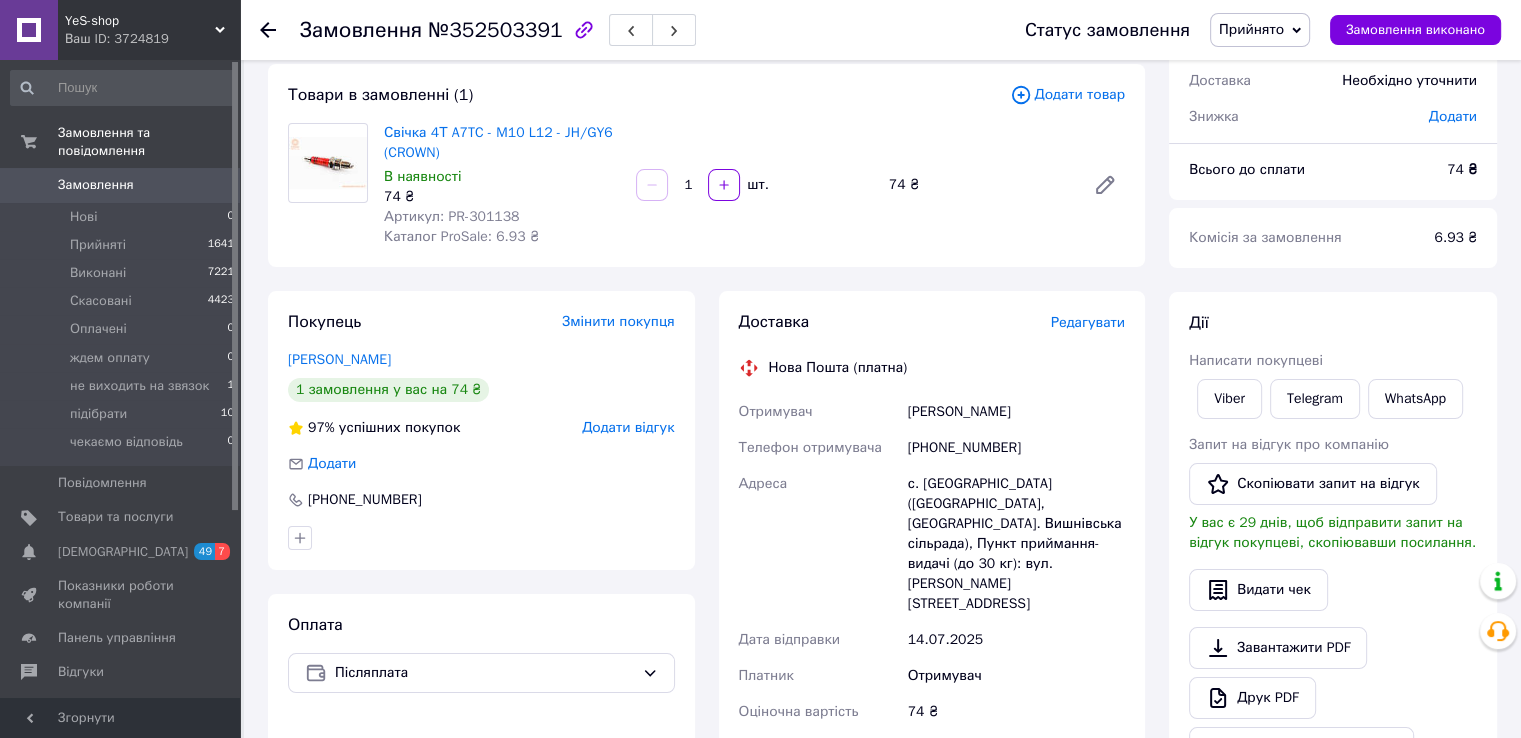 scroll, scrollTop: 0, scrollLeft: 0, axis: both 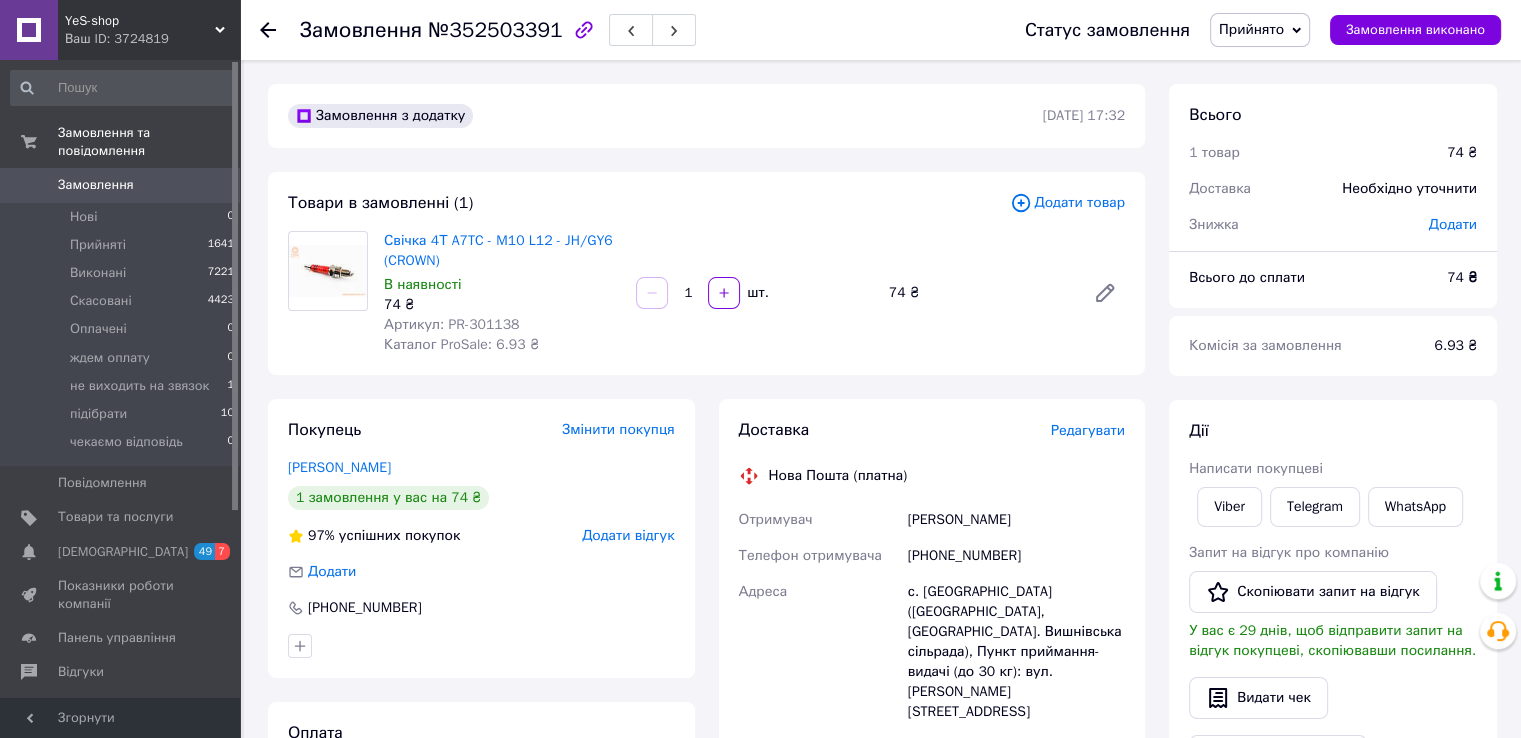 click on "Артикул: PR-301138" at bounding box center (451, 324) 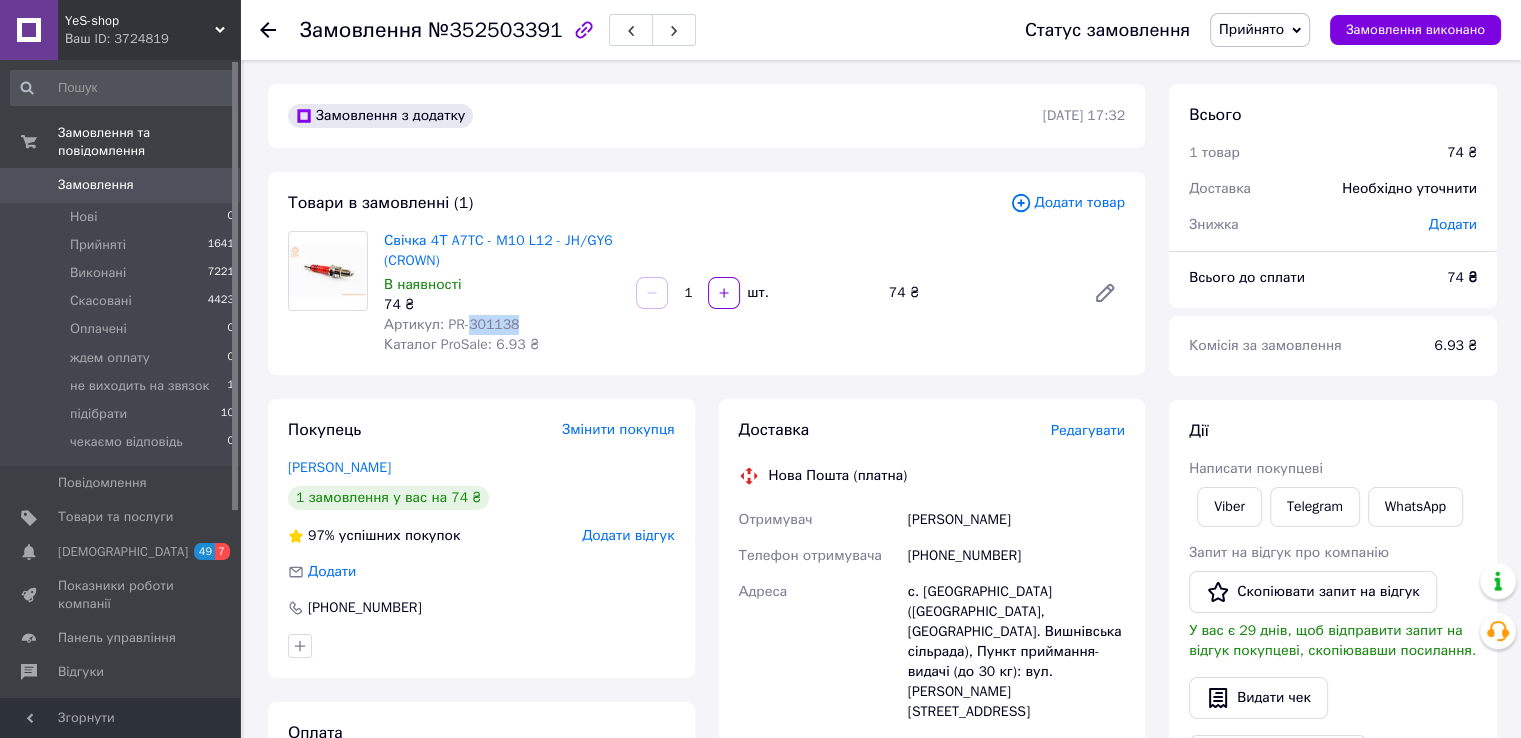 click on "Артикул: PR-301138" at bounding box center [451, 324] 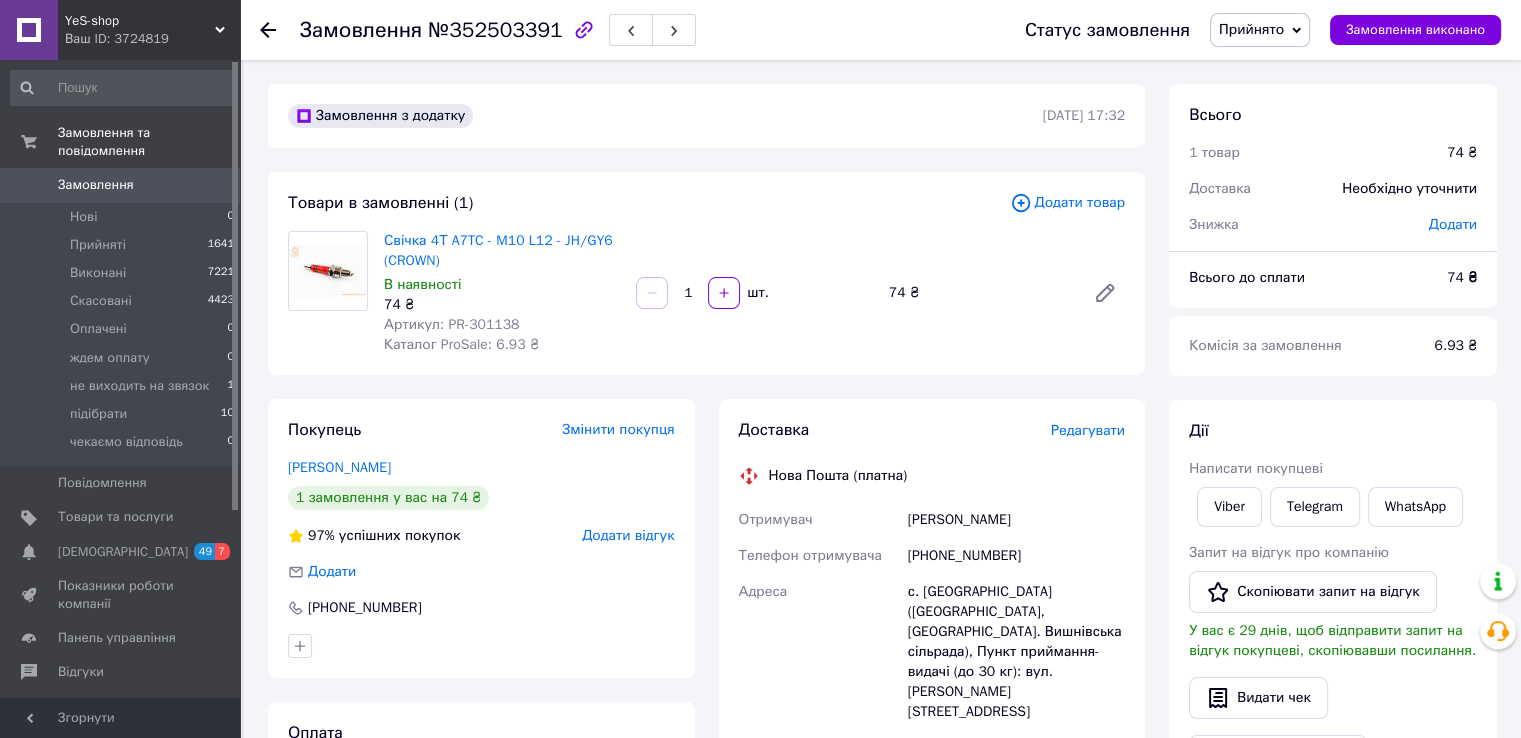 click 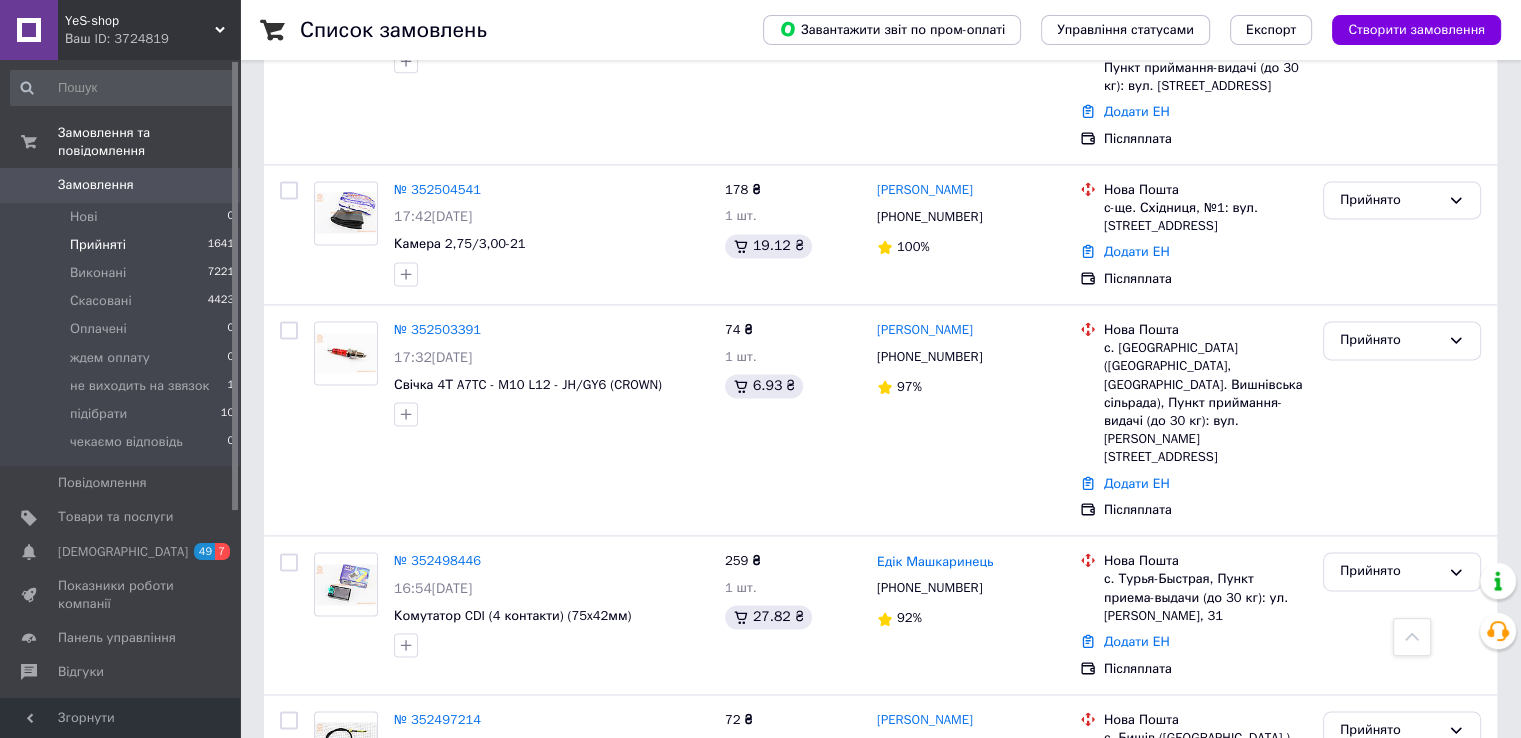 scroll, scrollTop: 2837, scrollLeft: 0, axis: vertical 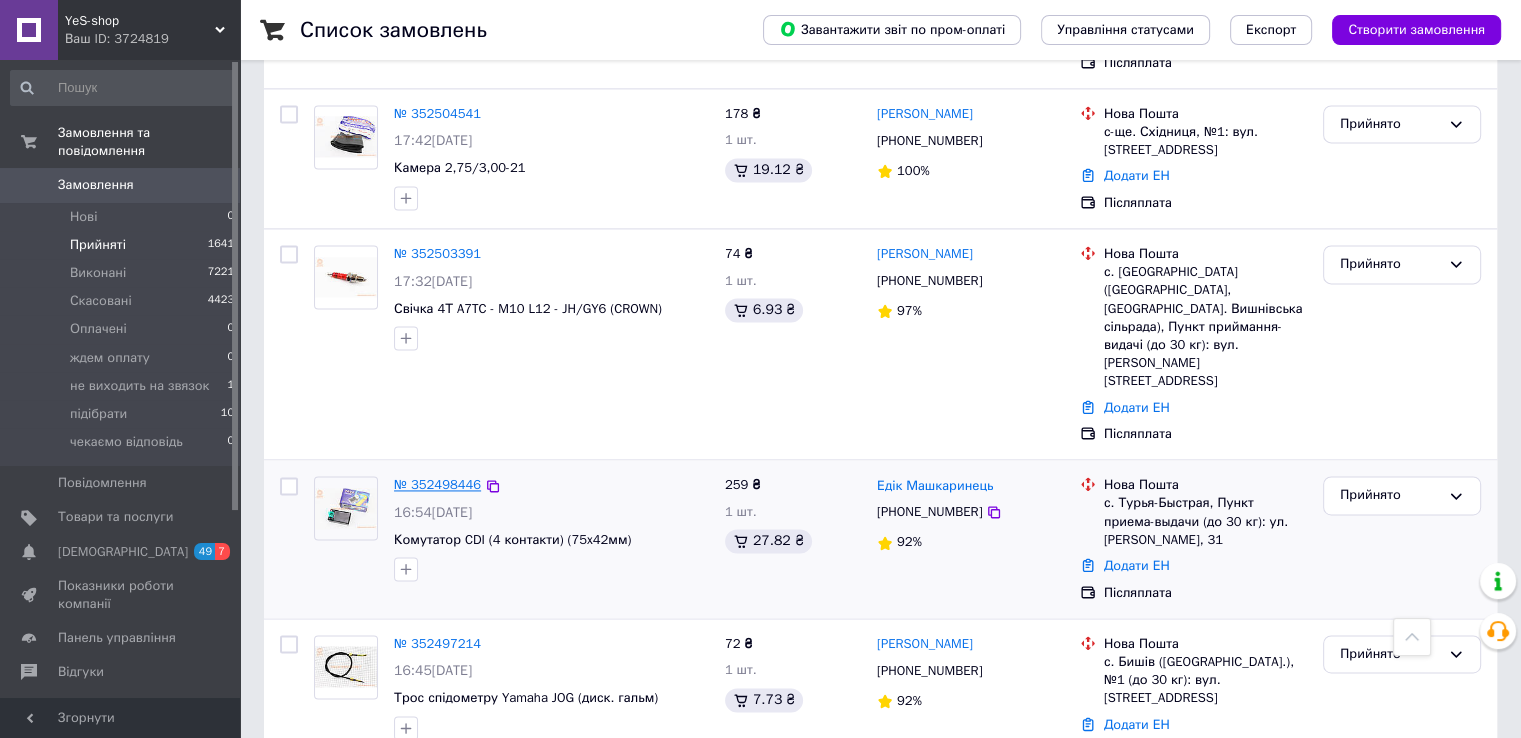 click on "№ 352498446" at bounding box center [437, 484] 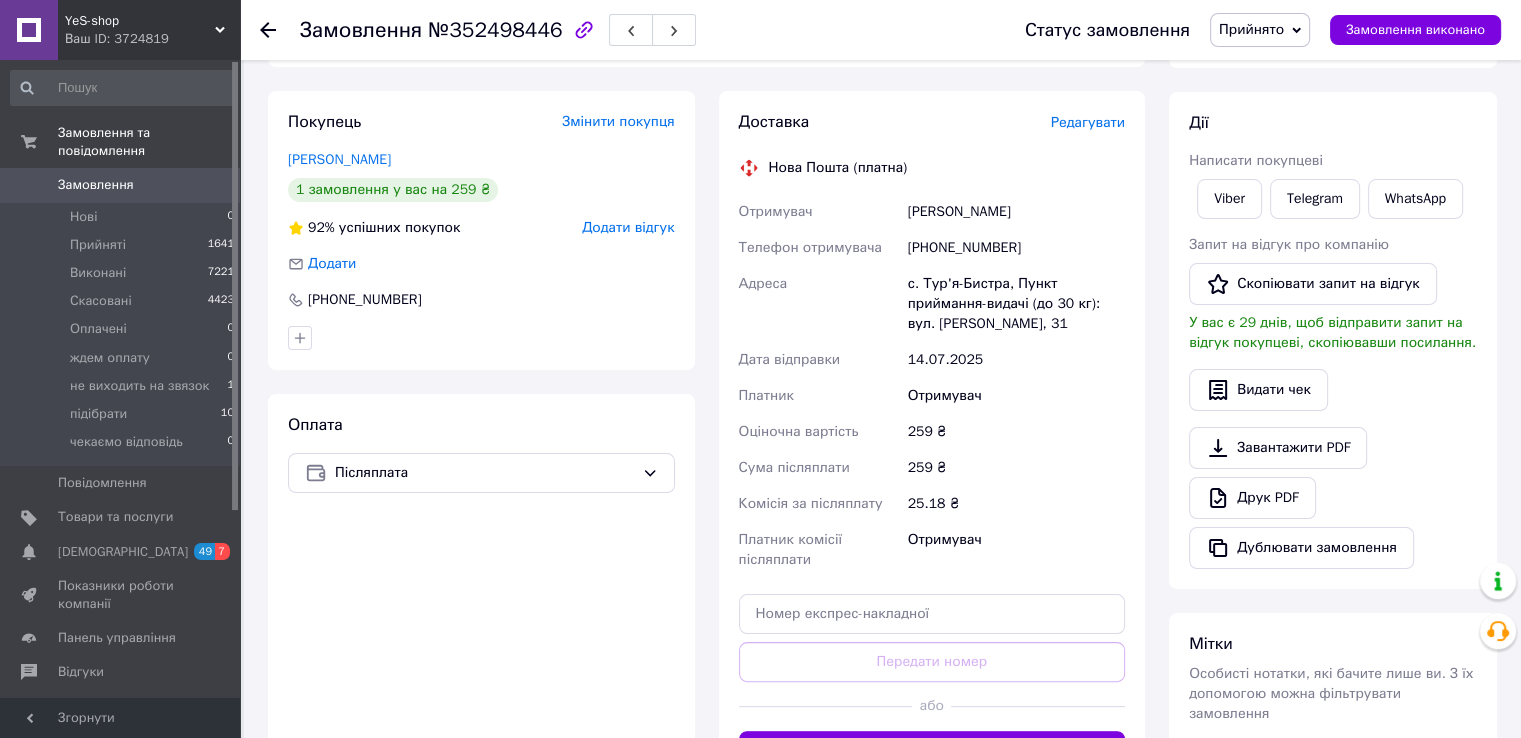scroll, scrollTop: 8, scrollLeft: 0, axis: vertical 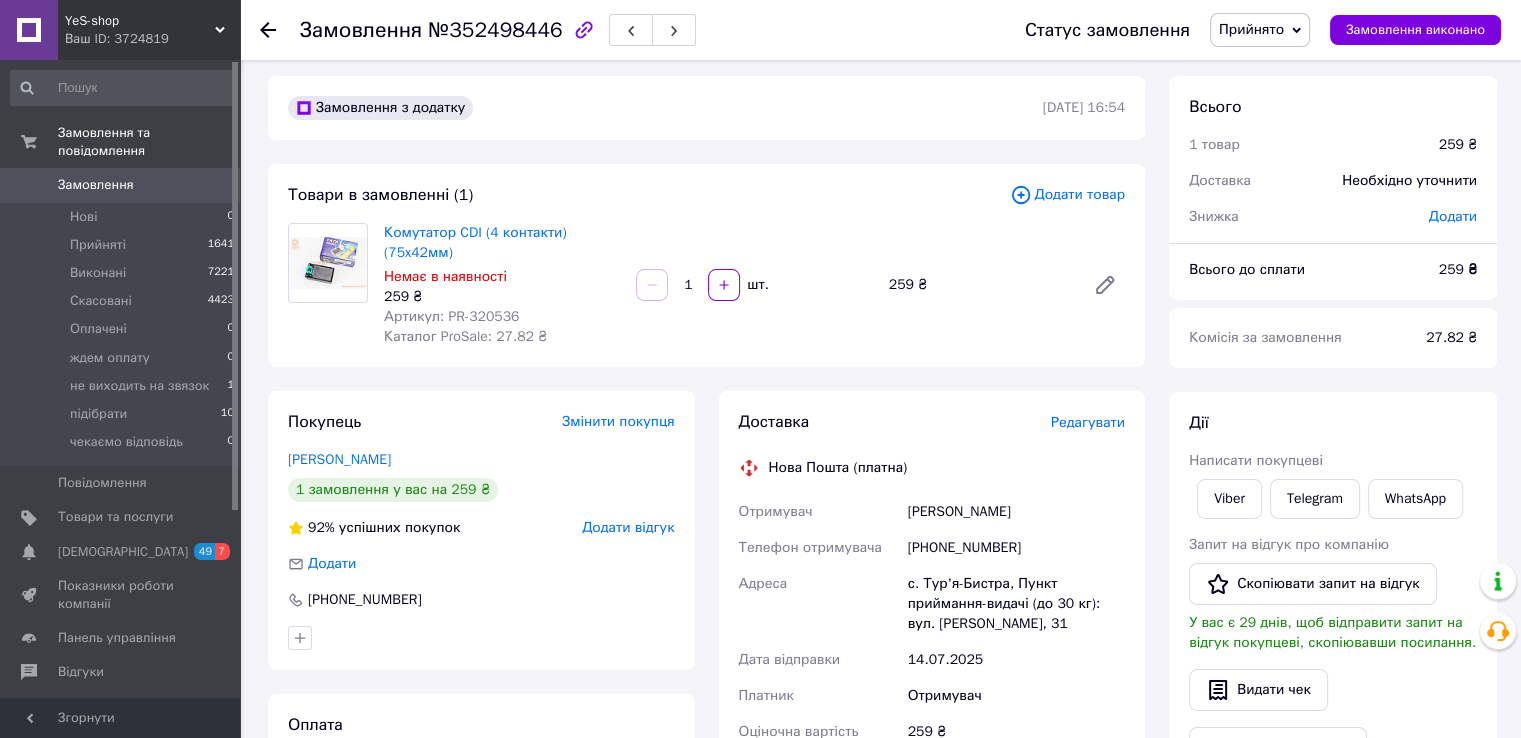click 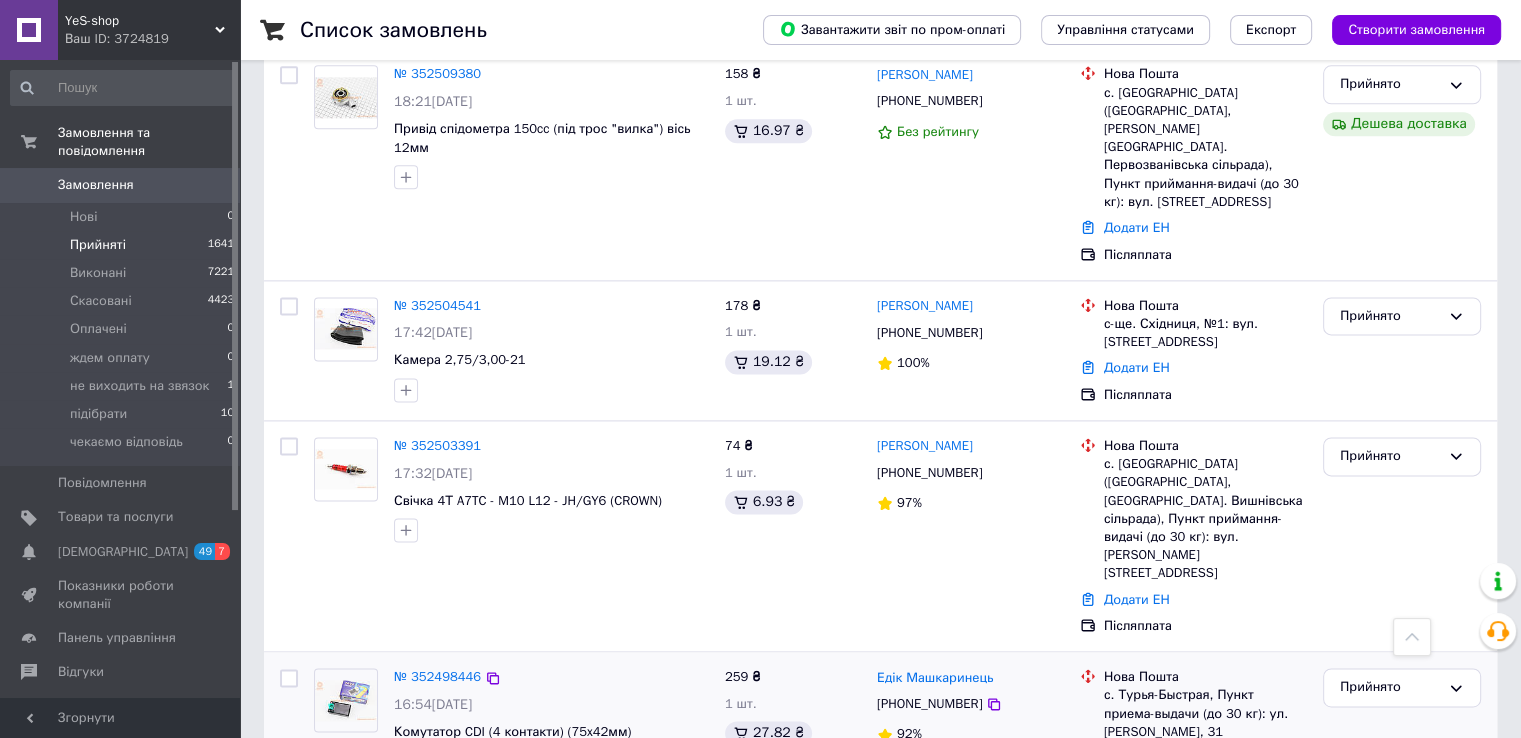 scroll, scrollTop: 2537, scrollLeft: 0, axis: vertical 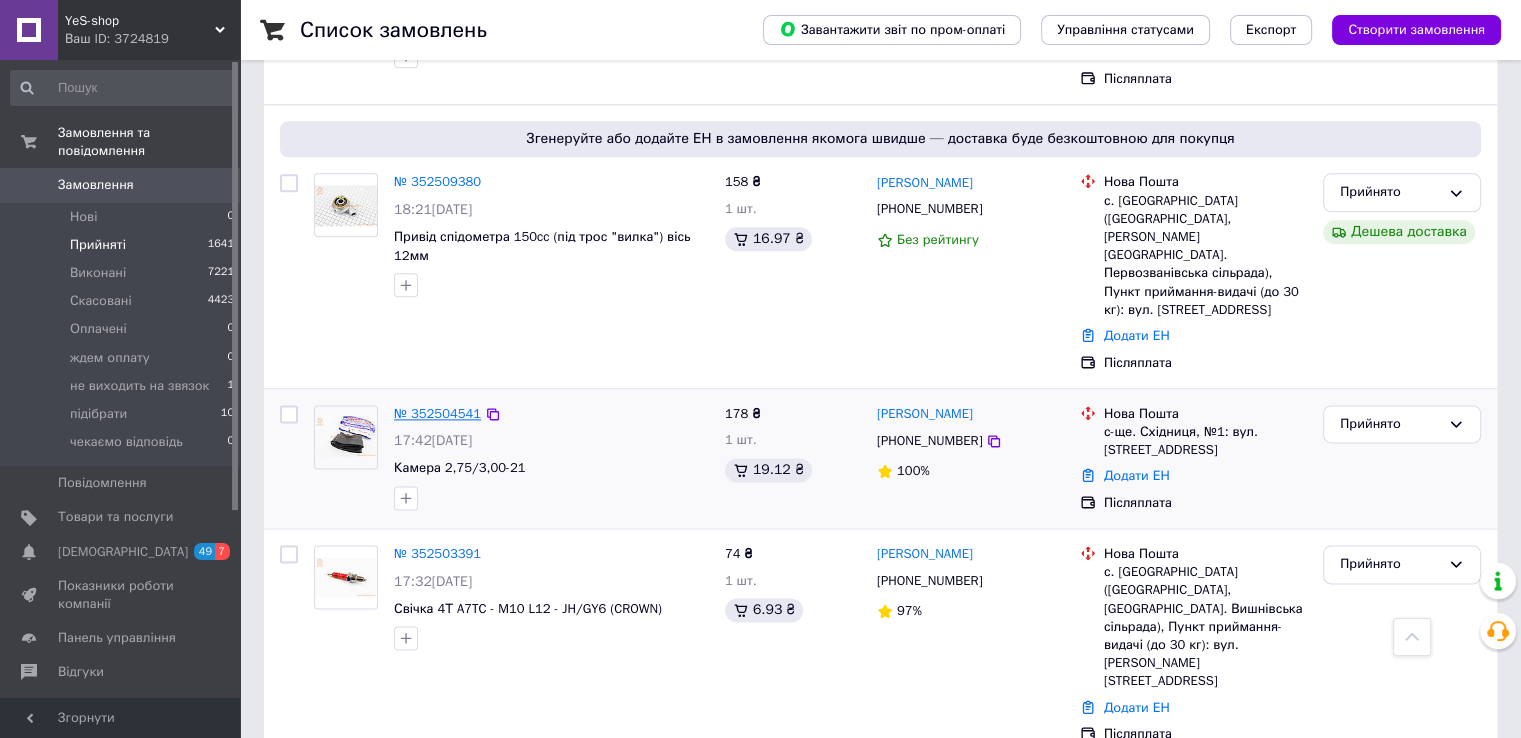 click on "№ 352504541" at bounding box center (437, 413) 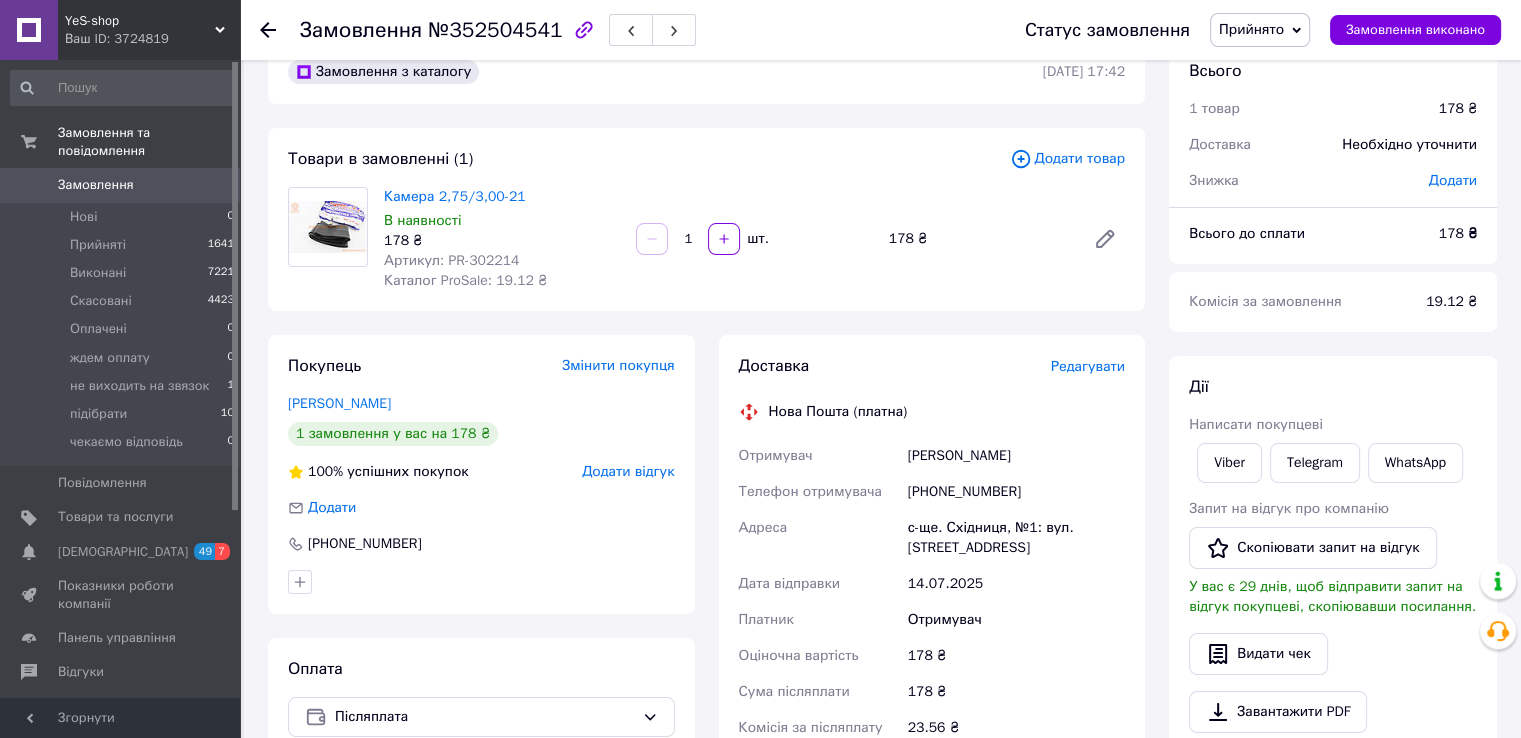 scroll, scrollTop: 0, scrollLeft: 0, axis: both 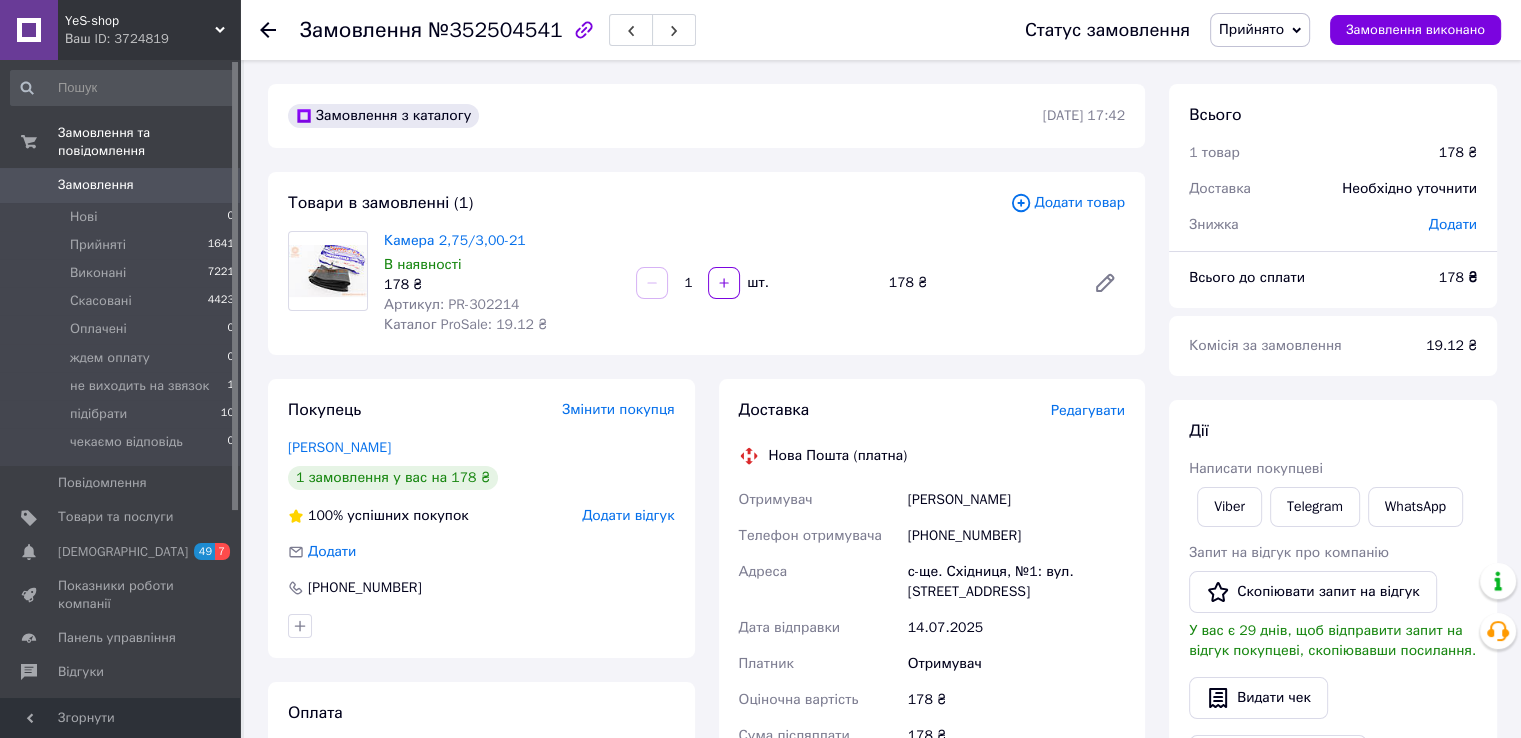 click on "Артикул: PR-302214" at bounding box center [451, 304] 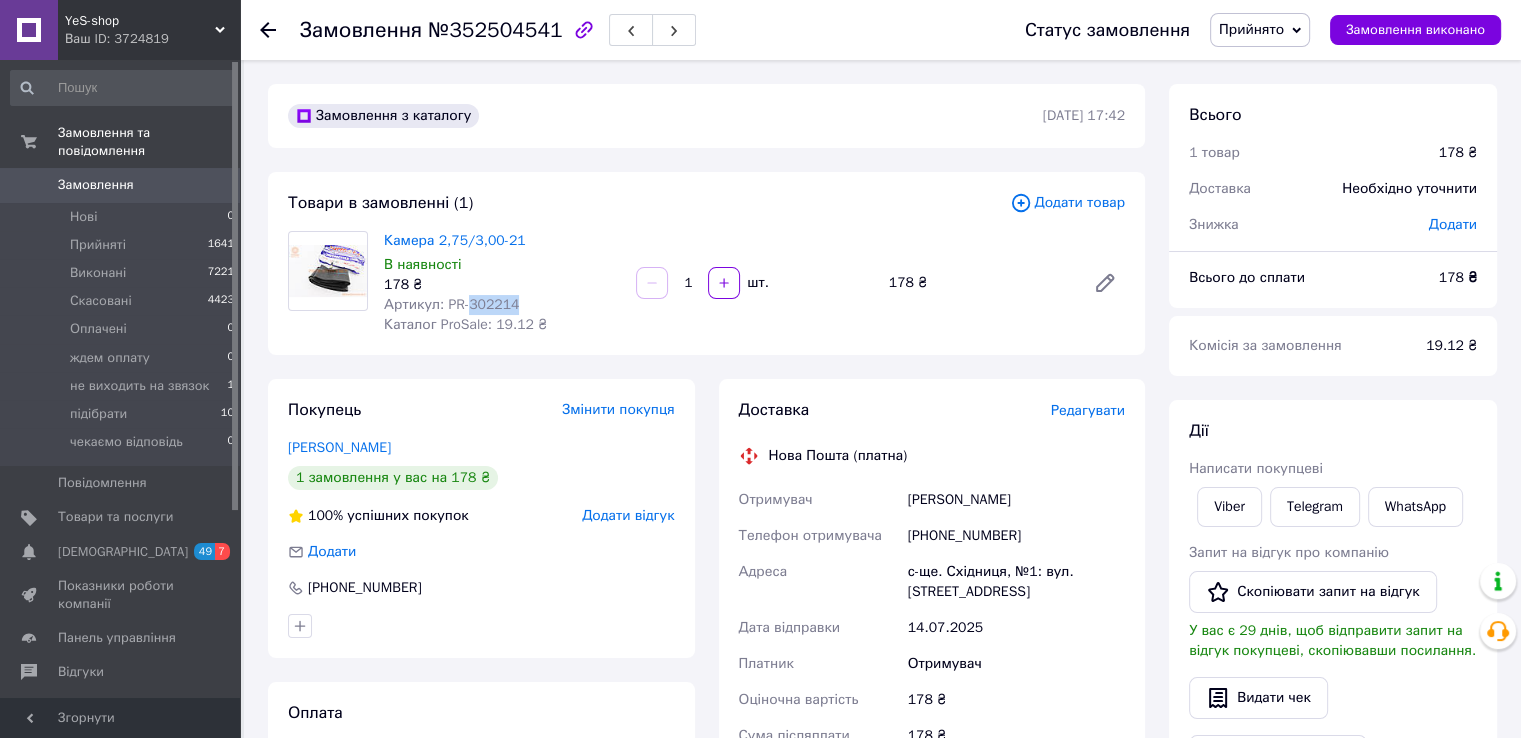 click on "Артикул: PR-302214" at bounding box center (451, 304) 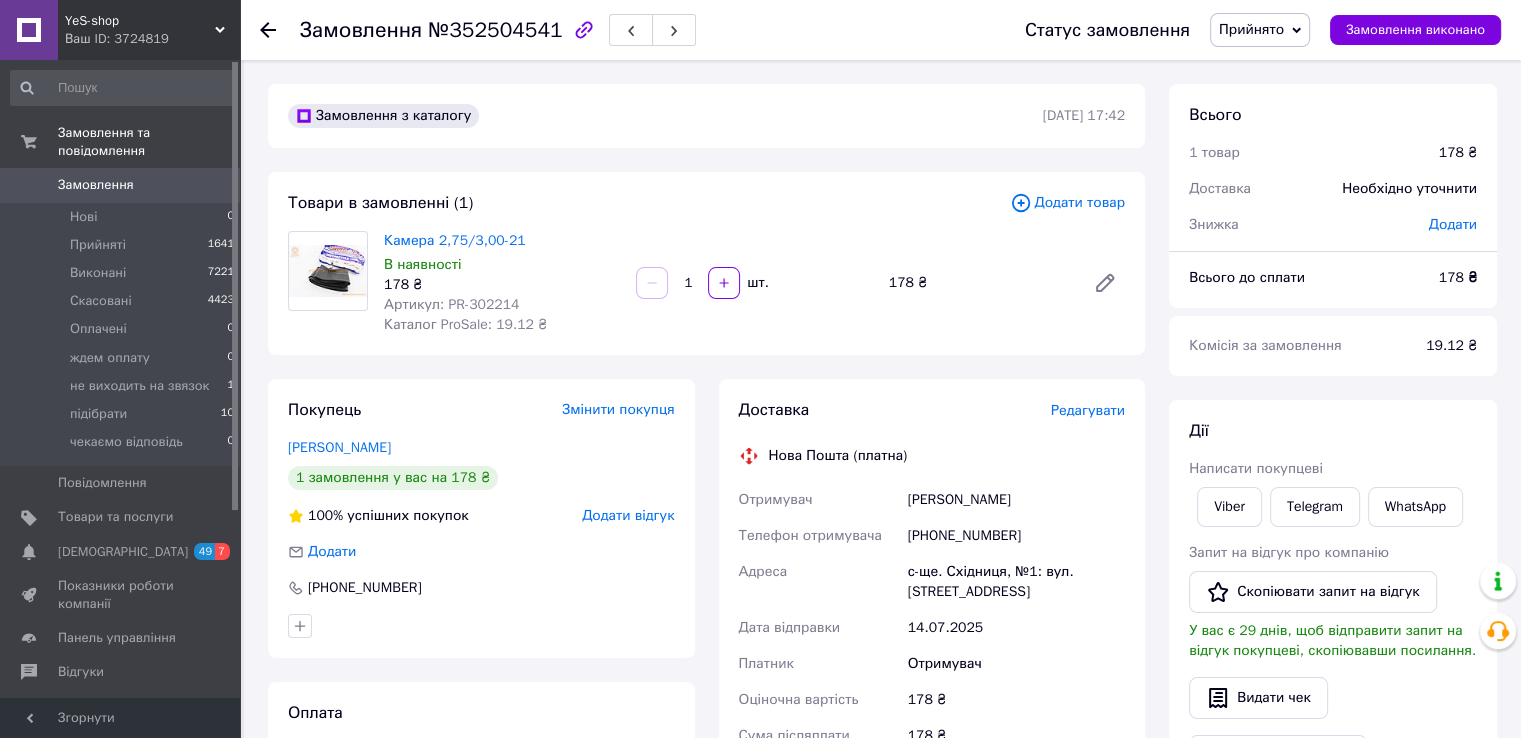 click 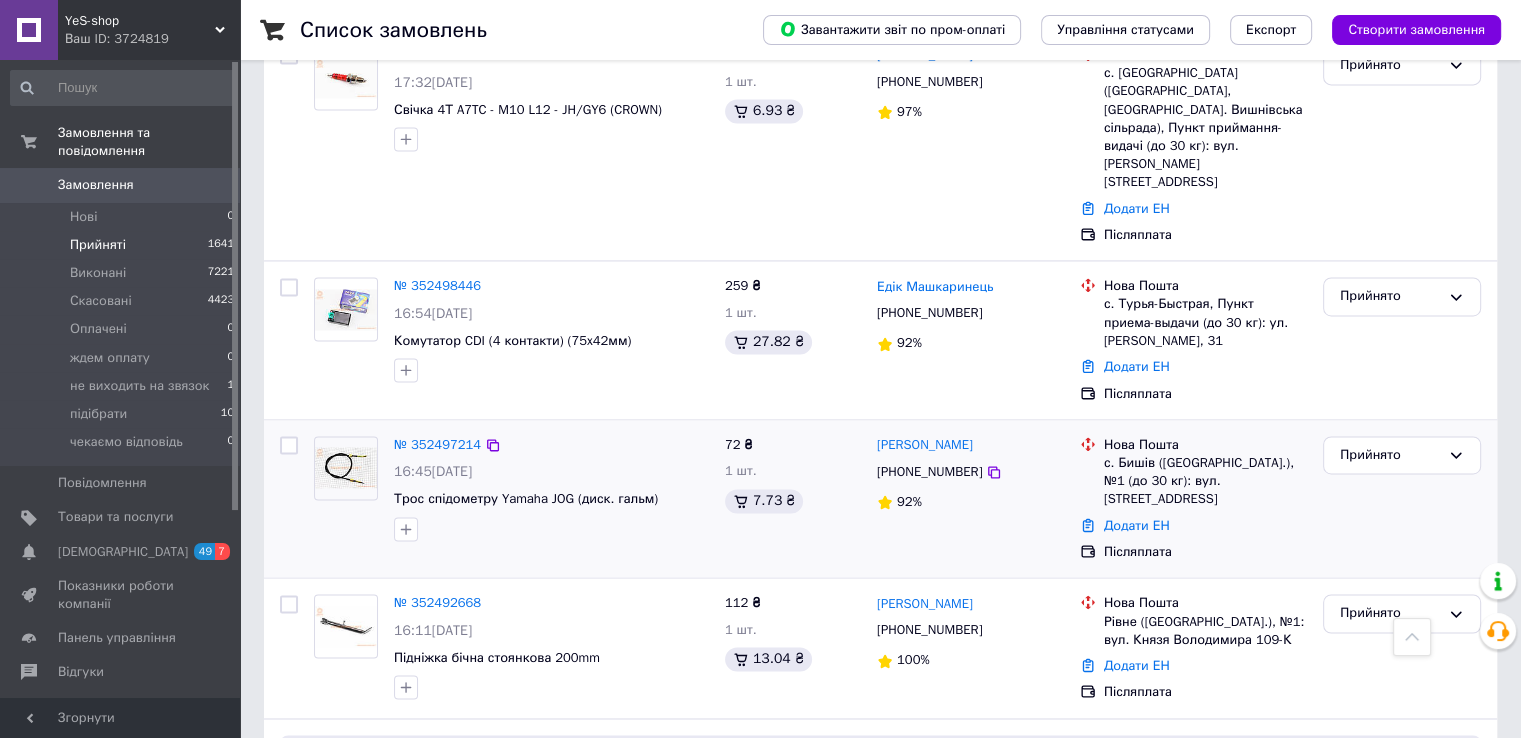 scroll, scrollTop: 3137, scrollLeft: 0, axis: vertical 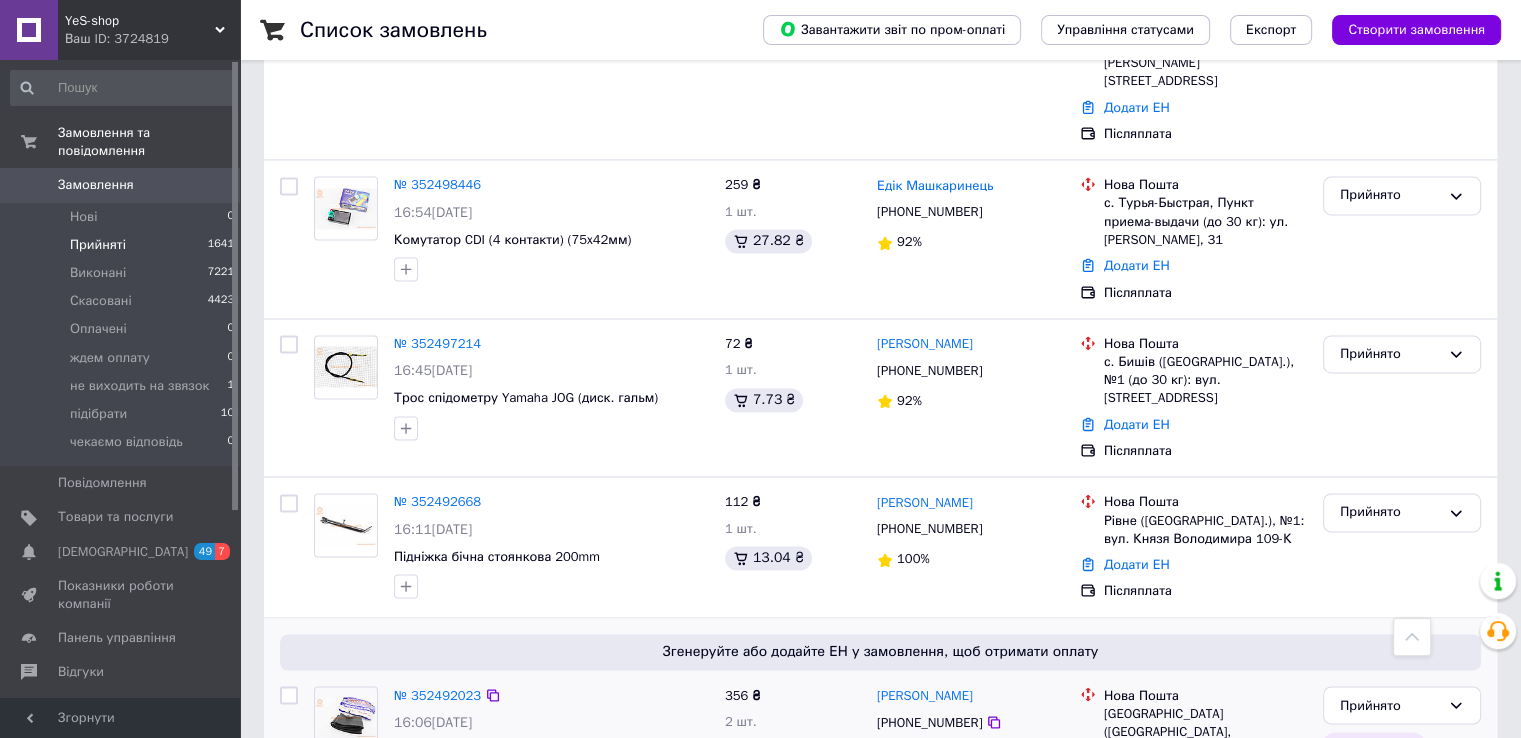 click on "Згенеруйте або додайте ЕН у замовлення, щоб отримати оплату" at bounding box center [880, 652] 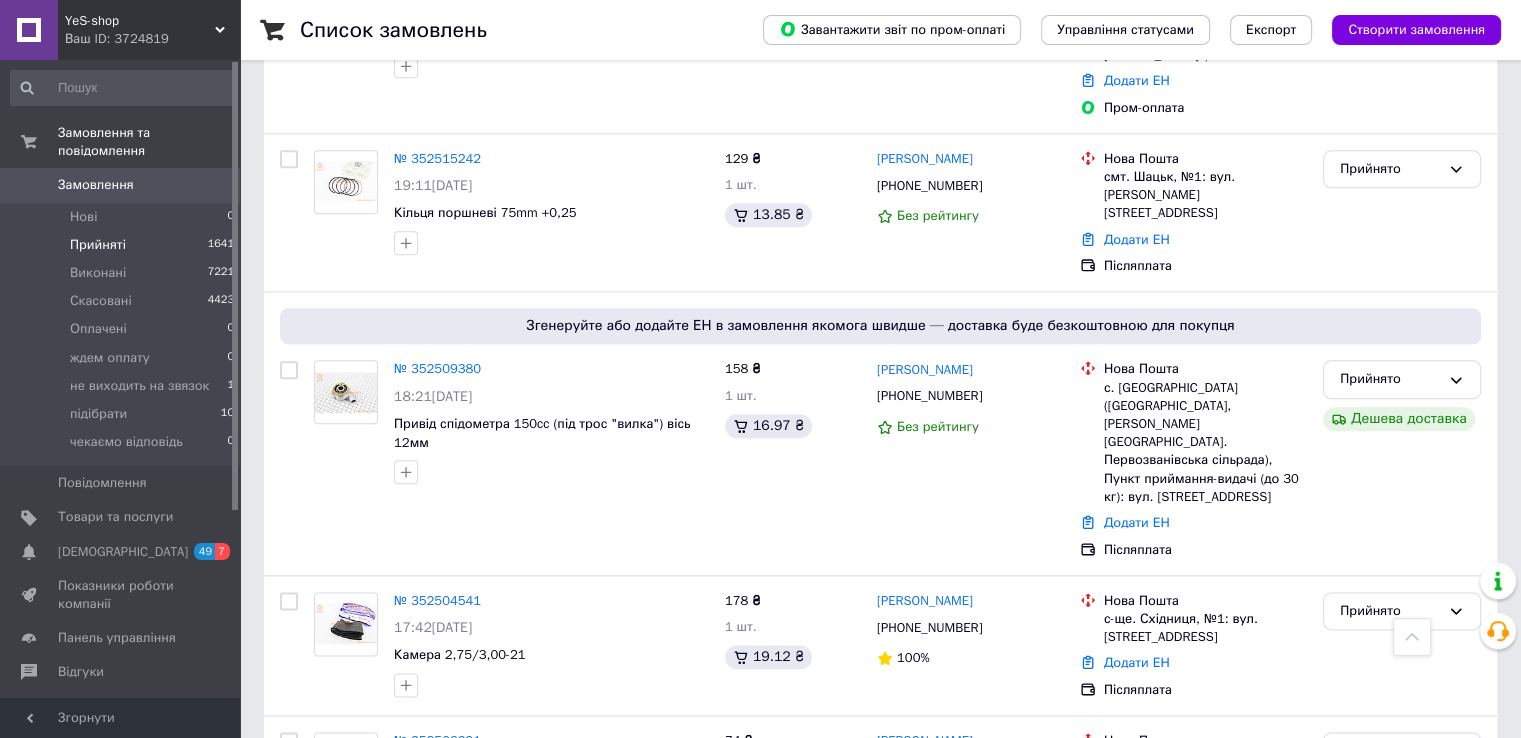 scroll, scrollTop: 2337, scrollLeft: 0, axis: vertical 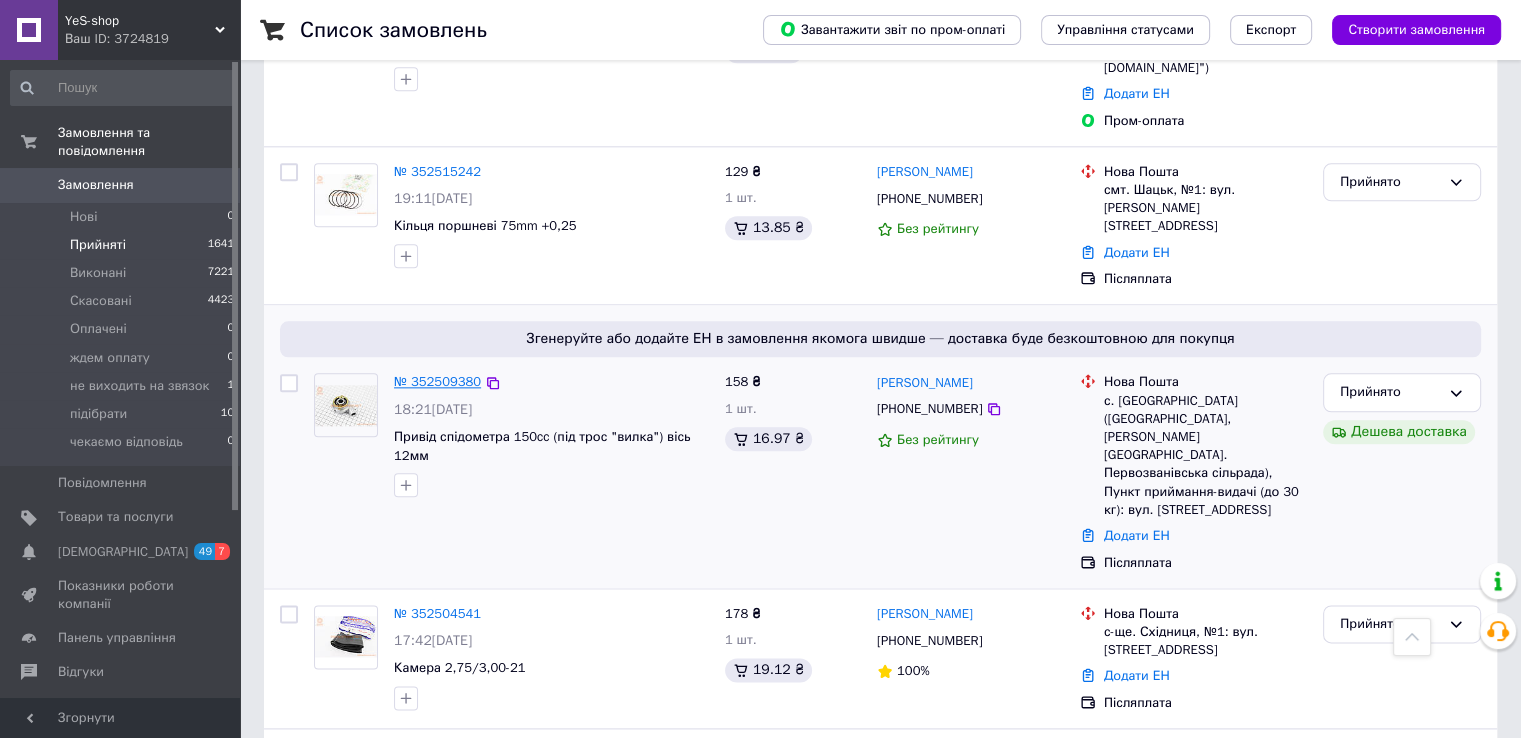 click on "№ 352509380" at bounding box center [437, 381] 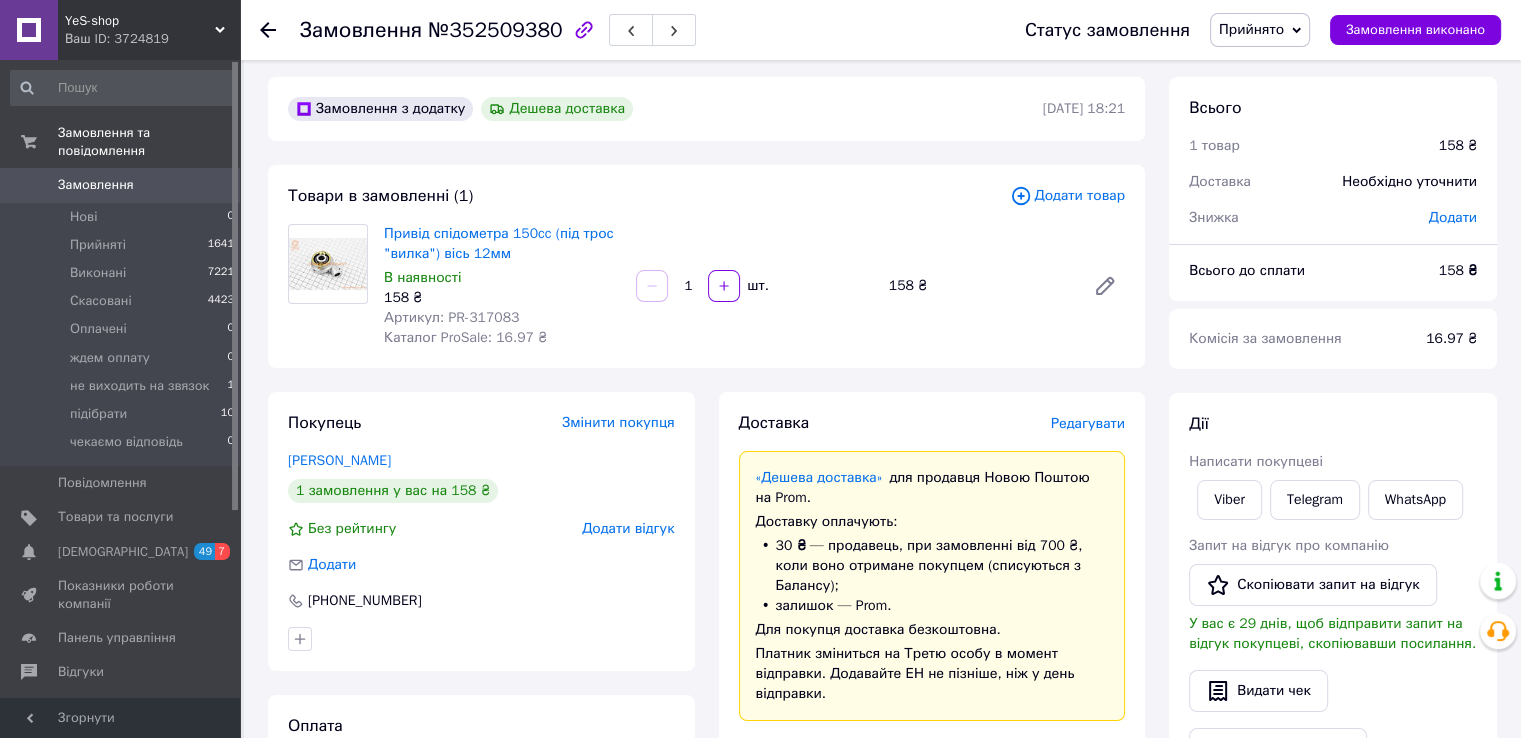 scroll, scrollTop: 0, scrollLeft: 0, axis: both 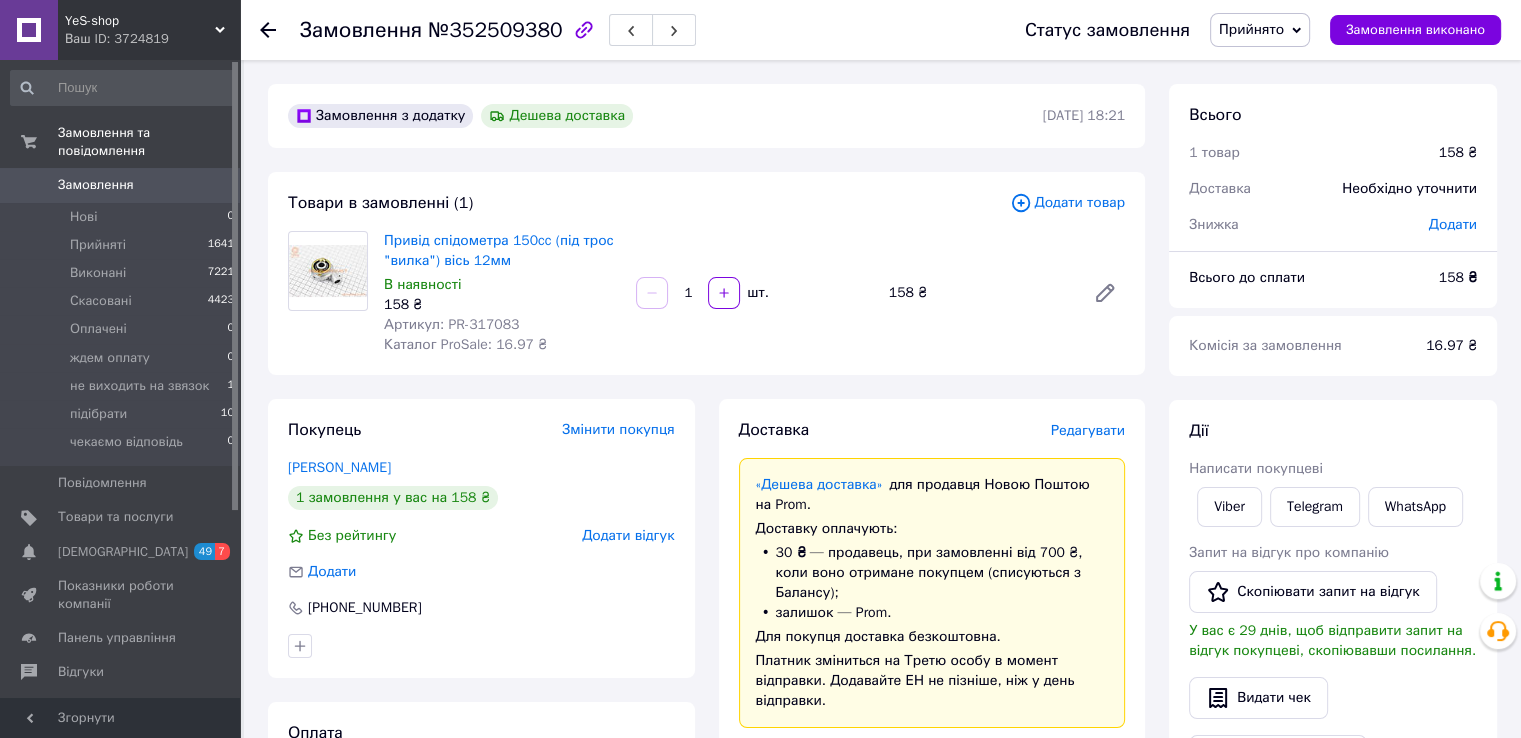 click 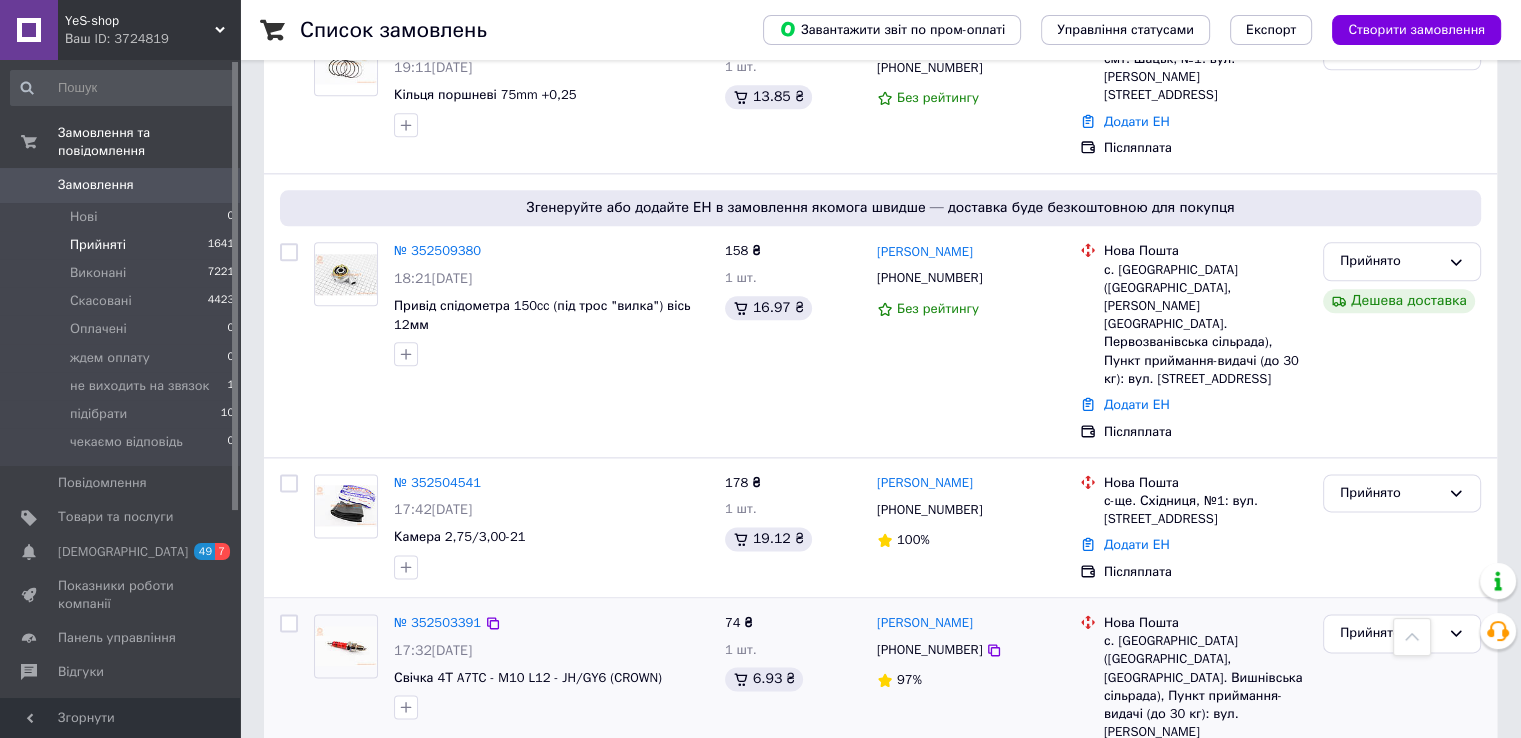 scroll, scrollTop: 2337, scrollLeft: 0, axis: vertical 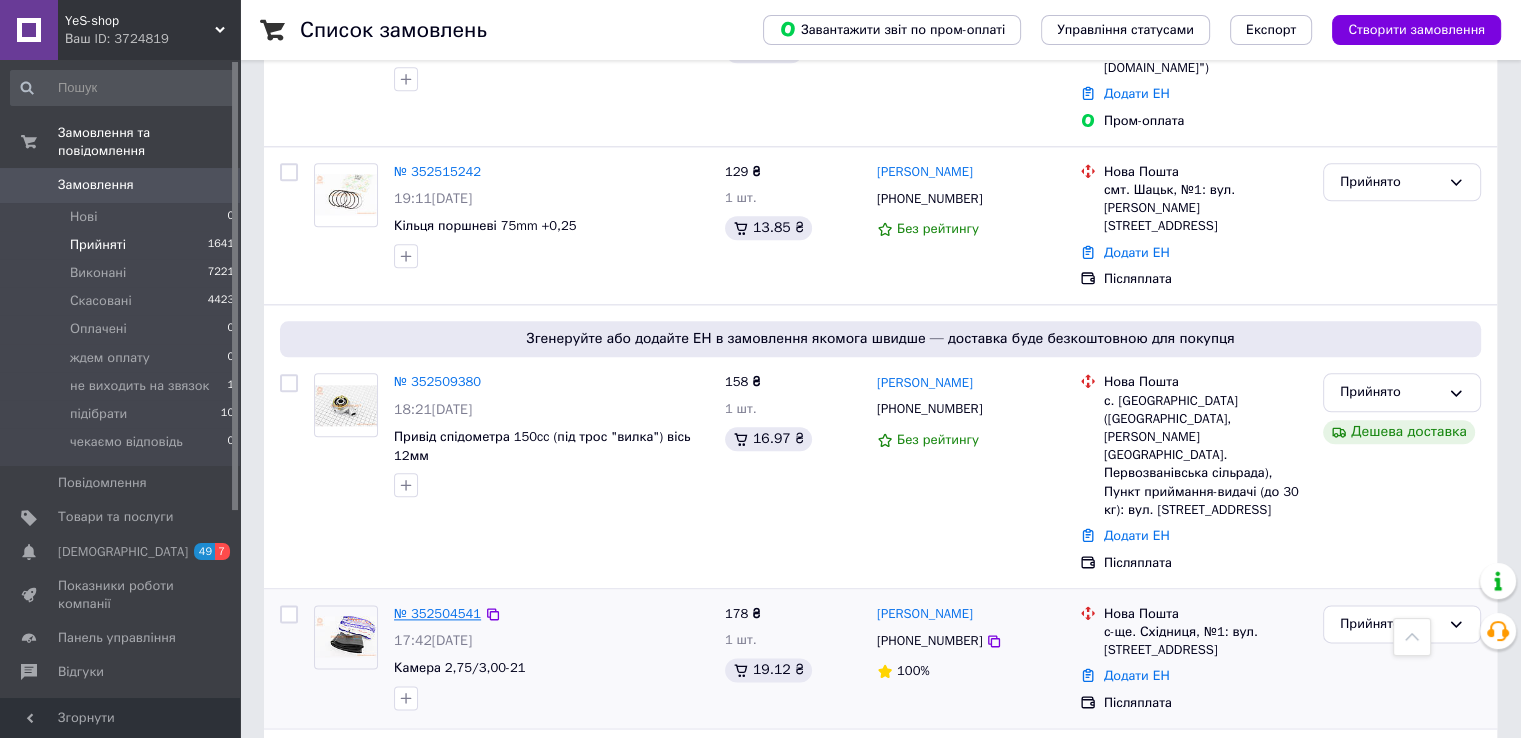 click on "№ 352504541" at bounding box center [437, 613] 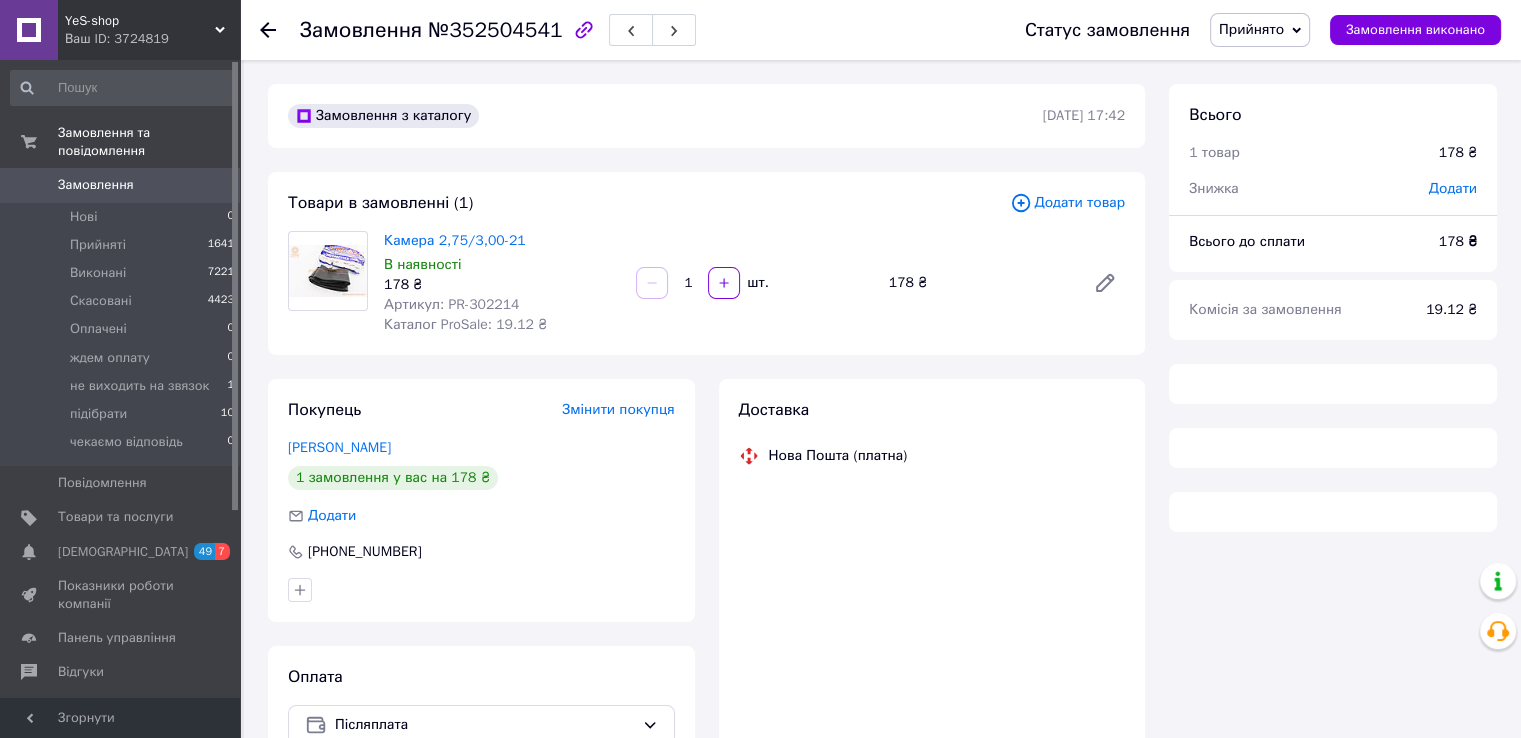 scroll, scrollTop: 0, scrollLeft: 0, axis: both 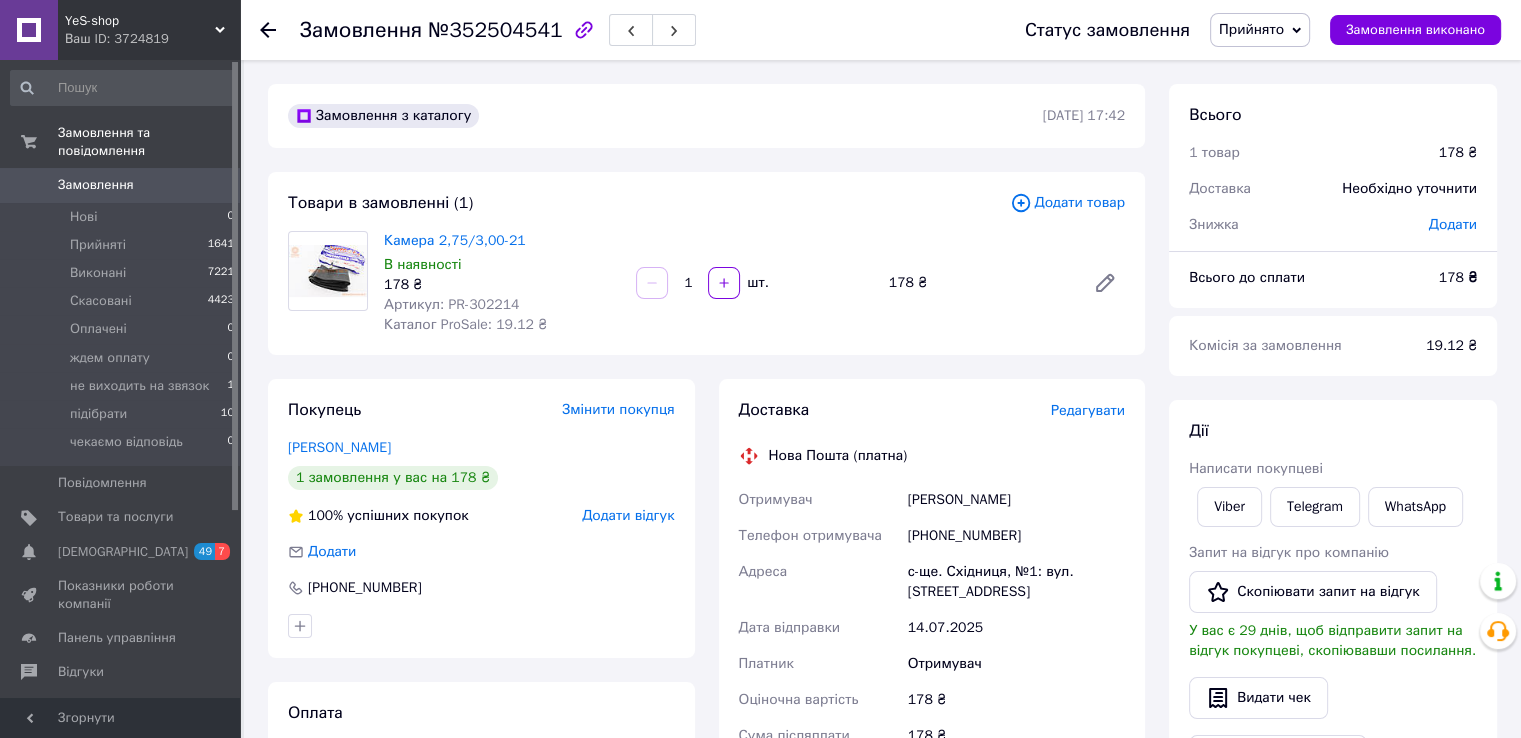 click 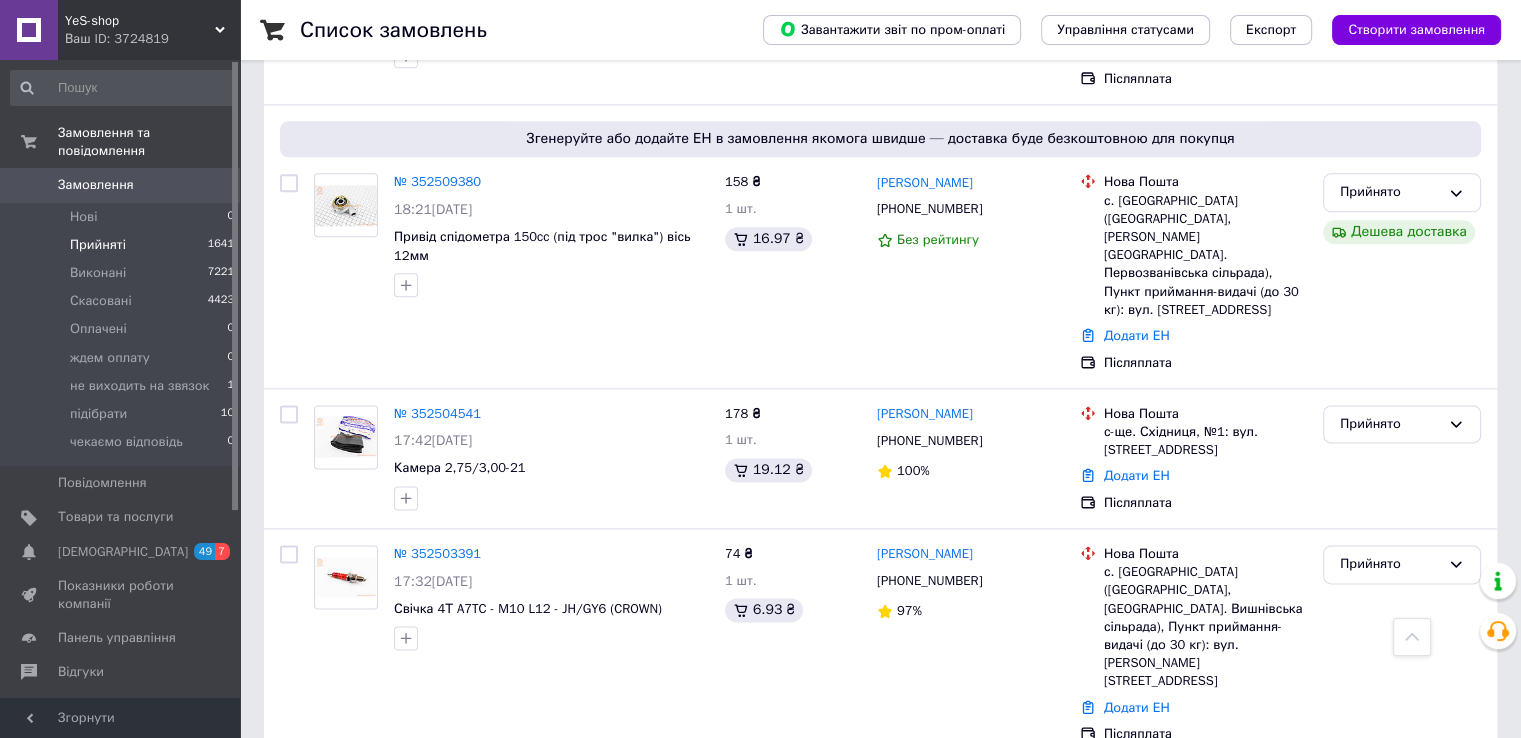 scroll, scrollTop: 2437, scrollLeft: 0, axis: vertical 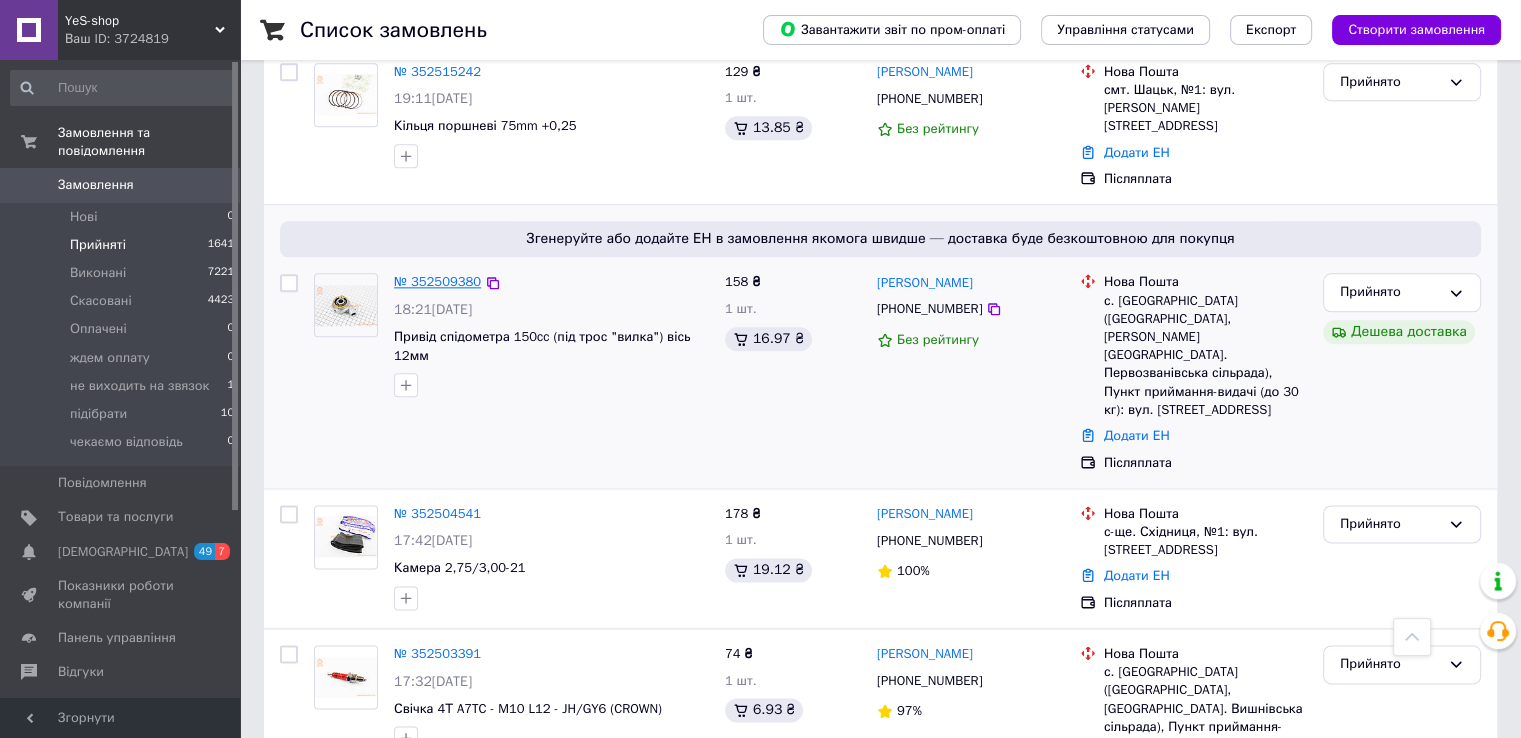 click on "№ 352509380" at bounding box center [437, 281] 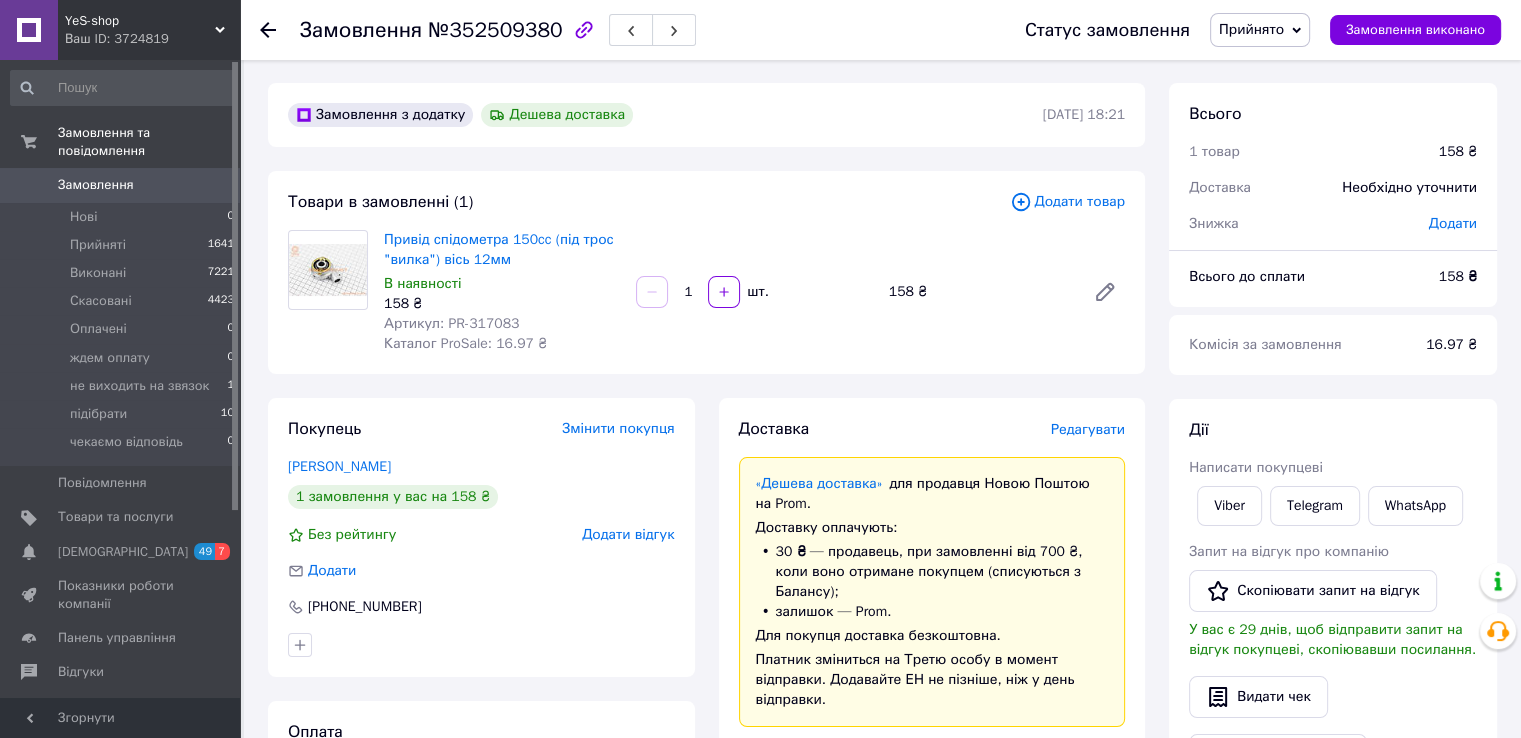 scroll, scrollTop: 0, scrollLeft: 0, axis: both 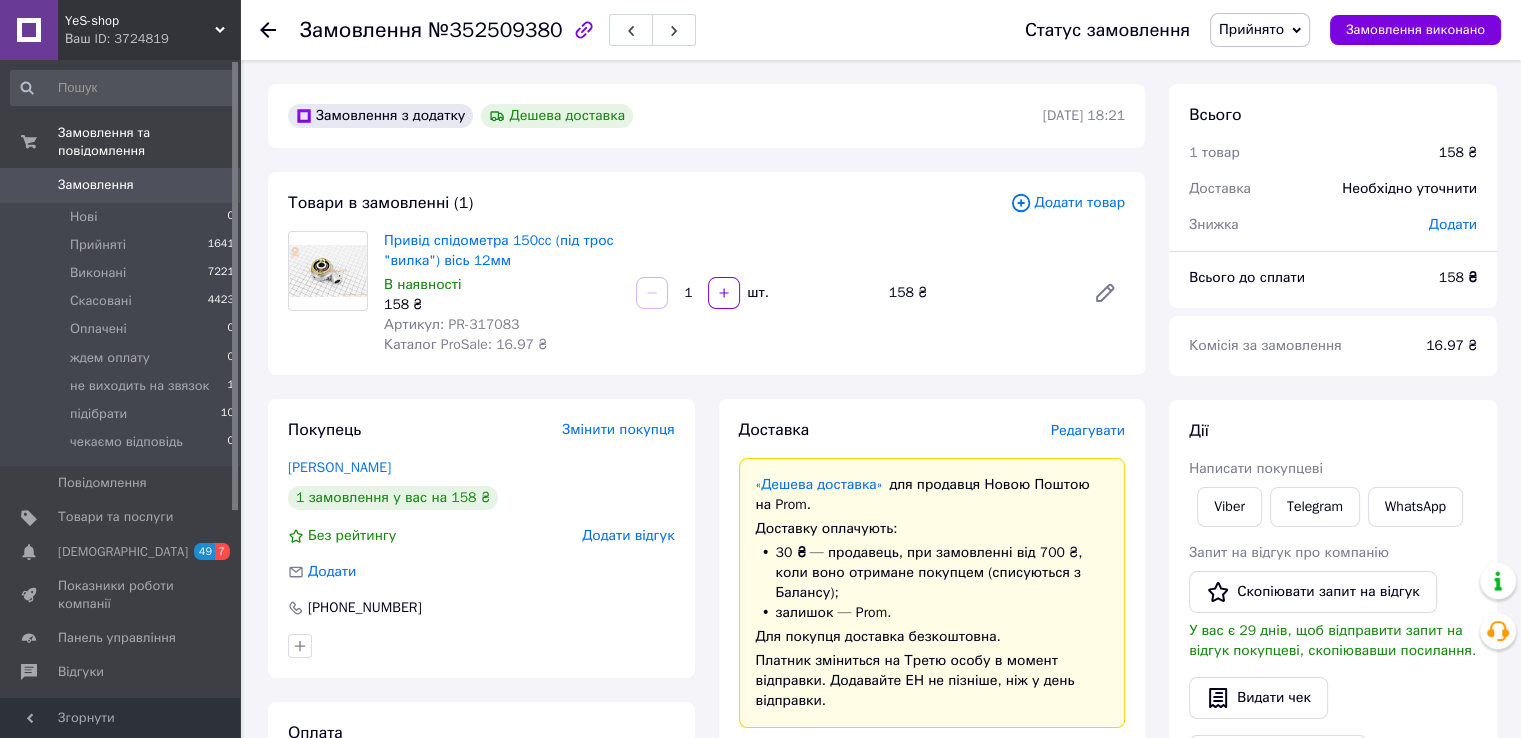 click on "Артикул: PR-317083" at bounding box center [451, 324] 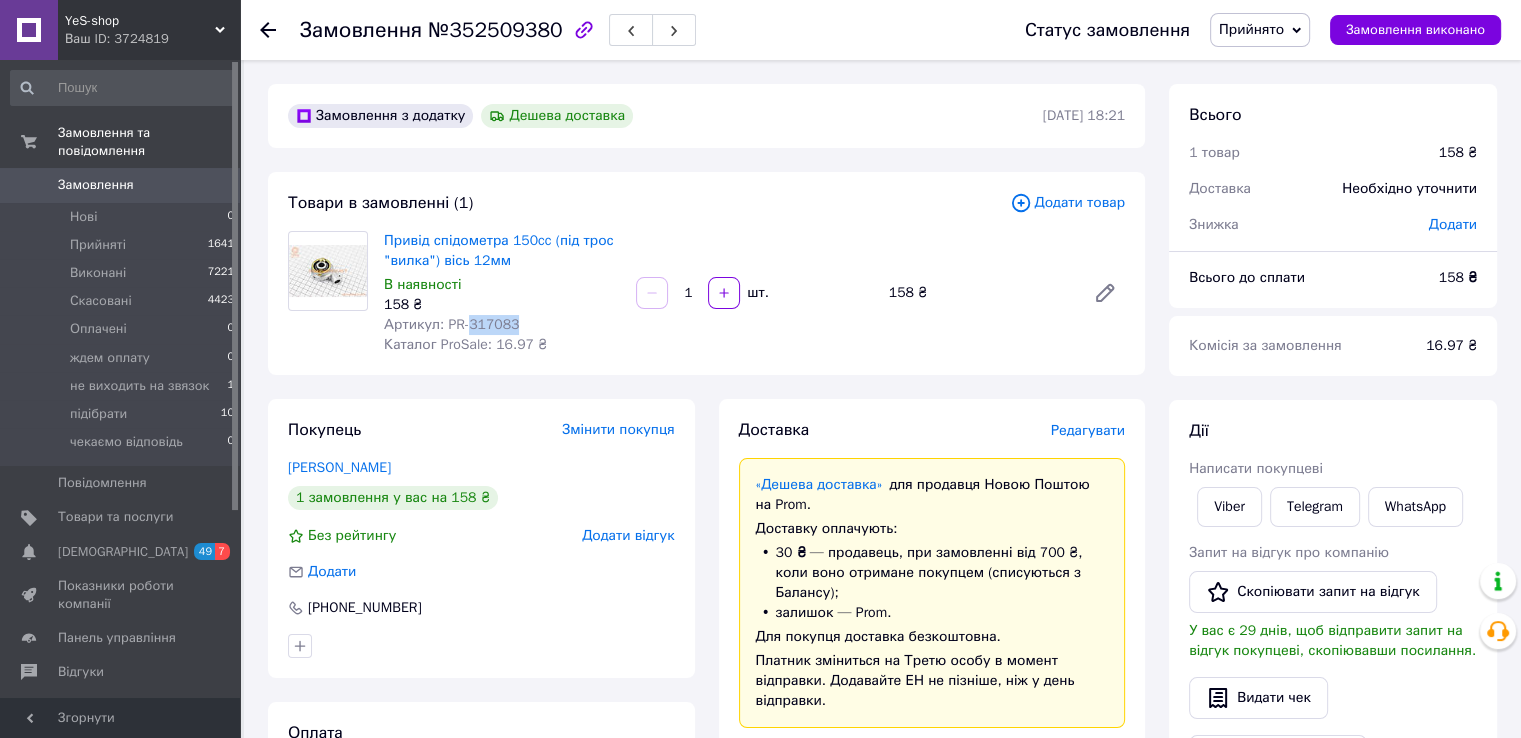 click on "Артикул: PR-317083" at bounding box center [451, 324] 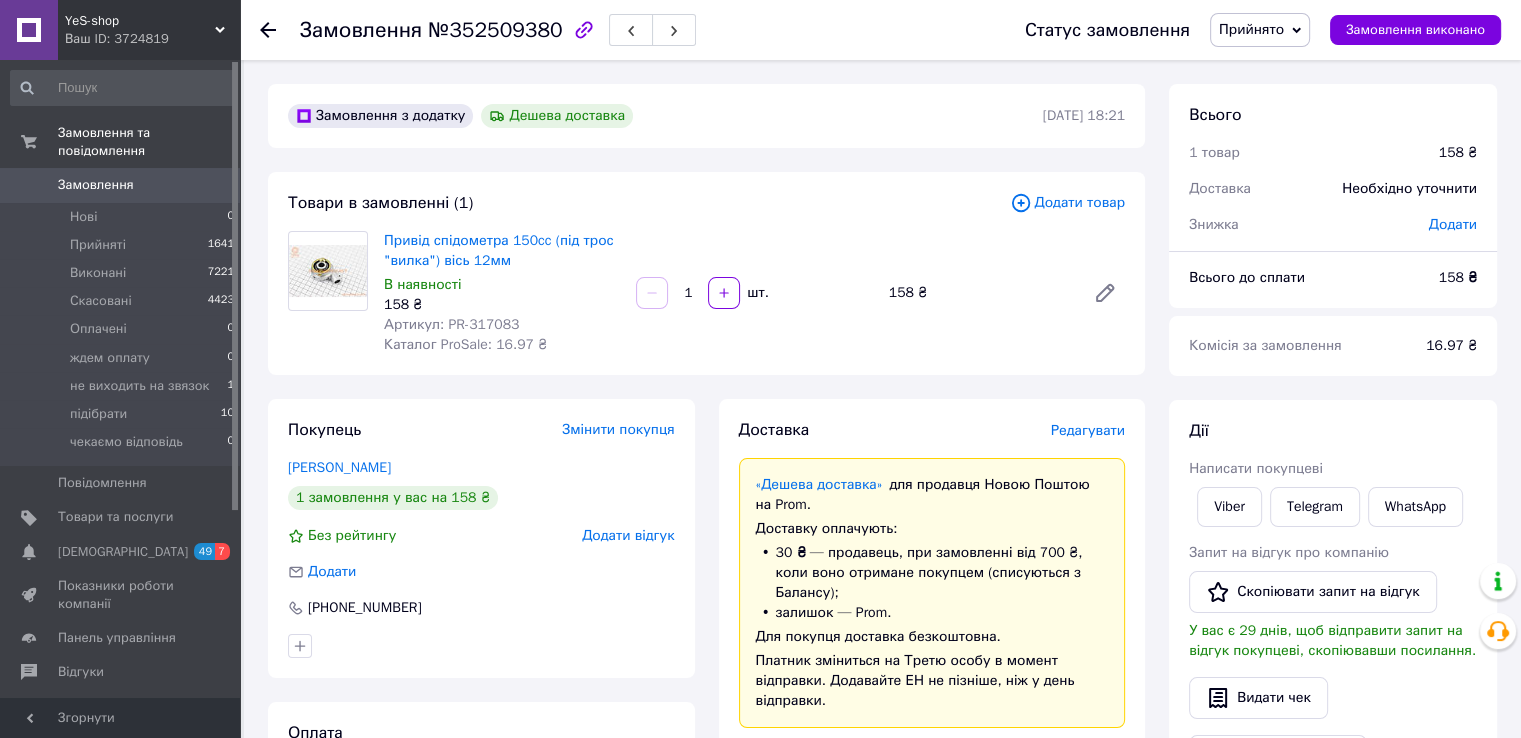 click on "Привід спідометра 150cc (під трос "вилка") вісь 12мм В наявності 158 ₴ Артикул: PR-317083 Каталог ProSale: 16.97 ₴  1   шт. 158 ₴" at bounding box center (754, 293) 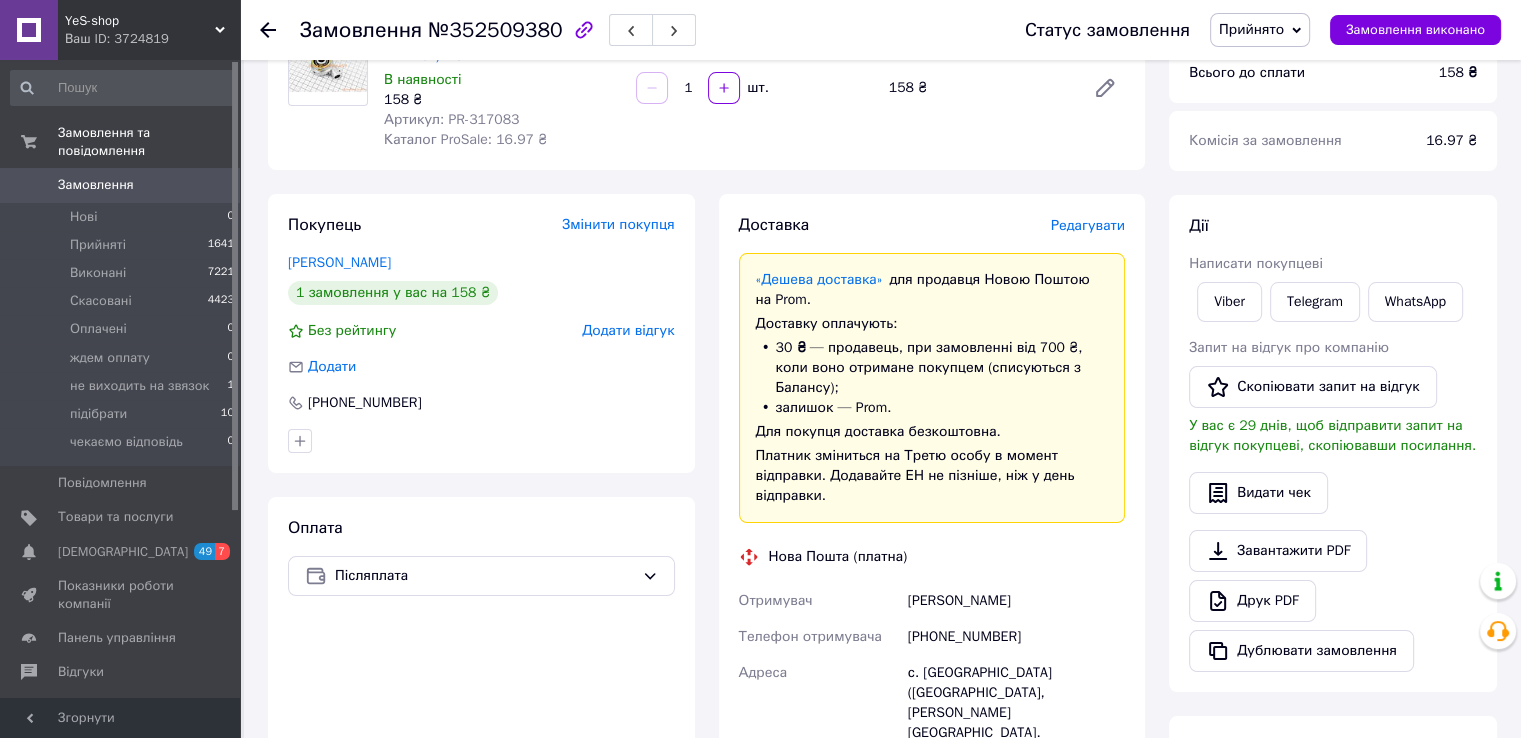scroll, scrollTop: 100, scrollLeft: 0, axis: vertical 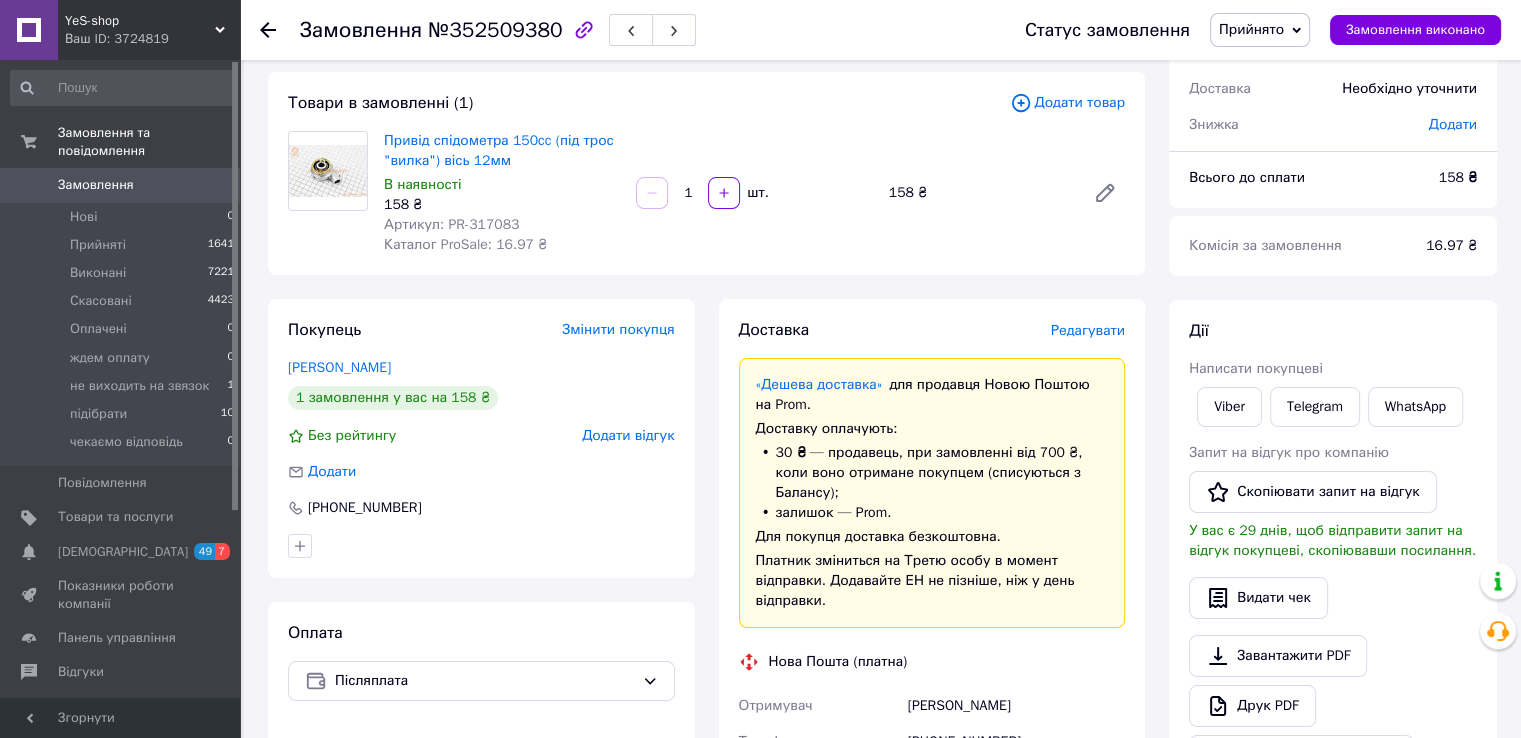 click 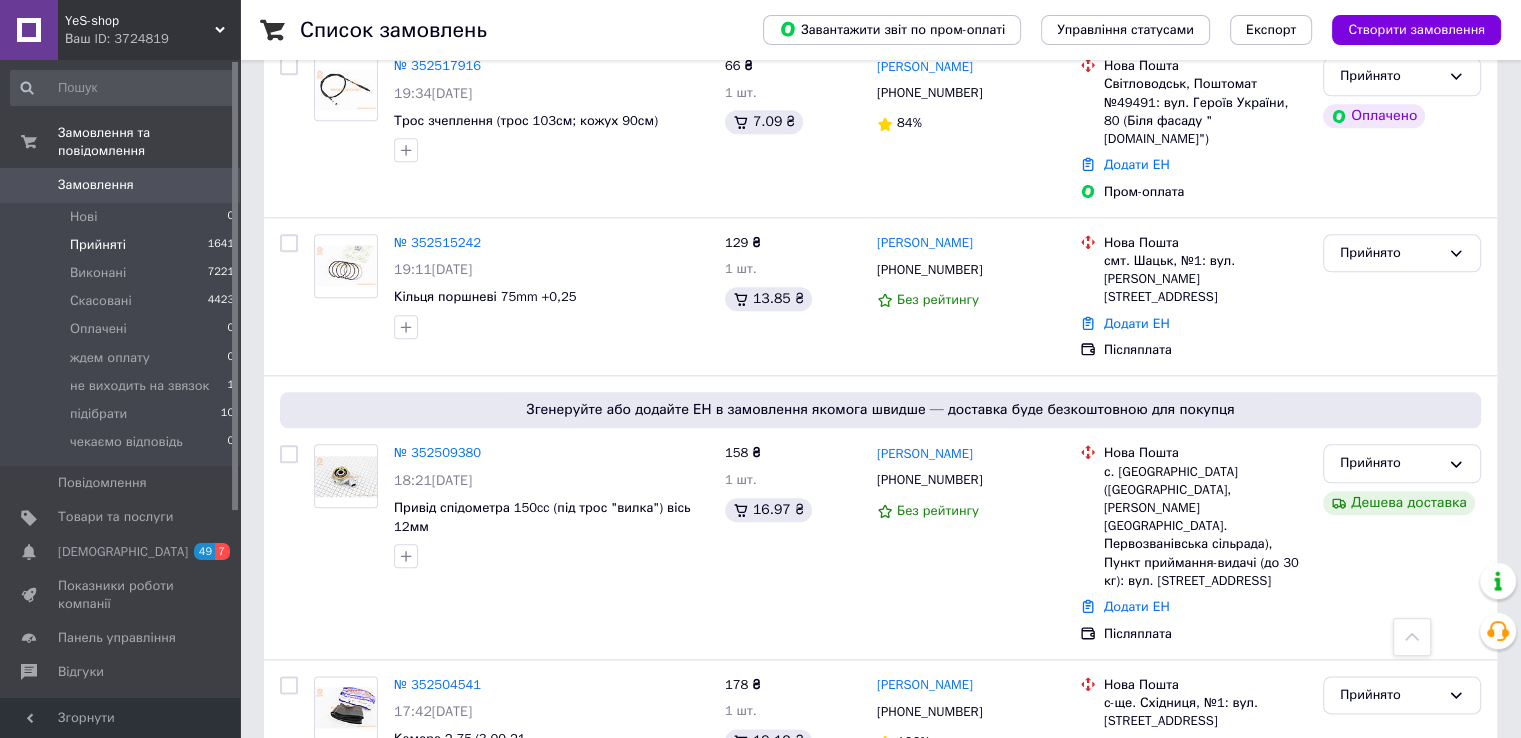 scroll, scrollTop: 2237, scrollLeft: 0, axis: vertical 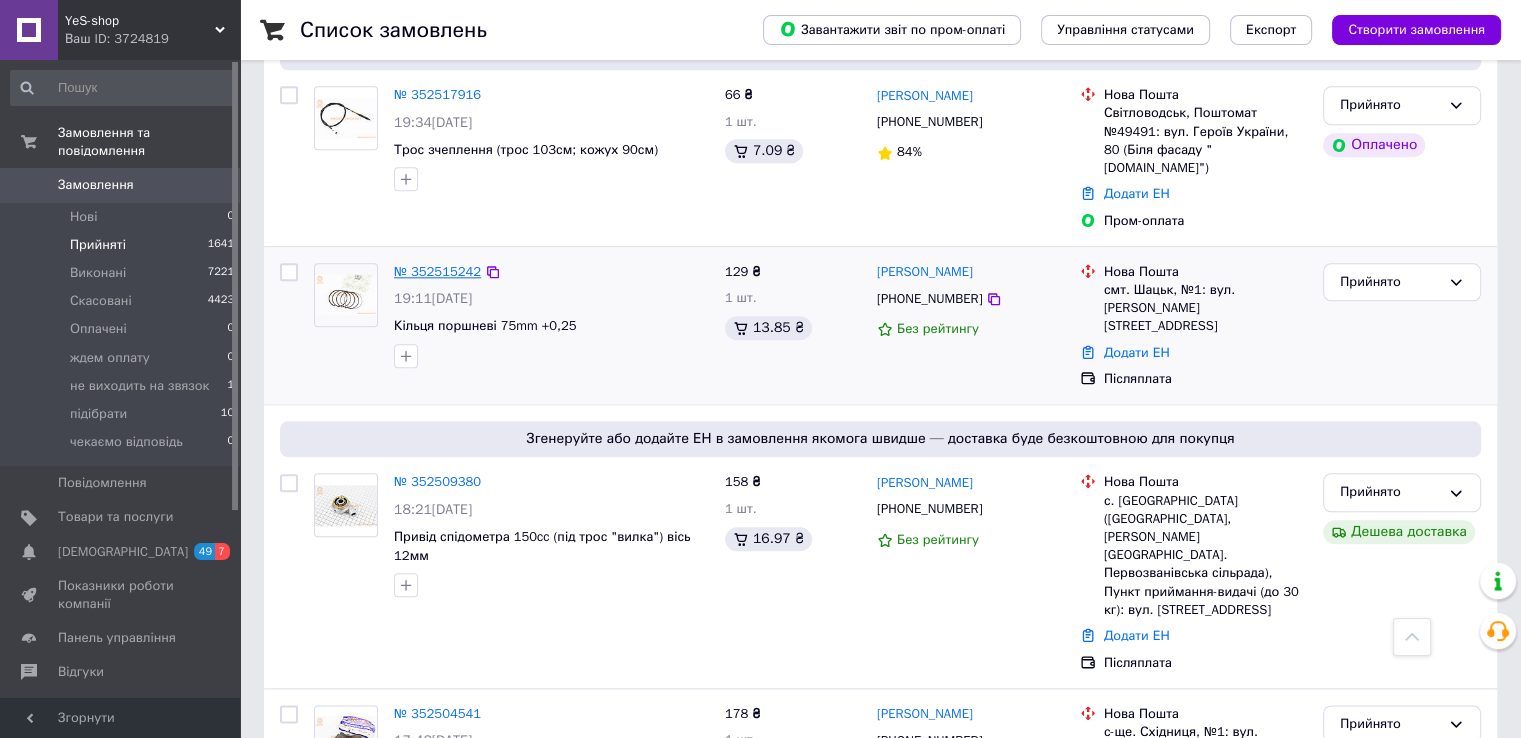 click on "№ 352515242" at bounding box center [437, 271] 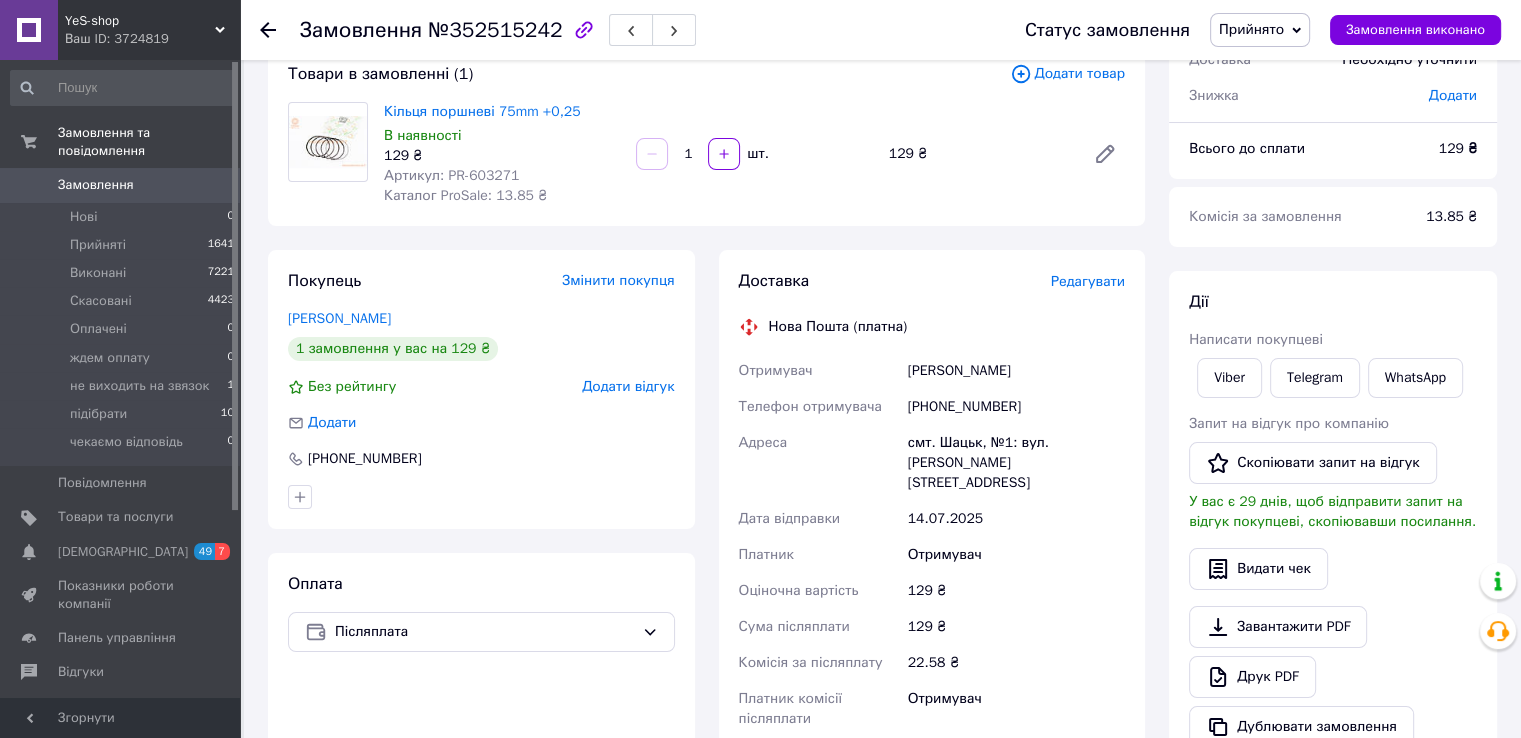 scroll, scrollTop: 0, scrollLeft: 0, axis: both 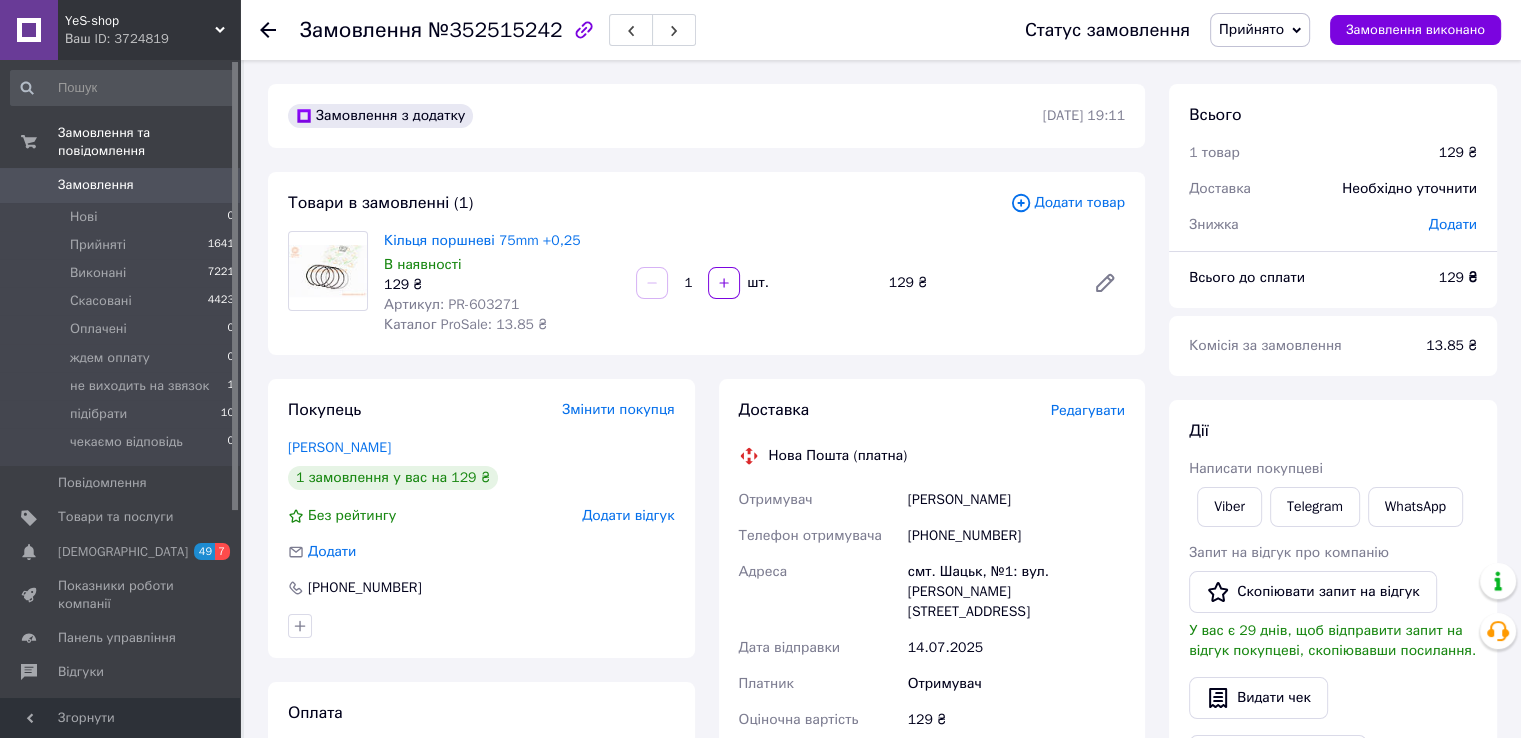 click on "Артикул: PR-603271" at bounding box center [451, 304] 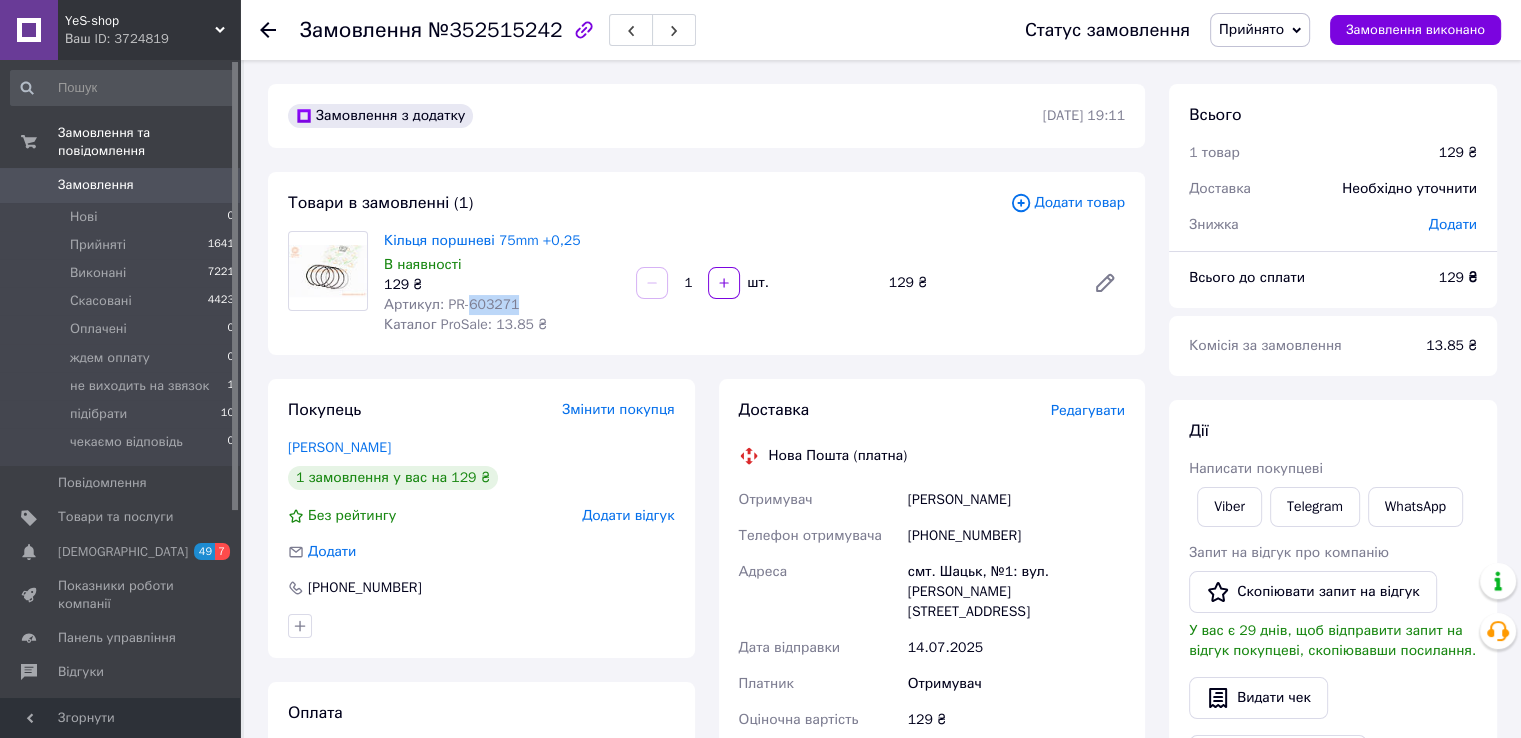 click on "Артикул: PR-603271" at bounding box center (451, 304) 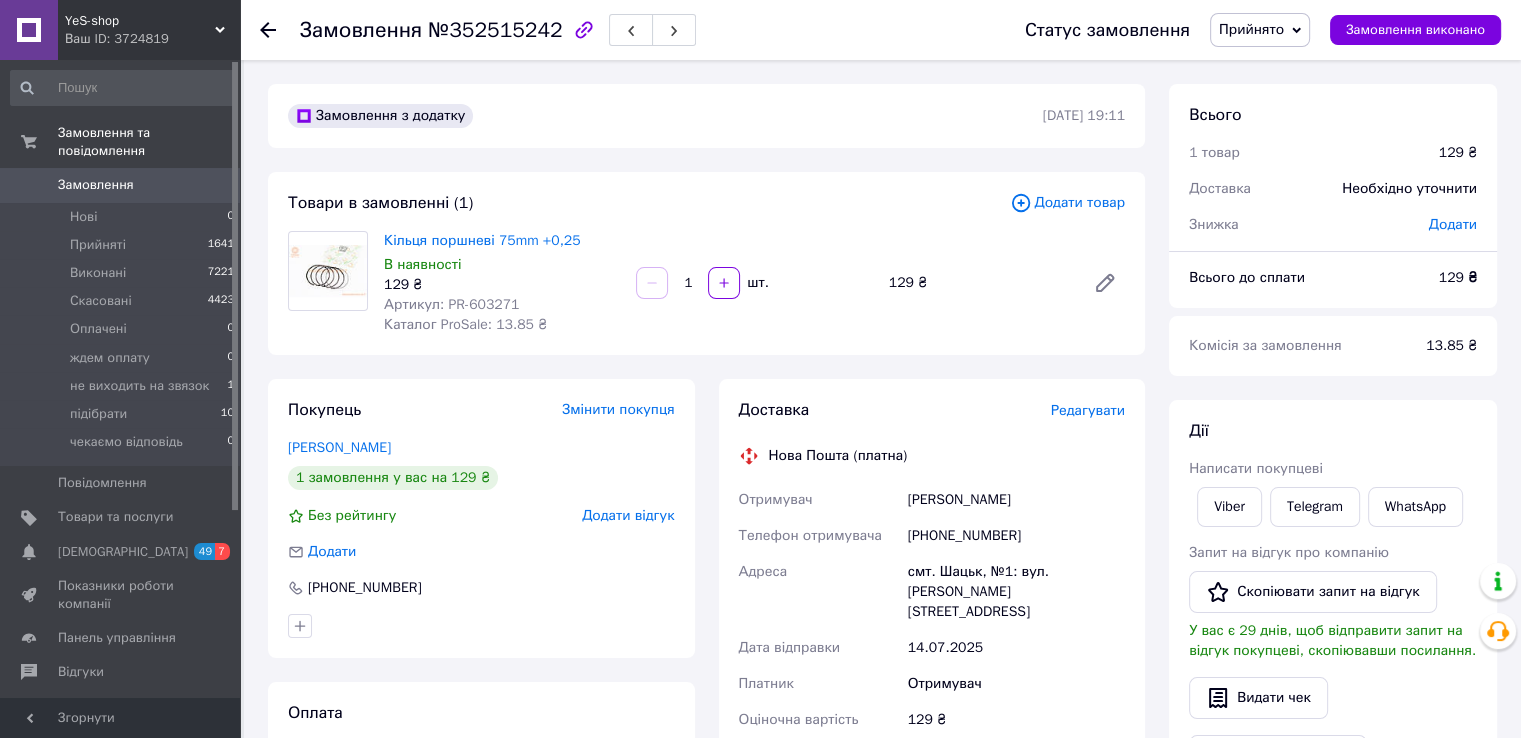 click on "Товари в замовленні (1) Додати товар Кільця поршневі 75mm +0,25 В наявності 129 ₴ Артикул: PR-603271 Каталог ProSale: 13.85 ₴  1   шт. 129 ₴" at bounding box center (706, 263) 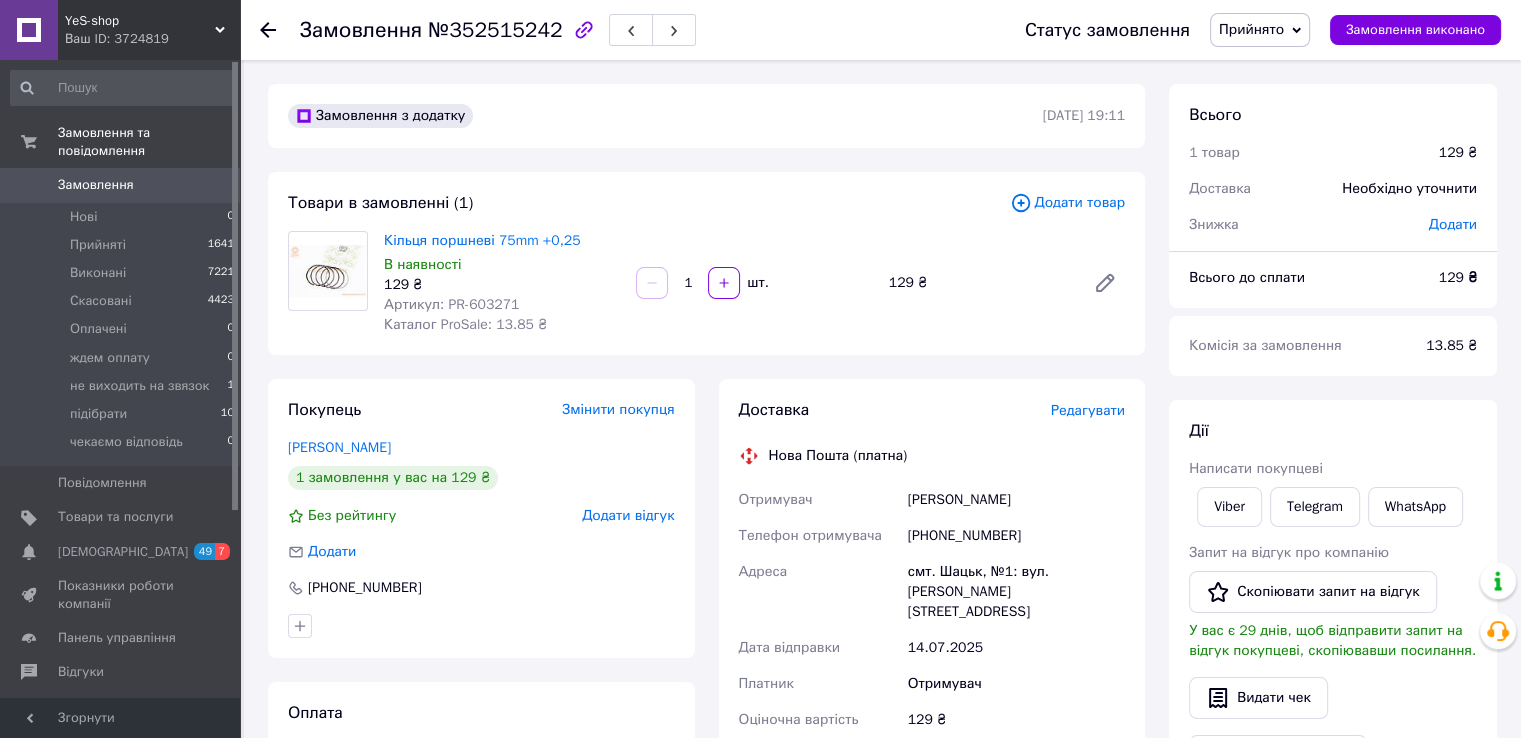 click on "Артикул: PR-603271" at bounding box center [451, 304] 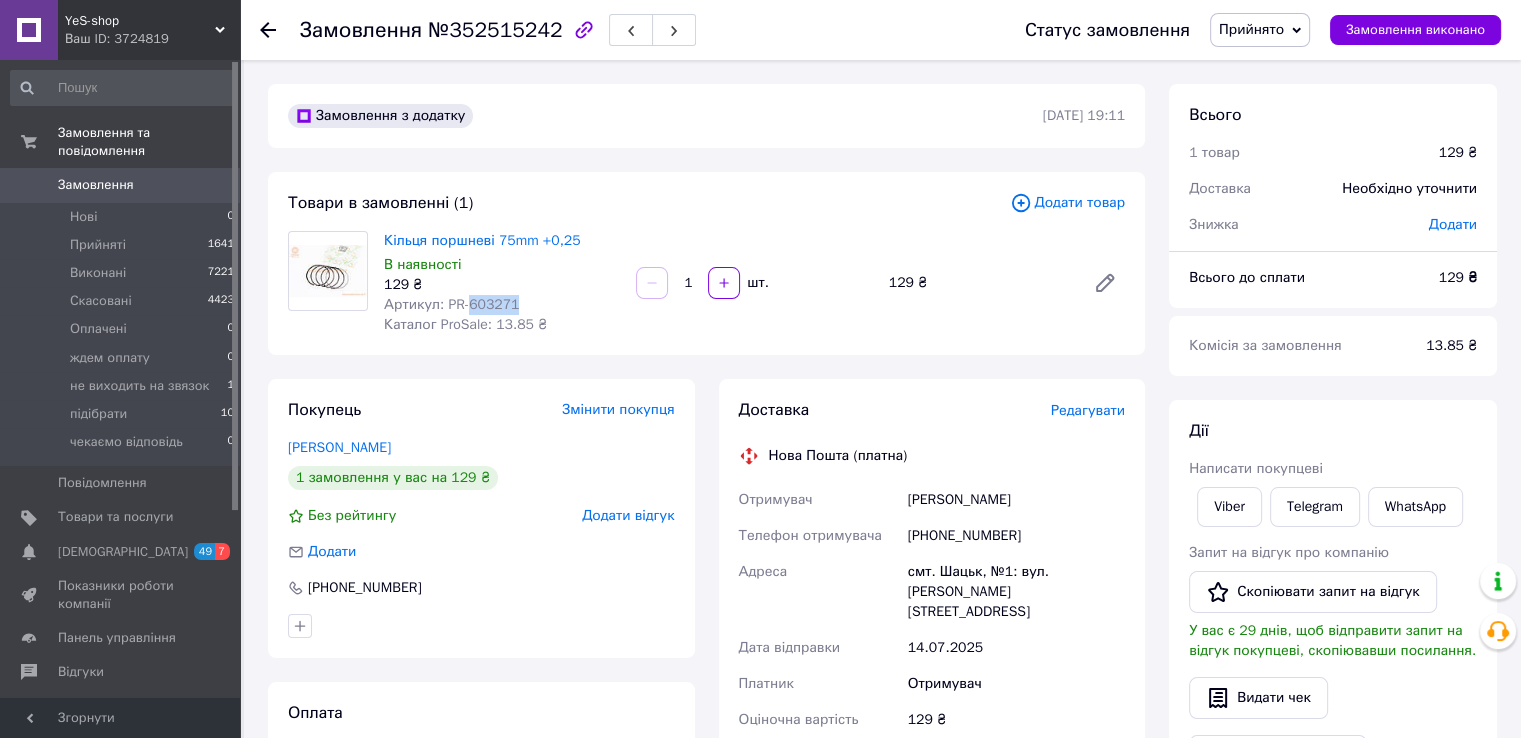 click on "Артикул: PR-603271" at bounding box center (451, 304) 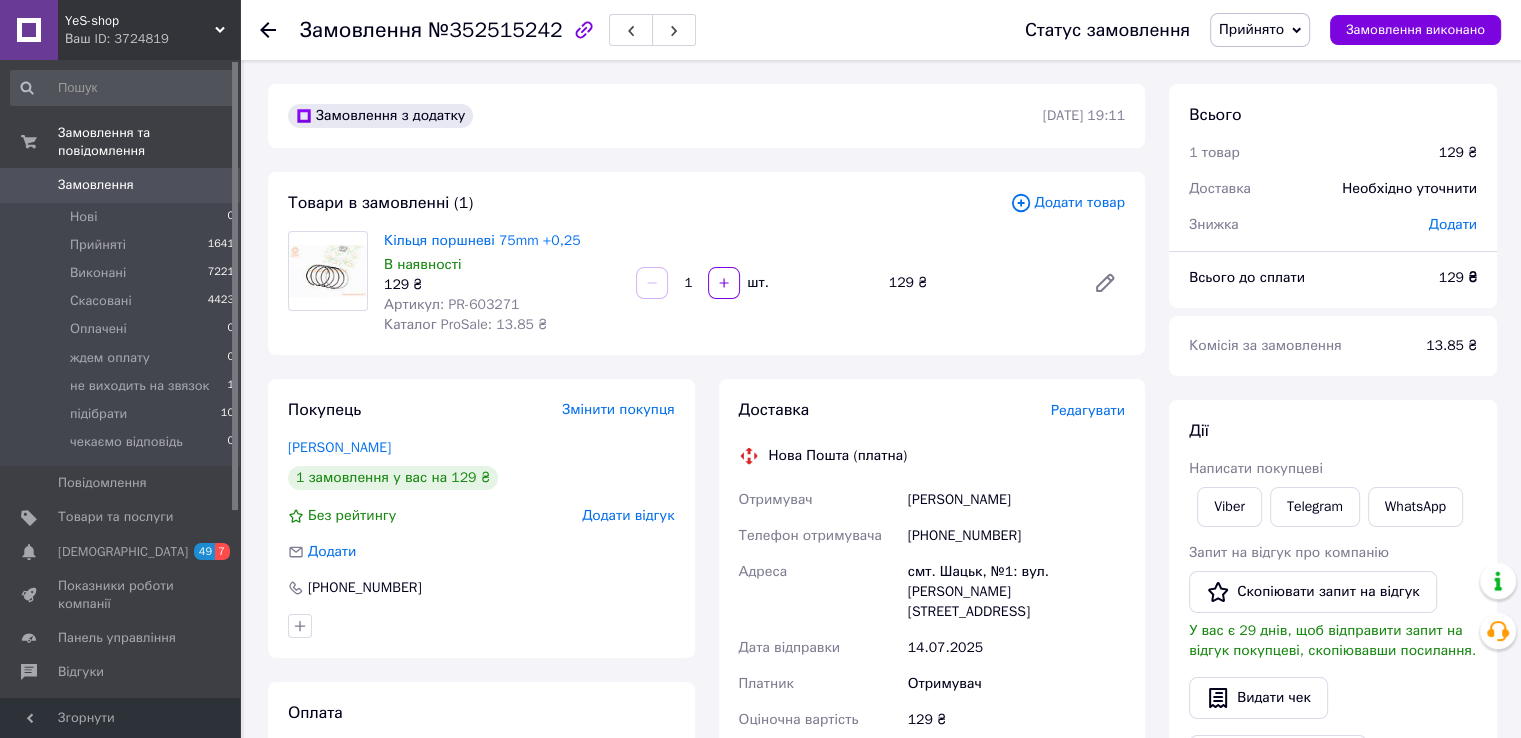 click on "Кільця поршневі 75mm +0,25 В наявності 129 ₴ Артикул: PR-603271 Каталог ProSale: 13.85 ₴" at bounding box center [502, 283] 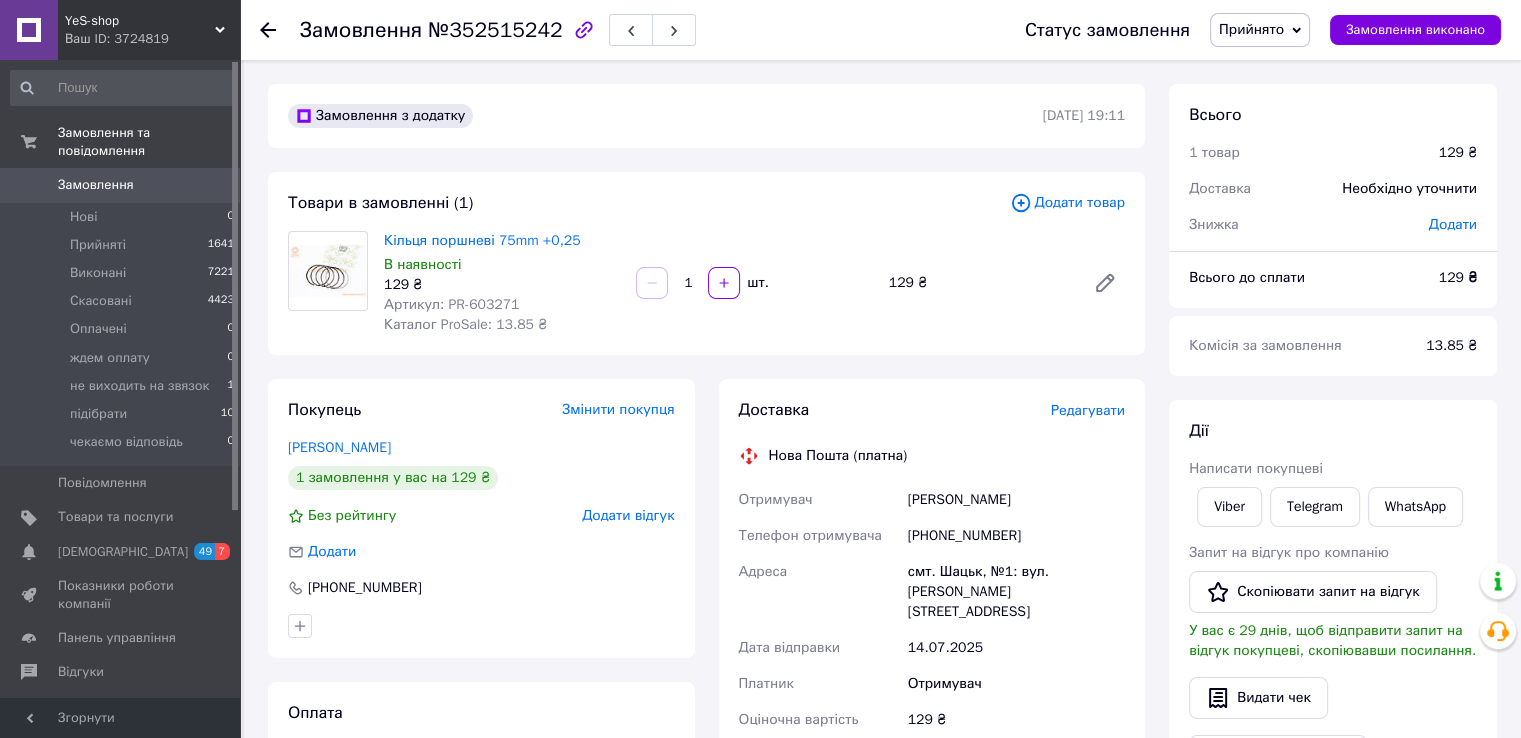 click 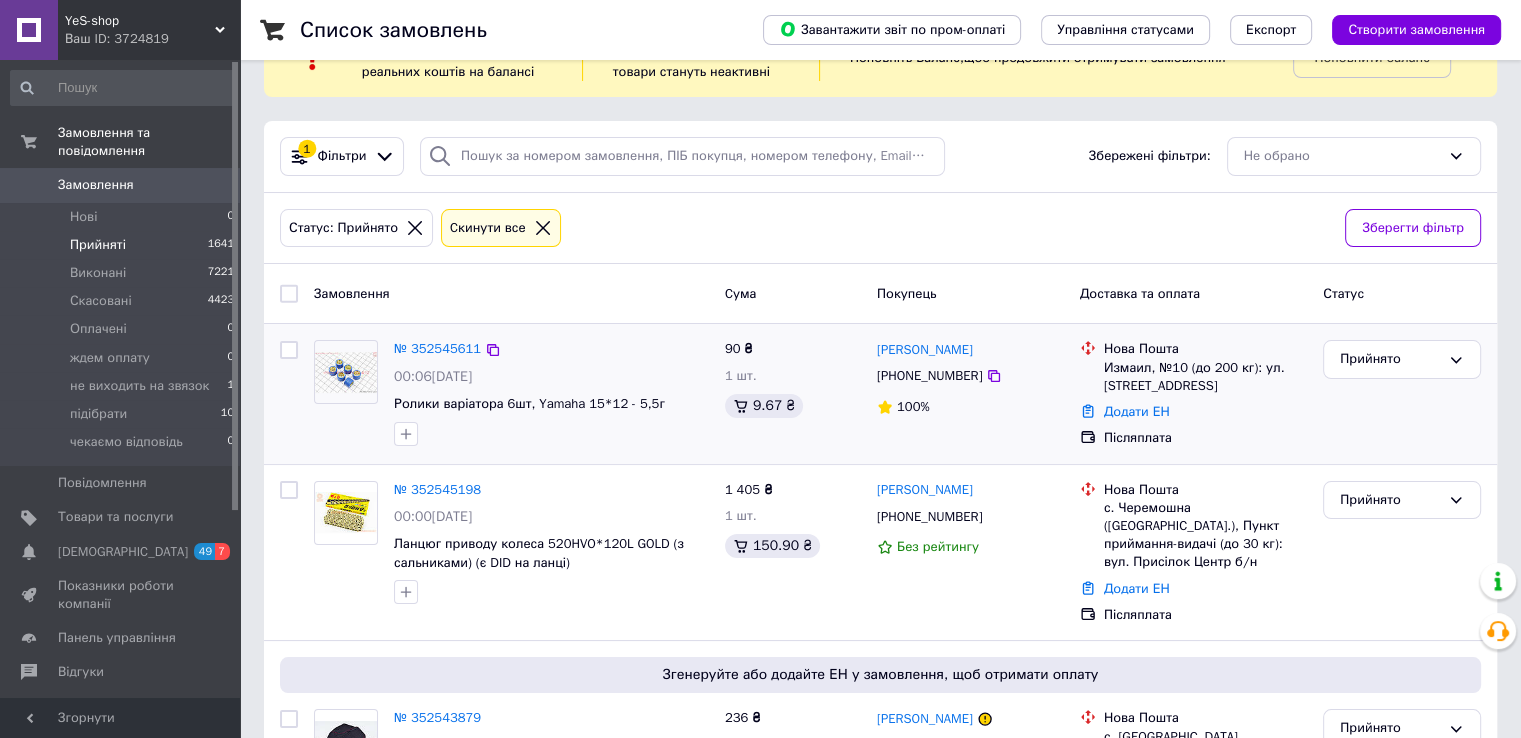 scroll, scrollTop: 100, scrollLeft: 0, axis: vertical 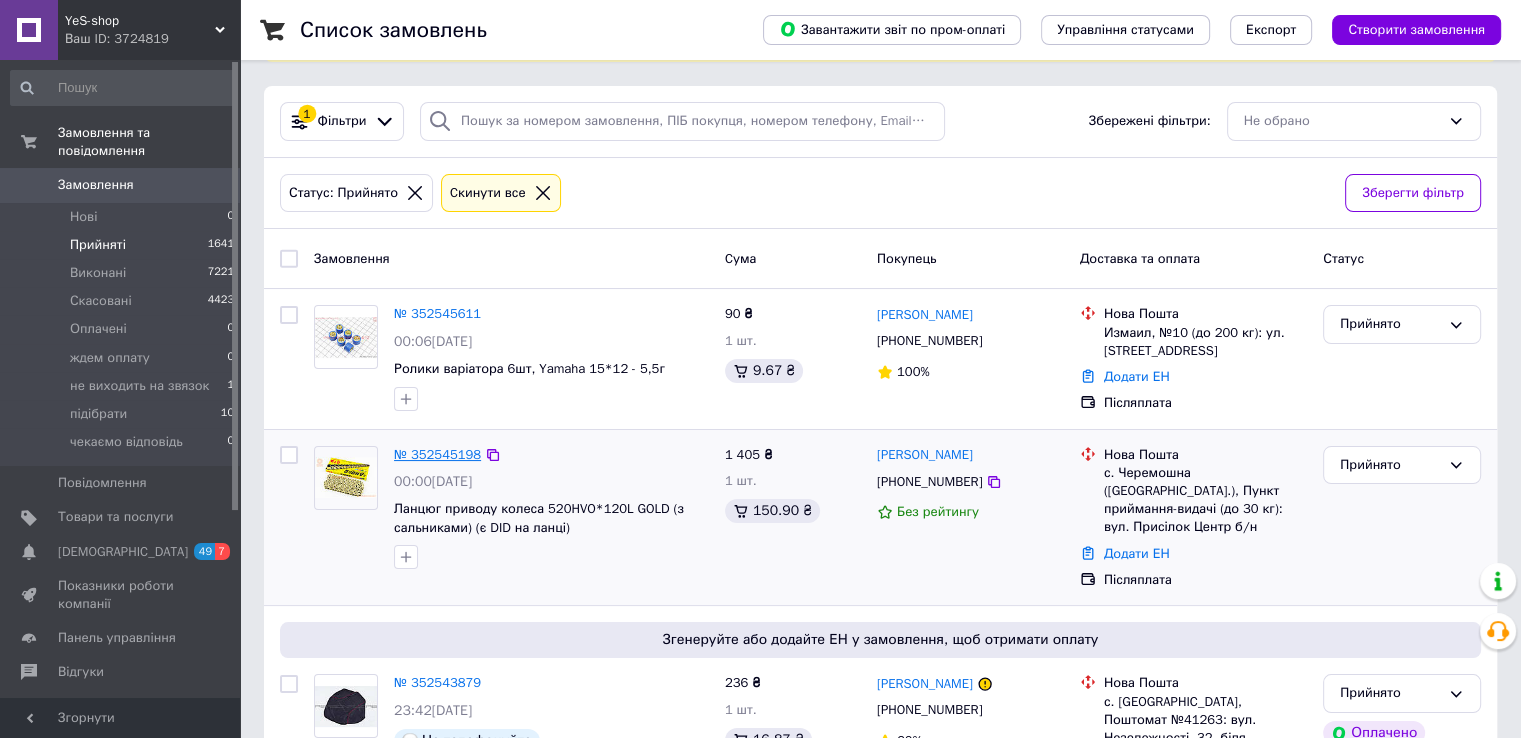 click on "№ 352545198" at bounding box center (437, 454) 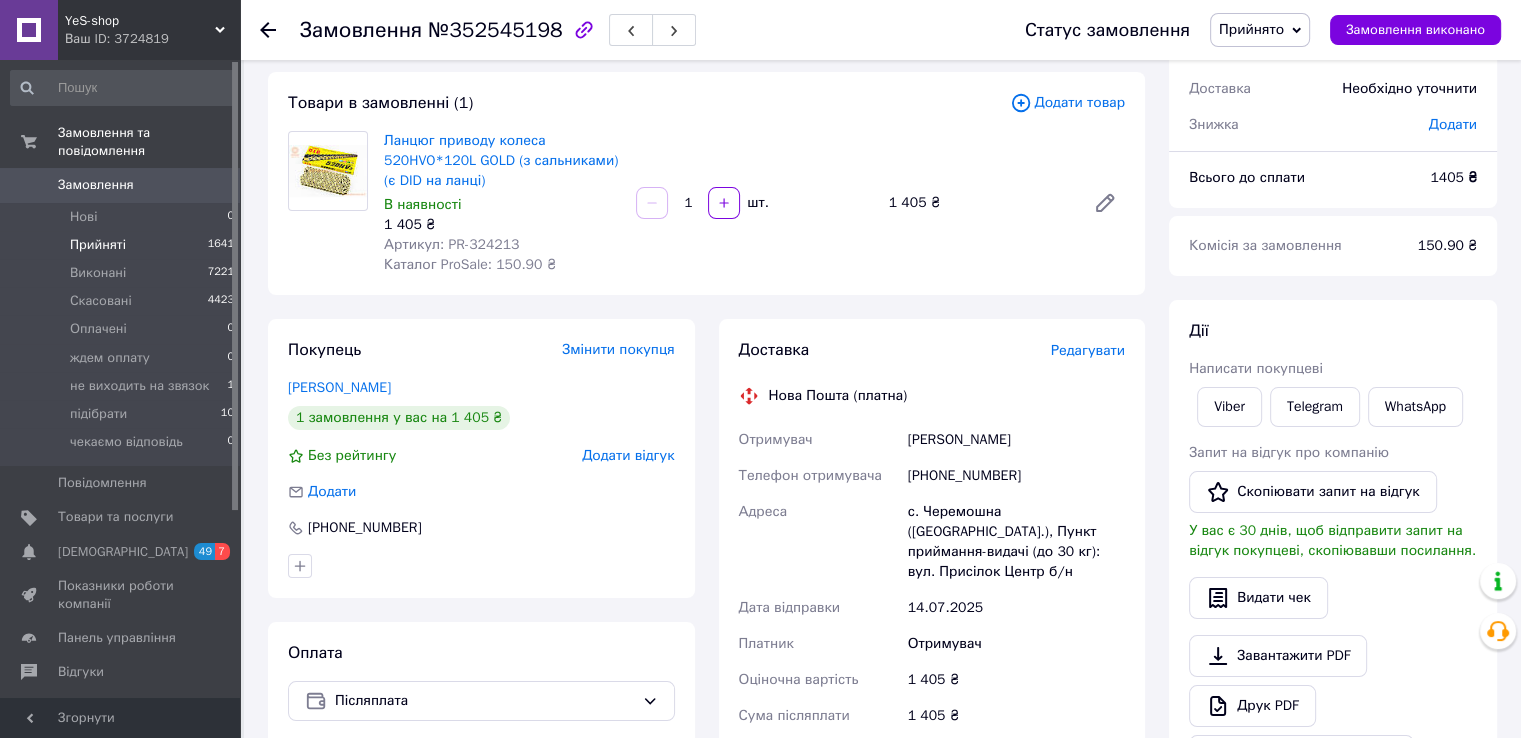 click on "Прийняті" at bounding box center (98, 245) 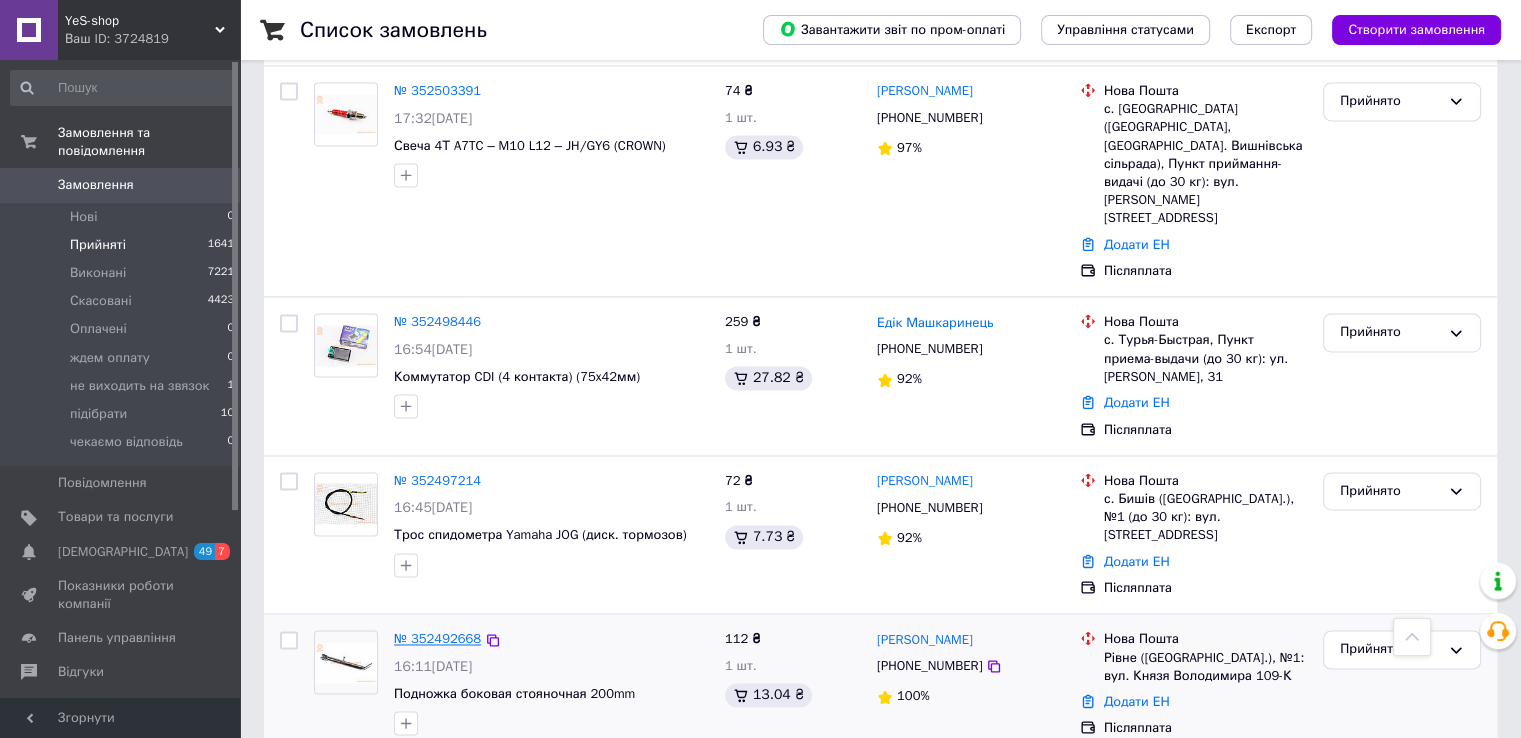 scroll, scrollTop: 2800, scrollLeft: 0, axis: vertical 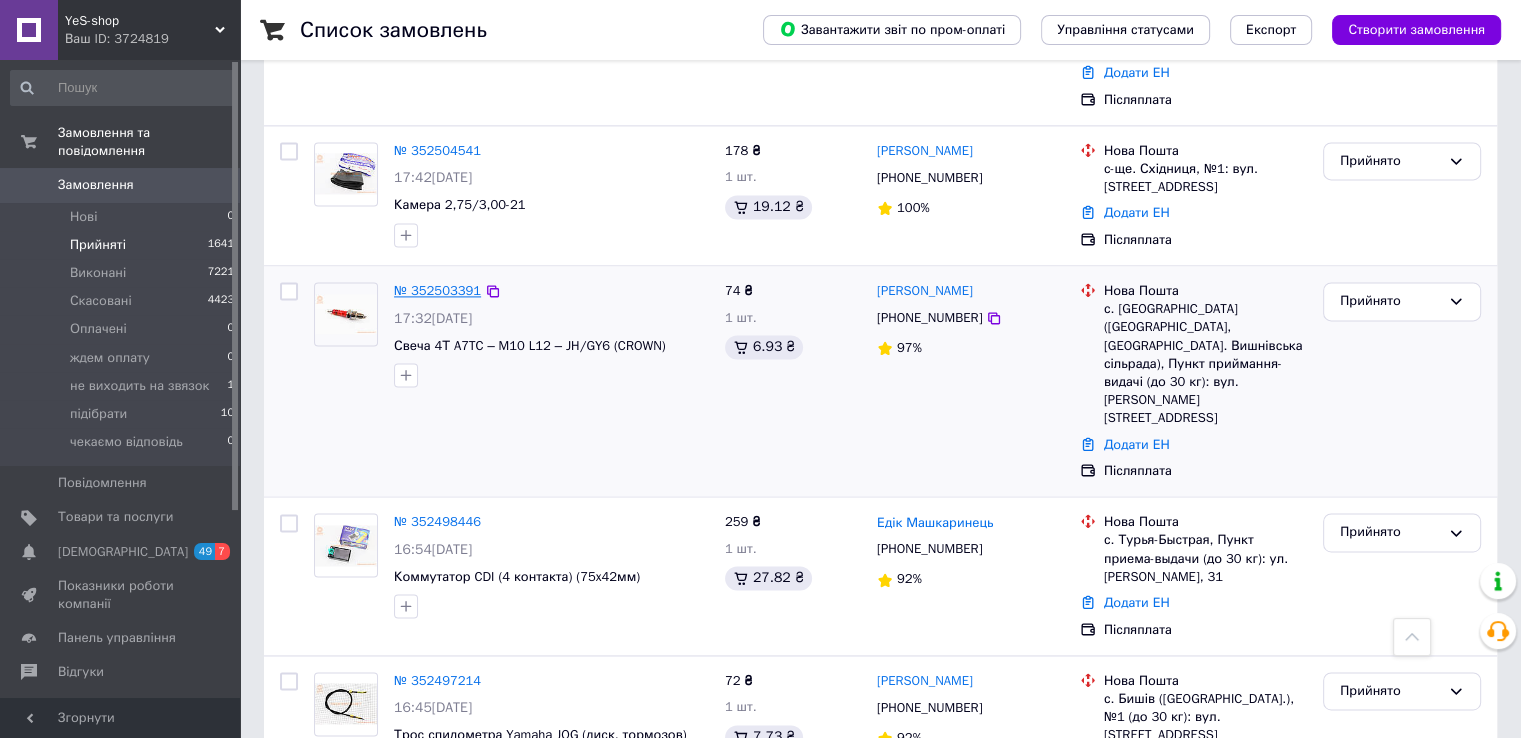 click on "№ 352503391" at bounding box center (437, 290) 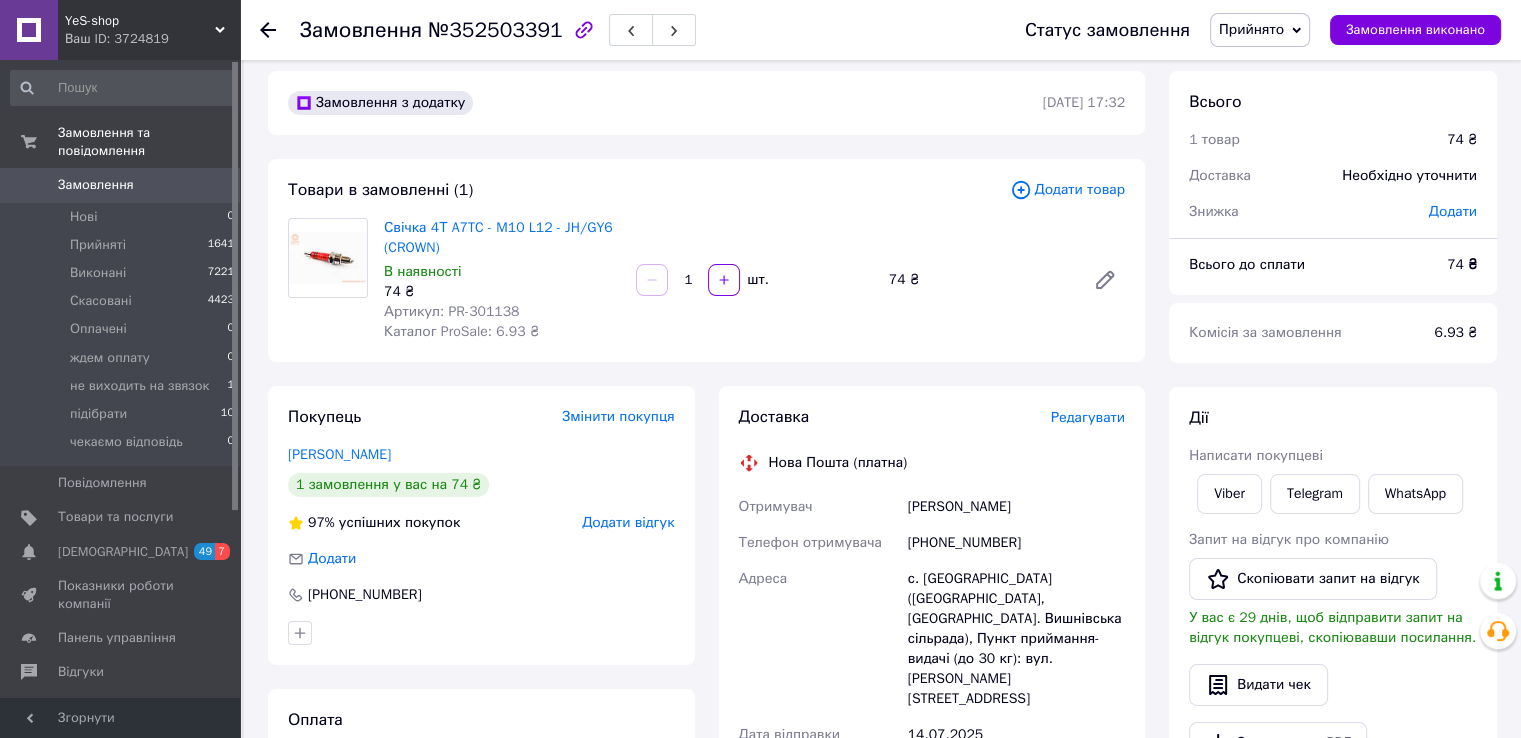 scroll, scrollTop: 0, scrollLeft: 0, axis: both 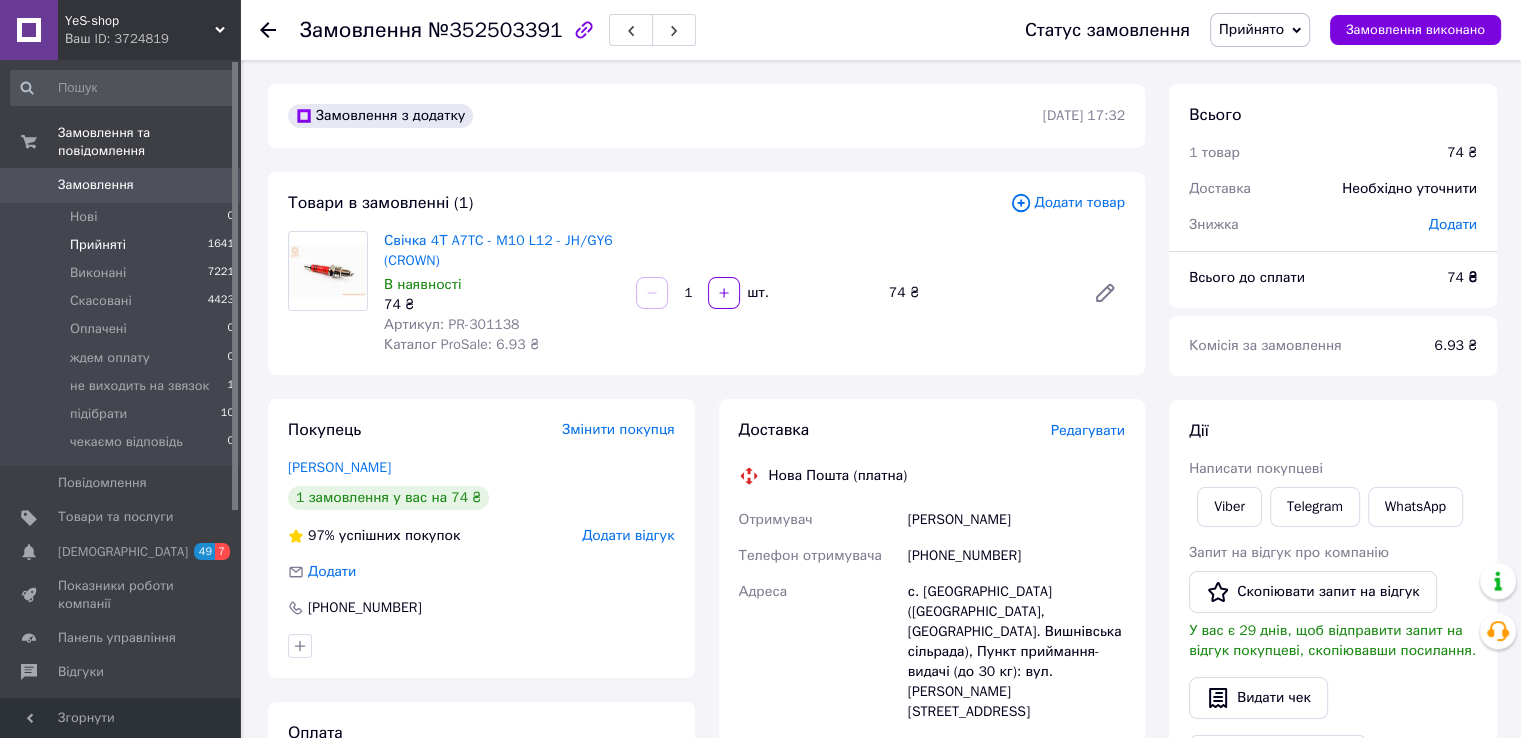 click on "Прийняті" at bounding box center (98, 245) 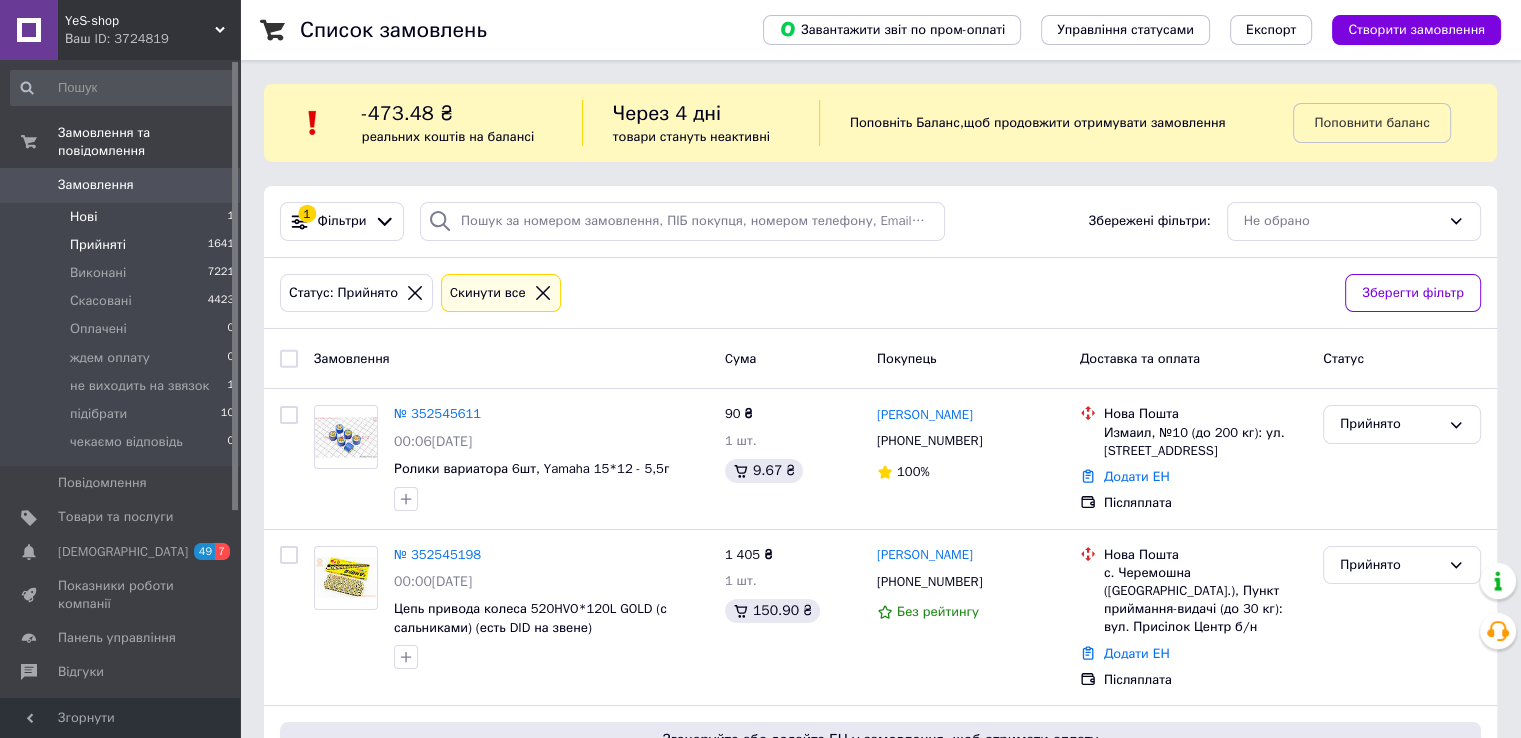 click on "Нові" at bounding box center (83, 217) 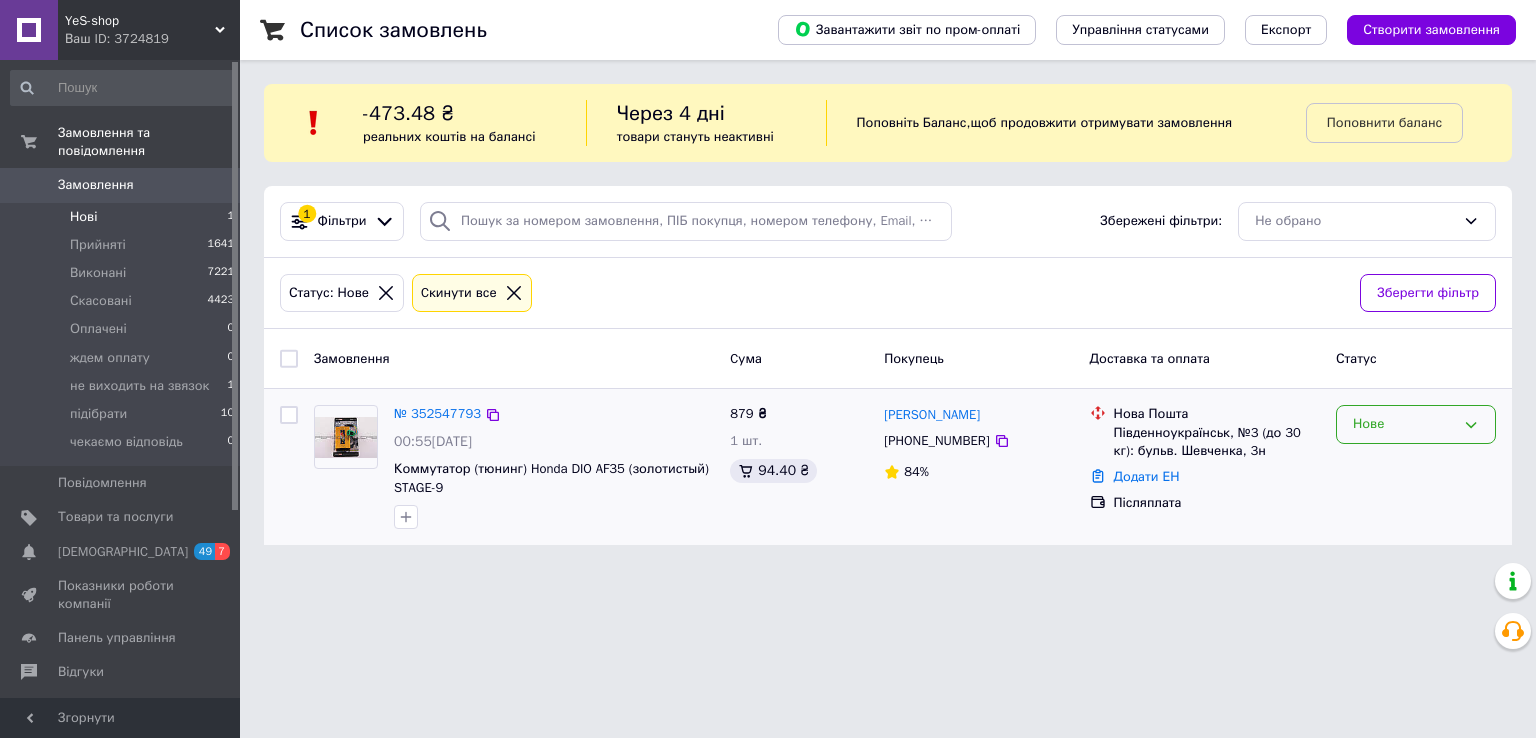 click on "Нове" at bounding box center [1404, 424] 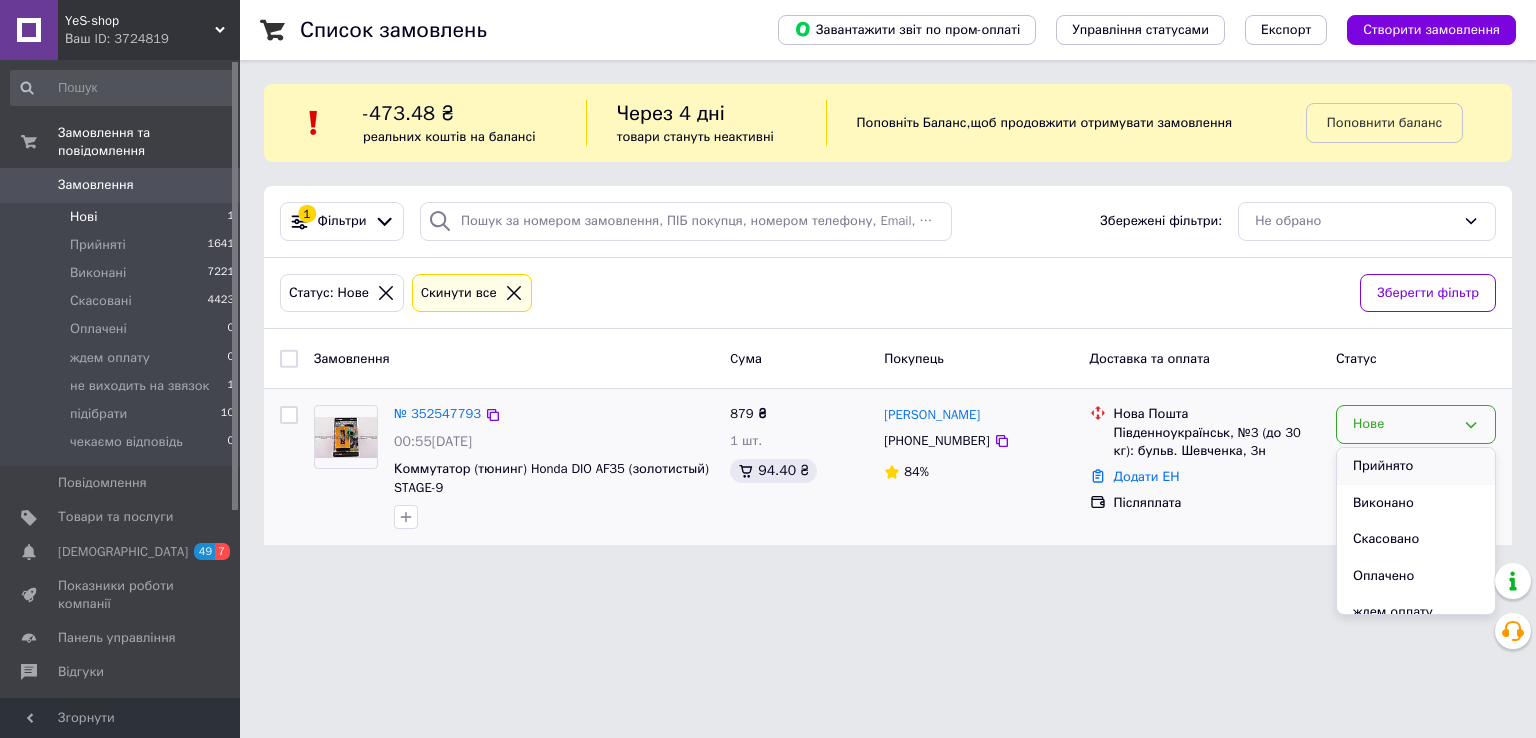 click on "Прийнято" at bounding box center (1416, 466) 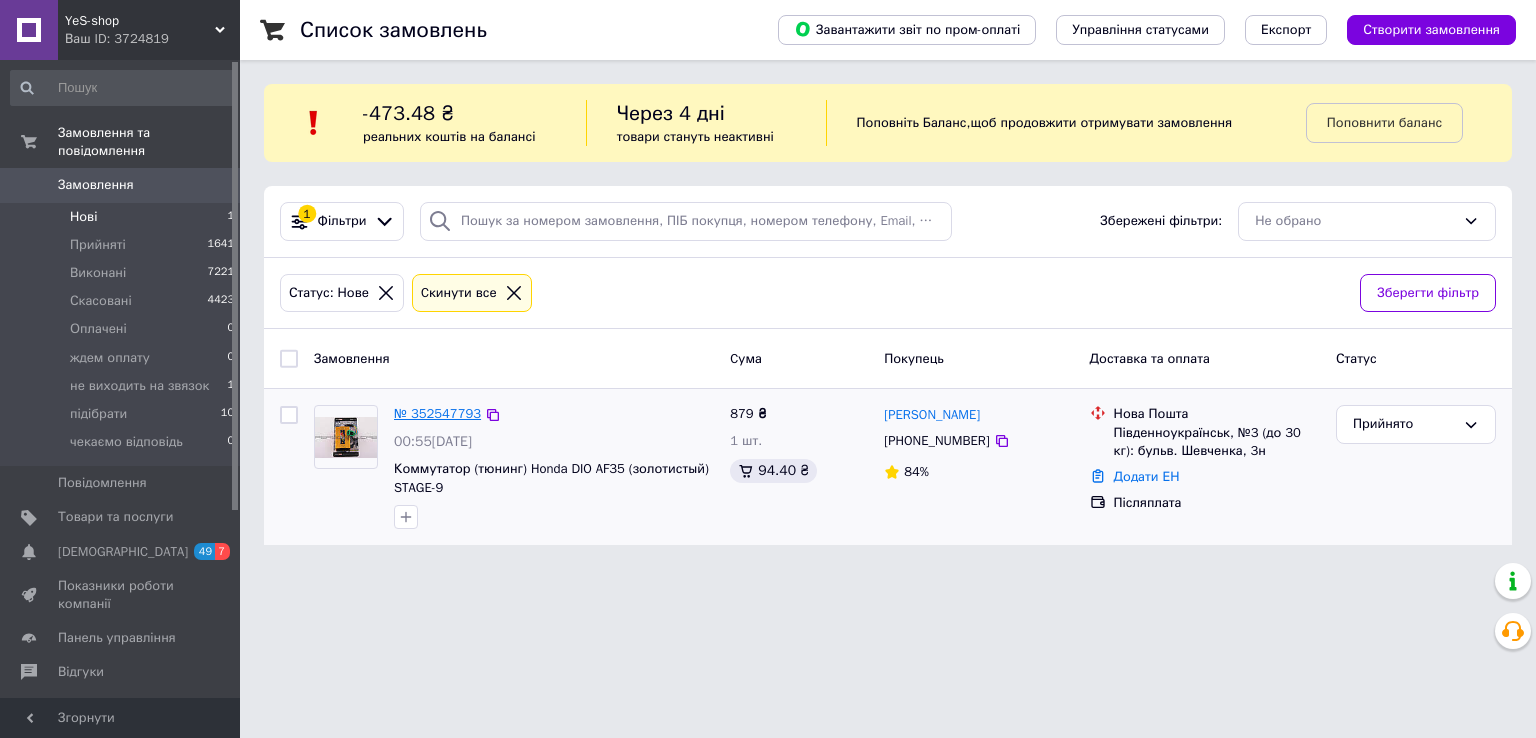click on "№ 352547793" at bounding box center (437, 413) 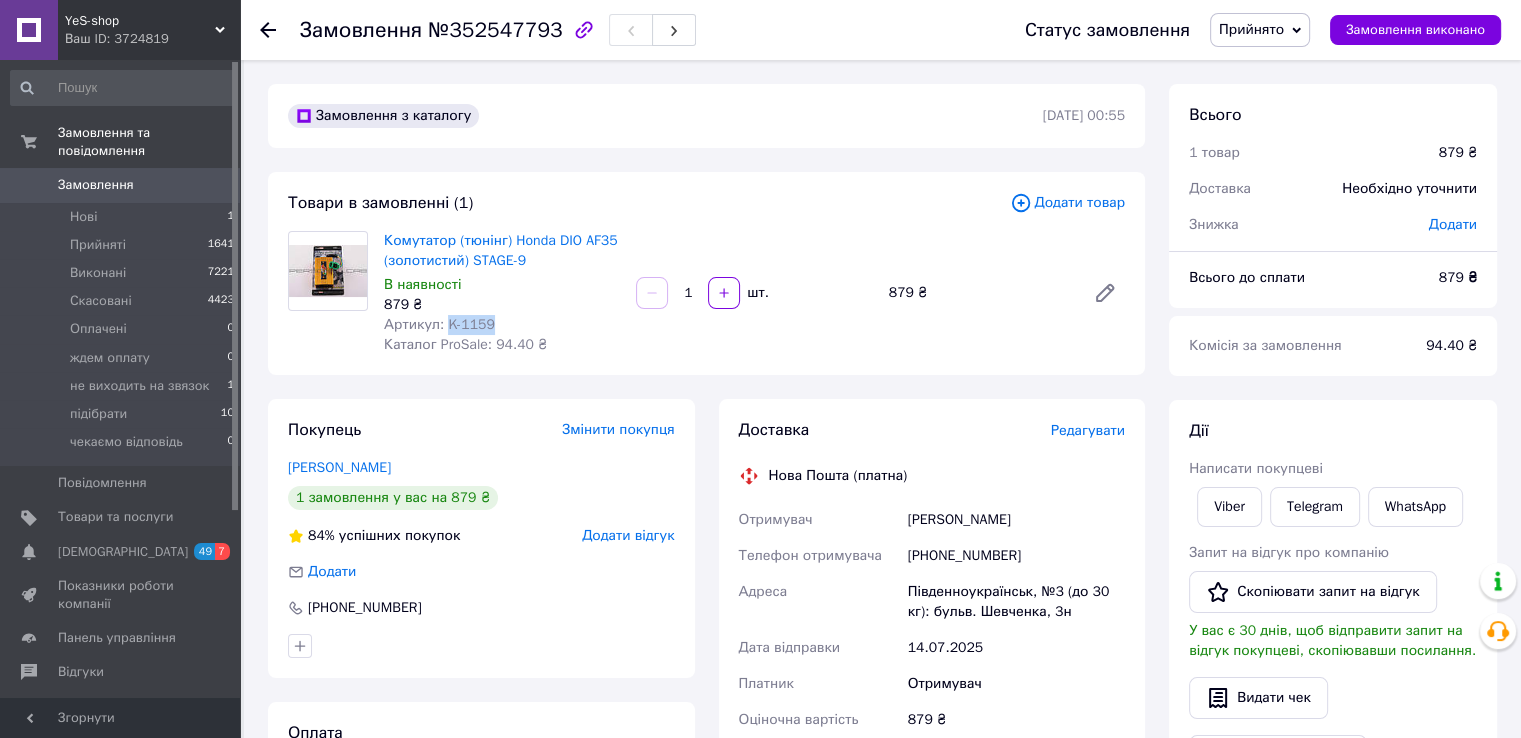 drag, startPoint x: 446, startPoint y: 324, endPoint x: 506, endPoint y: 320, distance: 60.133186 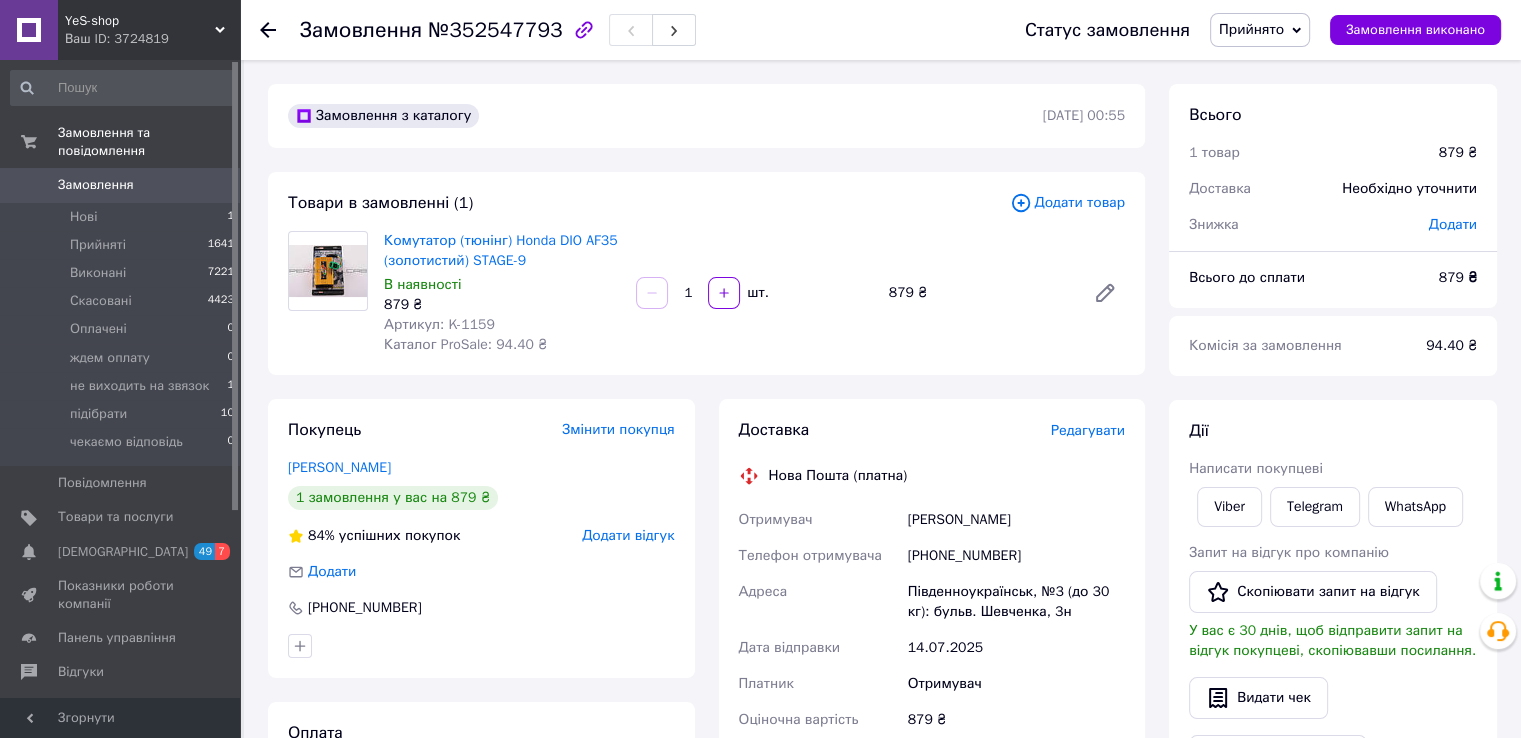 click on "Замовлення з каталогу 14.07.2025 | 00:55" at bounding box center (706, 116) 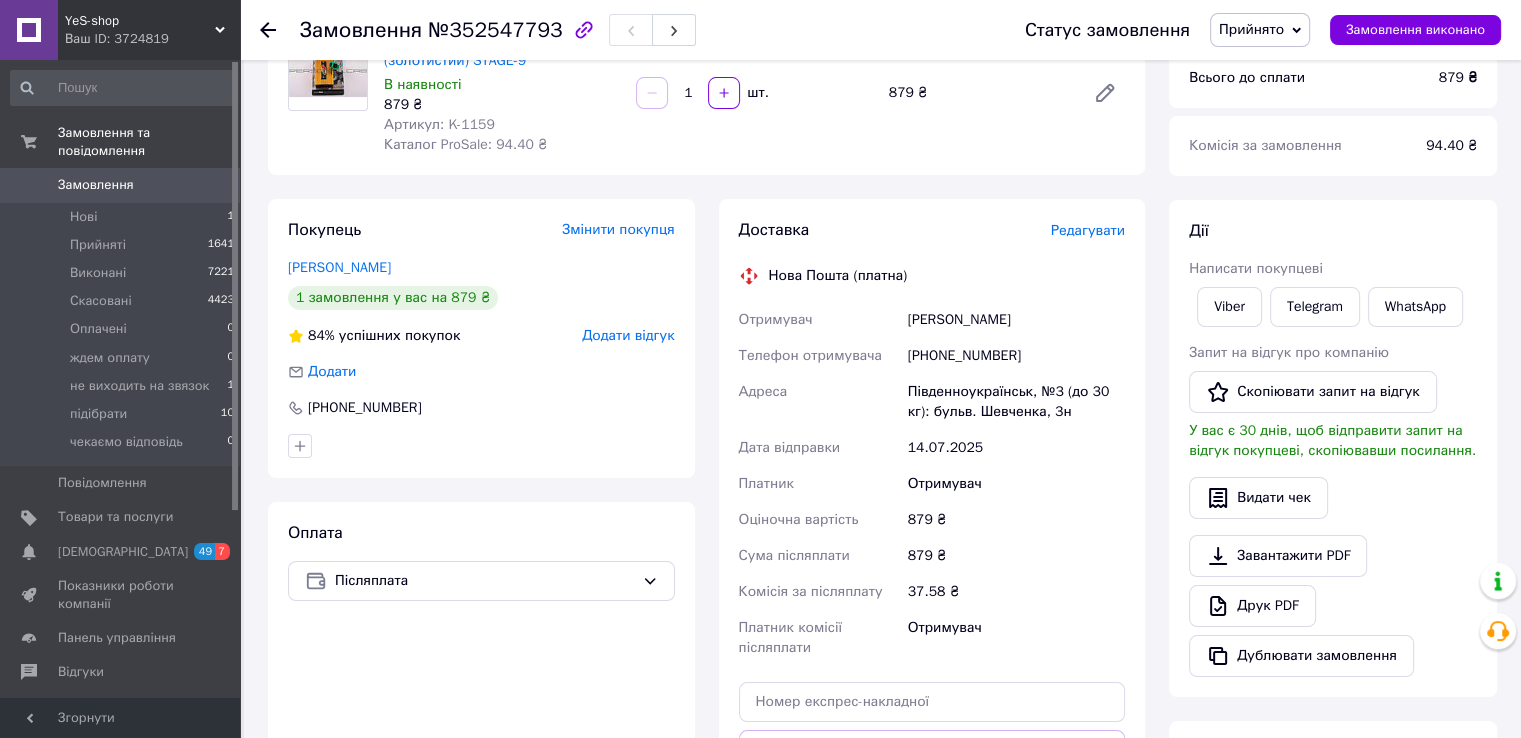 scroll, scrollTop: 0, scrollLeft: 0, axis: both 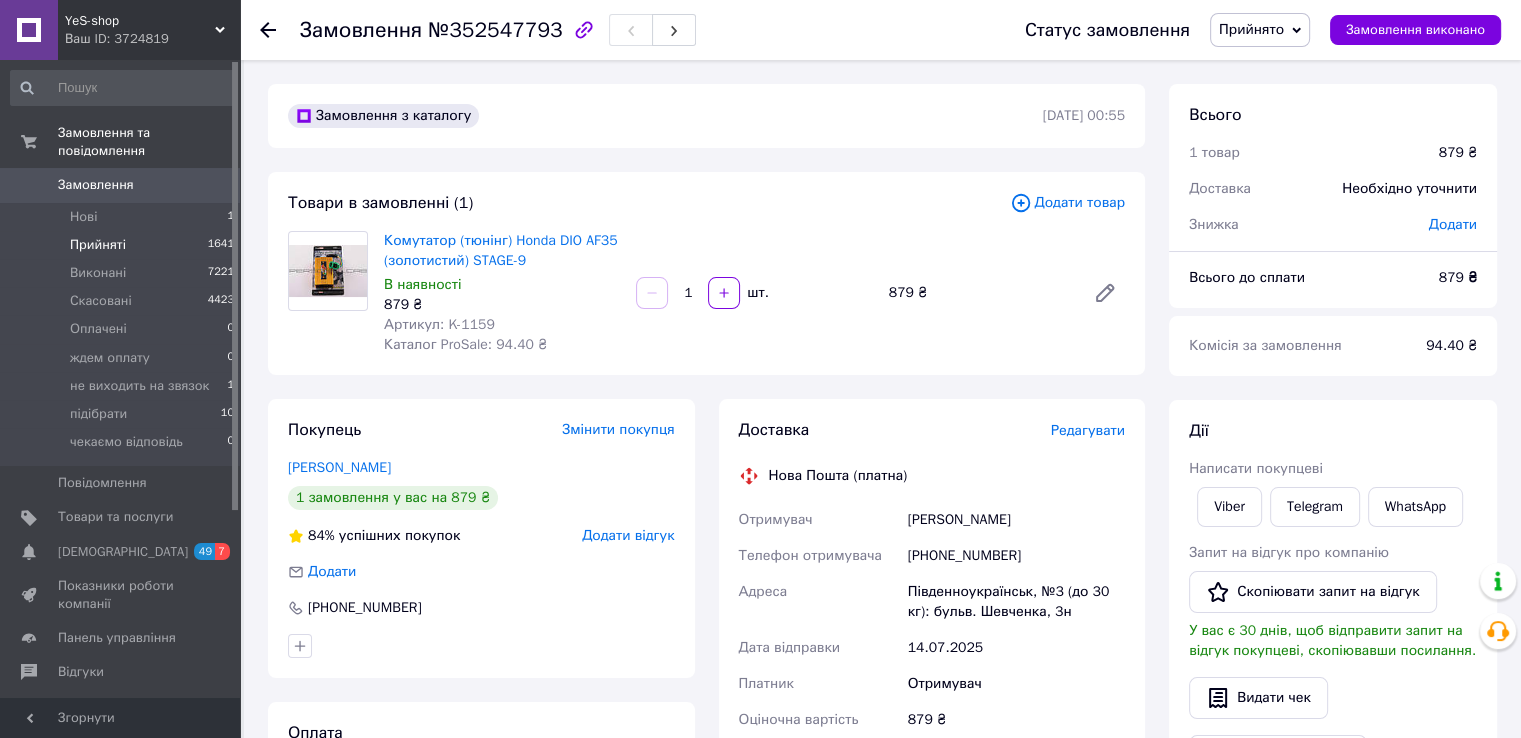 click on "Прийняті" at bounding box center [98, 245] 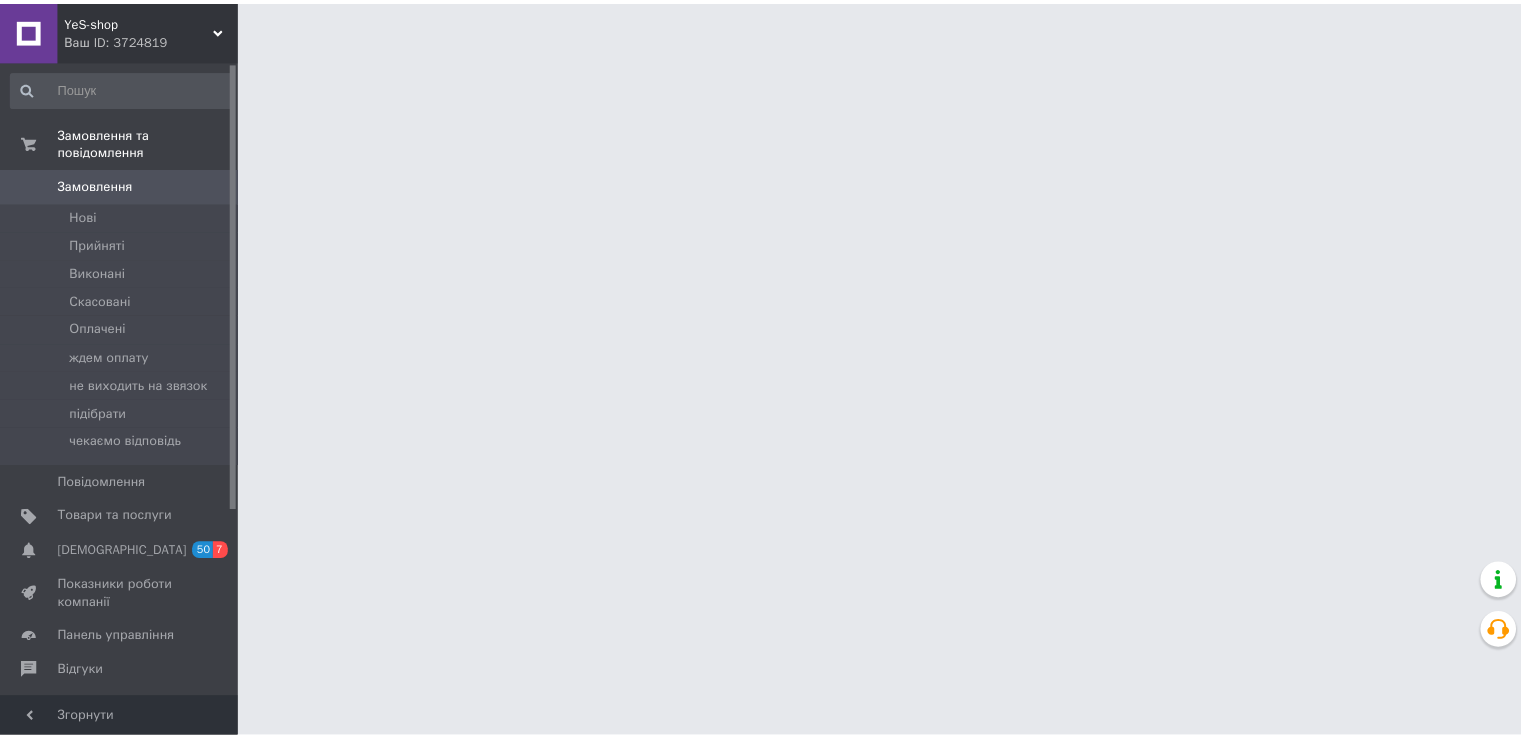 scroll, scrollTop: 0, scrollLeft: 0, axis: both 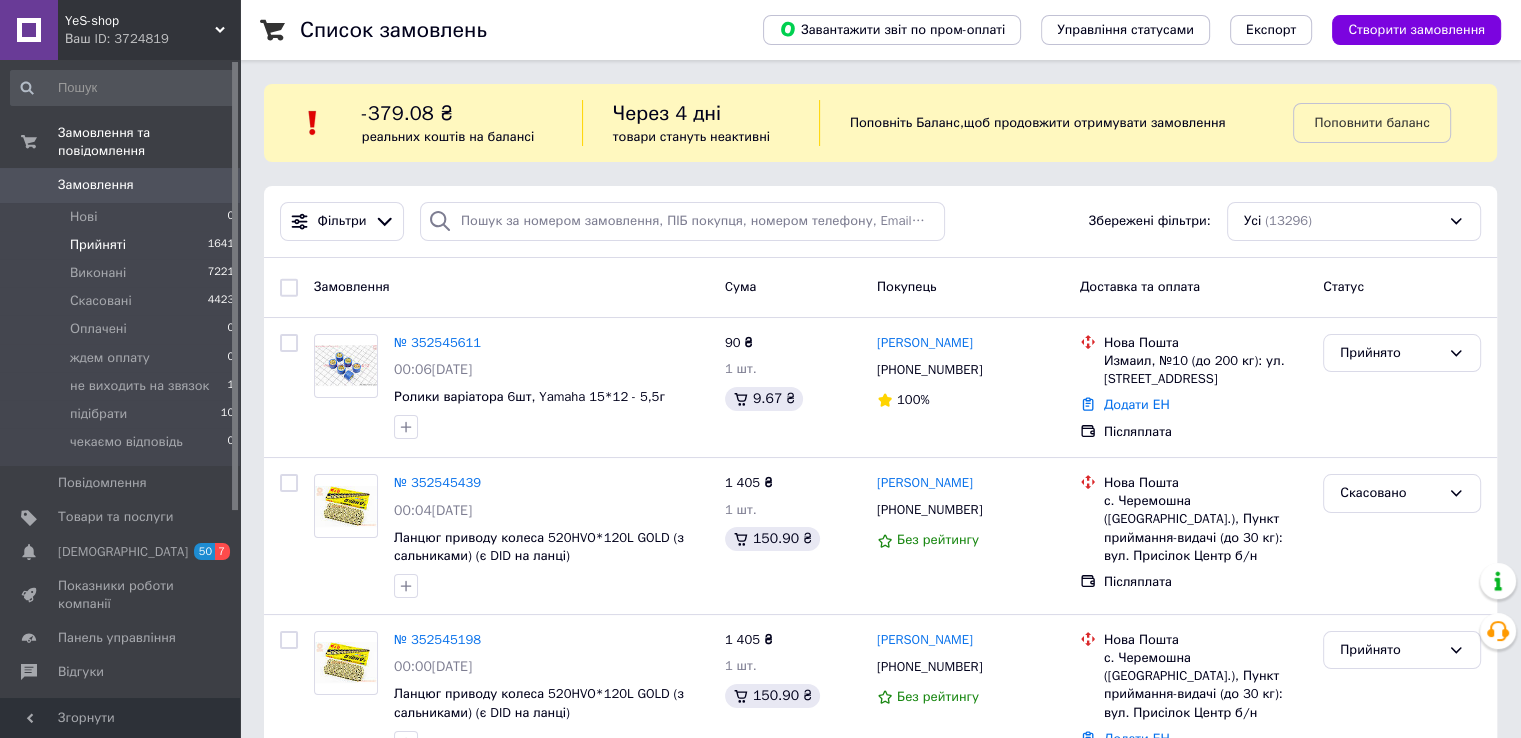 click on "Прийняті" at bounding box center (98, 245) 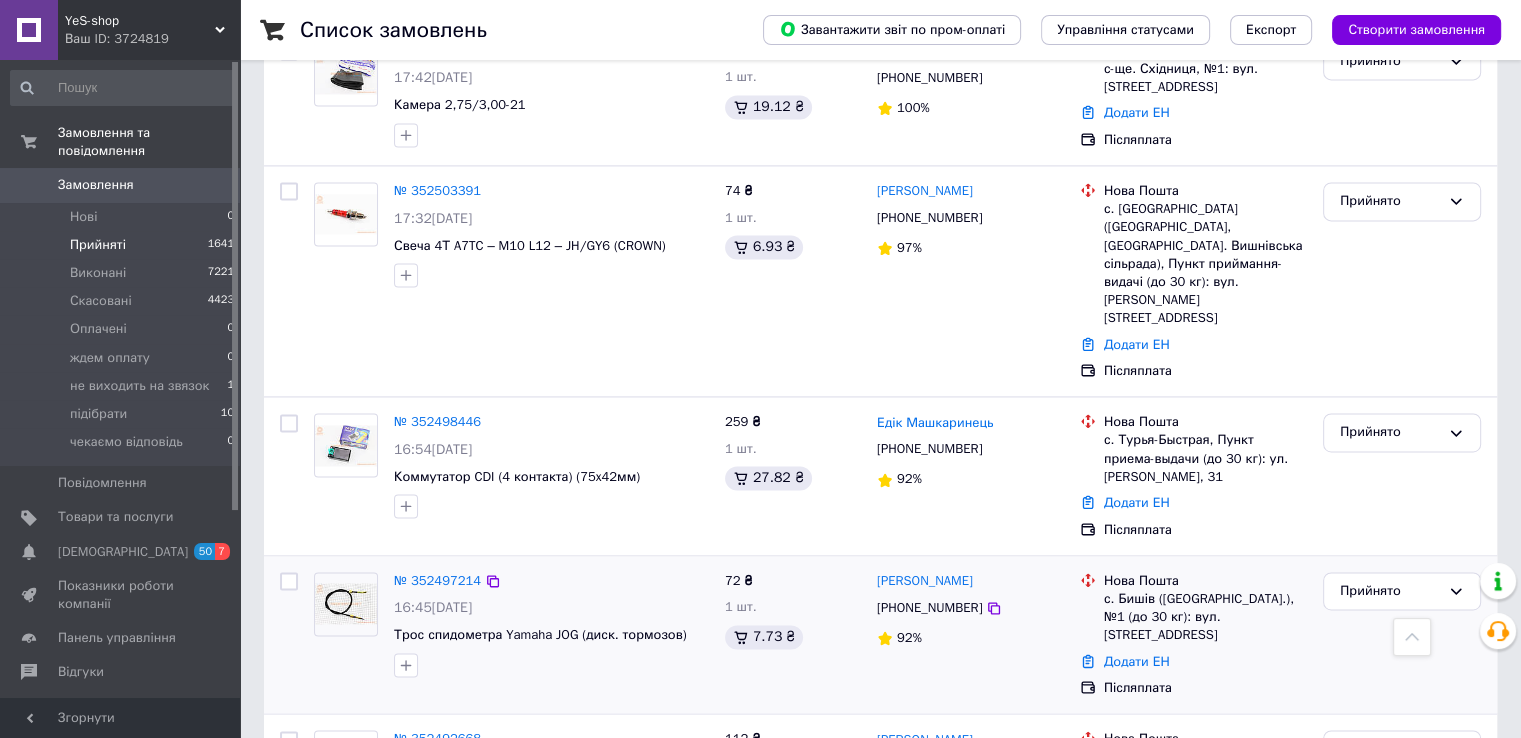 scroll, scrollTop: 3137, scrollLeft: 0, axis: vertical 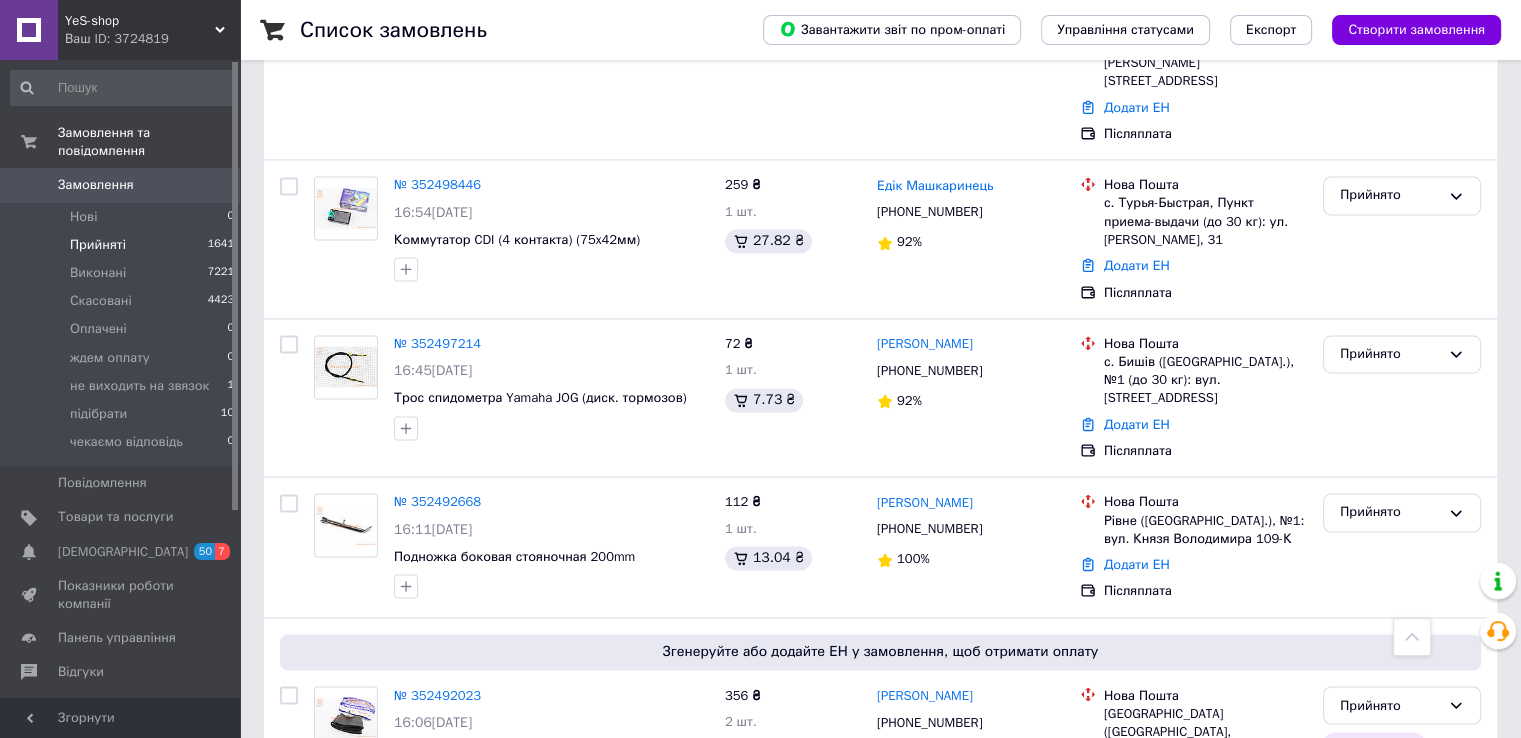 click on "2" at bounding box center (327, 909) 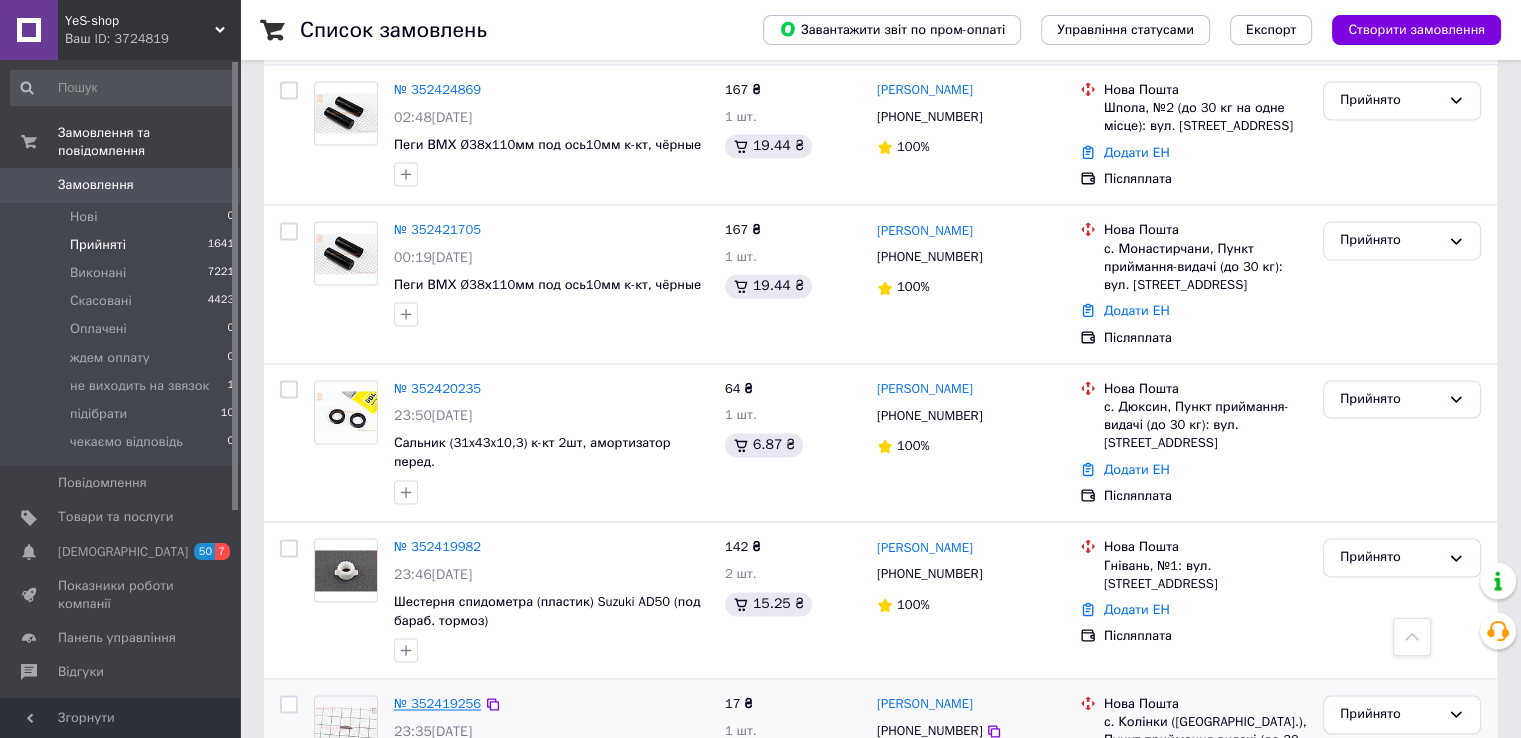 scroll, scrollTop: 3080, scrollLeft: 0, axis: vertical 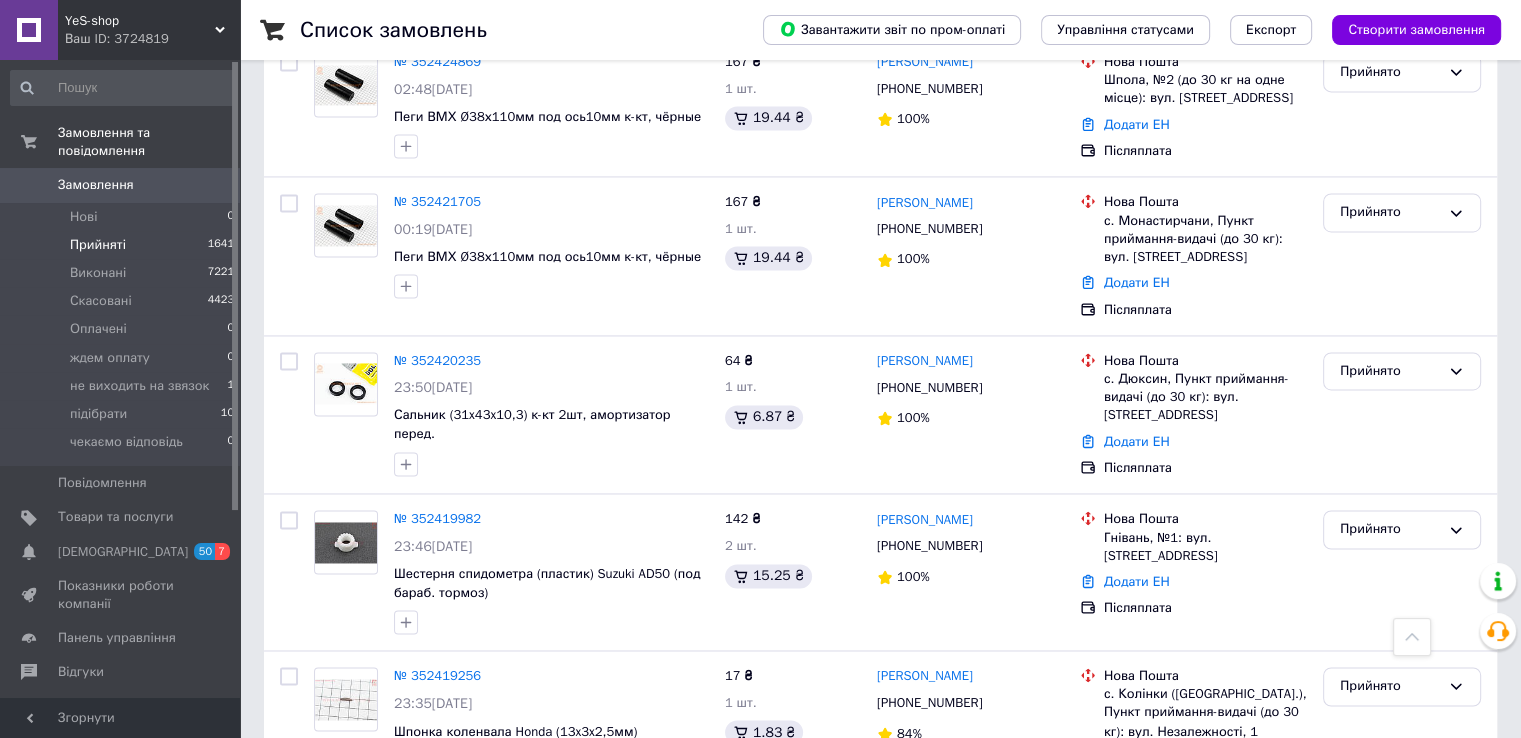 click on "1" at bounding box center (404, 854) 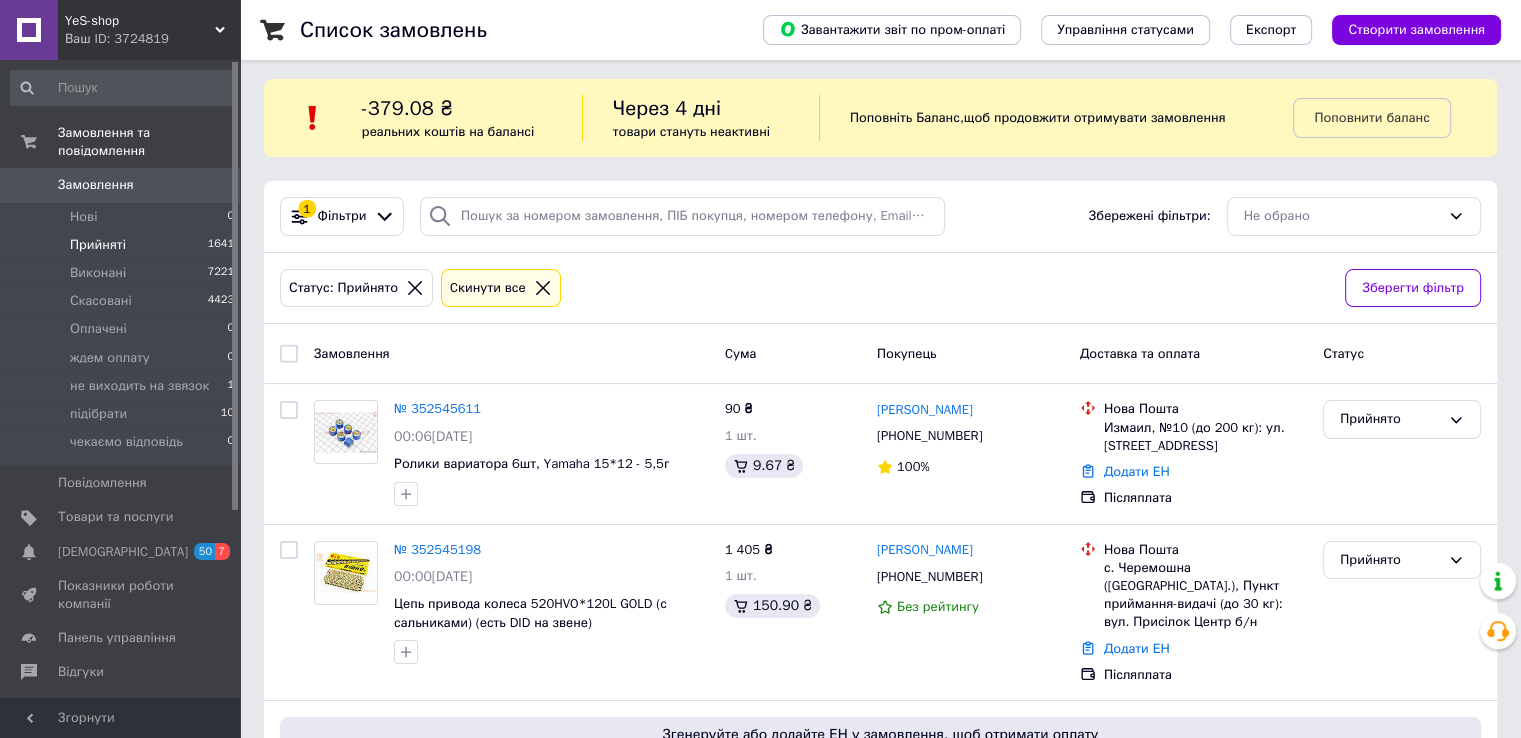 scroll, scrollTop: 0, scrollLeft: 0, axis: both 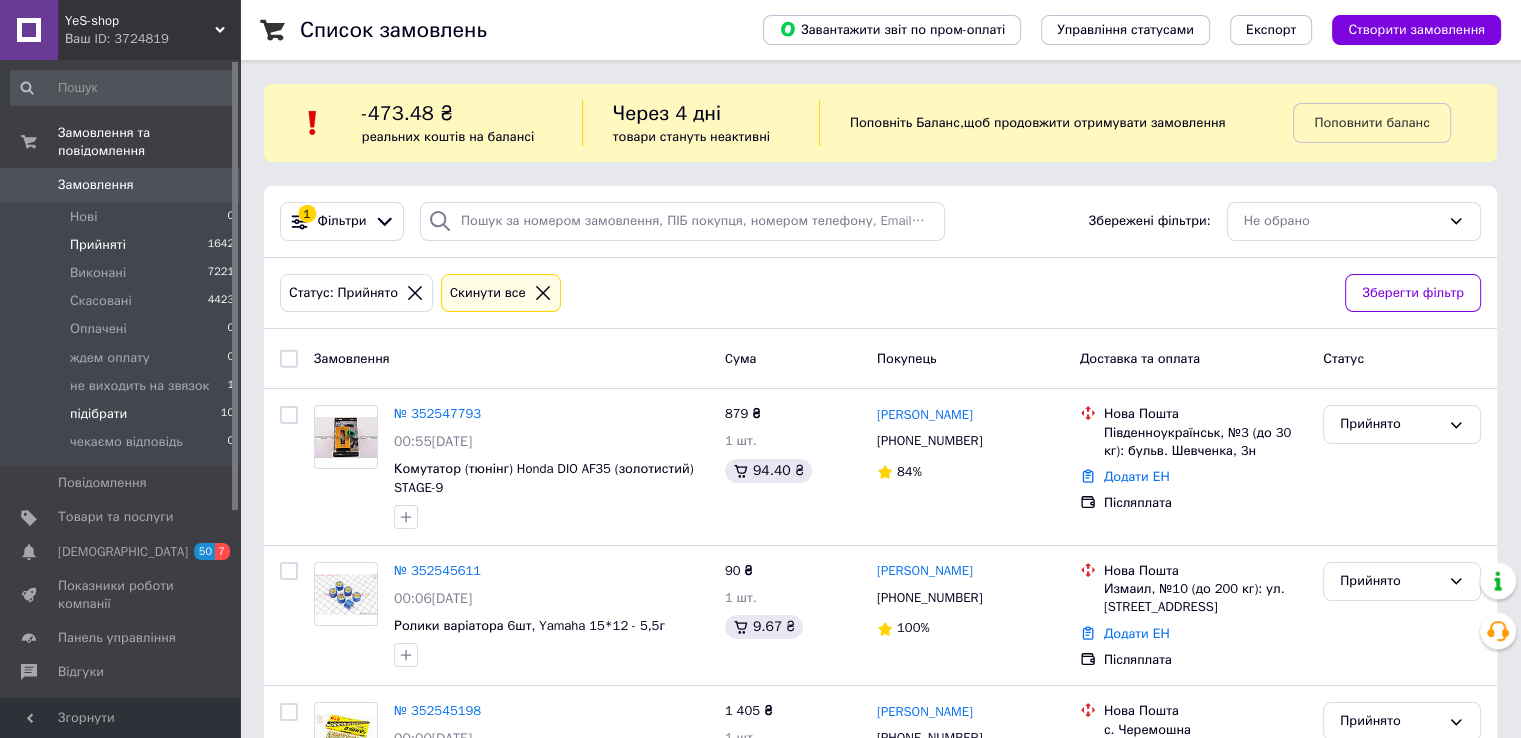 click on "підібрати" at bounding box center (98, 414) 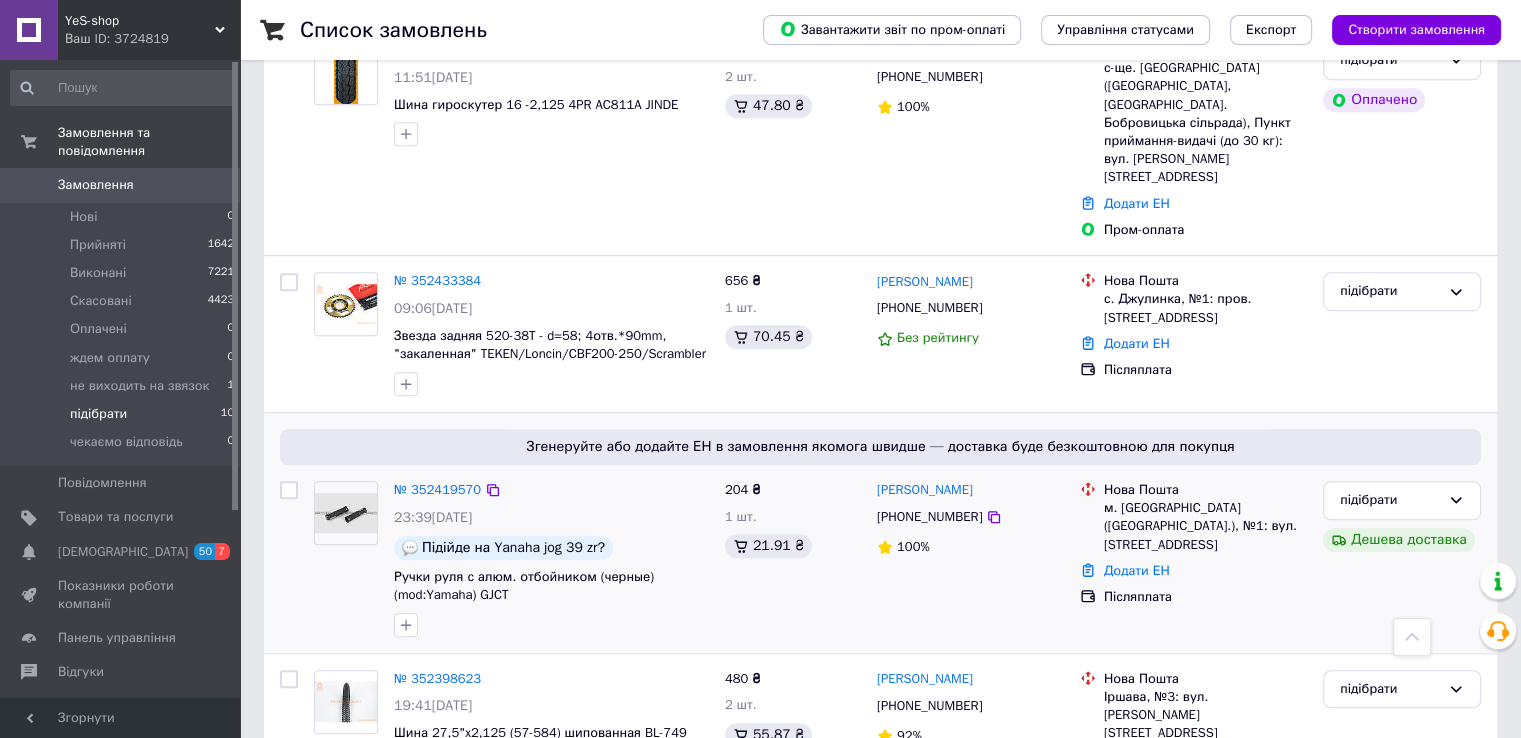 scroll, scrollTop: 1513, scrollLeft: 0, axis: vertical 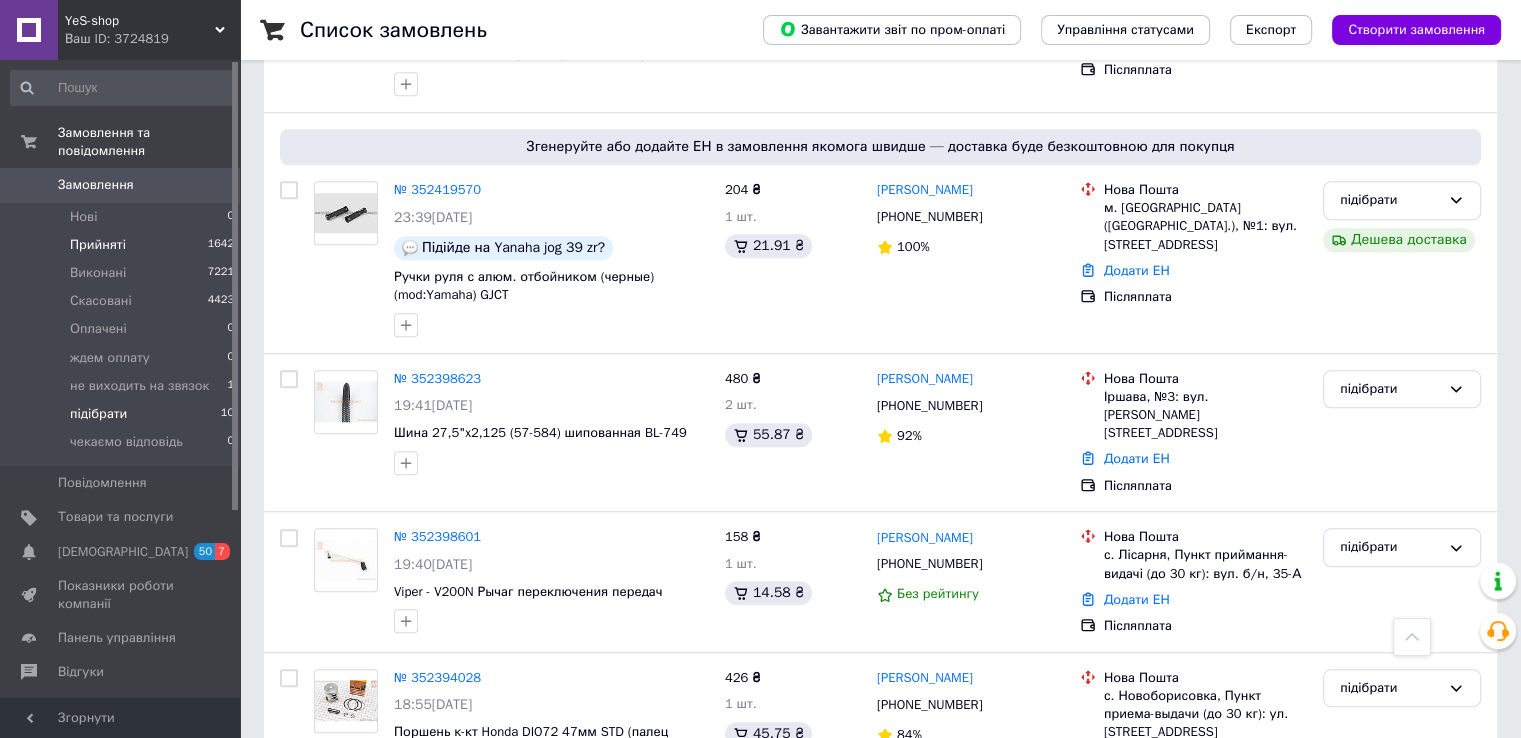 click on "Прийняті" at bounding box center (98, 245) 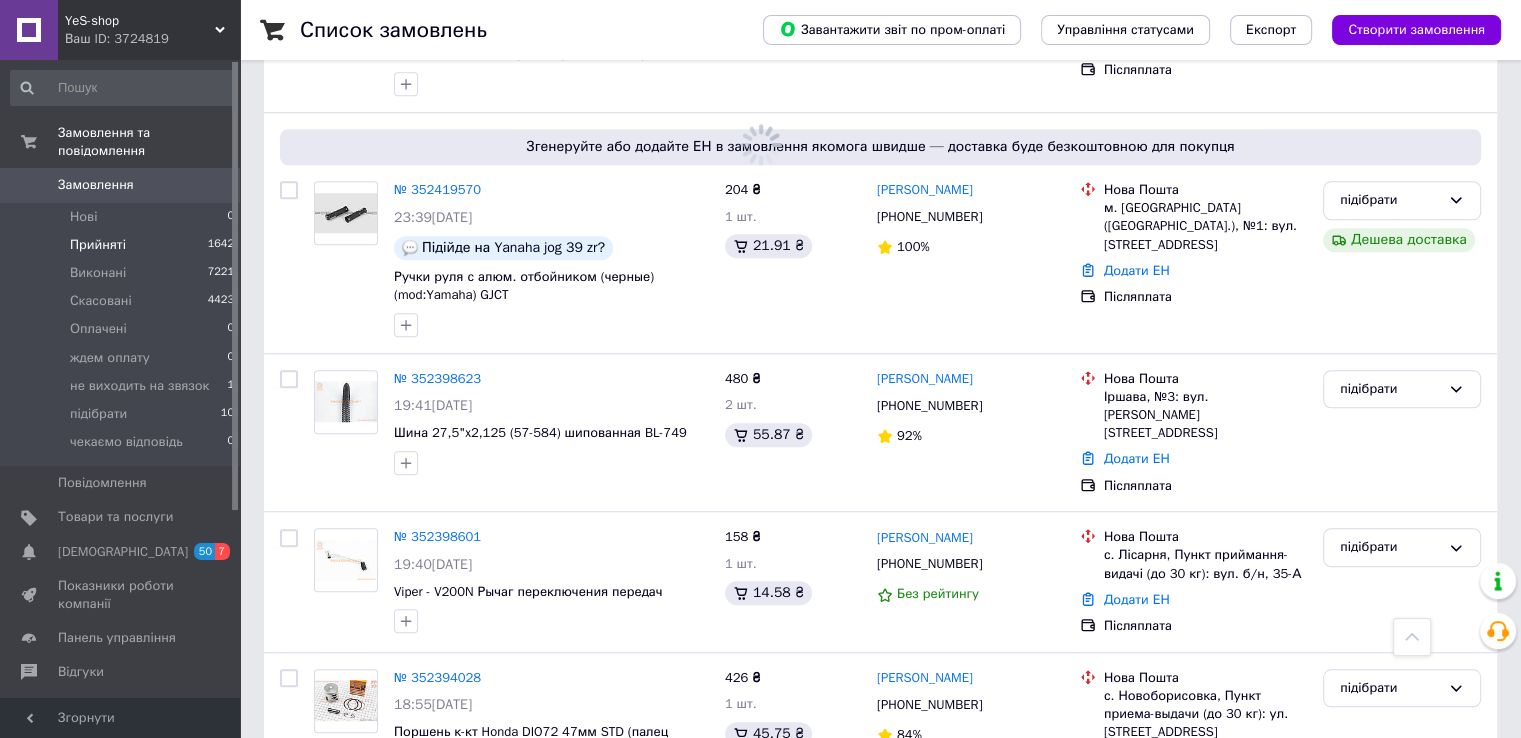 scroll, scrollTop: 0, scrollLeft: 0, axis: both 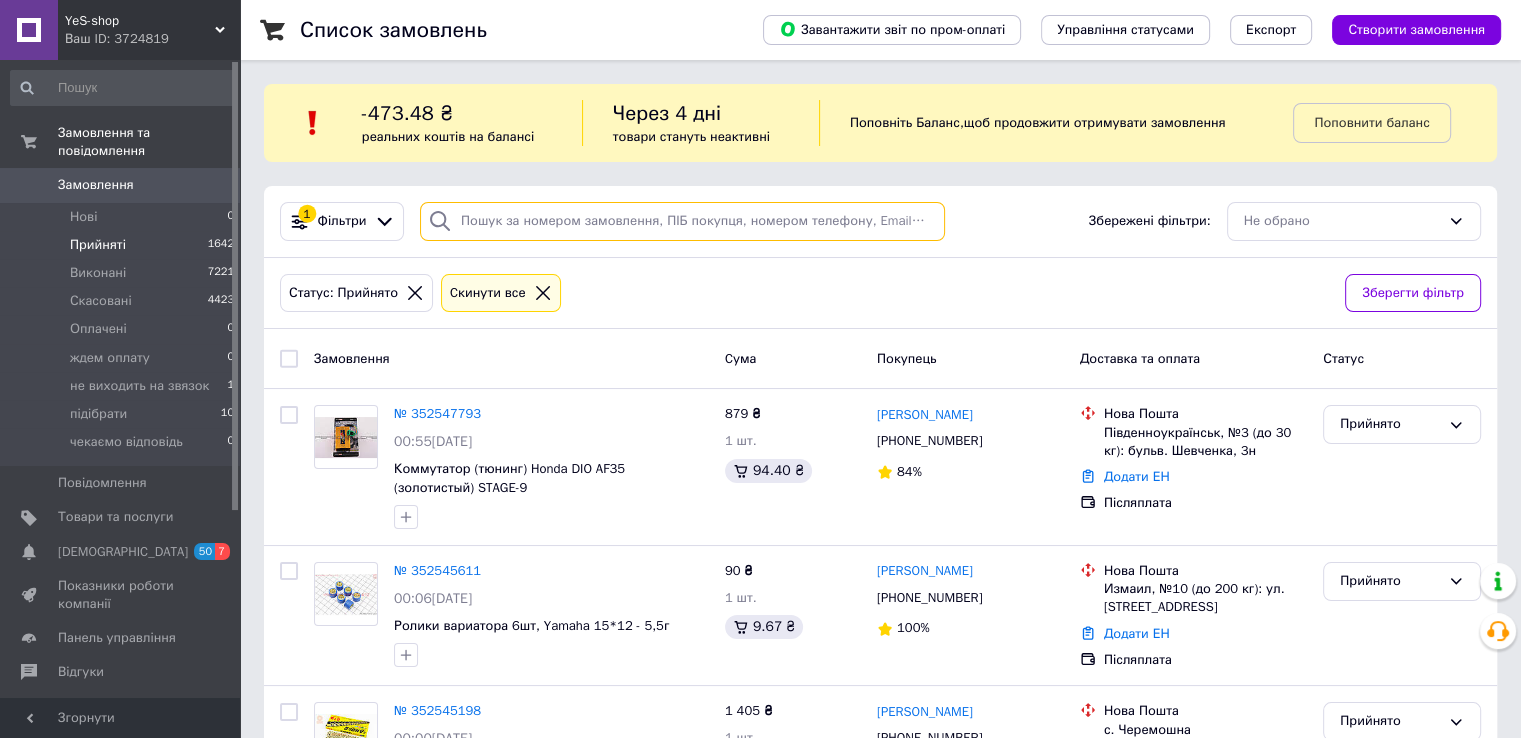 click at bounding box center (682, 221) 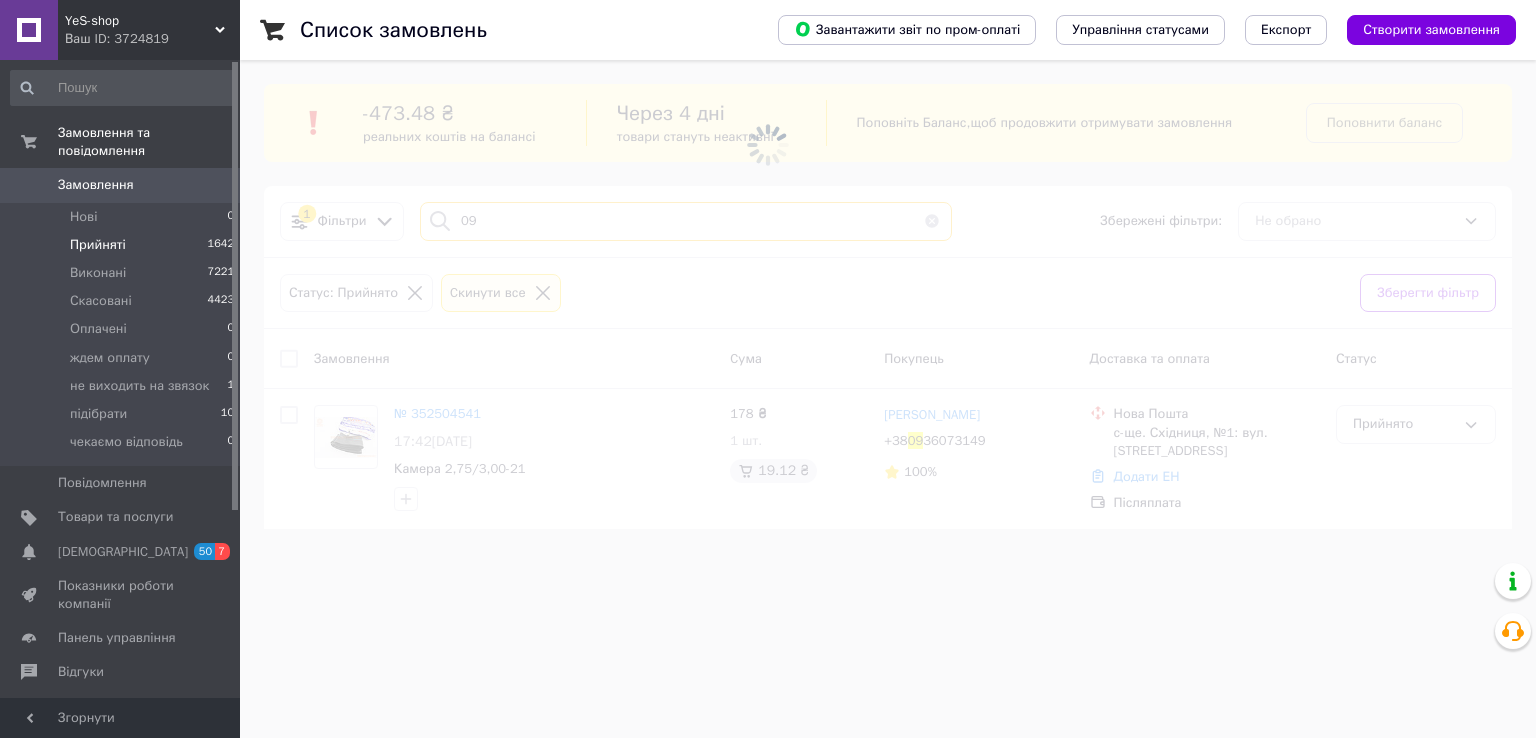 type on "0" 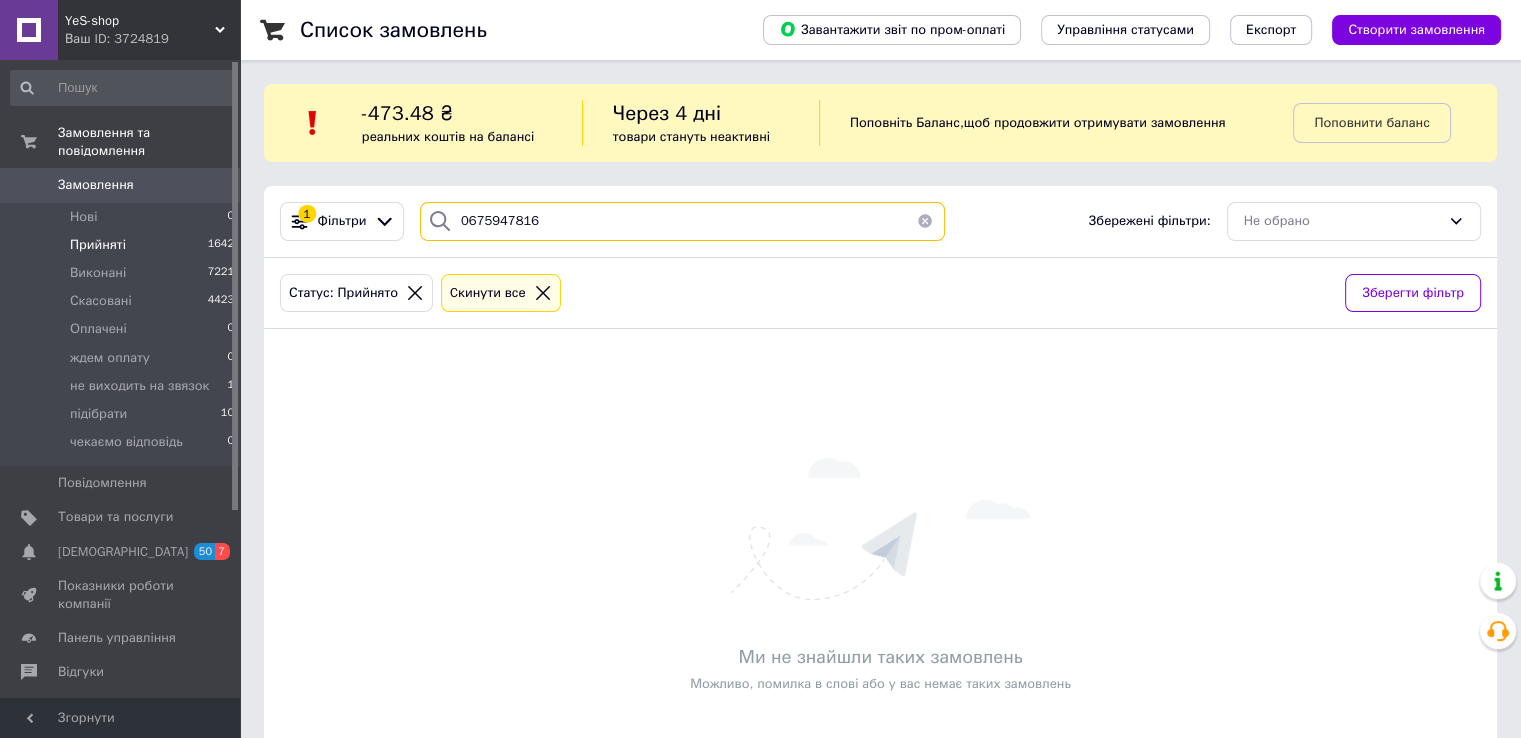 click on "0675947816" at bounding box center (682, 221) 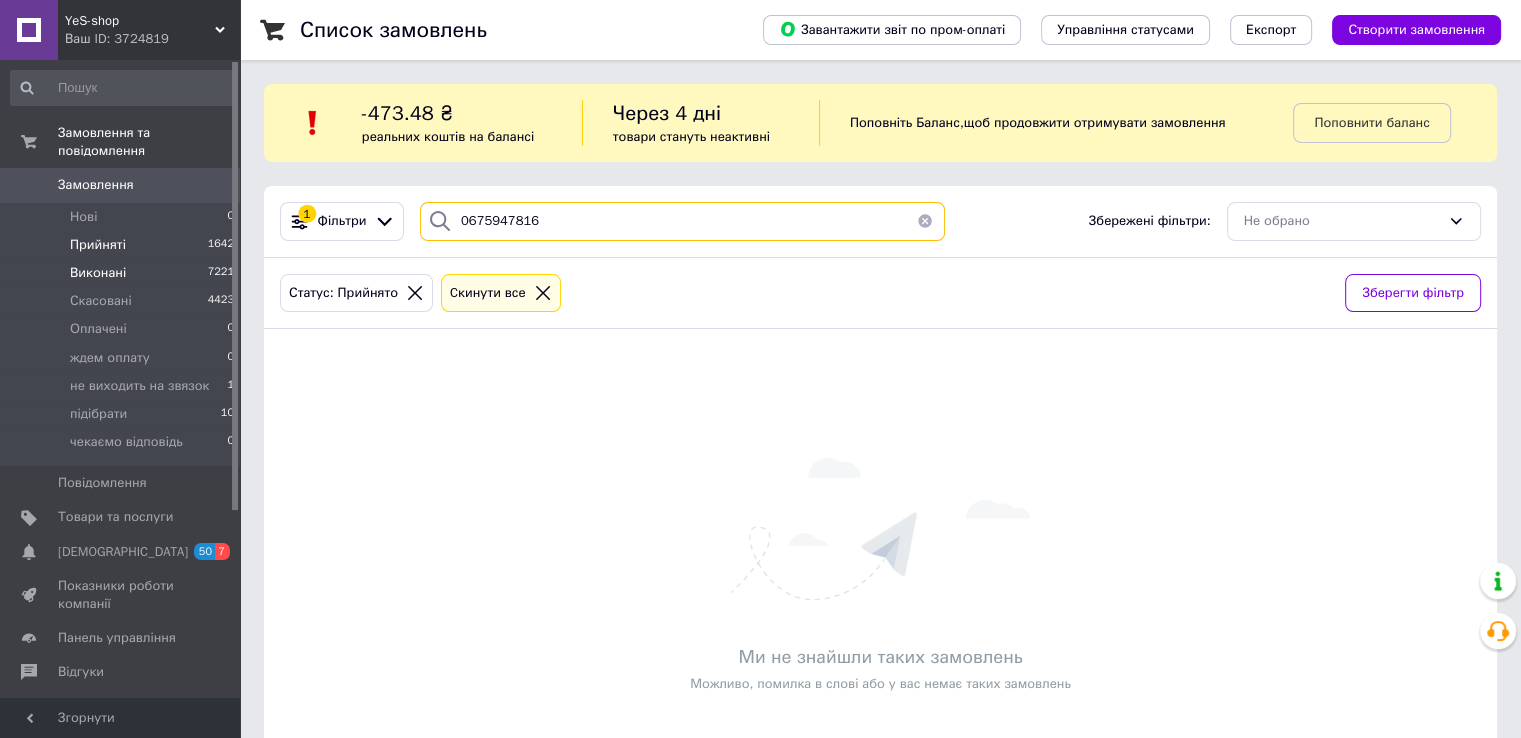 type on "0675947816" 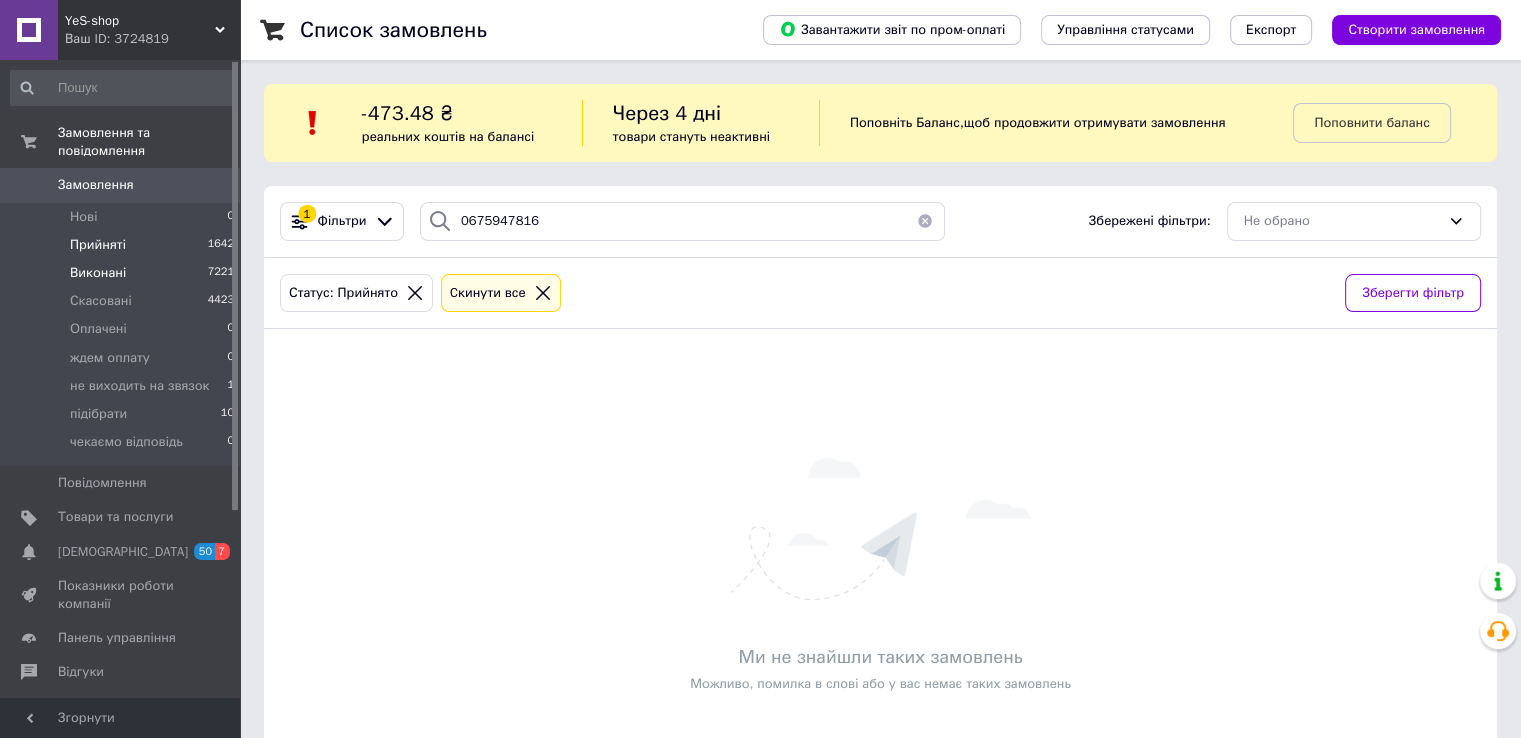 click on "Виконані" at bounding box center (98, 273) 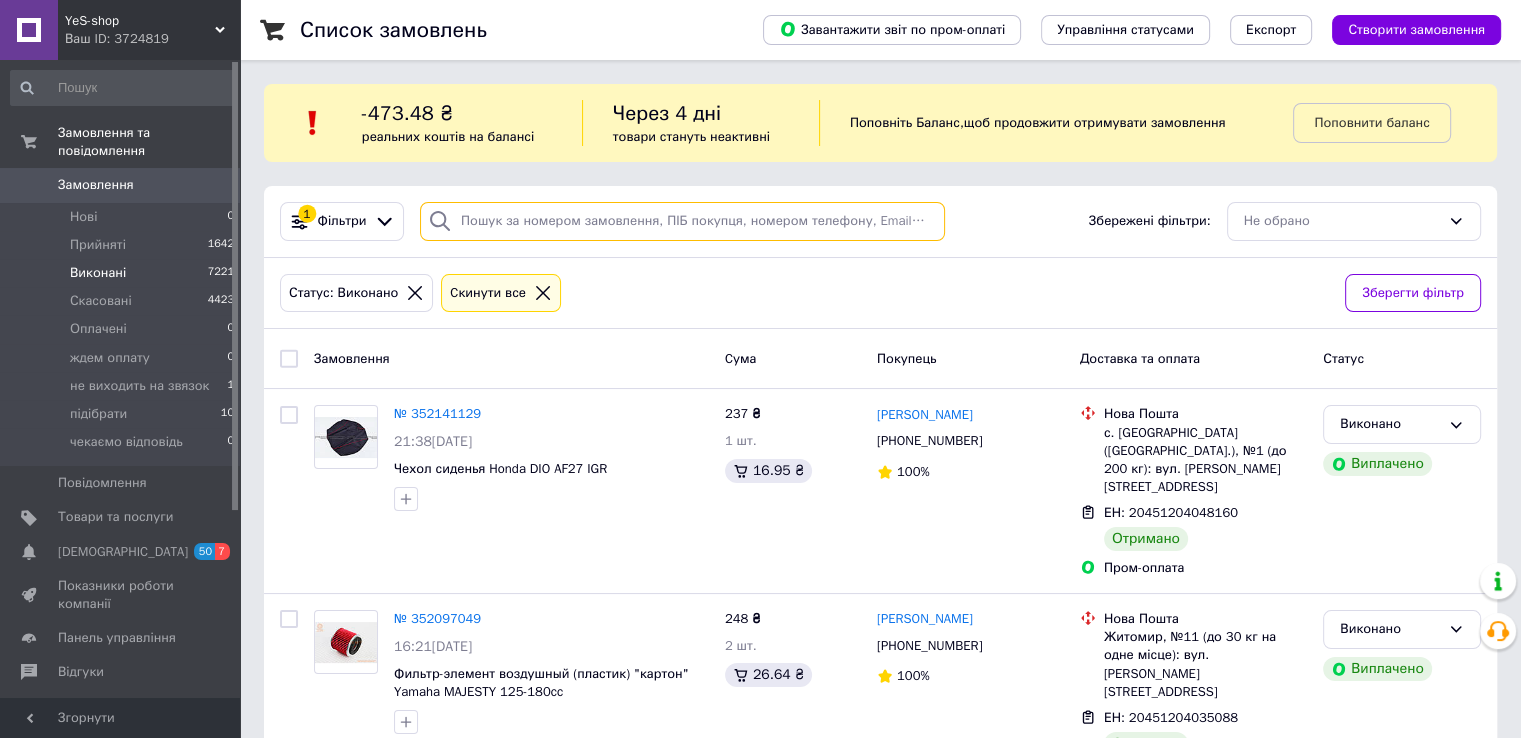 paste on "0675947816" 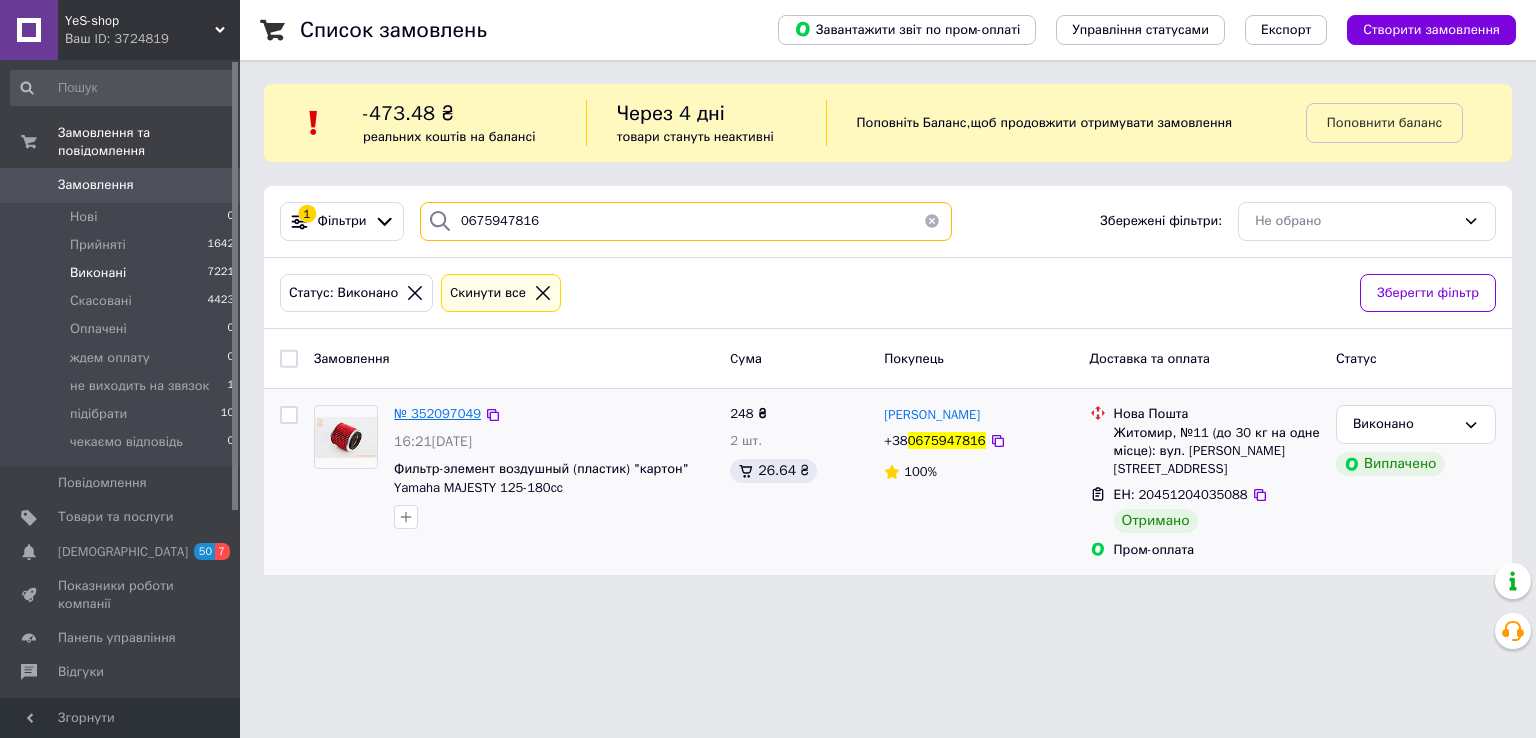 type on "0675947816" 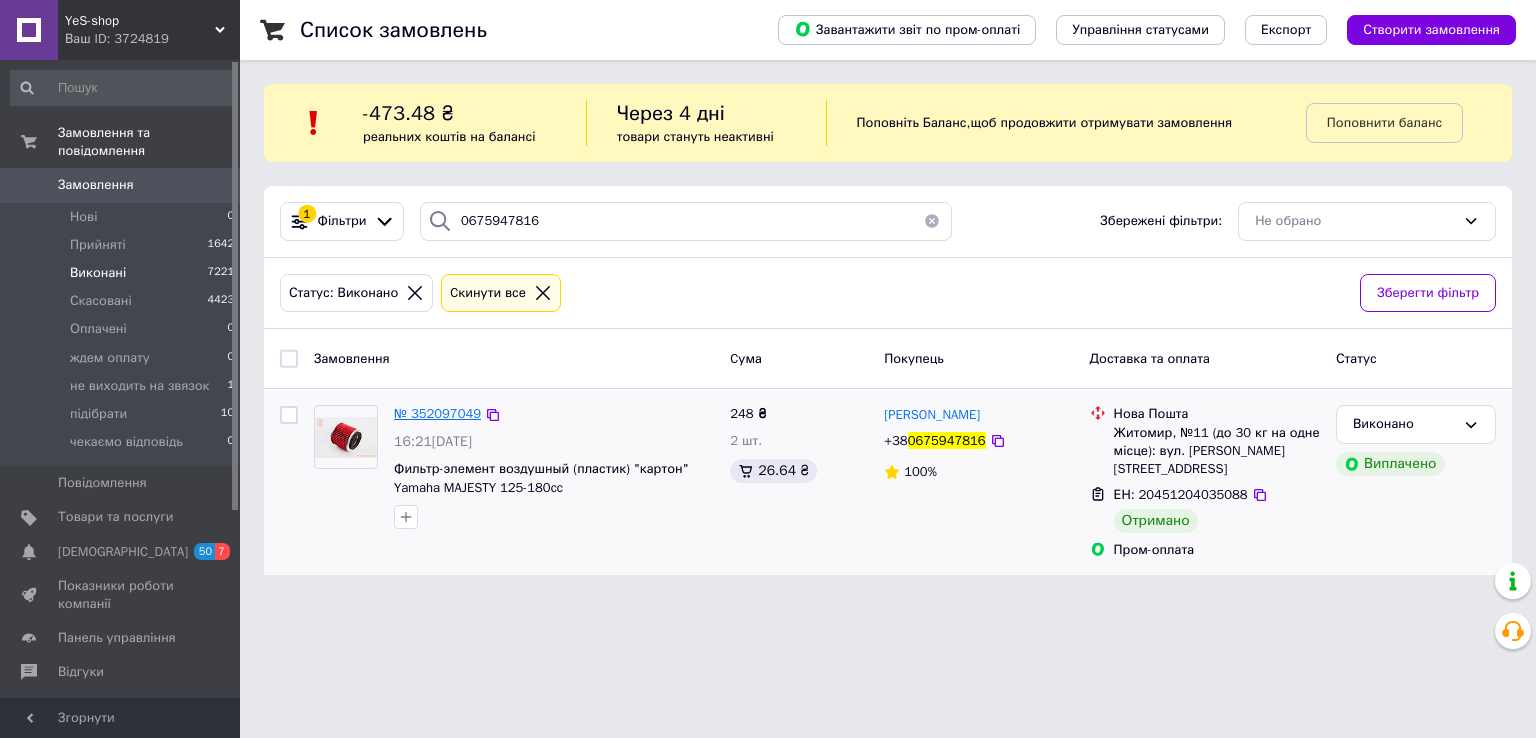 click on "№ 352097049" at bounding box center (437, 413) 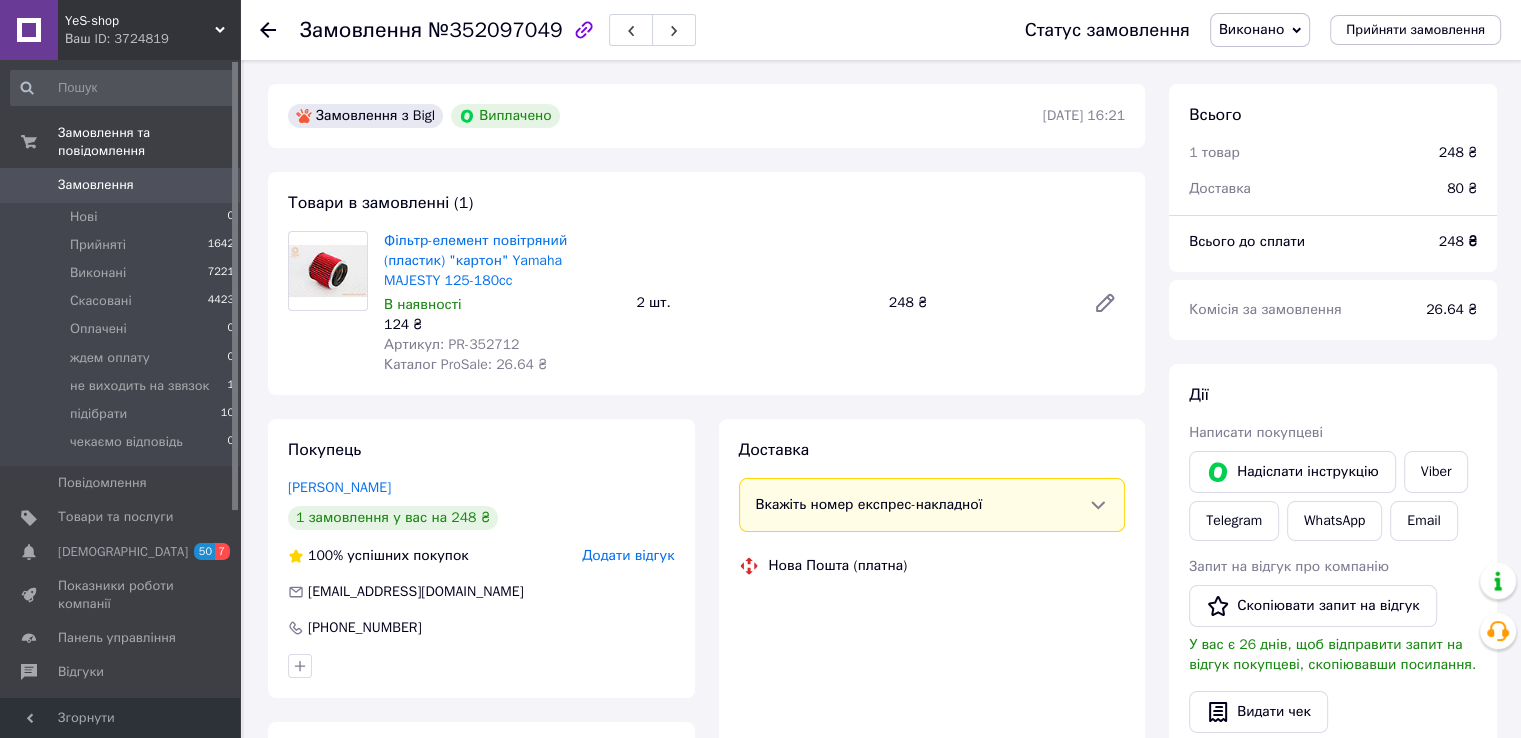 scroll, scrollTop: 72, scrollLeft: 0, axis: vertical 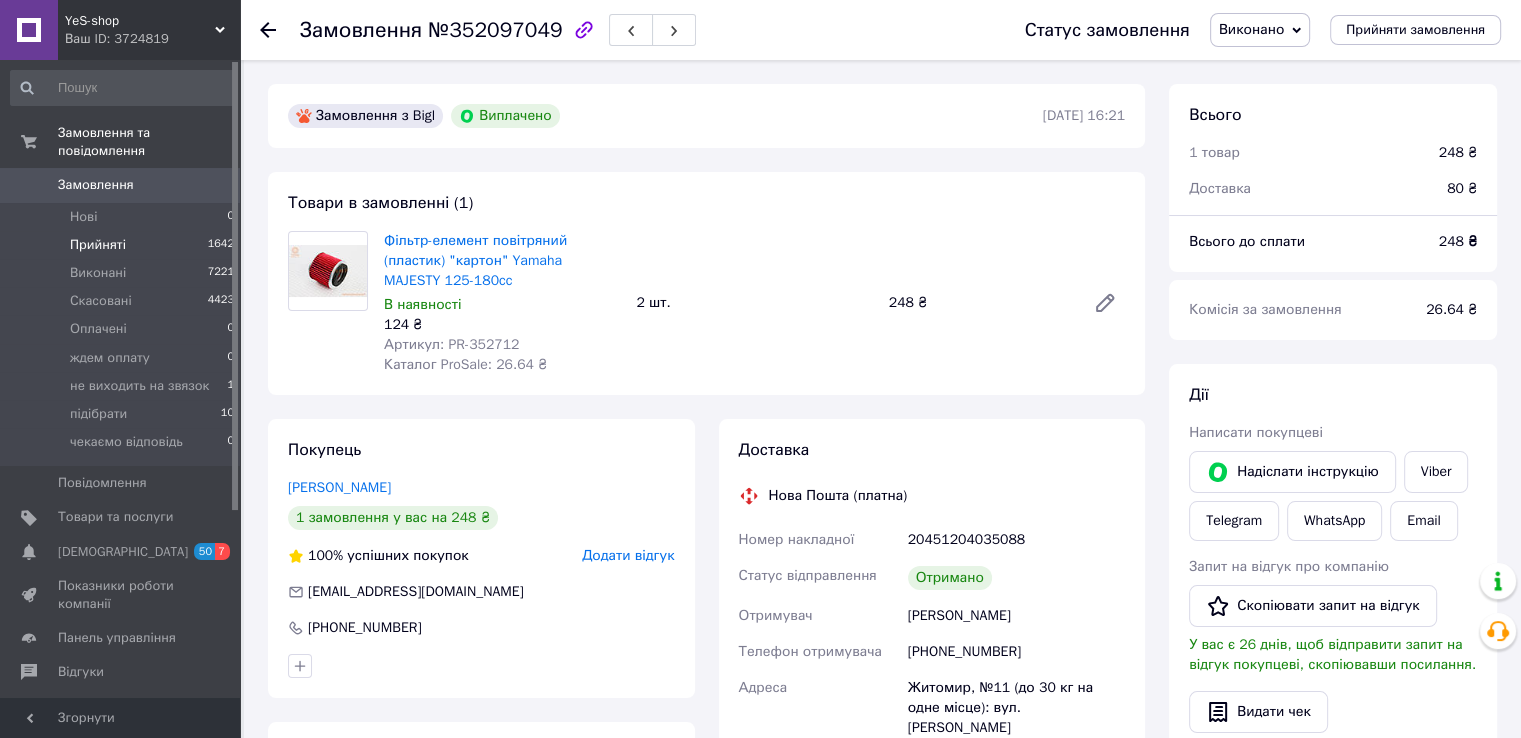 click on "Прийняті" at bounding box center [98, 245] 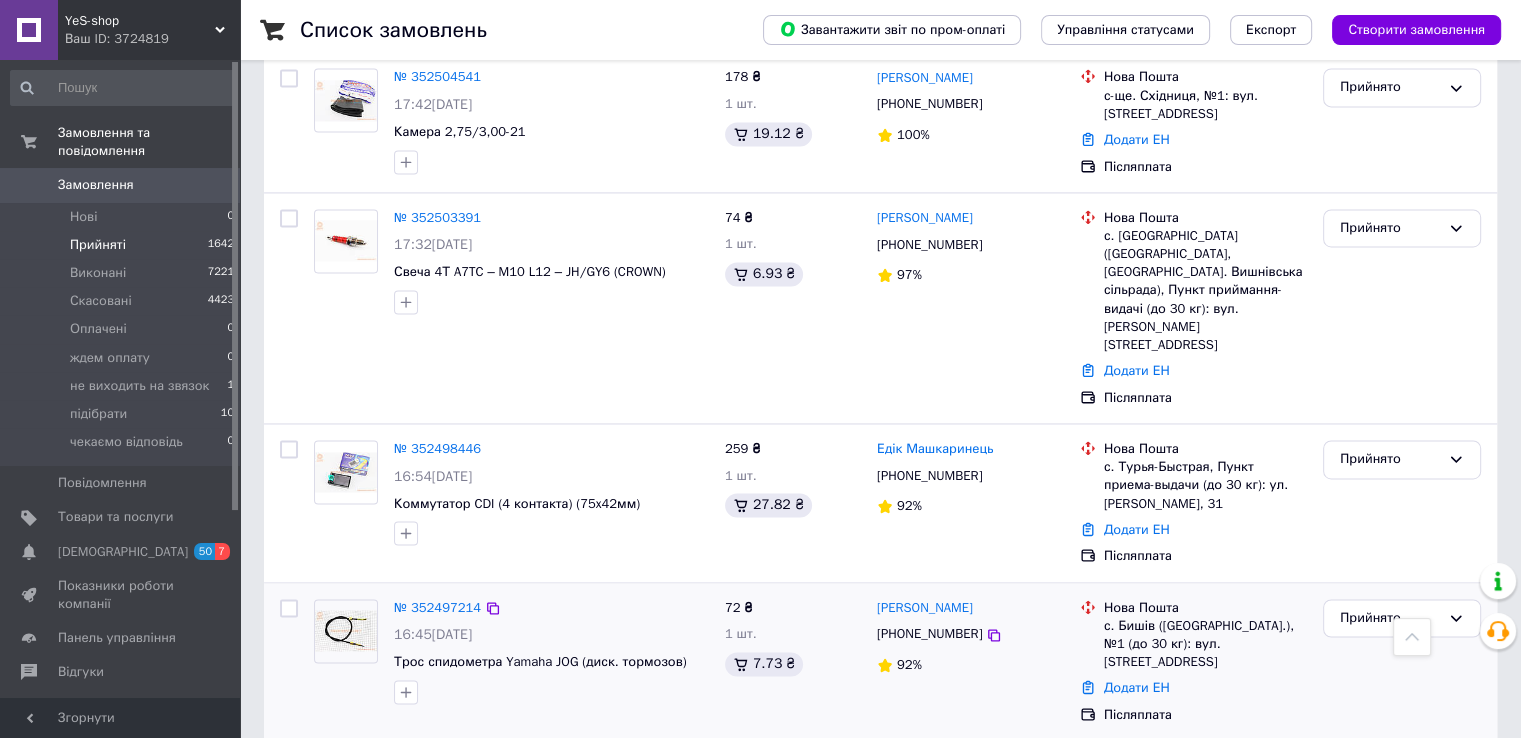 scroll, scrollTop: 3065, scrollLeft: 0, axis: vertical 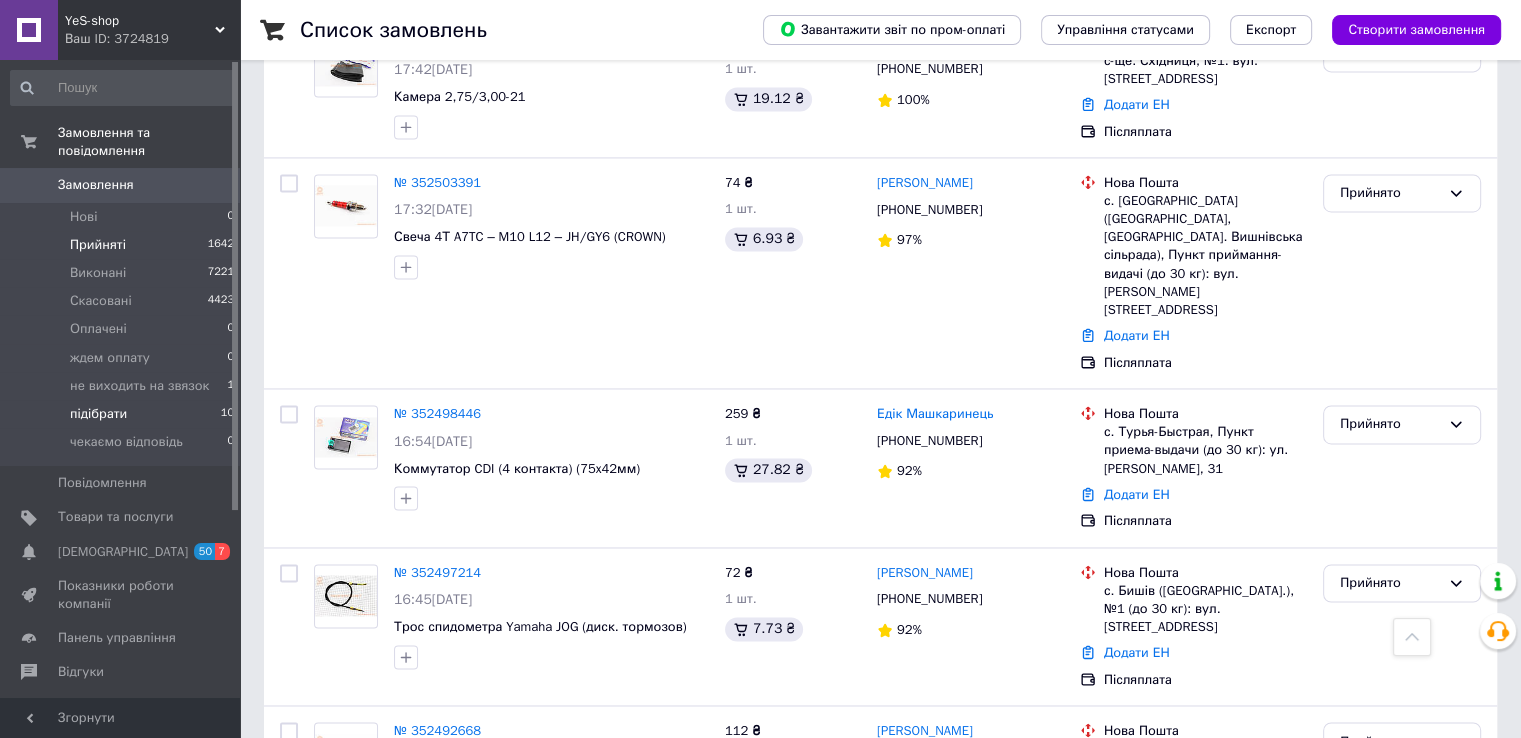click on "підібрати" at bounding box center (98, 414) 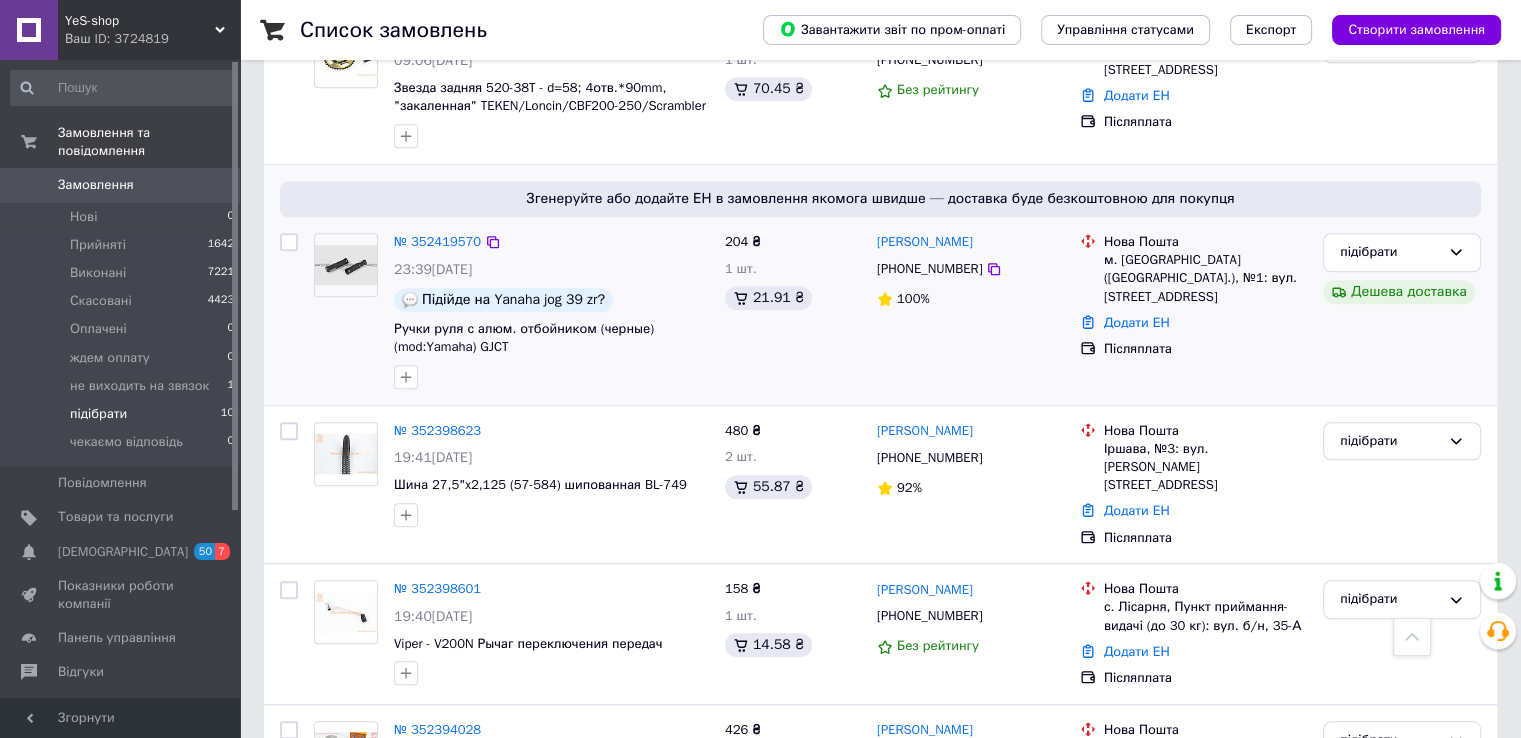 scroll, scrollTop: 1513, scrollLeft: 0, axis: vertical 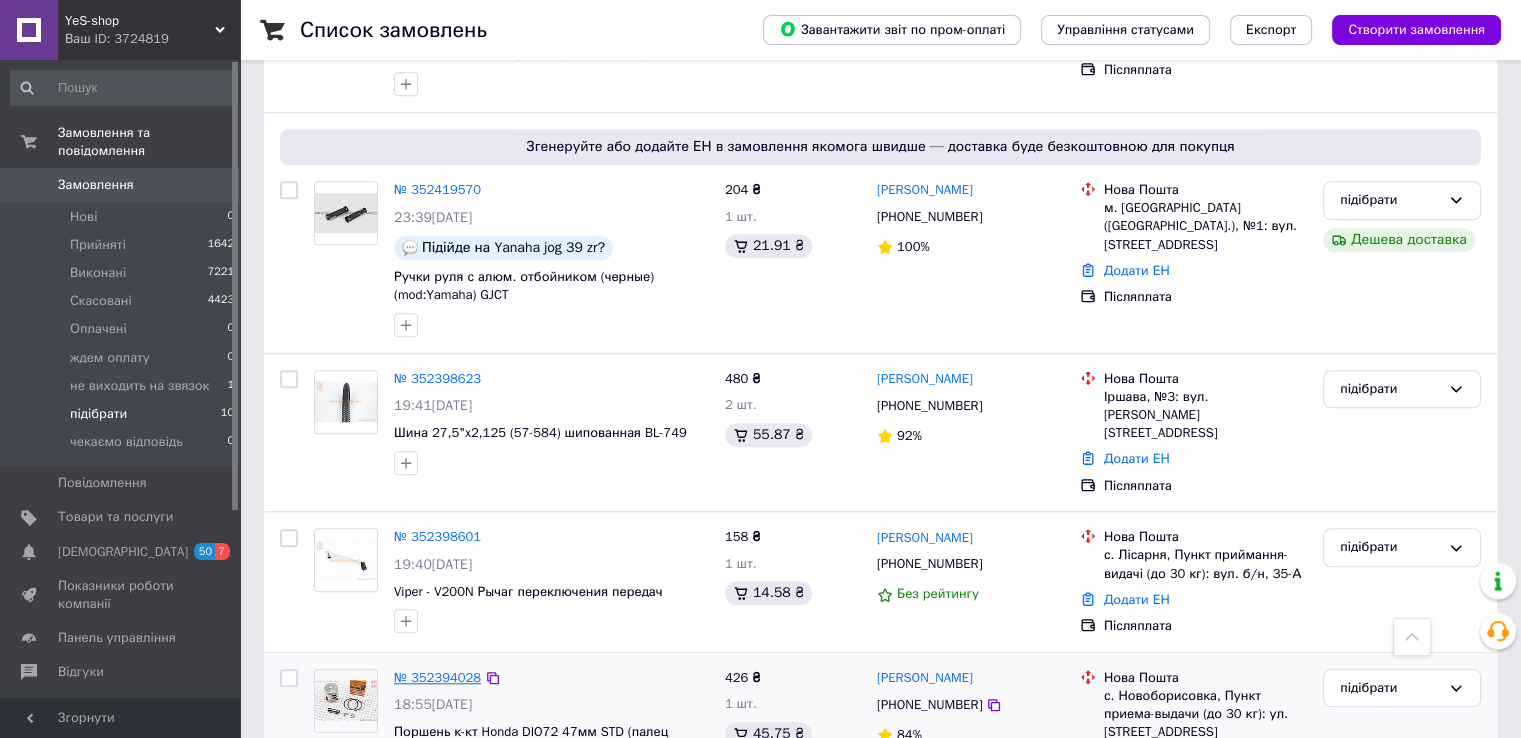 click on "№ 352394028" at bounding box center (437, 677) 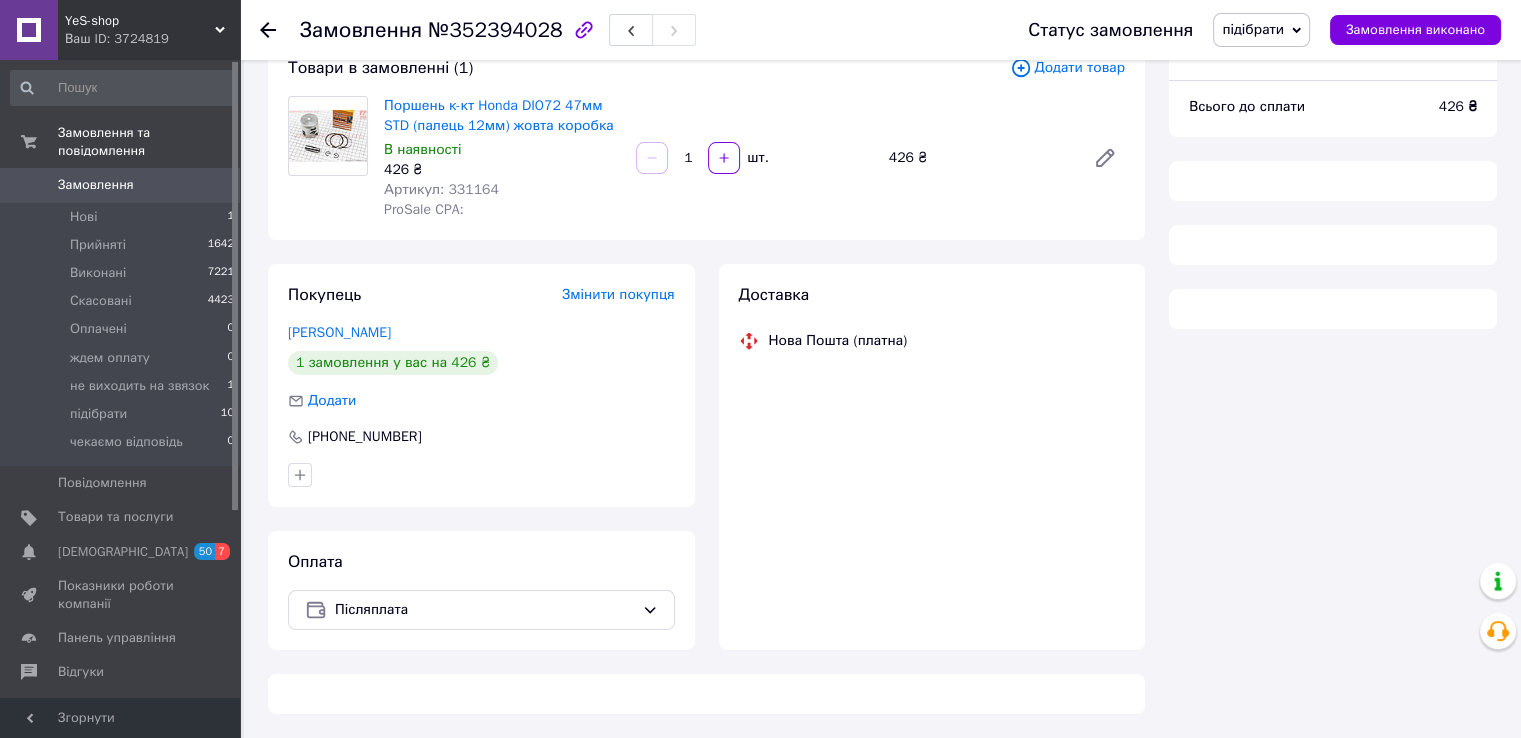 scroll, scrollTop: 36, scrollLeft: 0, axis: vertical 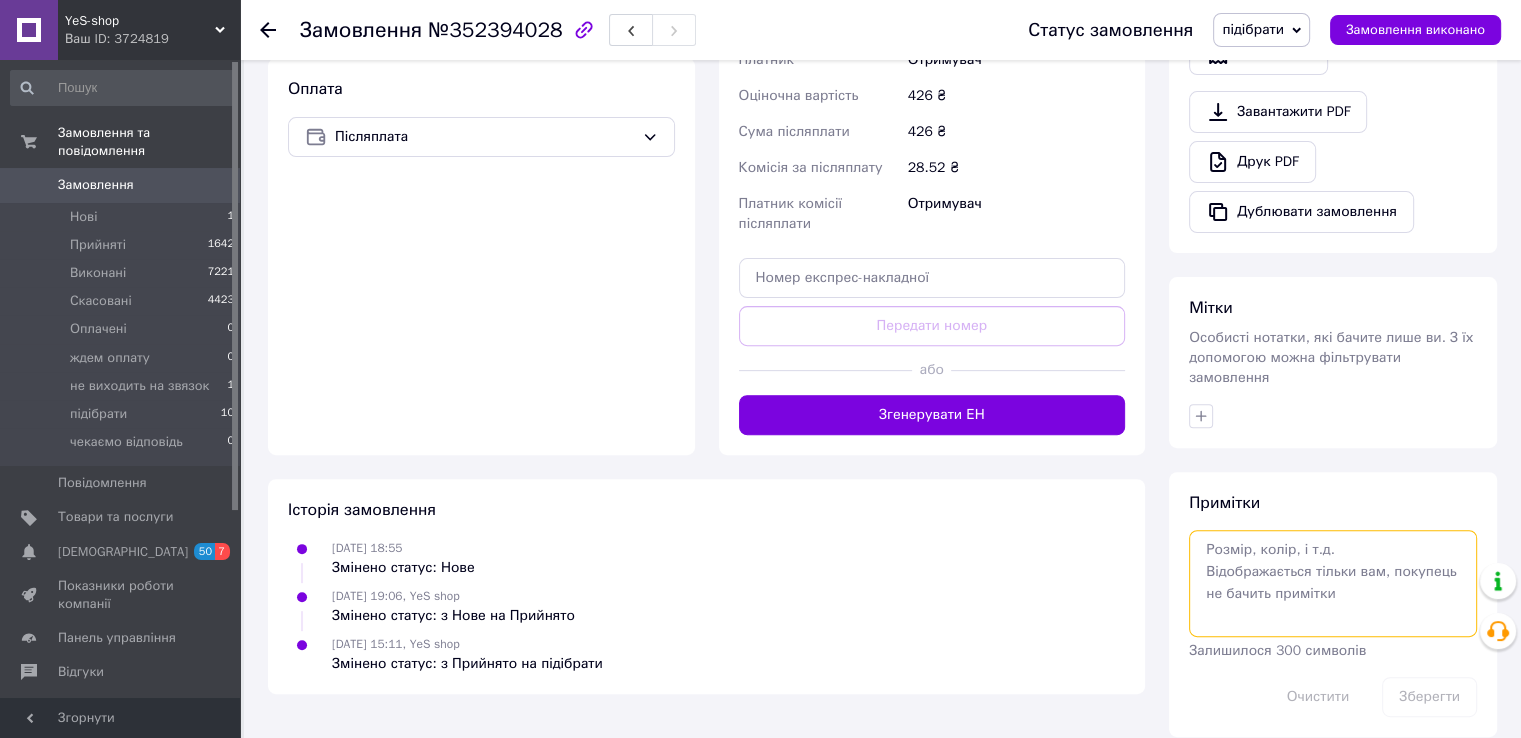 click at bounding box center [1333, 583] 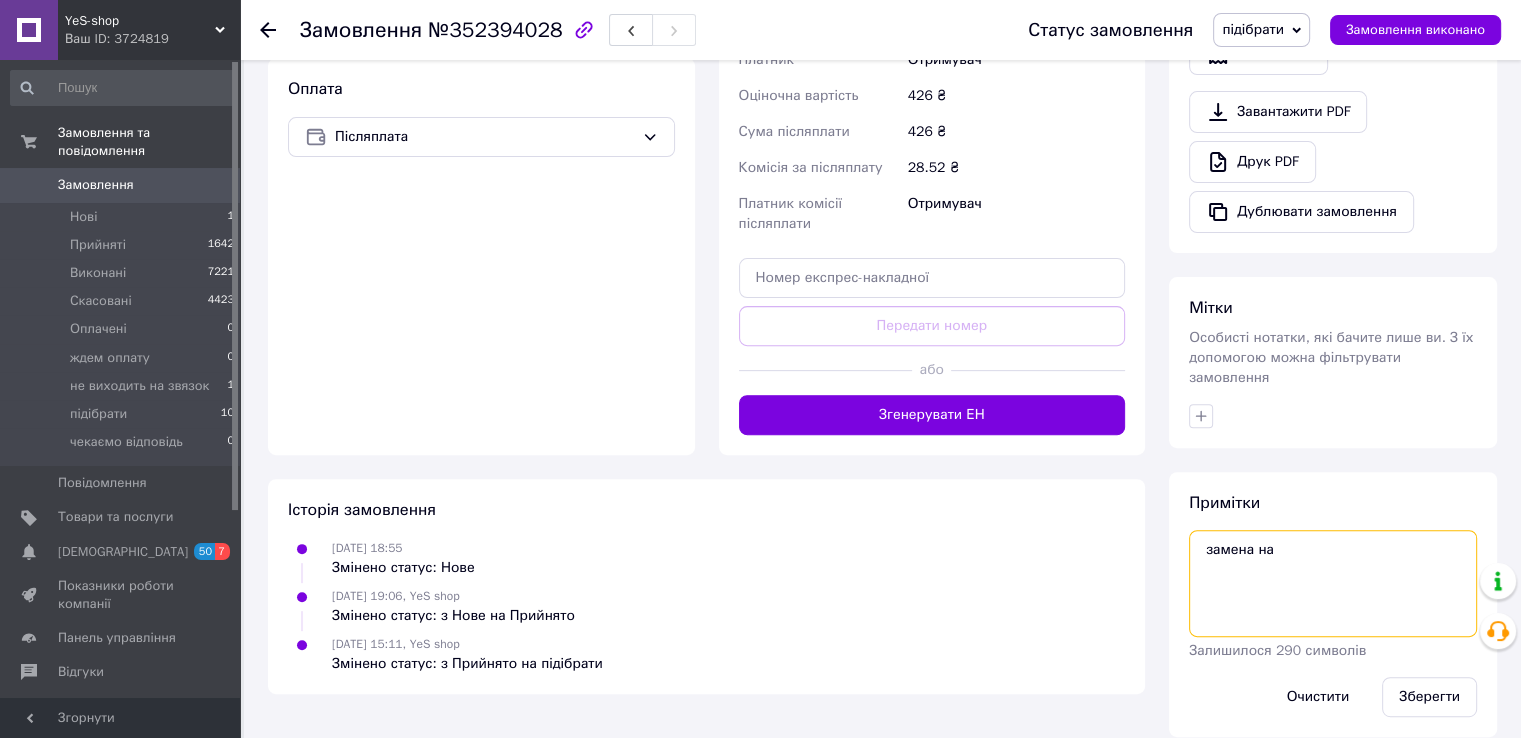 paste on "P-6925" 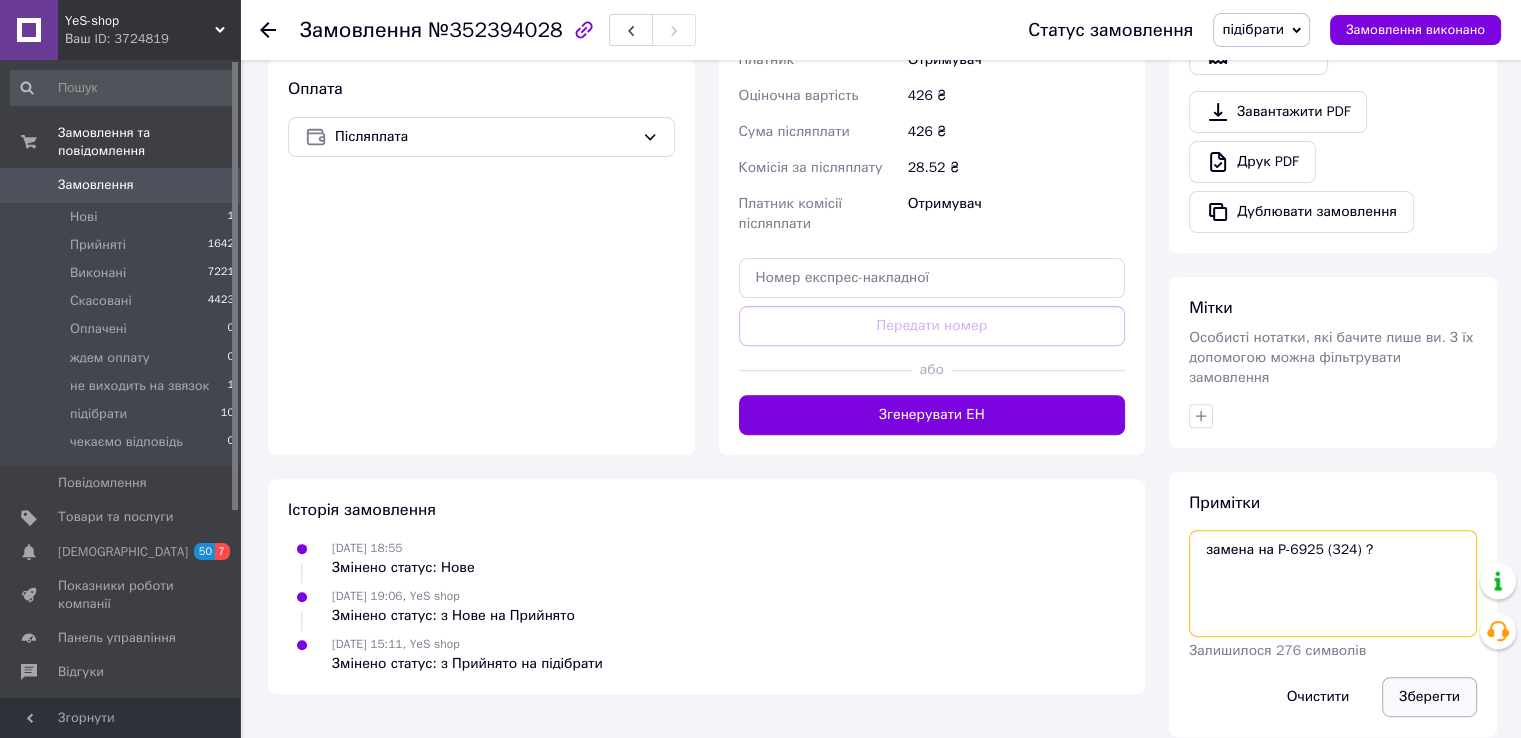 type on "замена на P-6925 (324) ?" 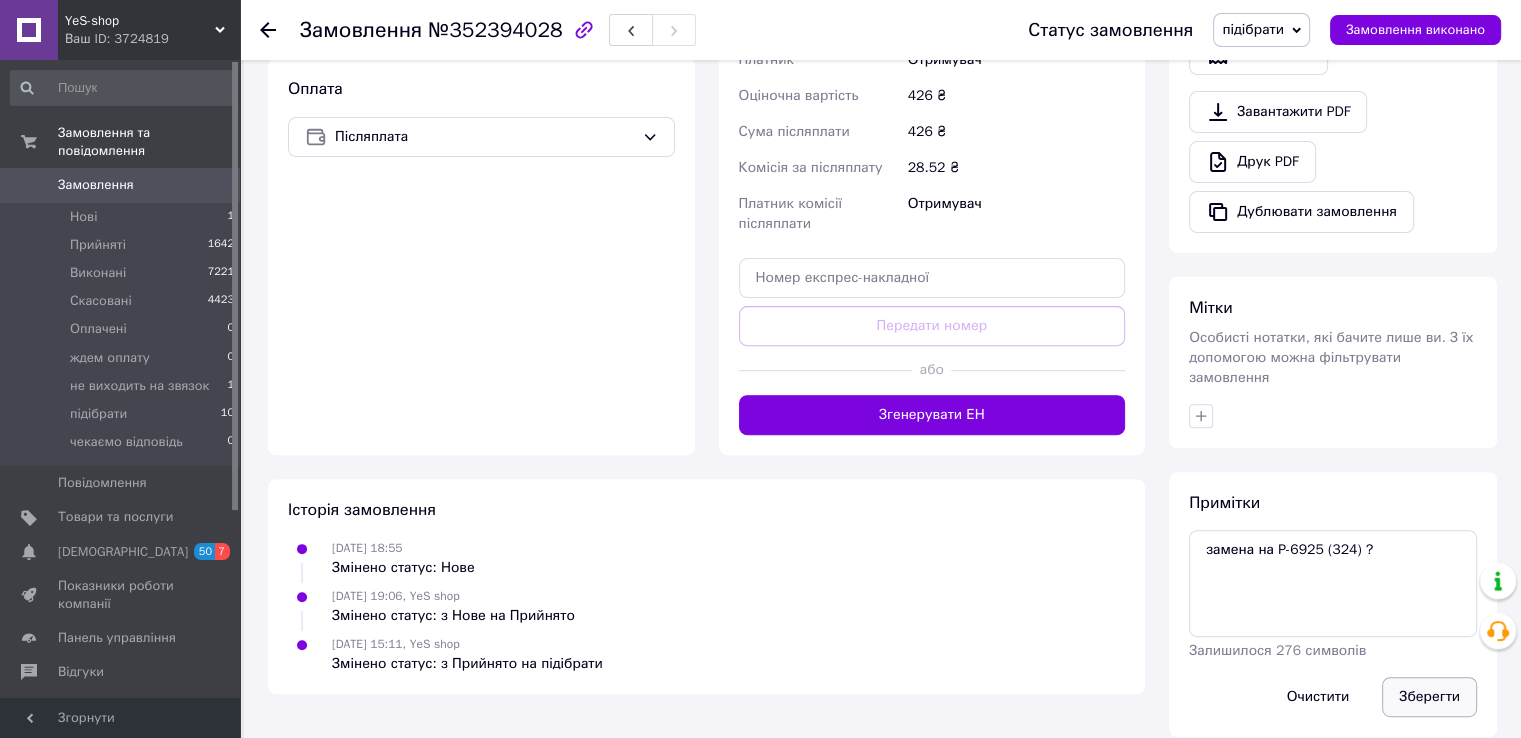 click on "Зберегти" at bounding box center [1429, 697] 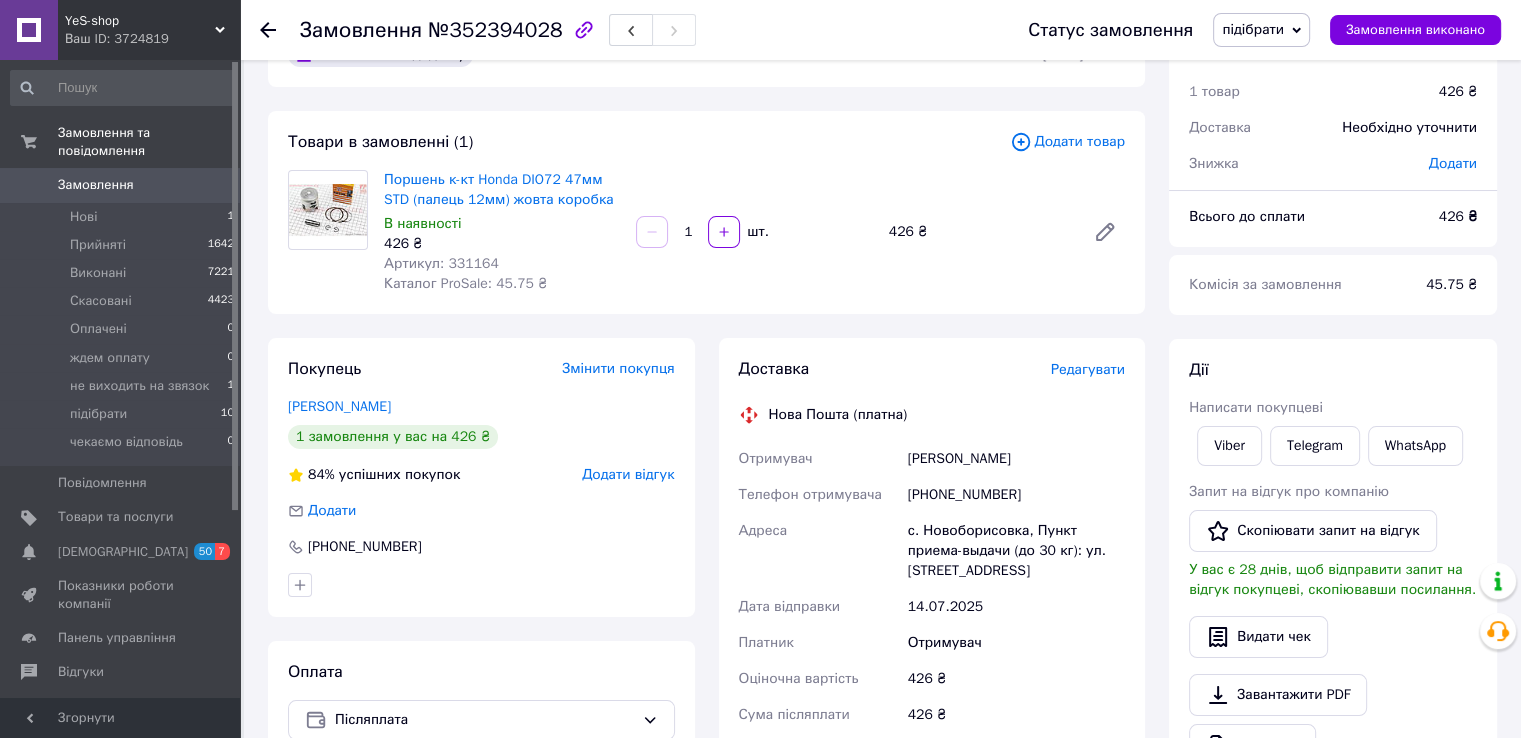 scroll, scrollTop: 0, scrollLeft: 0, axis: both 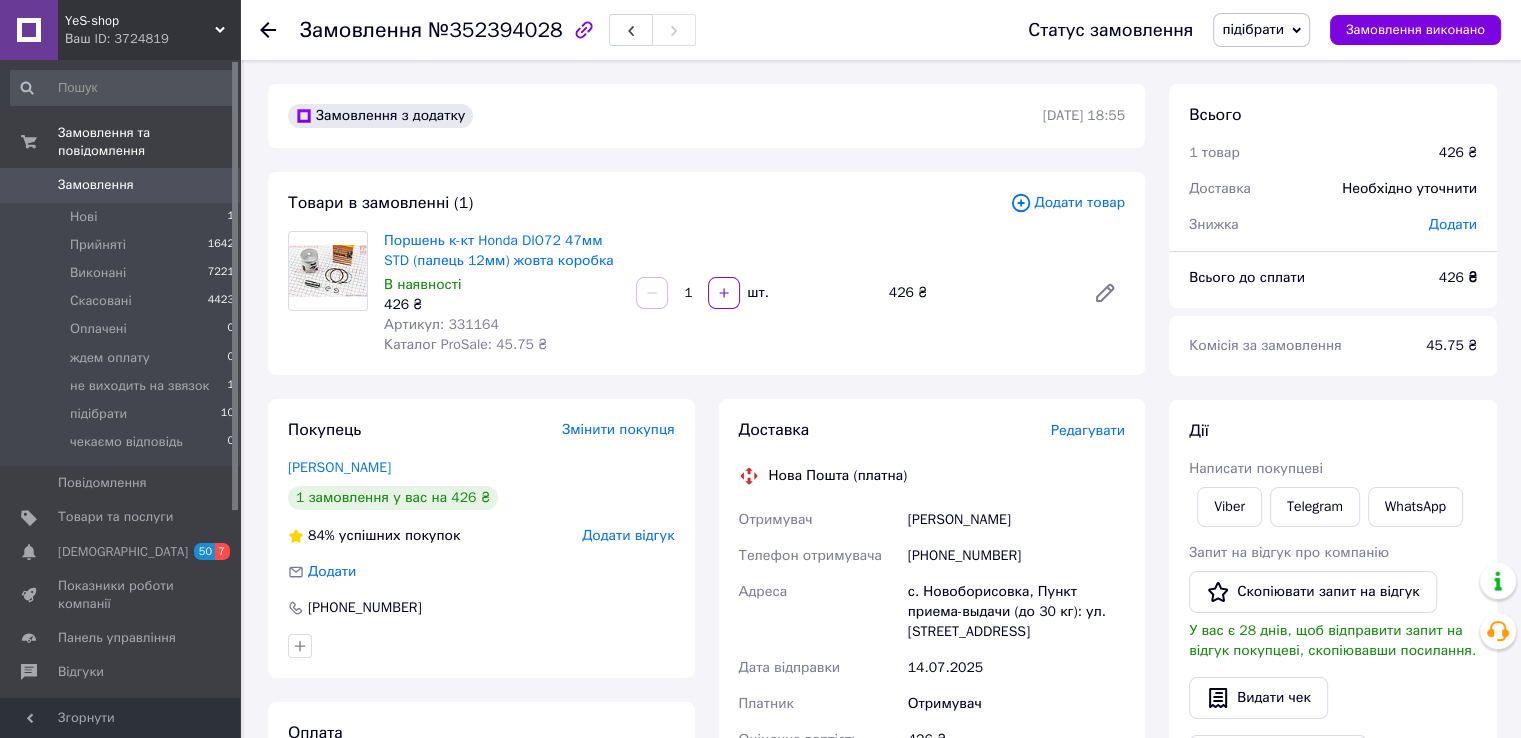 click at bounding box center (280, 30) 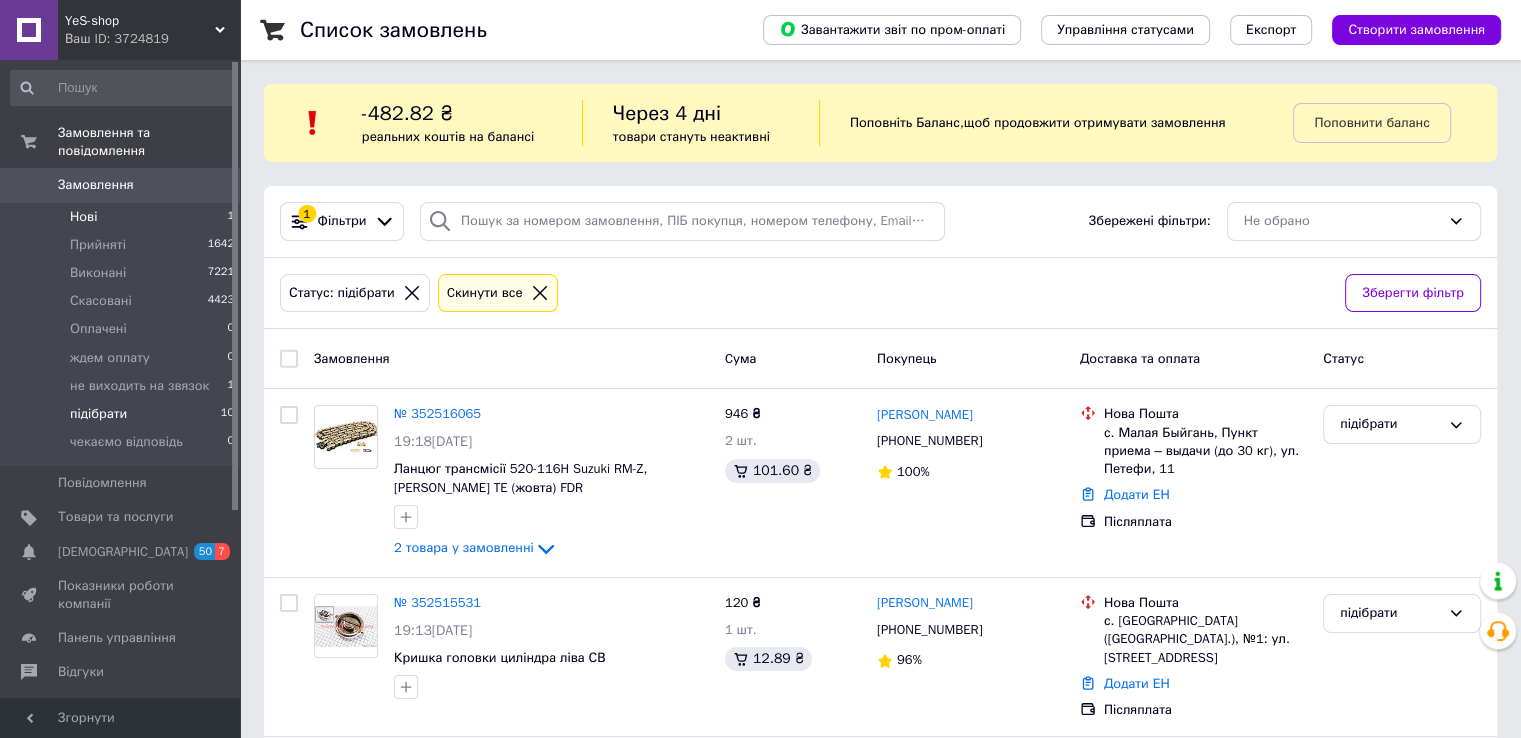 click on "Нові" at bounding box center [83, 217] 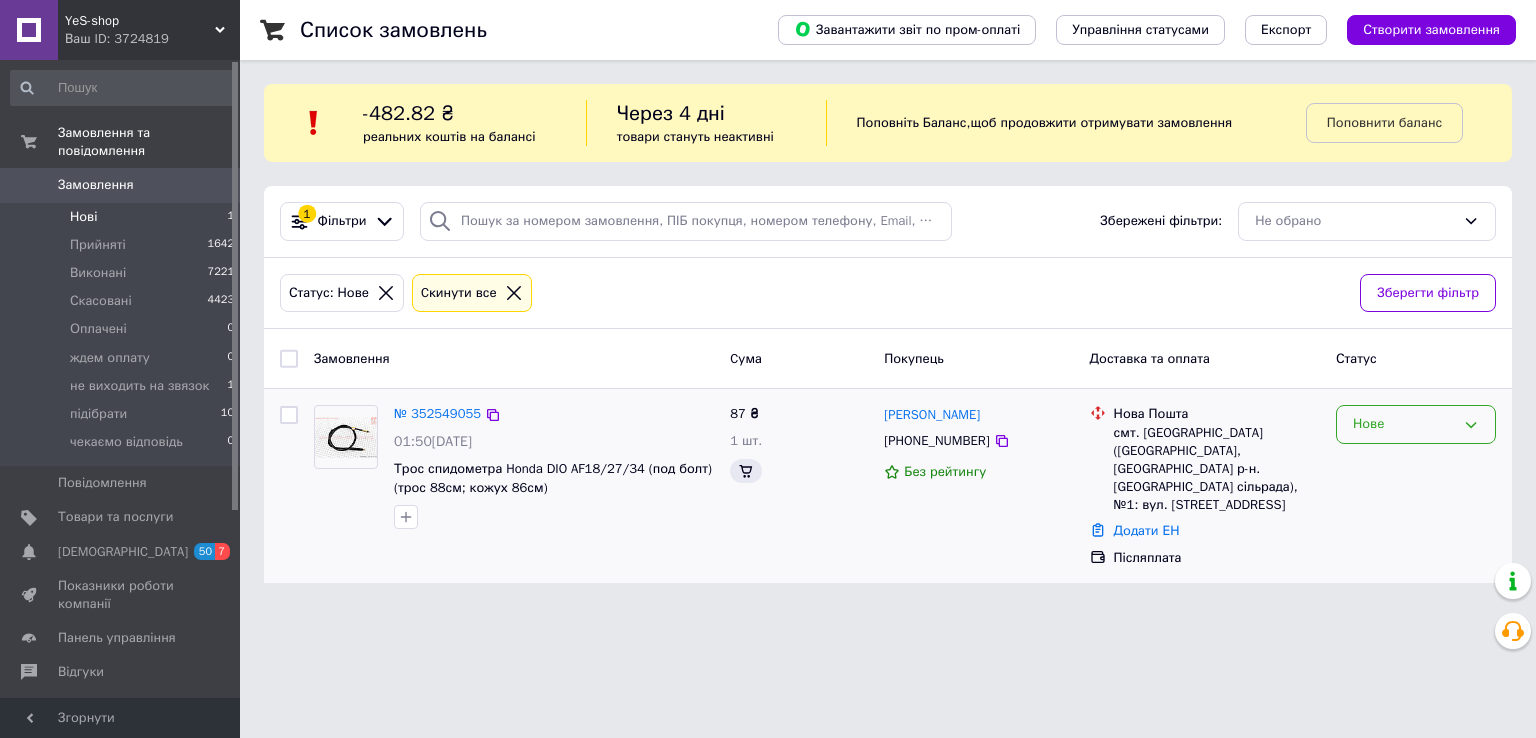 click on "Нове" at bounding box center (1404, 424) 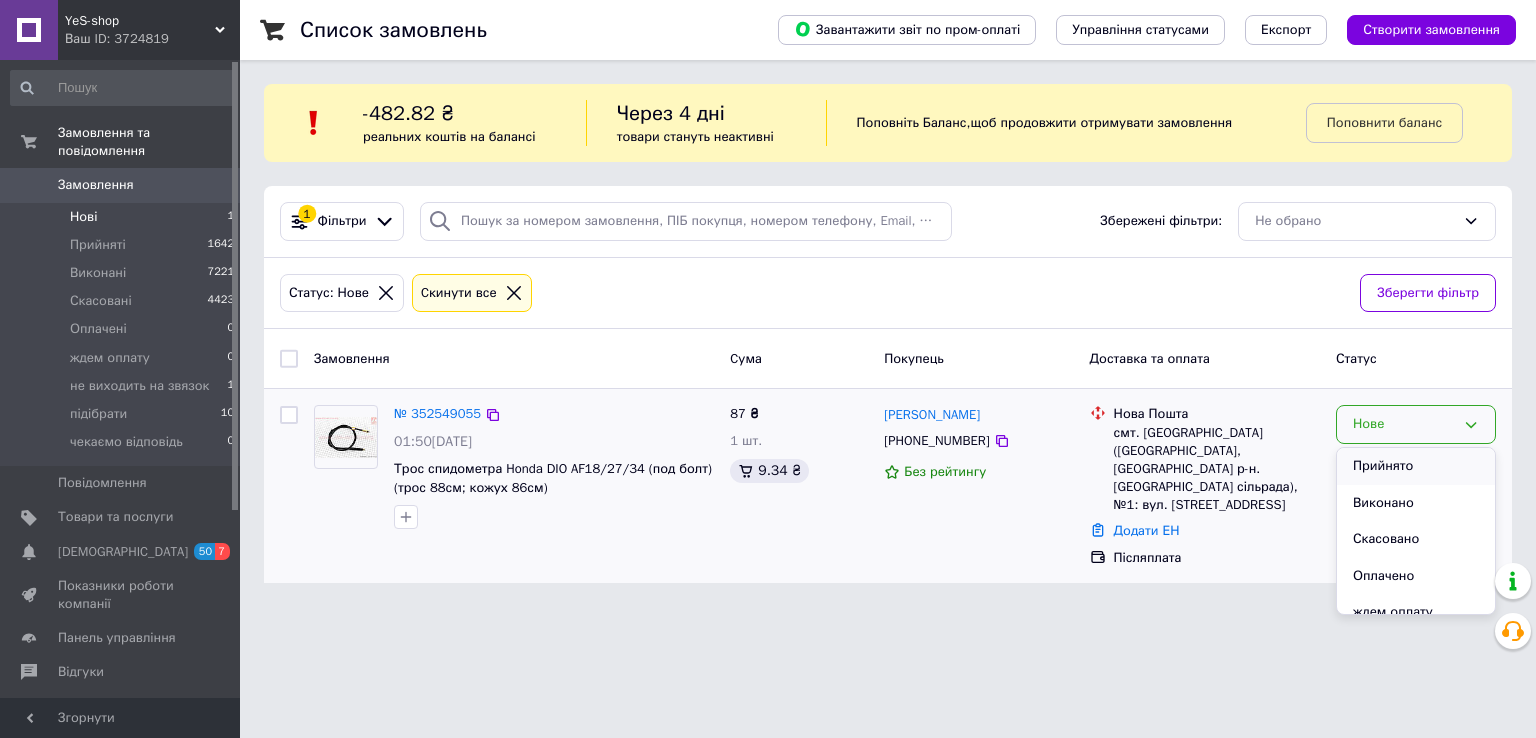 click on "Прийнято" at bounding box center [1416, 466] 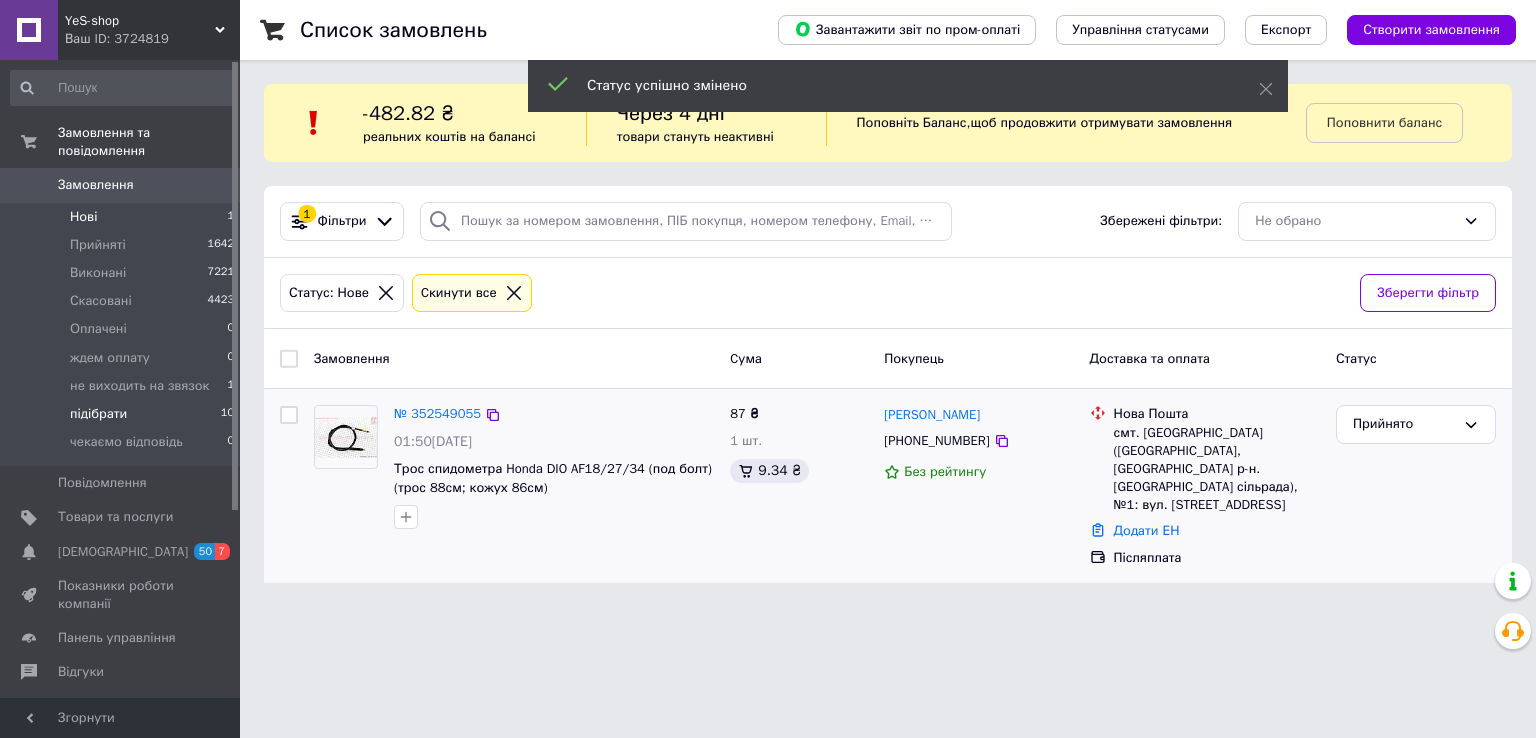 click on "підібрати" at bounding box center [98, 414] 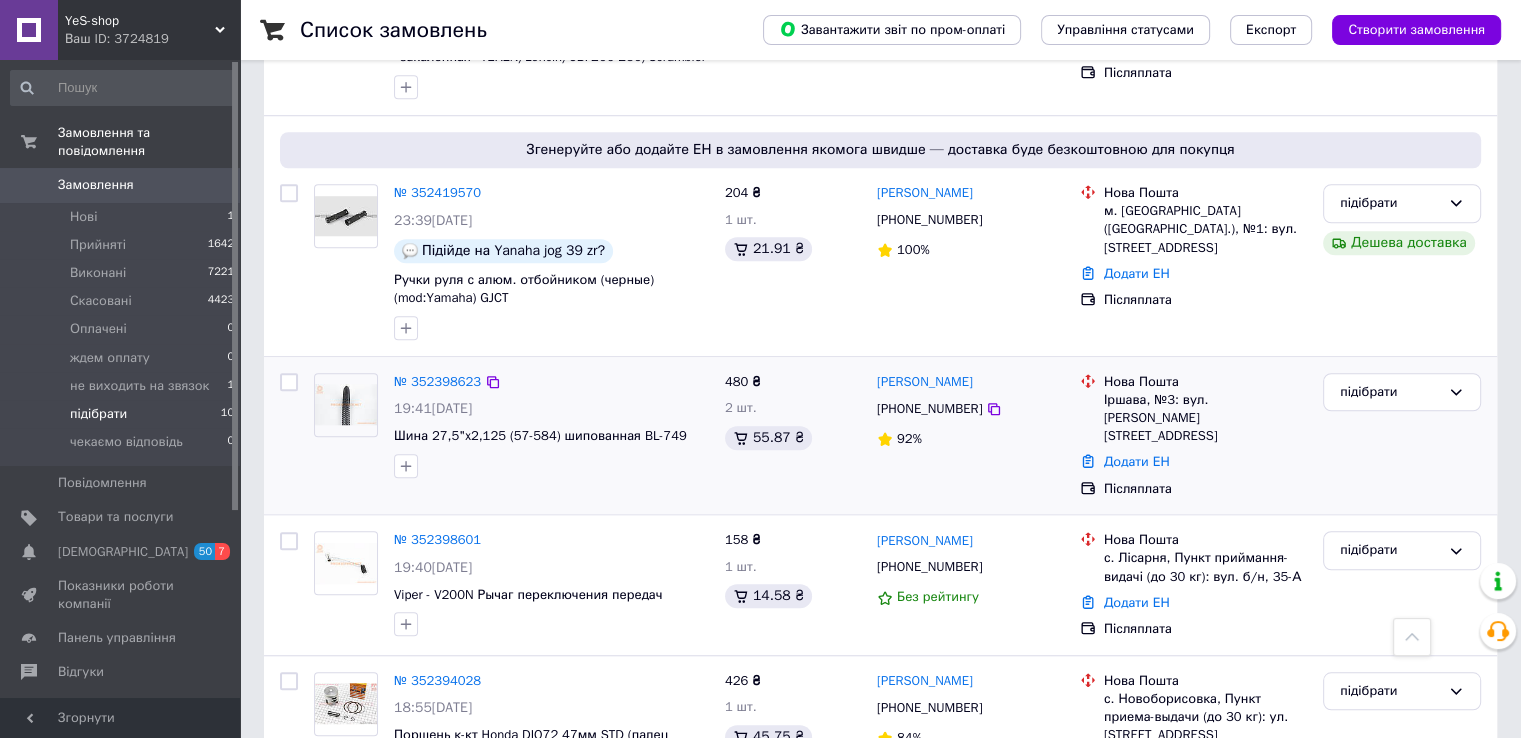 scroll, scrollTop: 1513, scrollLeft: 0, axis: vertical 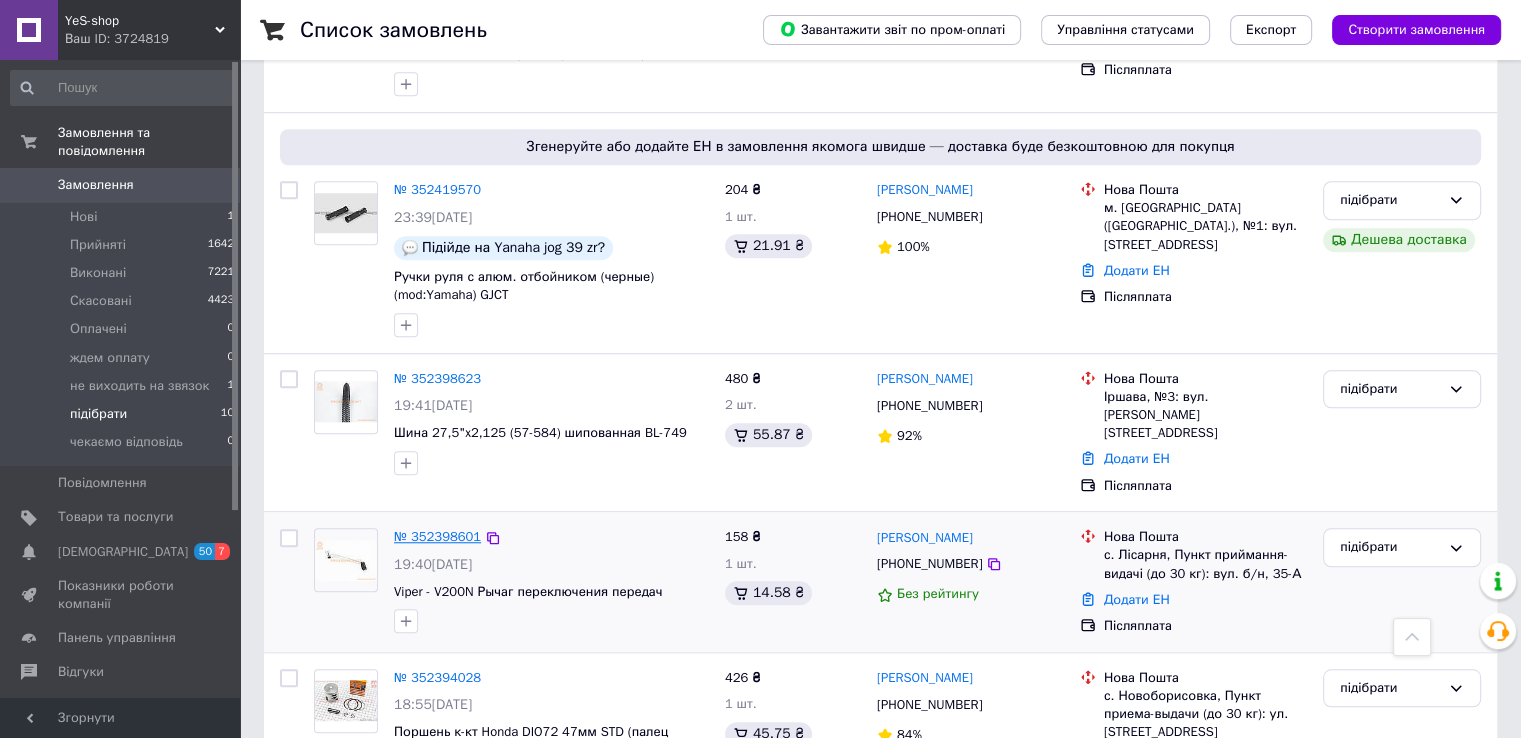 click on "№ 352398601" at bounding box center [437, 536] 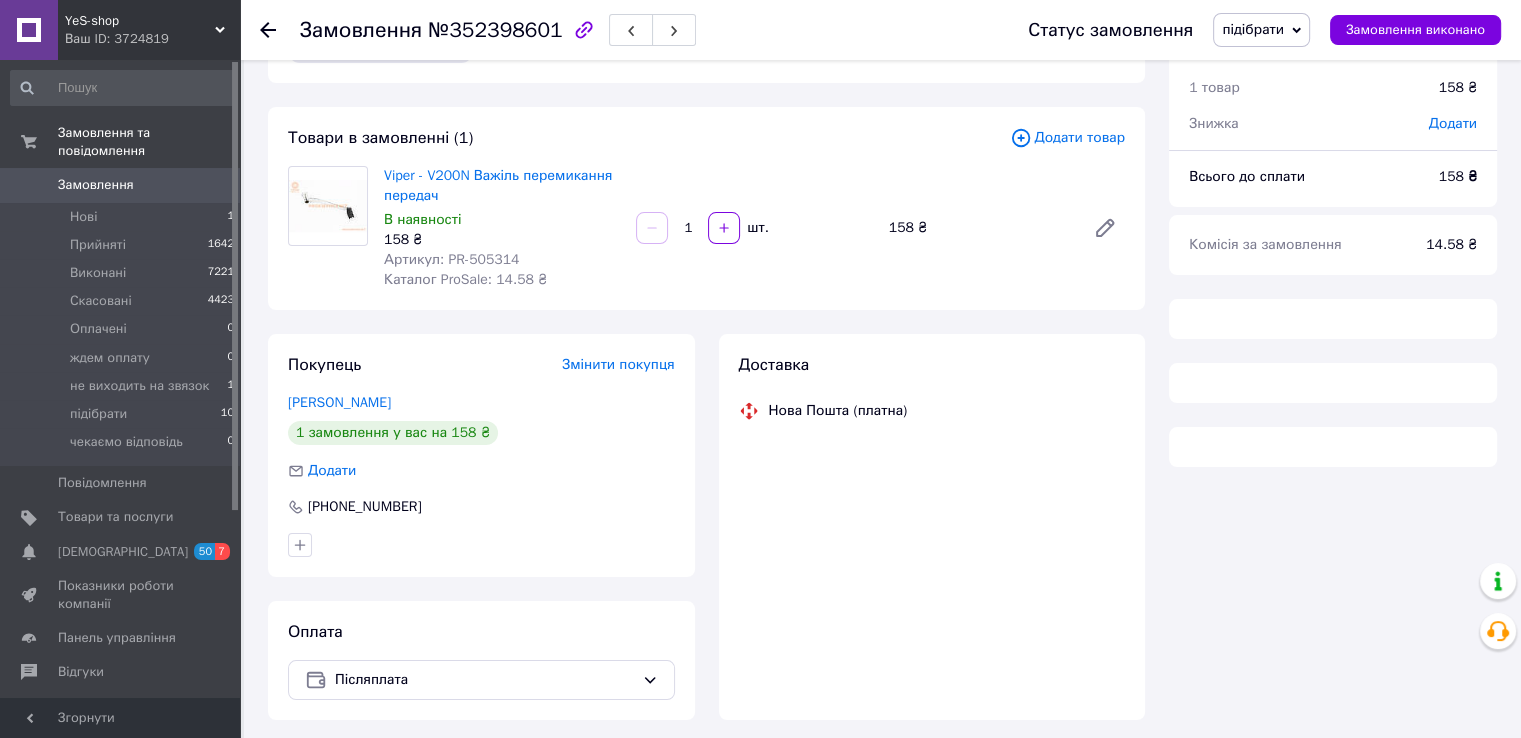 scroll, scrollTop: 0, scrollLeft: 0, axis: both 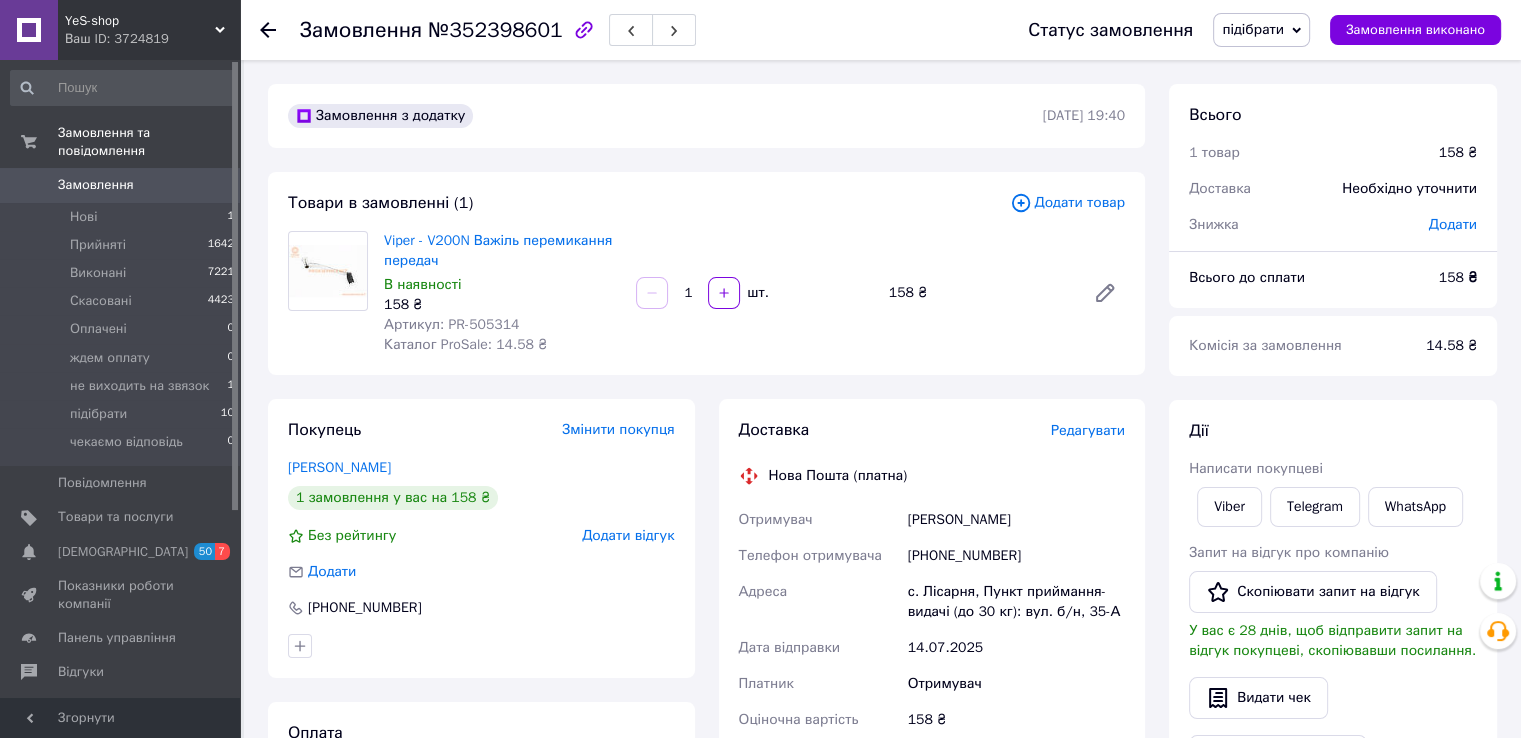 click on "Артикул: PR-505314" at bounding box center (451, 324) 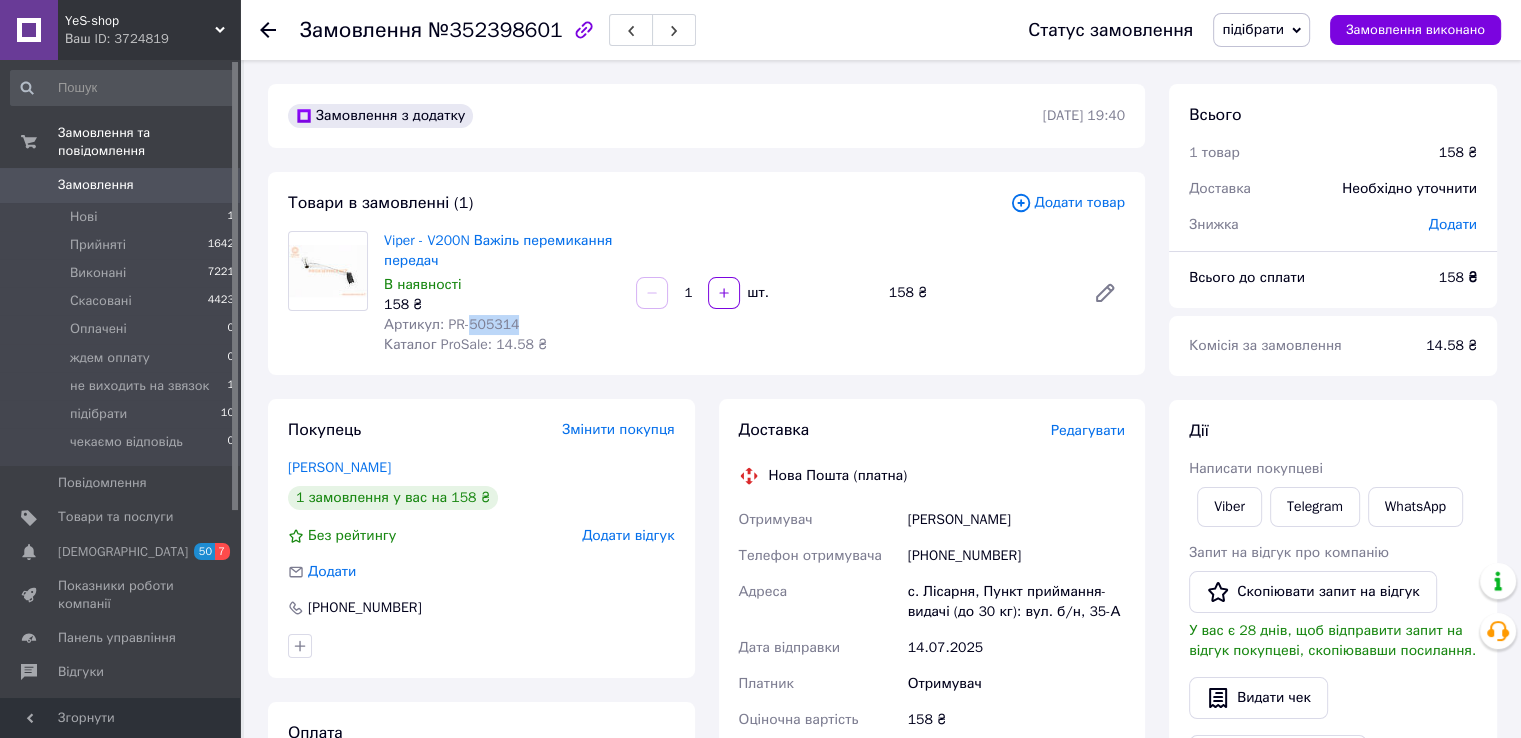 click on "Артикул: PR-505314" at bounding box center [451, 324] 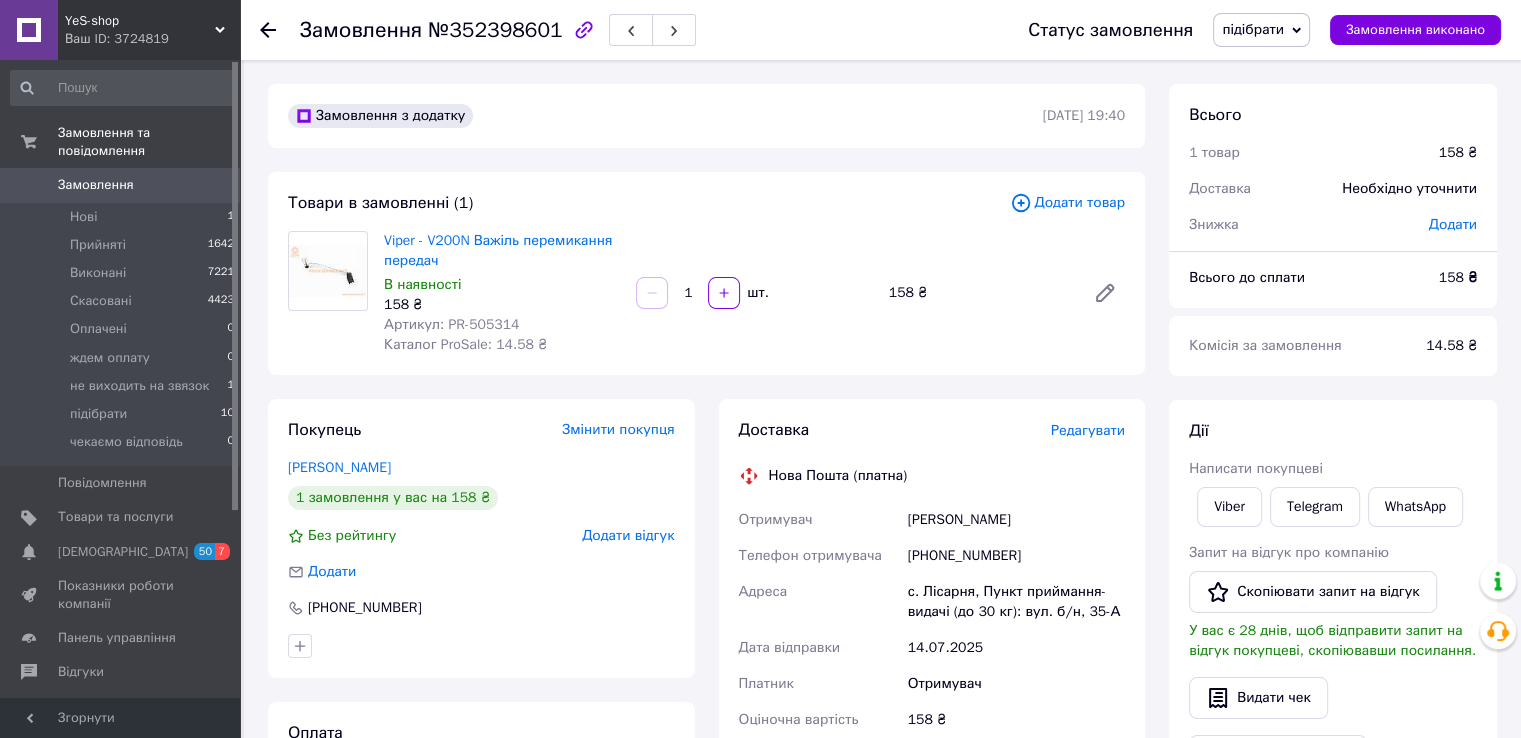 drag, startPoint x: 742, startPoint y: 127, endPoint x: 765, endPoint y: 133, distance: 23.769728 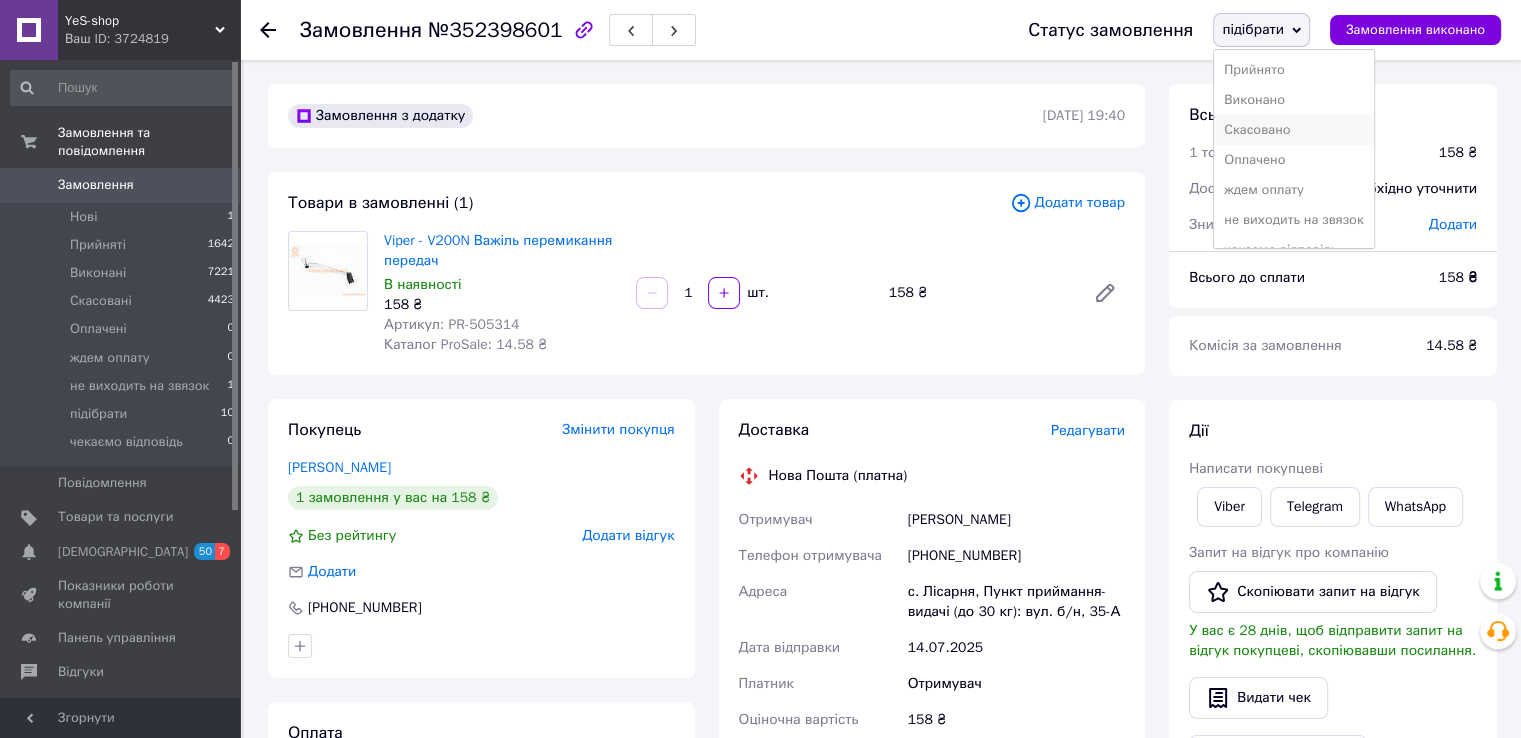 click on "Скасовано" at bounding box center [1293, 130] 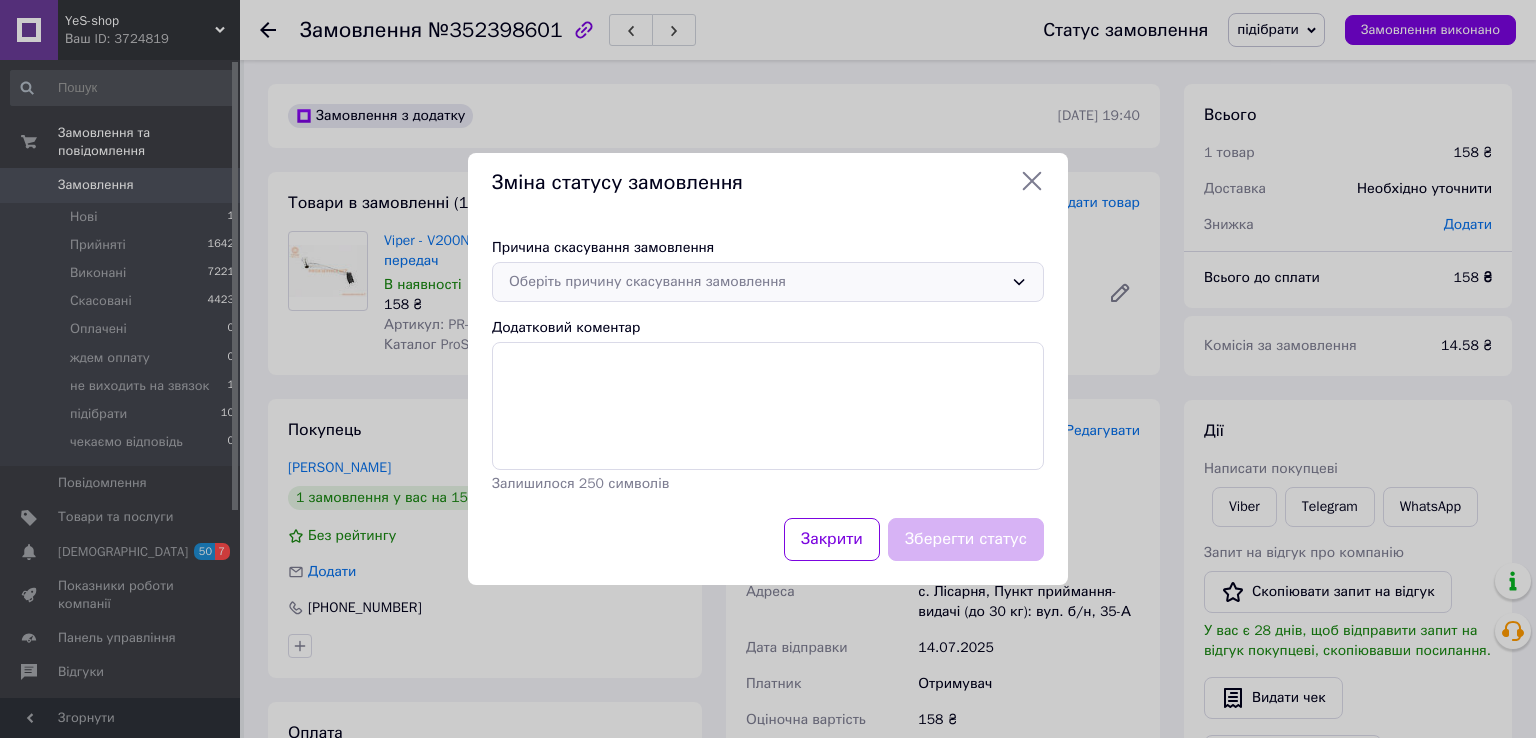click on "Оберіть причину скасування замовлення" at bounding box center (756, 282) 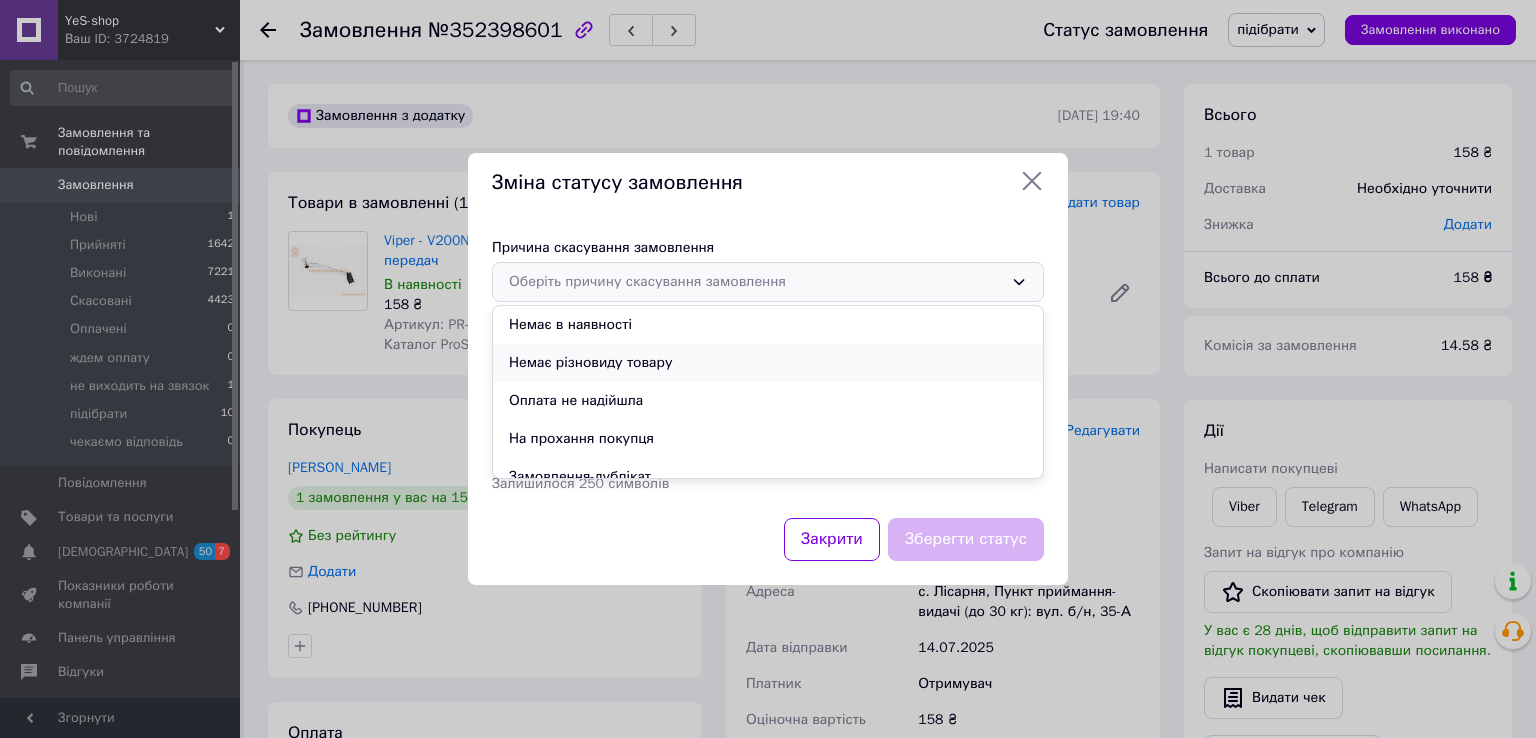click on "Немає різновиду товару" at bounding box center (768, 363) 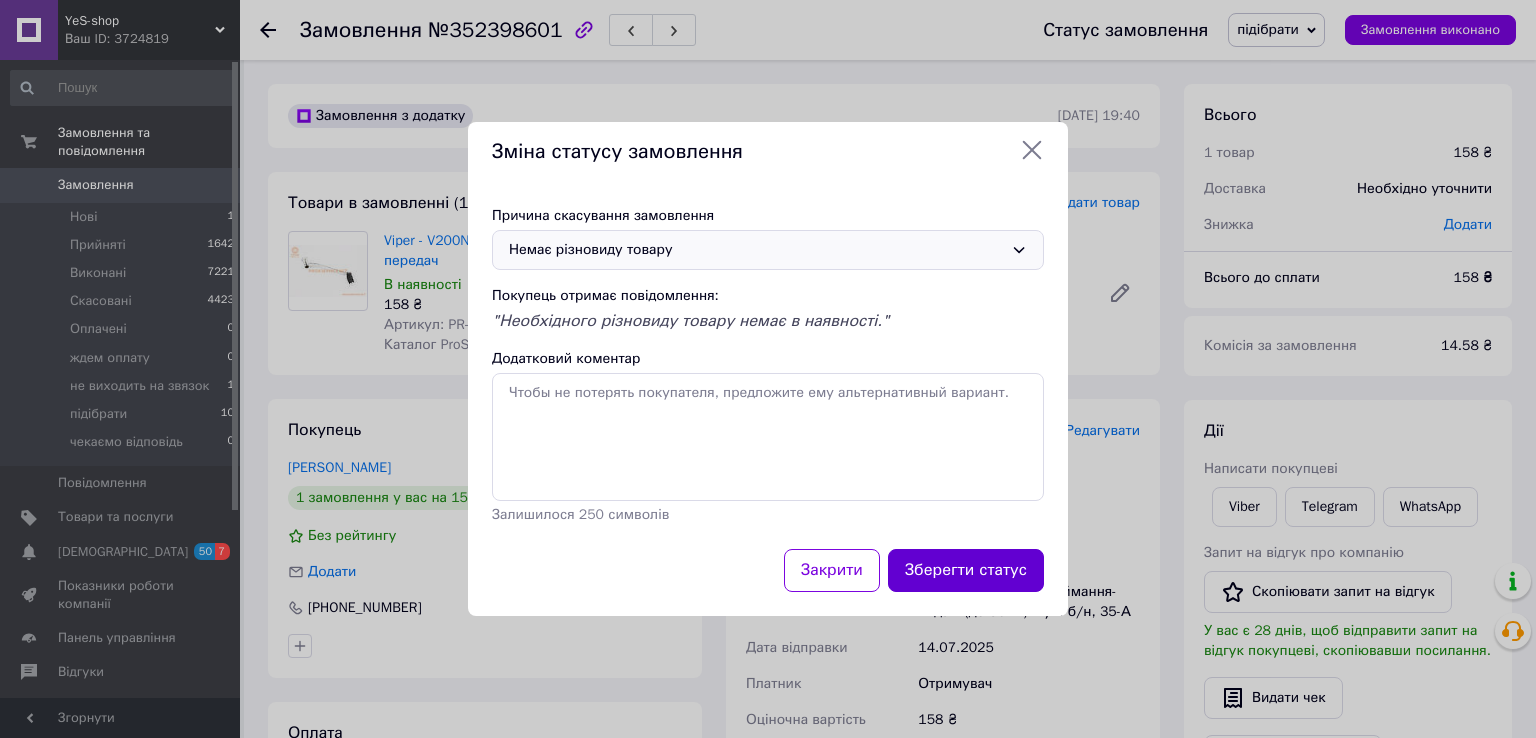 click on "Зберегти статус" at bounding box center (966, 570) 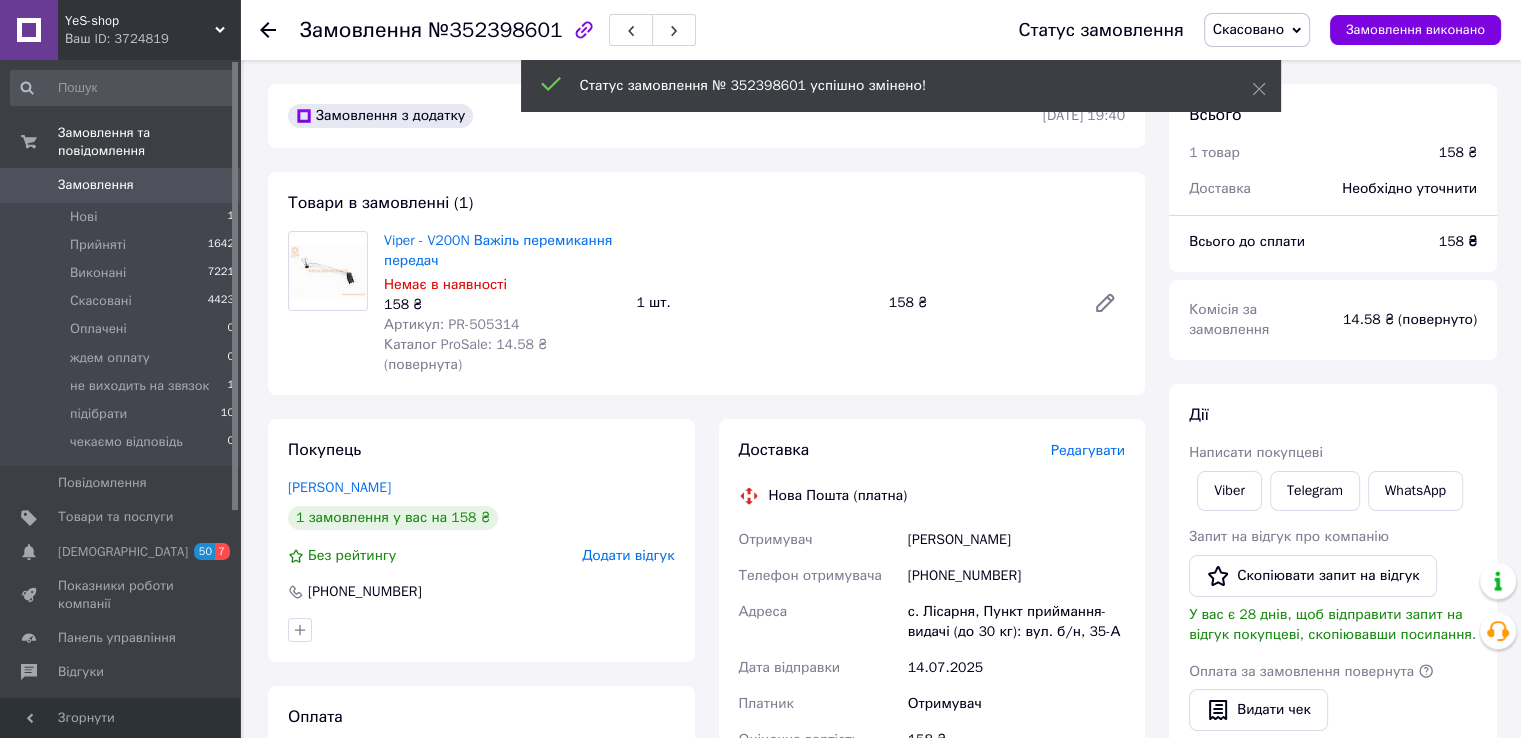 click 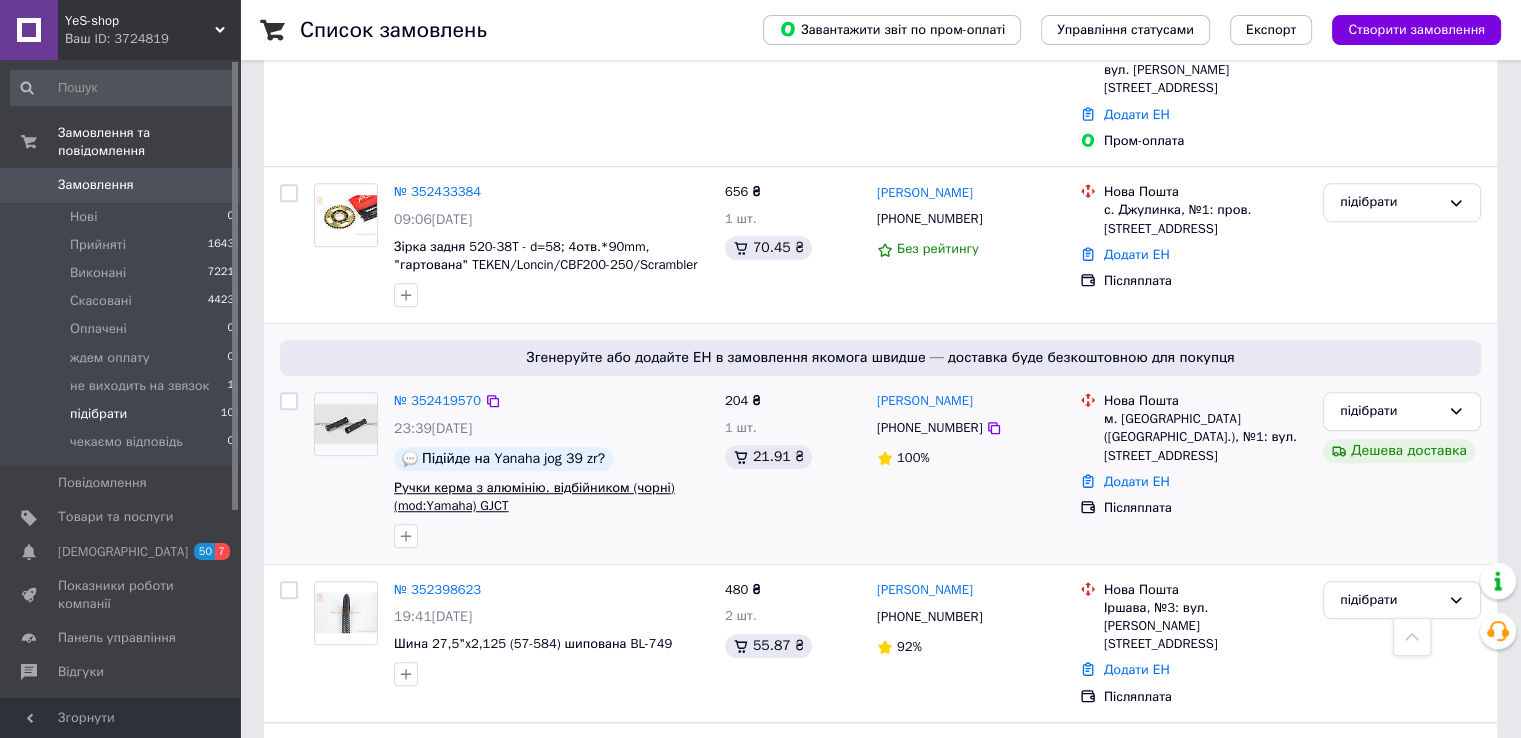 scroll, scrollTop: 1511, scrollLeft: 0, axis: vertical 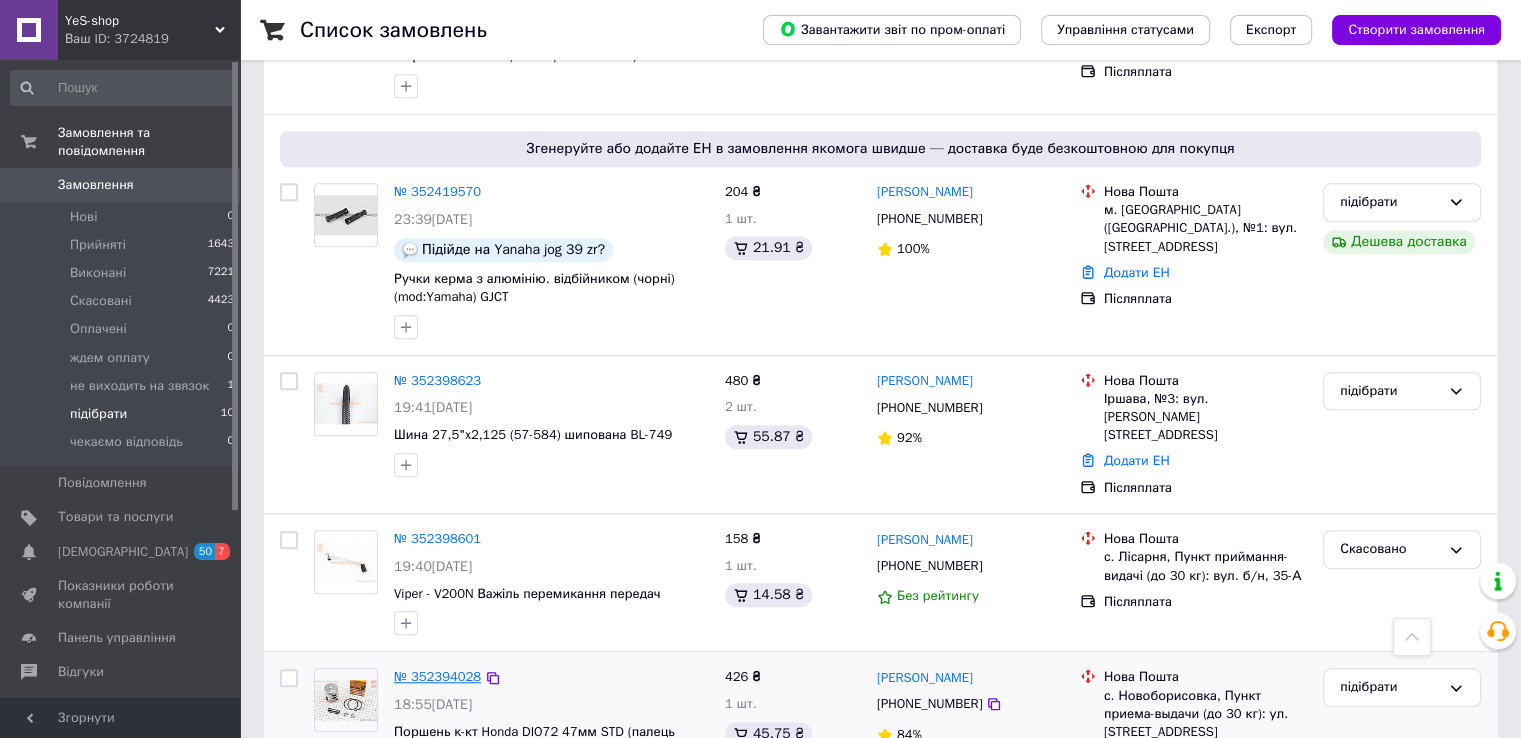 click on "№ 352394028" at bounding box center [437, 676] 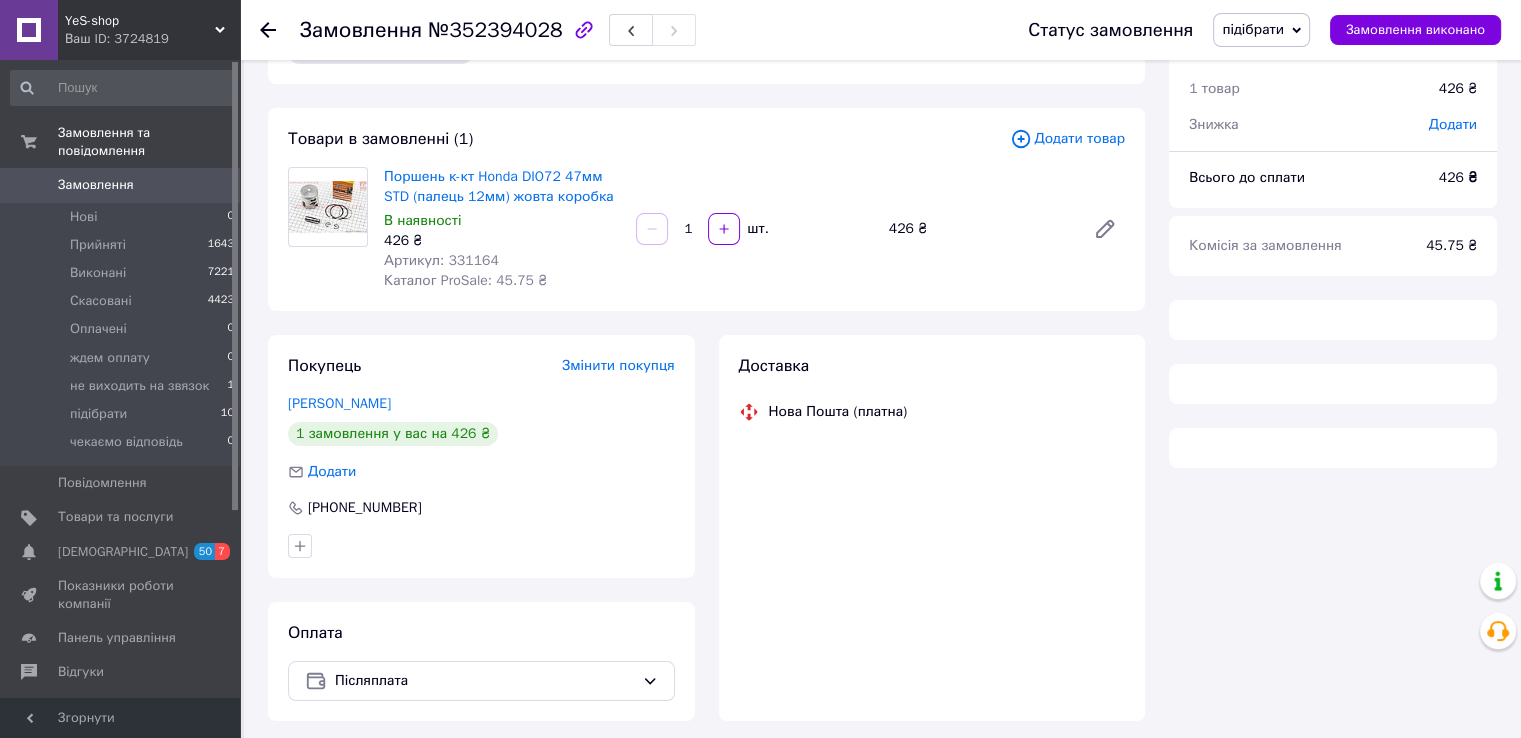 scroll, scrollTop: 0, scrollLeft: 0, axis: both 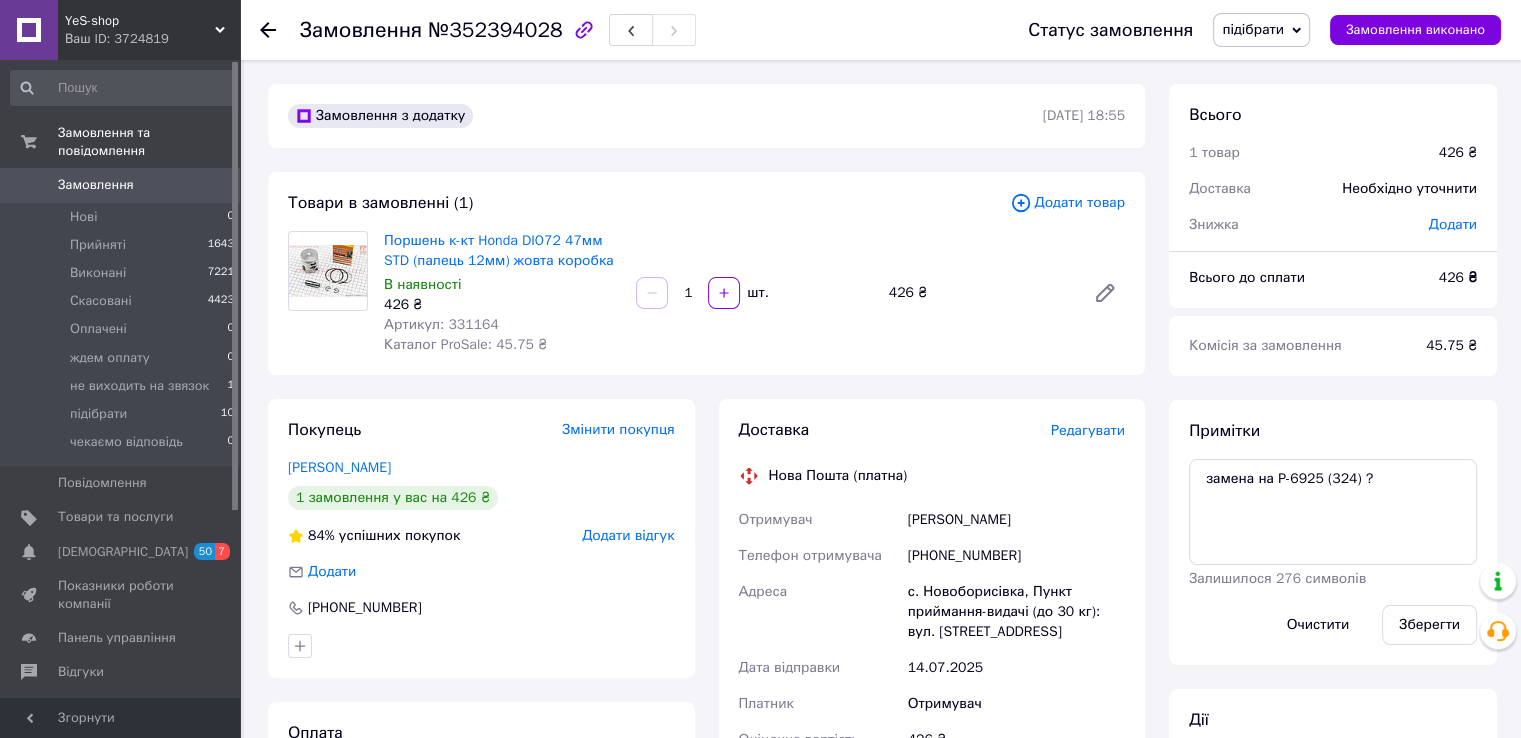 click on "Артикул: 331164" at bounding box center [441, 324] 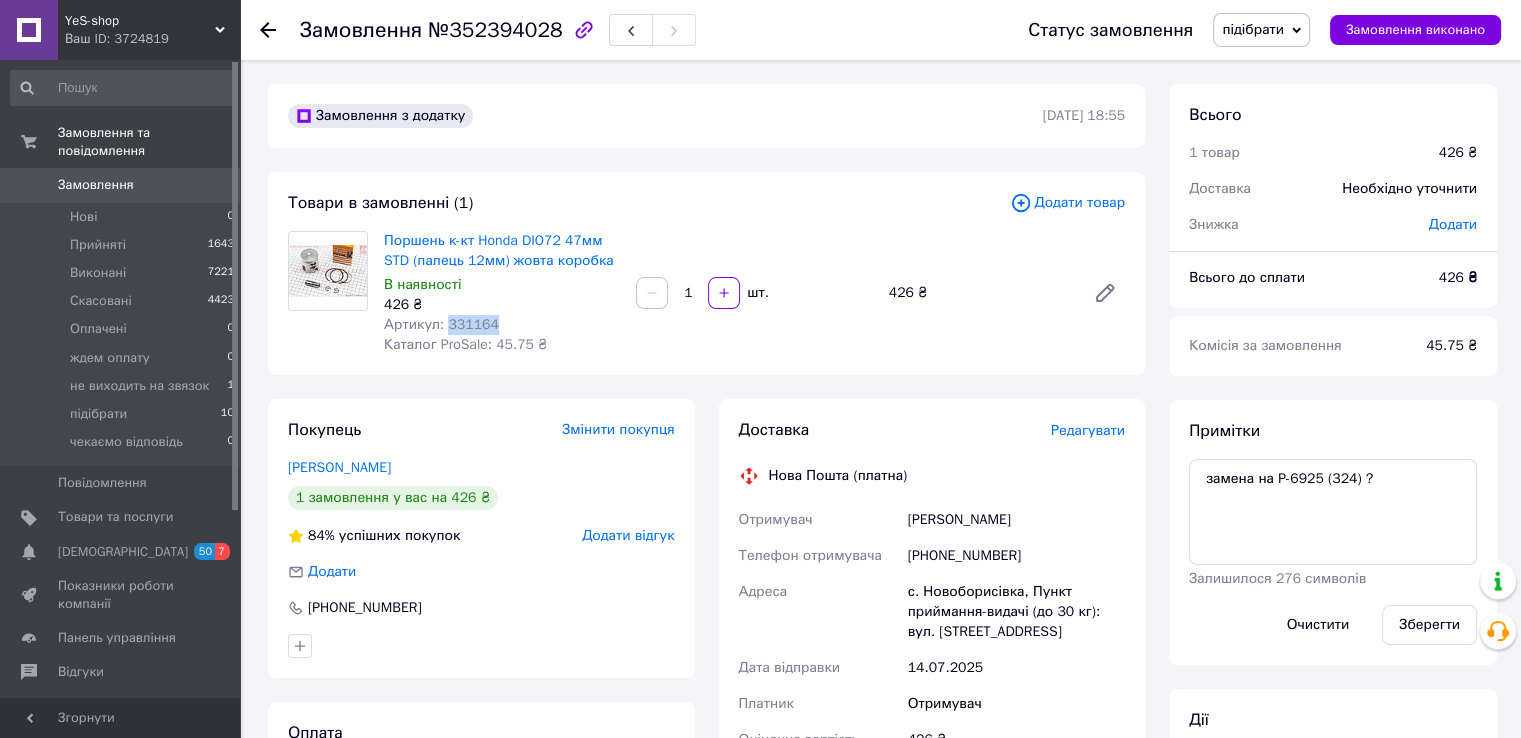 click on "Артикул: 331164" at bounding box center (441, 324) 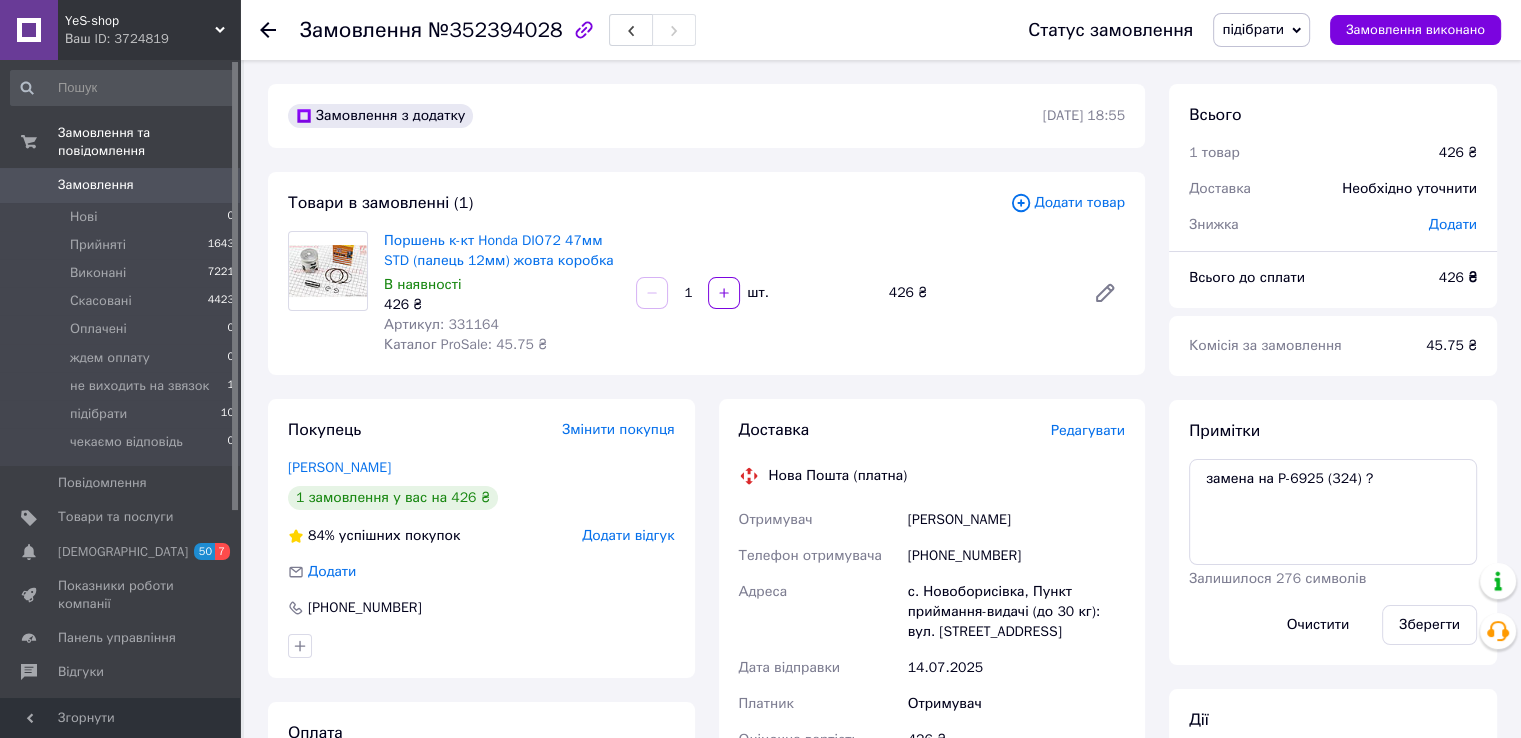 click on "Товари в замовленні (1) Додати товар Поршень к-кт Honda DIO72 47мм STD (палець 12мм) жовта коробка В наявності 426 ₴ Артикул: 331164 Каталог ProSale: 45.75 ₴  1   шт. 426 ₴" at bounding box center [706, 273] 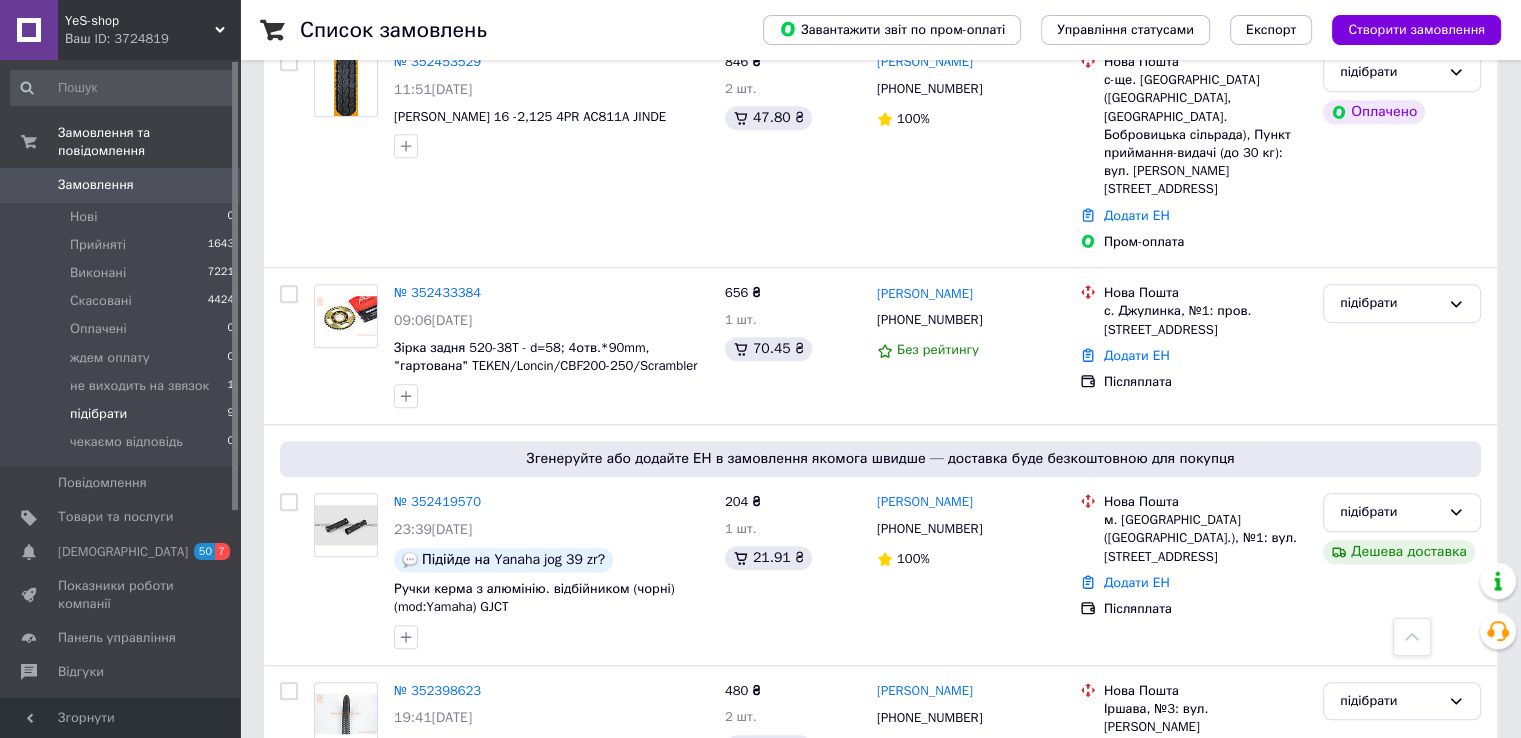 scroll, scrollTop: 1372, scrollLeft: 0, axis: vertical 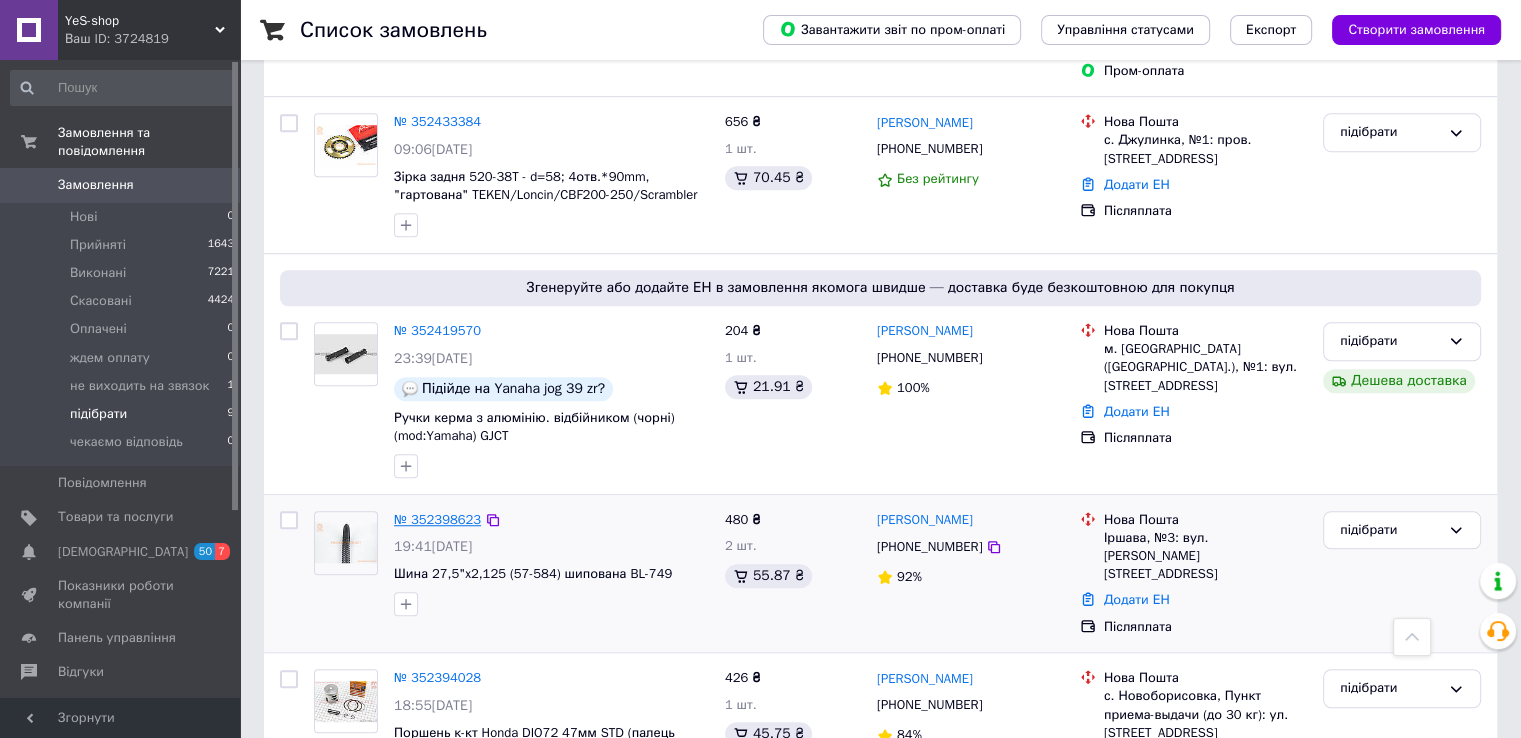 click on "№ 352398623" at bounding box center (437, 519) 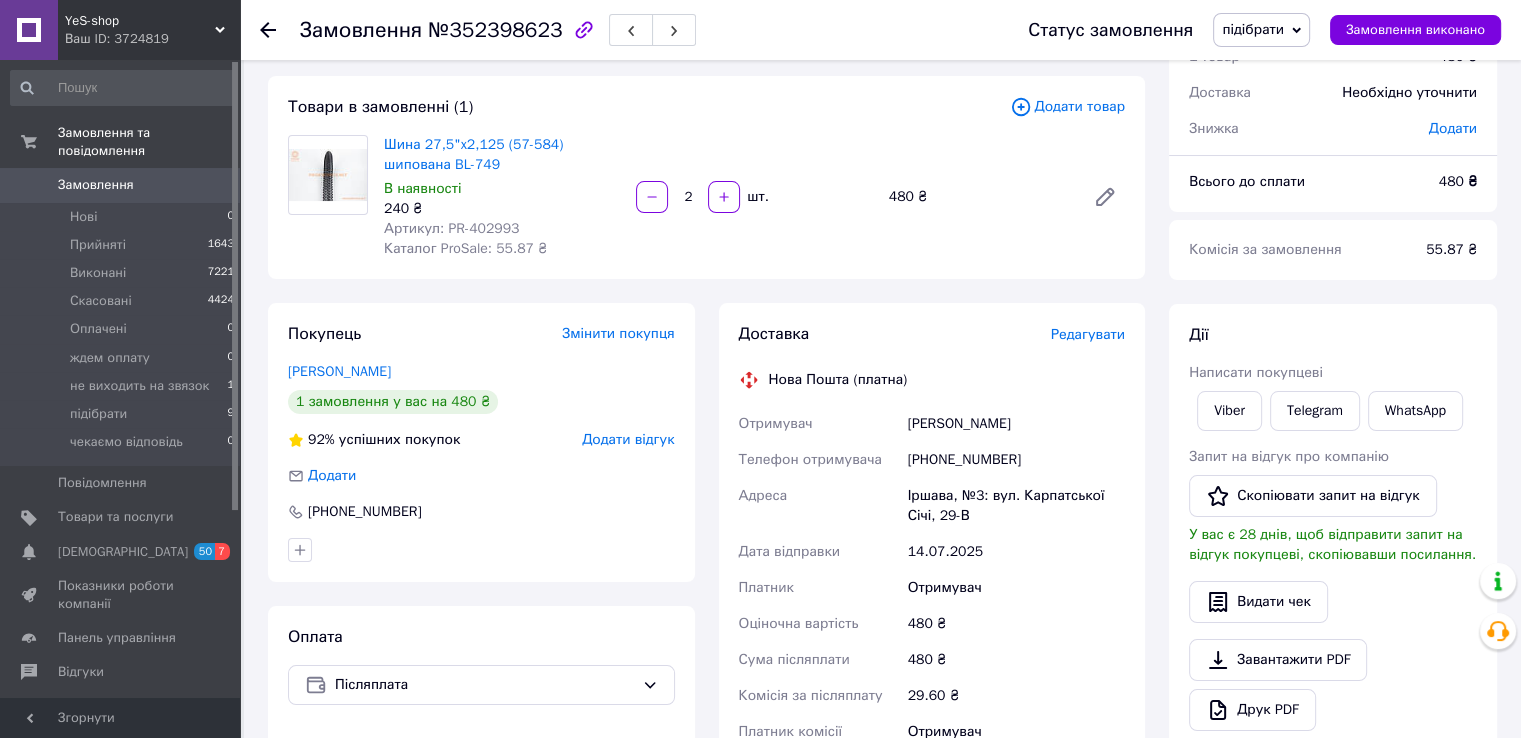 scroll, scrollTop: 0, scrollLeft: 0, axis: both 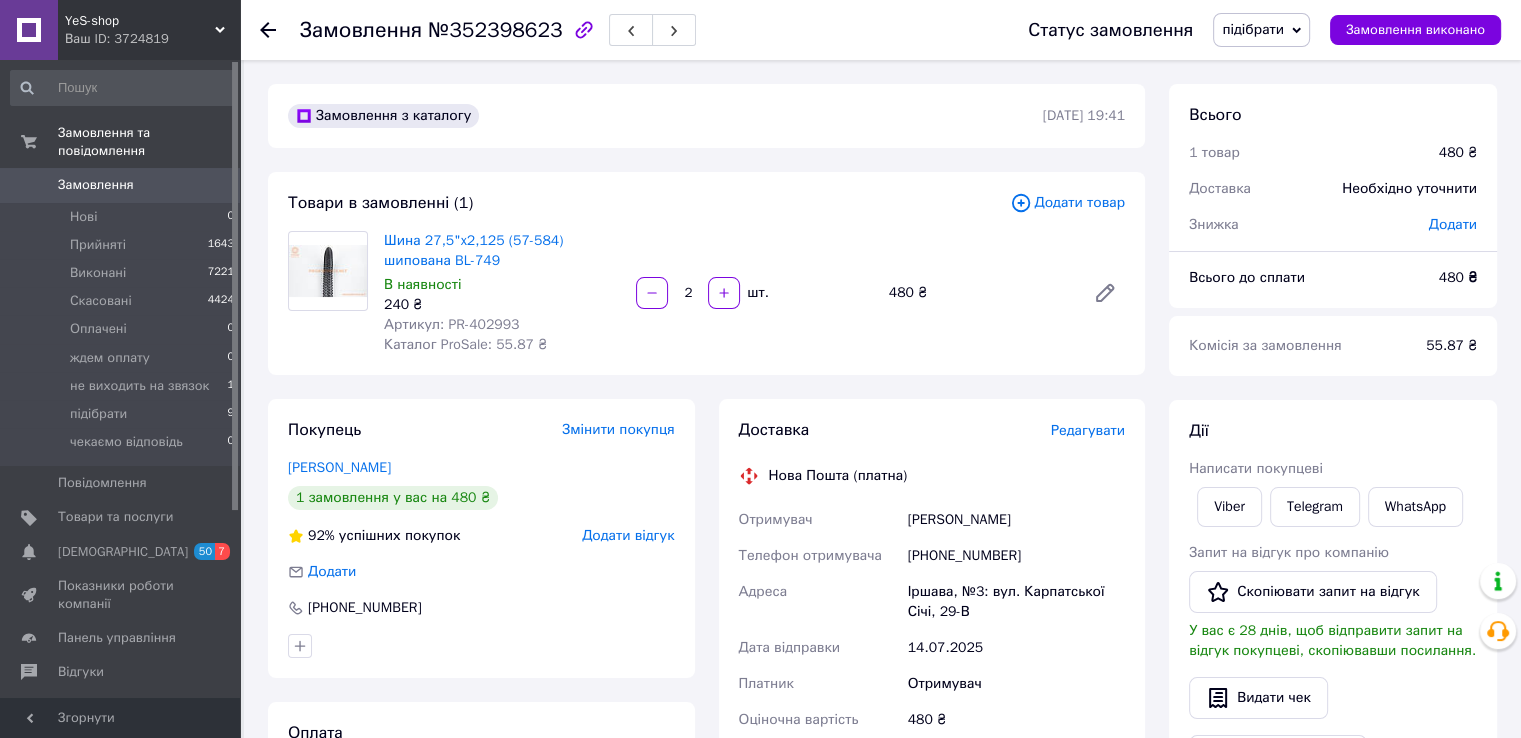 click on "Артикул: PR-402993" at bounding box center (451, 324) 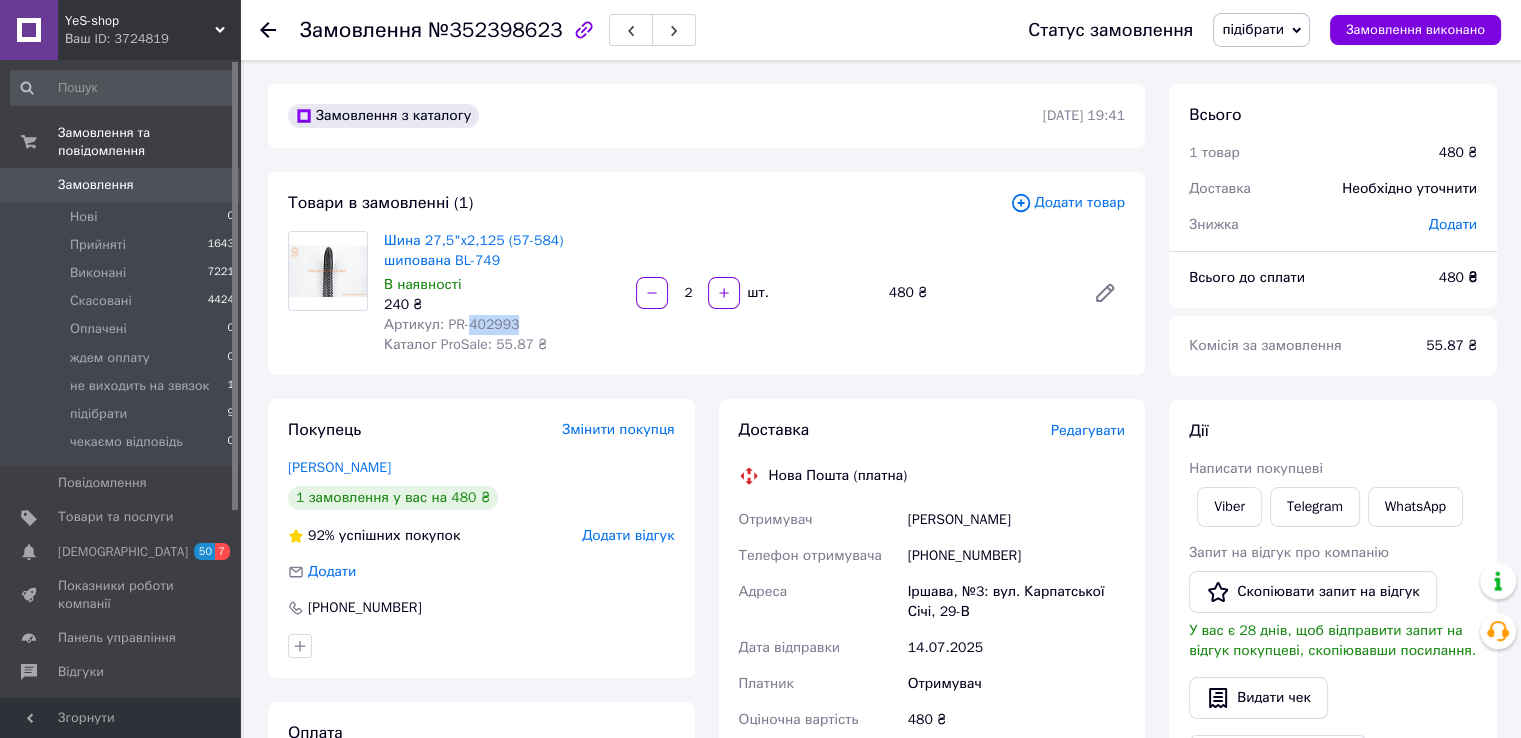 click on "Артикул: PR-402993" at bounding box center [451, 324] 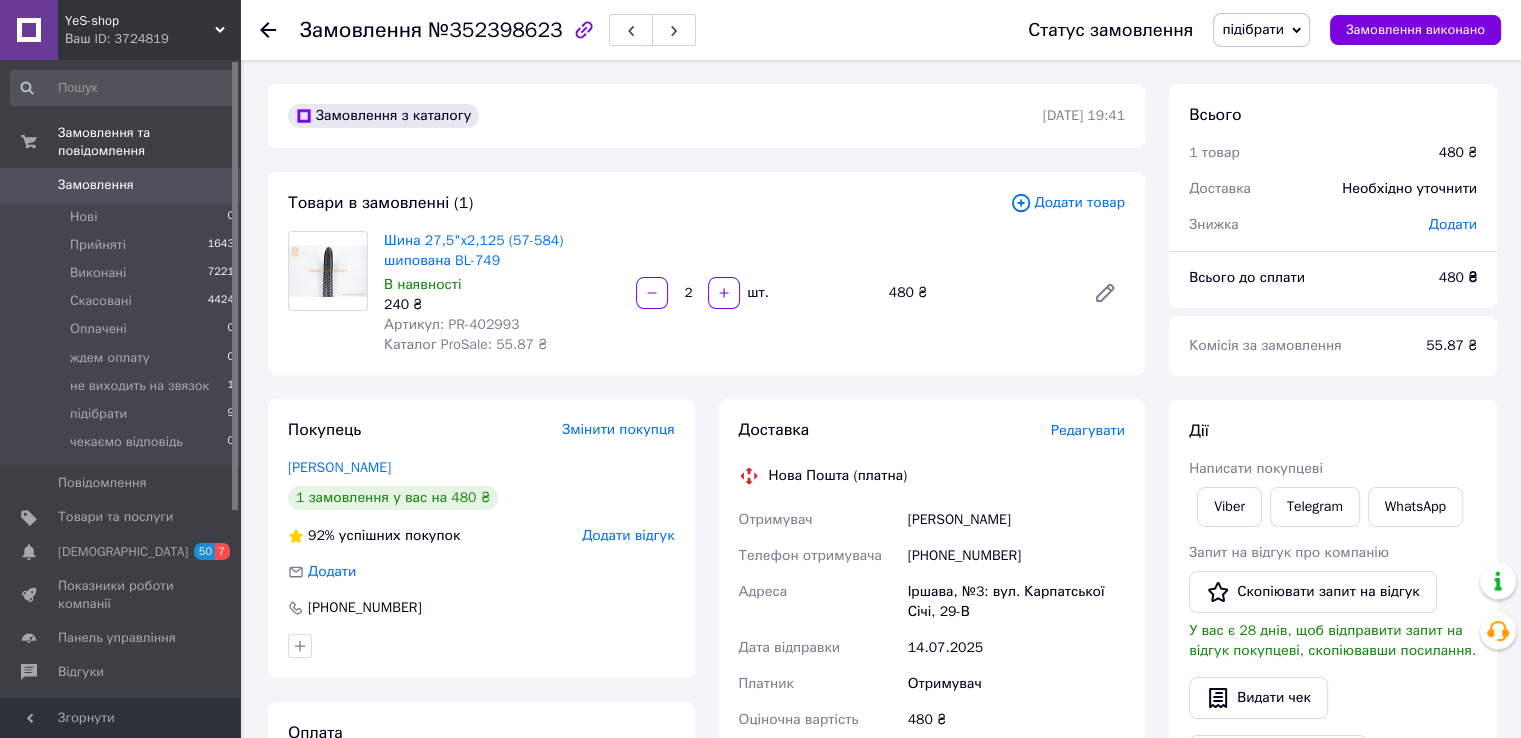 click on "Товари в замовленні (1) Додати товар Шина 27,5"x2,125 (57-584) шипована BL-749 В наявності 240 ₴ Артикул: PR-402993 Каталог ProSale: 55.87 ₴  2   шт. 480 ₴" at bounding box center [706, 273] 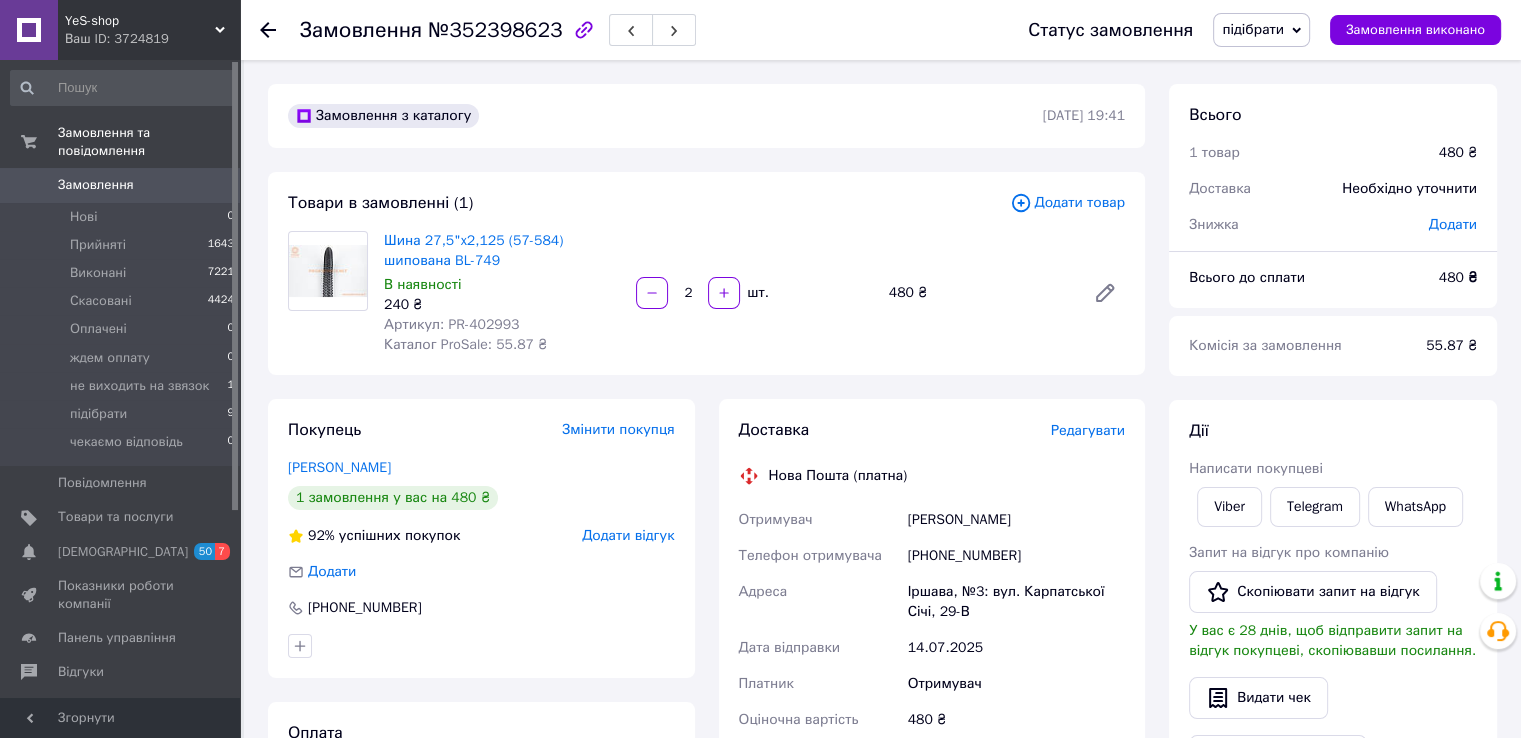 click on "Артикул: PR-402993" at bounding box center (451, 324) 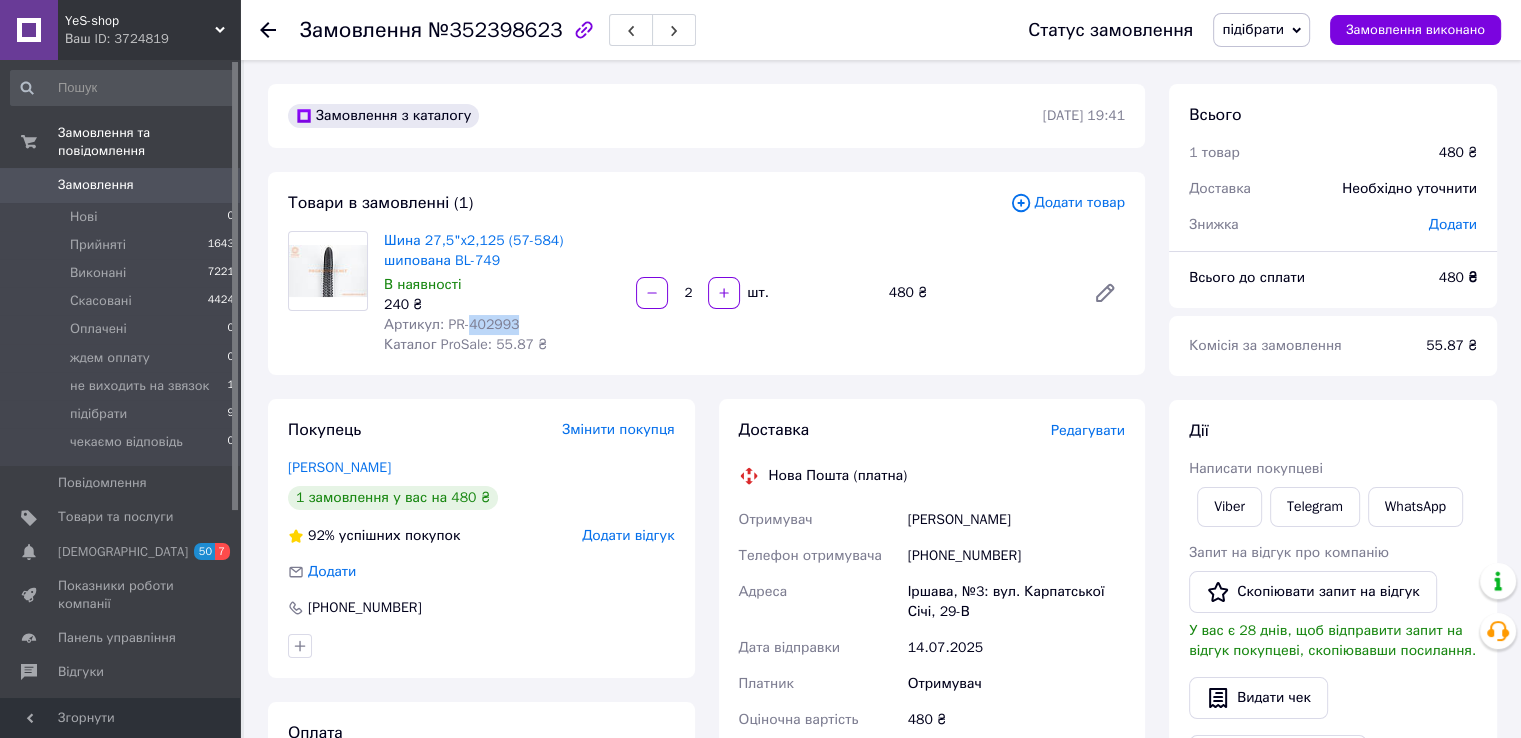 click on "Артикул: PR-402993" at bounding box center [451, 324] 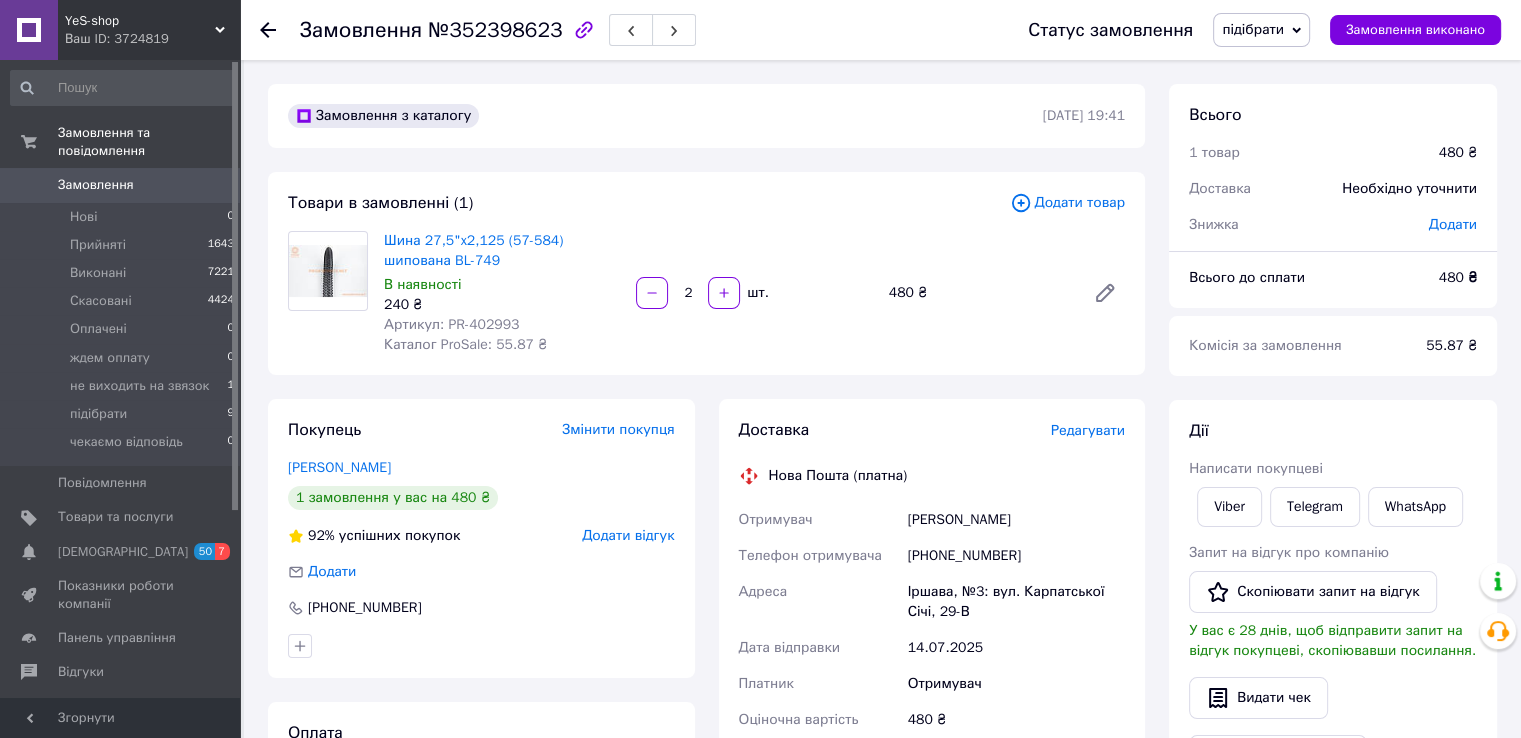 click on "Товари в замовленні (1) Додати товар Шина 27,5"x2,125 (57-584) шипована BL-749 В наявності 240 ₴ Артикул: PR-402993 Каталог ProSale: 55.87 ₴  2   шт. 480 ₴" at bounding box center (706, 273) 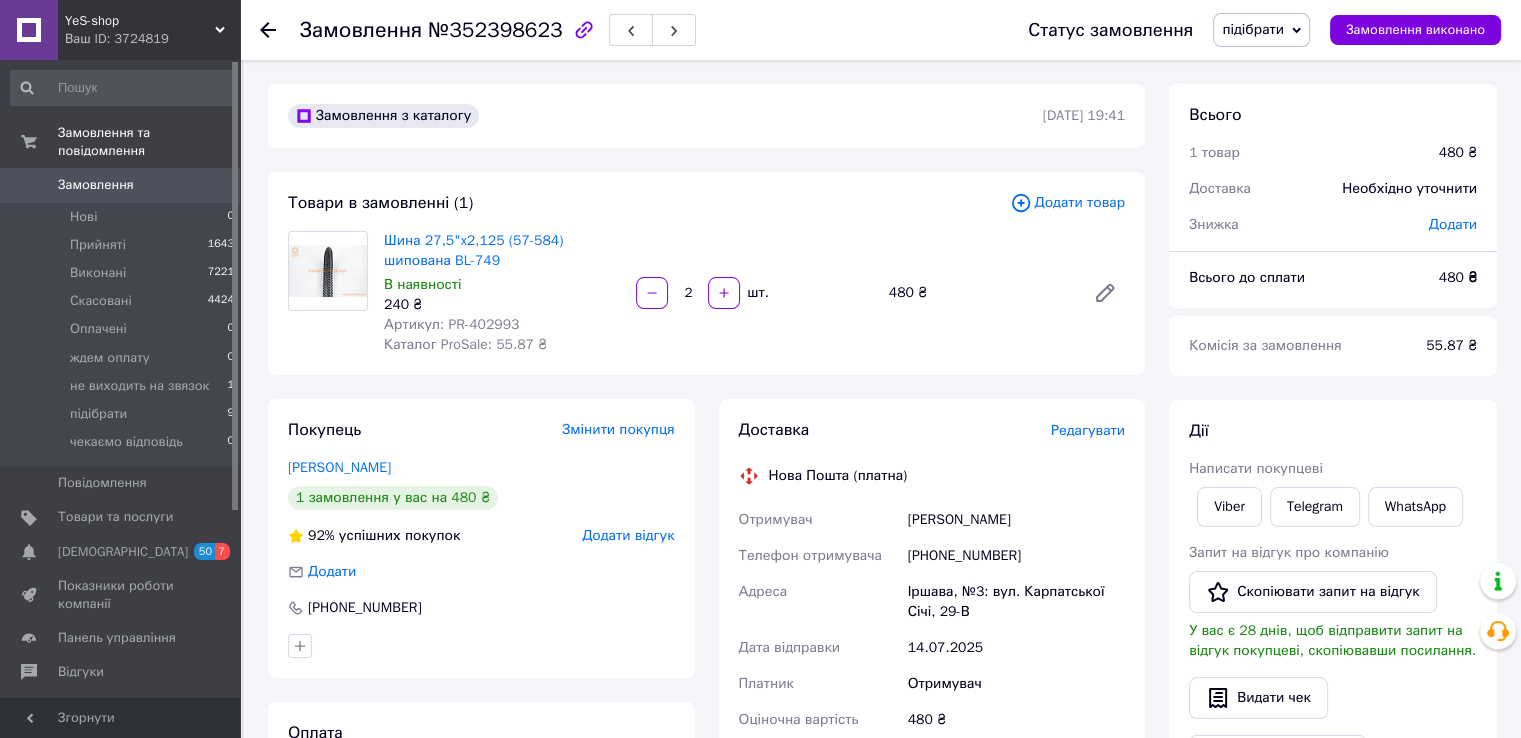 drag, startPoint x: 1282, startPoint y: 36, endPoint x: 1290, endPoint y: 69, distance: 33.955853 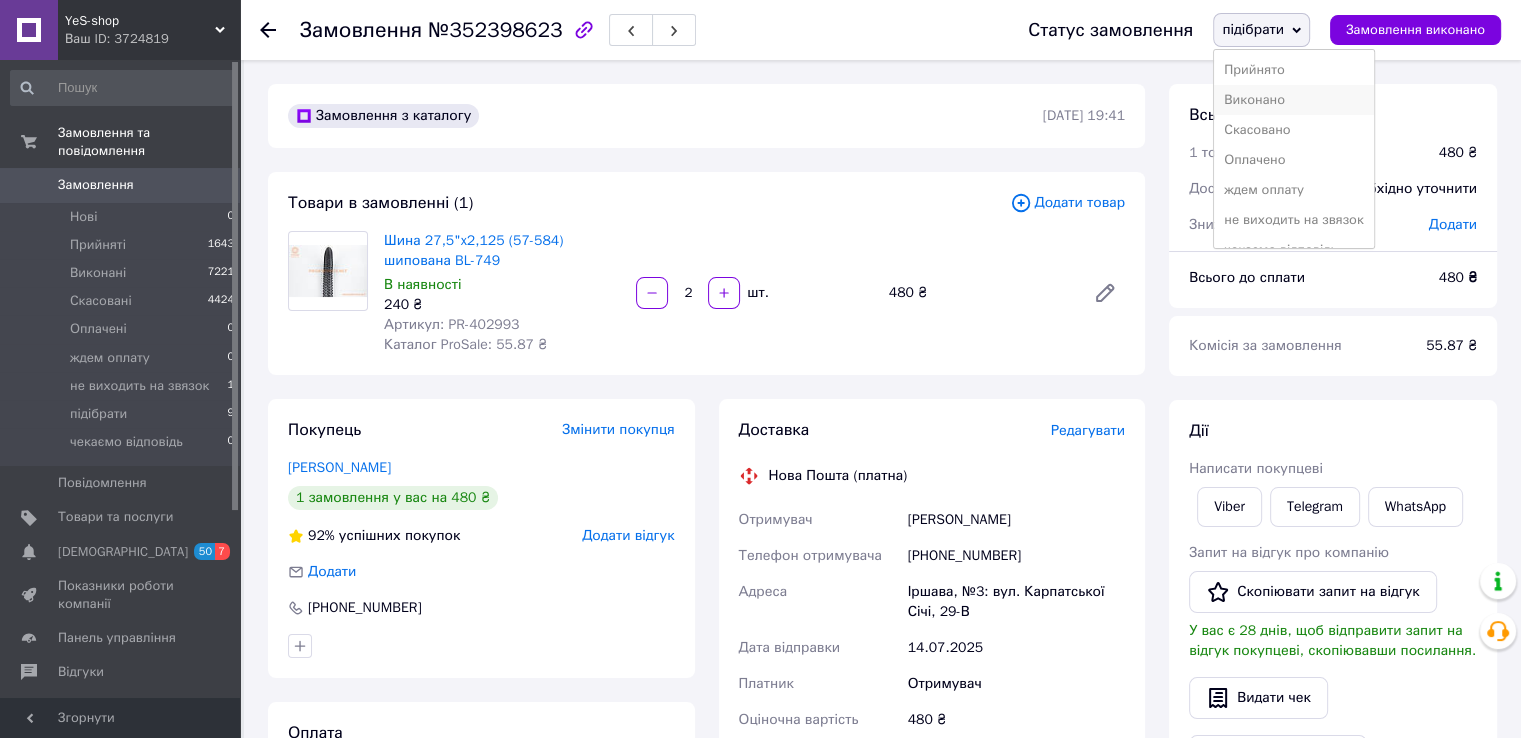 click on "Виконано" at bounding box center [1293, 100] 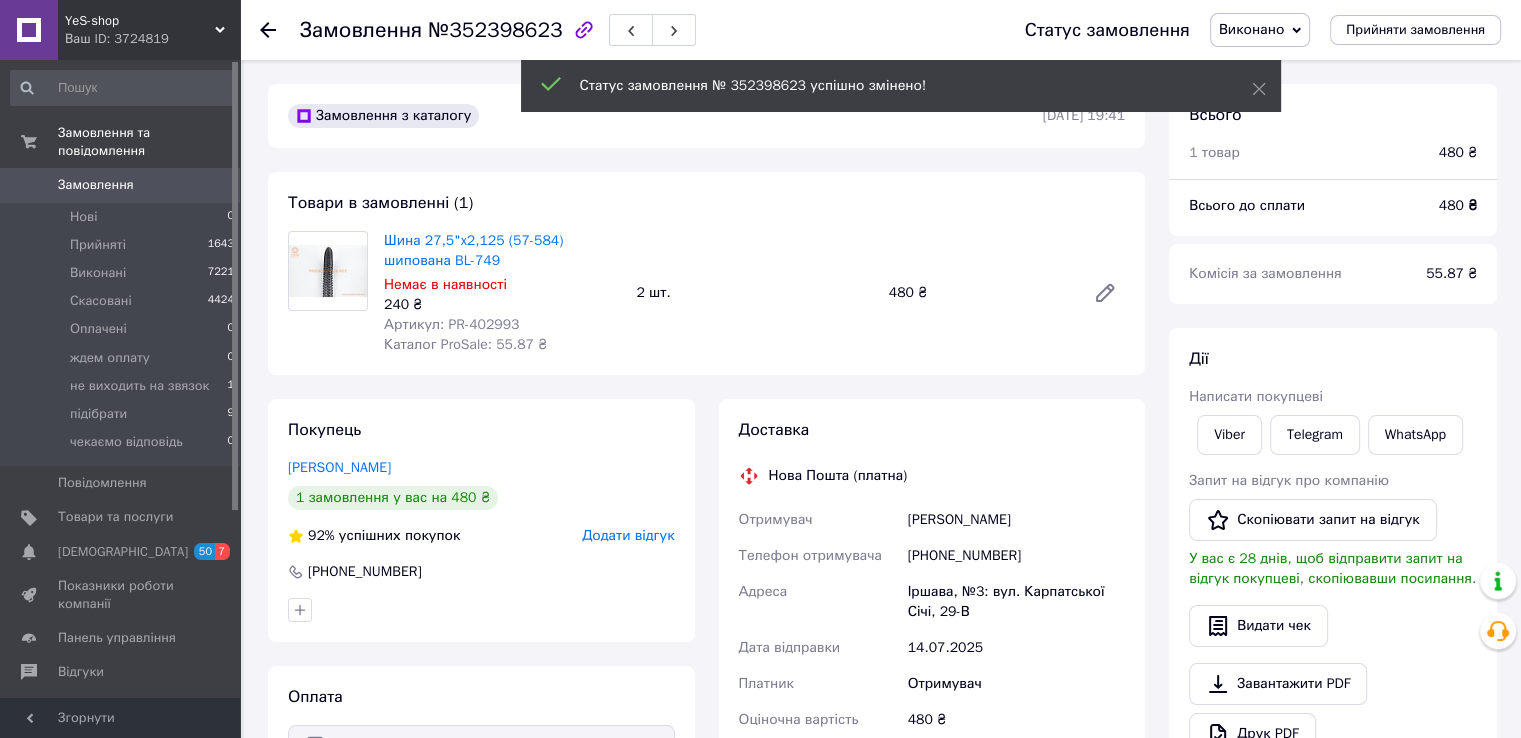 click 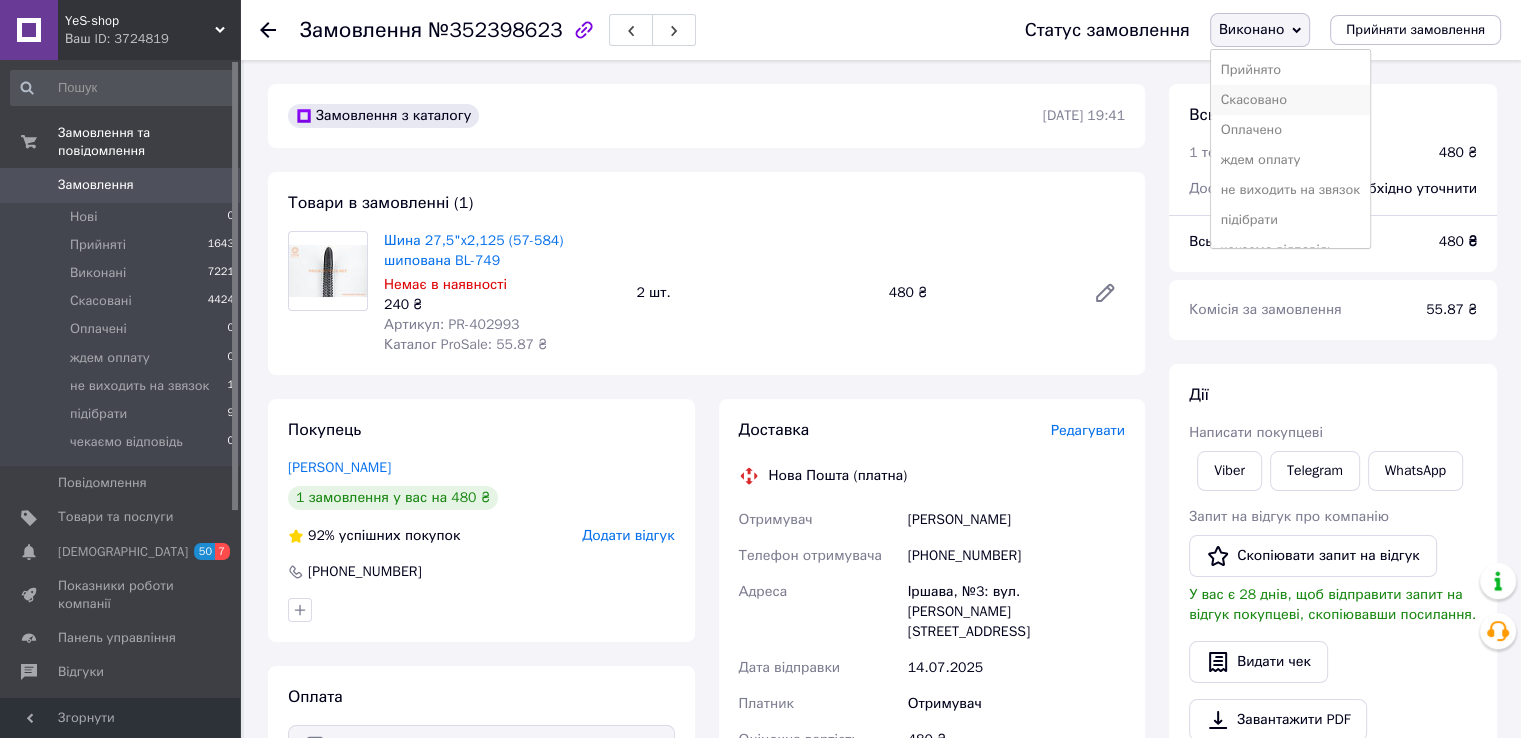 click on "Скасовано" at bounding box center (1290, 100) 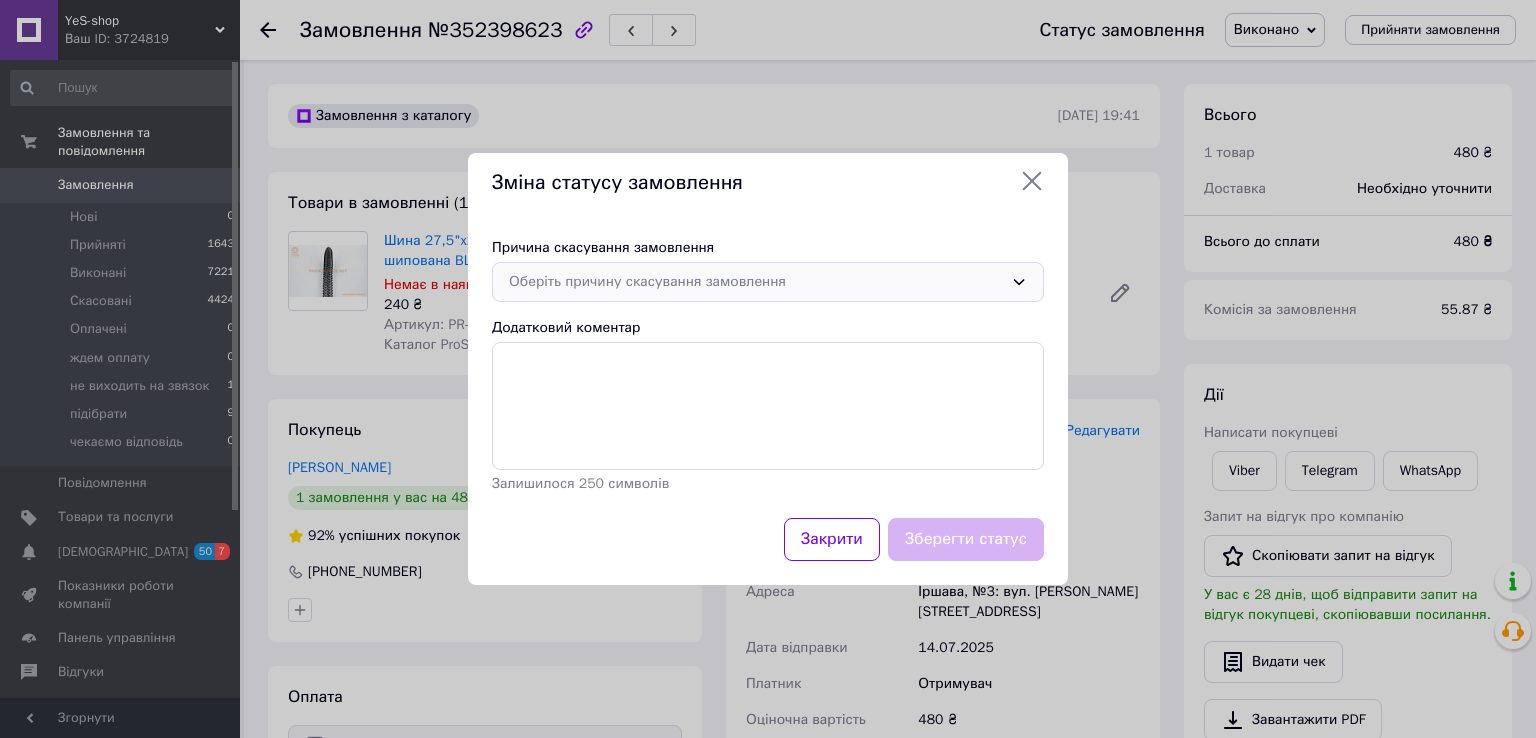 click on "Оберіть причину скасування замовлення" at bounding box center (756, 282) 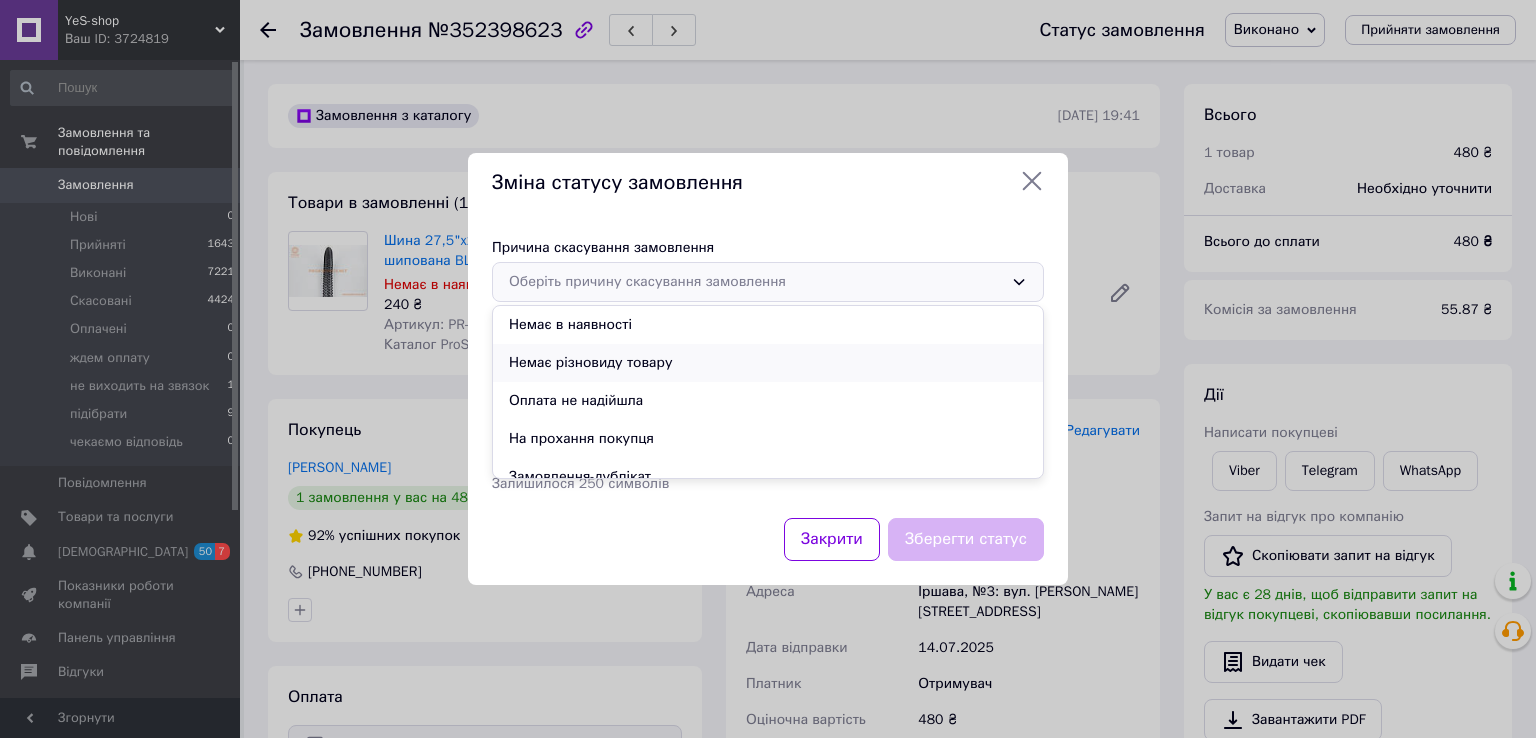 click on "Немає різновиду товару" at bounding box center (768, 363) 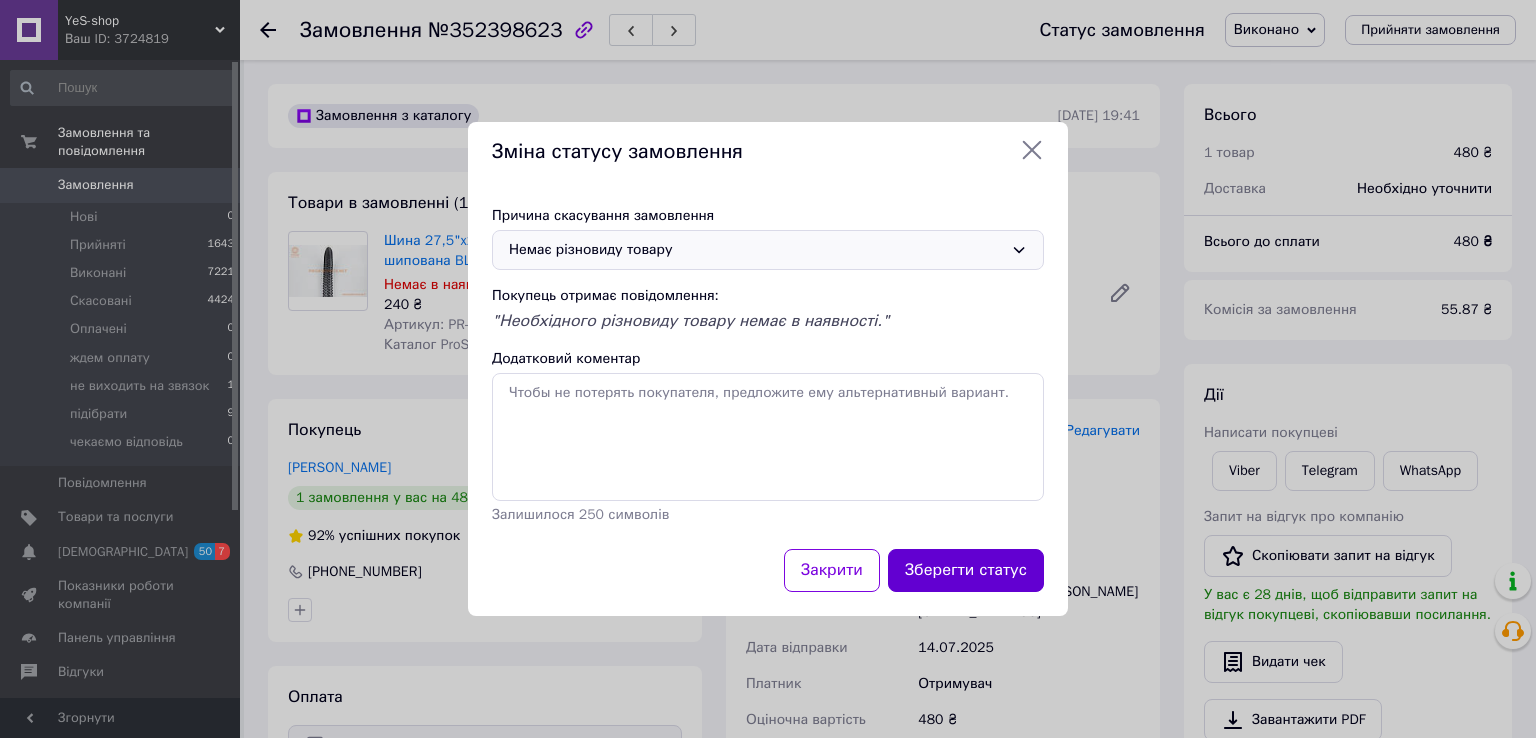click on "Зберегти статус" at bounding box center (966, 570) 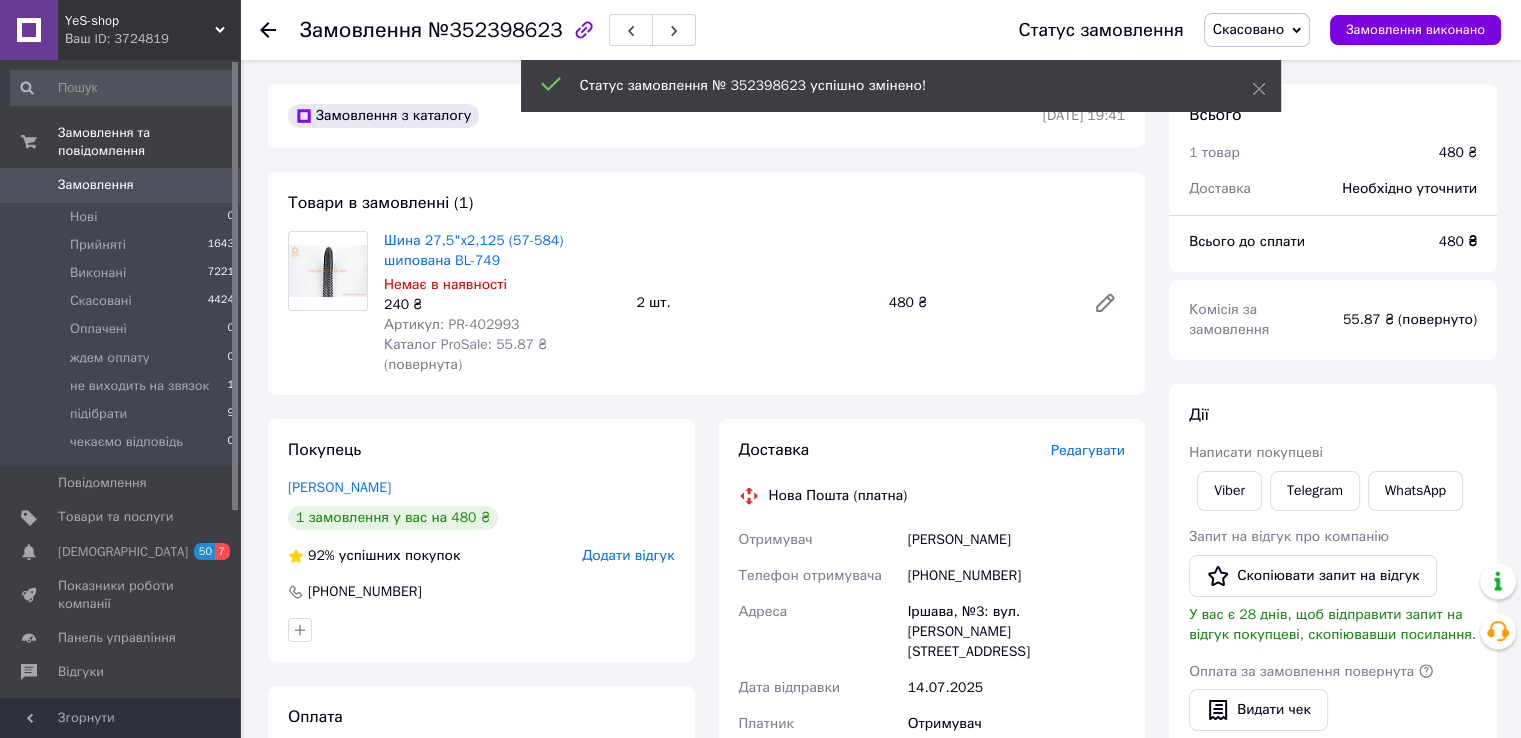 click 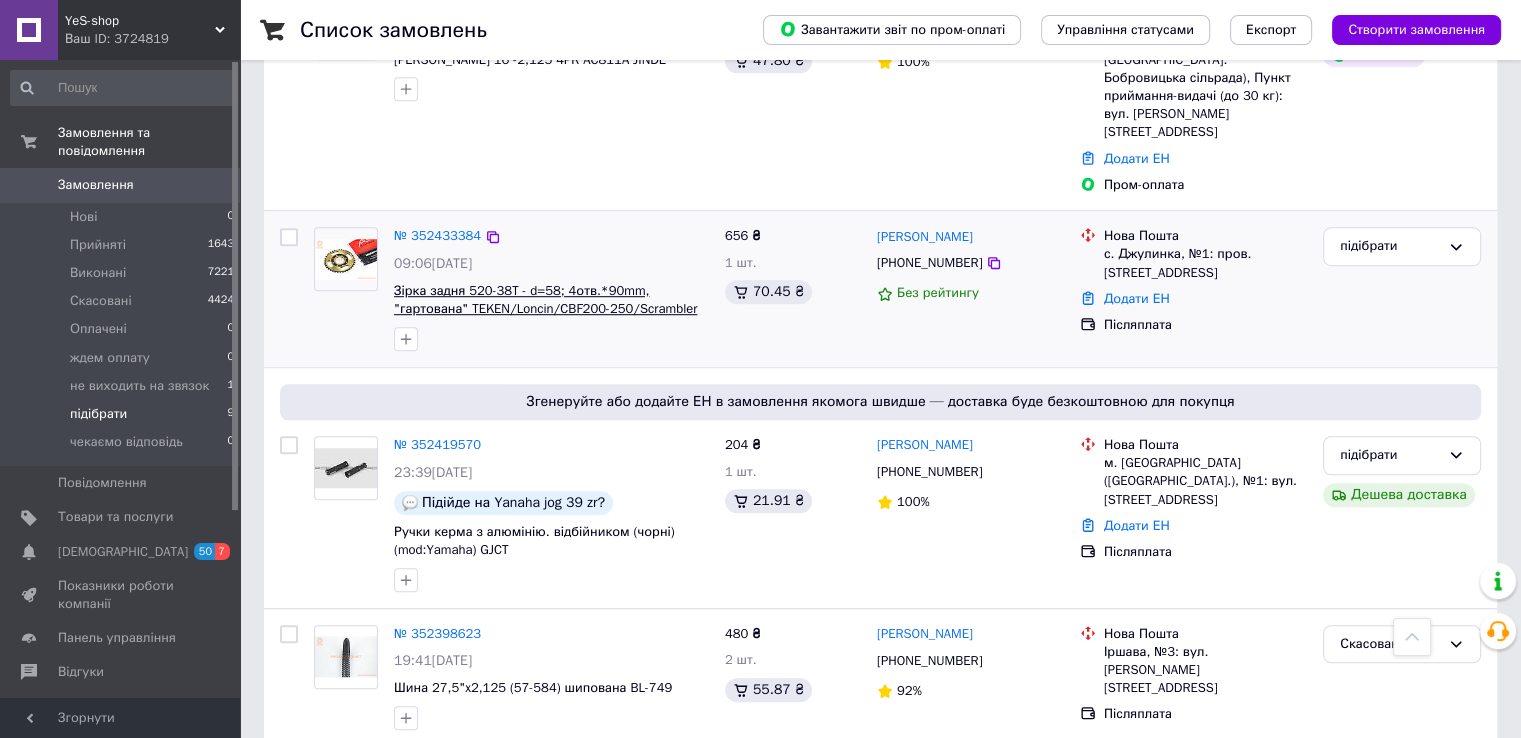 scroll, scrollTop: 1372, scrollLeft: 0, axis: vertical 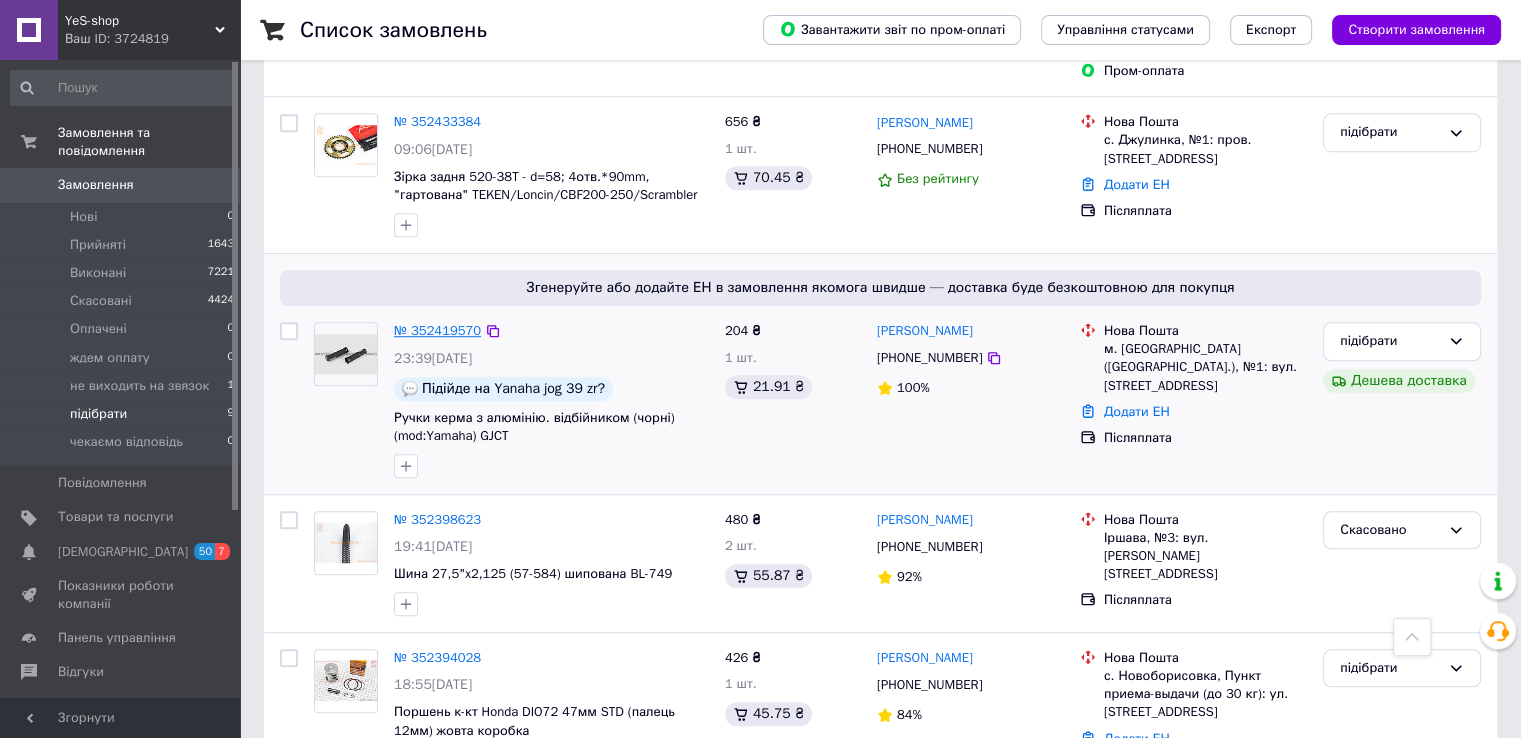 click on "№ 352419570" at bounding box center [437, 330] 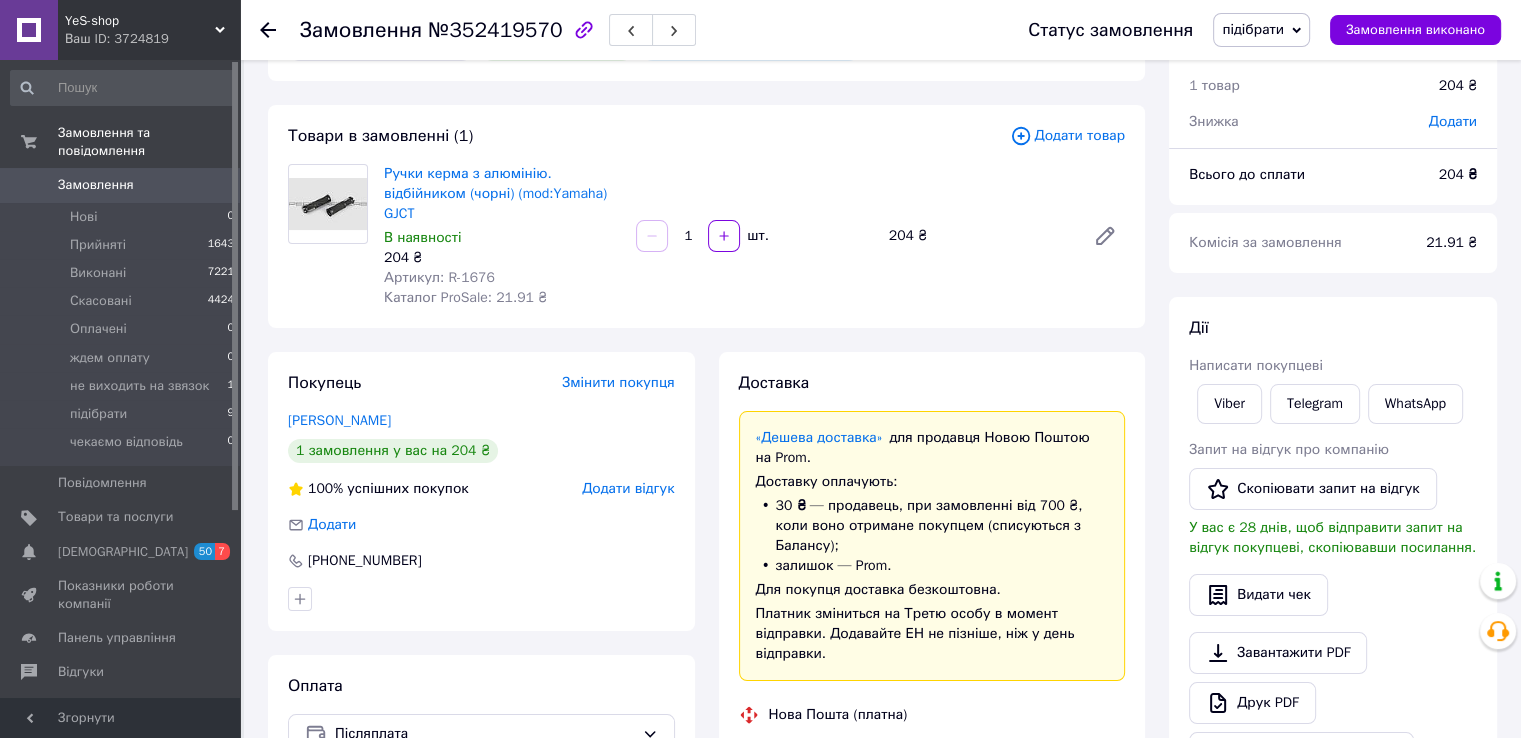 scroll, scrollTop: 0, scrollLeft: 0, axis: both 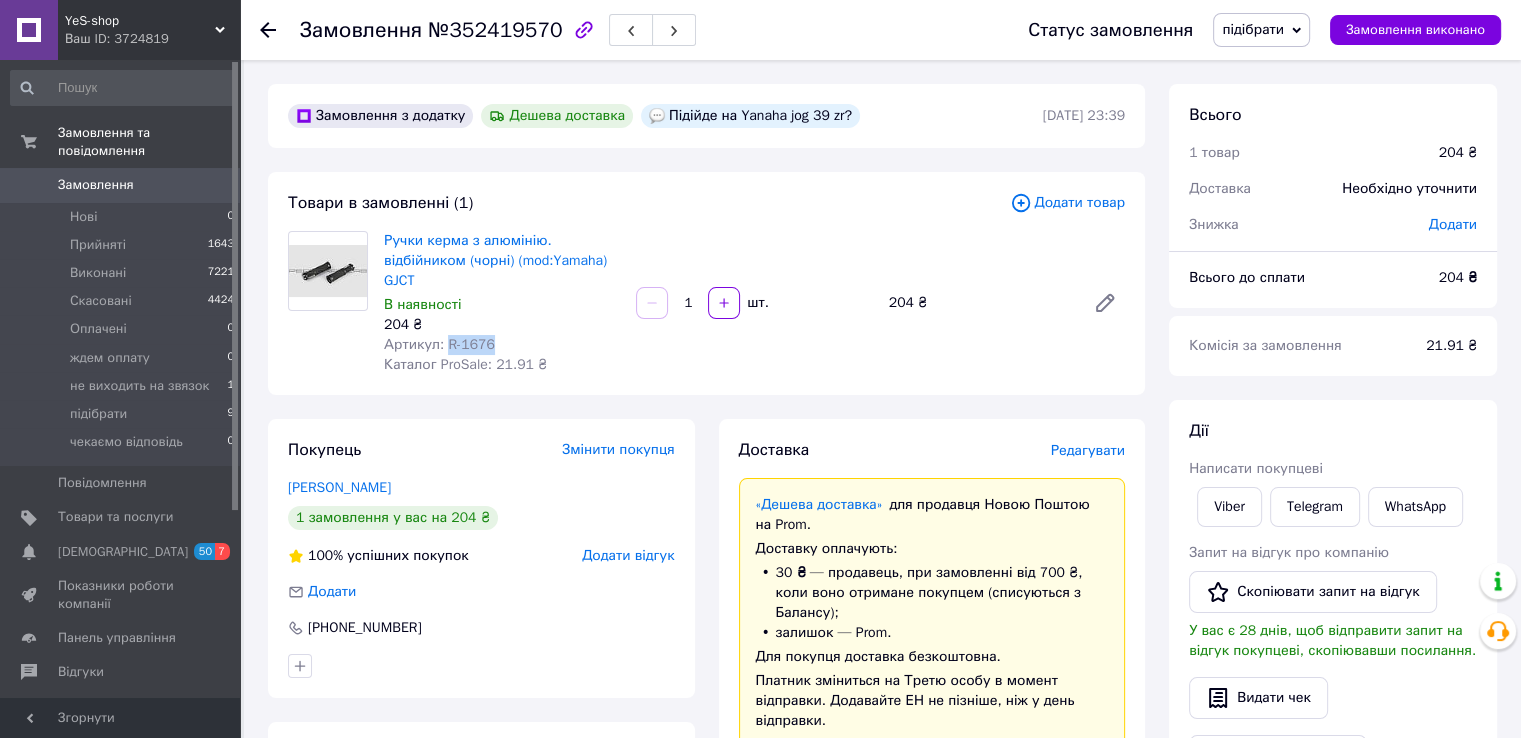 drag, startPoint x: 446, startPoint y: 345, endPoint x: 487, endPoint y: 346, distance: 41.01219 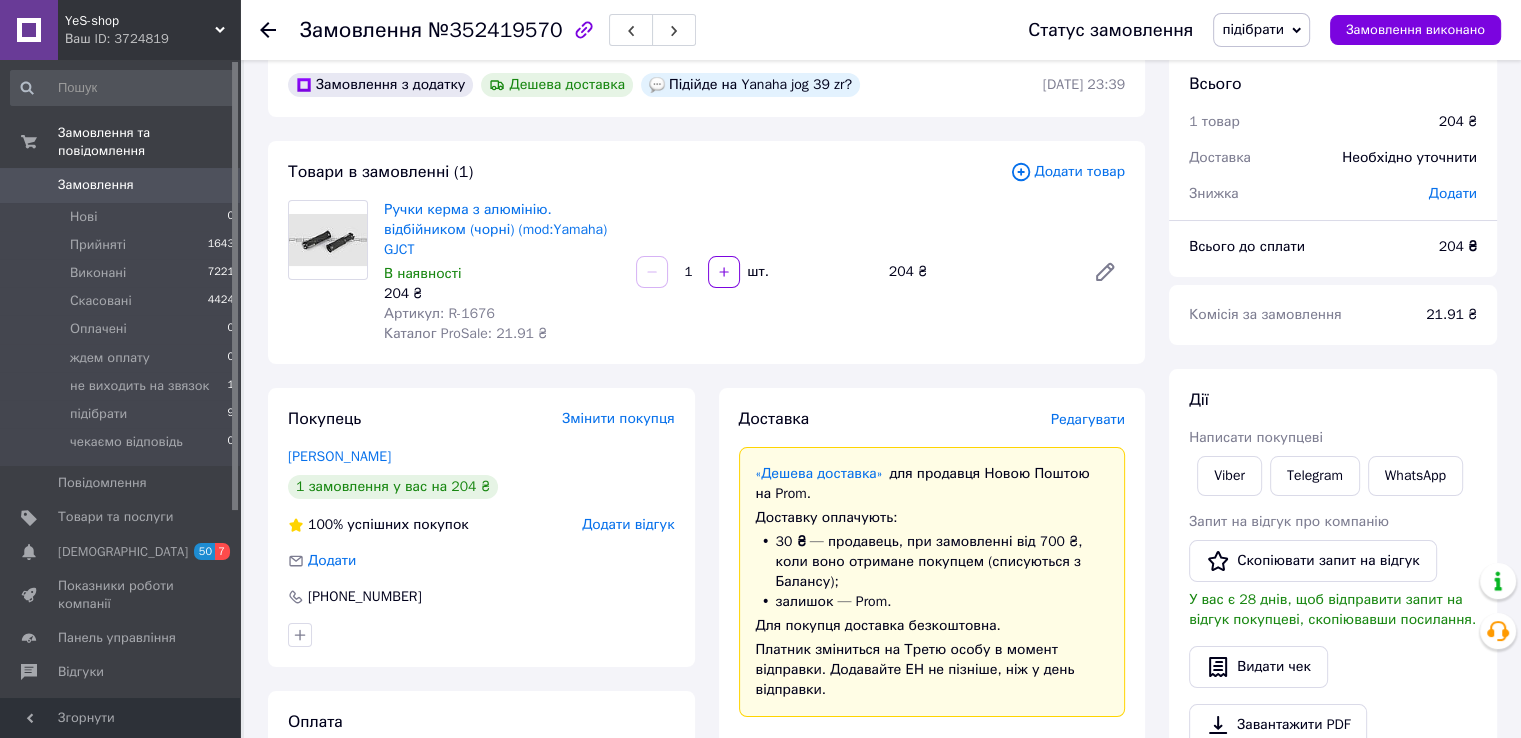 scroll, scrollTop: 0, scrollLeft: 0, axis: both 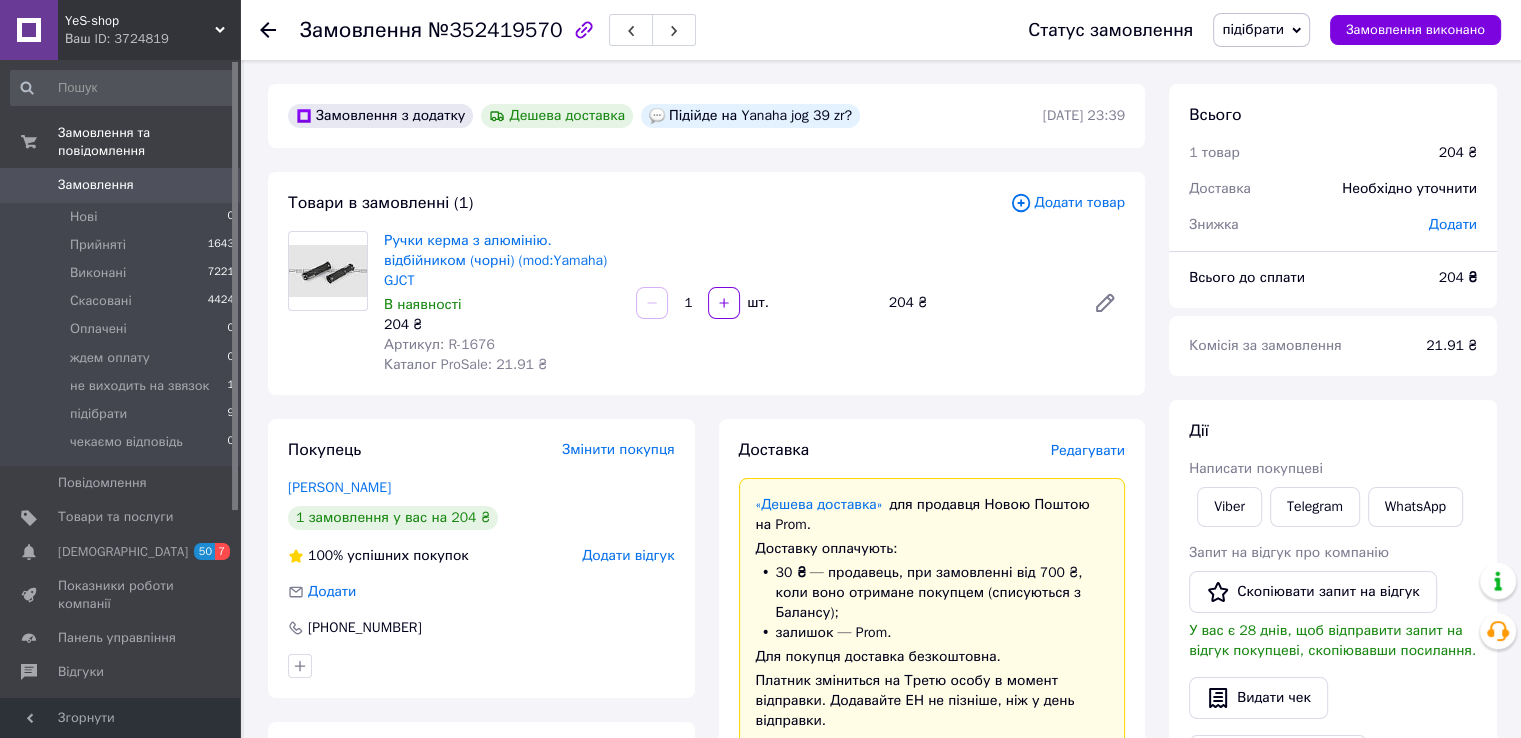 click on "підібрати" at bounding box center (1253, 29) 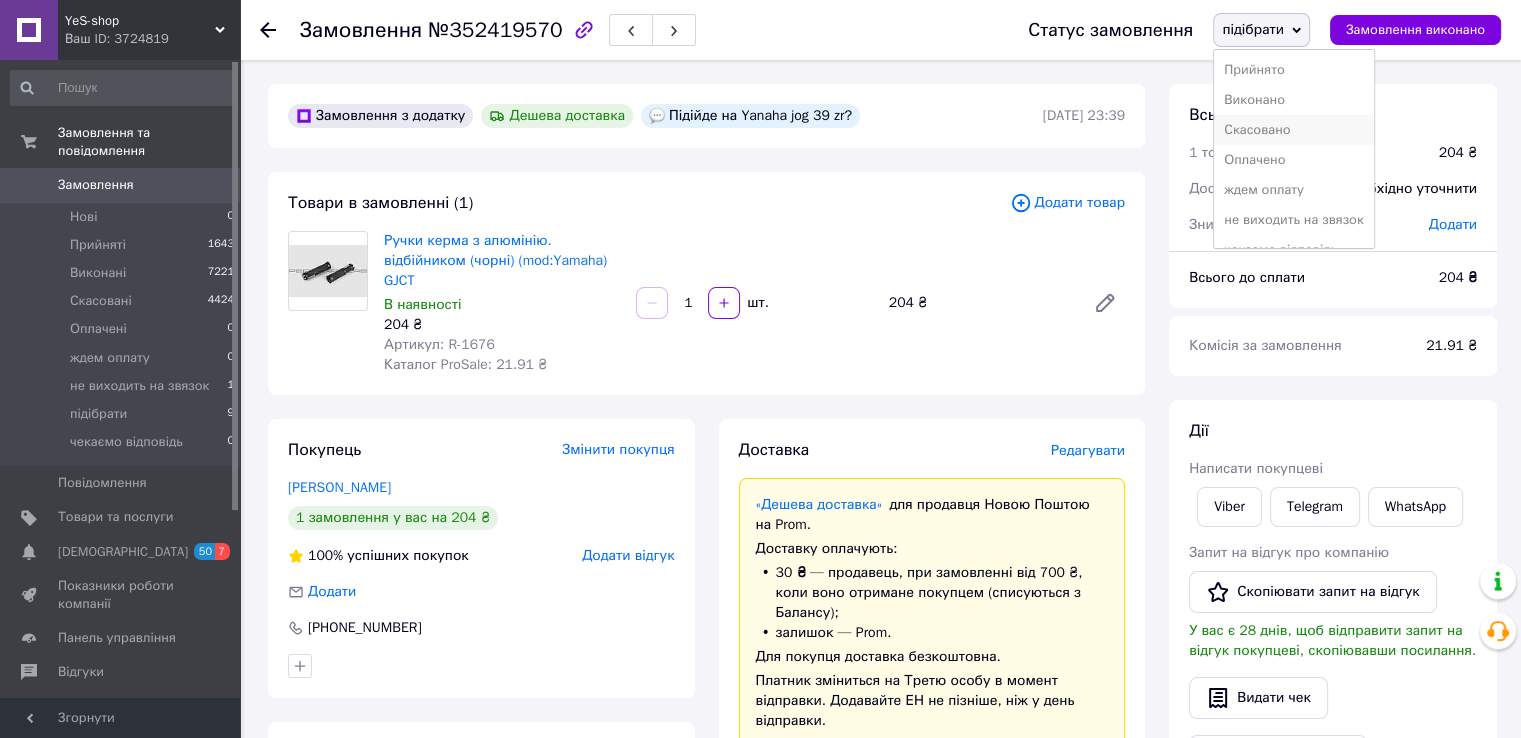 click on "Скасовано" at bounding box center [1293, 130] 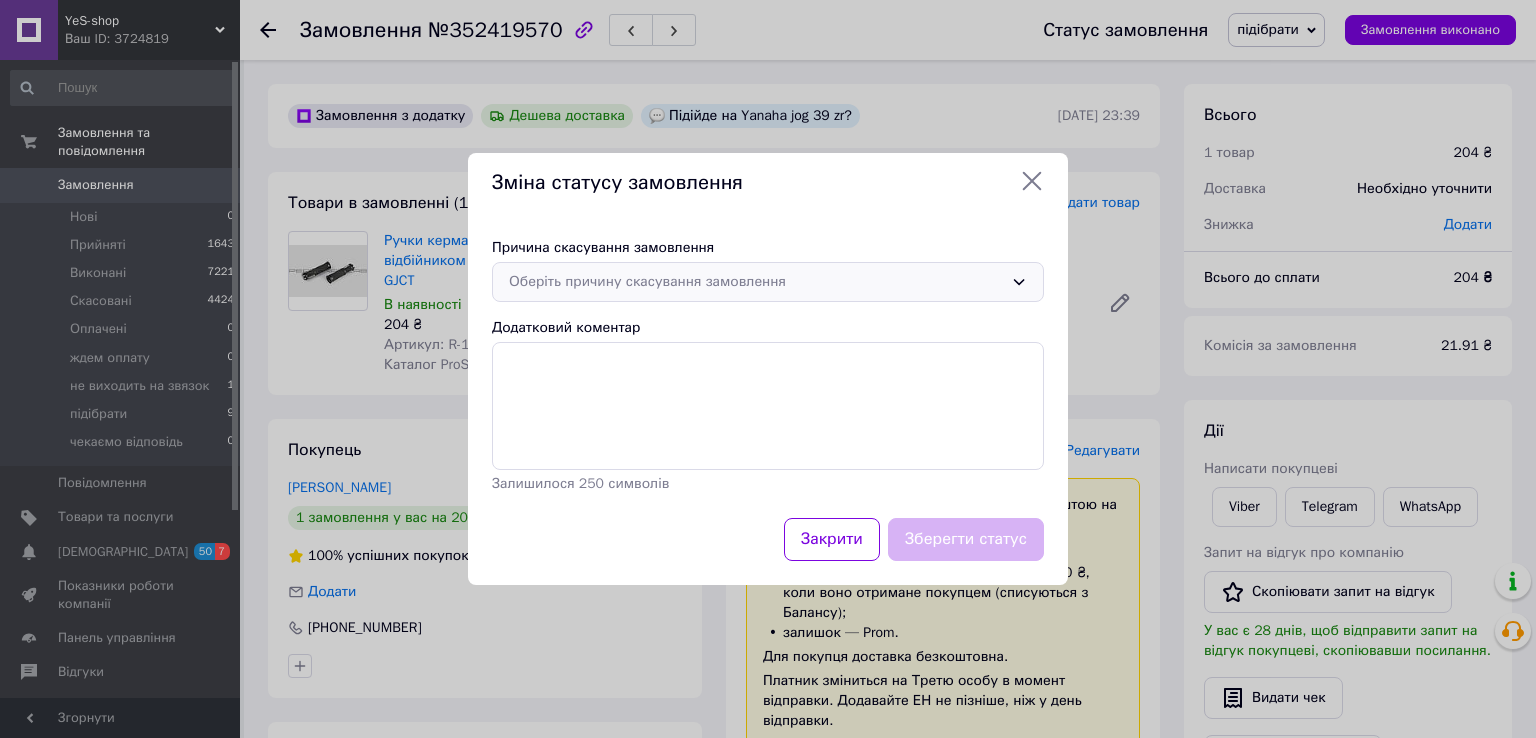 click on "Оберіть причину скасування замовлення" at bounding box center [756, 282] 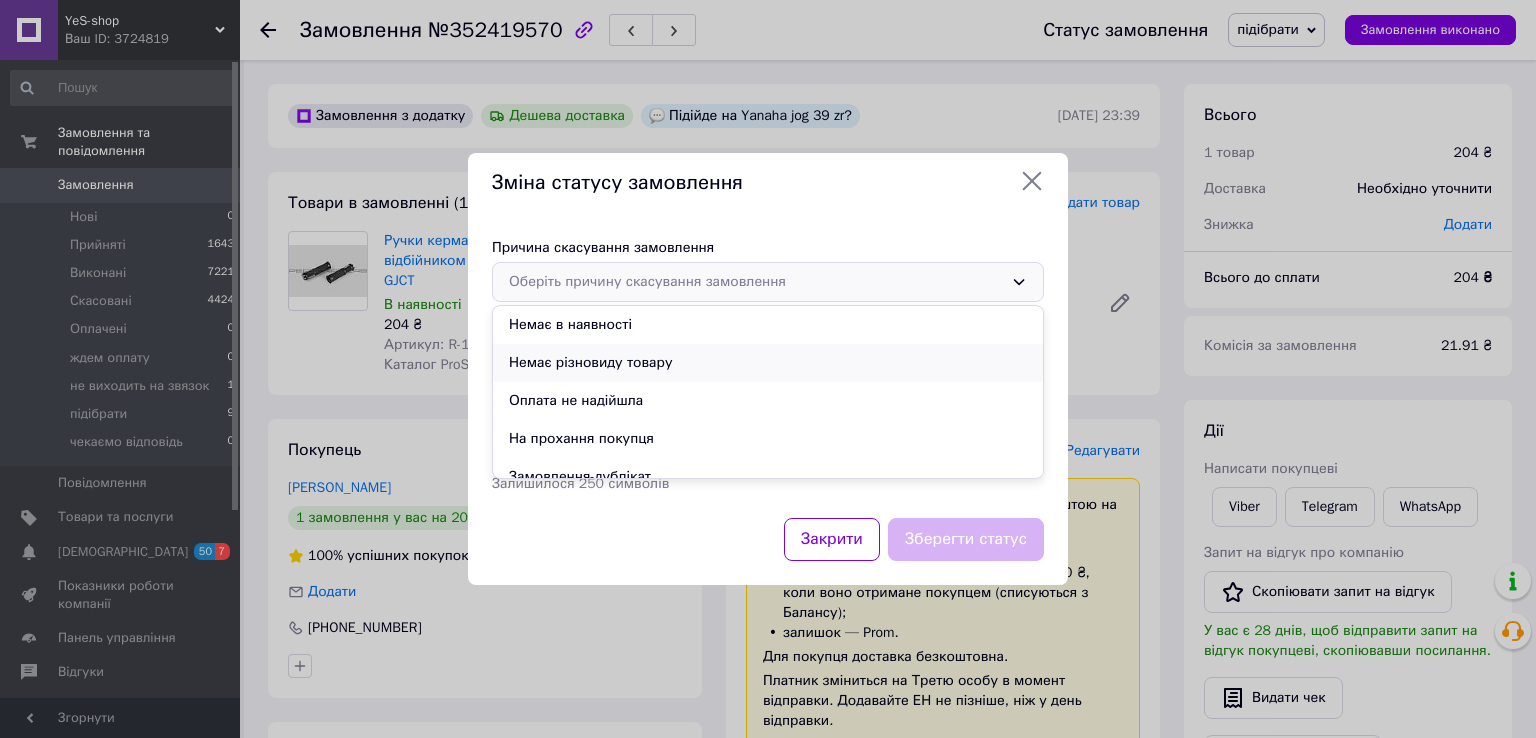 click on "Немає різновиду товару" at bounding box center (768, 363) 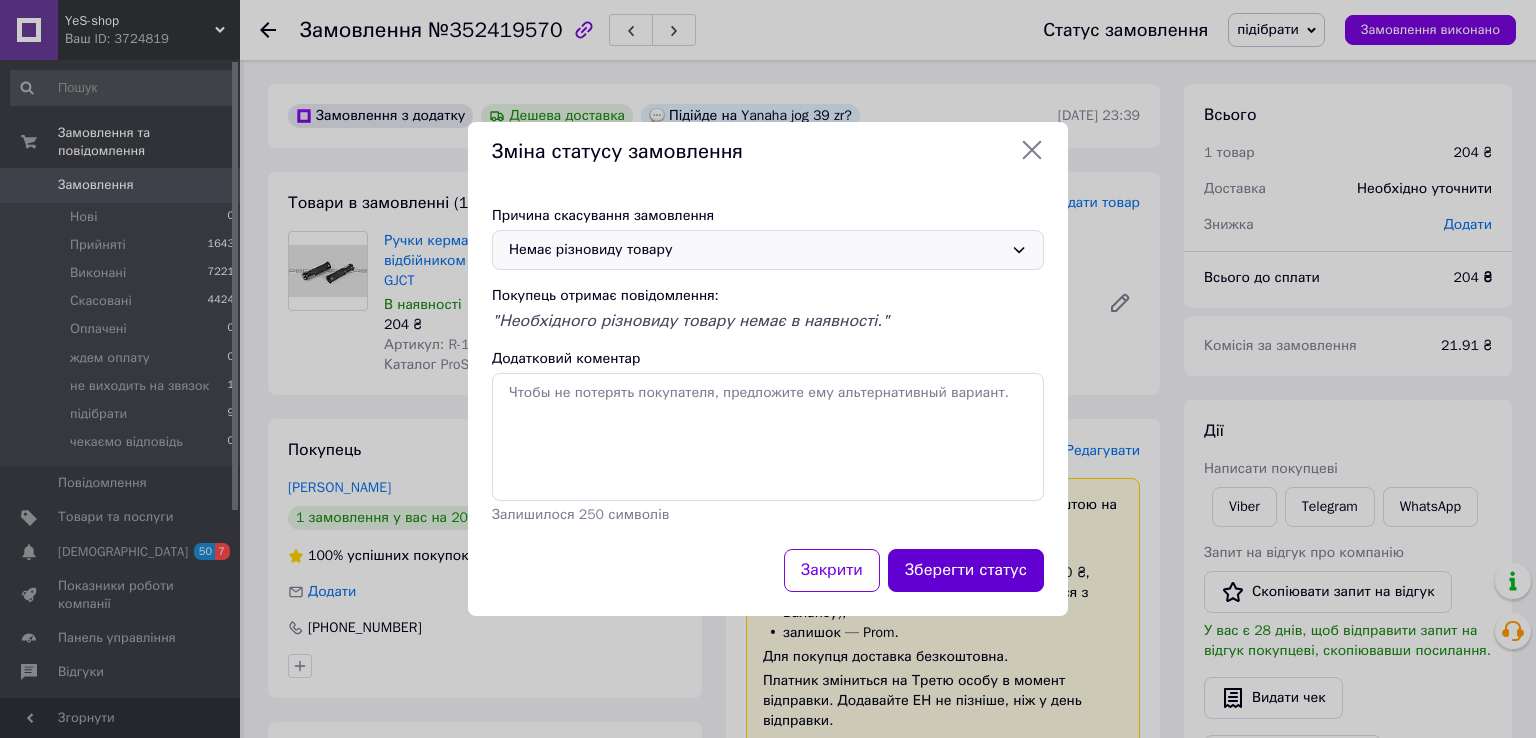click on "Зберегти статус" at bounding box center (966, 570) 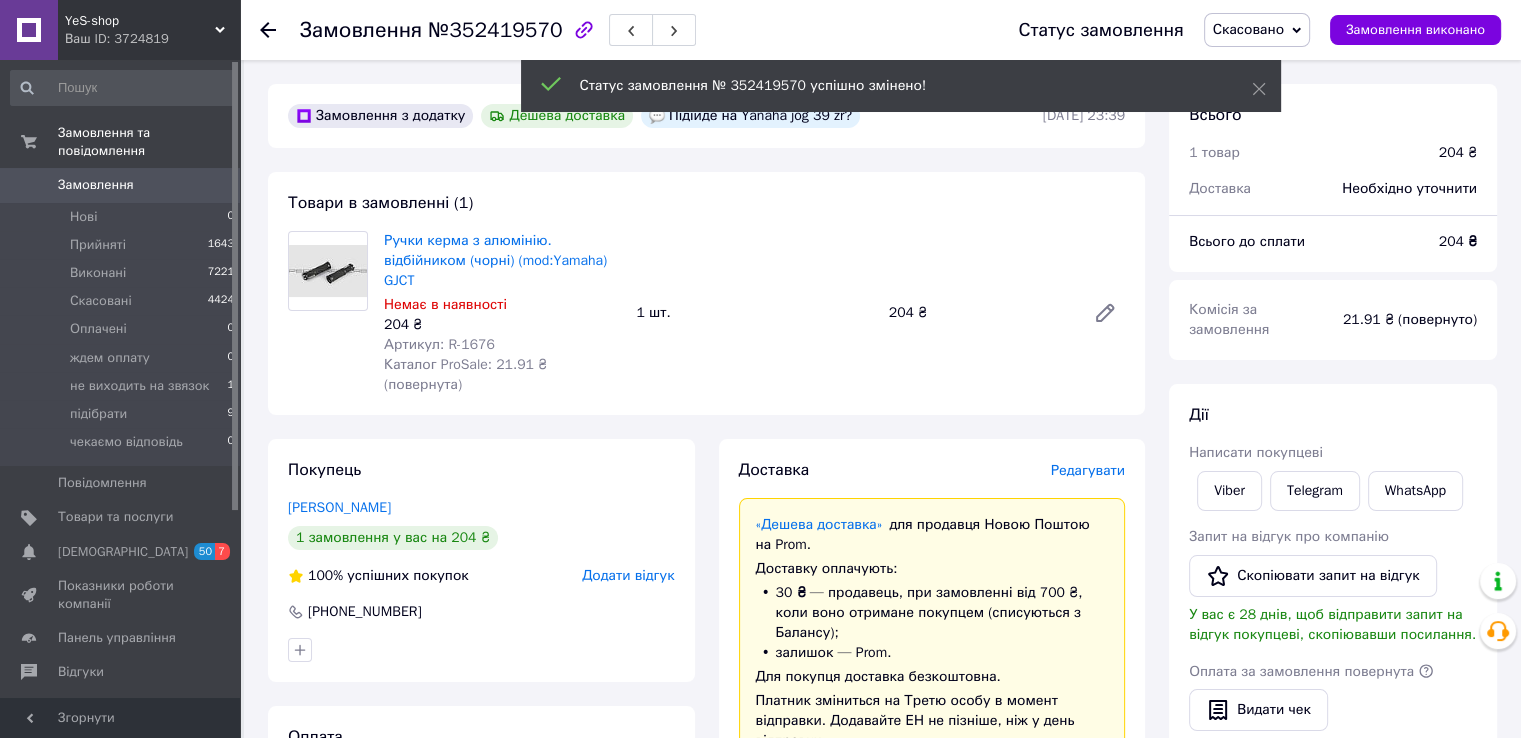 click 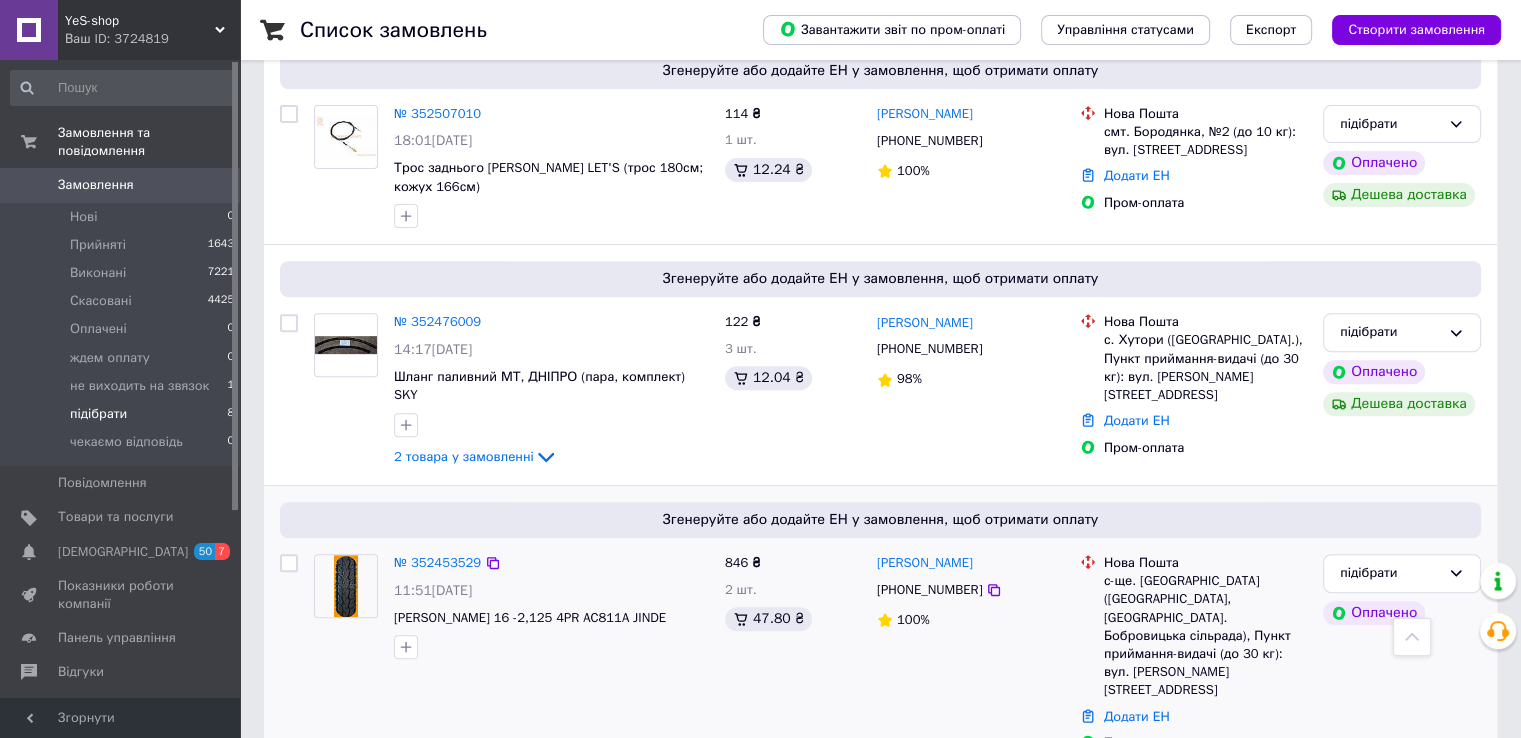 scroll, scrollTop: 1235, scrollLeft: 0, axis: vertical 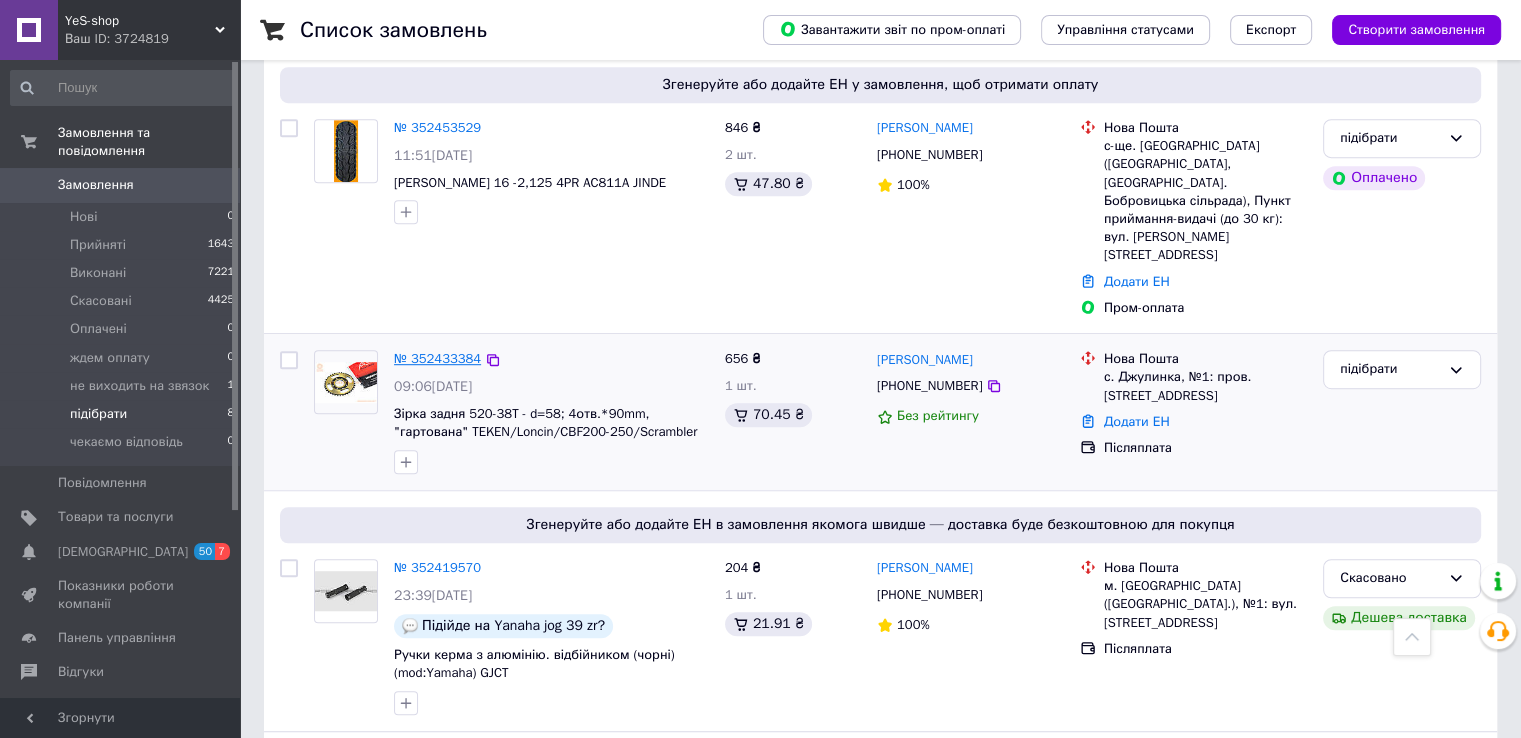 click on "№ 352433384" at bounding box center [437, 358] 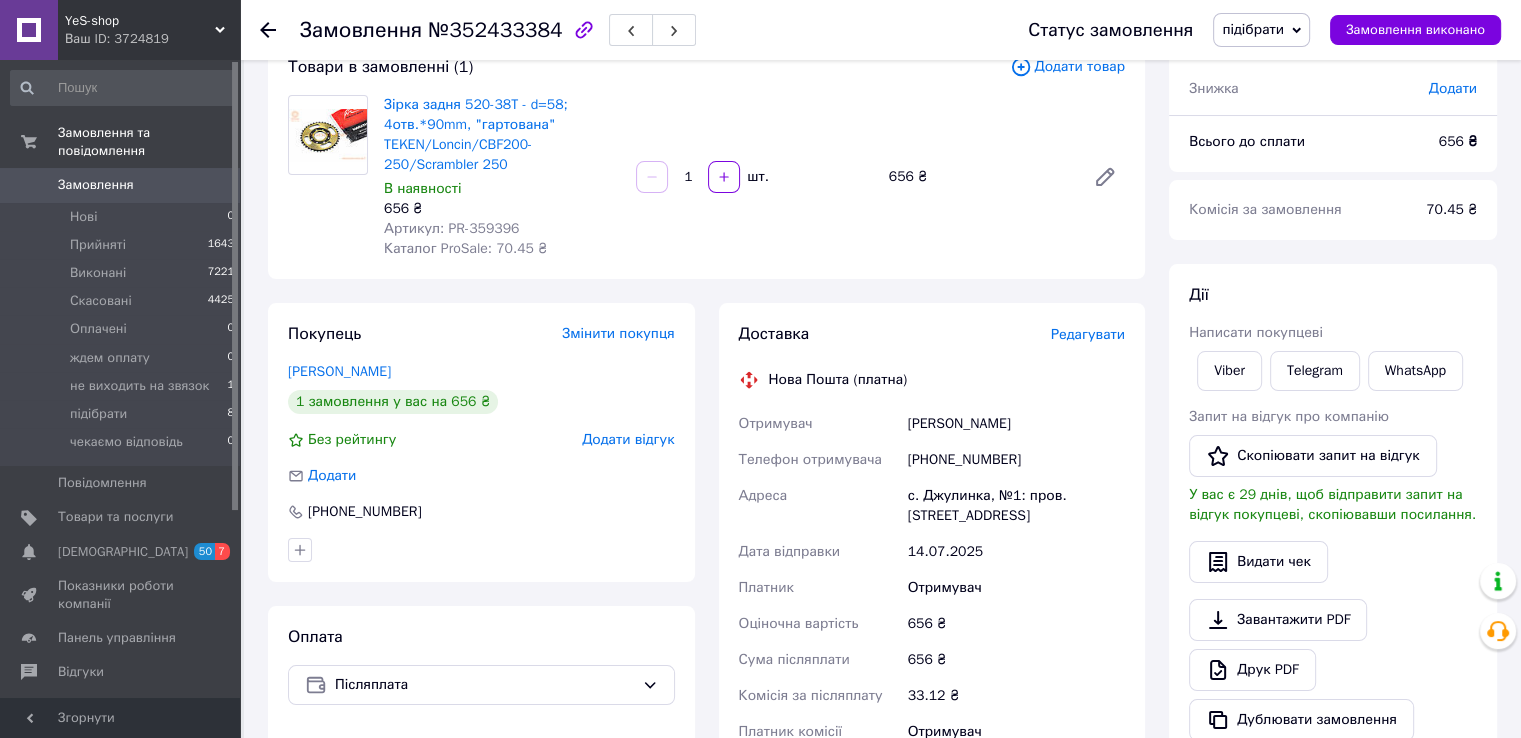 scroll, scrollTop: 8, scrollLeft: 0, axis: vertical 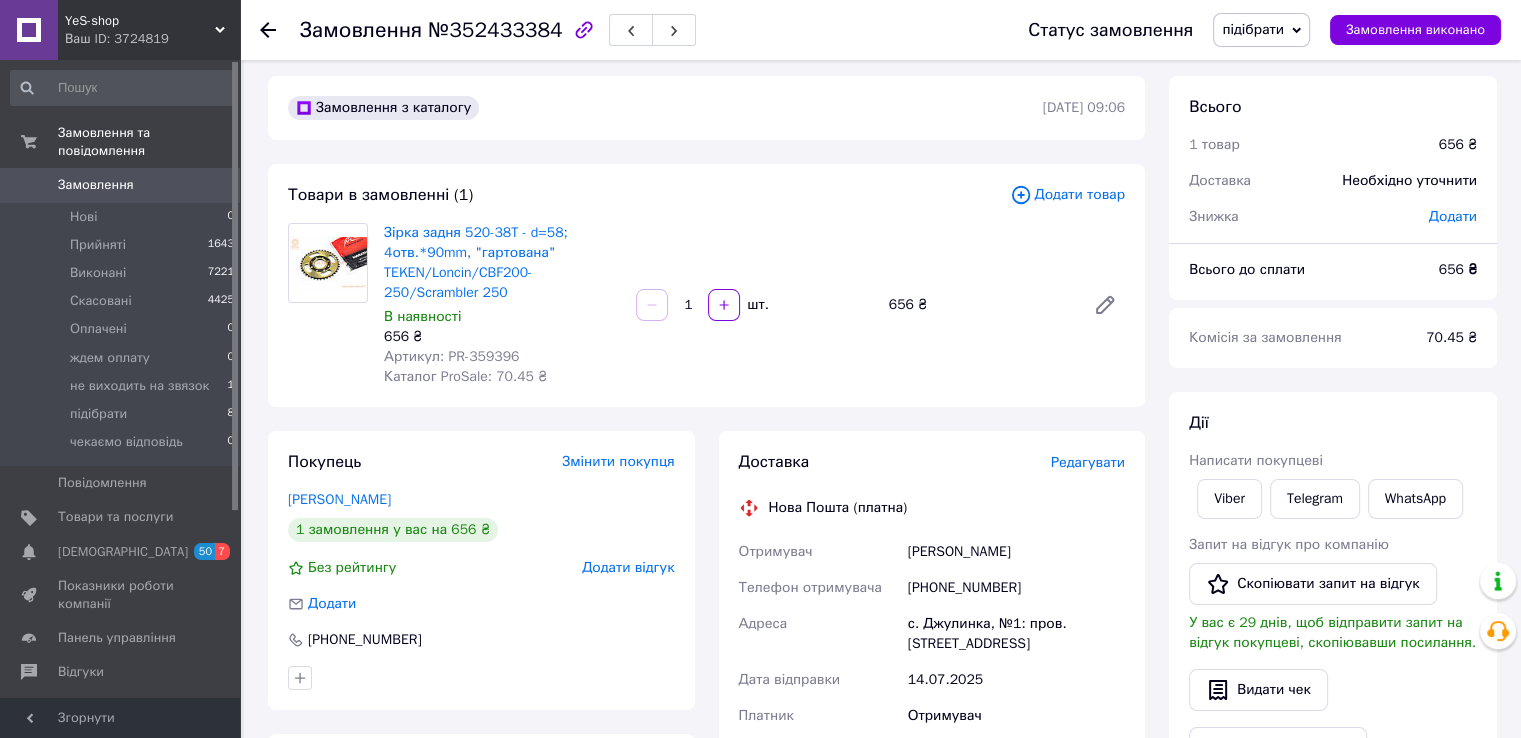 click on "Артикул: PR-359396" at bounding box center [451, 356] 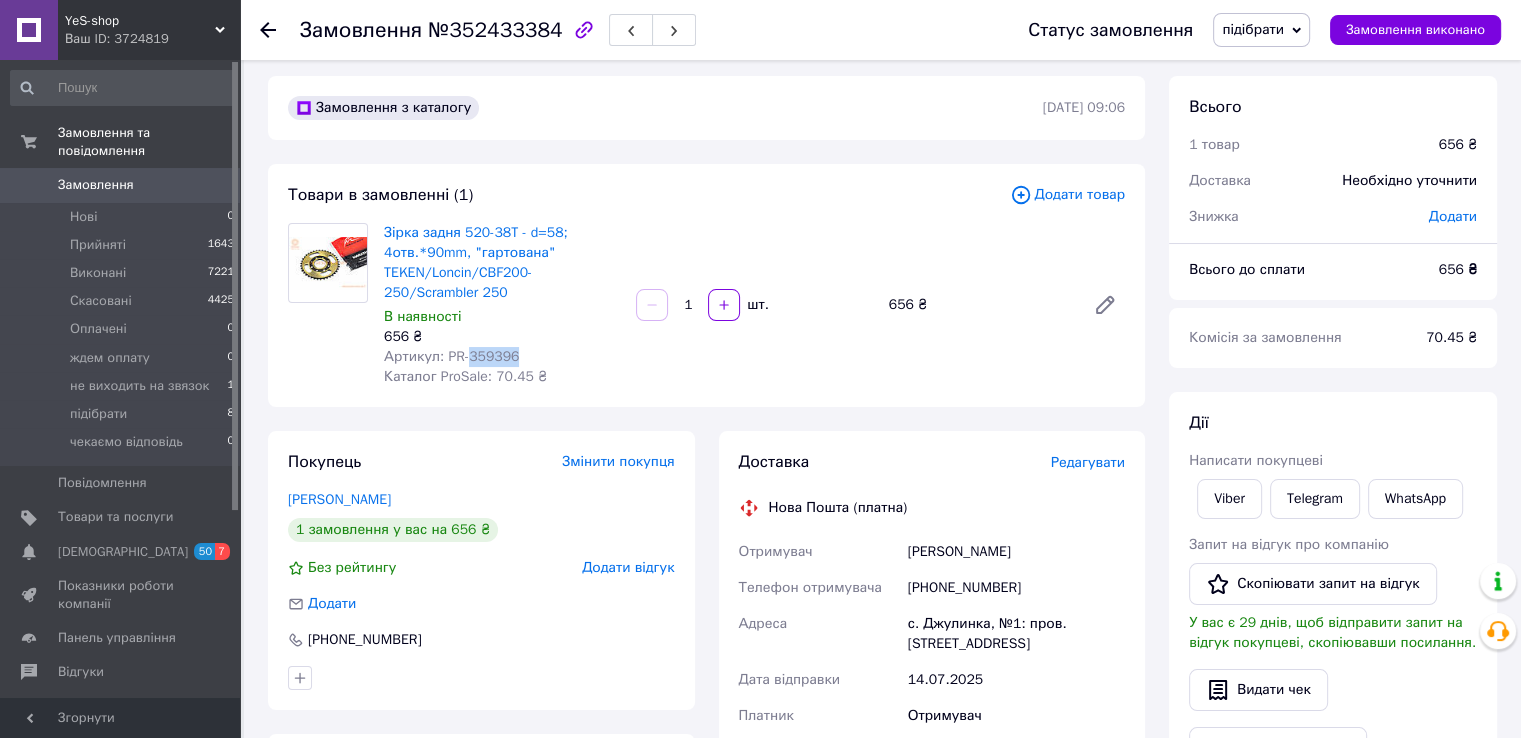 click on "Артикул: PR-359396" at bounding box center (451, 356) 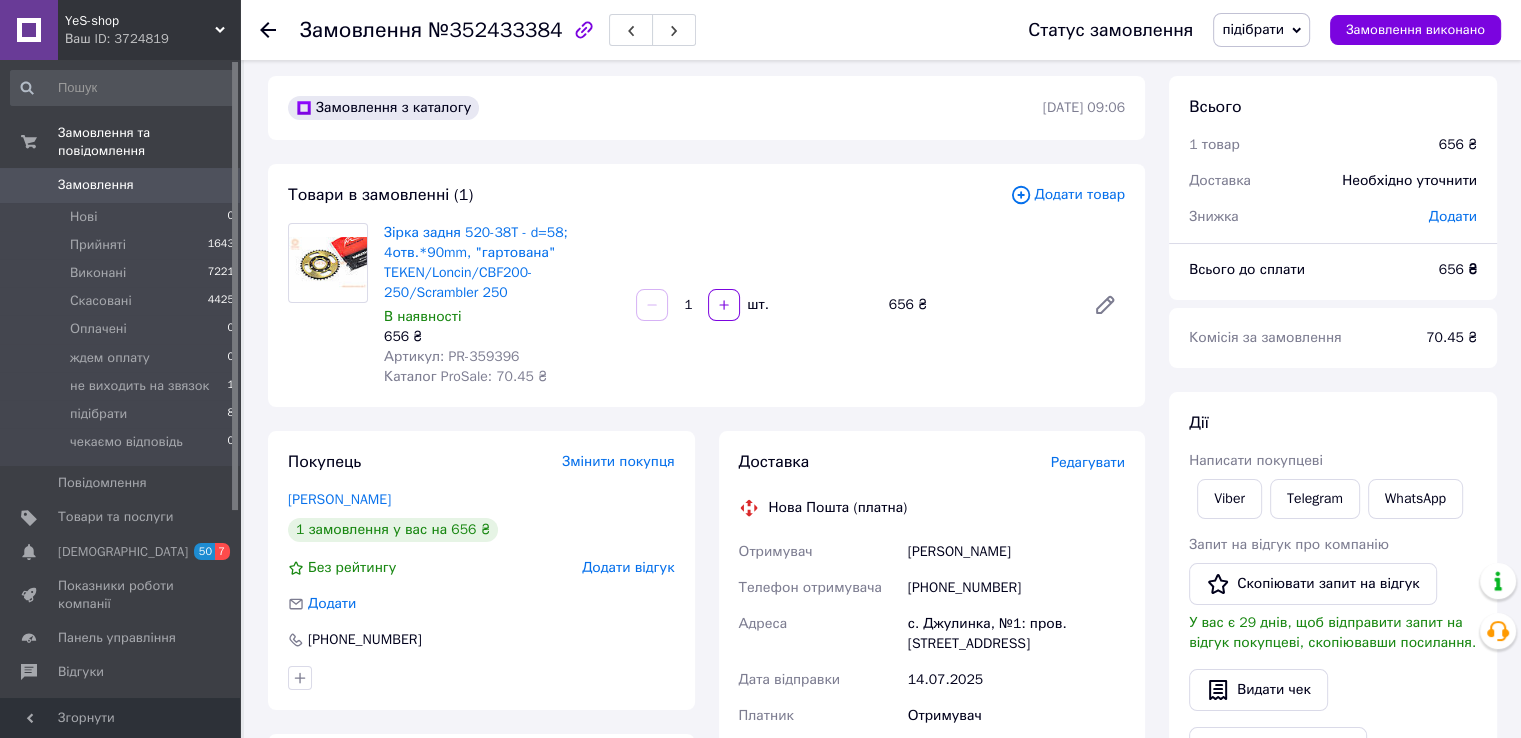 click on "Товари в замовленні (1) Додати товар Зірка задня 520-38T - d=58; 4отв.*90mm, "гартована" TEKEN/Loncin/CBF200-250/Scrambler 250 В наявності 656 ₴ Артикул: PR-359396 Каталог ProSale: 70.45 ₴  1   шт. 656 ₴" at bounding box center [706, 285] 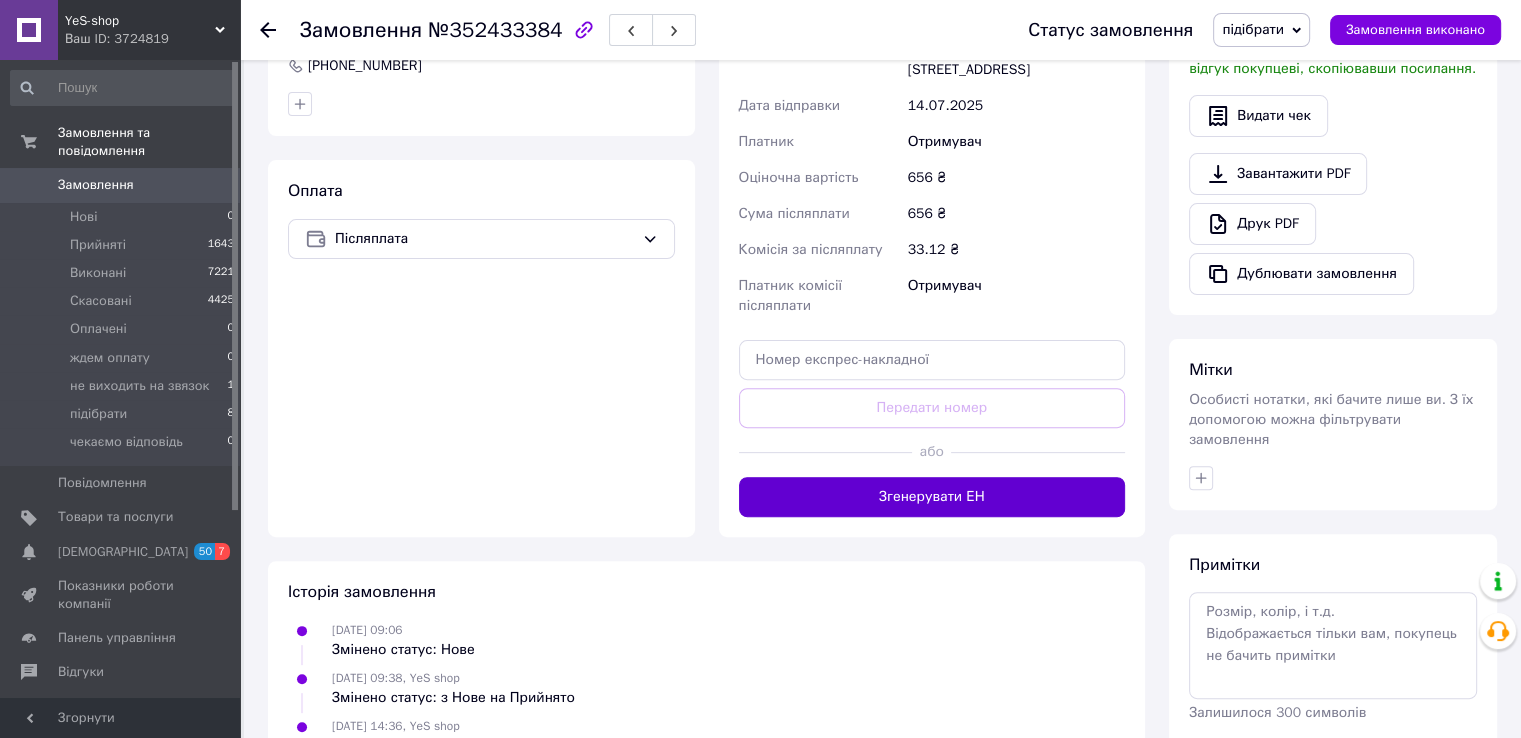 scroll, scrollTop: 644, scrollLeft: 0, axis: vertical 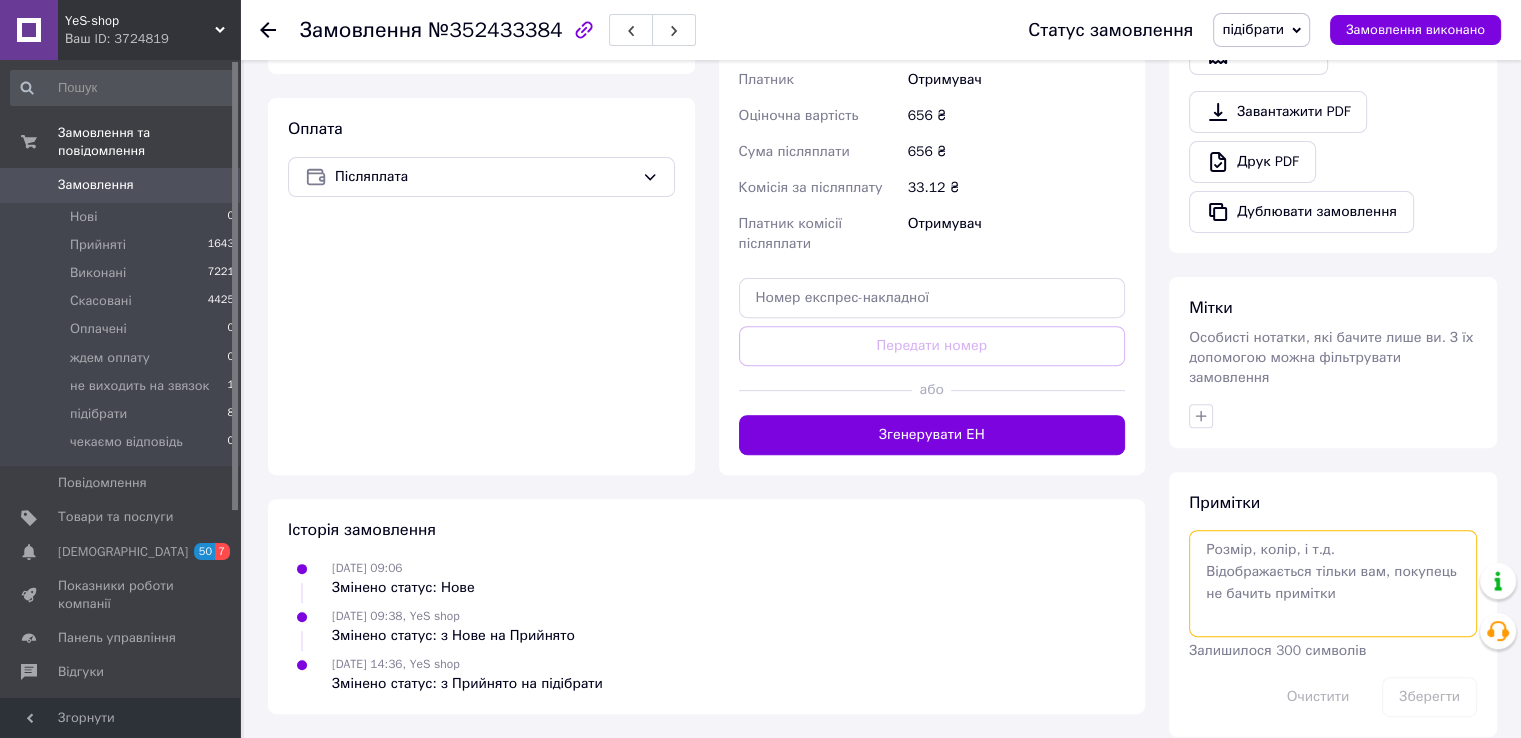 click at bounding box center [1333, 583] 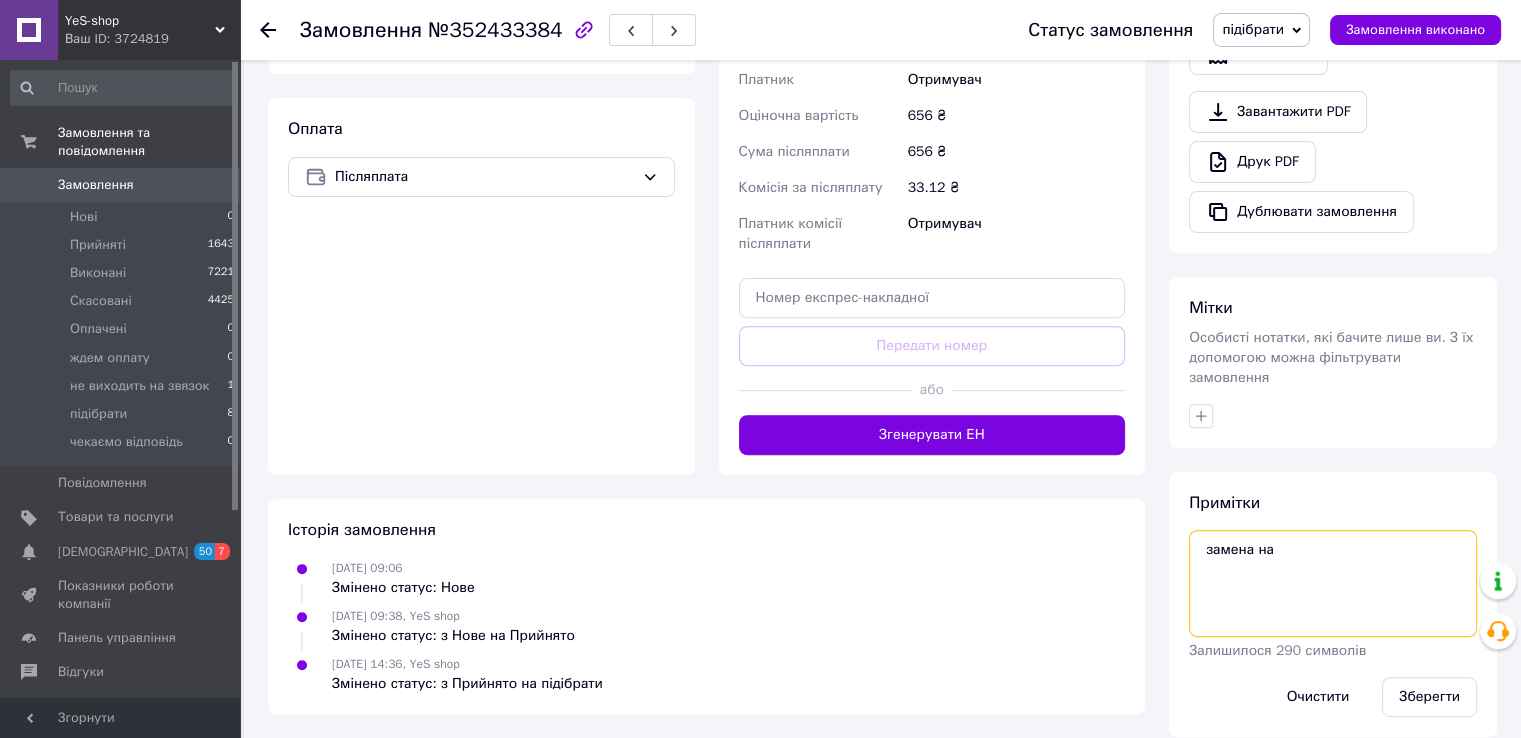 paste on "351613" 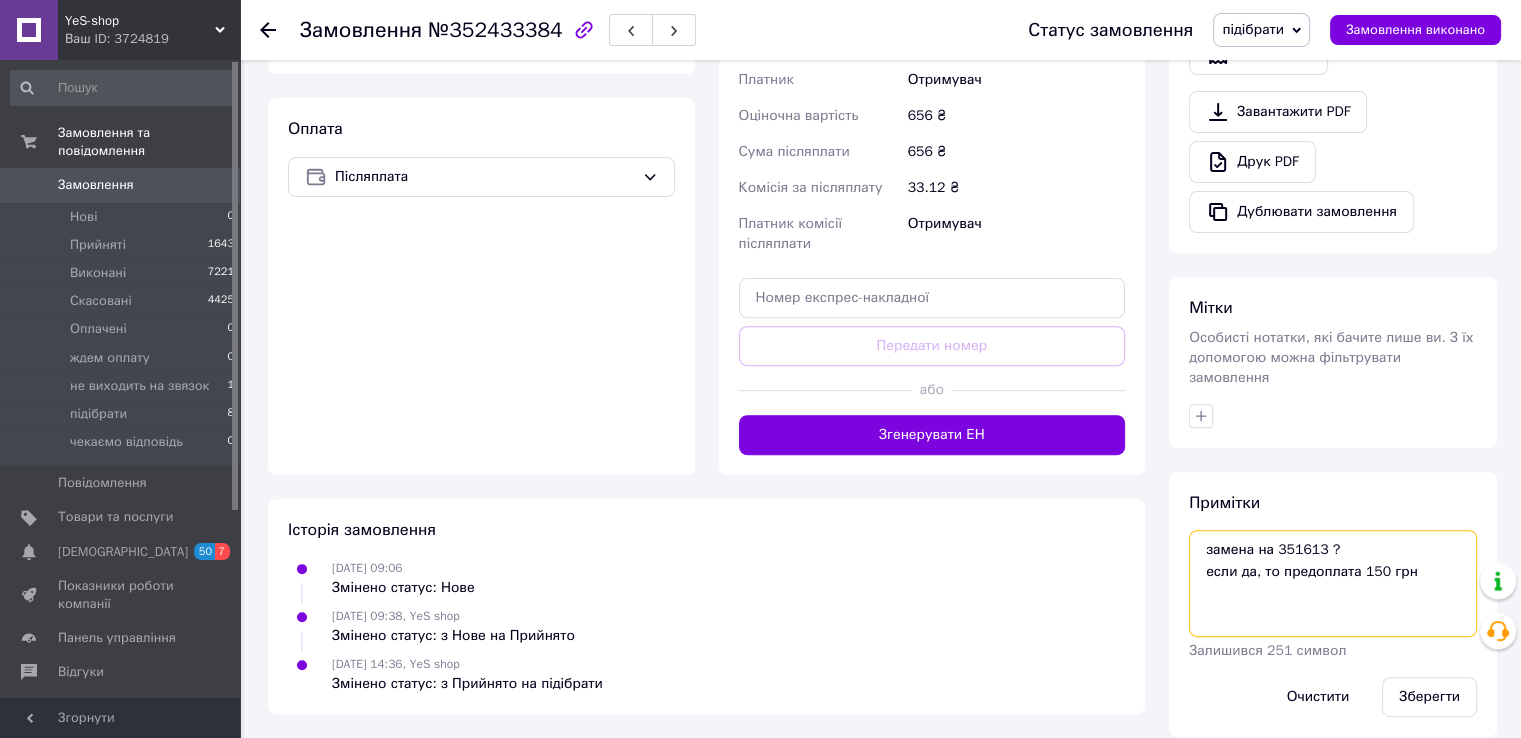 click on "замена на 351613 ?
если да, то предоплата 150 грн" at bounding box center (1333, 583) 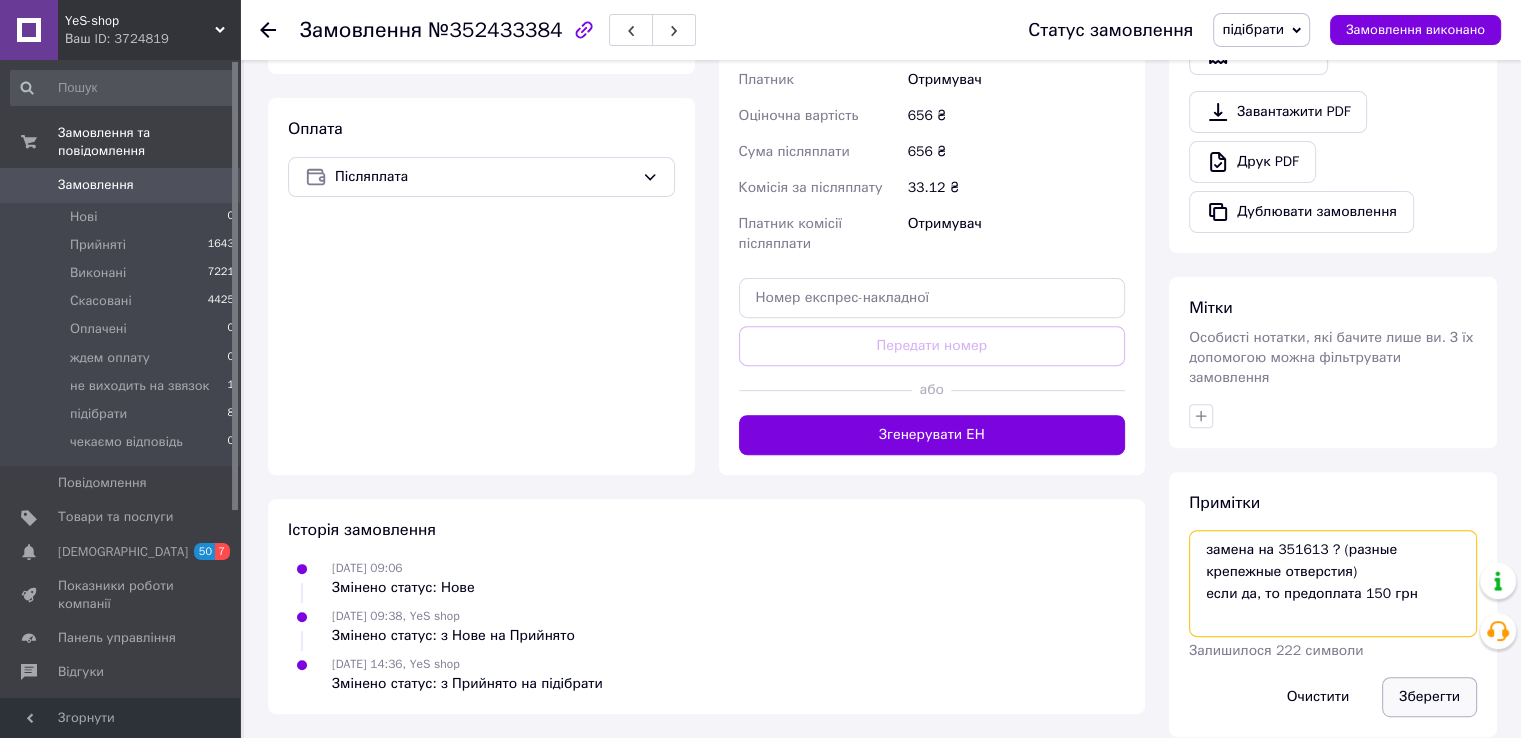 type on "замена на 351613 ? (разные крепежные отверстия)
если да, то предоплата 150 грн" 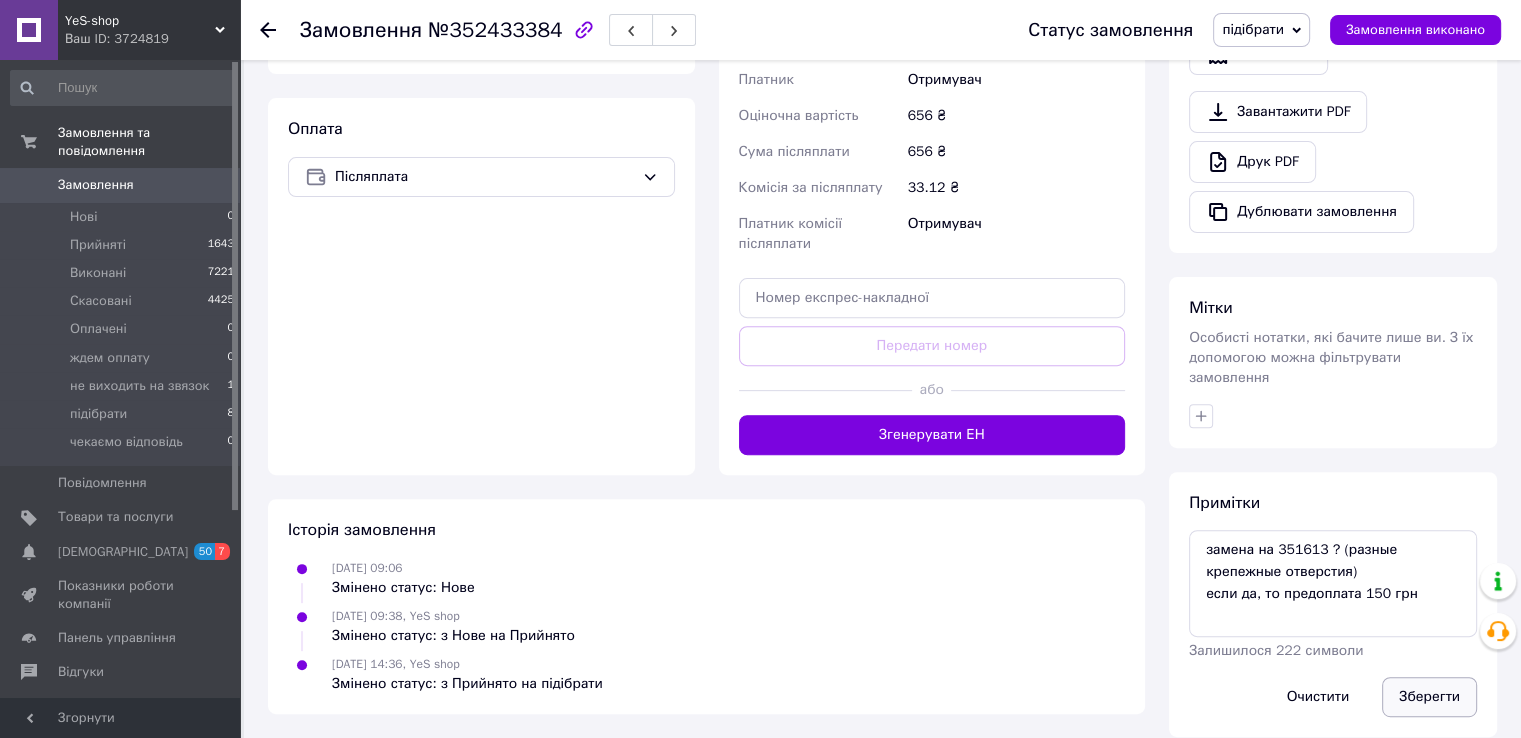 click on "Зберегти" at bounding box center [1429, 697] 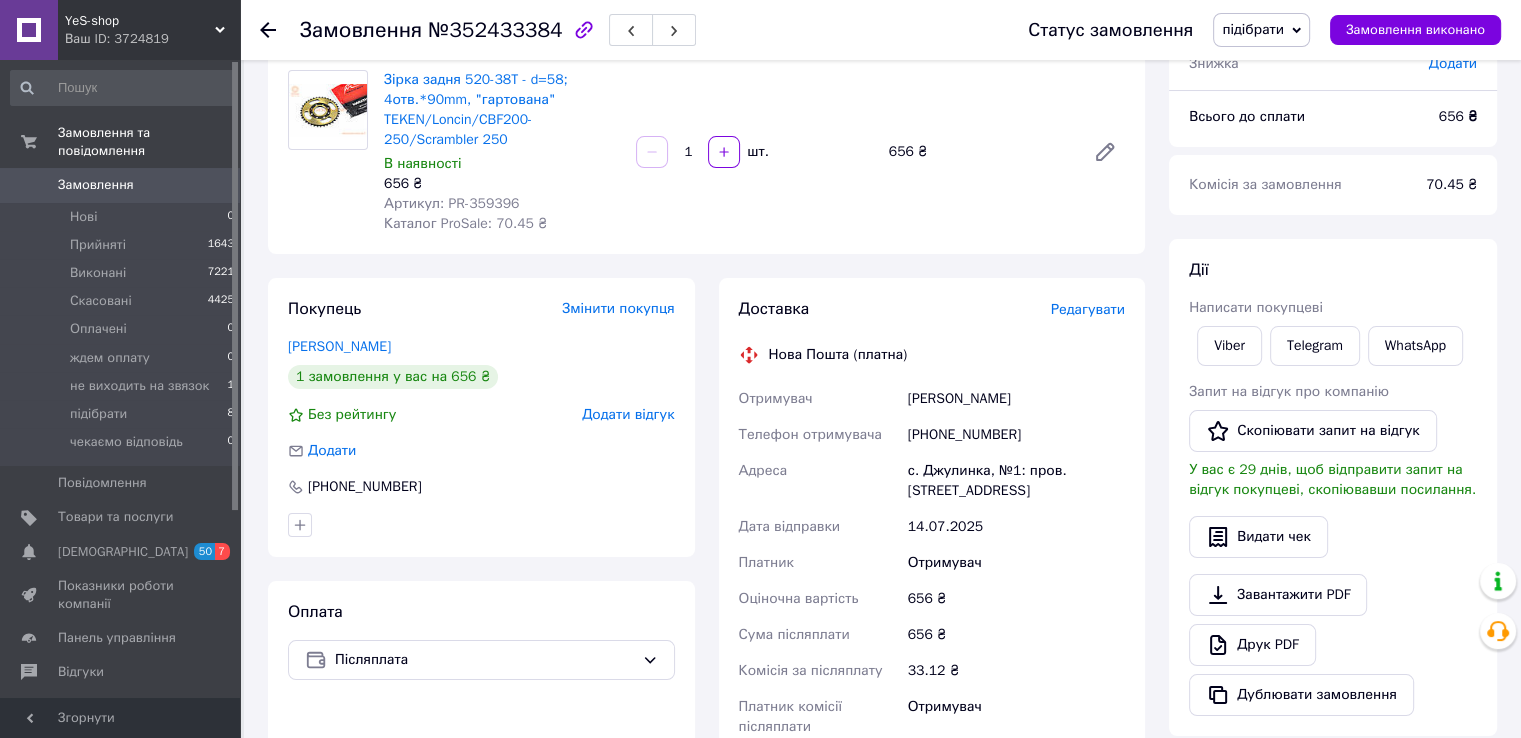 scroll, scrollTop: 44, scrollLeft: 0, axis: vertical 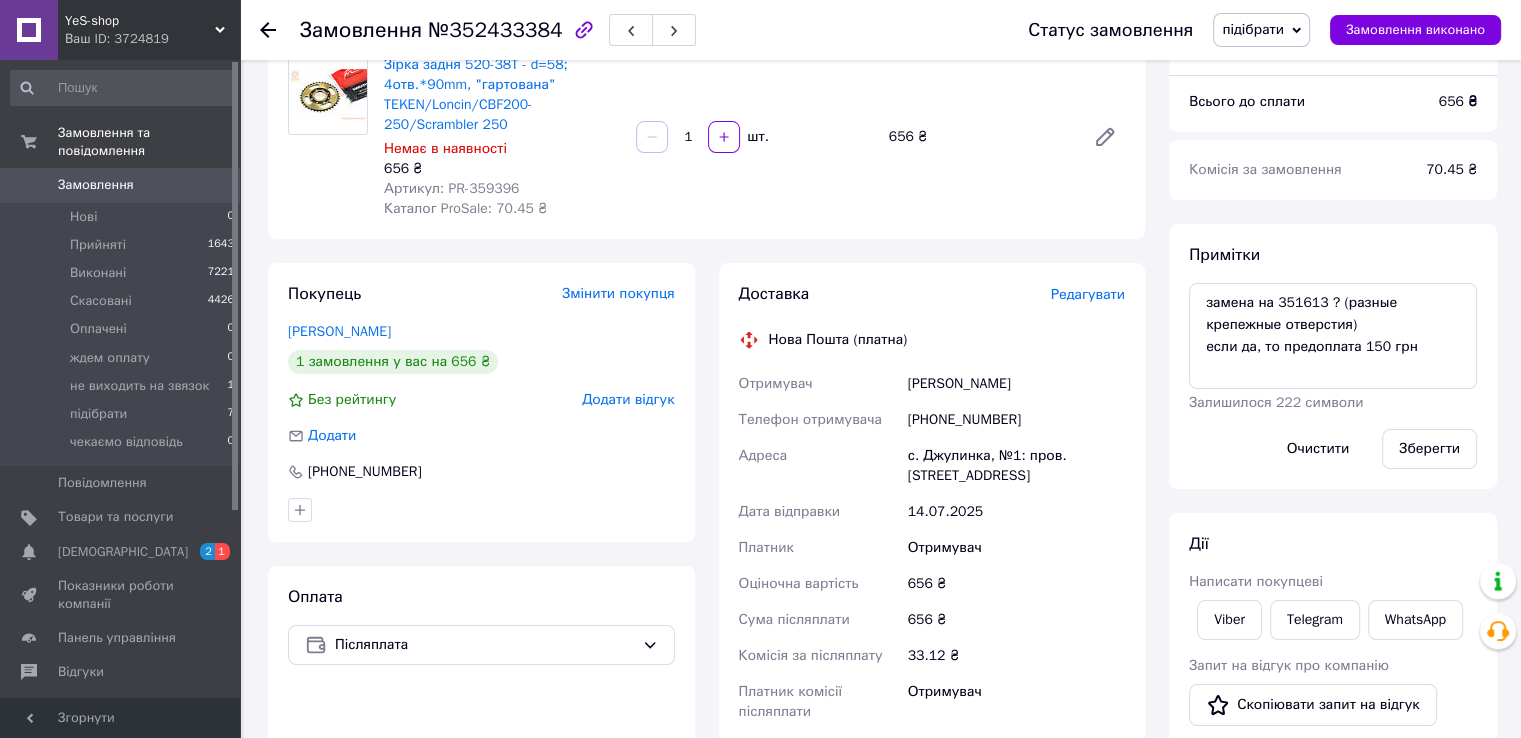click 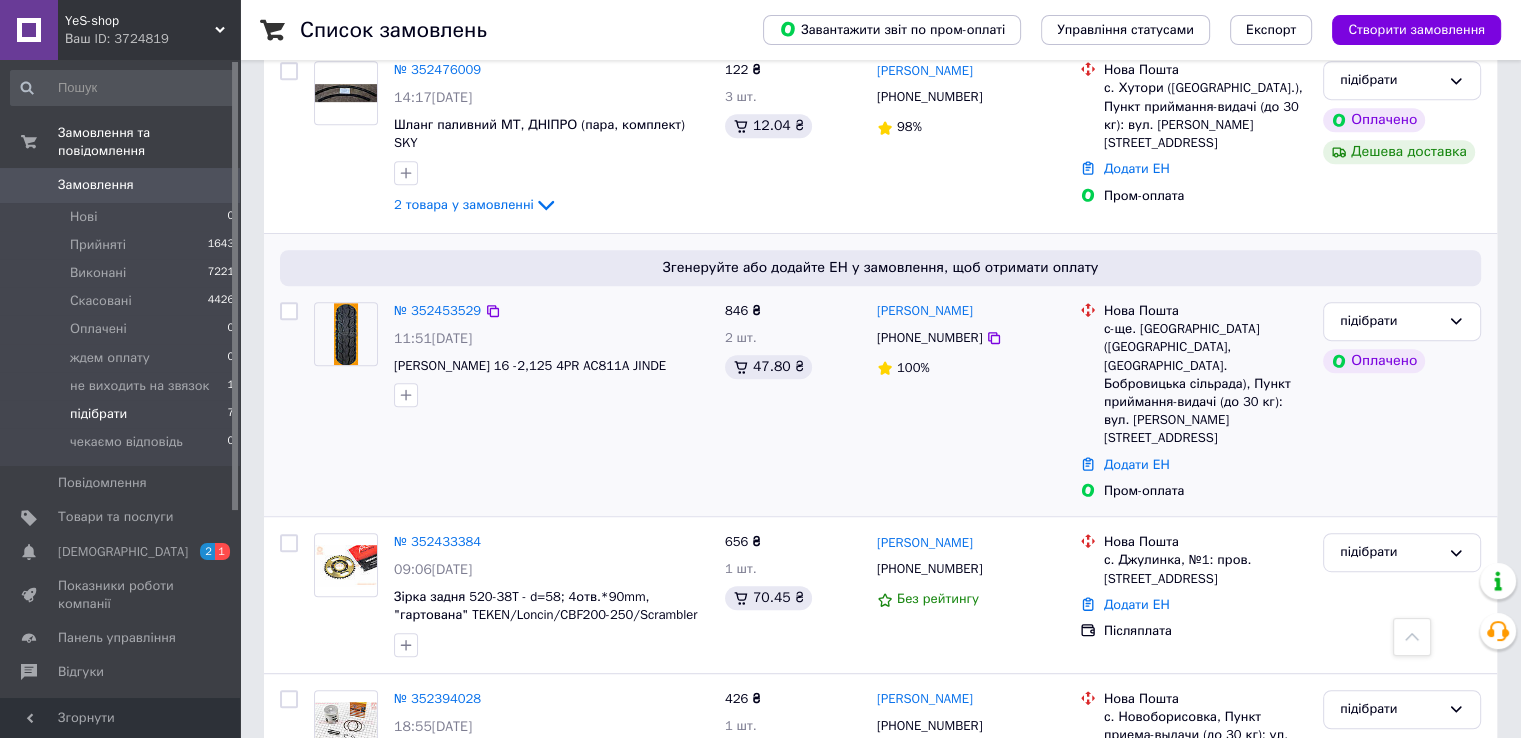 scroll, scrollTop: 994, scrollLeft: 0, axis: vertical 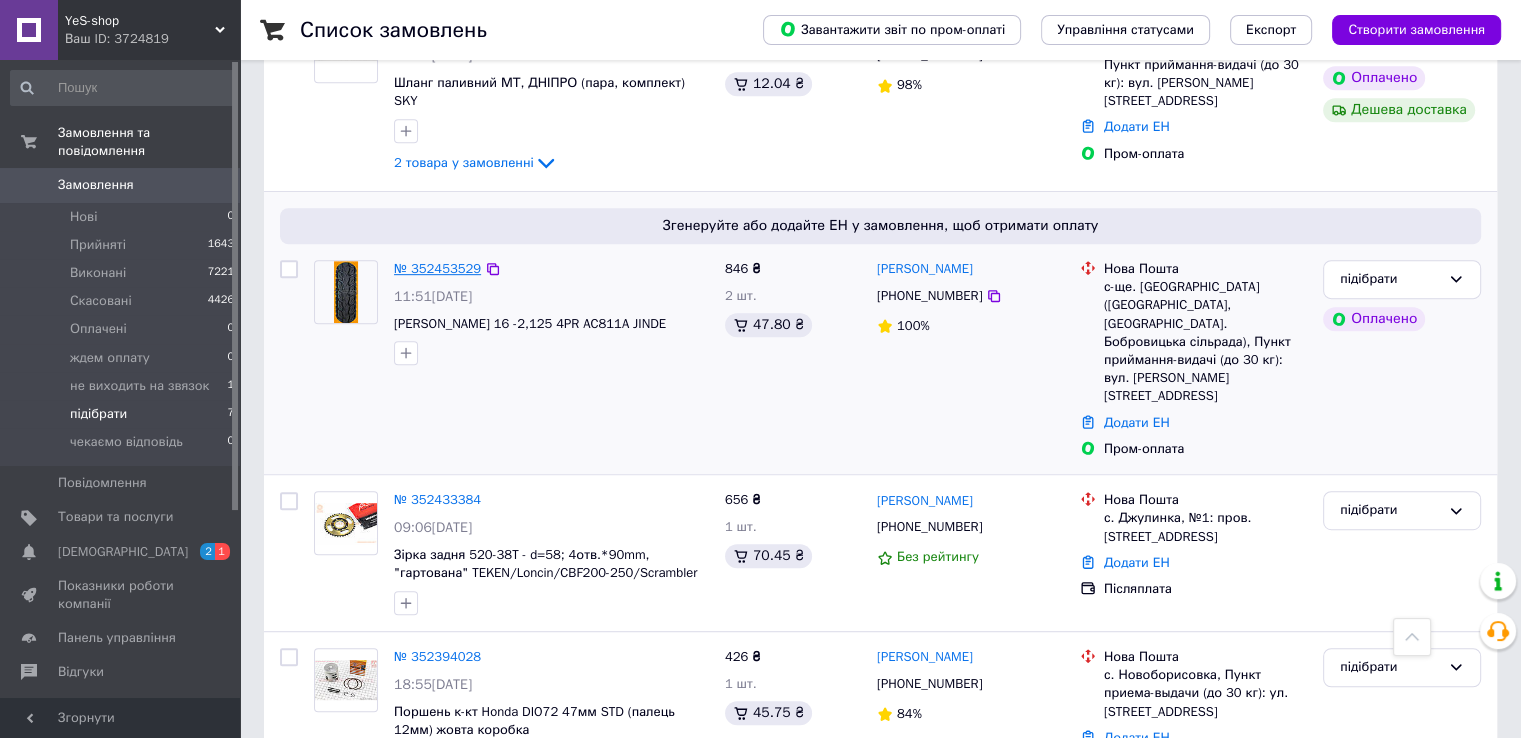click on "№ 352453529" at bounding box center [437, 268] 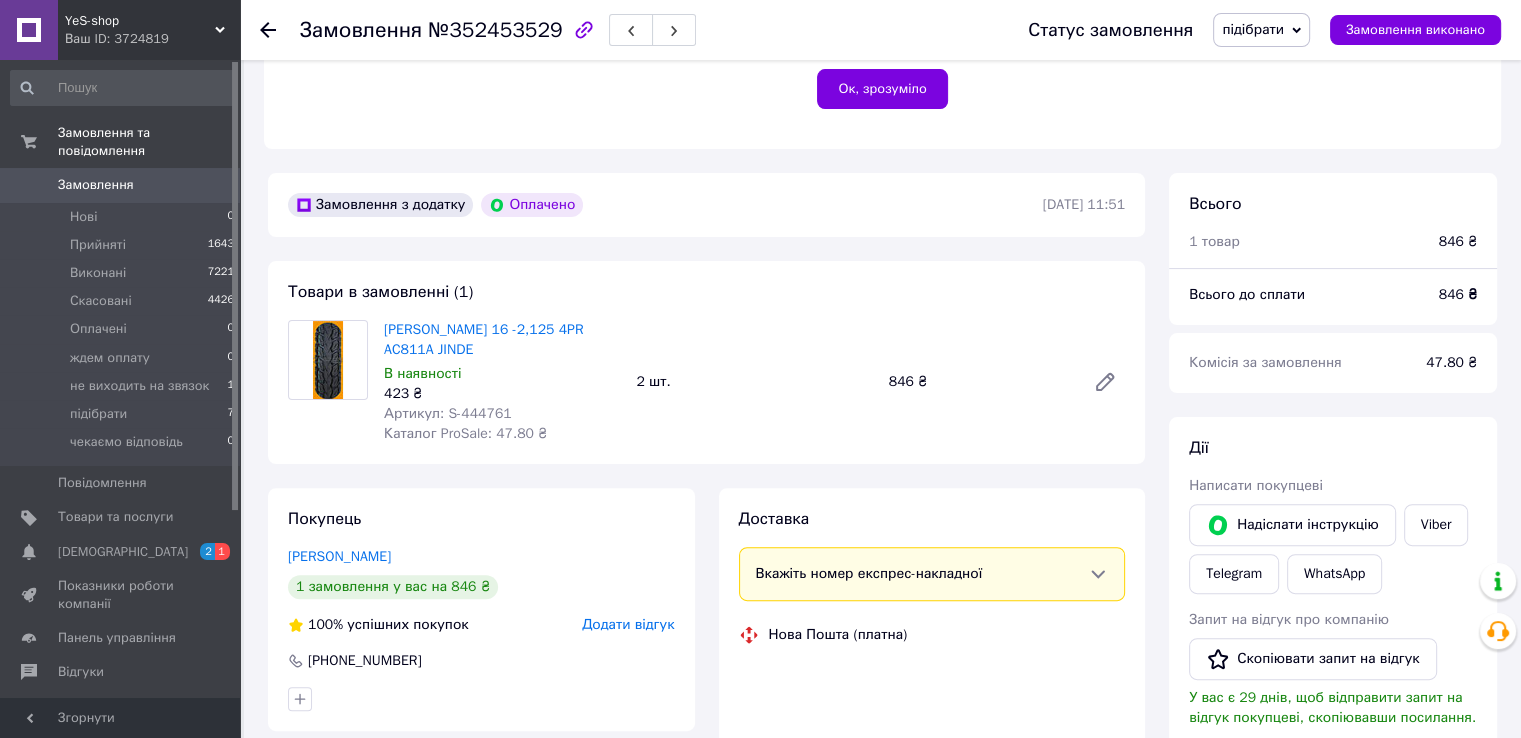scroll, scrollTop: 460, scrollLeft: 0, axis: vertical 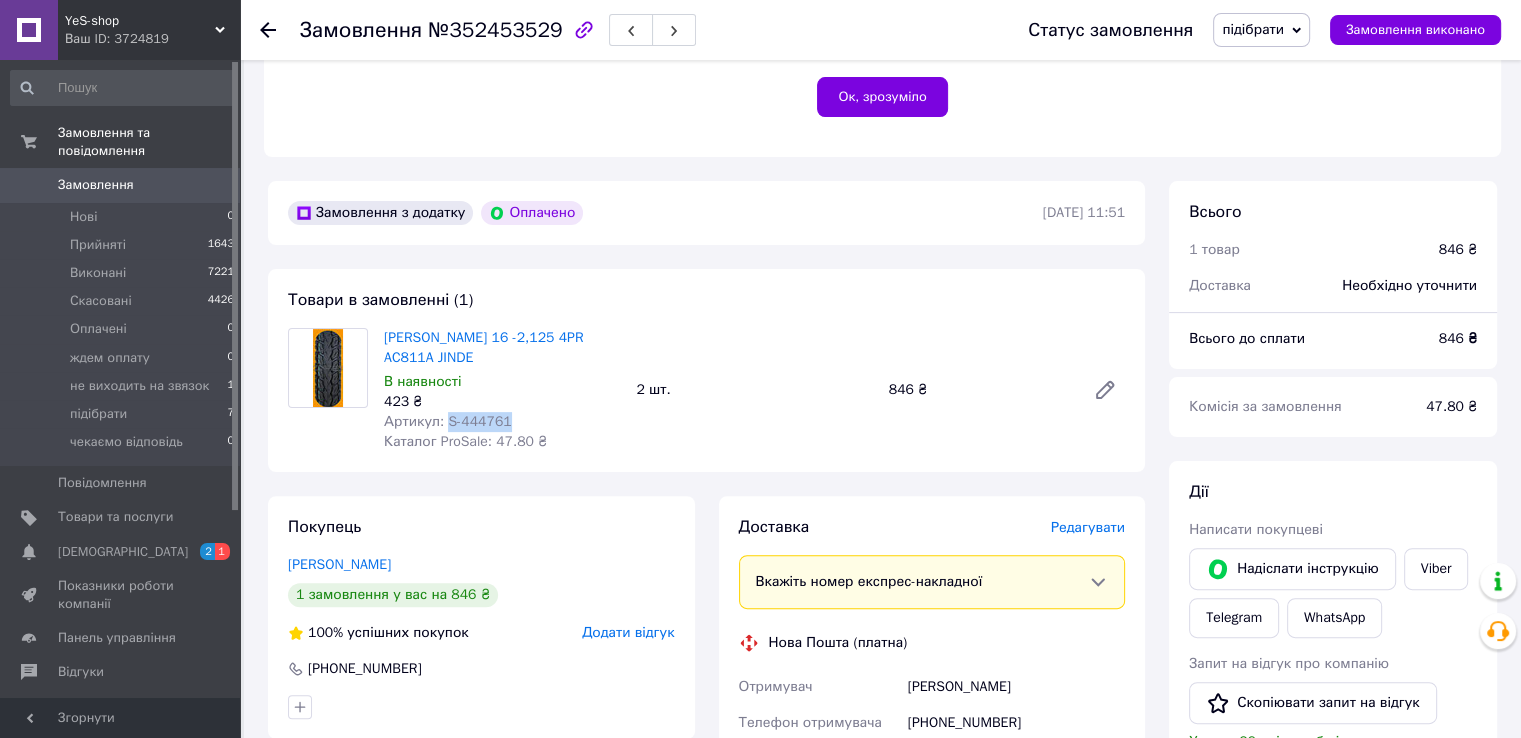 drag, startPoint x: 445, startPoint y: 420, endPoint x: 501, endPoint y: 416, distance: 56.142673 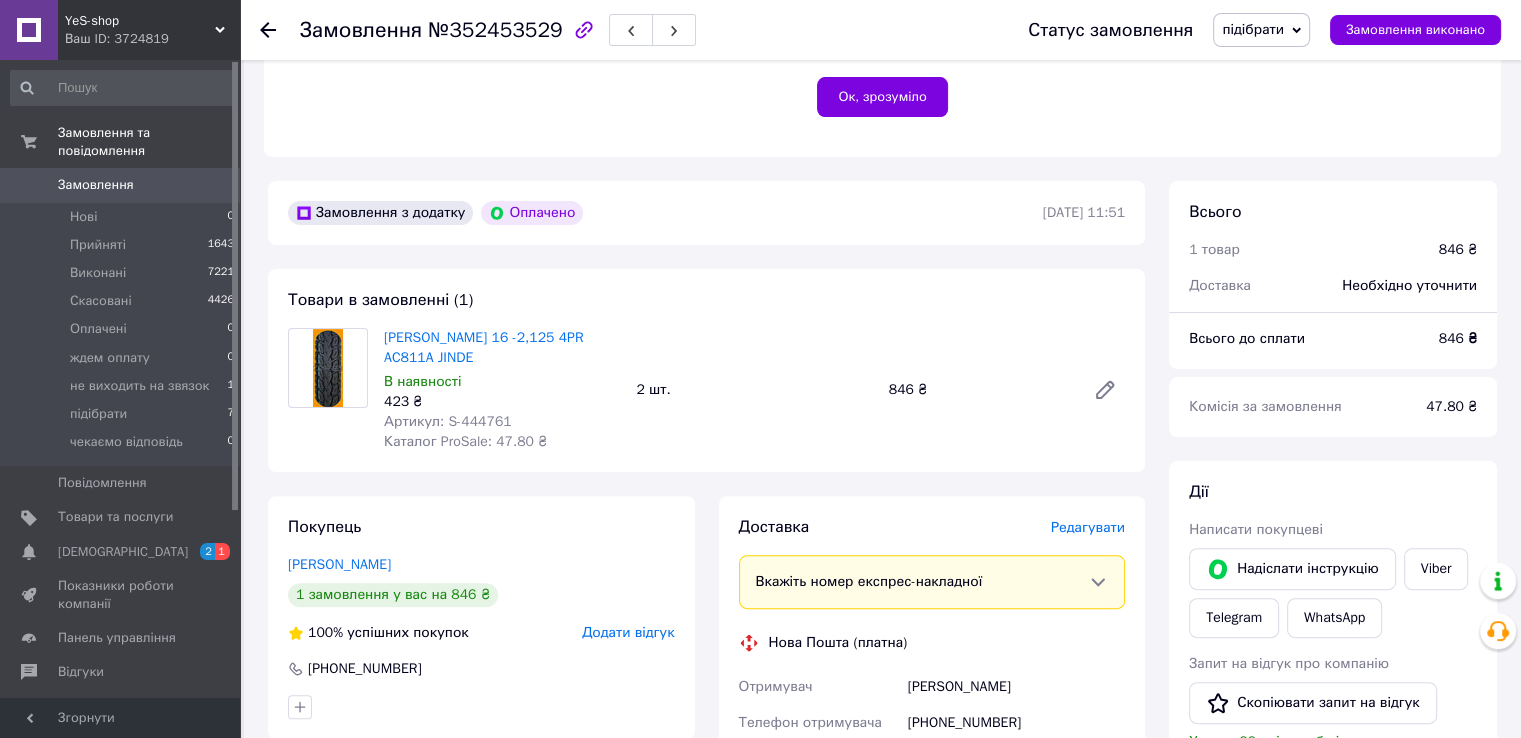 click 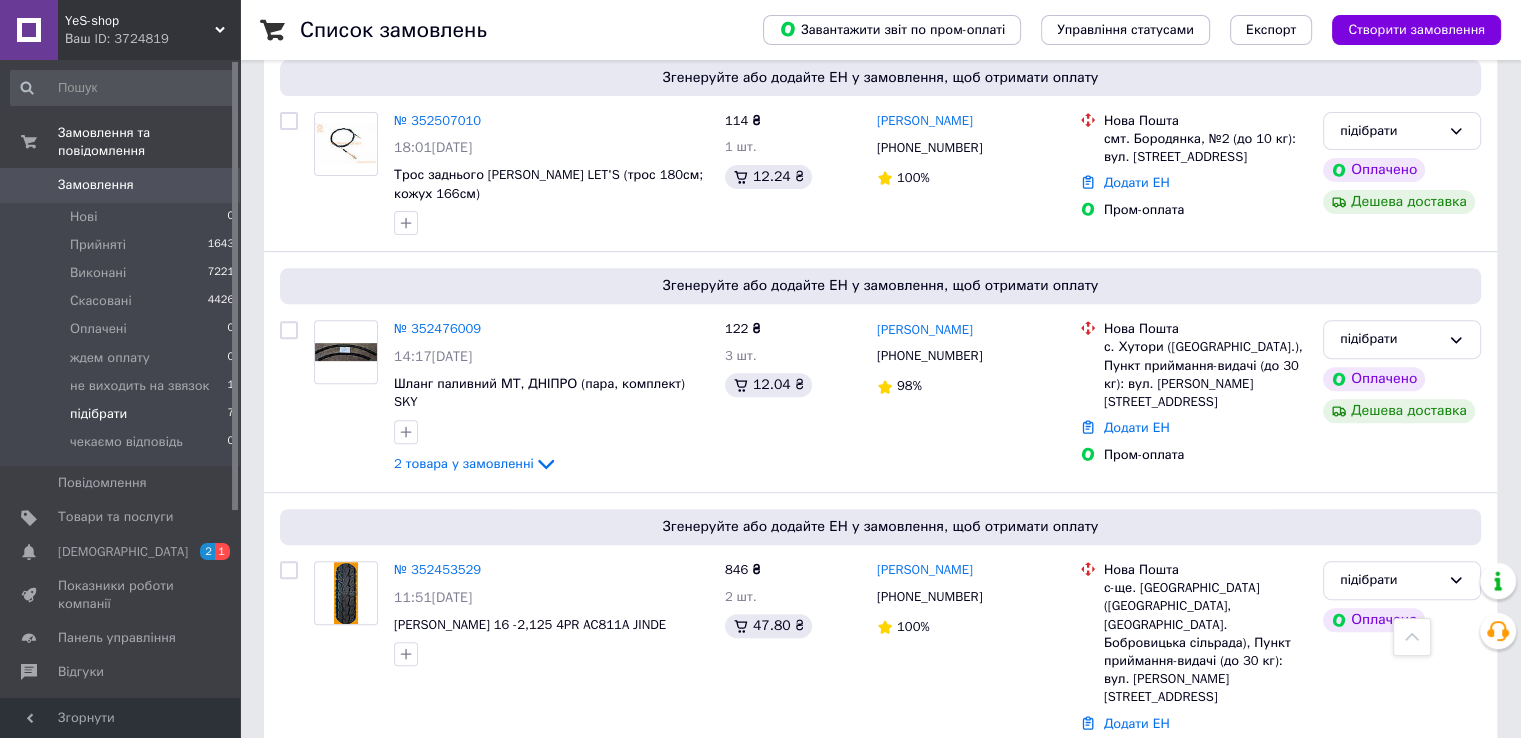 scroll, scrollTop: 994, scrollLeft: 0, axis: vertical 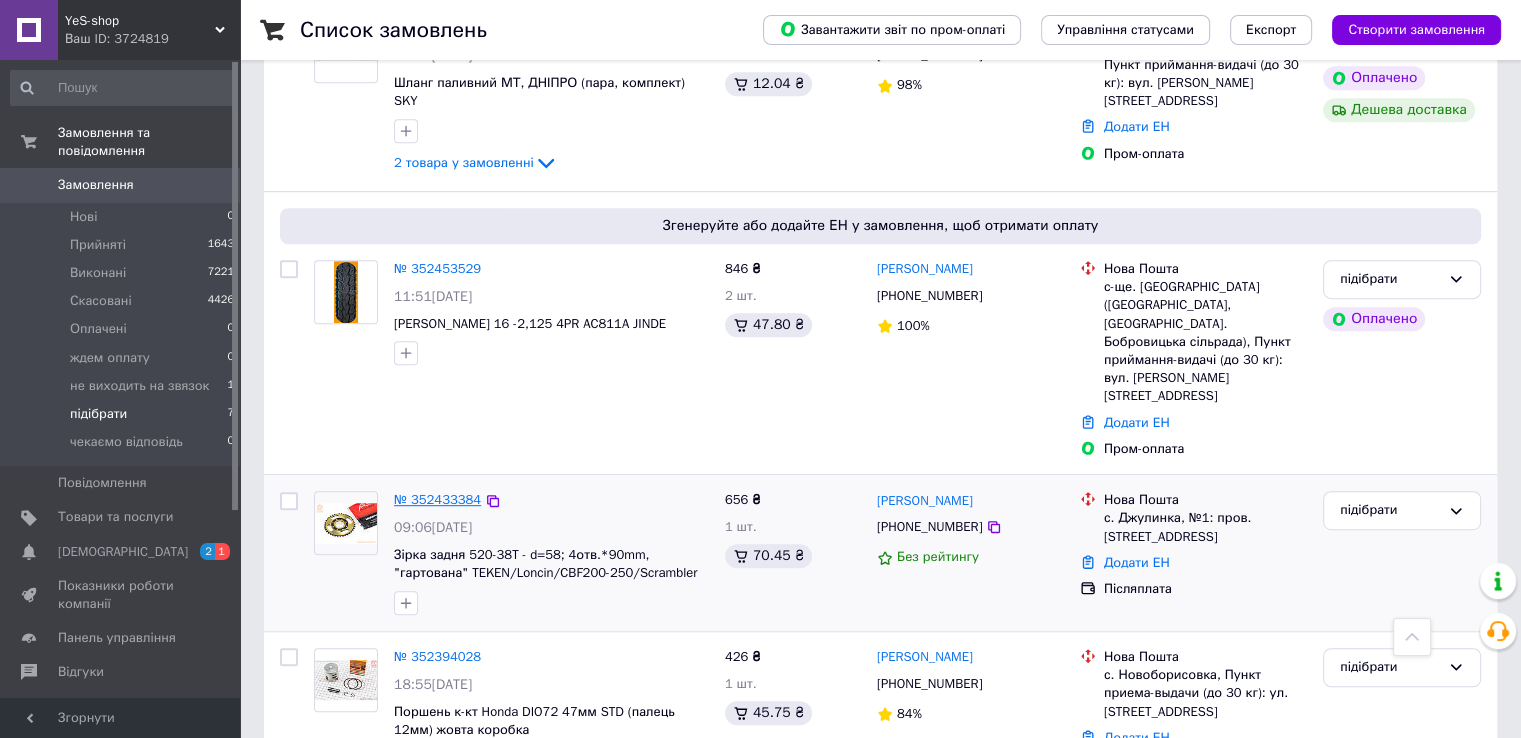 click on "№ 352433384" at bounding box center [437, 499] 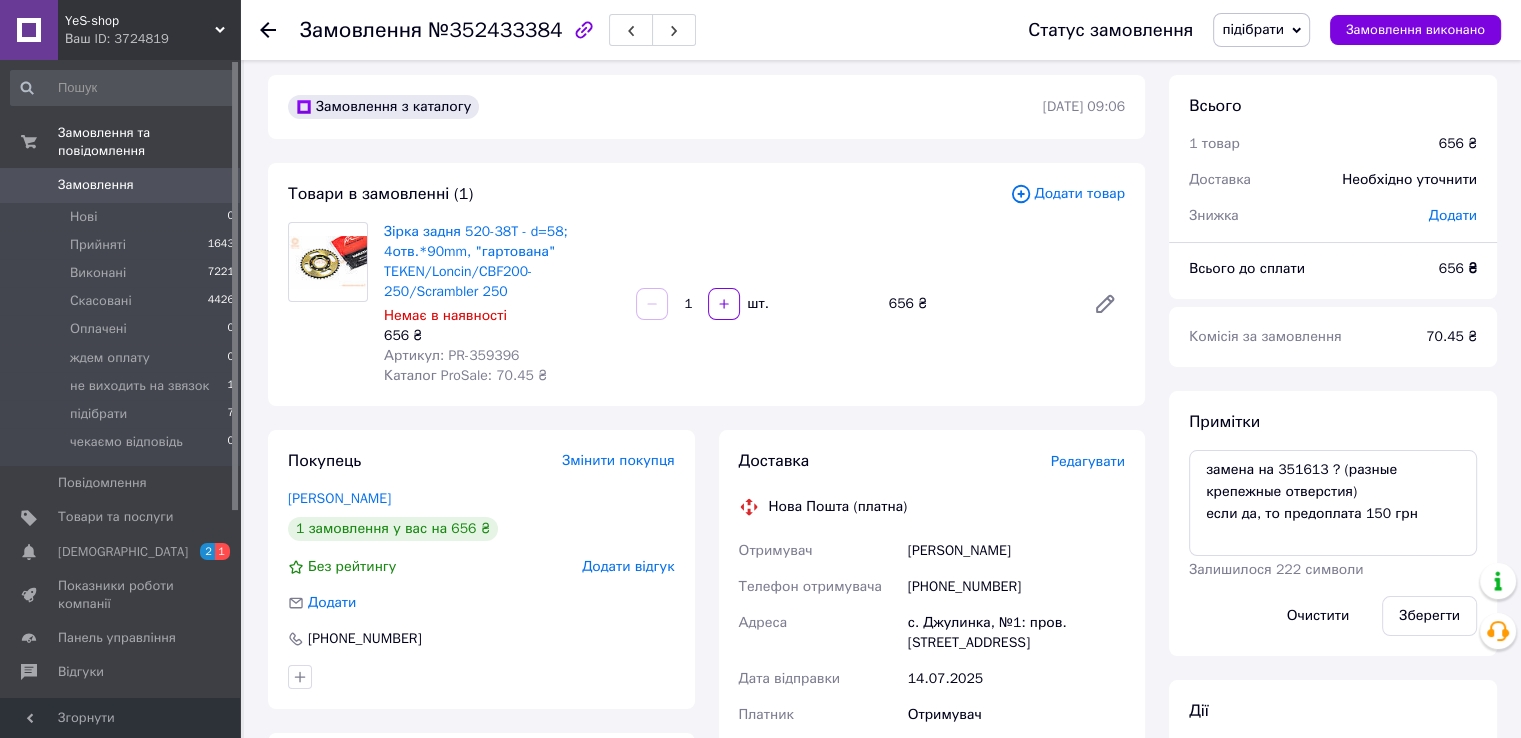 scroll, scrollTop: 0, scrollLeft: 0, axis: both 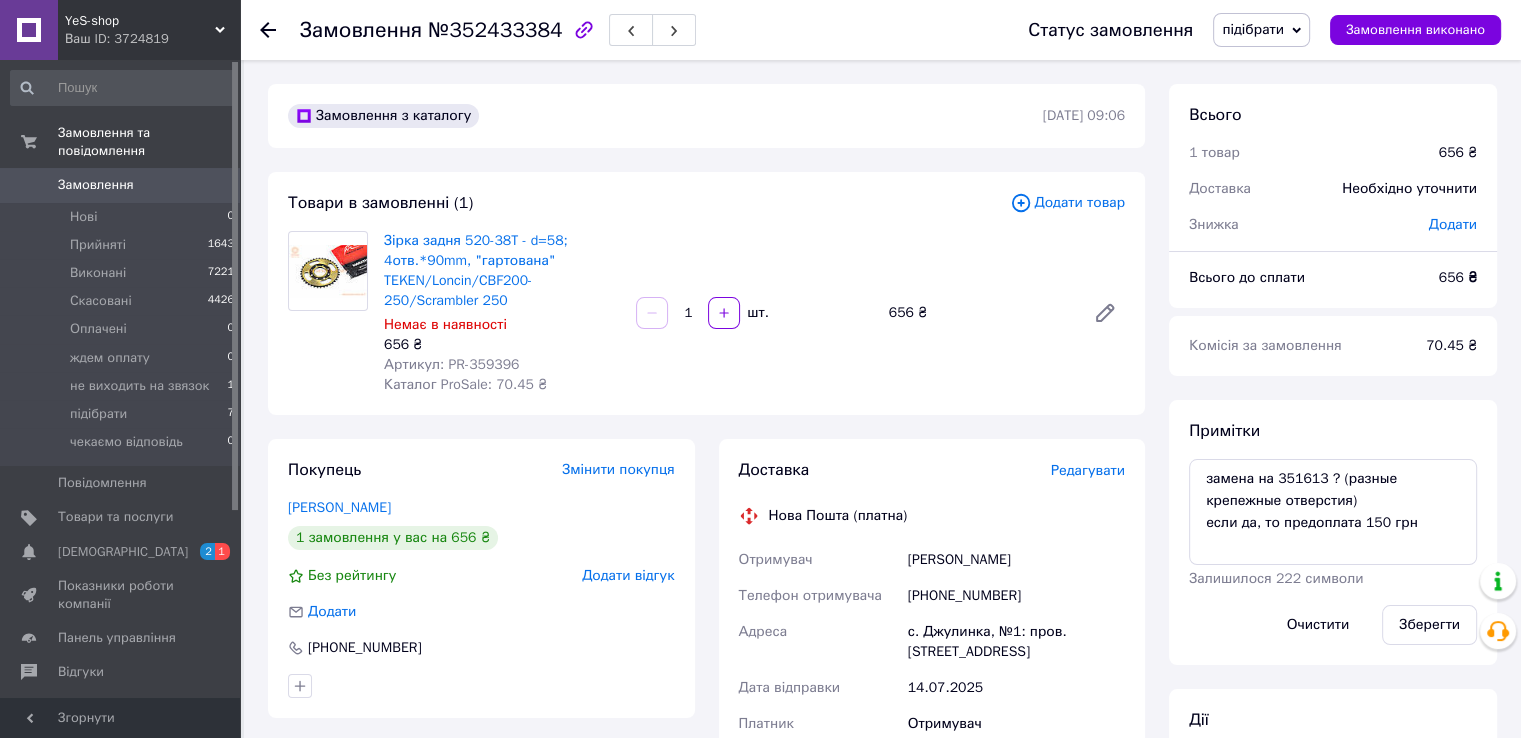 click on "Артикул: PR-359396" at bounding box center (451, 364) 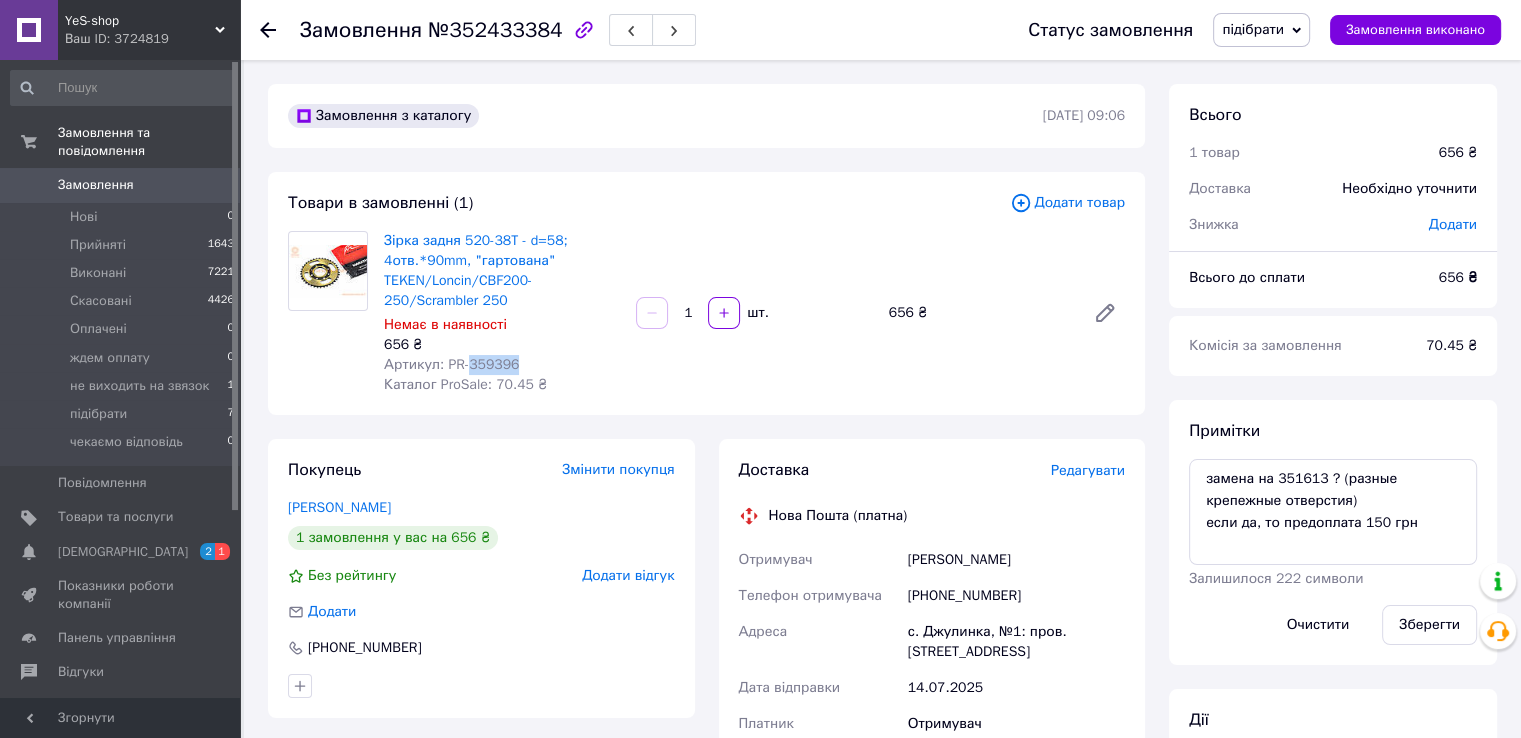 click on "Артикул: PR-359396" at bounding box center (451, 364) 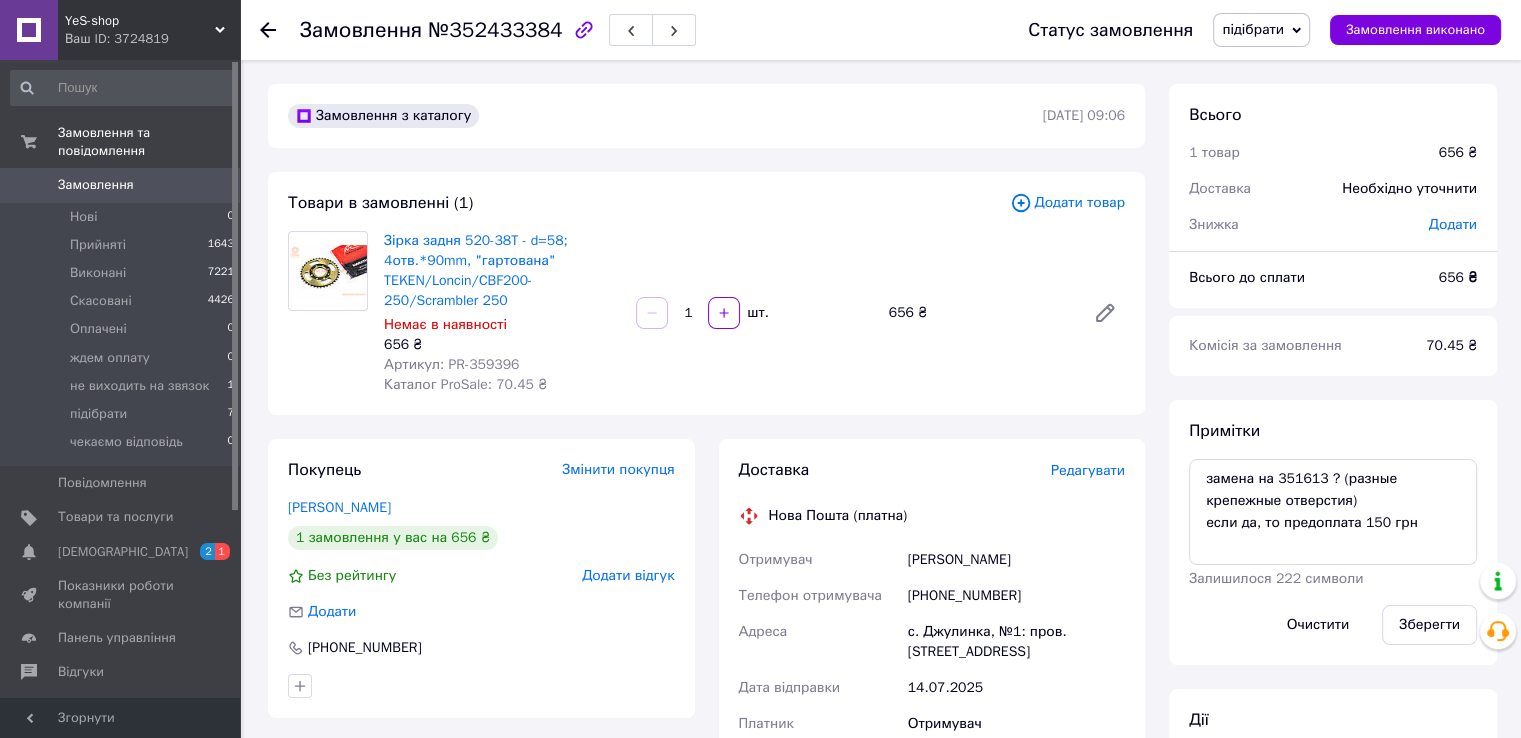 click on "656 ₴" at bounding box center [502, 345] 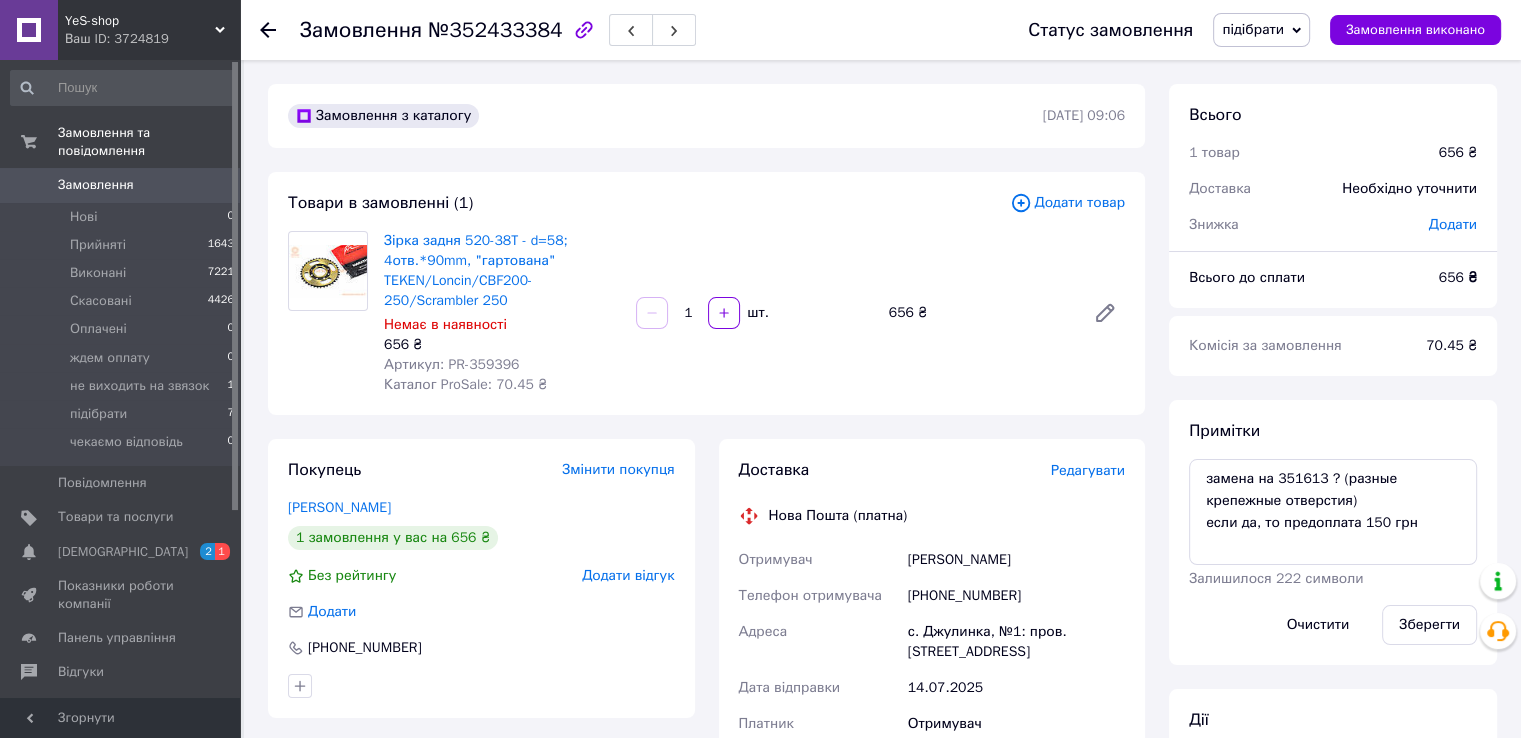 click 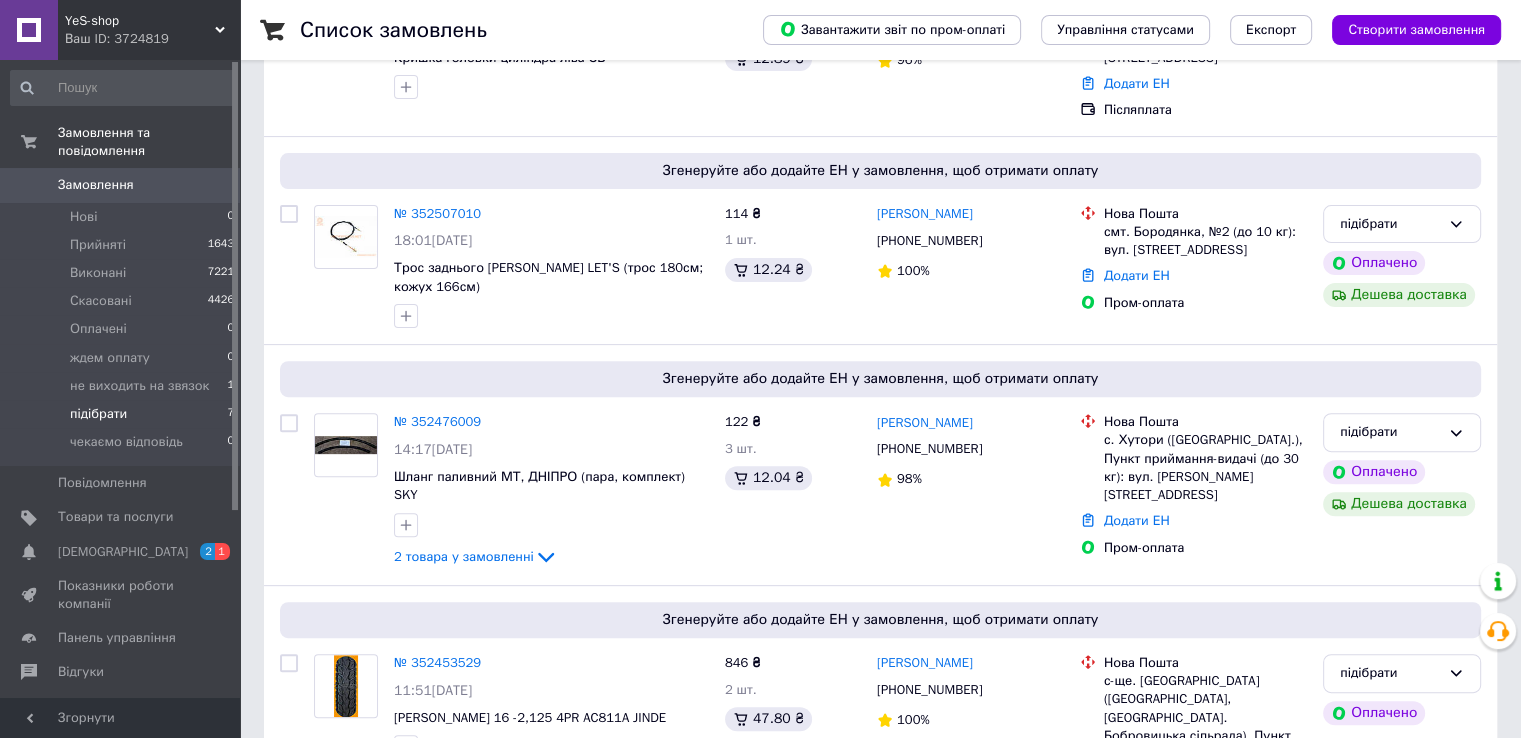 scroll, scrollTop: 994, scrollLeft: 0, axis: vertical 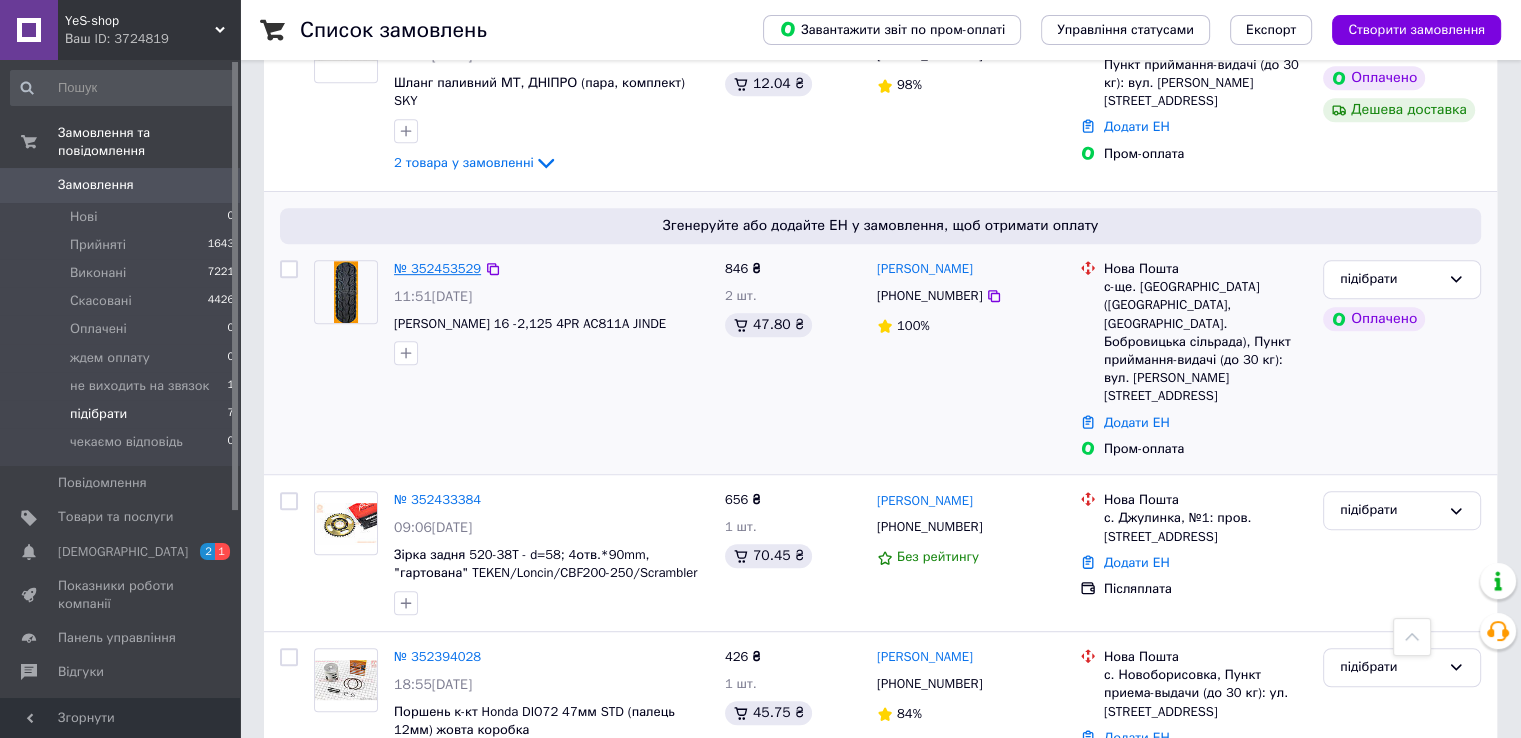 click on "№ 352453529" at bounding box center [437, 268] 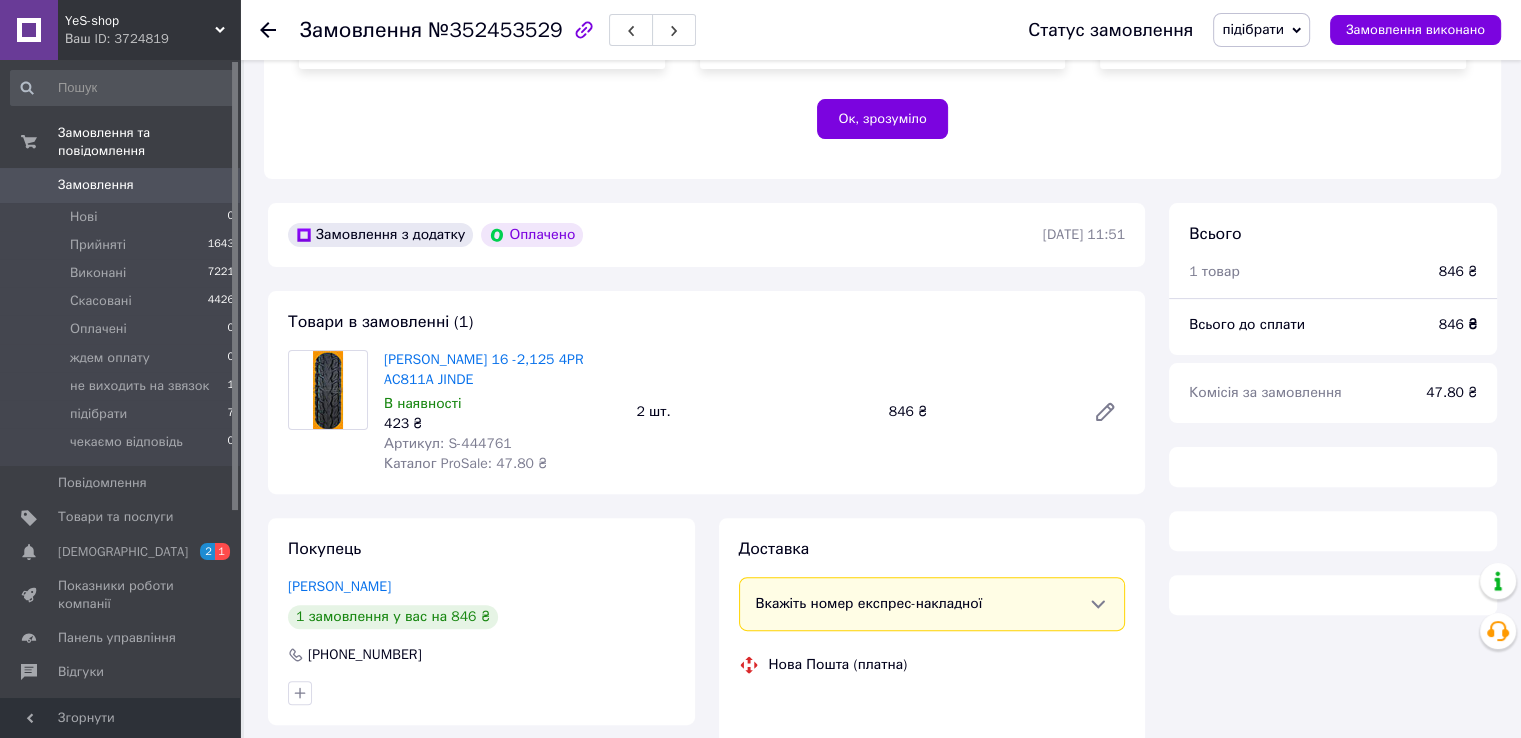 scroll, scrollTop: 360, scrollLeft: 0, axis: vertical 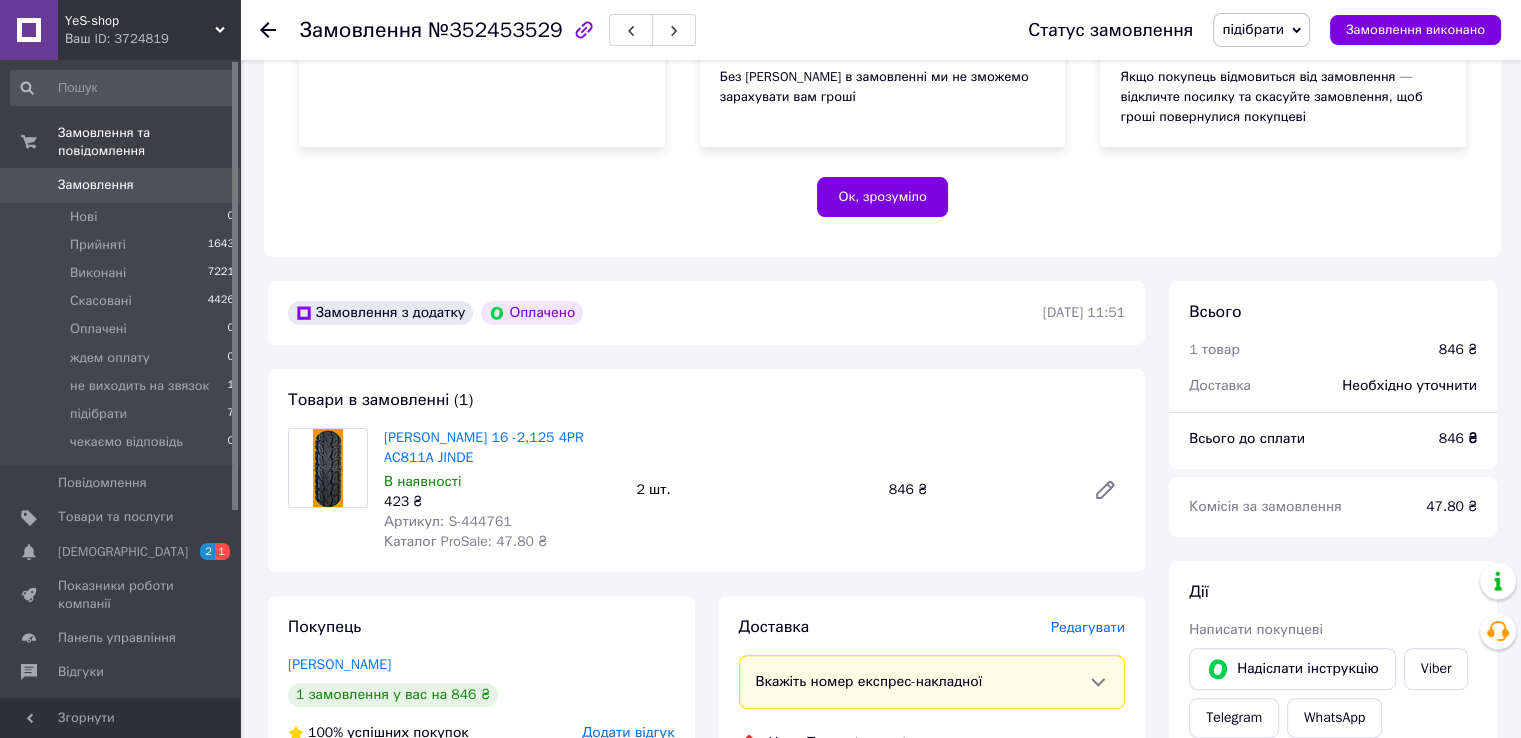 drag, startPoint x: 636, startPoint y: 222, endPoint x: 944, endPoint y: 60, distance: 348.00574 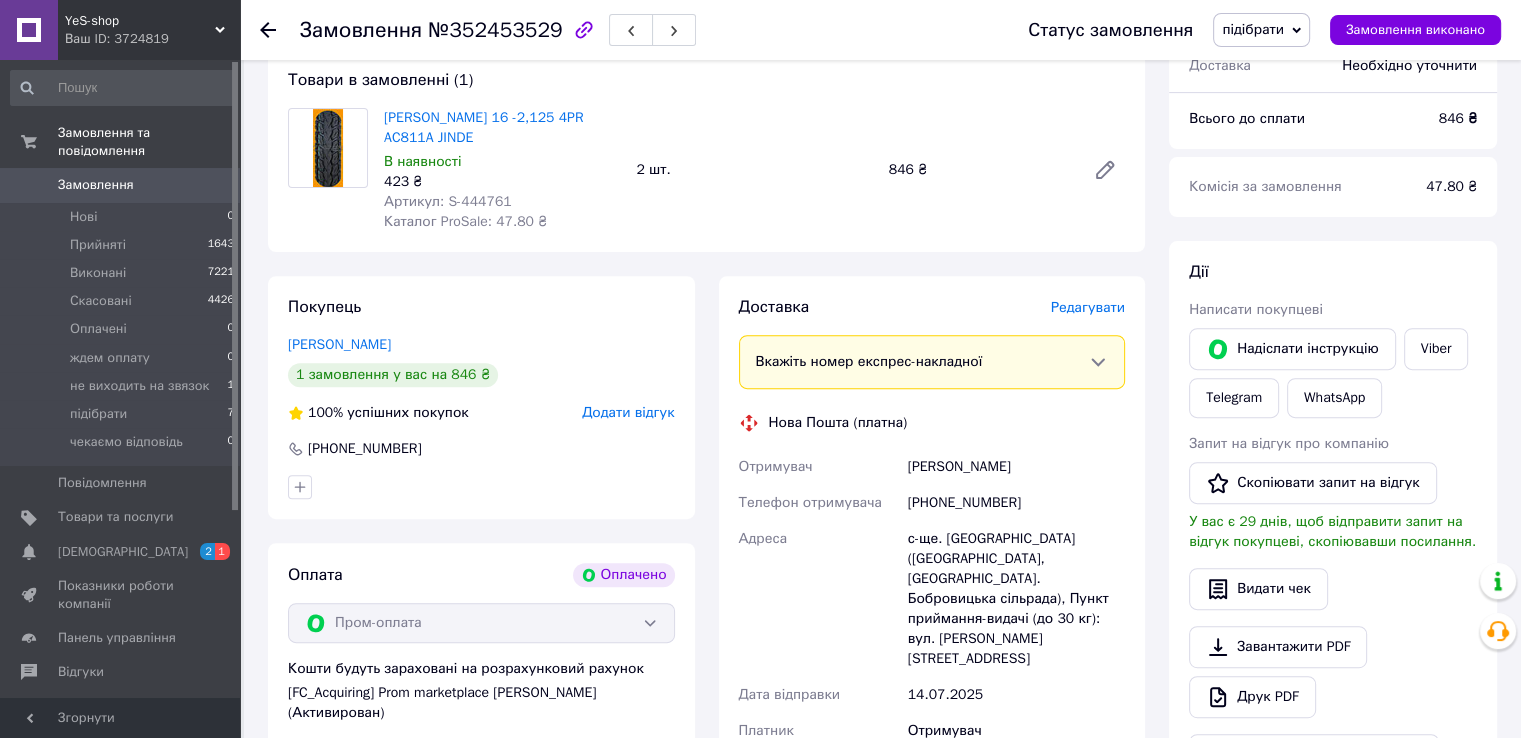 scroll, scrollTop: 560, scrollLeft: 0, axis: vertical 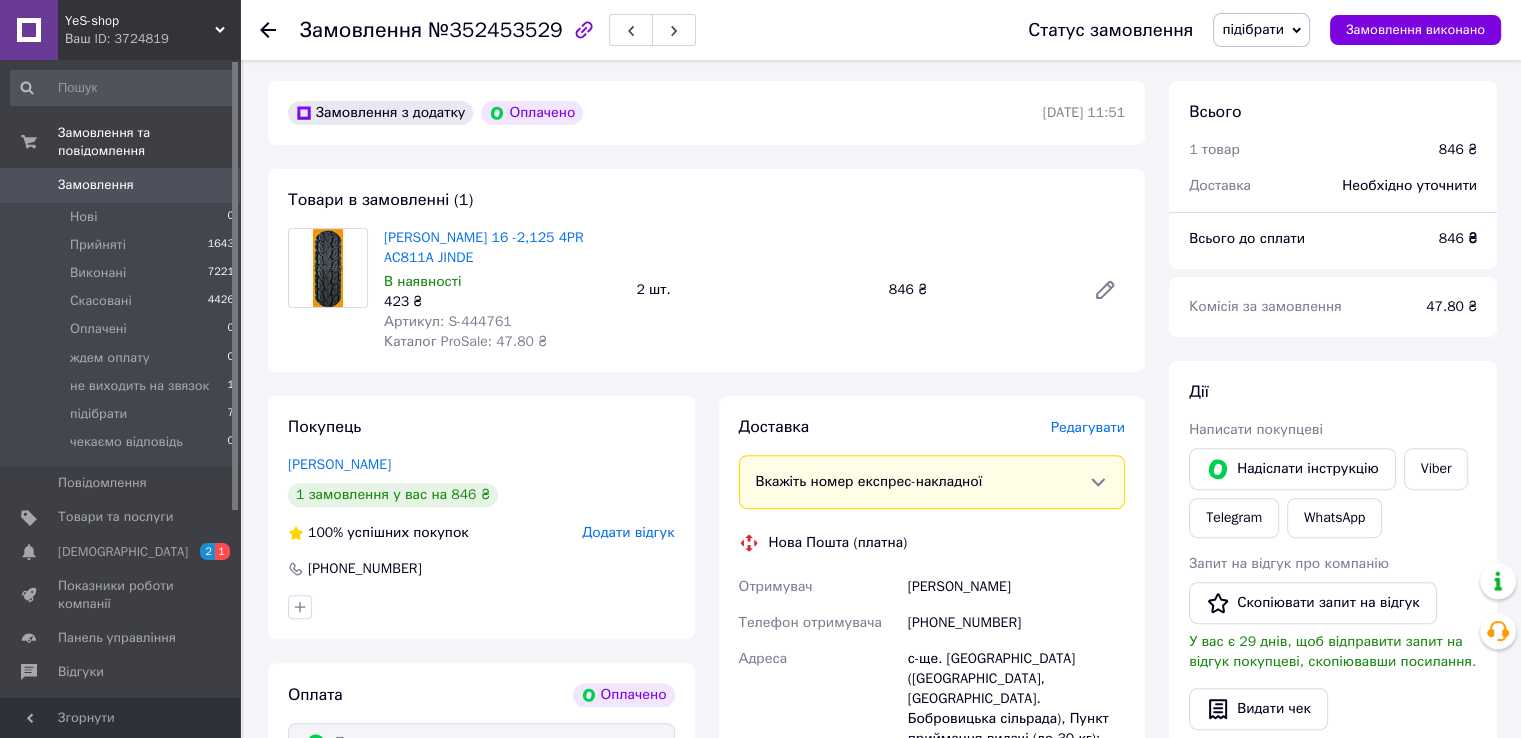 click on "підібрати" at bounding box center [1253, 29] 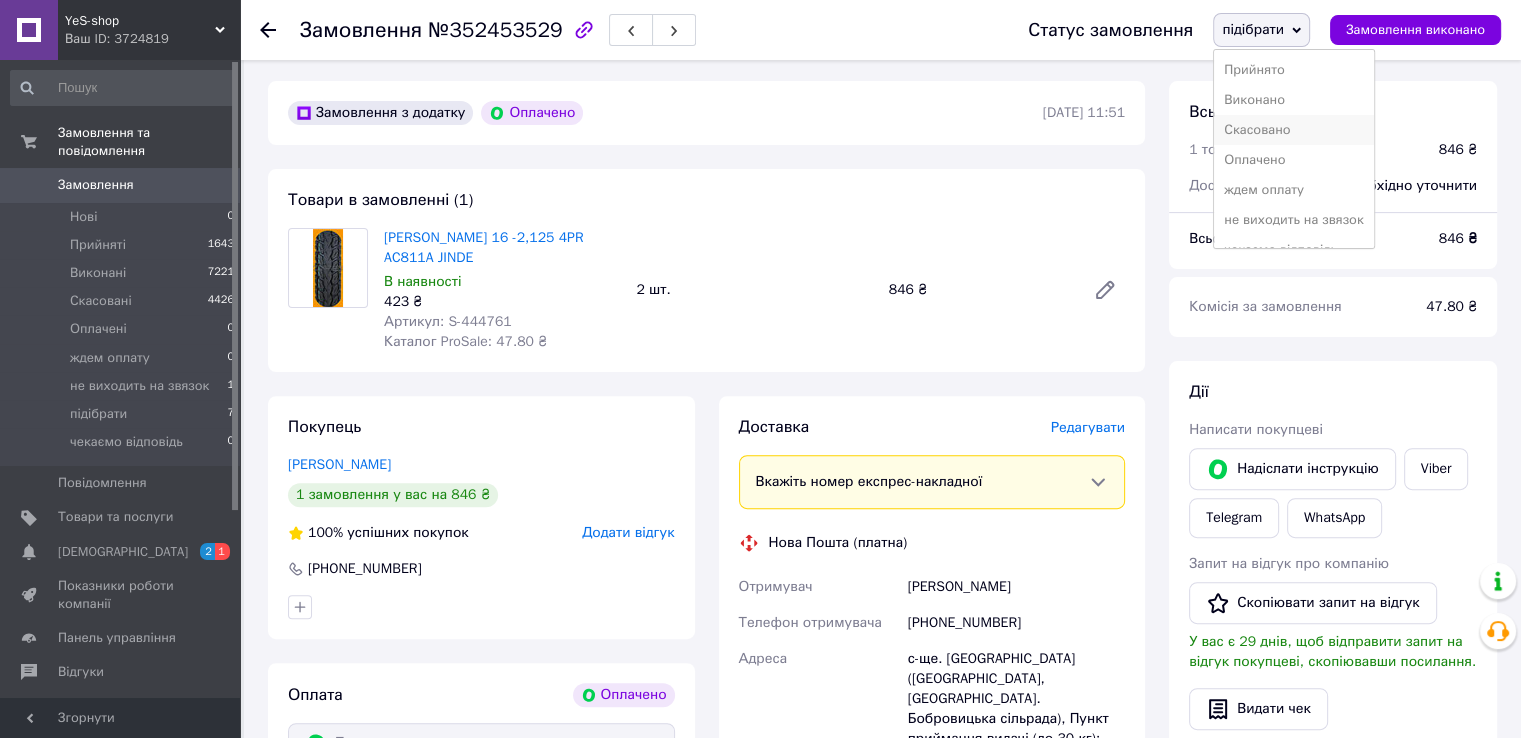 click on "Скасовано" at bounding box center [1293, 130] 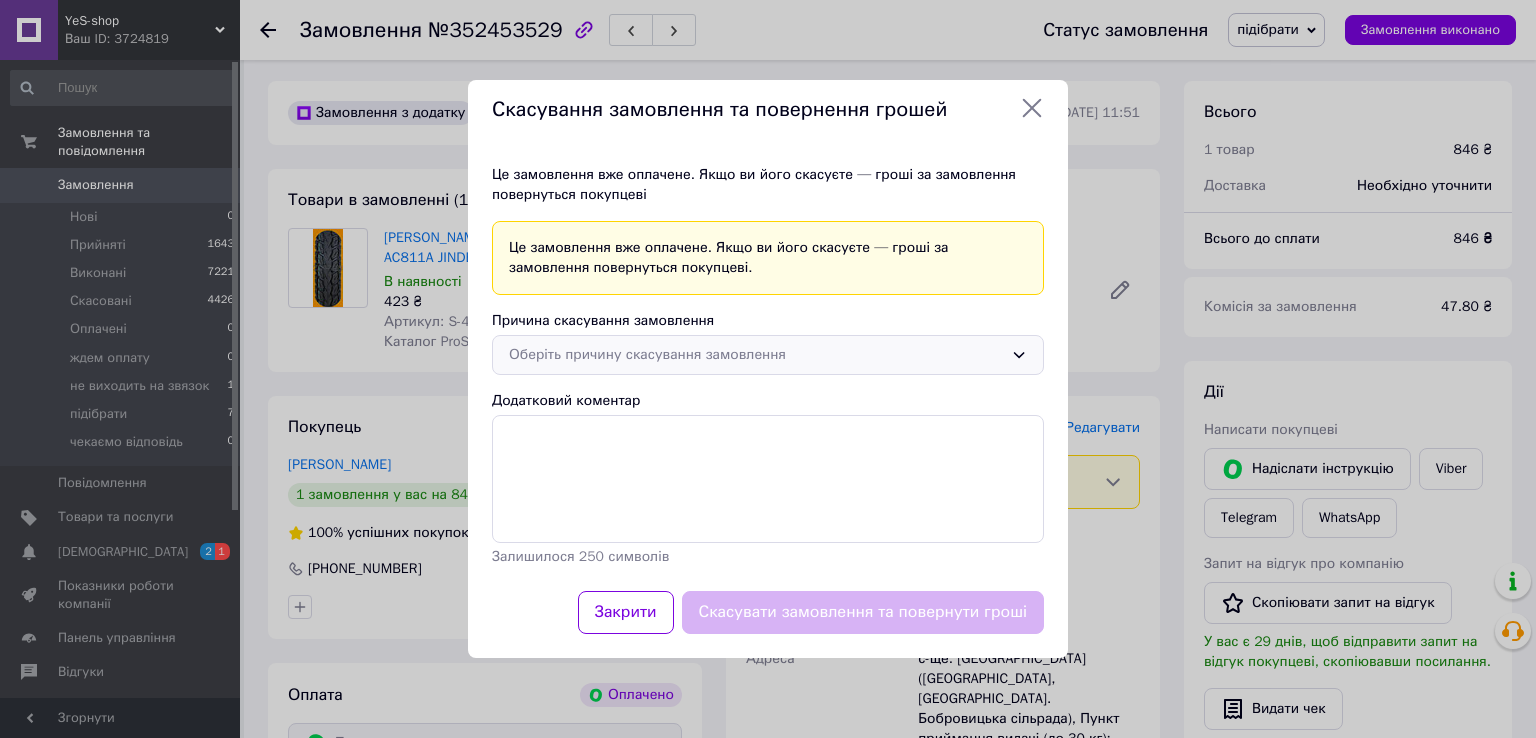 click on "Оберіть причину скасування замовлення" at bounding box center [756, 355] 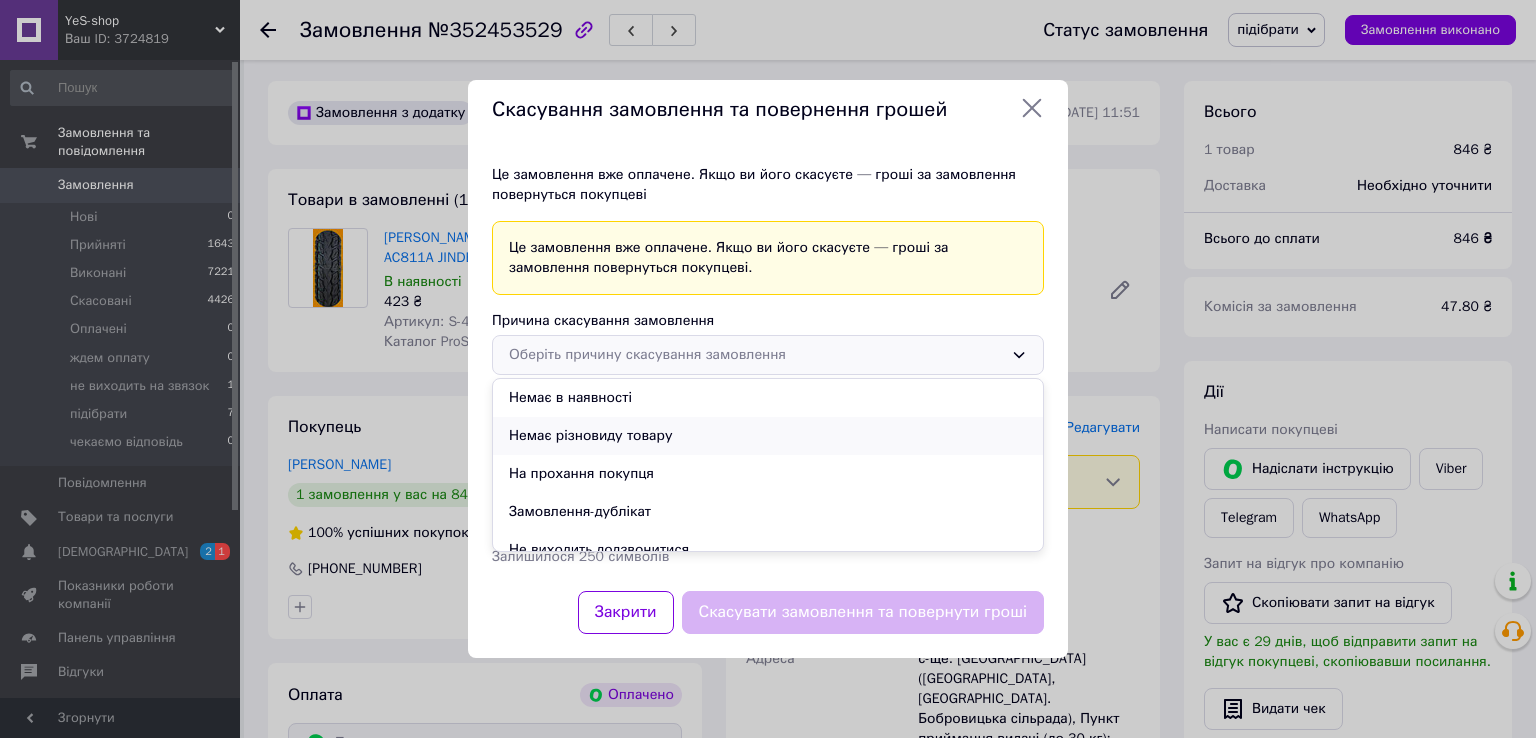 click on "Немає різновиду товару" at bounding box center (768, 436) 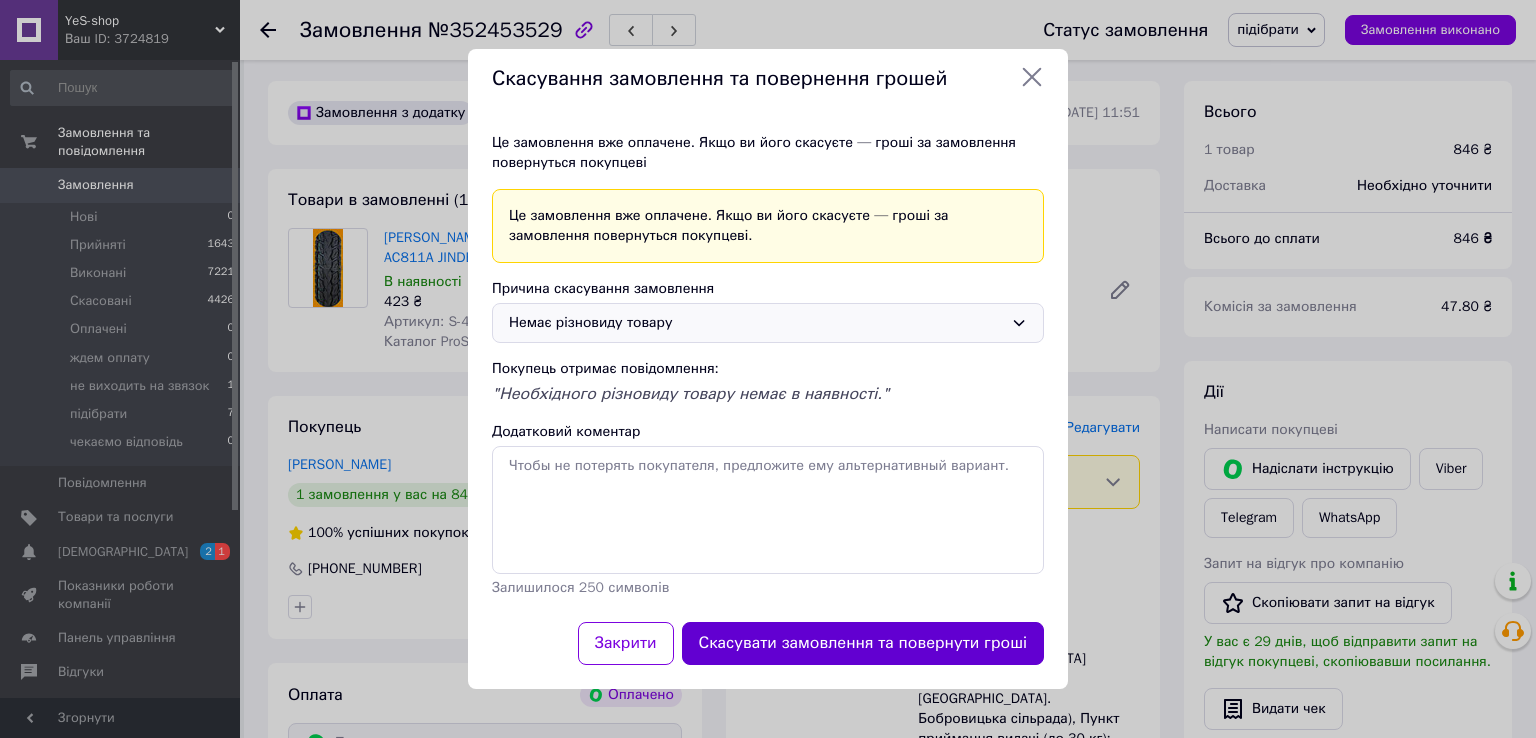 click on "Скасувати замовлення та повернути гроші" at bounding box center (863, 643) 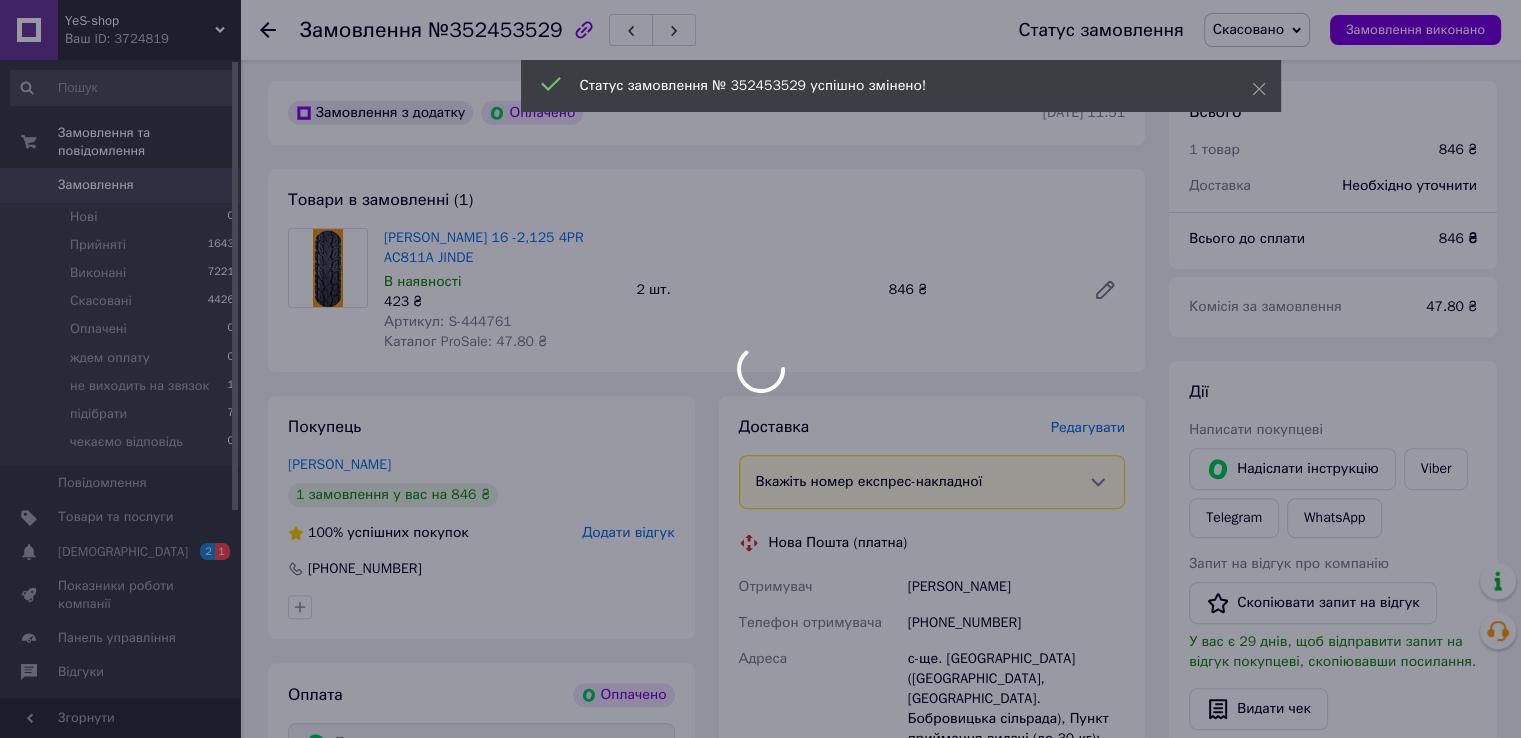 scroll, scrollTop: 2, scrollLeft: 0, axis: vertical 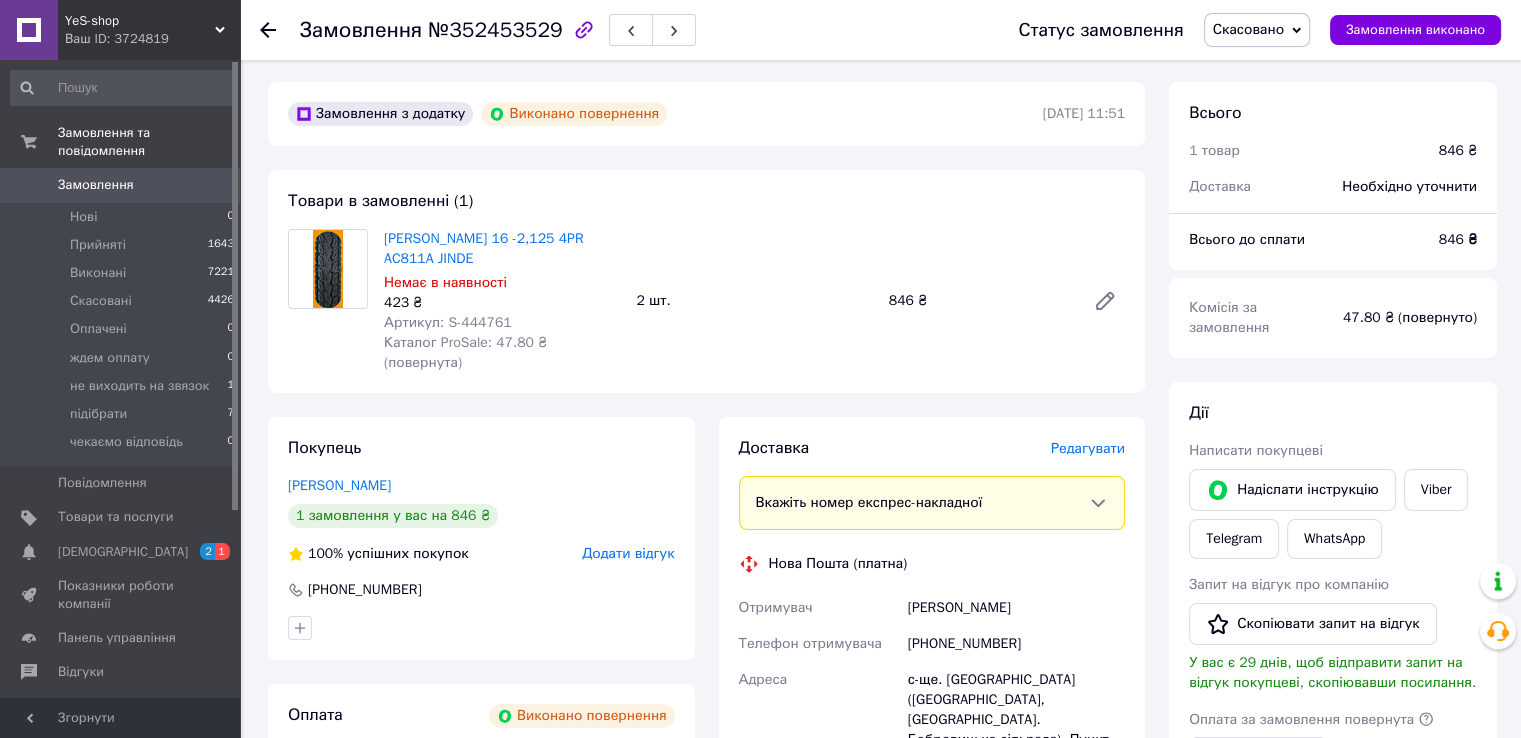 click 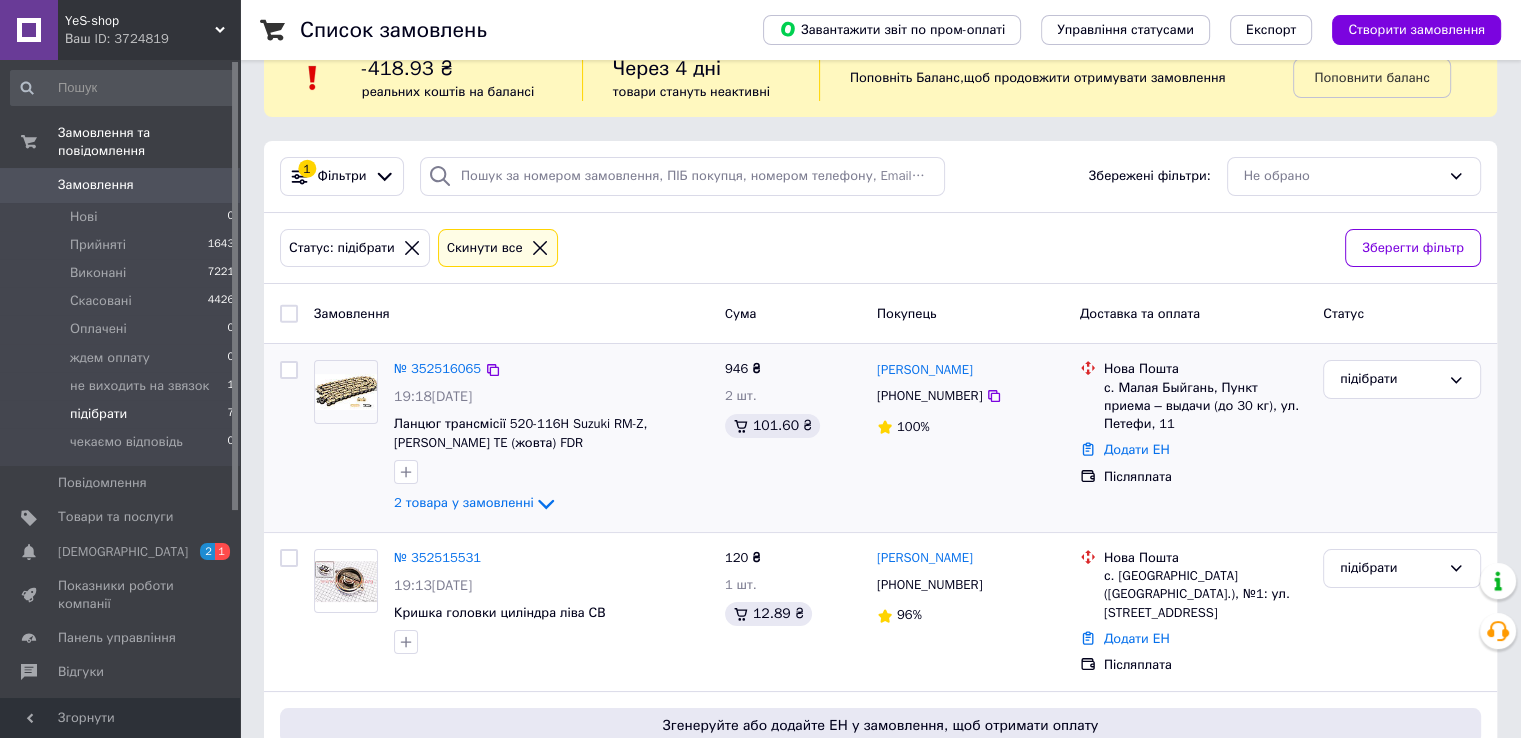 scroll, scrollTop: 0, scrollLeft: 0, axis: both 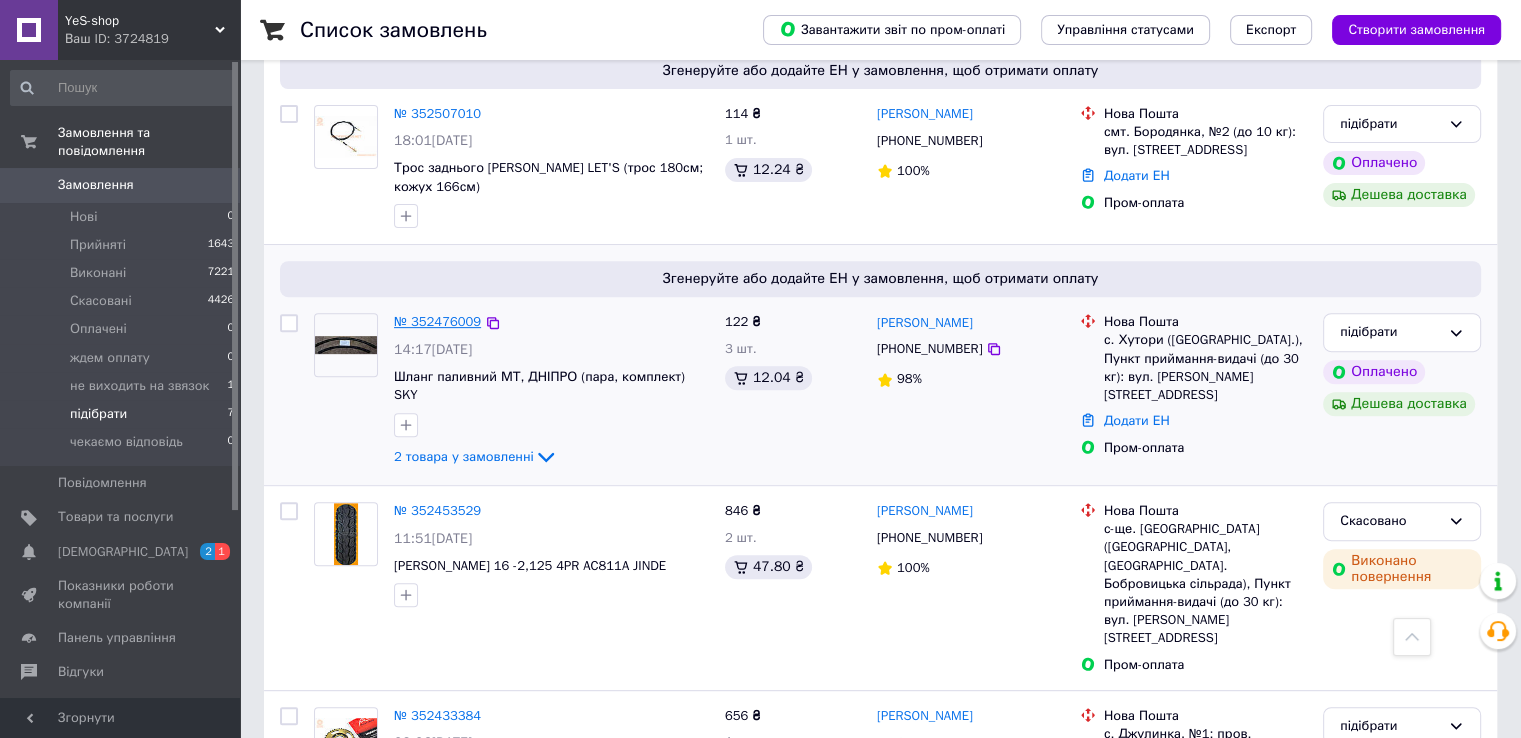 click on "№ 352476009" at bounding box center (437, 321) 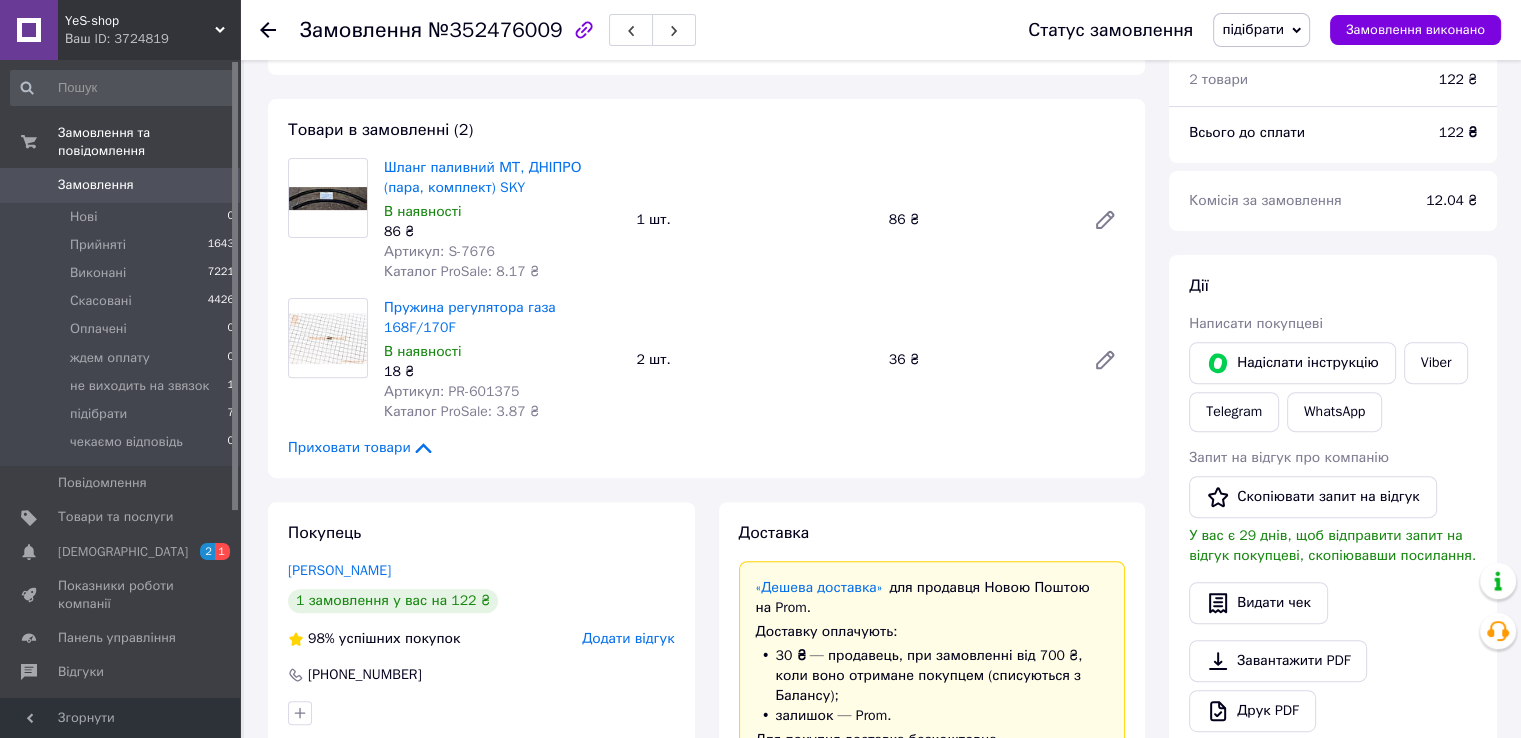 scroll, scrollTop: 500, scrollLeft: 0, axis: vertical 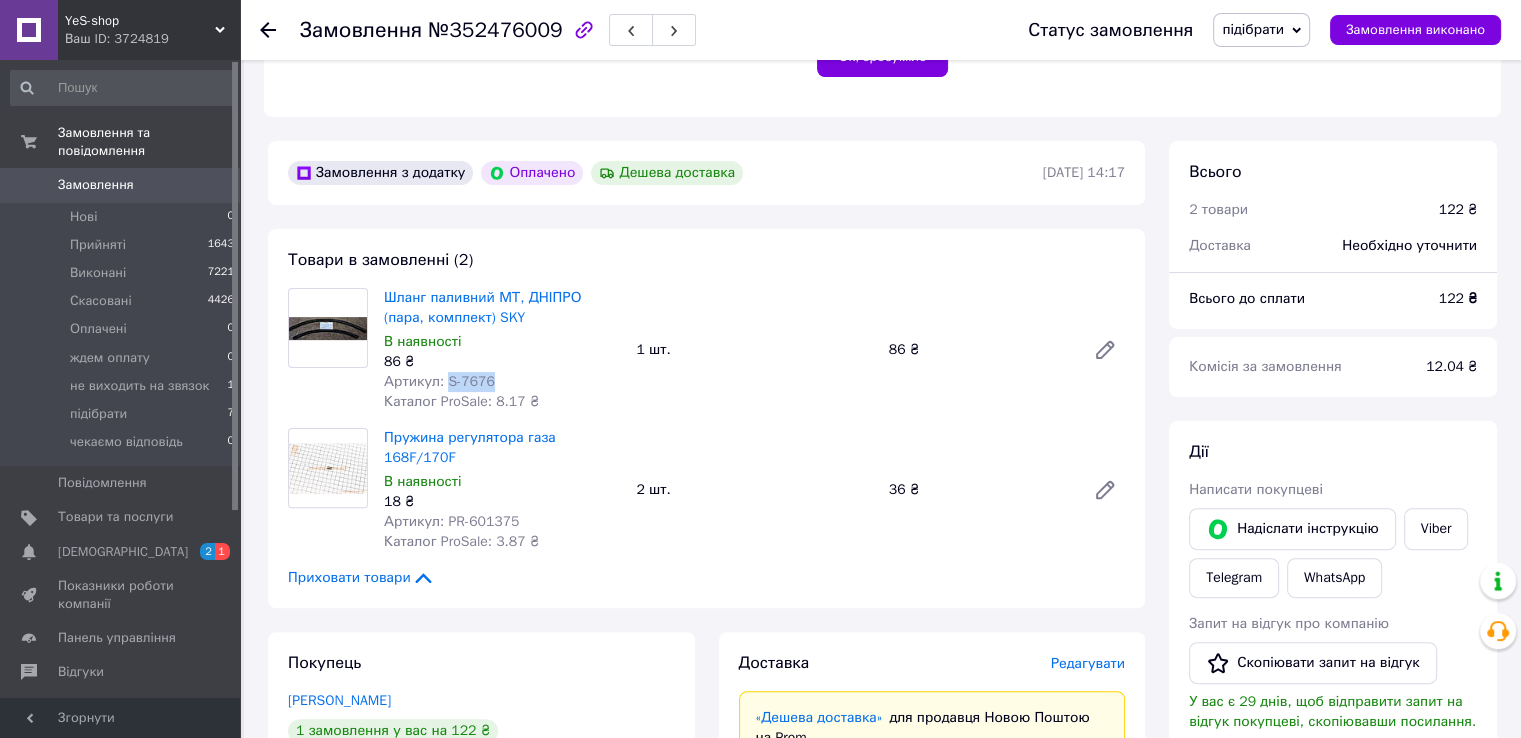 drag, startPoint x: 444, startPoint y: 381, endPoint x: 486, endPoint y: 376, distance: 42.296574 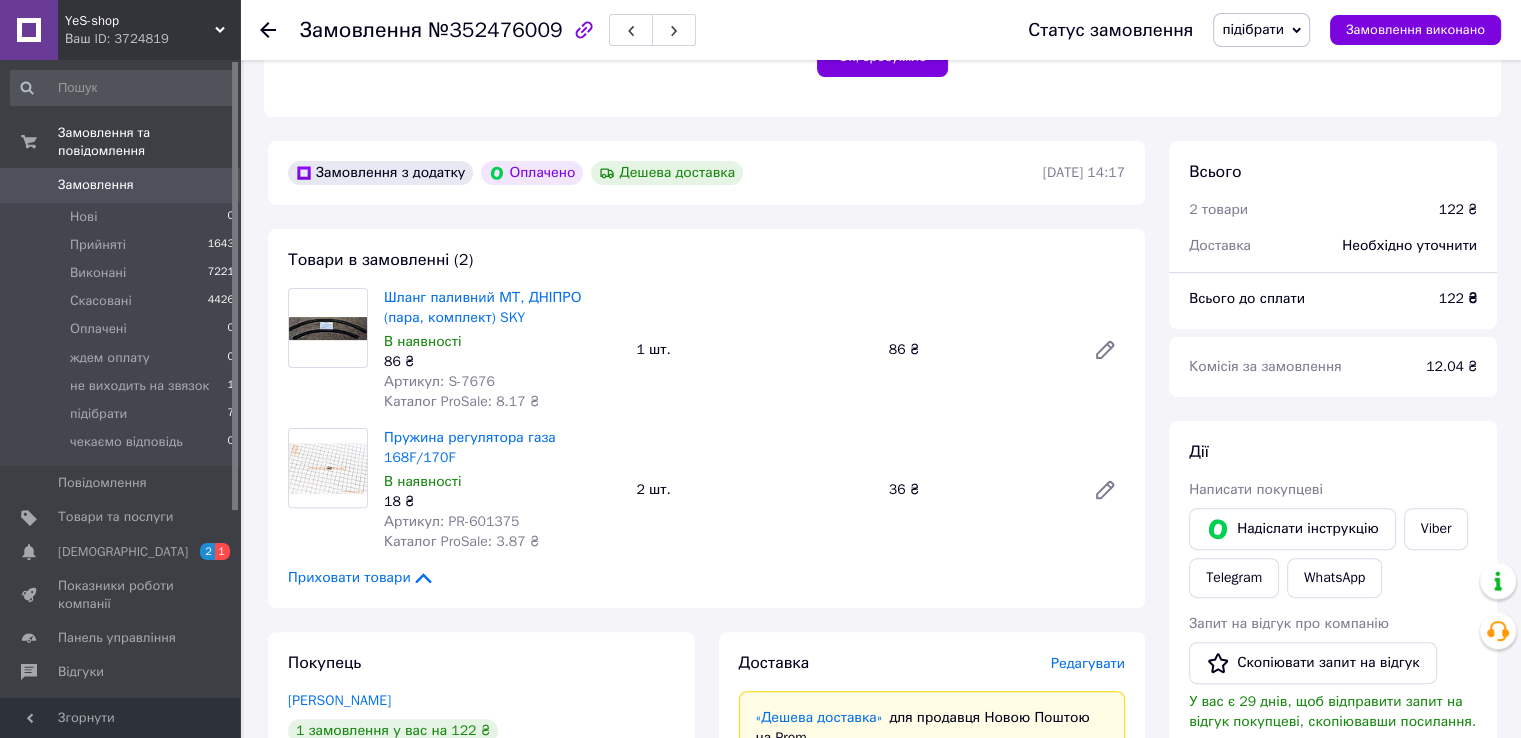 click on "Шланг паливний МТ, ДНІПРО (пара, комплект) SKY В наявності 86 ₴ Артикул: S-7676 Каталог ProSale: 8.17 ₴  1 шт. 86 ₴" at bounding box center (754, 350) 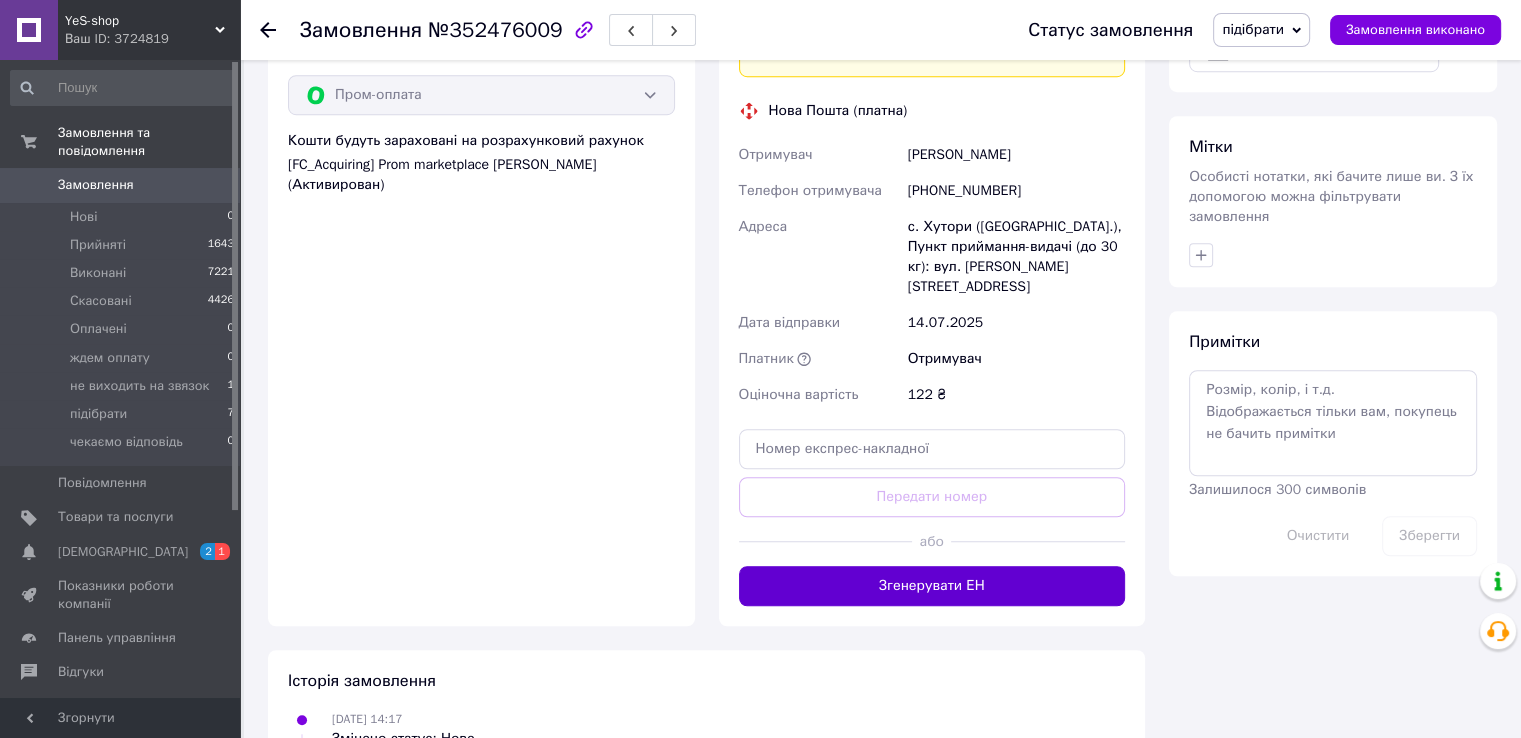 scroll, scrollTop: 1500, scrollLeft: 0, axis: vertical 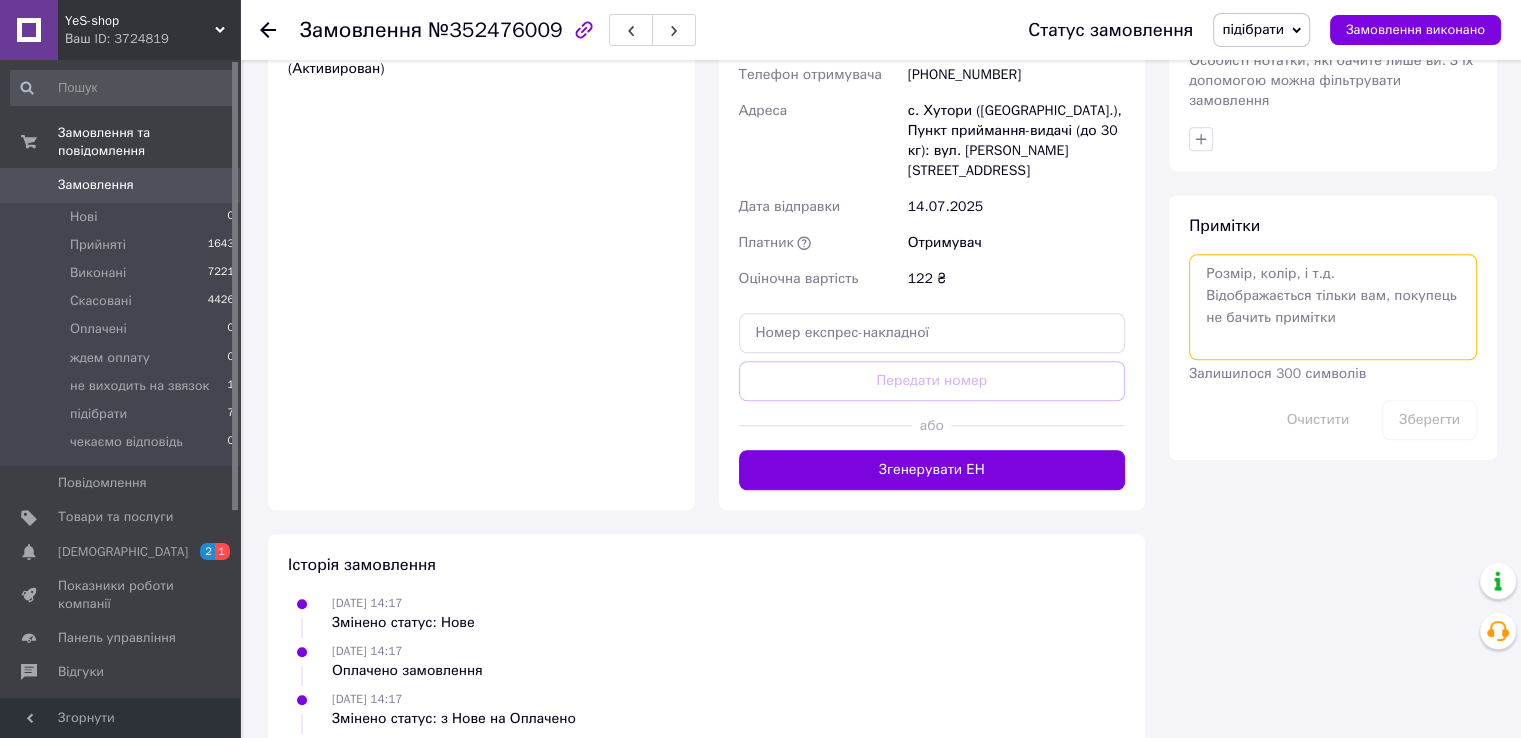 click at bounding box center (1333, 307) 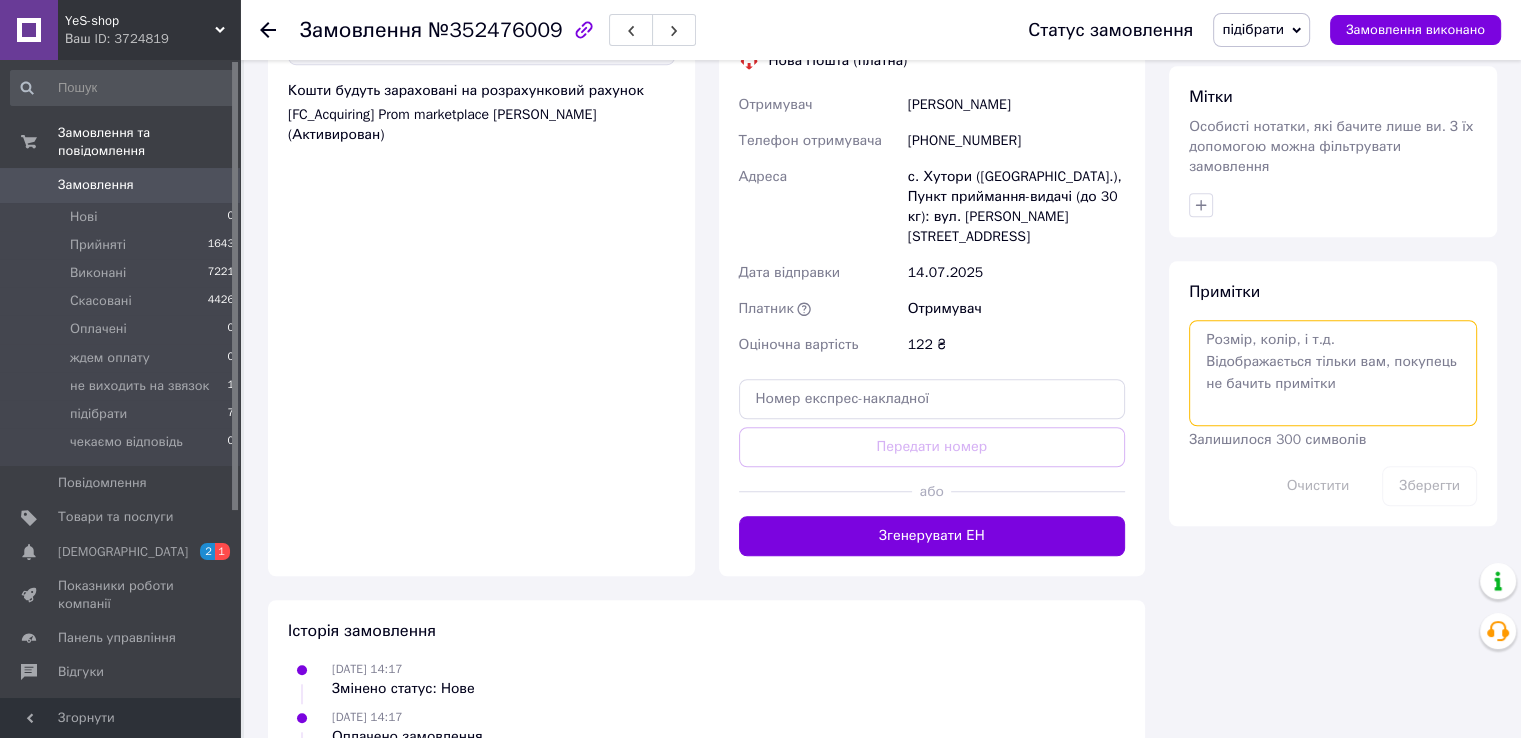 scroll, scrollTop: 1300, scrollLeft: 0, axis: vertical 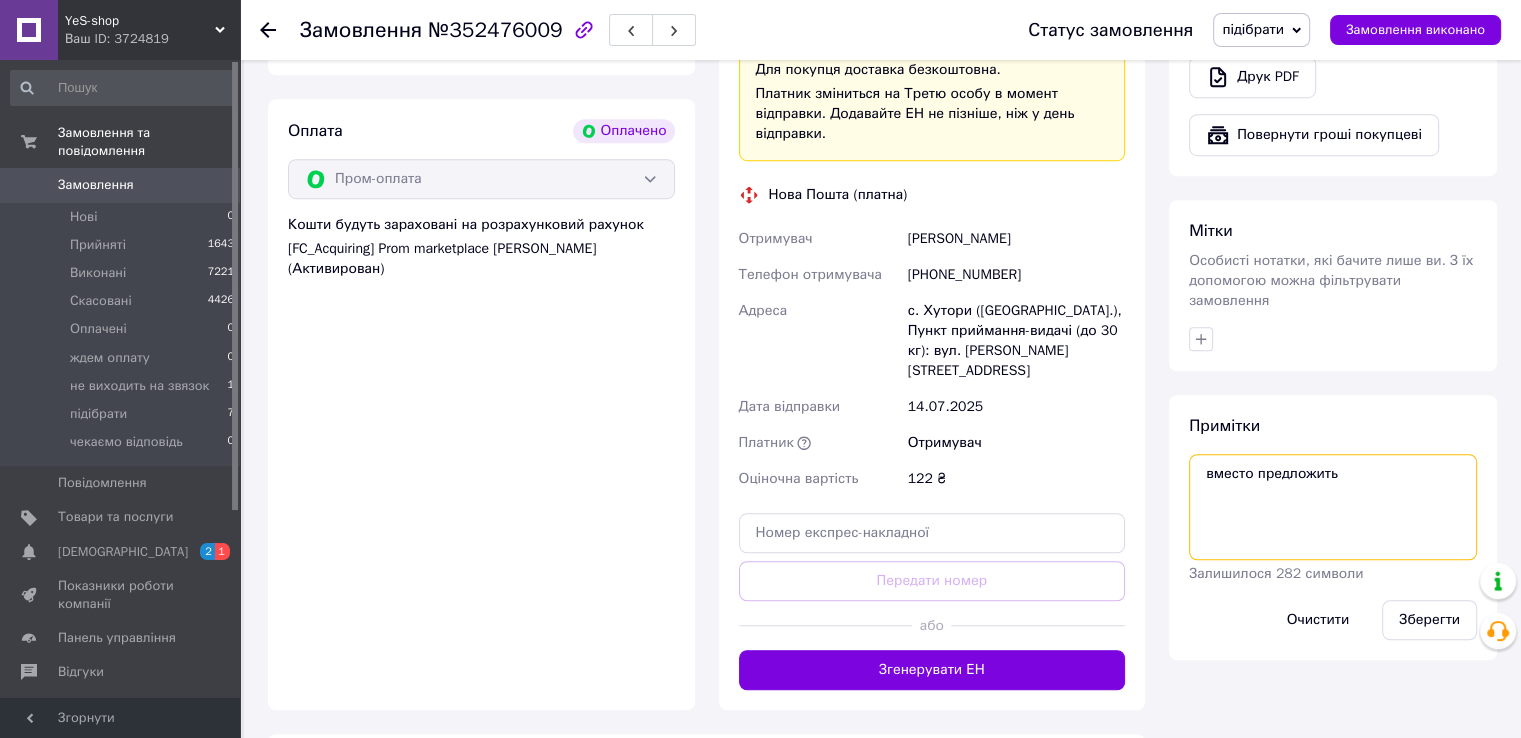 paste on "M-40127" 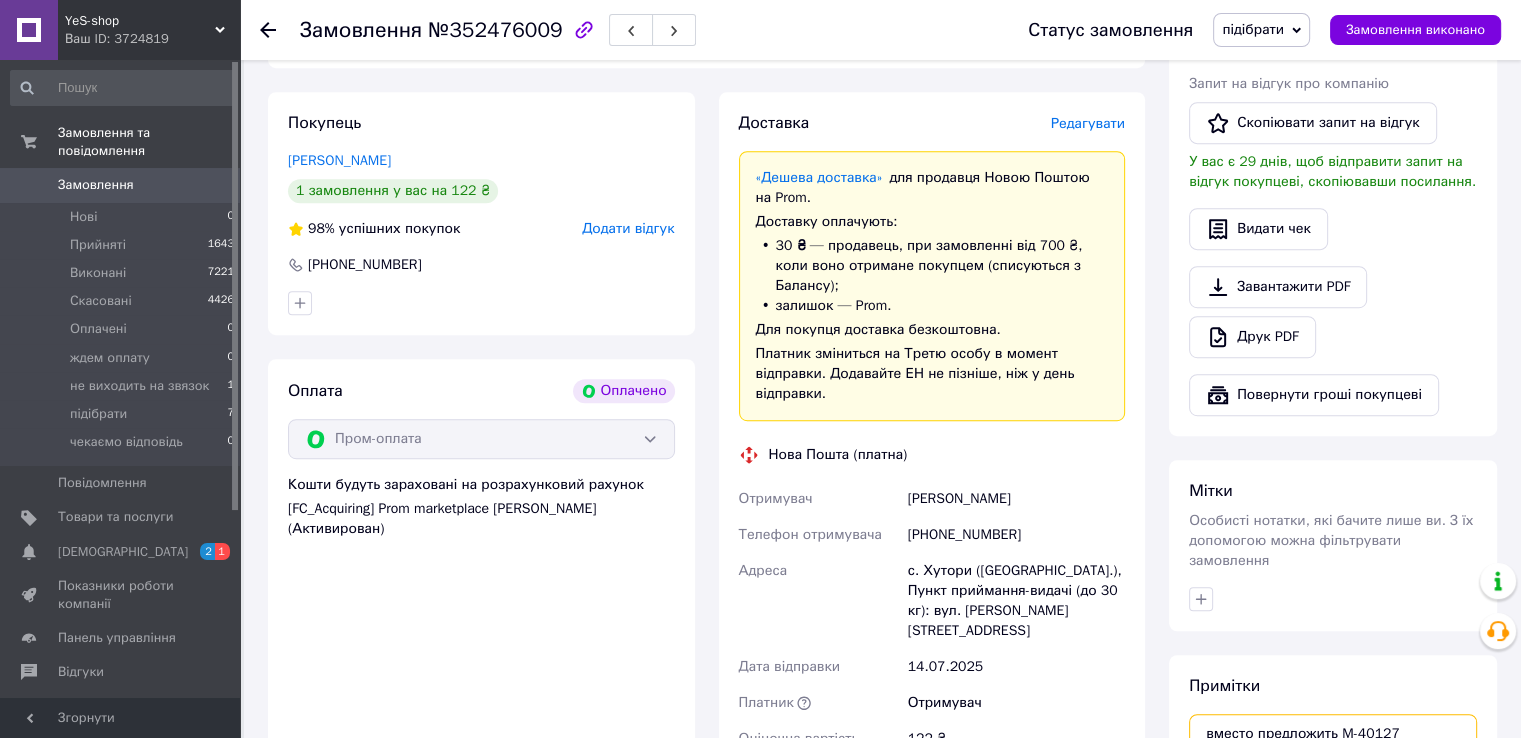 scroll, scrollTop: 800, scrollLeft: 0, axis: vertical 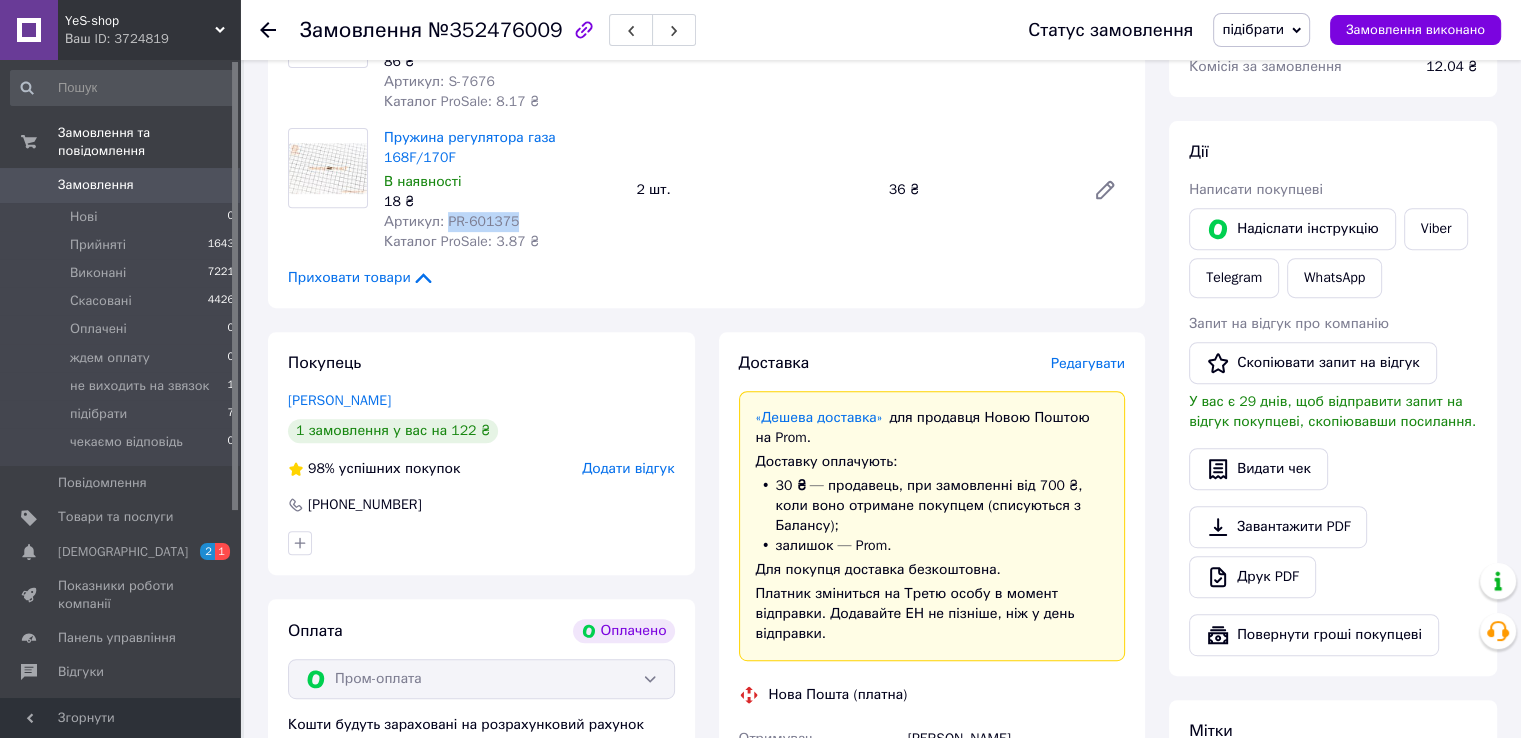 drag, startPoint x: 448, startPoint y: 201, endPoint x: 508, endPoint y: 202, distance: 60.00833 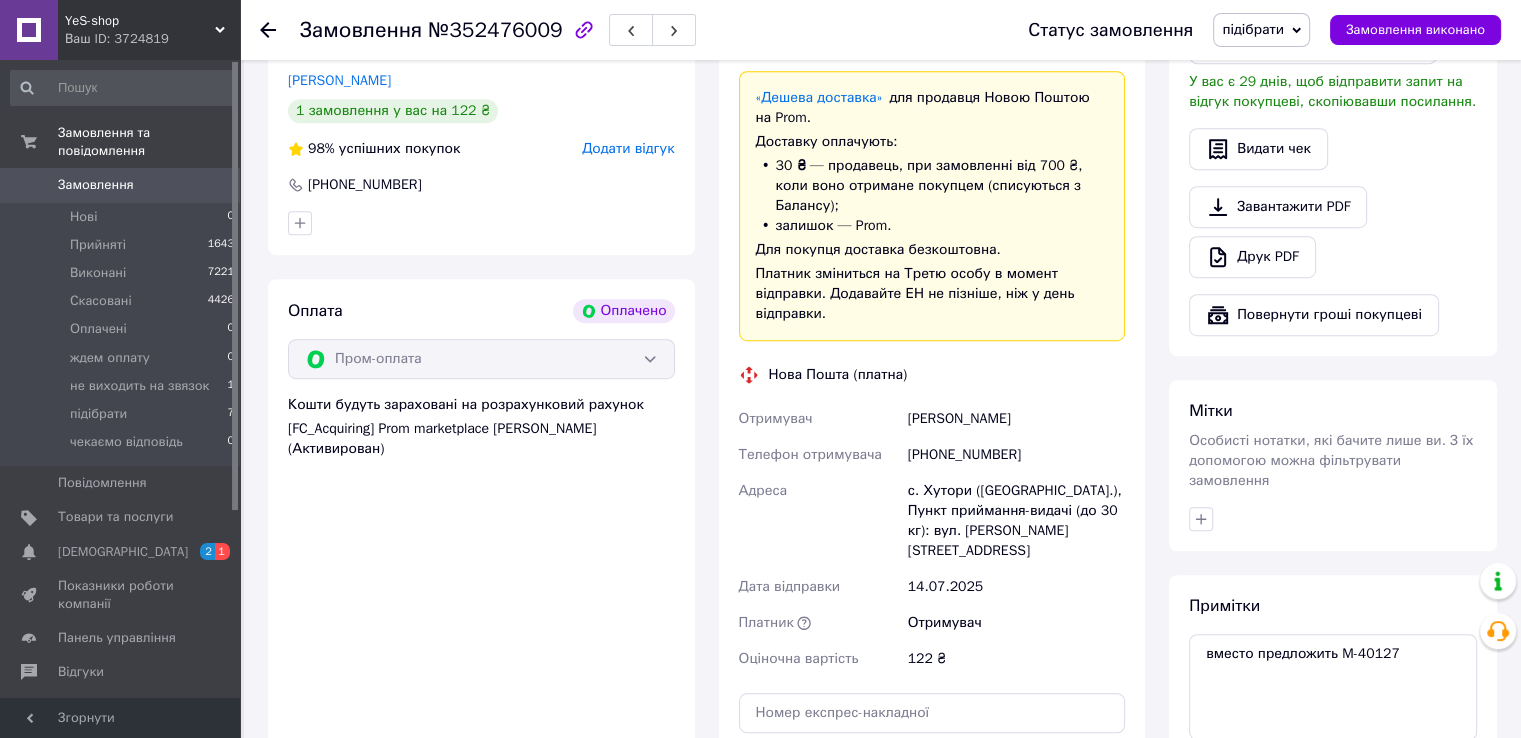 scroll, scrollTop: 1300, scrollLeft: 0, axis: vertical 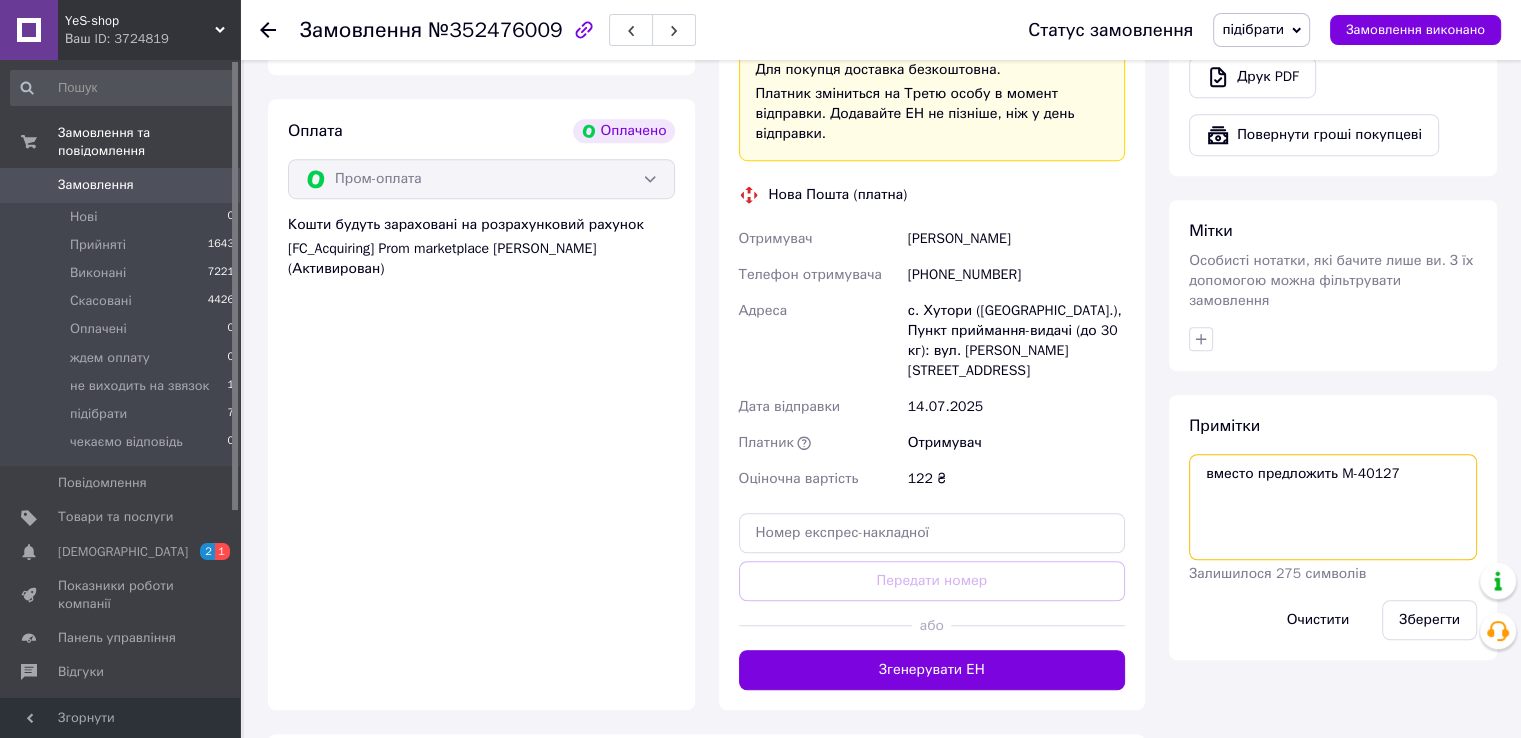 click on "вместо предложить M-40127" at bounding box center [1333, 507] 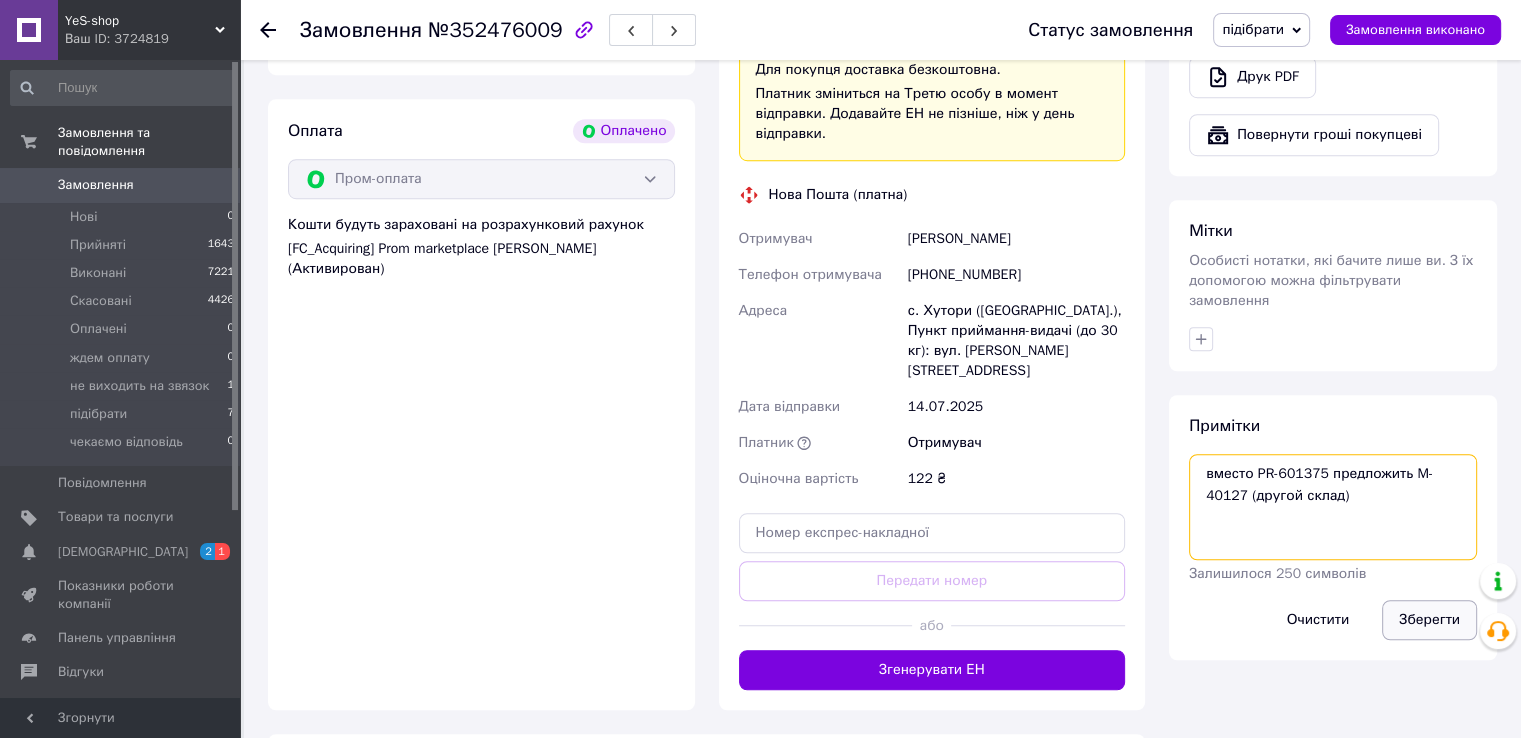 type on "вместо PR-601375 предложить M-40127 (другой склад)" 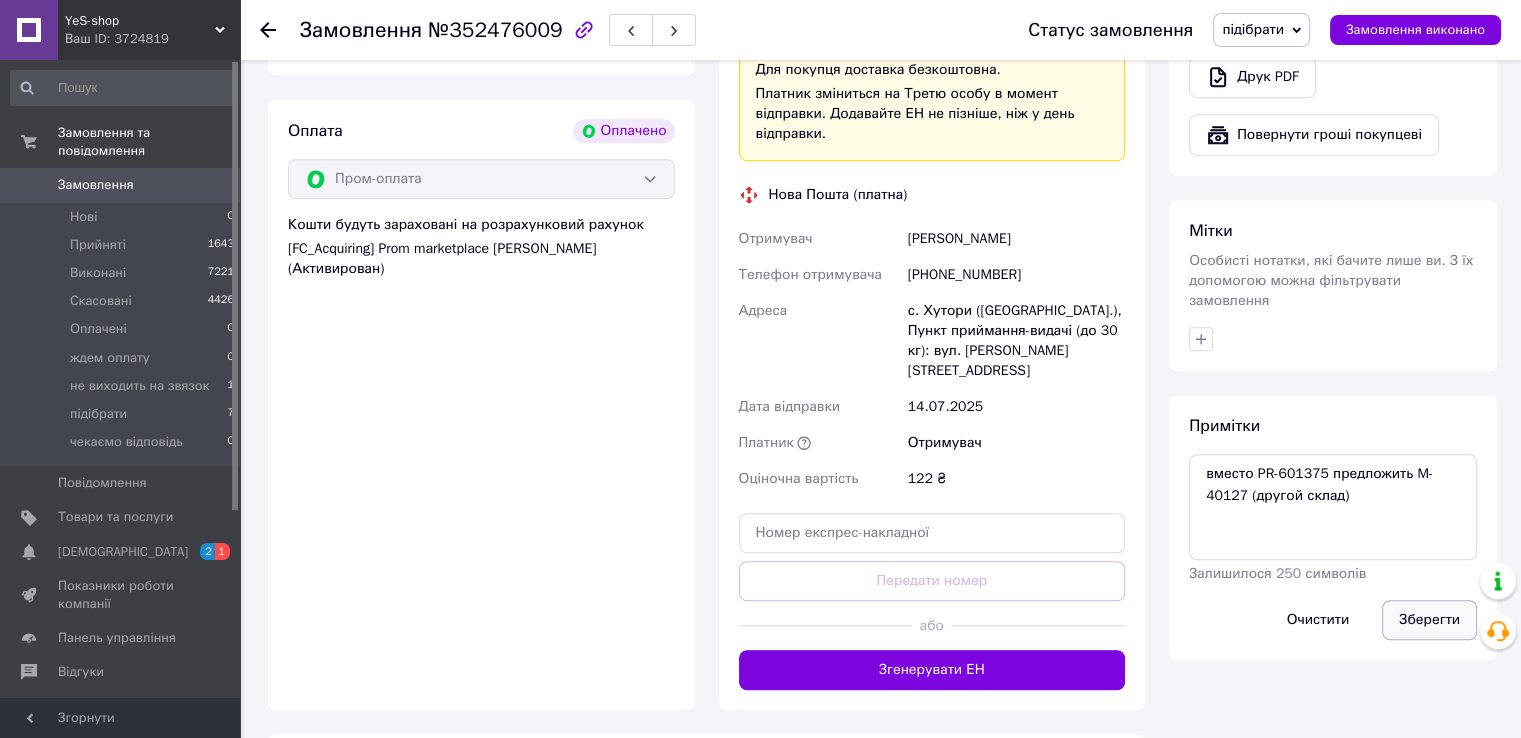 click on "Зберегти" at bounding box center [1429, 620] 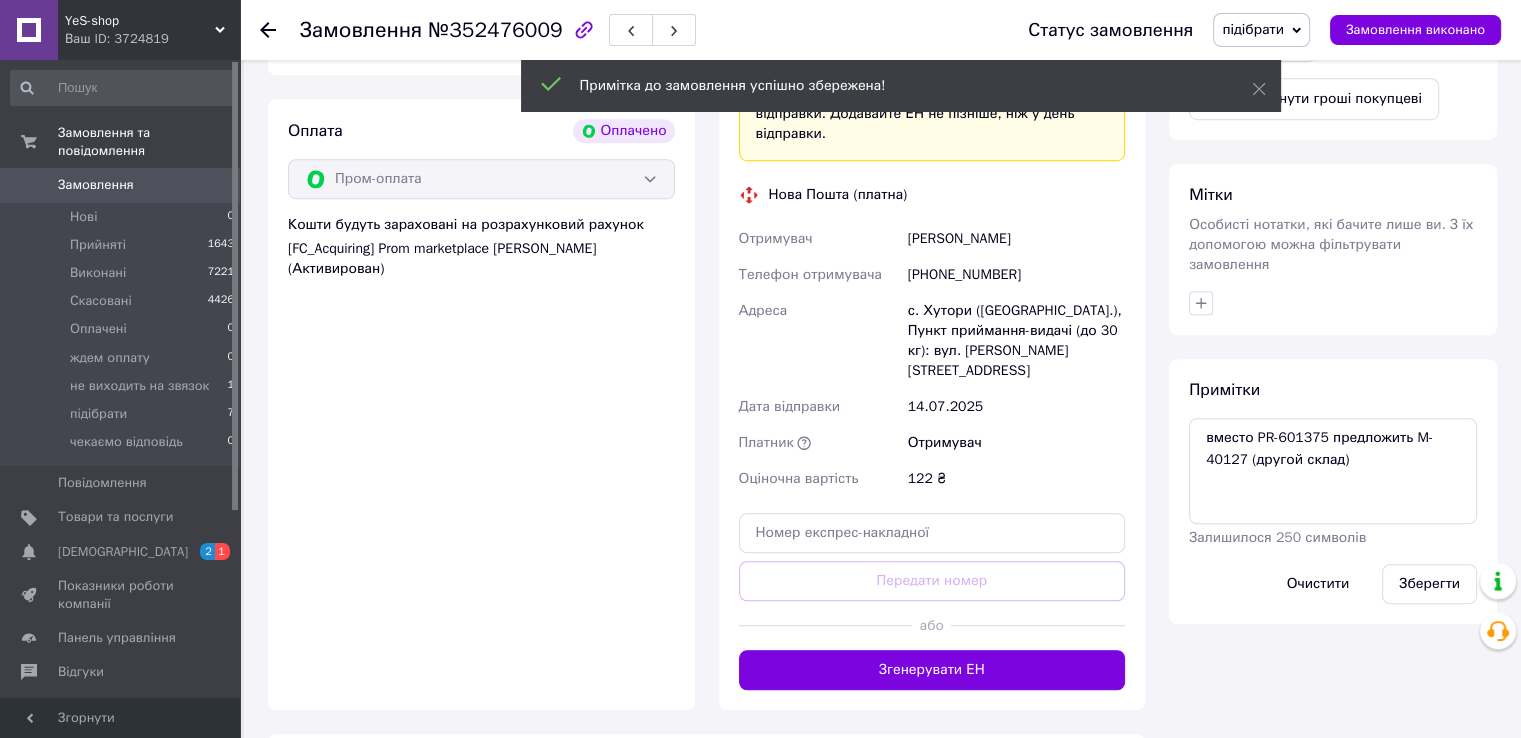 scroll, scrollTop: 800, scrollLeft: 0, axis: vertical 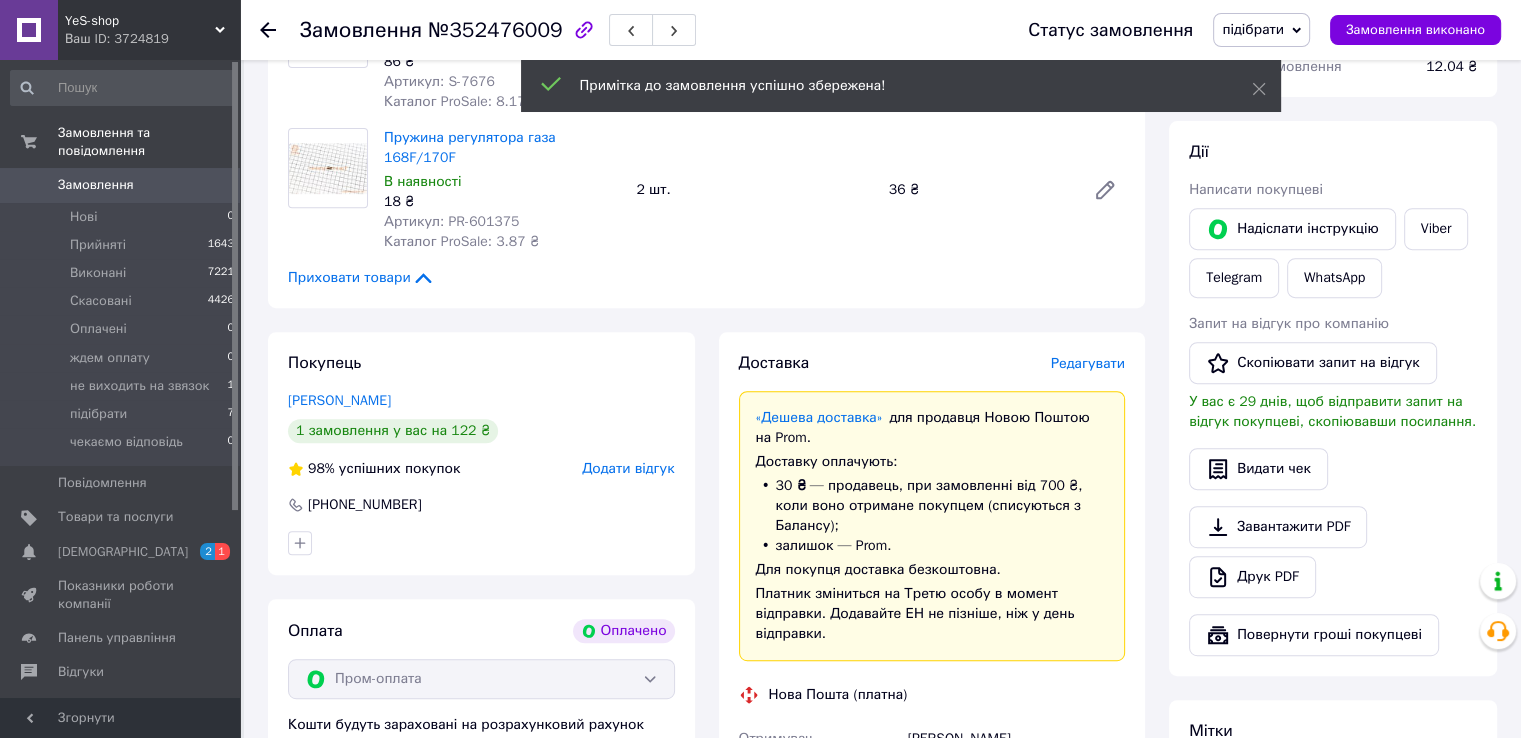 click 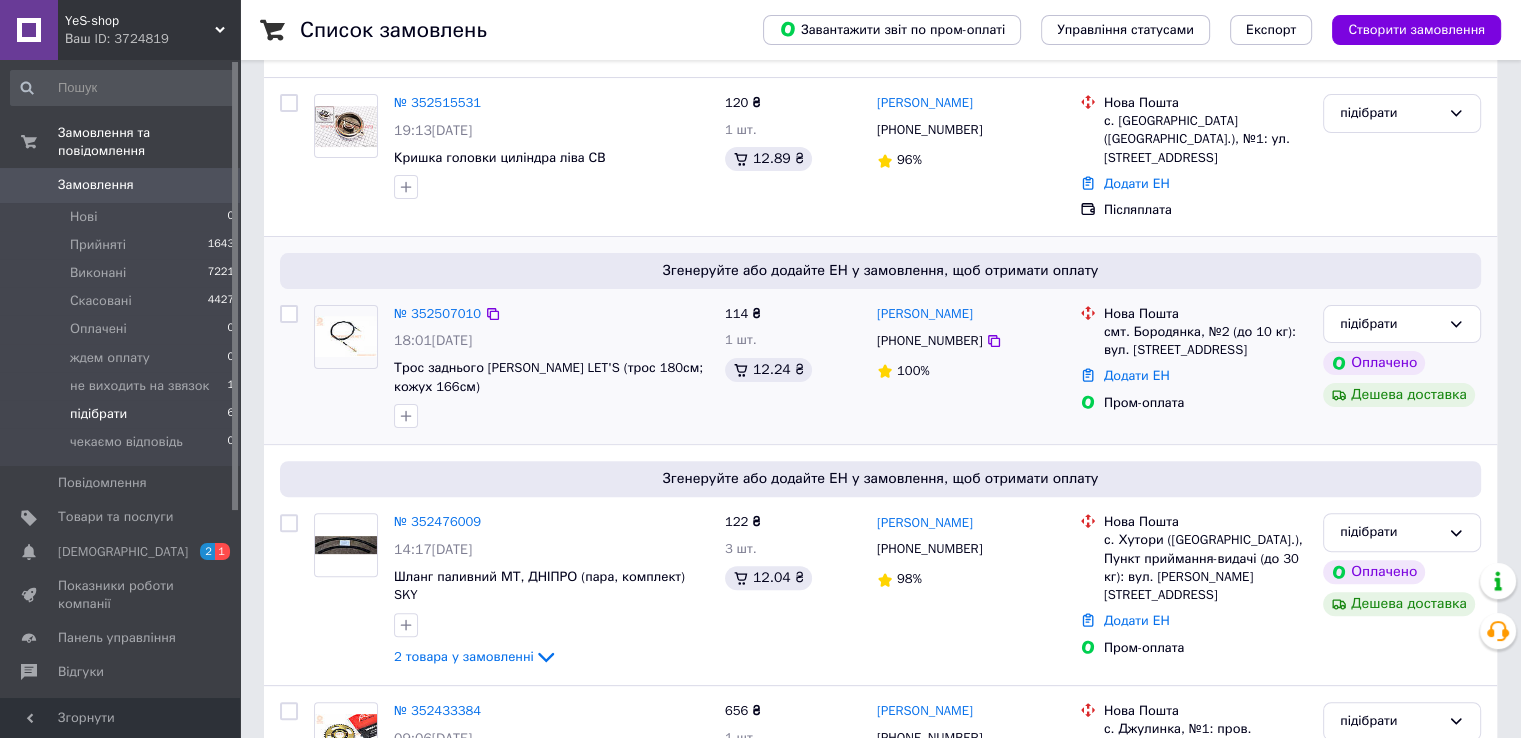 scroll, scrollTop: 766, scrollLeft: 0, axis: vertical 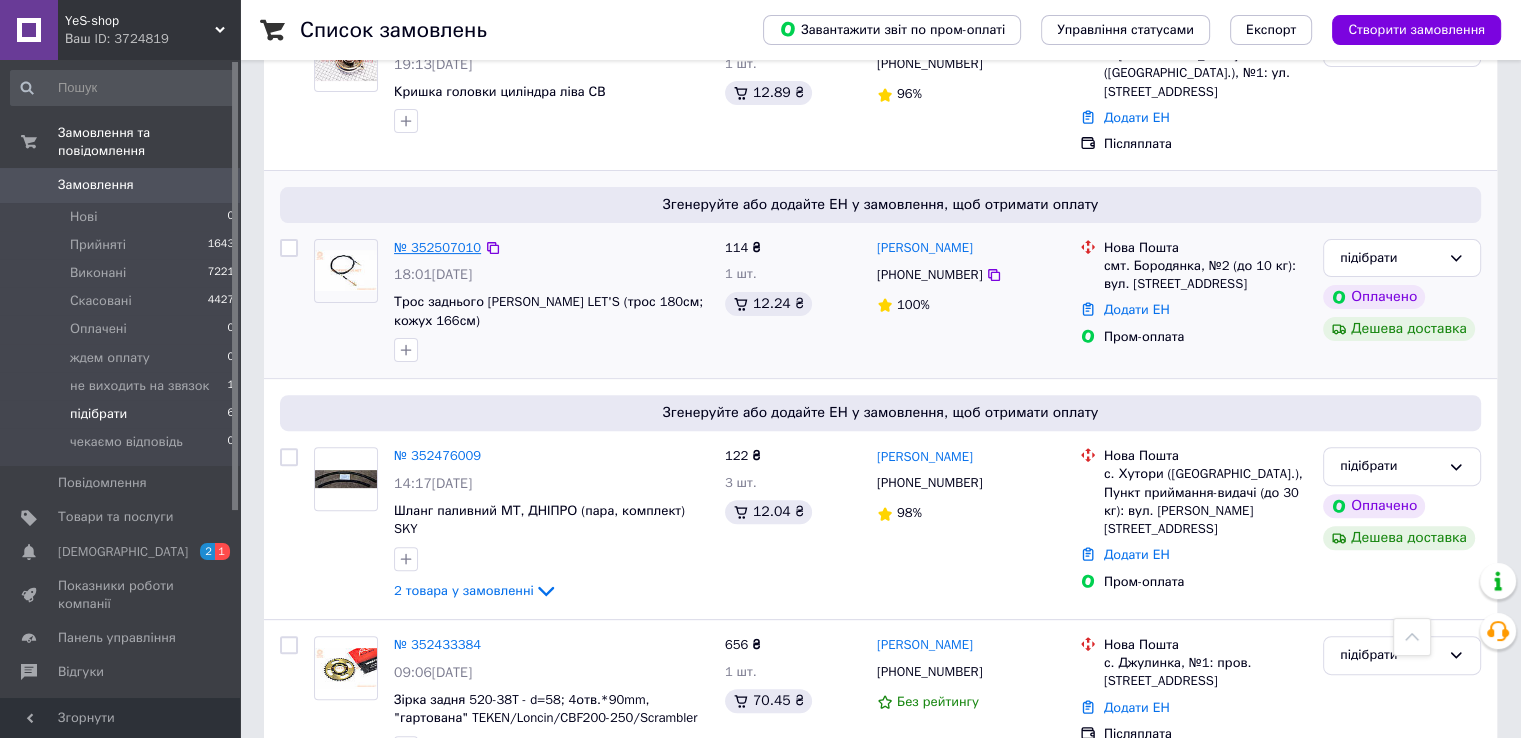 click on "№ 352507010" at bounding box center (437, 247) 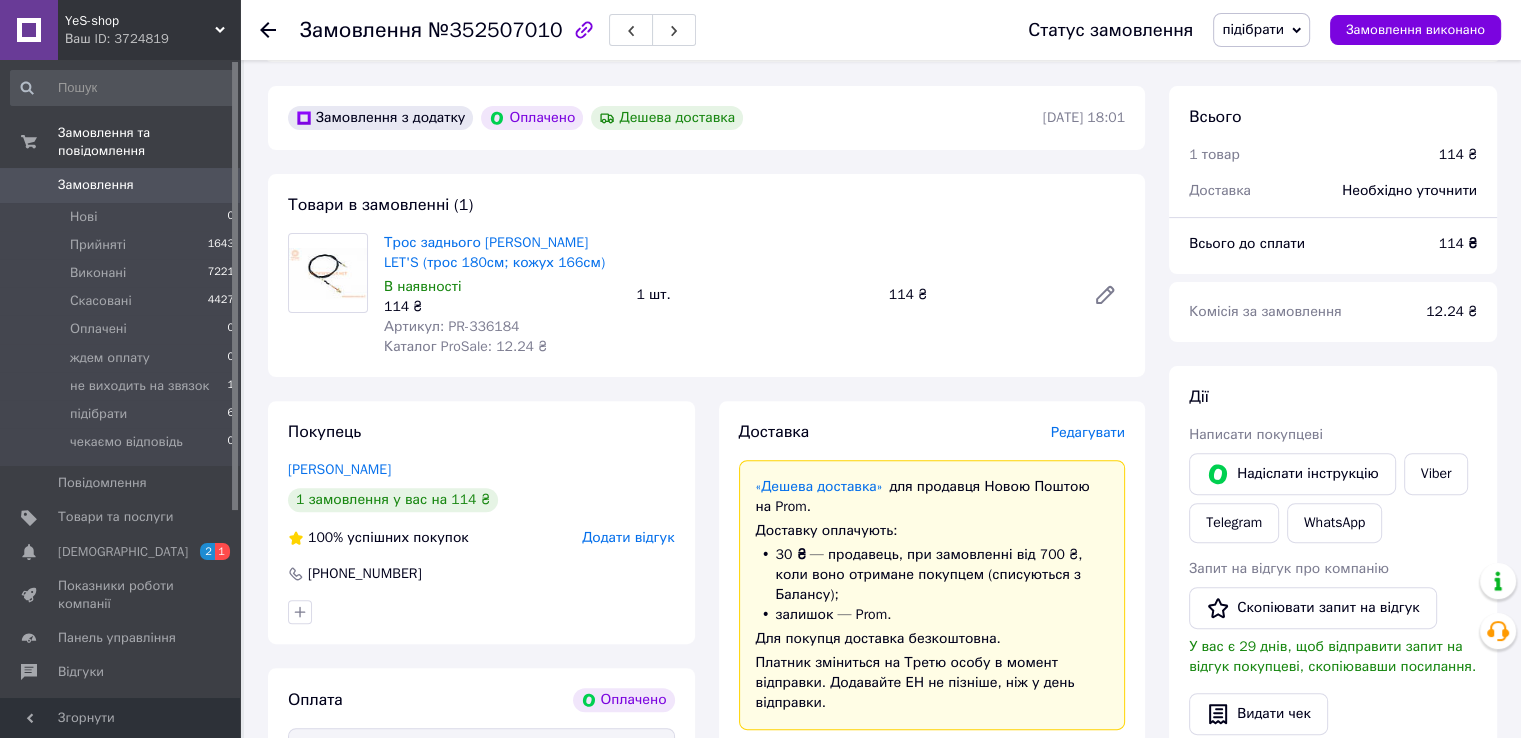 scroll, scrollTop: 520, scrollLeft: 0, axis: vertical 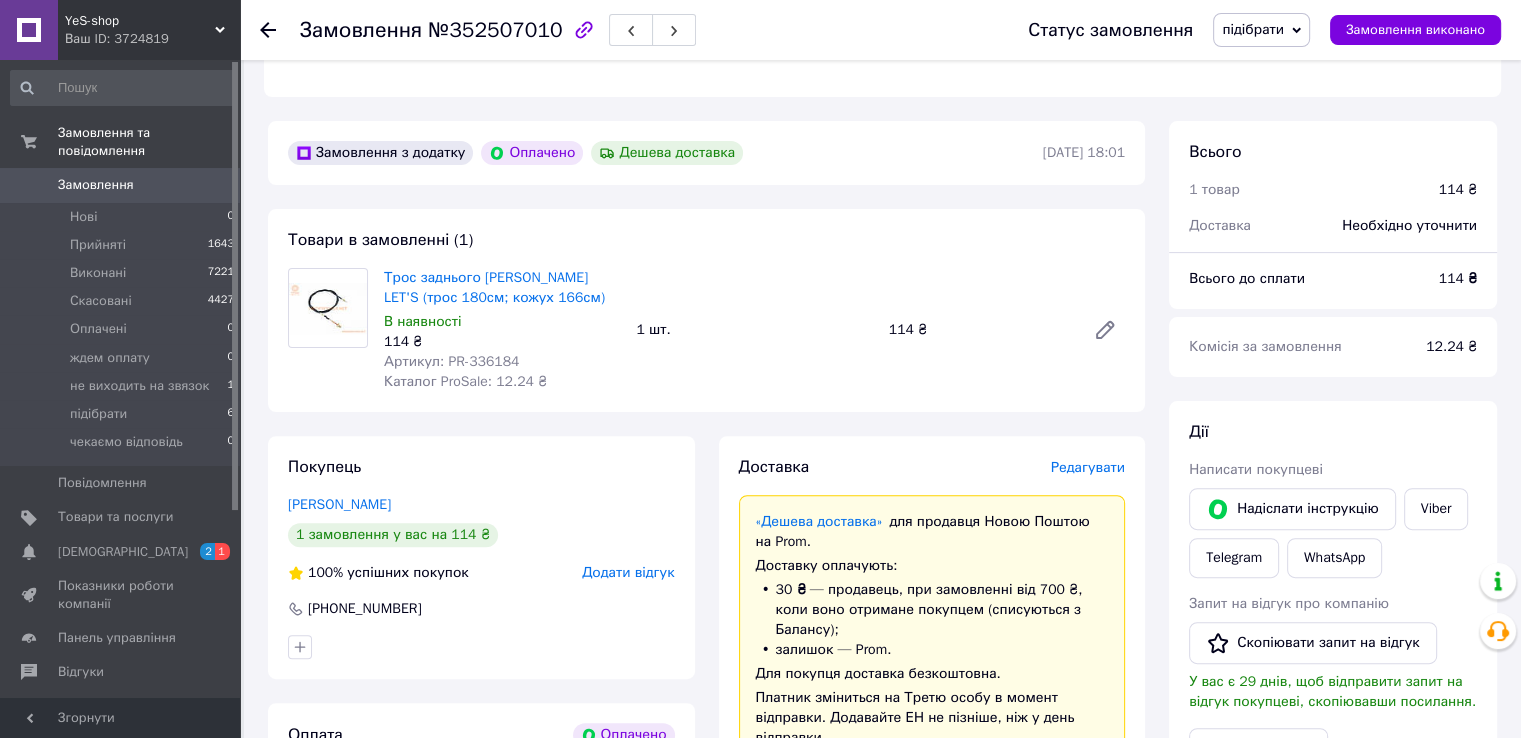 click on "Артикул: PR-336184" at bounding box center [451, 361] 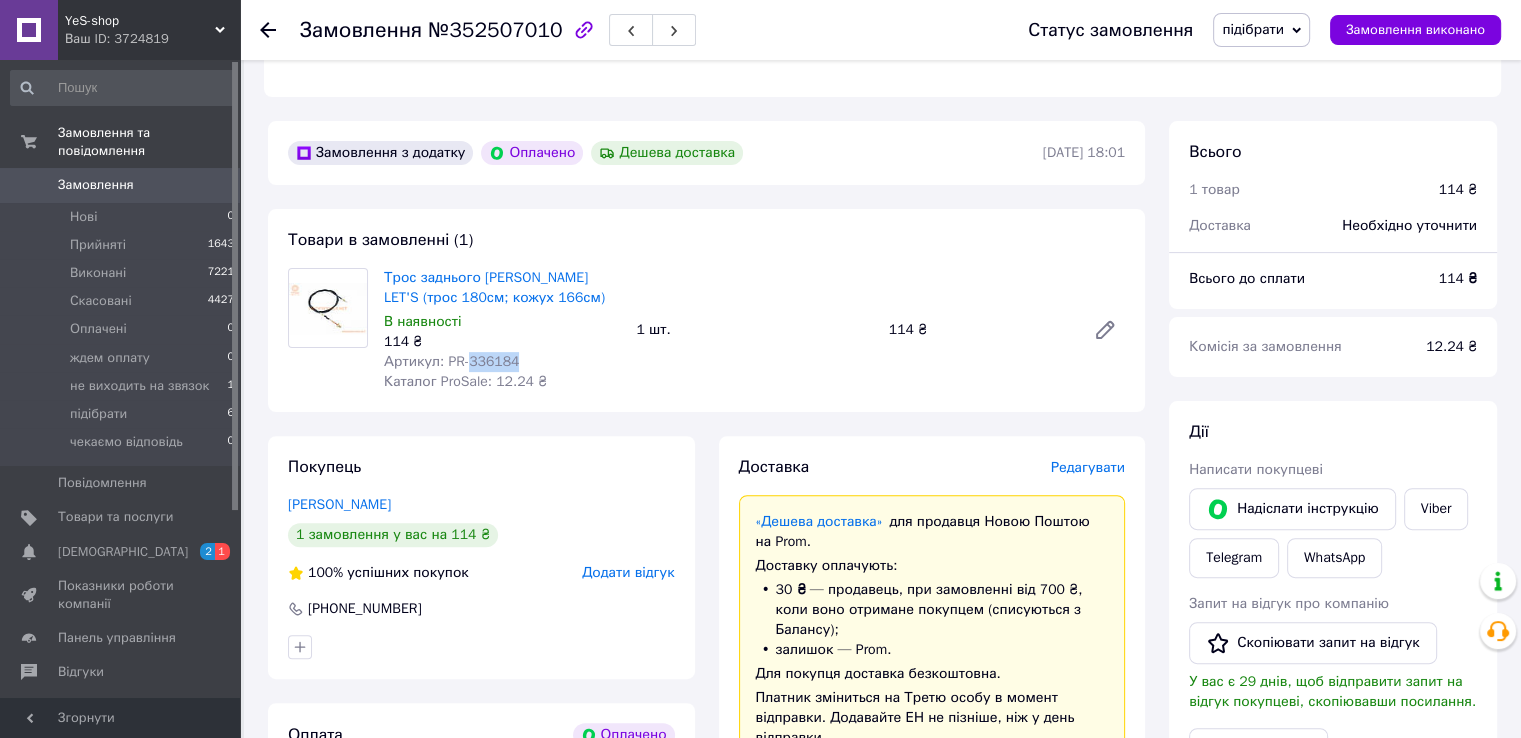 click on "Артикул: PR-336184" at bounding box center [451, 361] 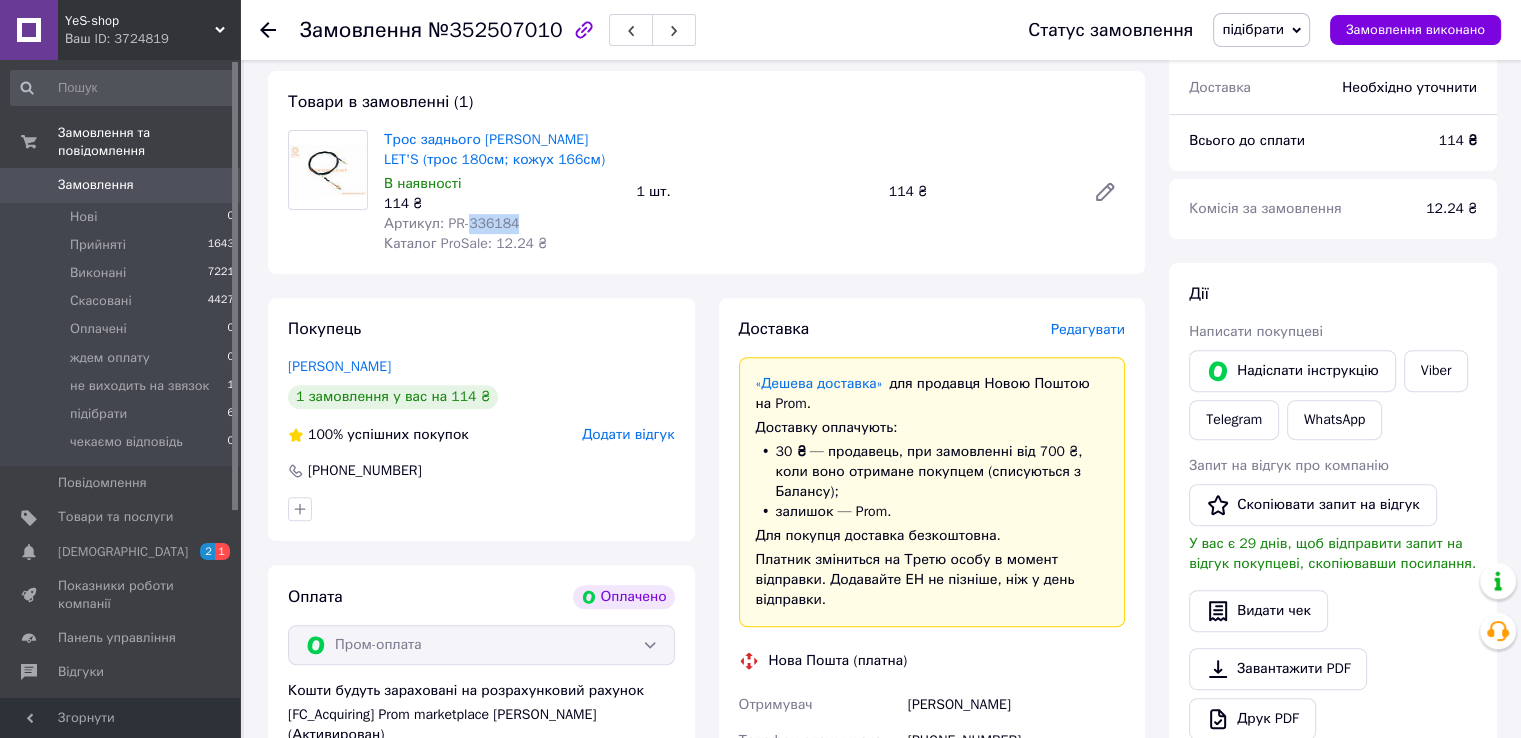 scroll, scrollTop: 620, scrollLeft: 0, axis: vertical 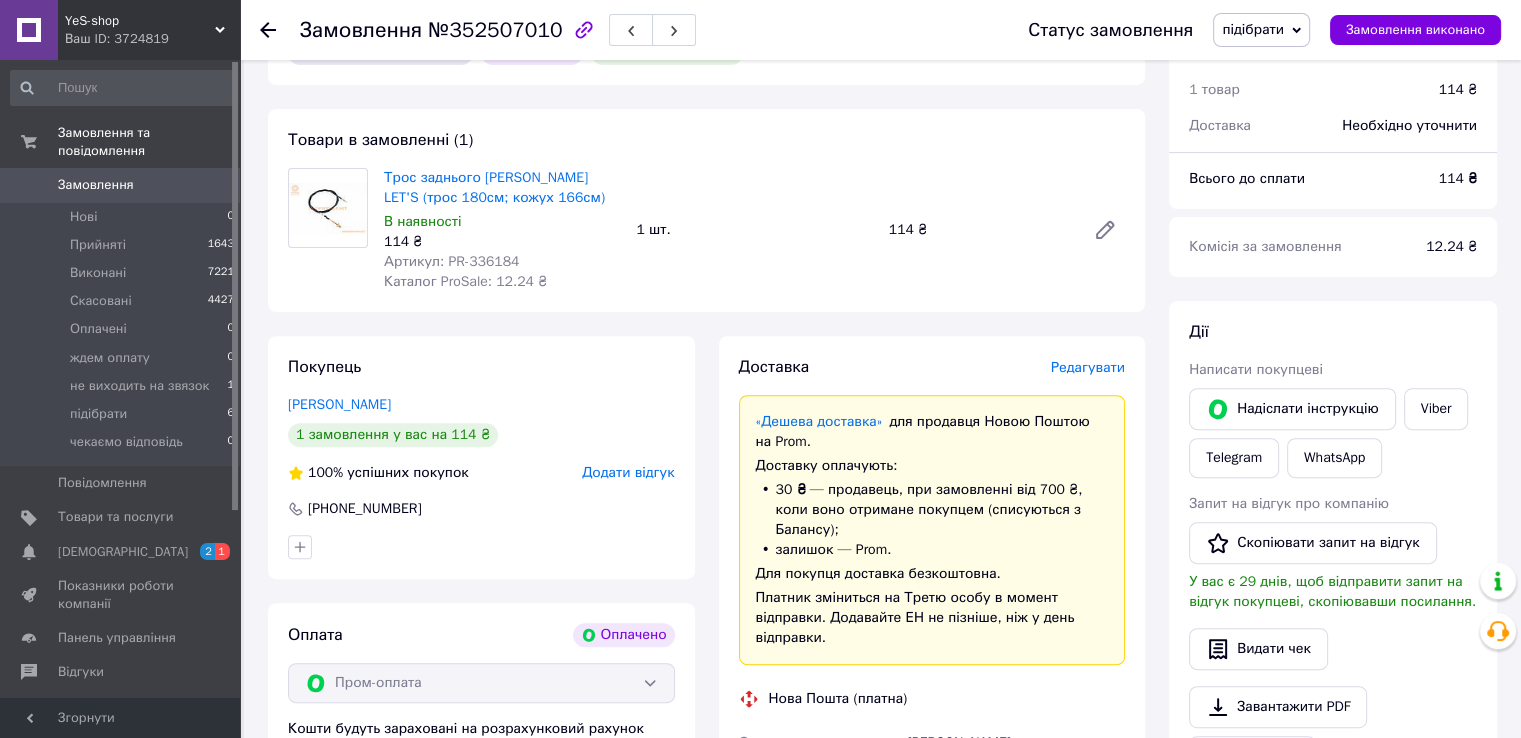click on "Трос заднього гальма Suzuki LET'S (трос 180см; кожух 166см) В наявності 114 ₴ Артикул: PR-336184 Каталог ProSale: 12.24 ₴  1 шт. 114 ₴" at bounding box center (754, 230) 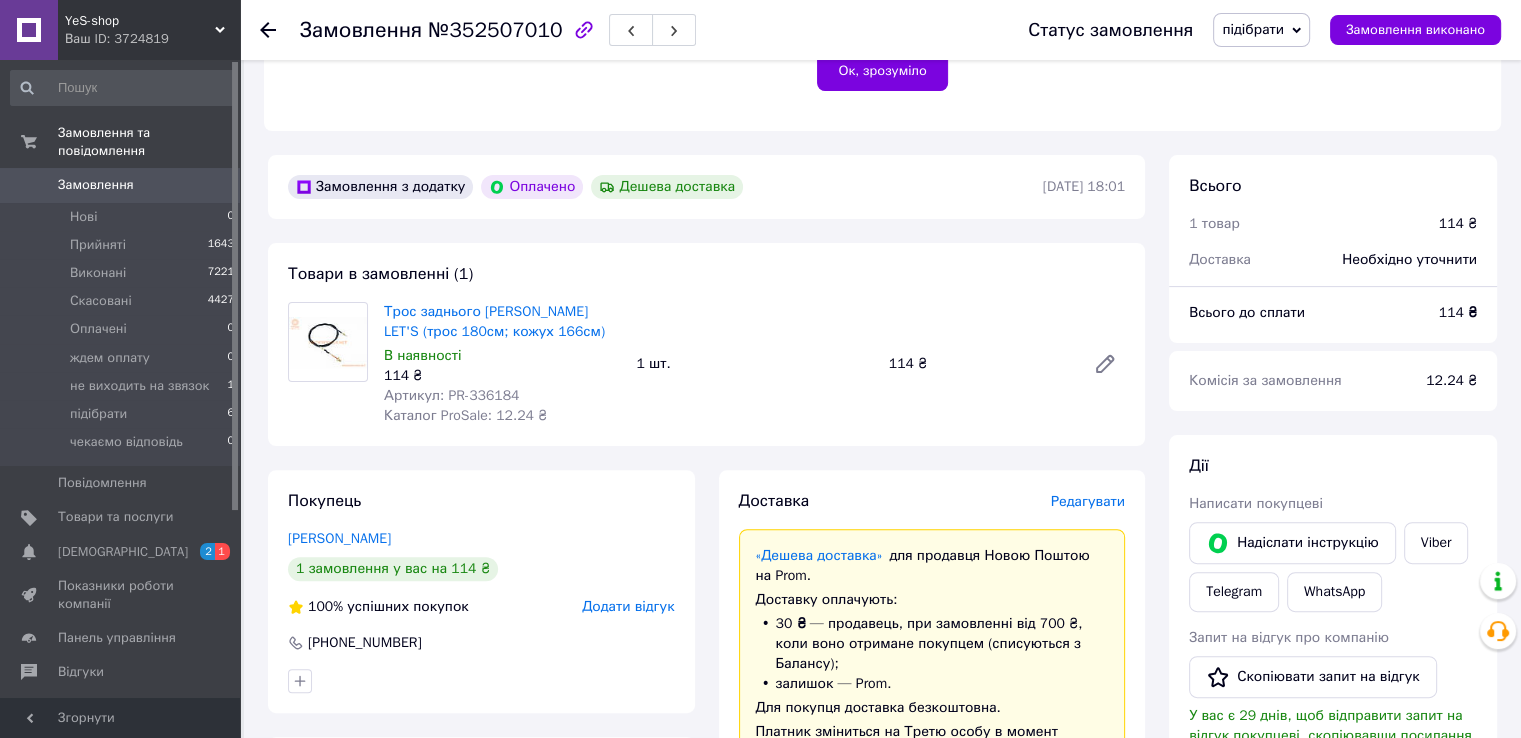 scroll, scrollTop: 520, scrollLeft: 0, axis: vertical 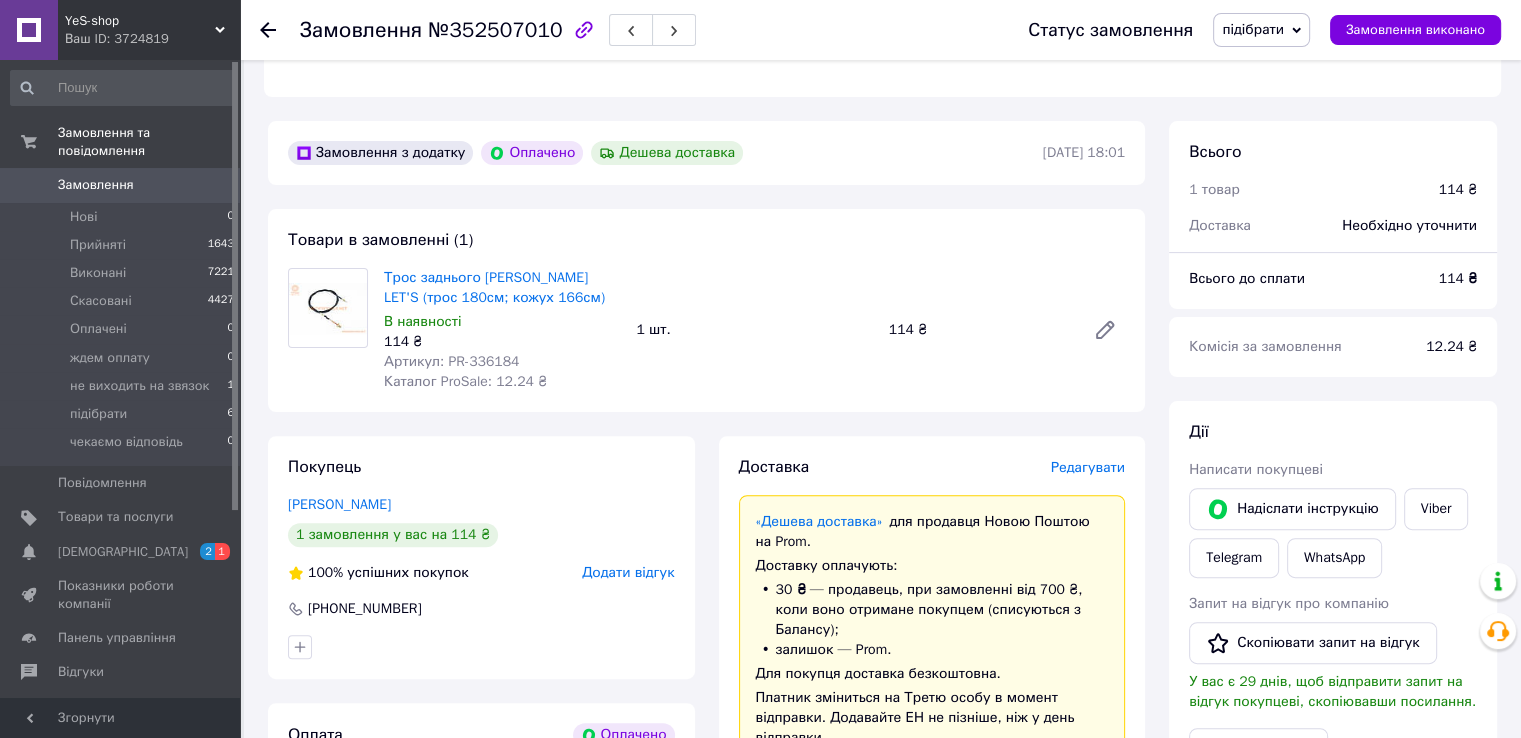 click on "підібрати" at bounding box center (1253, 29) 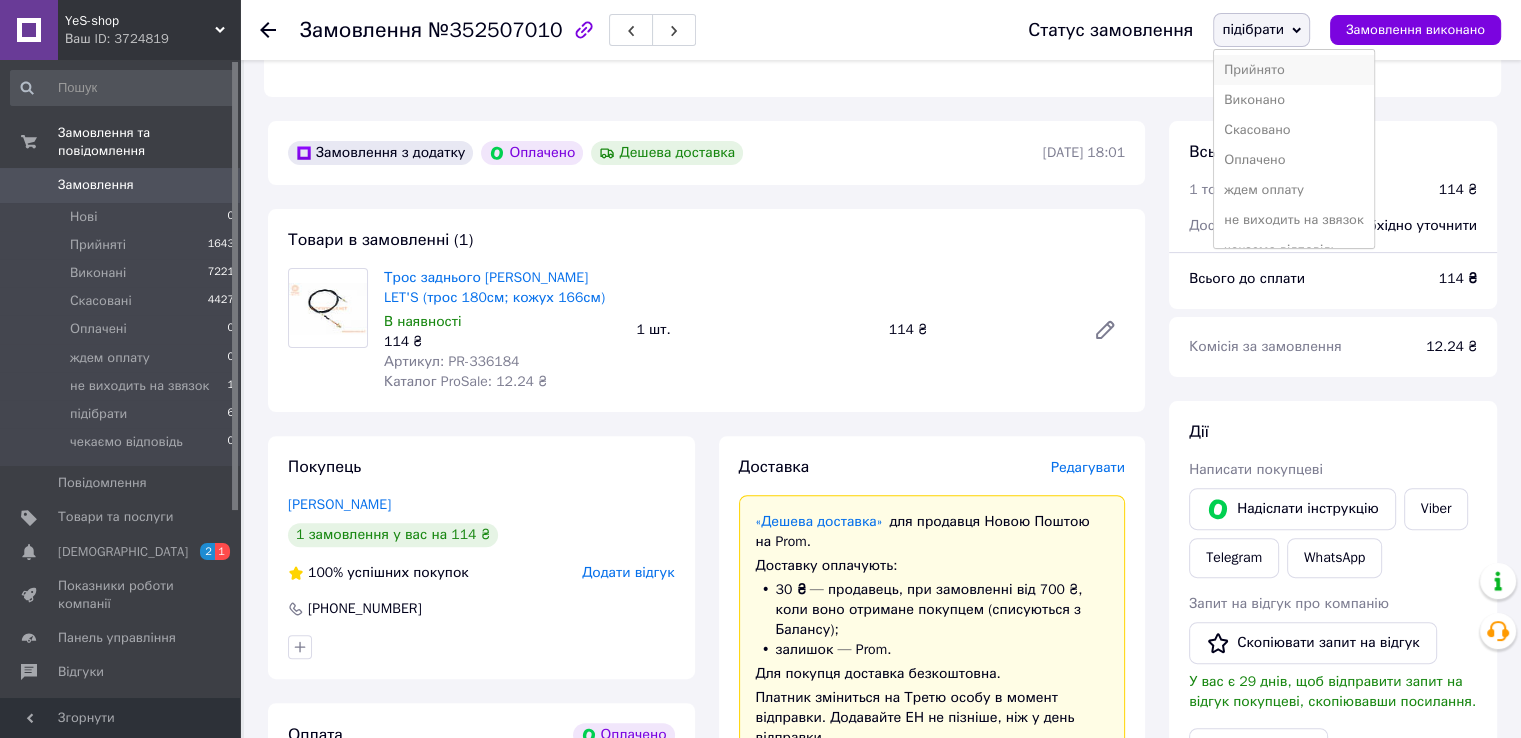 click on "Прийнято" at bounding box center [1293, 70] 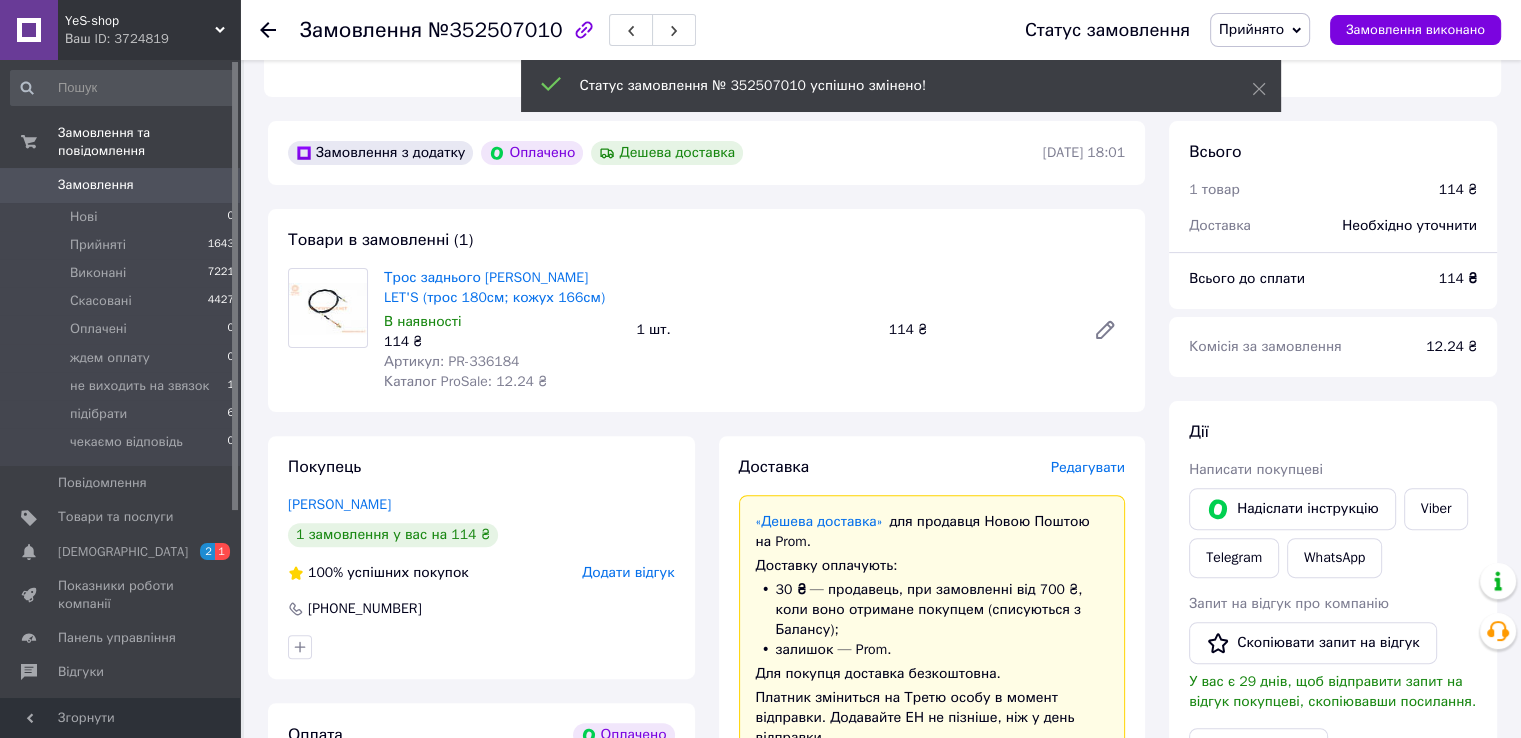 click 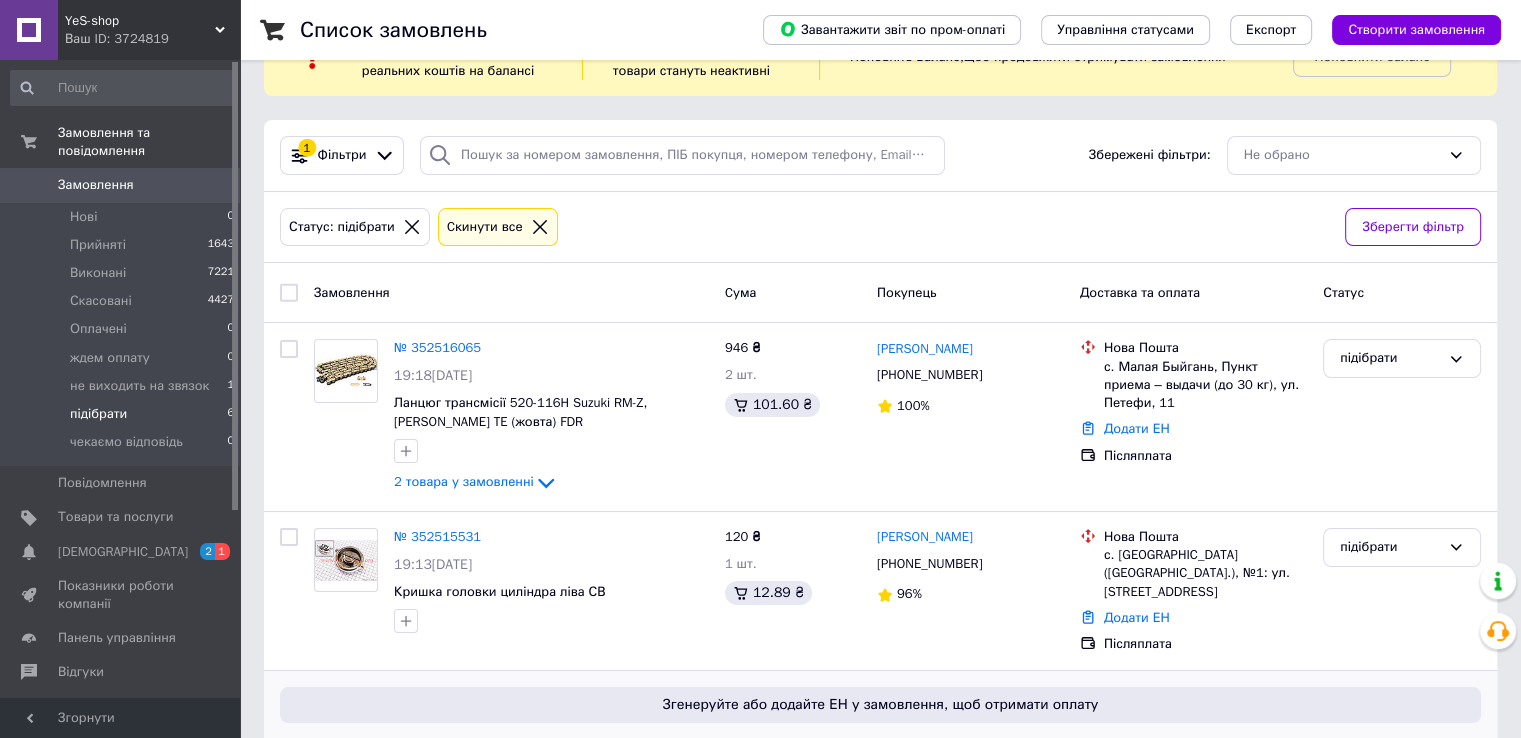 scroll, scrollTop: 0, scrollLeft: 0, axis: both 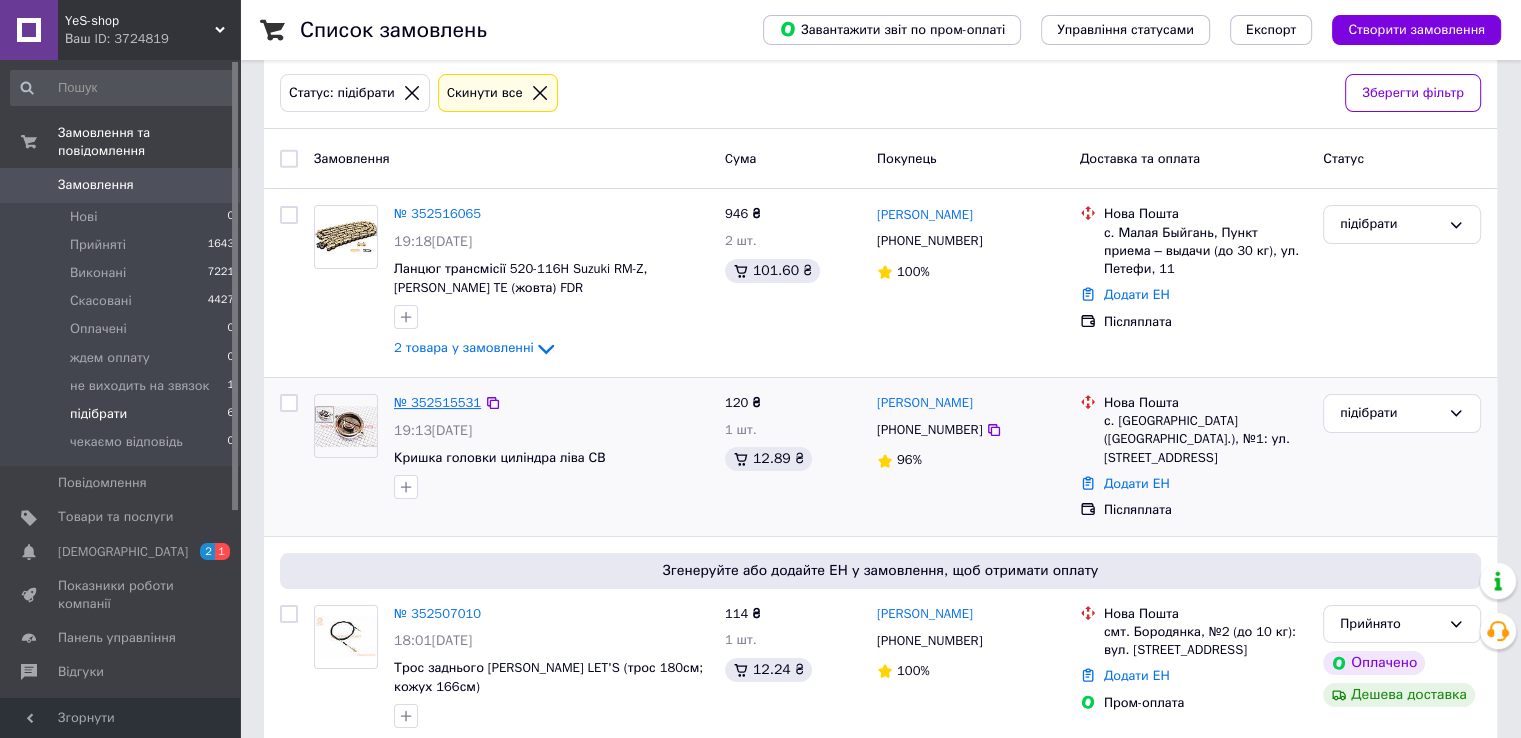 click on "№ 352515531" at bounding box center (437, 402) 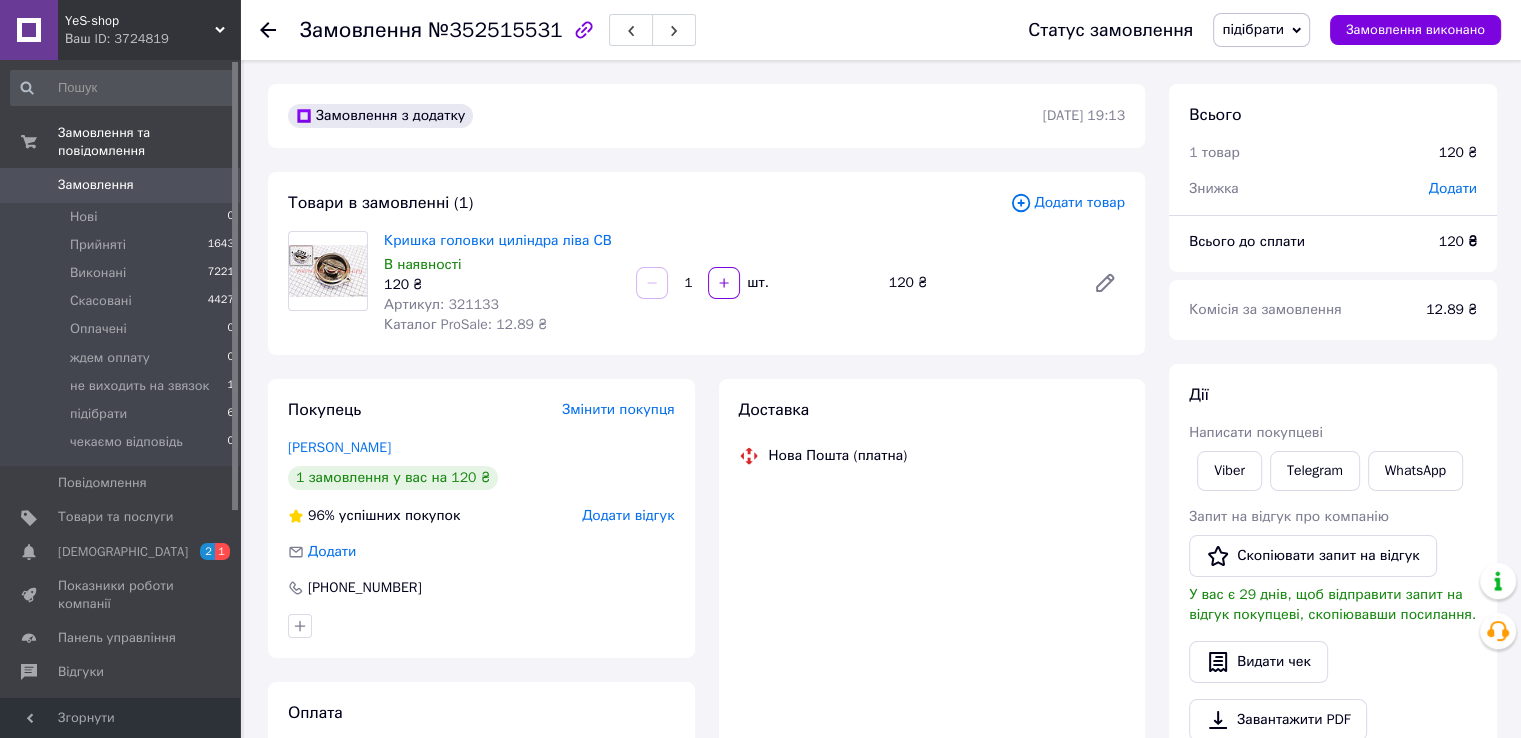scroll, scrollTop: 0, scrollLeft: 0, axis: both 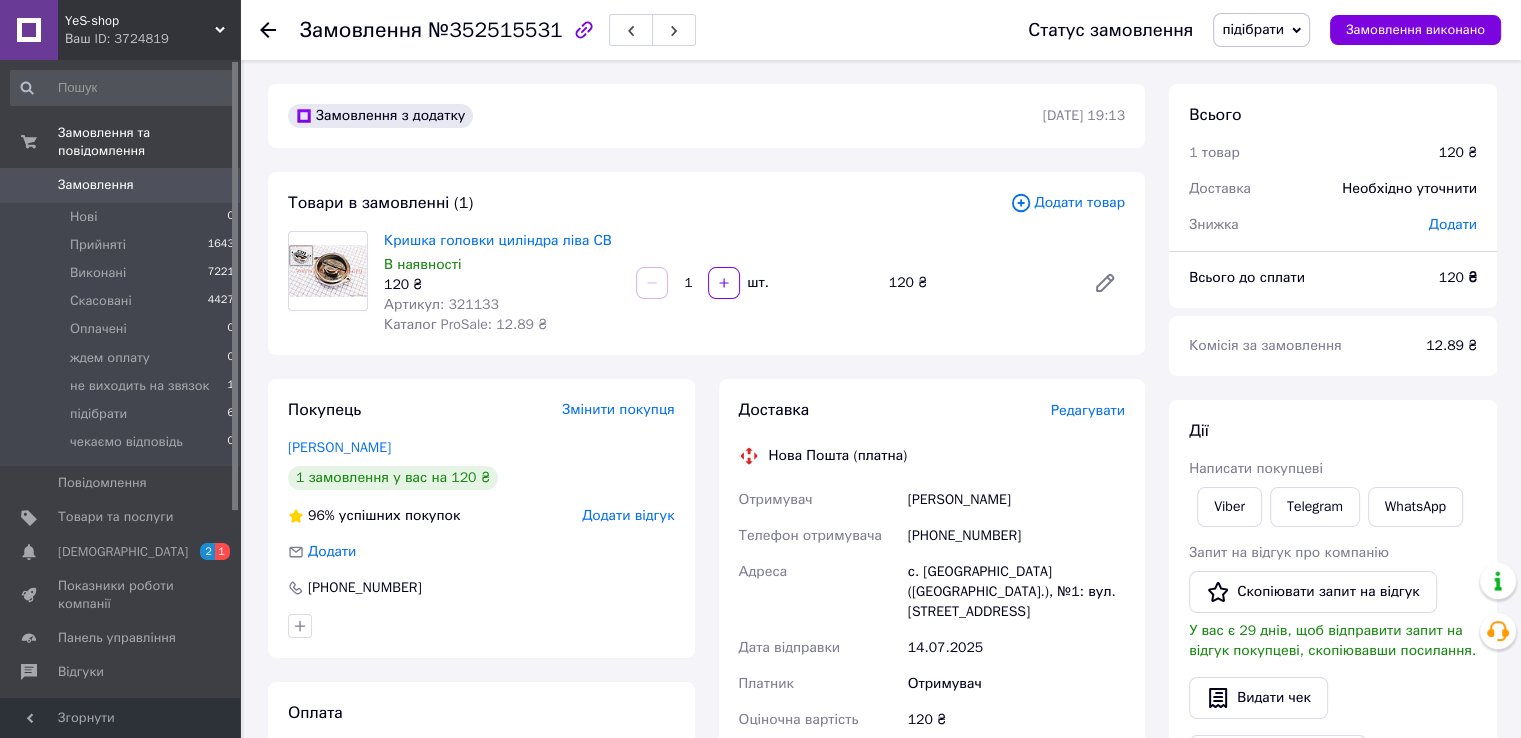 click on "Артикул: 321133" at bounding box center [441, 304] 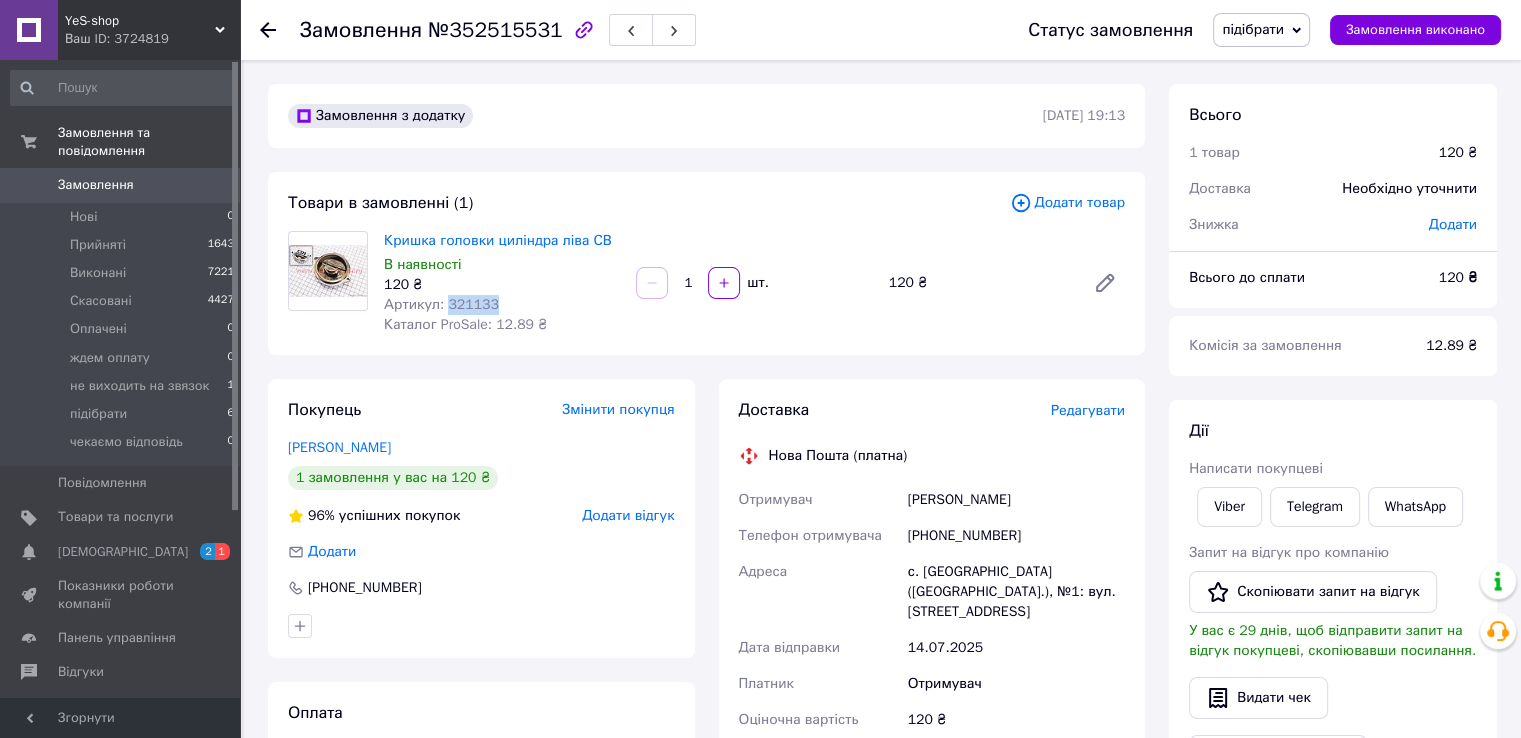 click on "Артикул: 321133" at bounding box center (441, 304) 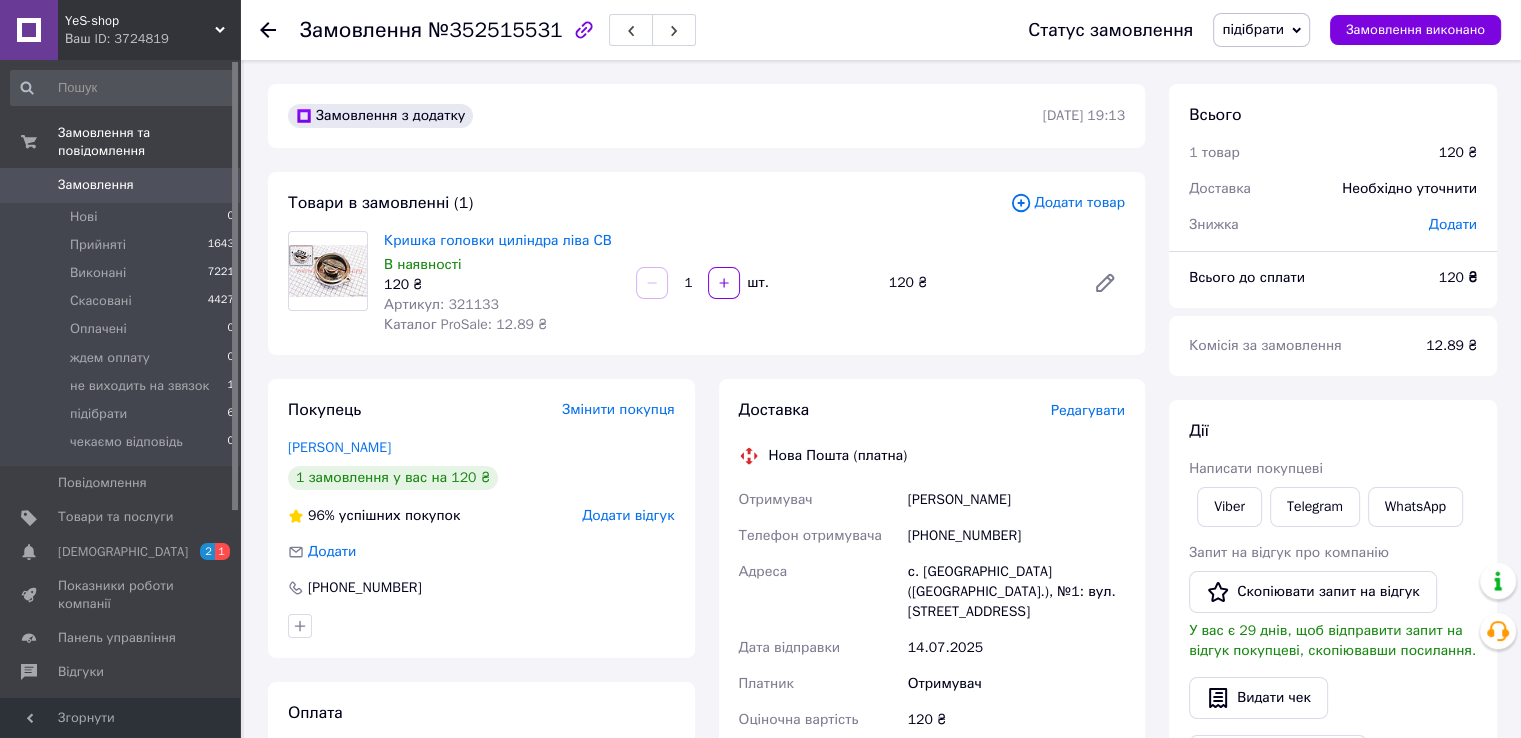 click on "Покупець Змінити покупця Сулима Александр 1 замовлення у вас на 120 ₴ 96%   успішних покупок Додати відгук Додати +380978541789" at bounding box center (481, 518) 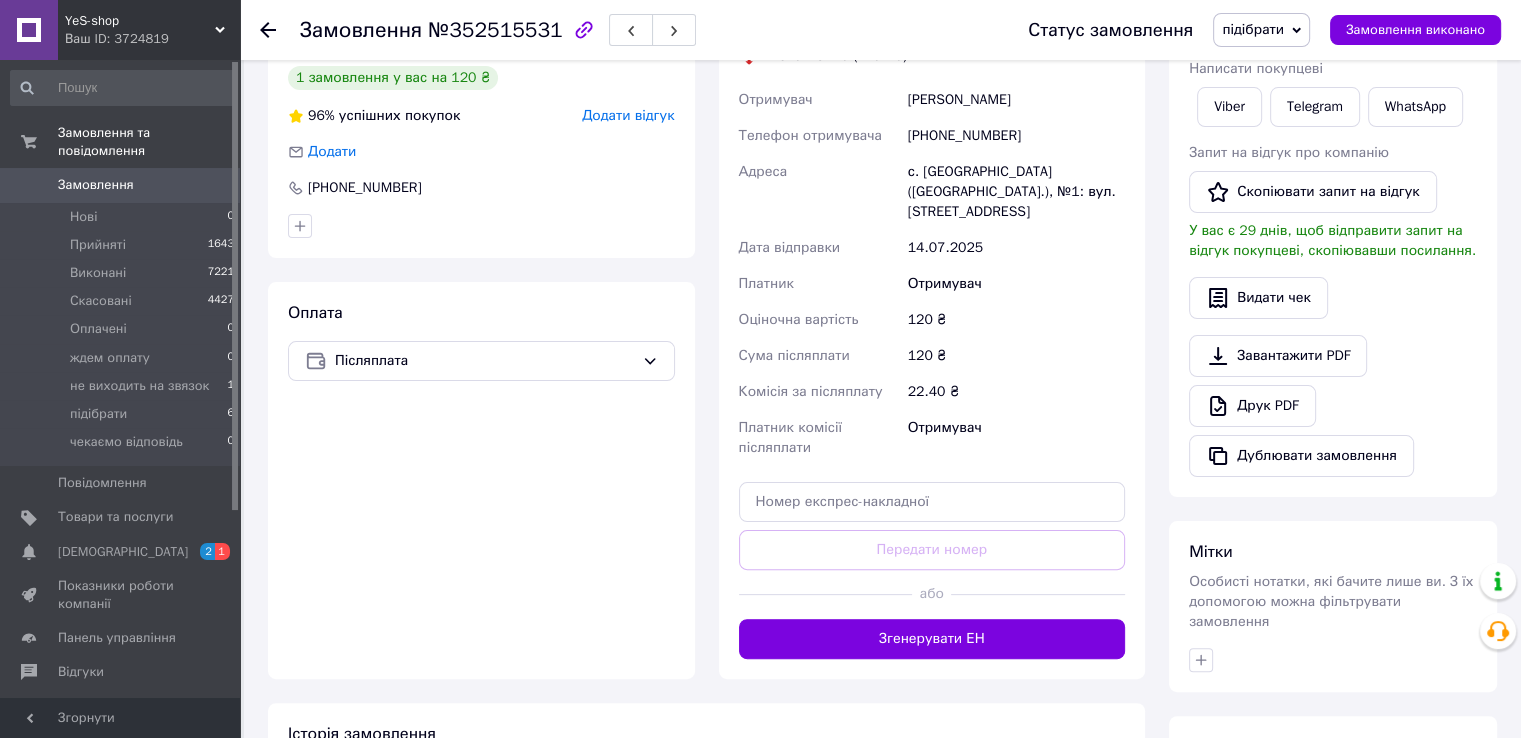 scroll, scrollTop: 644, scrollLeft: 0, axis: vertical 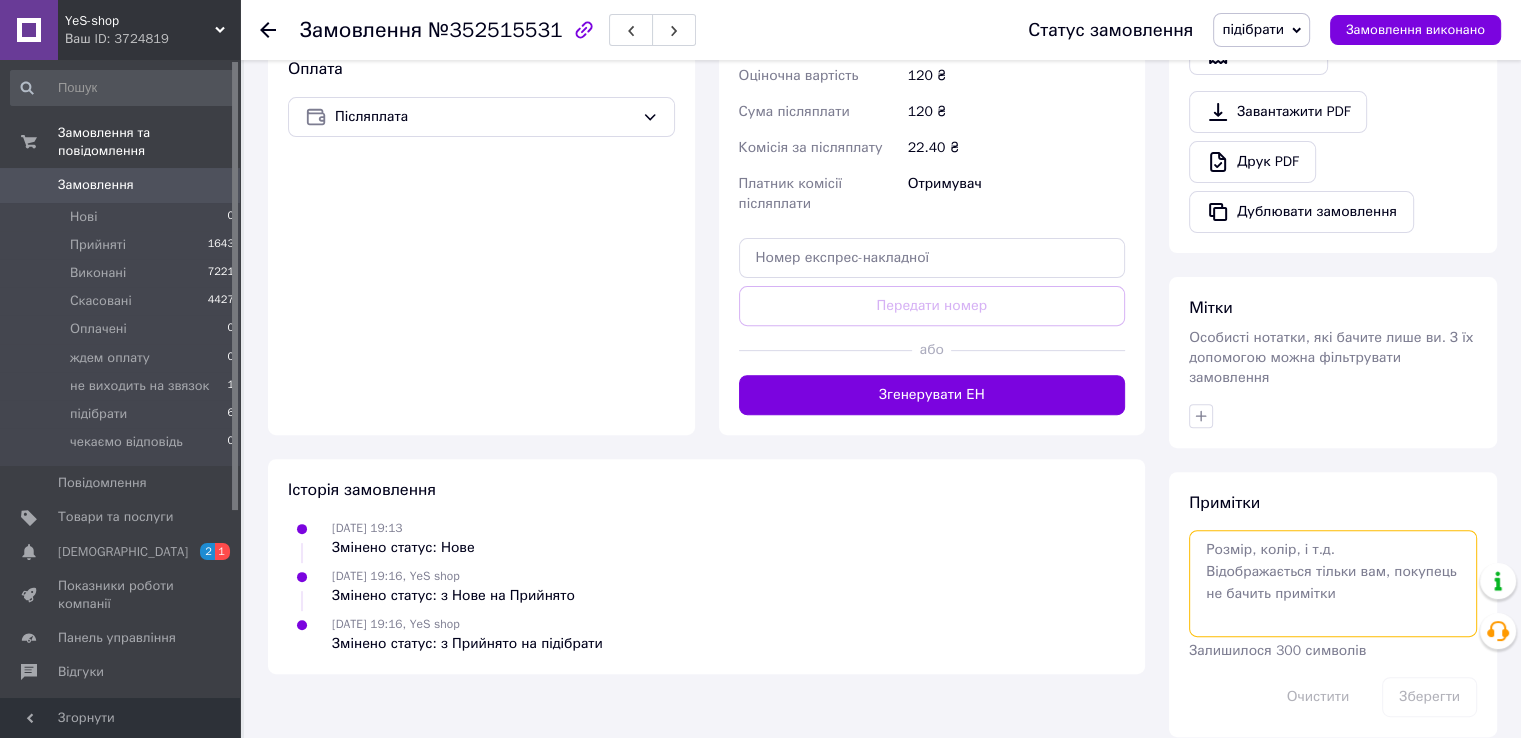 click at bounding box center (1333, 583) 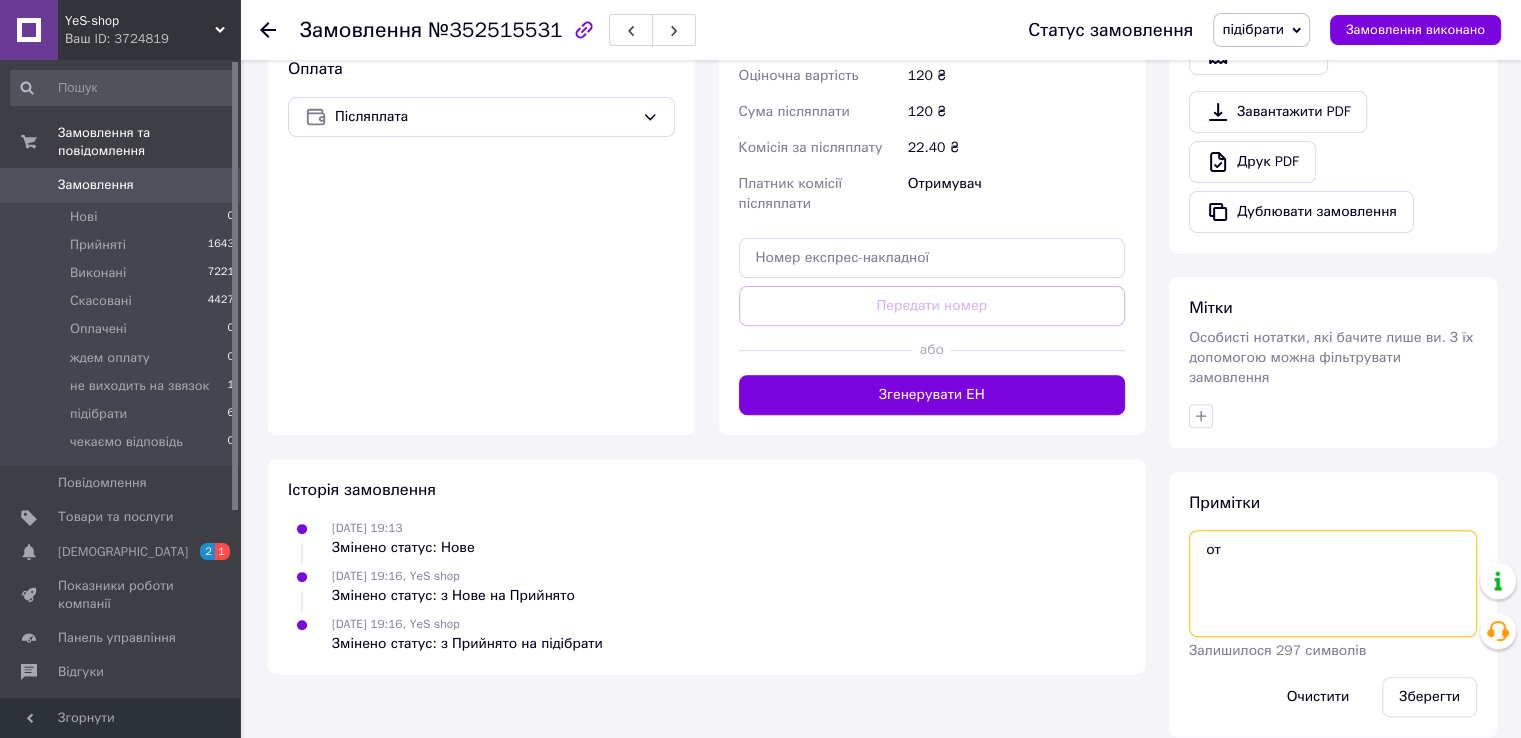 type on "о" 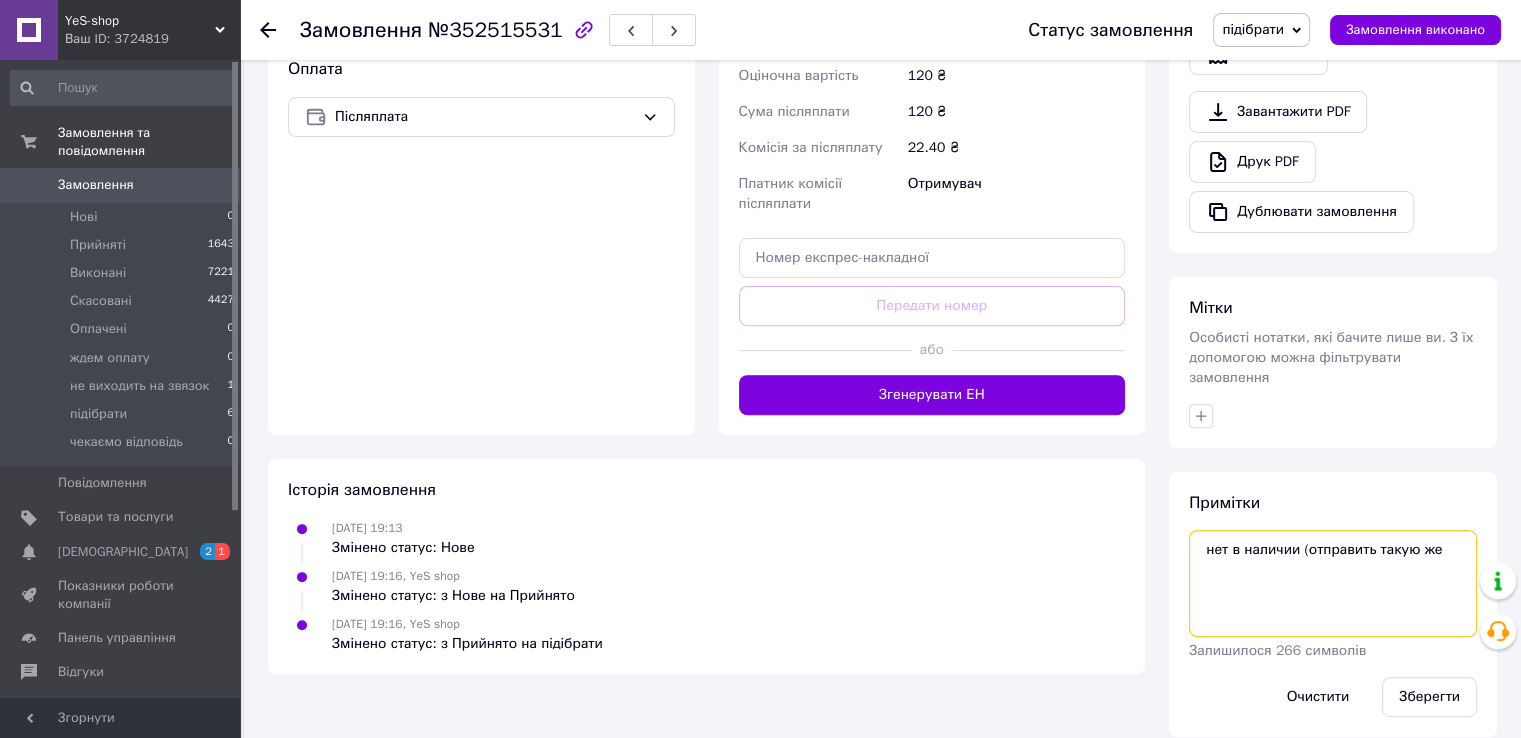 paste on "361075" 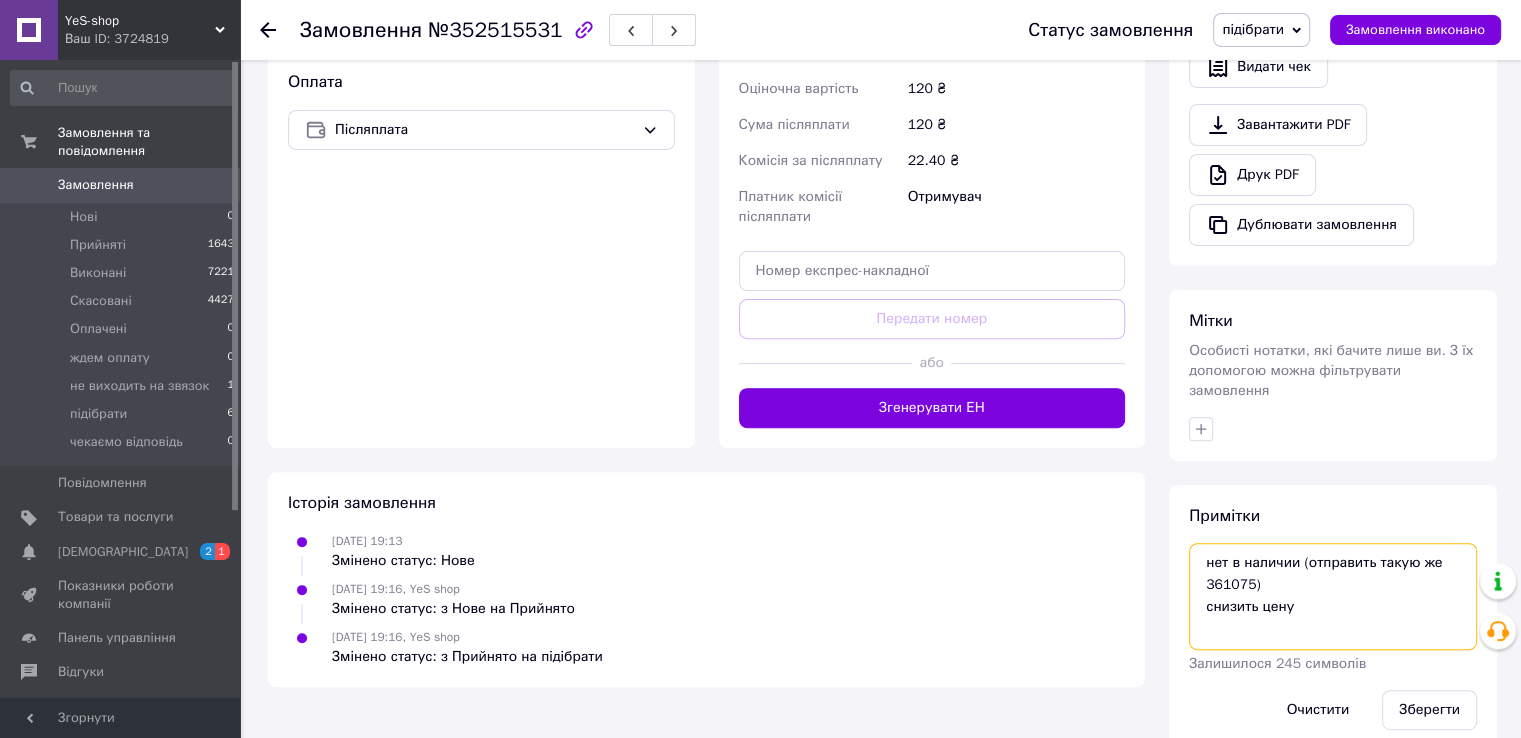 scroll, scrollTop: 644, scrollLeft: 0, axis: vertical 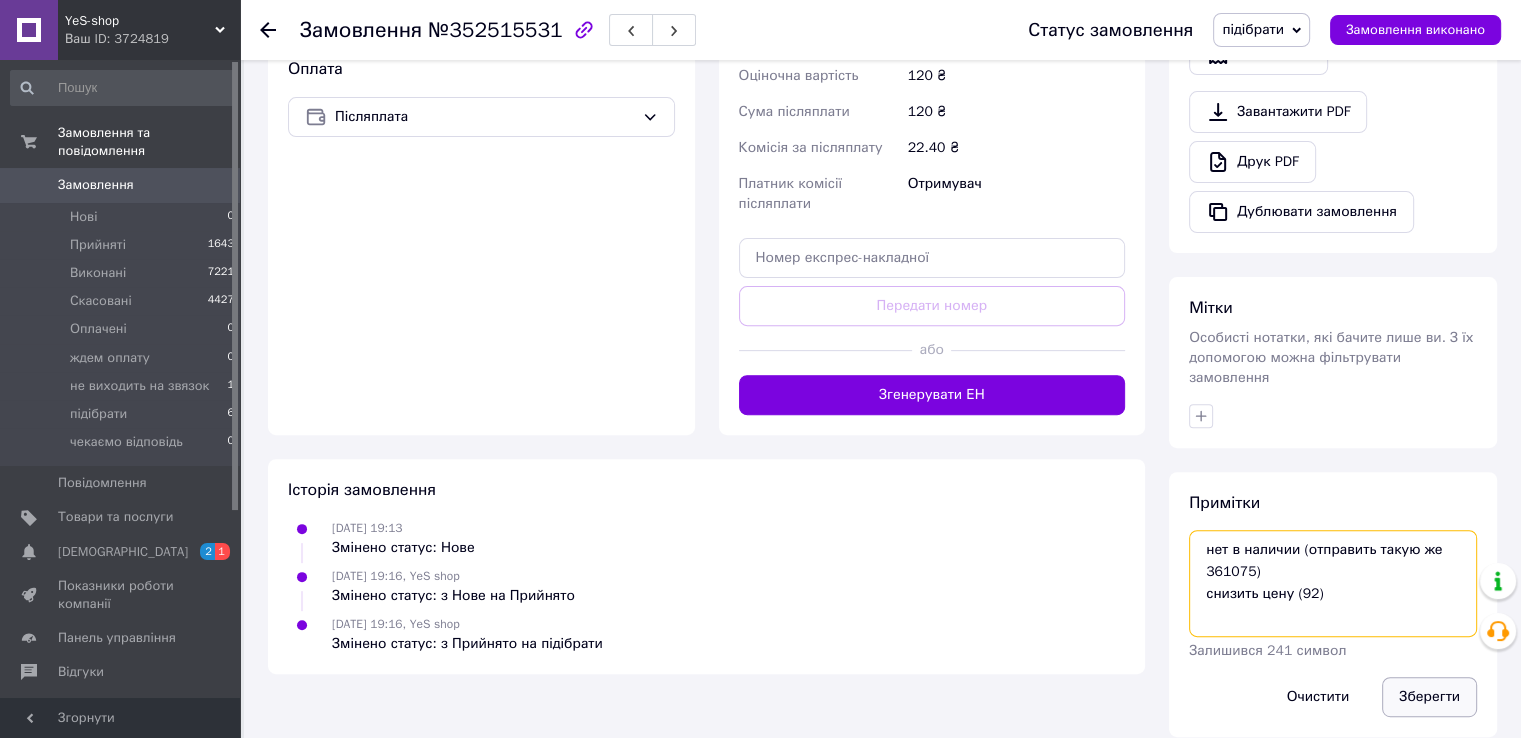 type on "нет в наличии (отправить такую же 361075)
снизить цену (92)" 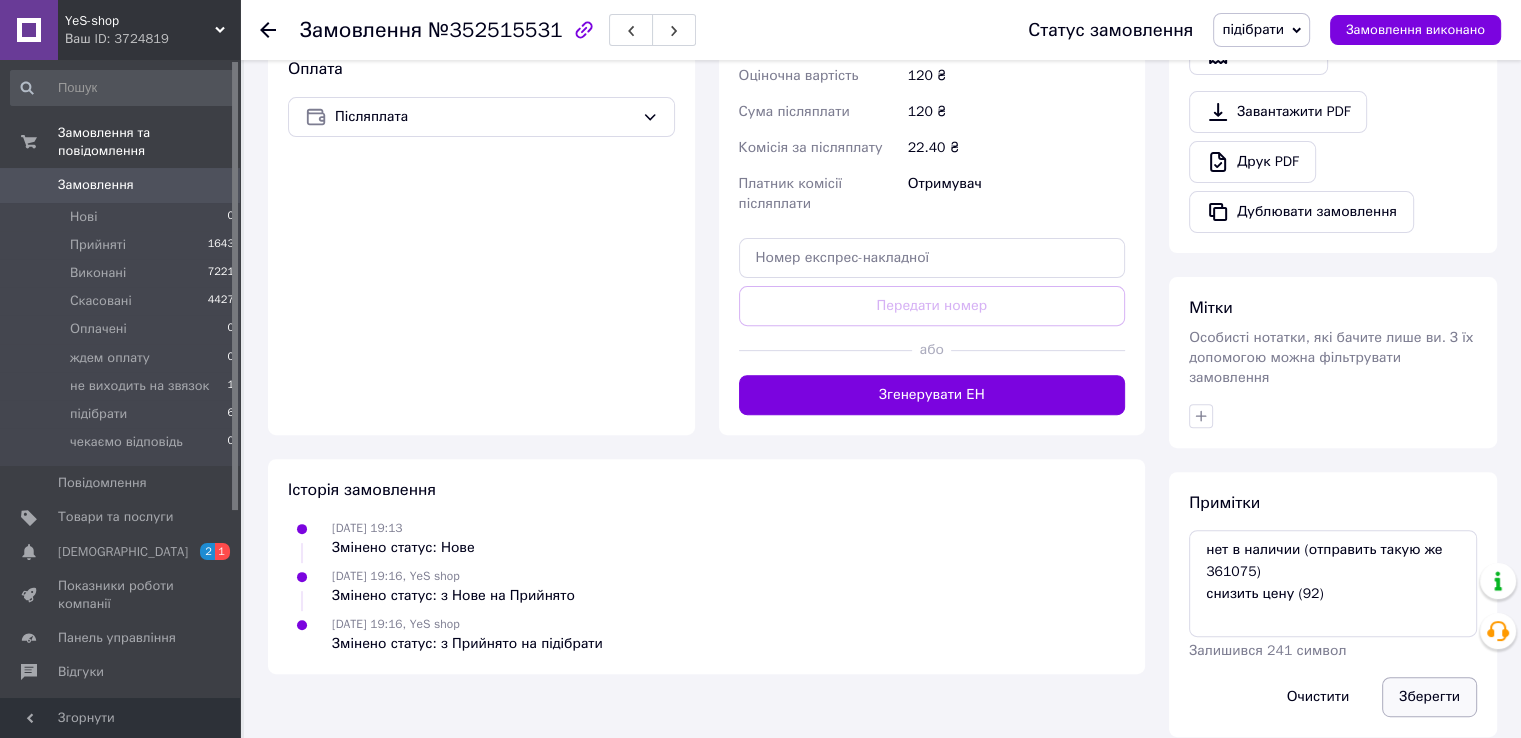 click on "Зберегти" at bounding box center [1429, 697] 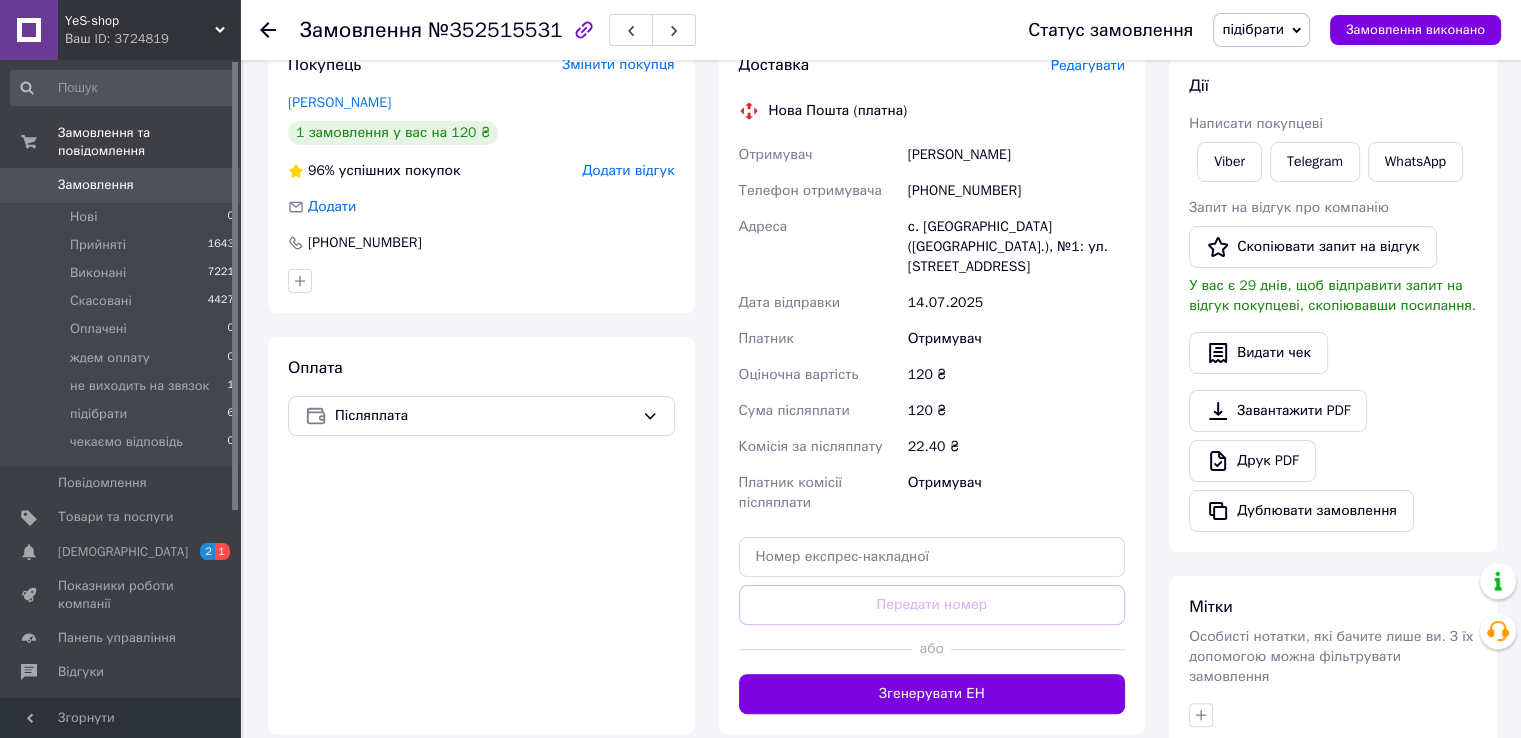 scroll, scrollTop: 44, scrollLeft: 0, axis: vertical 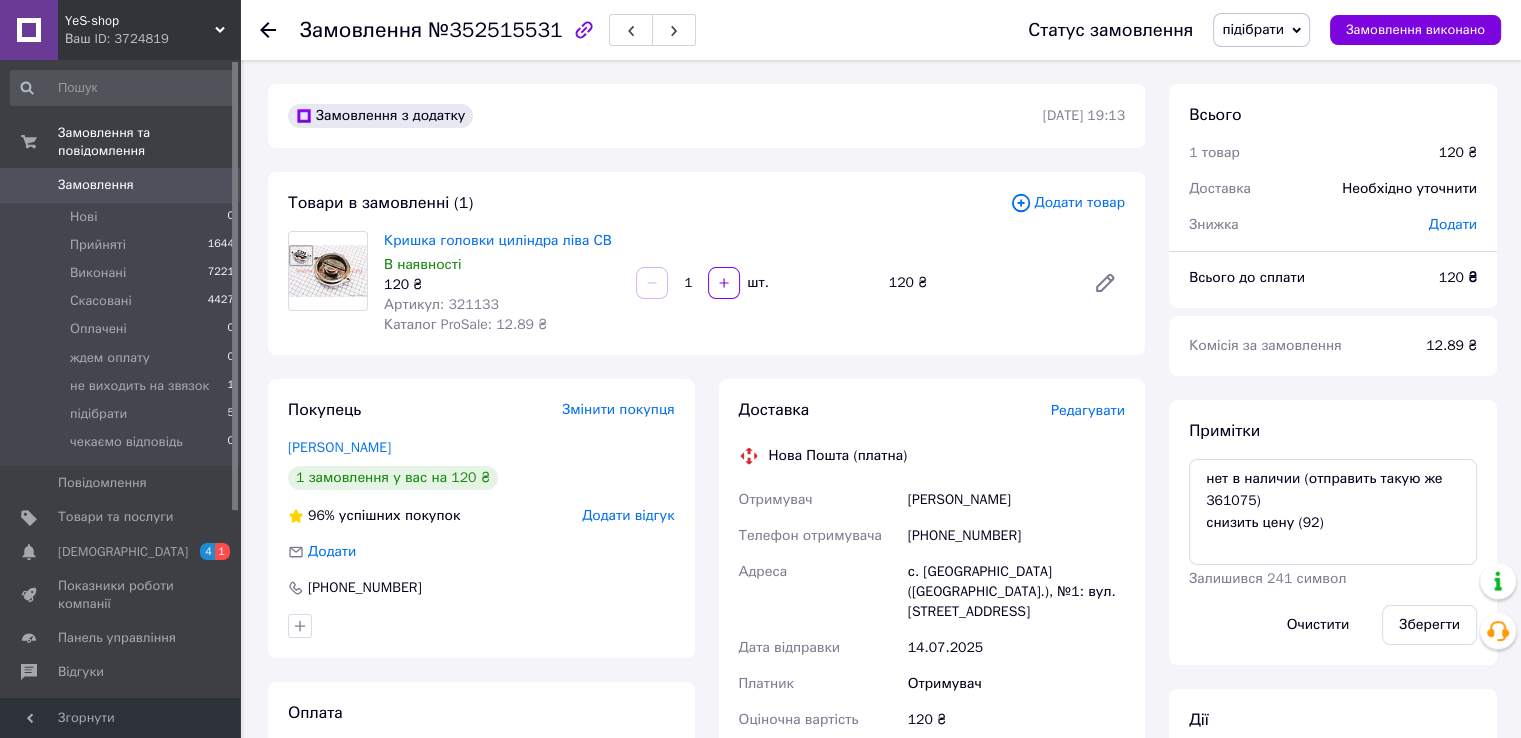 click 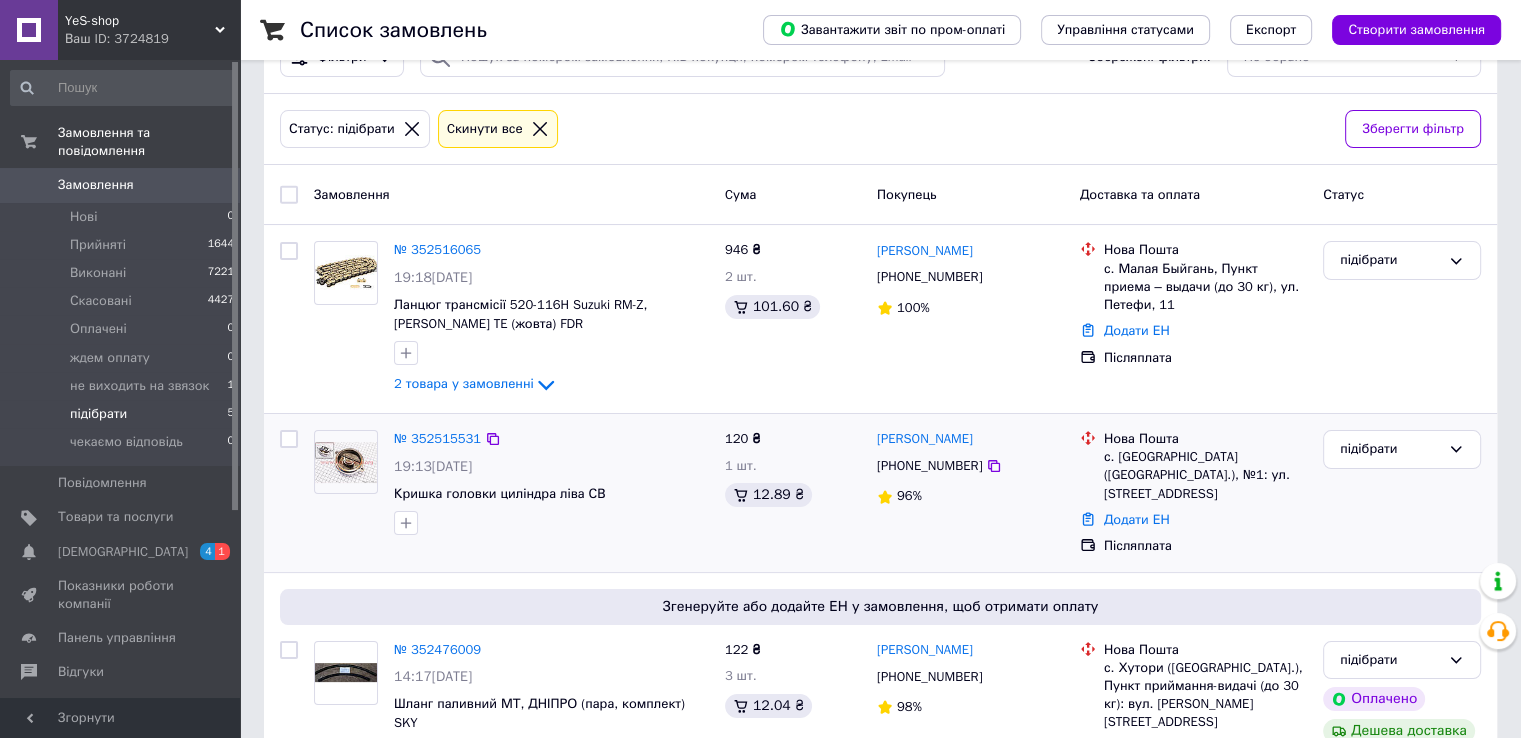 scroll, scrollTop: 157, scrollLeft: 0, axis: vertical 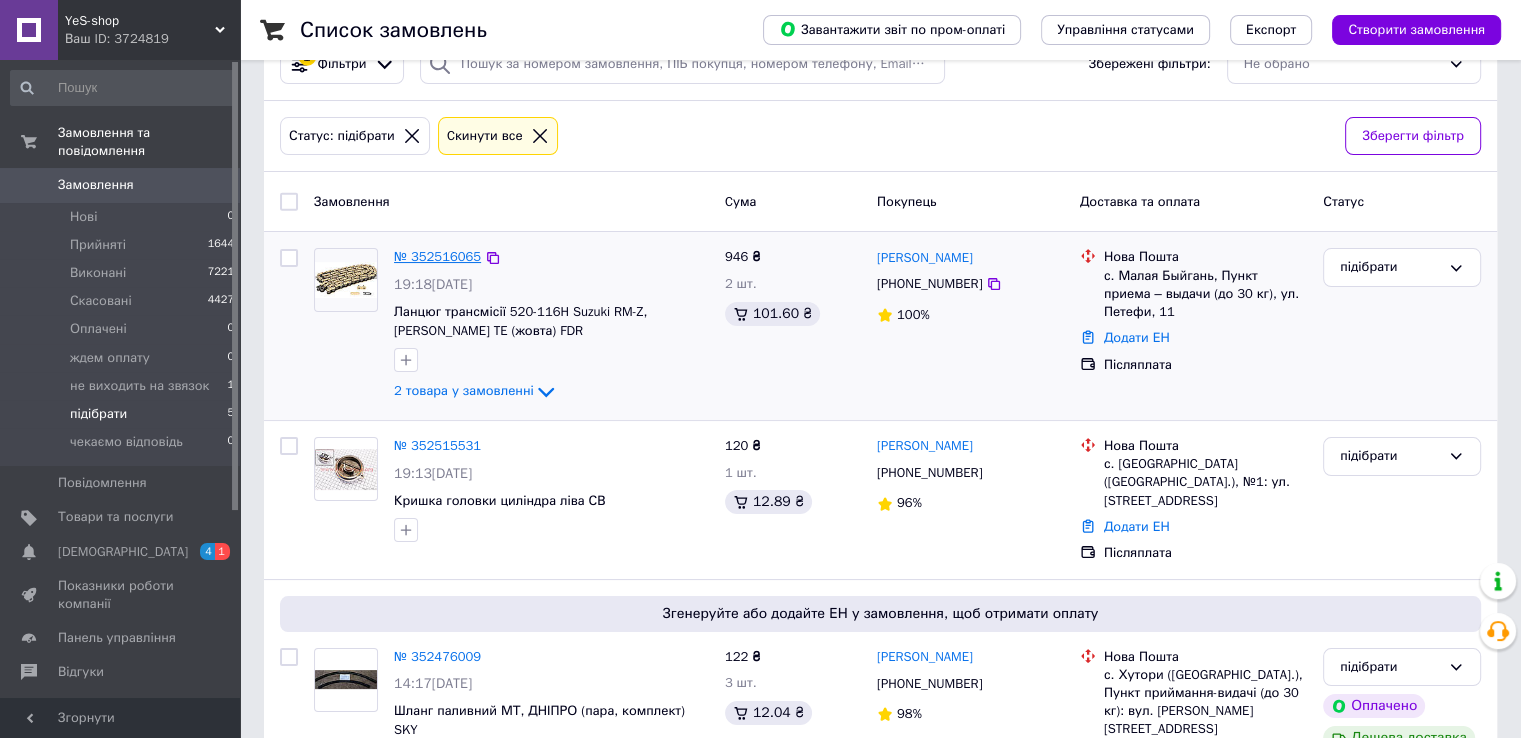 click on "№ 352516065" at bounding box center [437, 256] 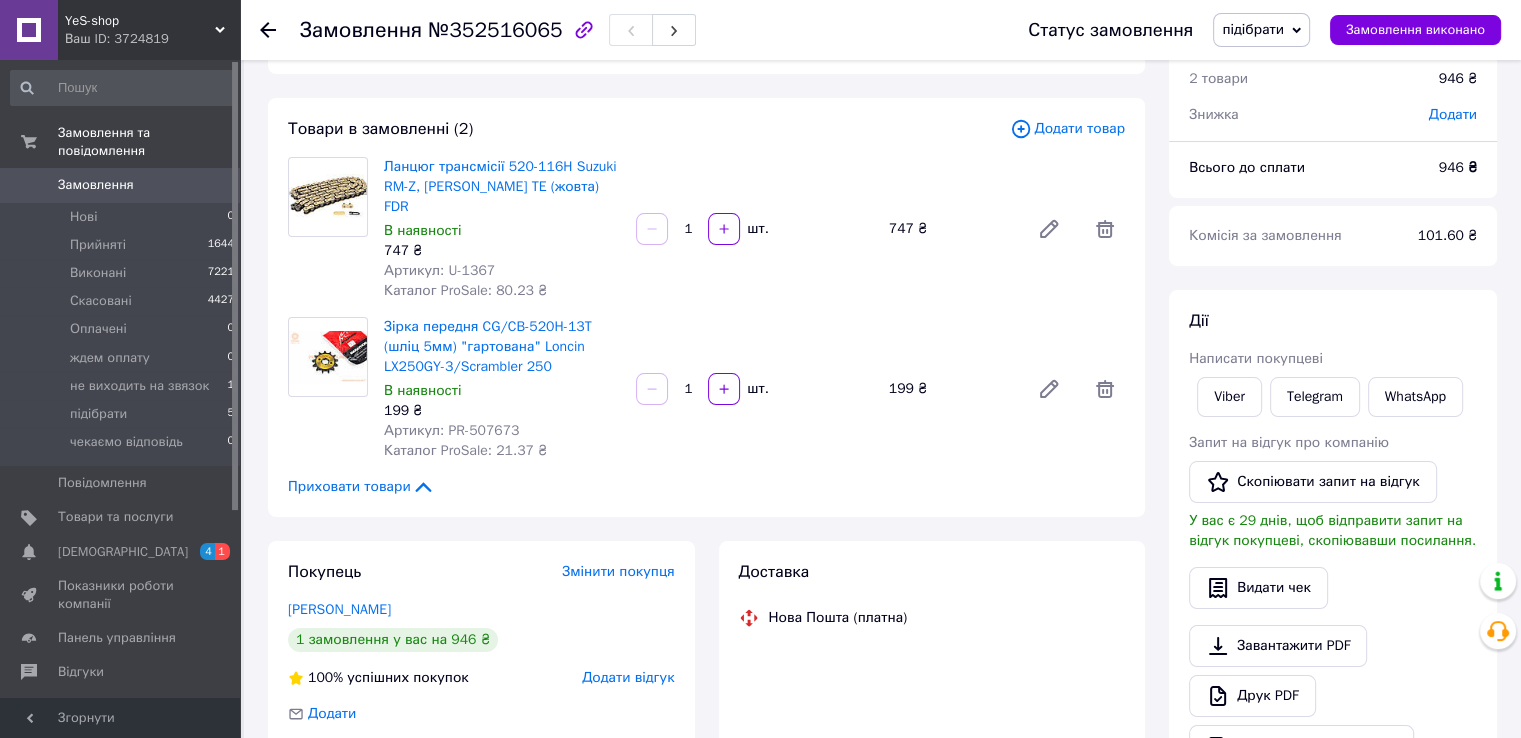 scroll, scrollTop: 0, scrollLeft: 0, axis: both 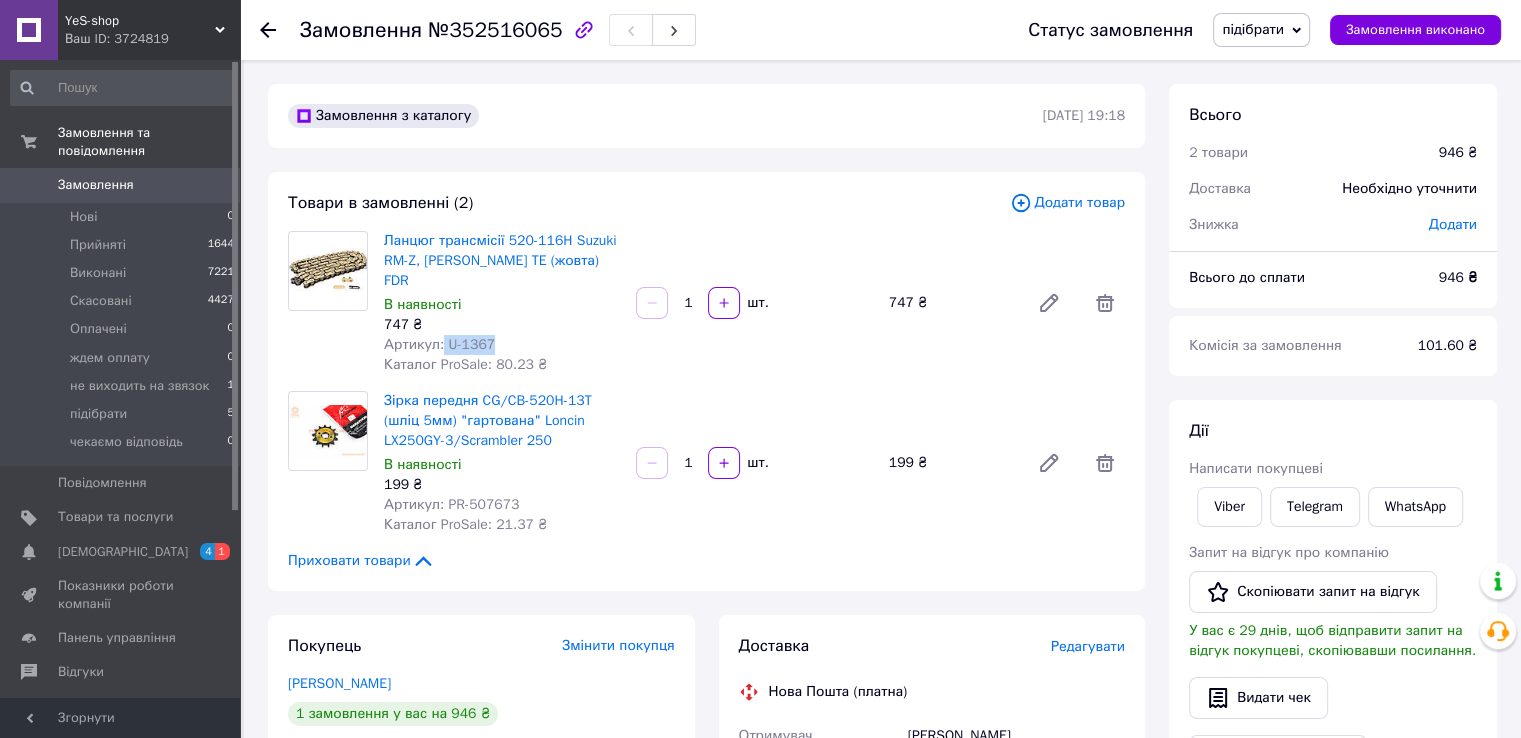 drag, startPoint x: 440, startPoint y: 322, endPoint x: 496, endPoint y: 320, distance: 56.0357 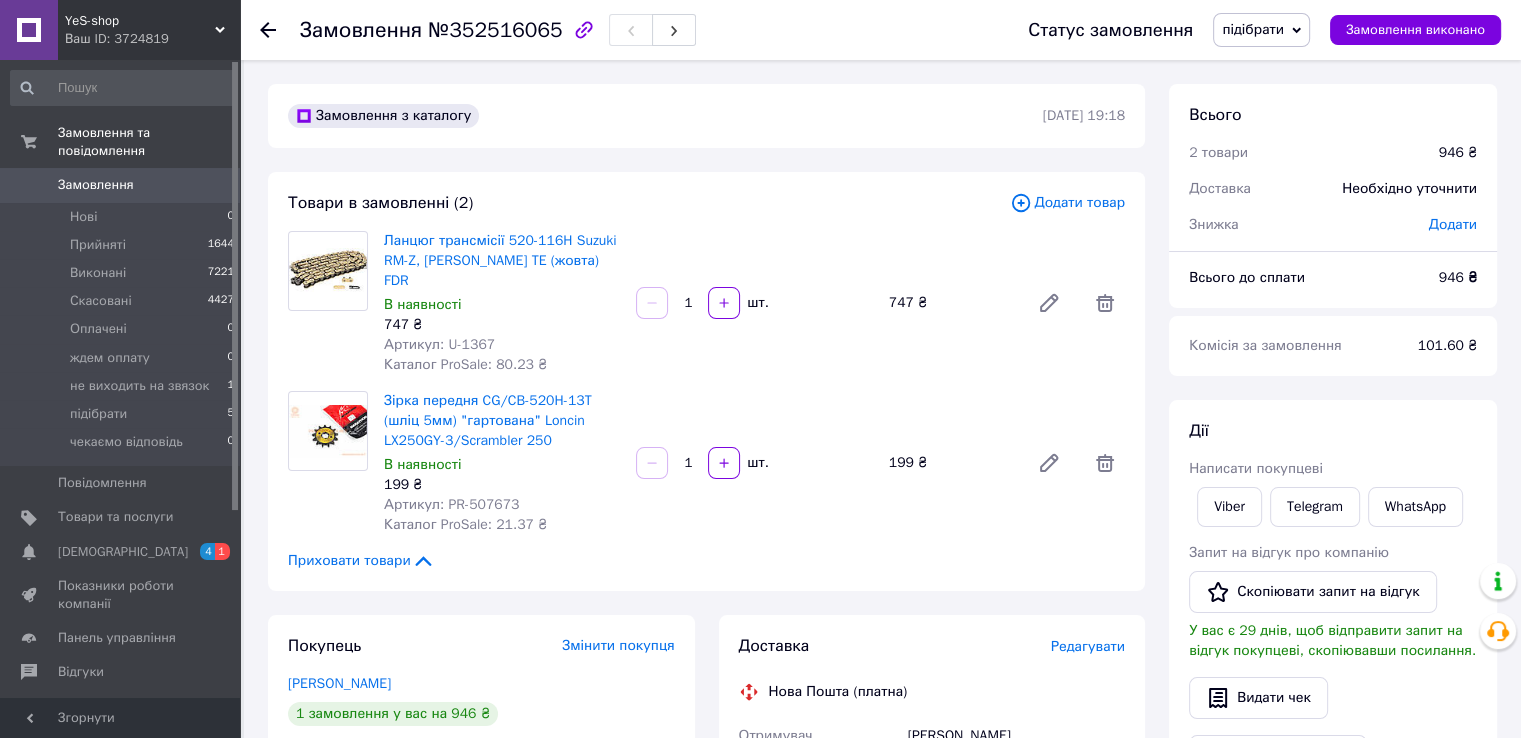 click on "Товари в замовленні (2)" at bounding box center [649, 203] 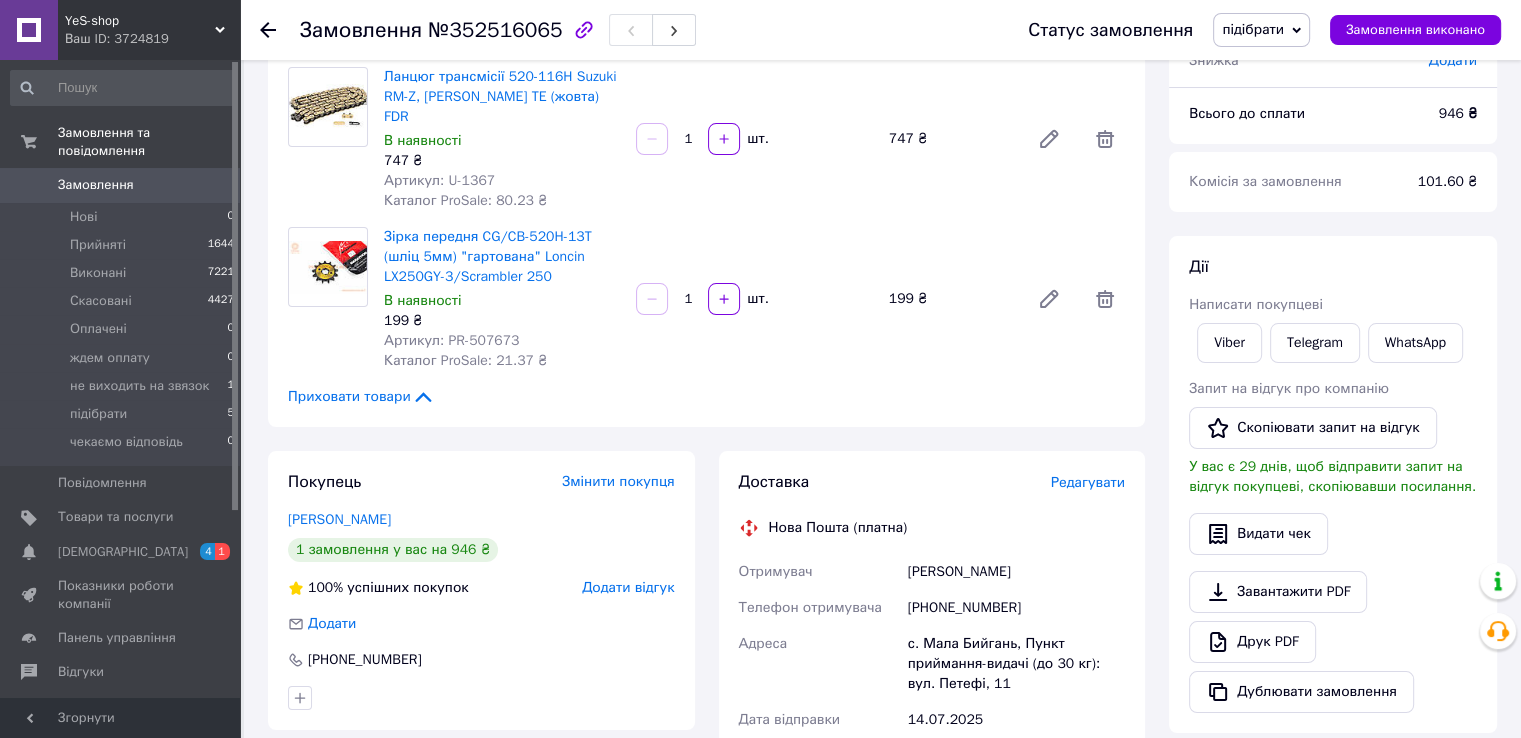 scroll, scrollTop: 200, scrollLeft: 0, axis: vertical 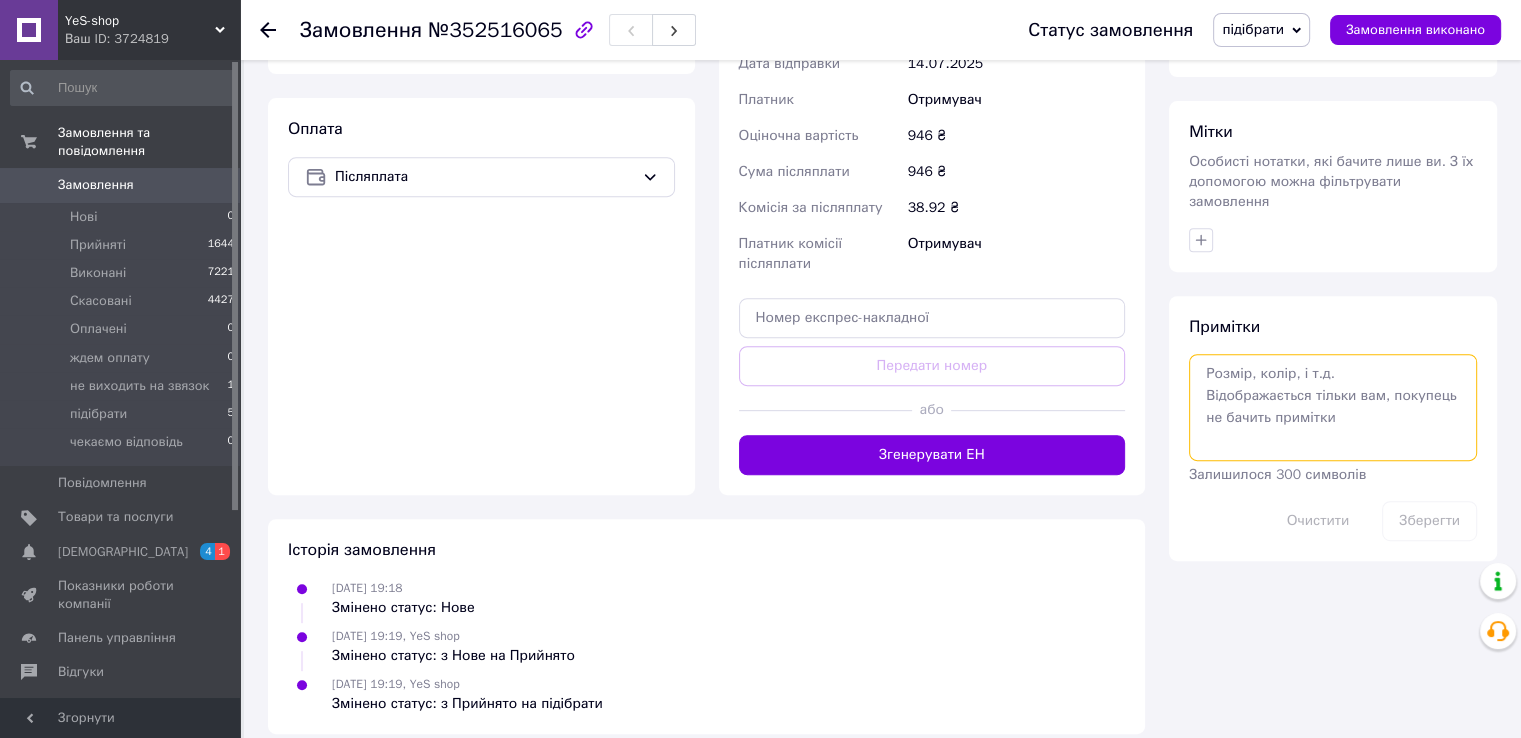 click at bounding box center [1333, 407] 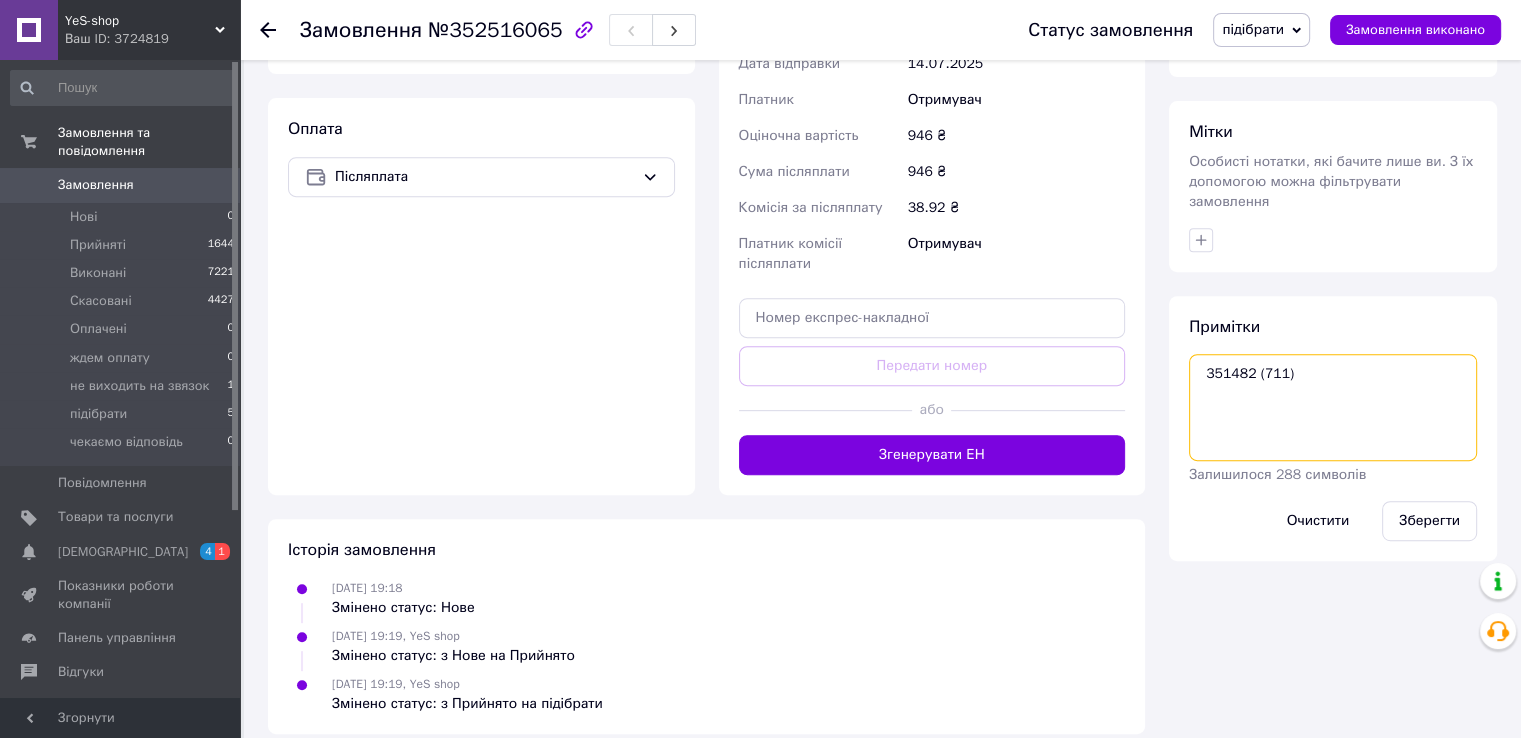 click on "351482 (711)" at bounding box center (1333, 407) 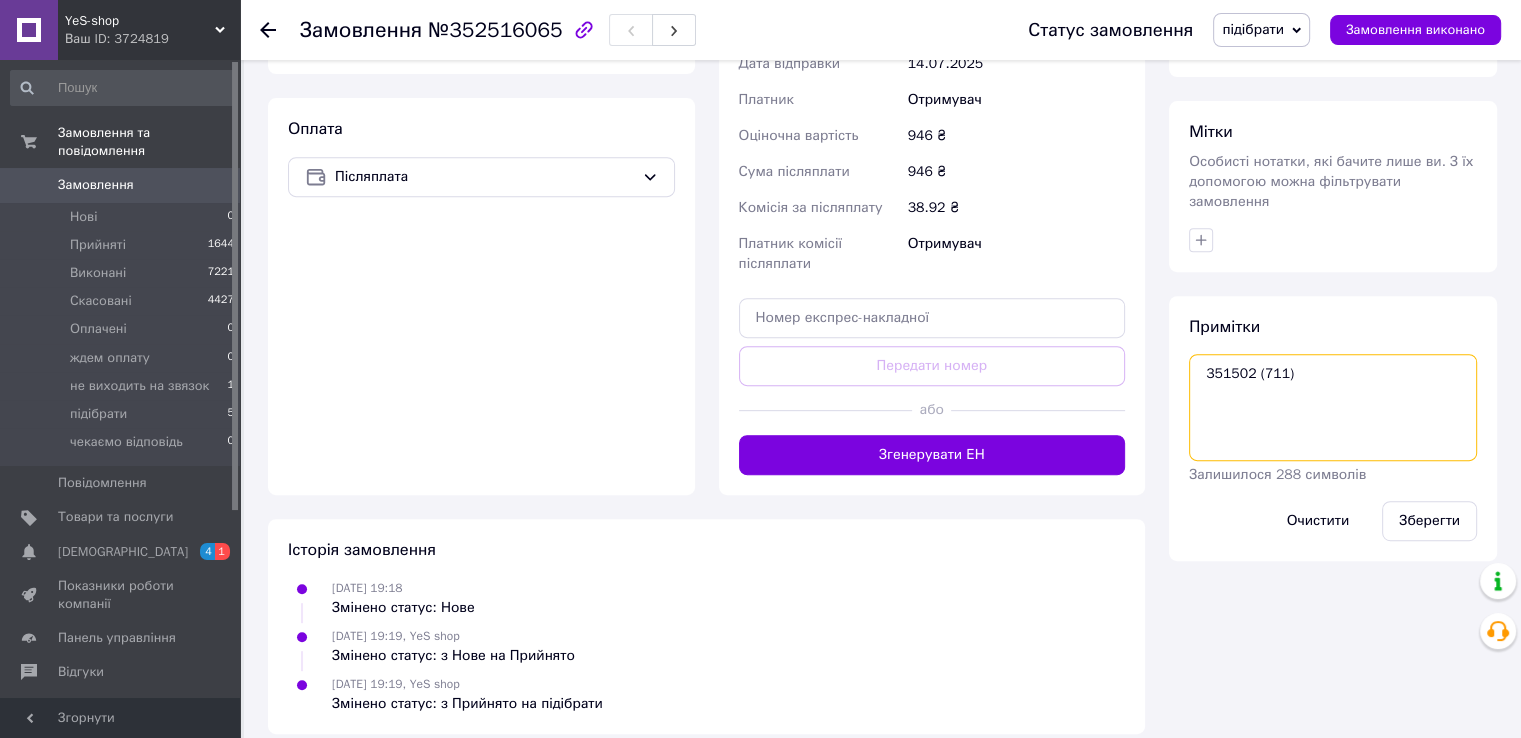 click on "351502 (711)" at bounding box center (1333, 407) 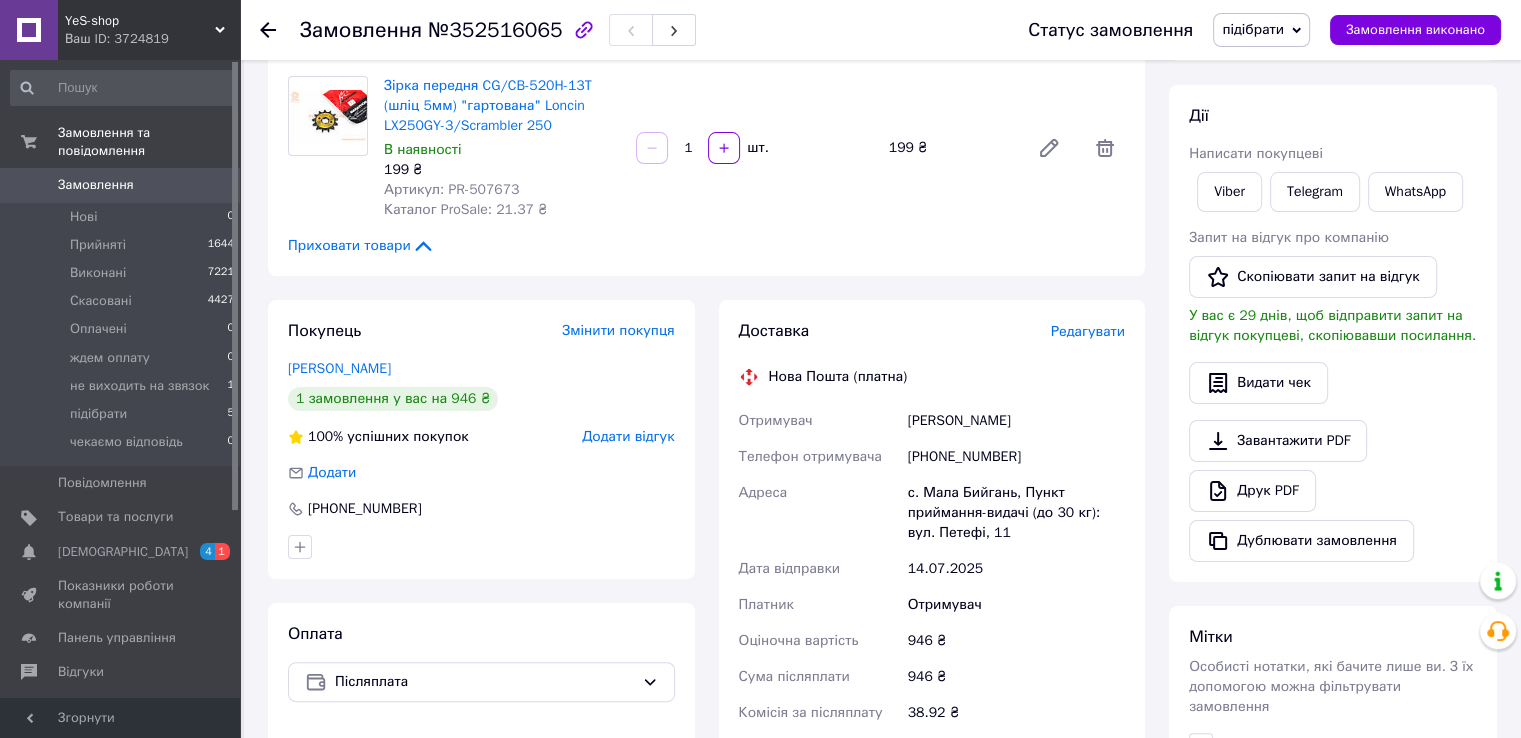 scroll, scrollTop: 20, scrollLeft: 0, axis: vertical 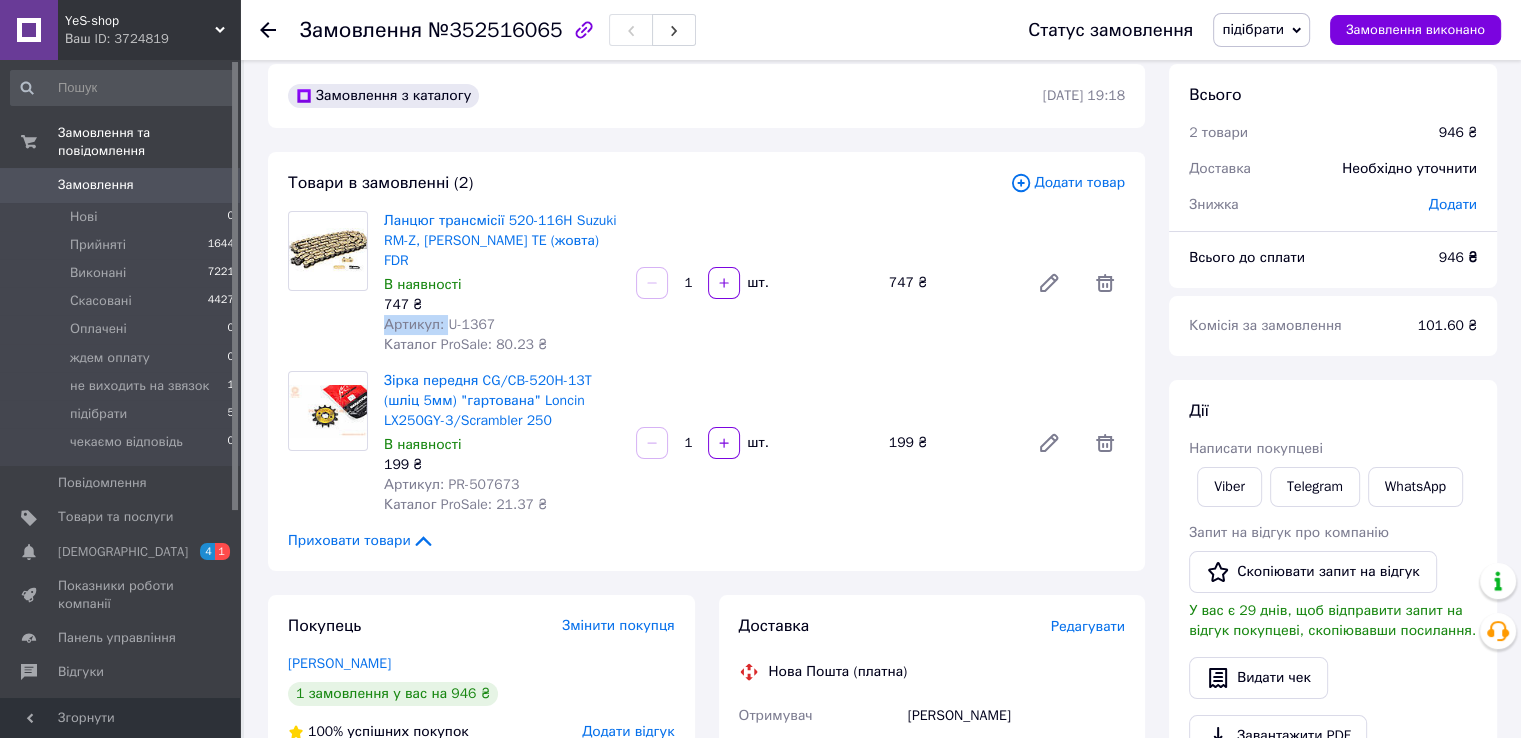 drag, startPoint x: 441, startPoint y: 304, endPoint x: 499, endPoint y: 294, distance: 58.855755 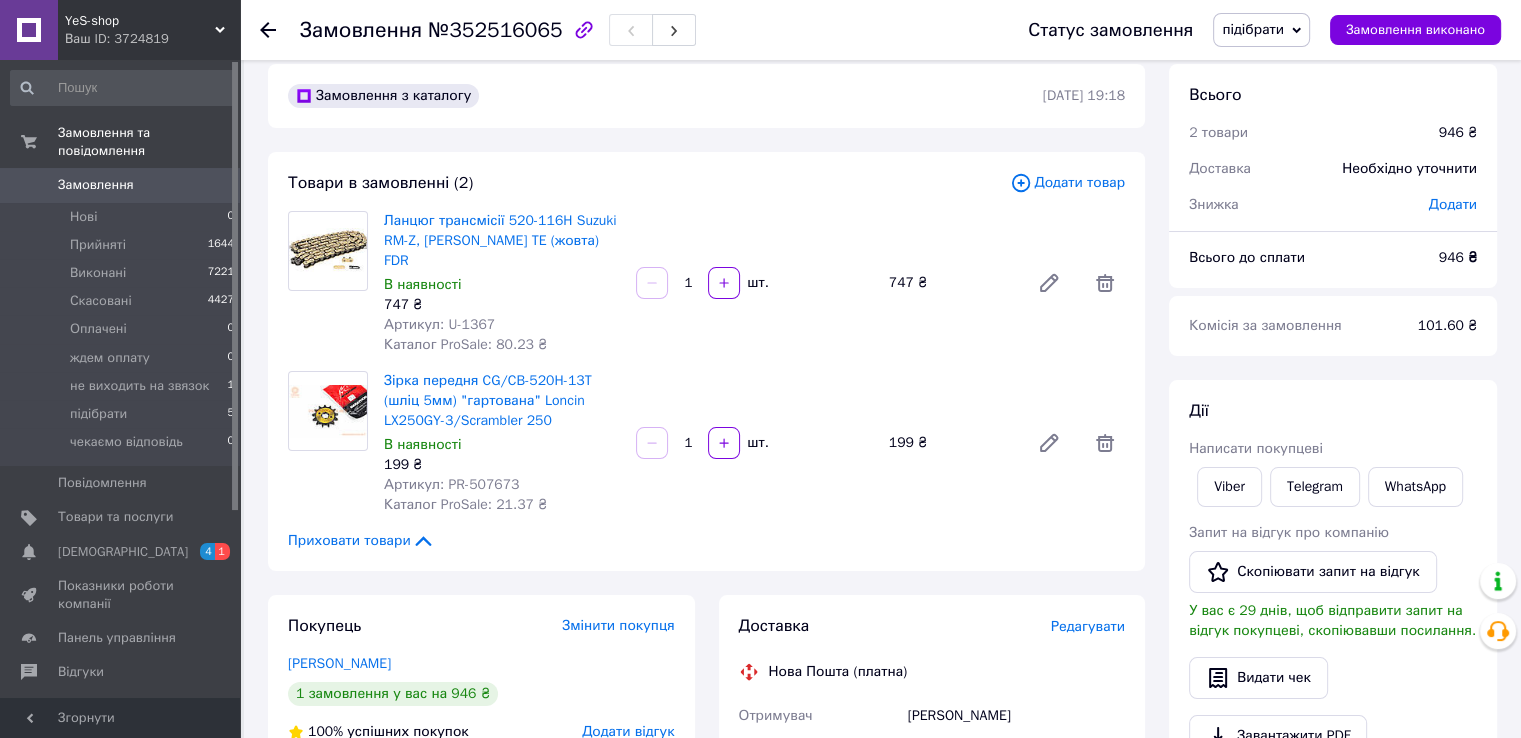 drag, startPoint x: 574, startPoint y: 301, endPoint x: 489, endPoint y: 314, distance: 85.98837 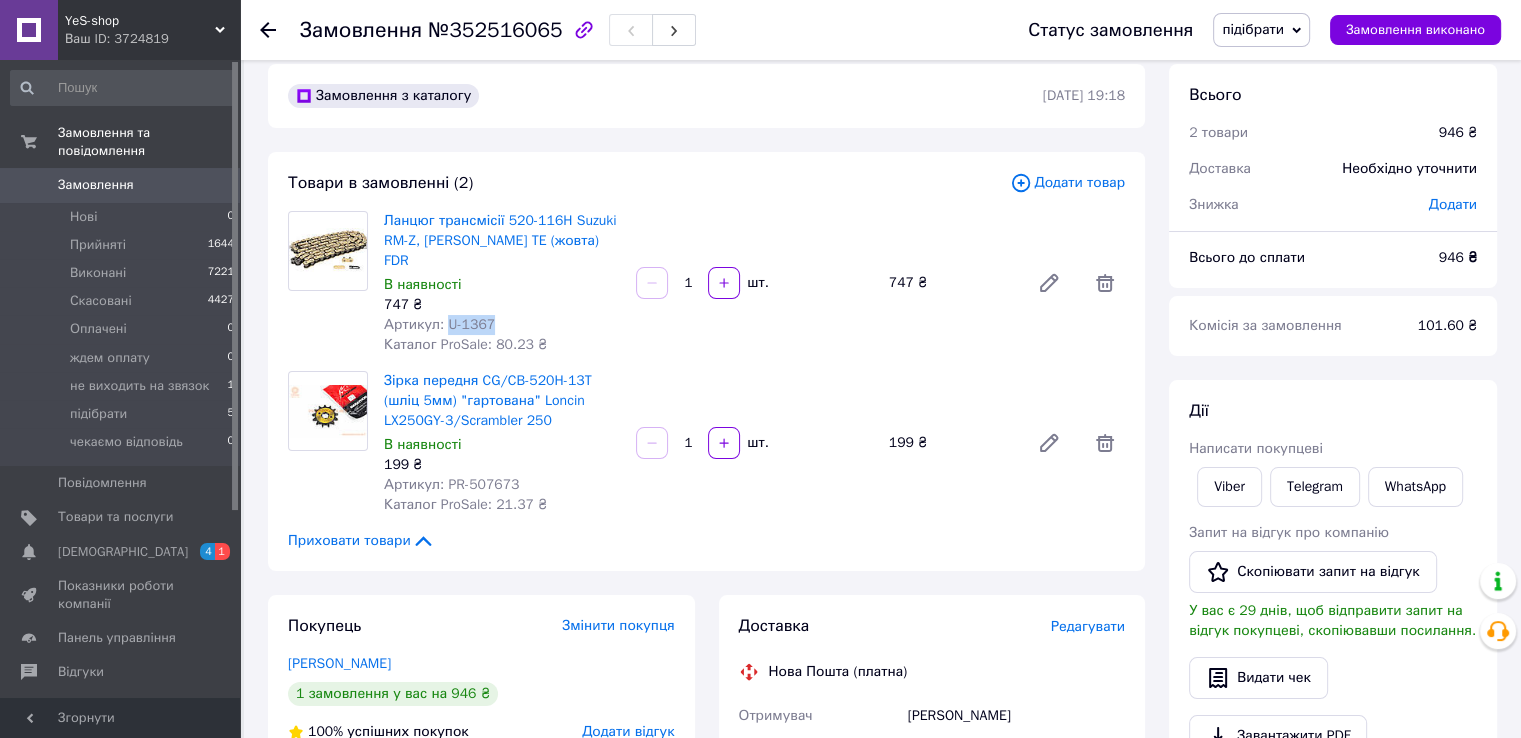 drag, startPoint x: 444, startPoint y: 301, endPoint x: 492, endPoint y: 301, distance: 48 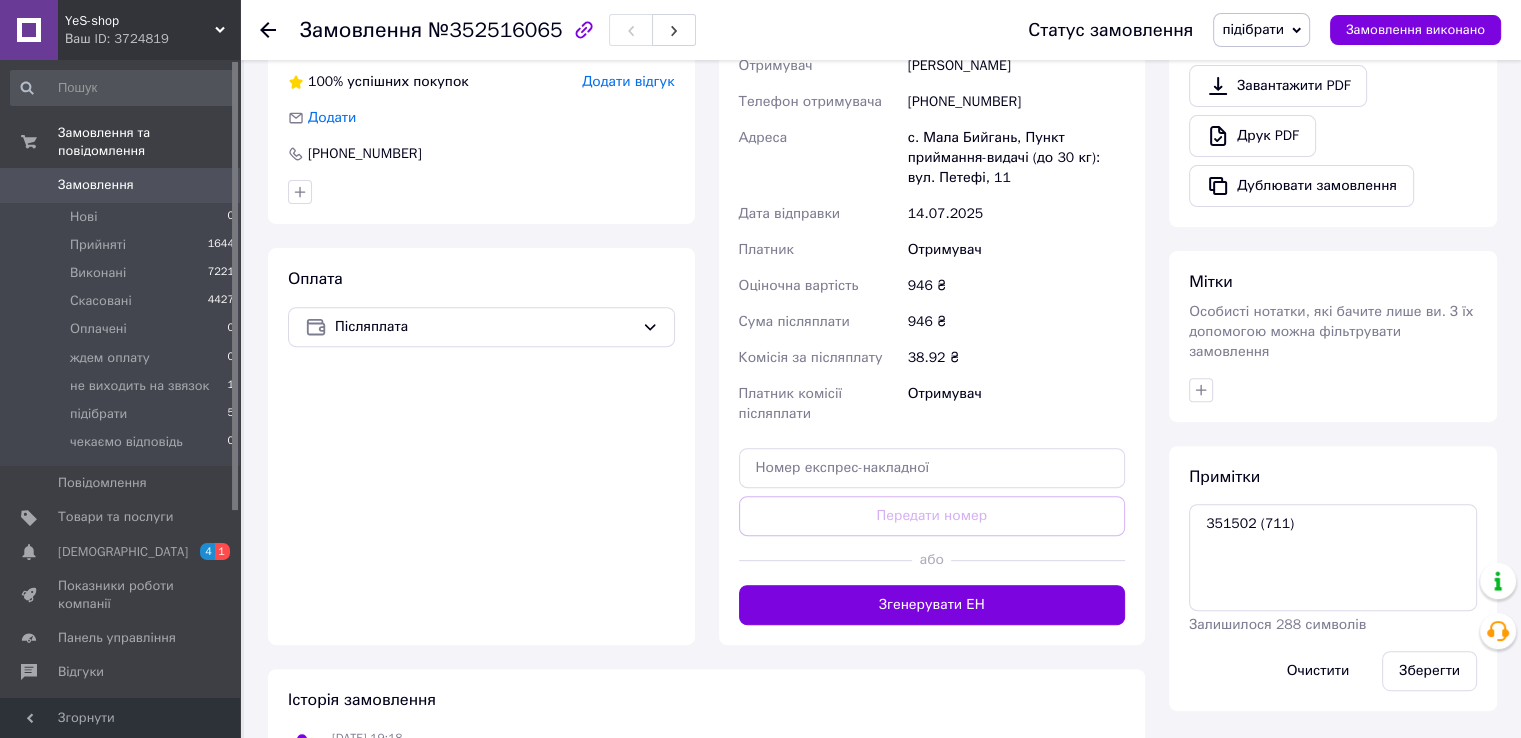 scroll, scrollTop: 820, scrollLeft: 0, axis: vertical 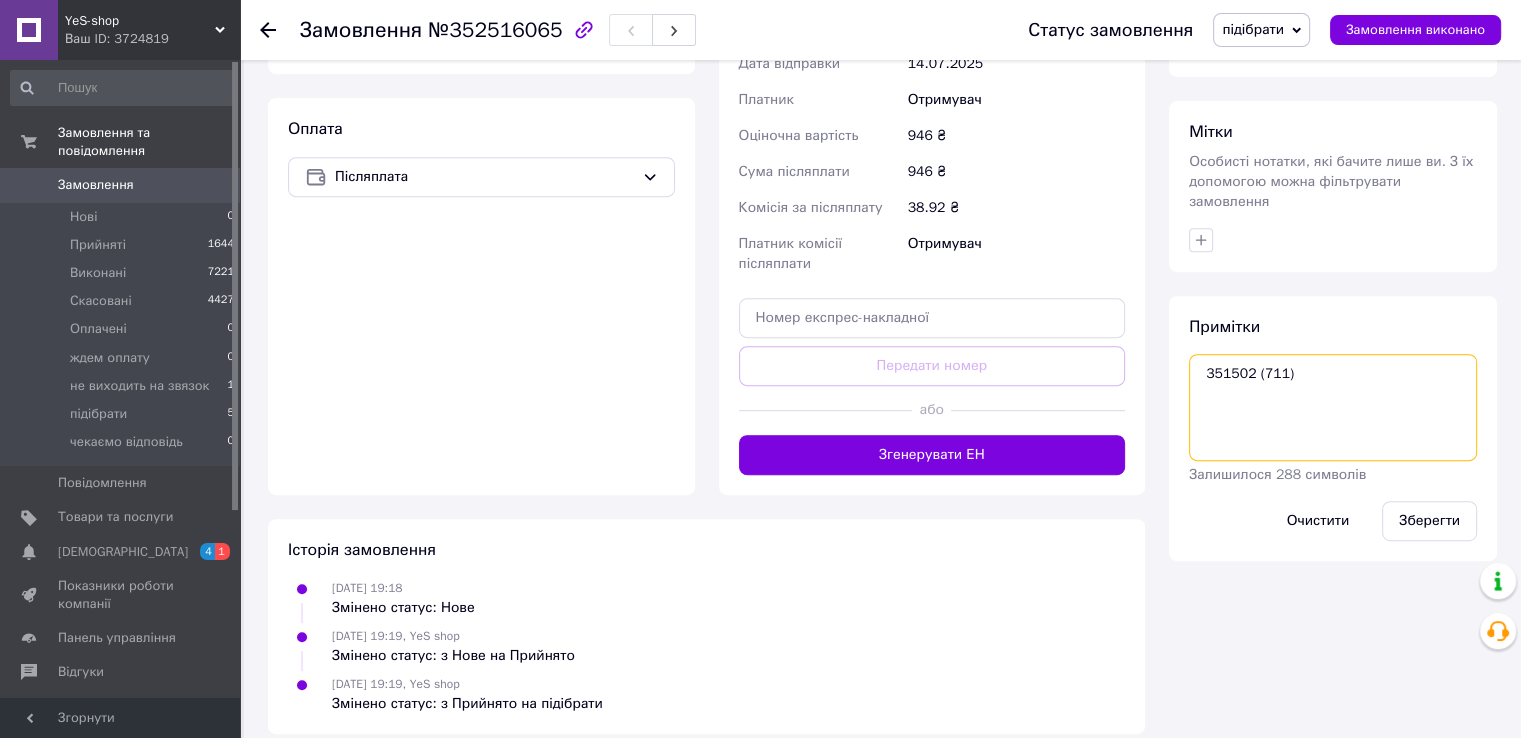 click on "351502 (711)" at bounding box center [1333, 407] 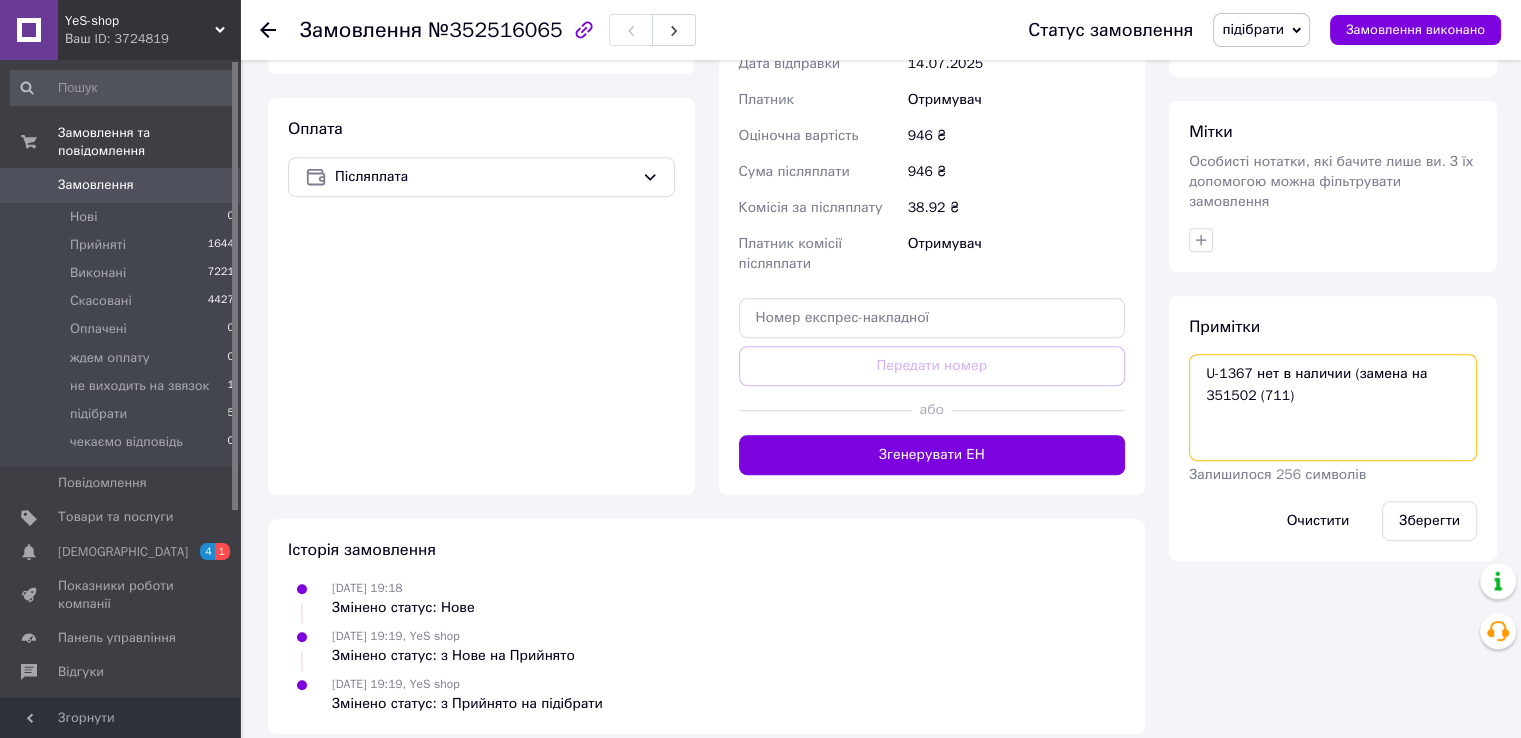 paste on "3 35150" 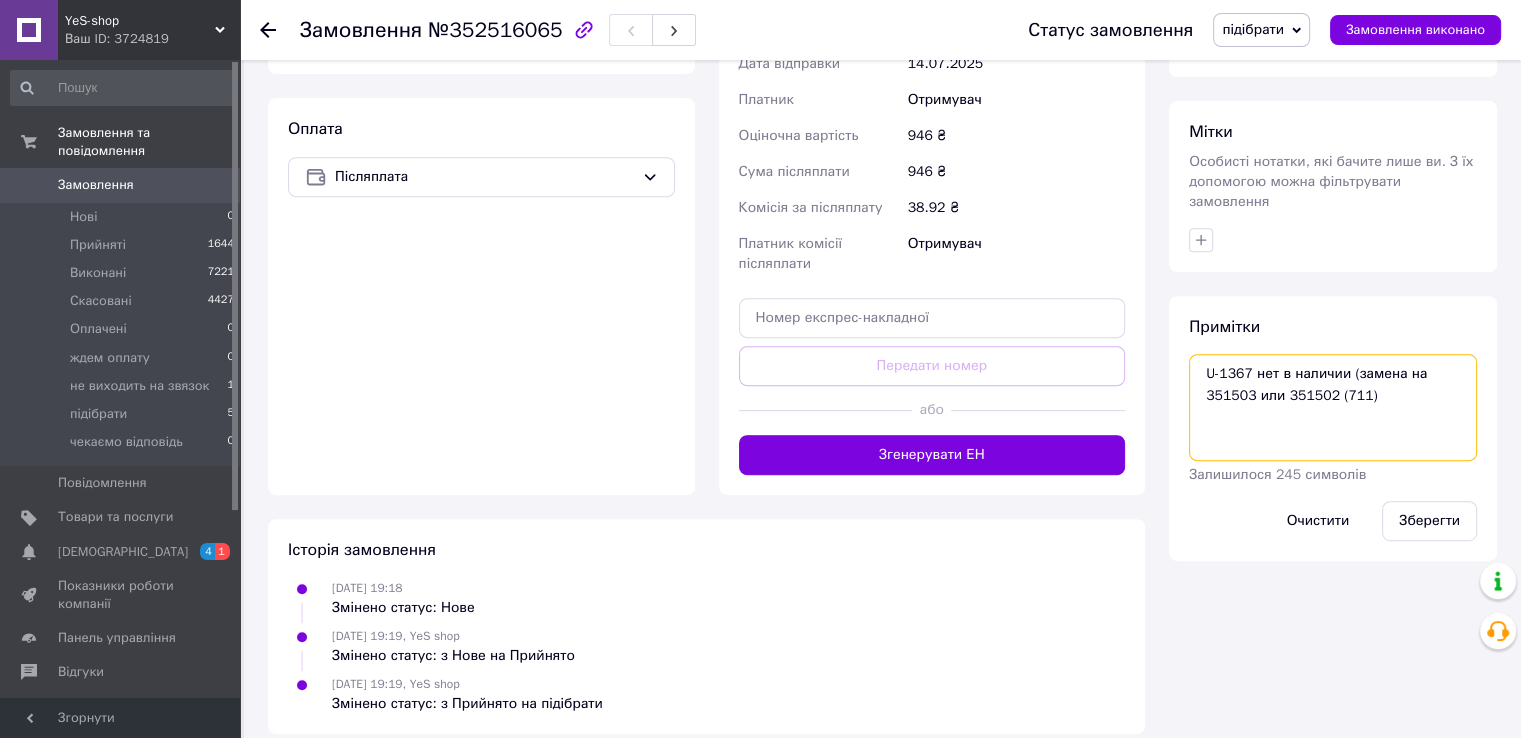 click on "U-1367 нет в наличии (замена на 351503 или 351502 (711)" at bounding box center (1333, 407) 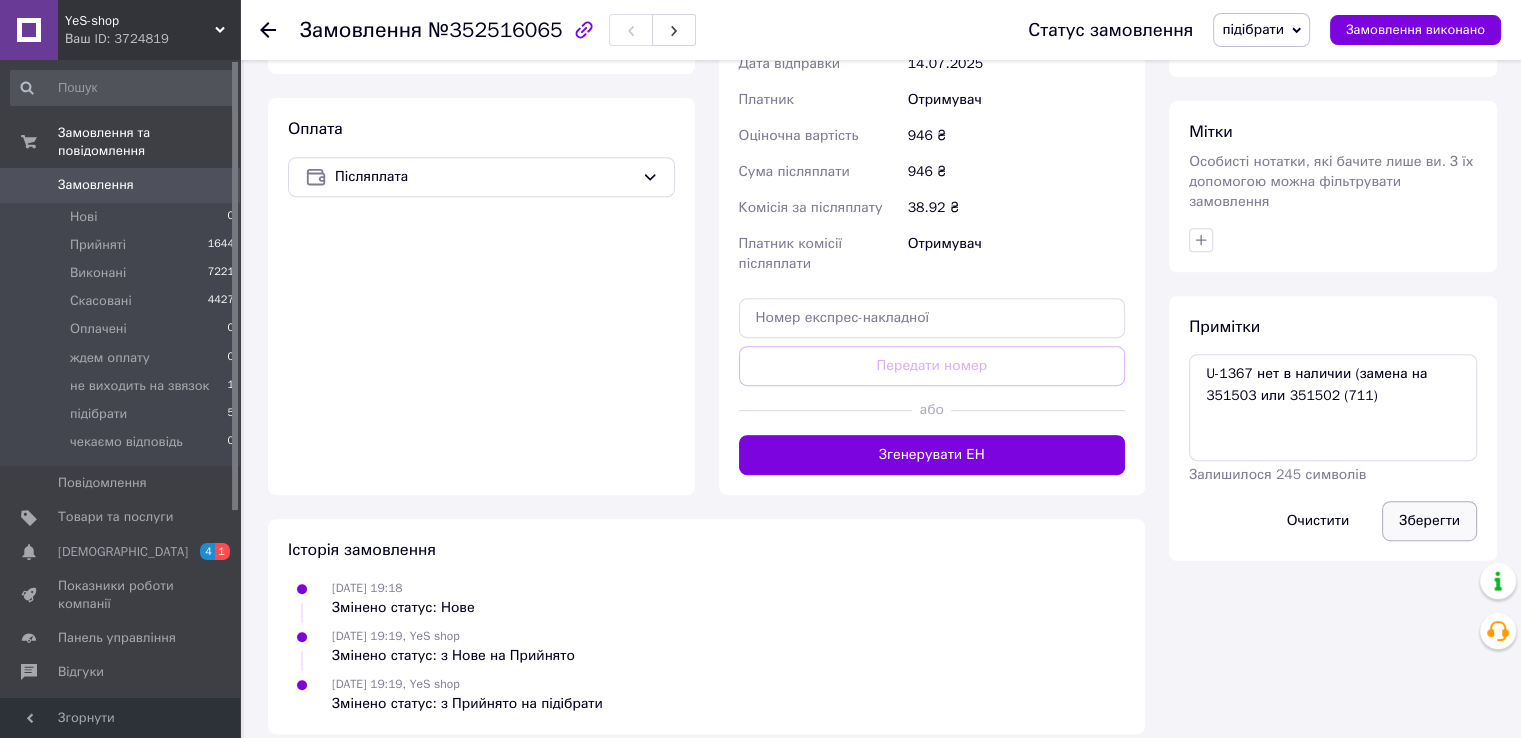 click on "Зберегти" at bounding box center (1429, 521) 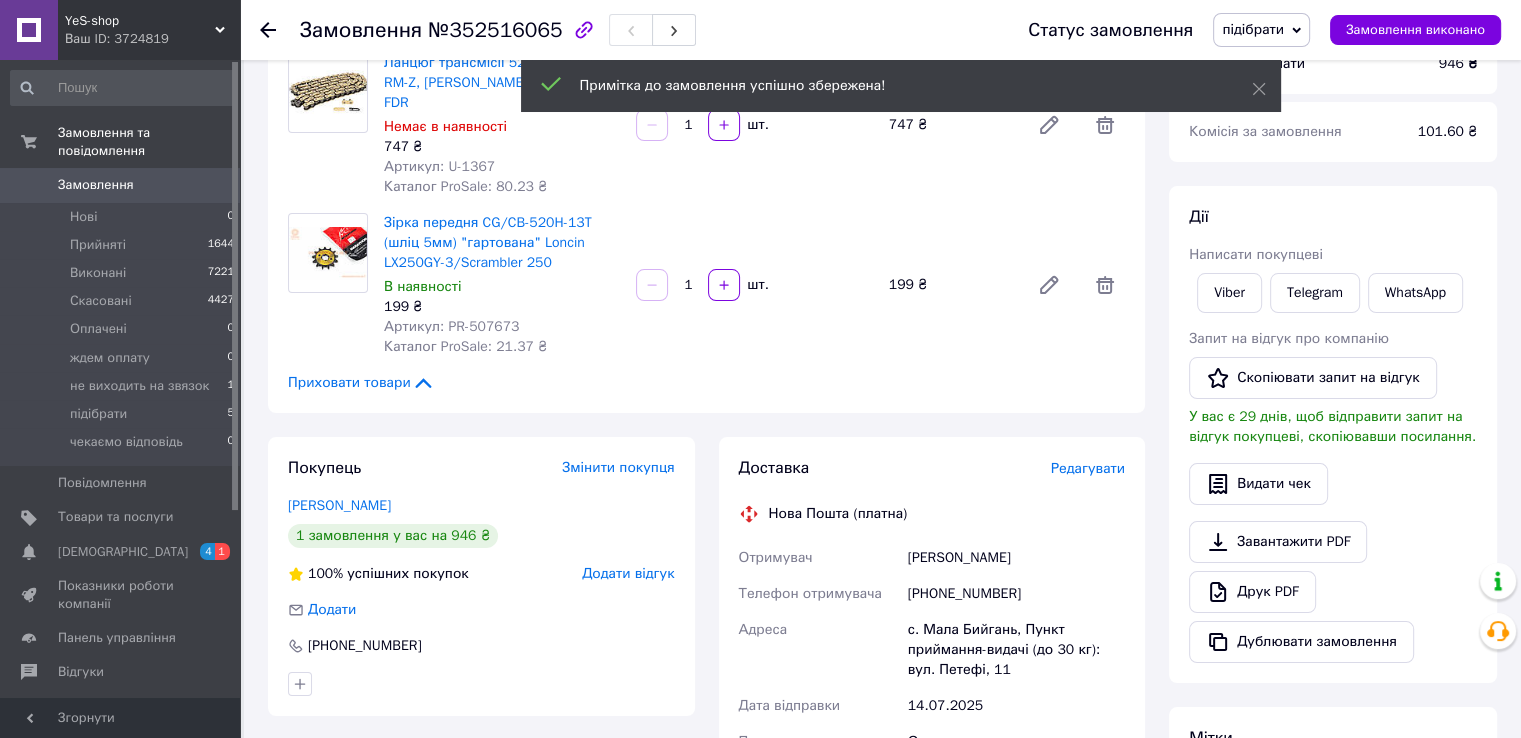 scroll, scrollTop: 120, scrollLeft: 0, axis: vertical 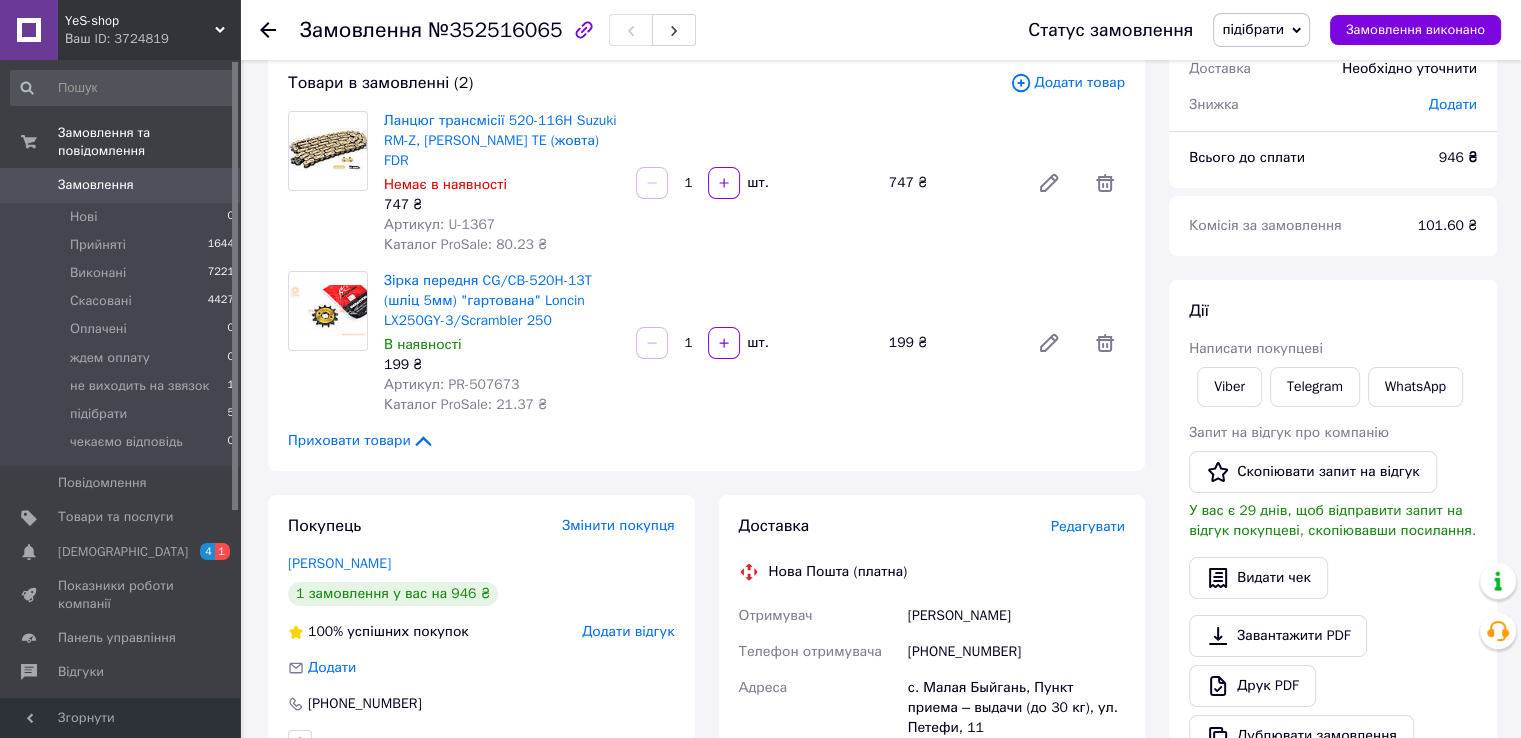 click on "Артикул: PR-507673" at bounding box center (451, 384) 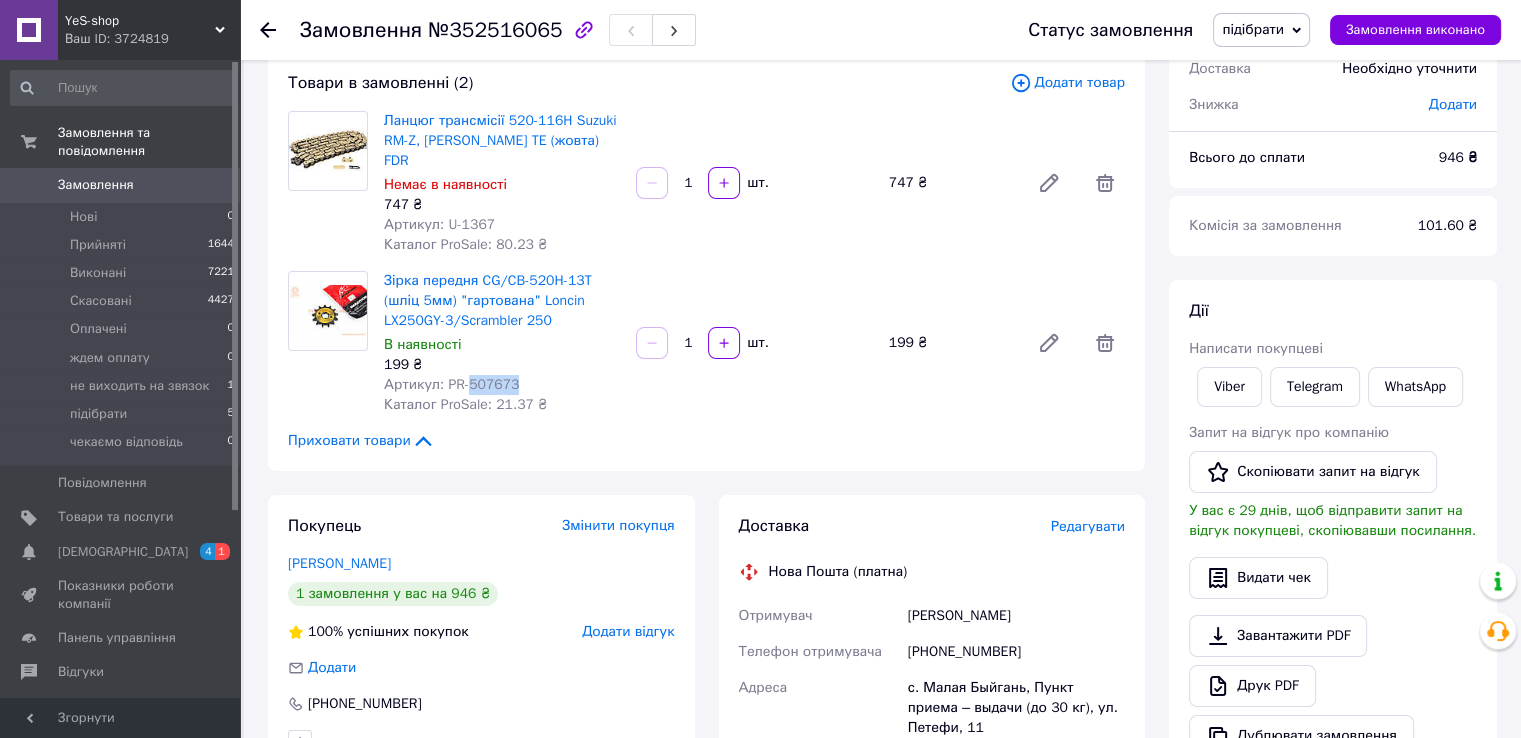 click on "Артикул: PR-507673" at bounding box center (451, 384) 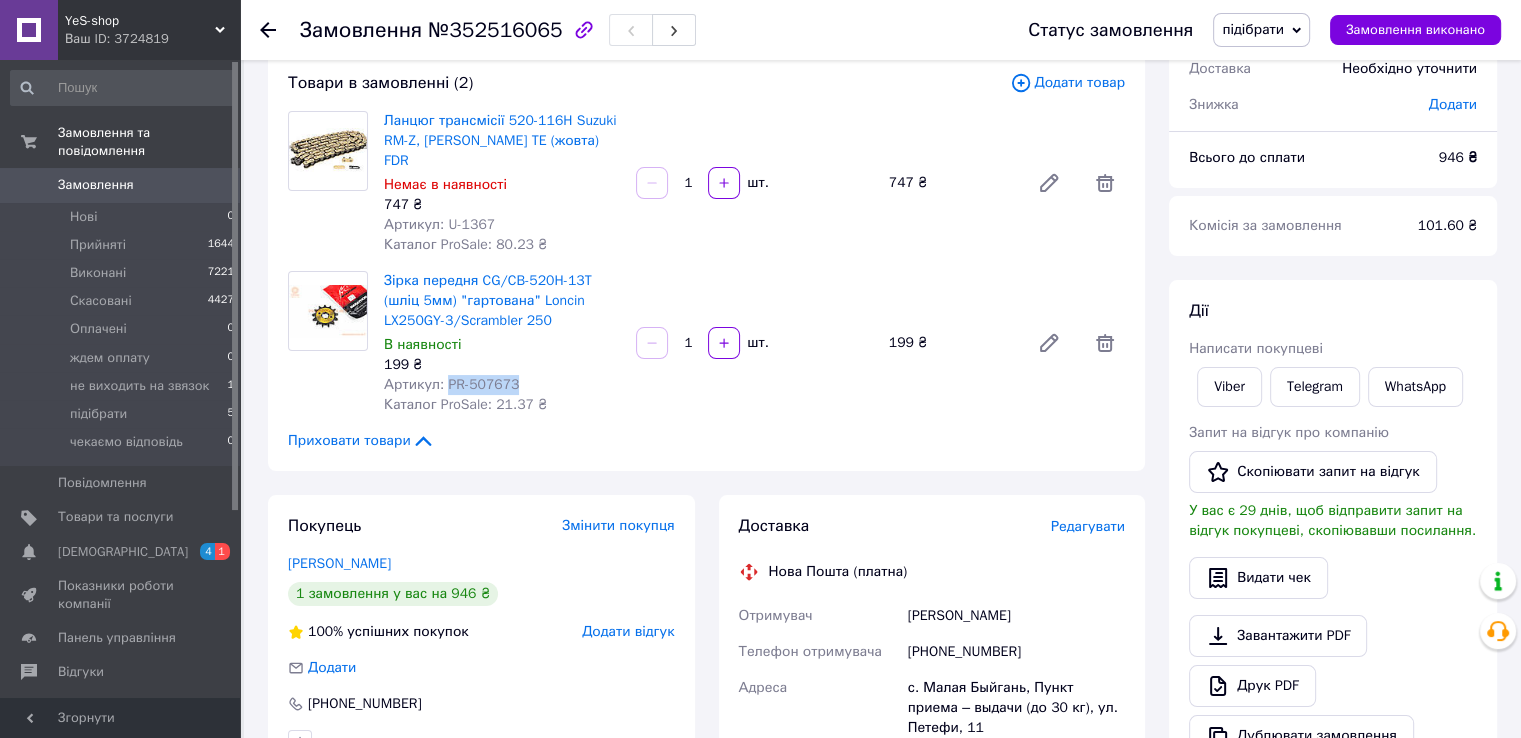 drag, startPoint x: 444, startPoint y: 365, endPoint x: 522, endPoint y: 363, distance: 78.025635 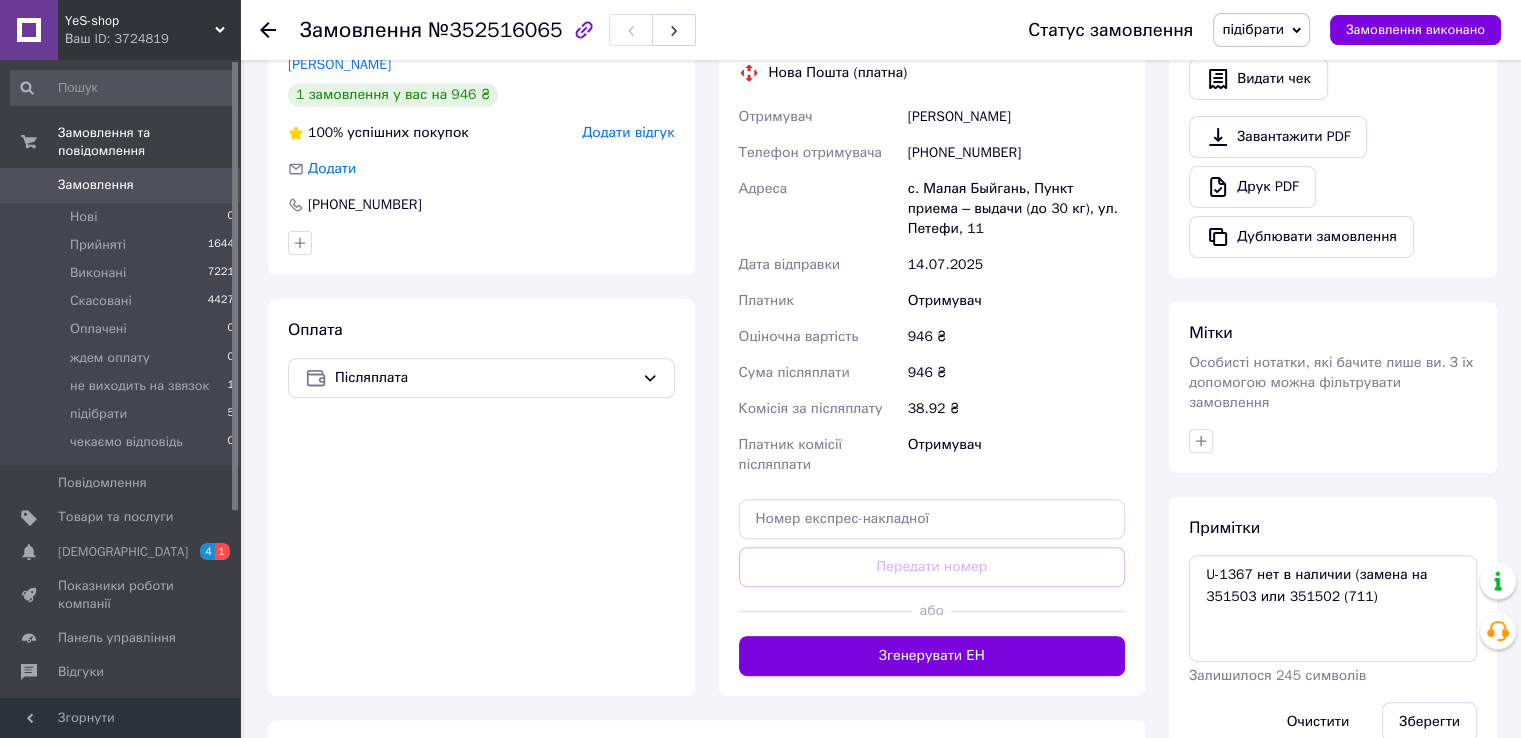 scroll, scrollTop: 620, scrollLeft: 0, axis: vertical 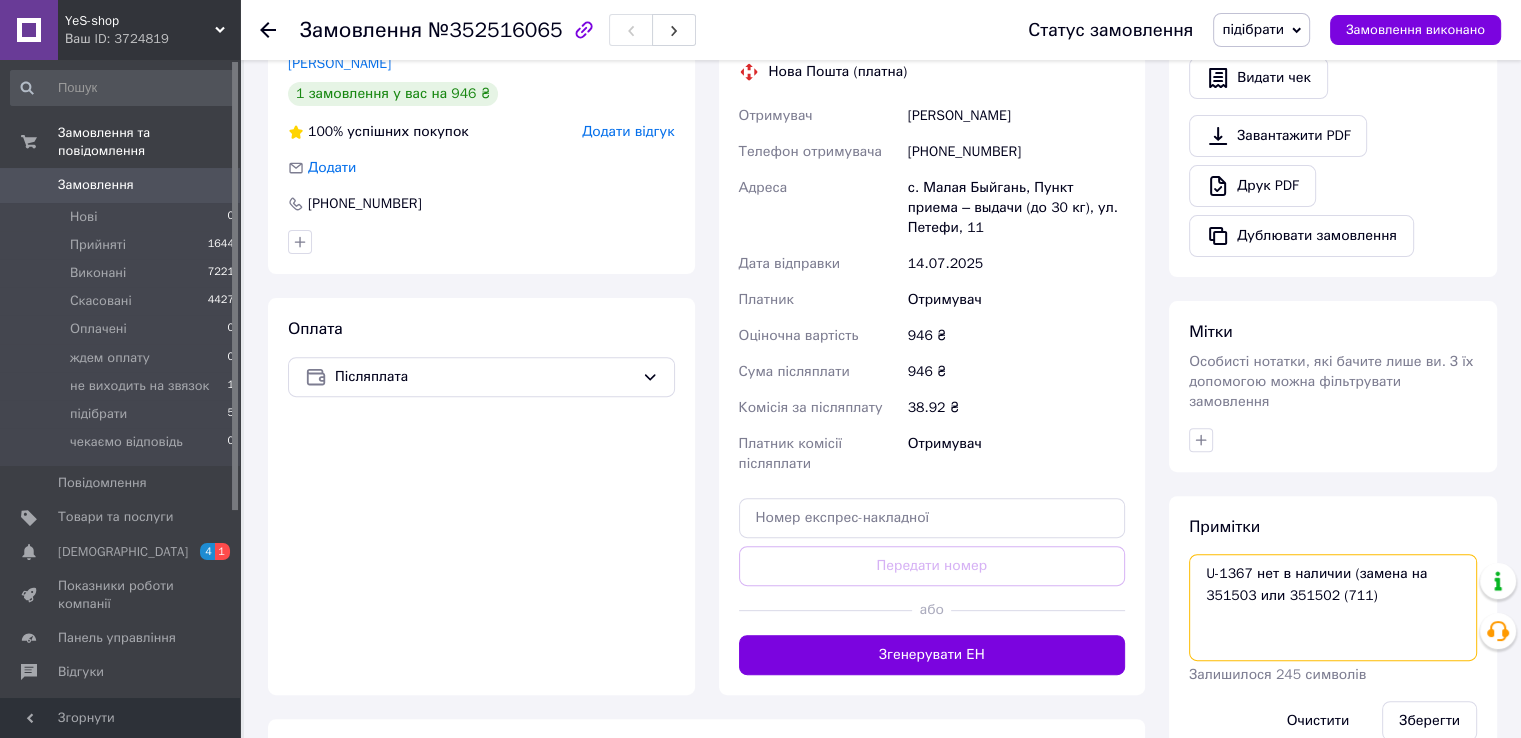 click on "U-1367 нет в наличии (замена на 351503 или 351502 (711)" at bounding box center [1333, 607] 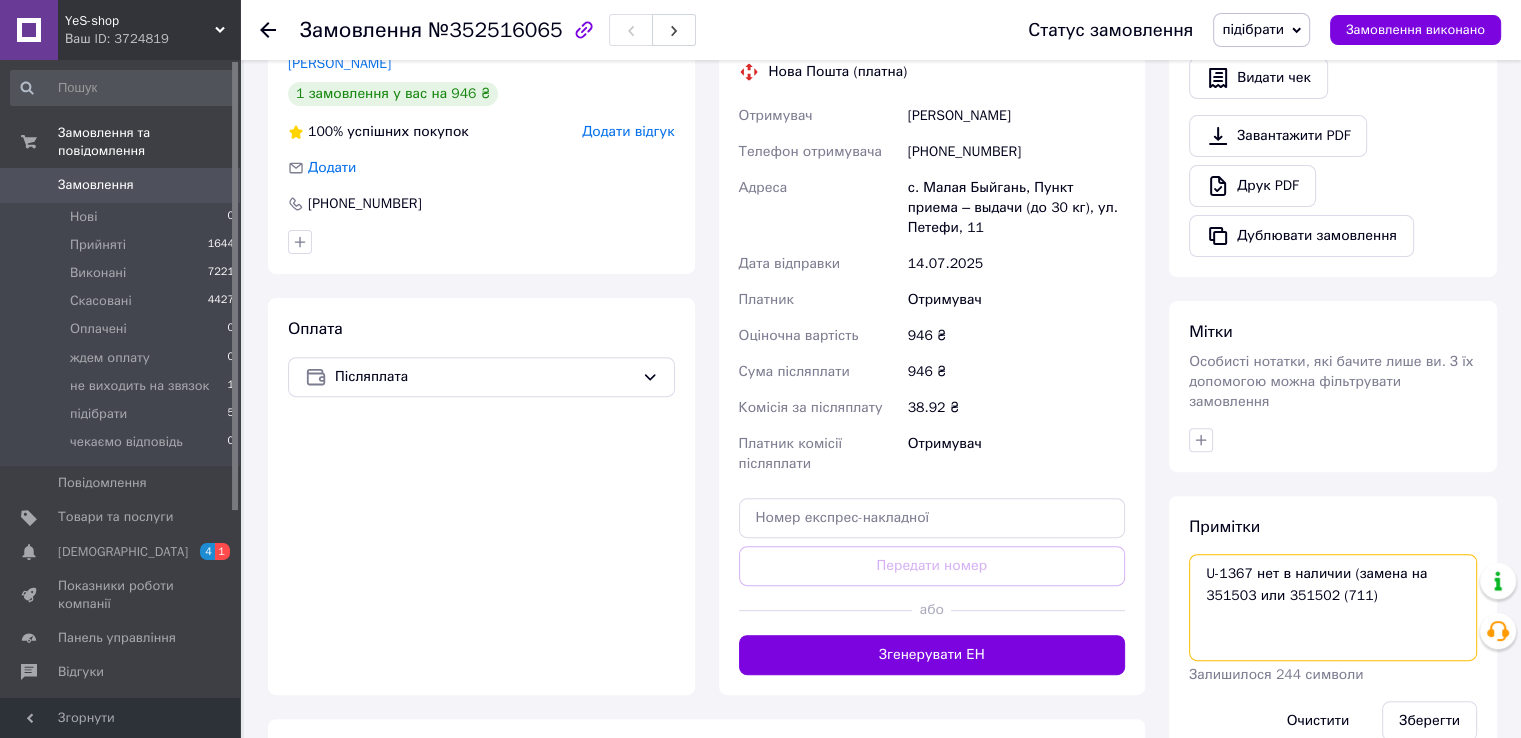 paste on "PR-507673" 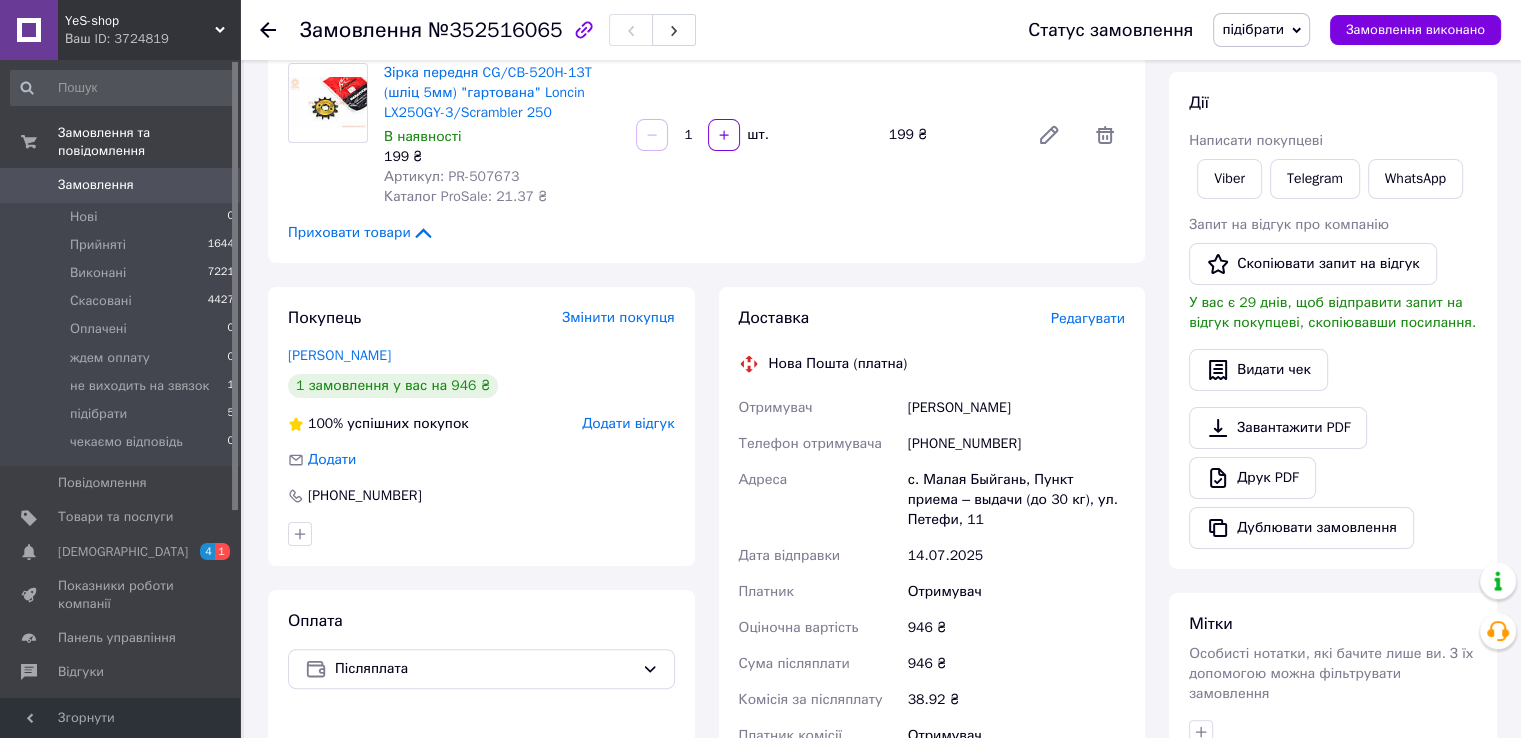 scroll, scrollTop: 520, scrollLeft: 0, axis: vertical 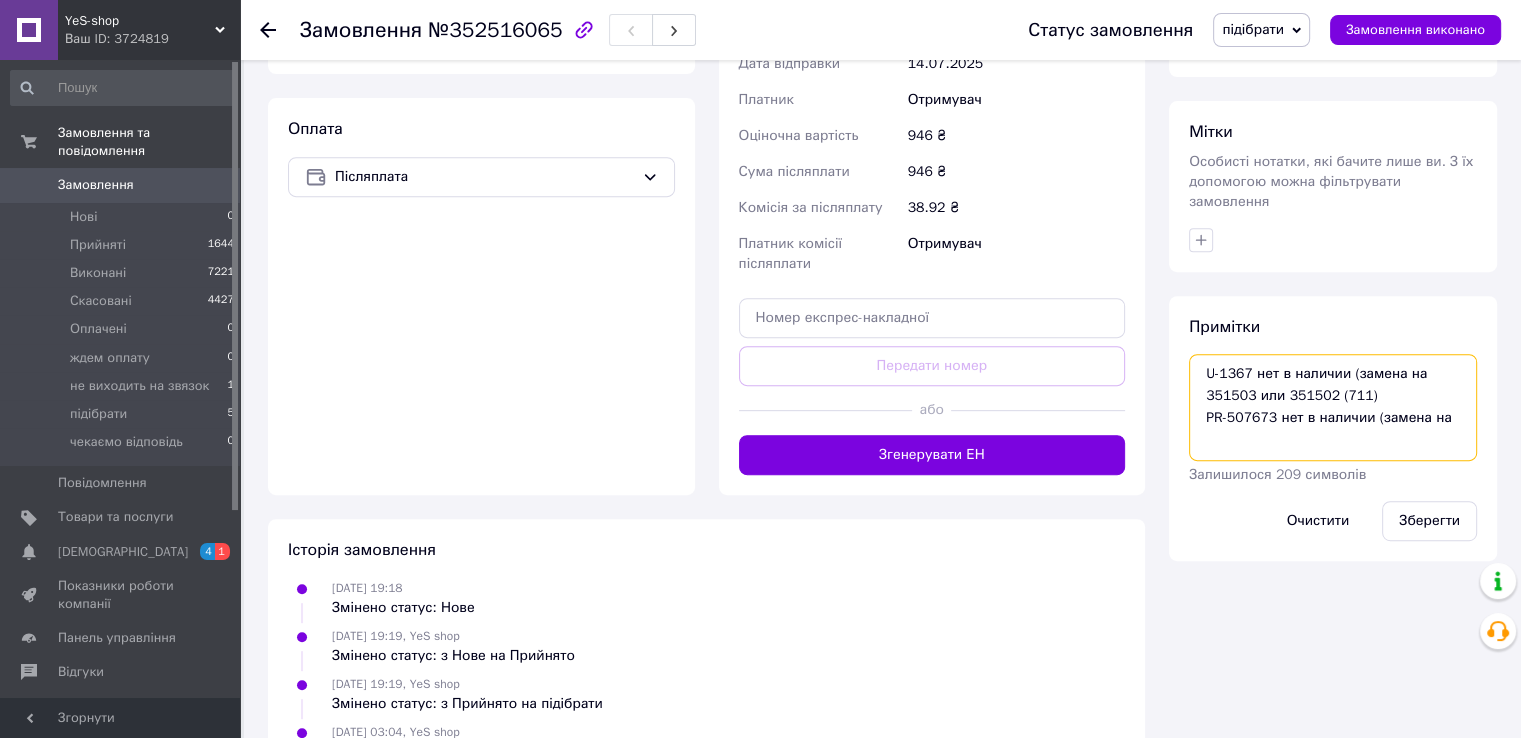 paste on "999866" 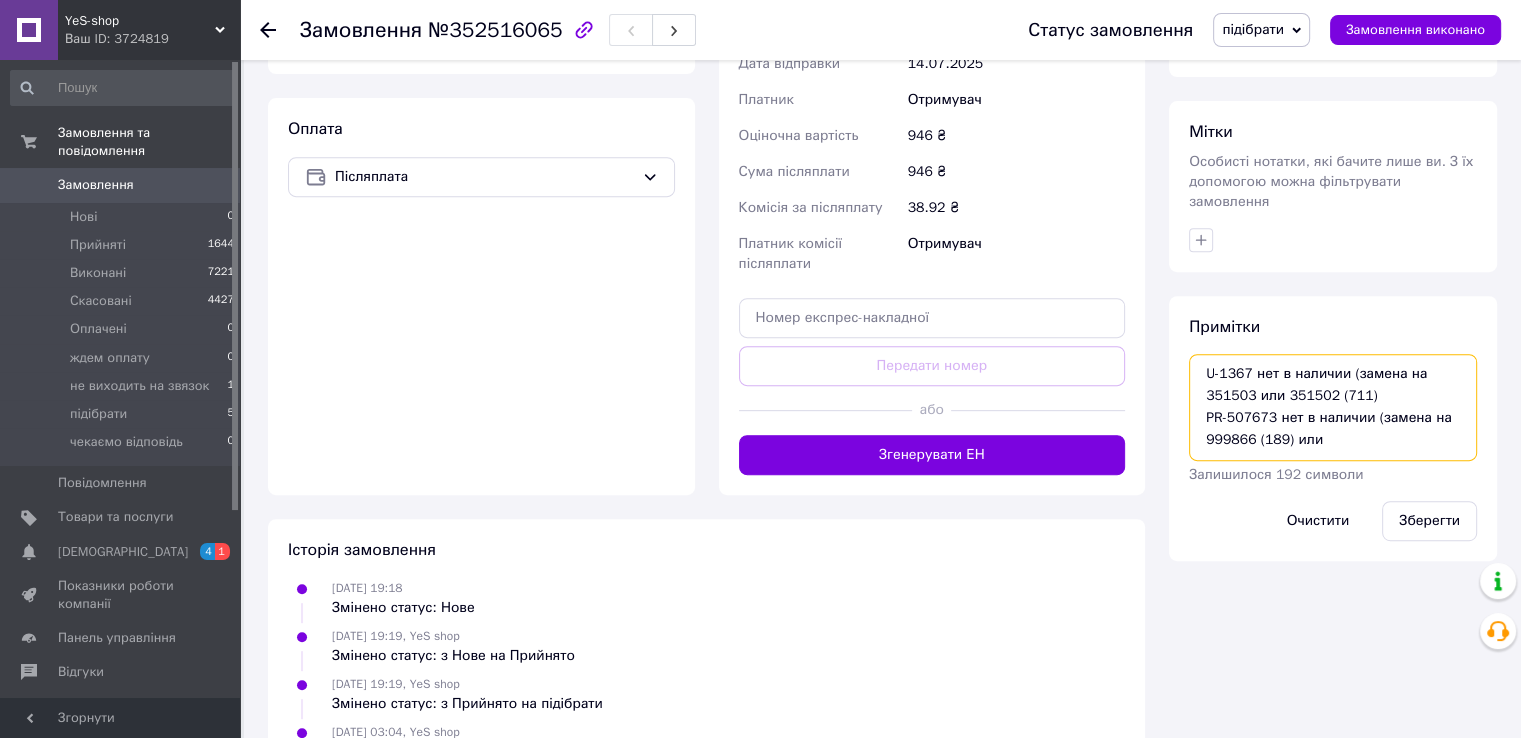 click on "U-1367 нет в наличии (замена на 351503 или 351502 (711)
PR-507673 нет в наличии (замена на 999866 (189) или" at bounding box center [1333, 407] 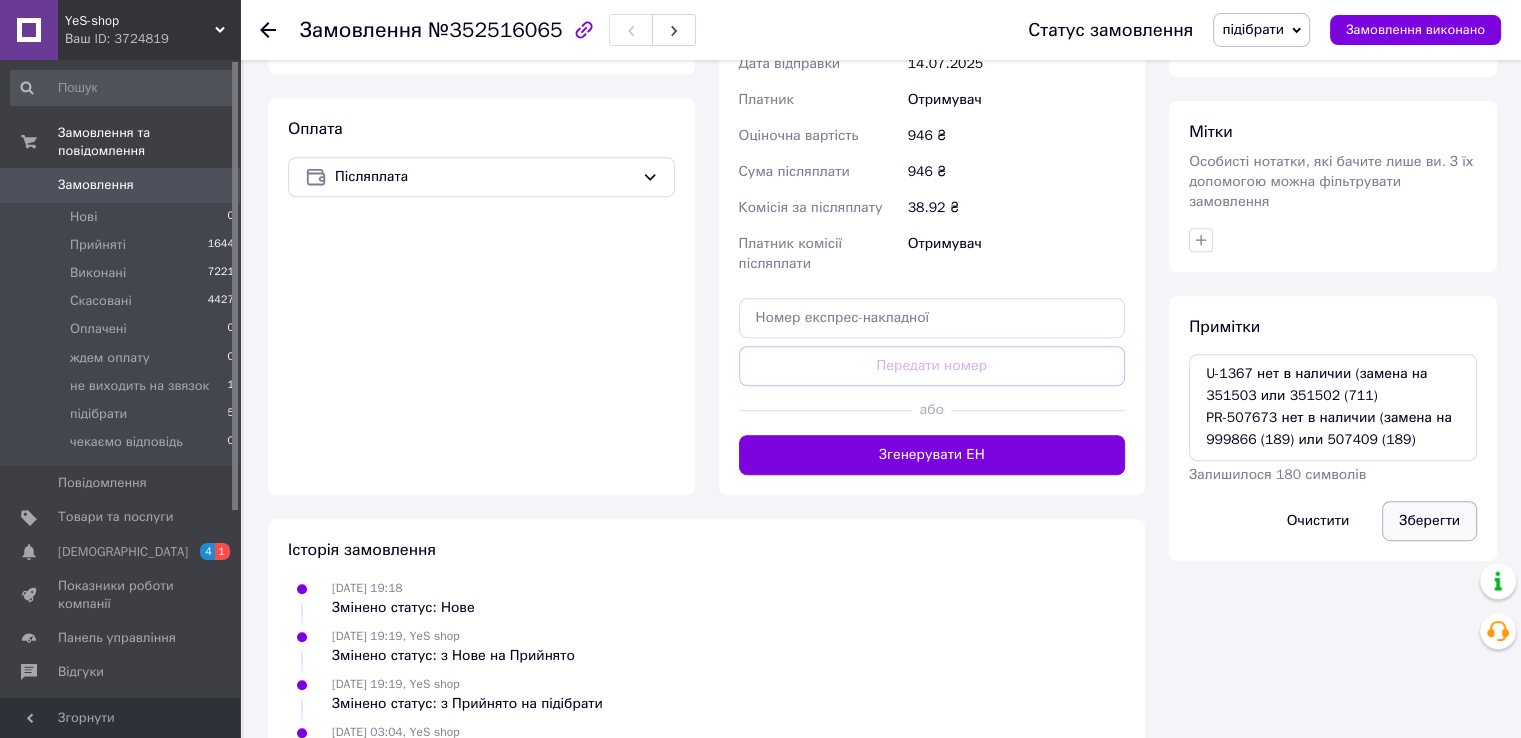 click on "Зберегти" at bounding box center [1429, 521] 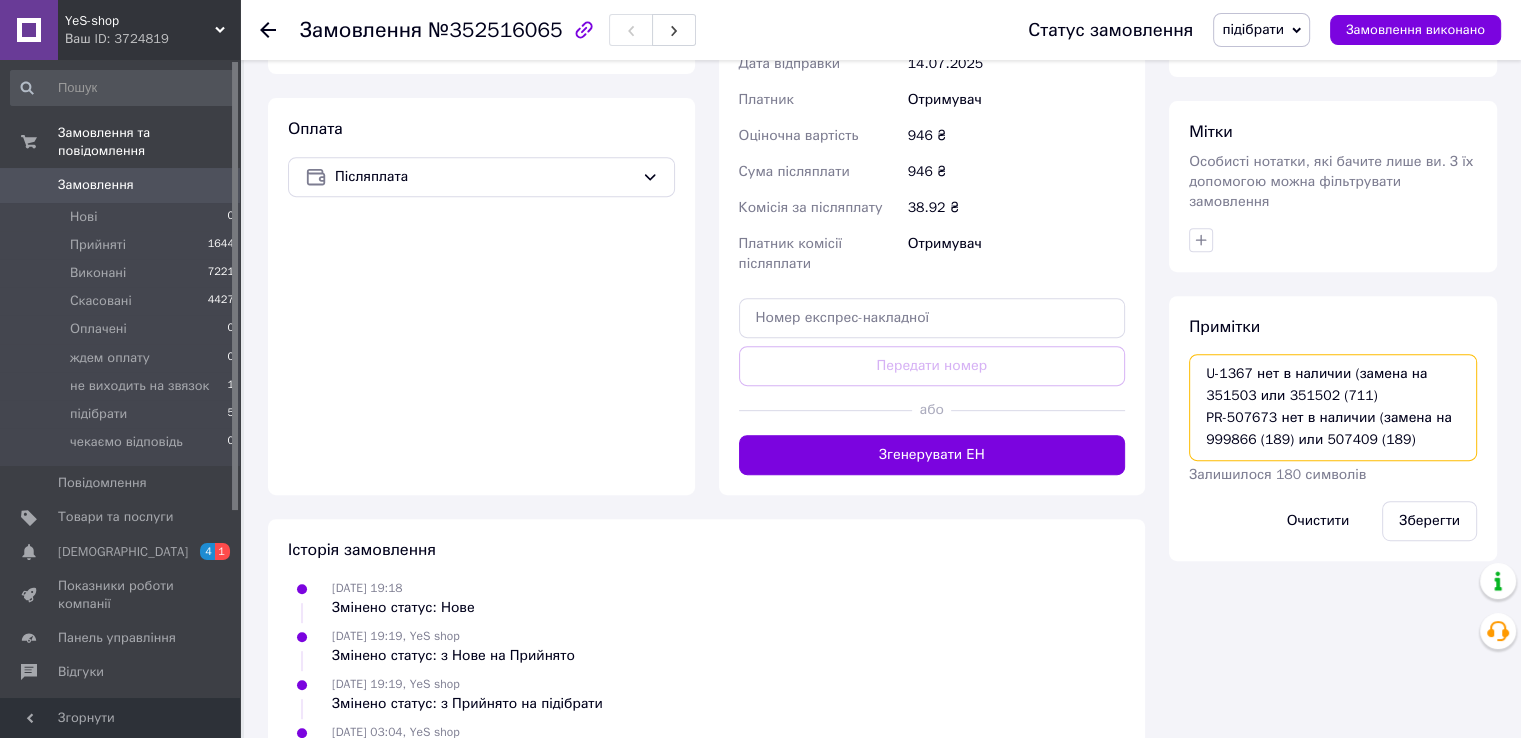 click on "U-1367 нет в наличии (замена на 351503 или 351502 (711)
PR-507673 нет в наличии (замена на 999866 (189) или 507409 (189)" at bounding box center [1333, 407] 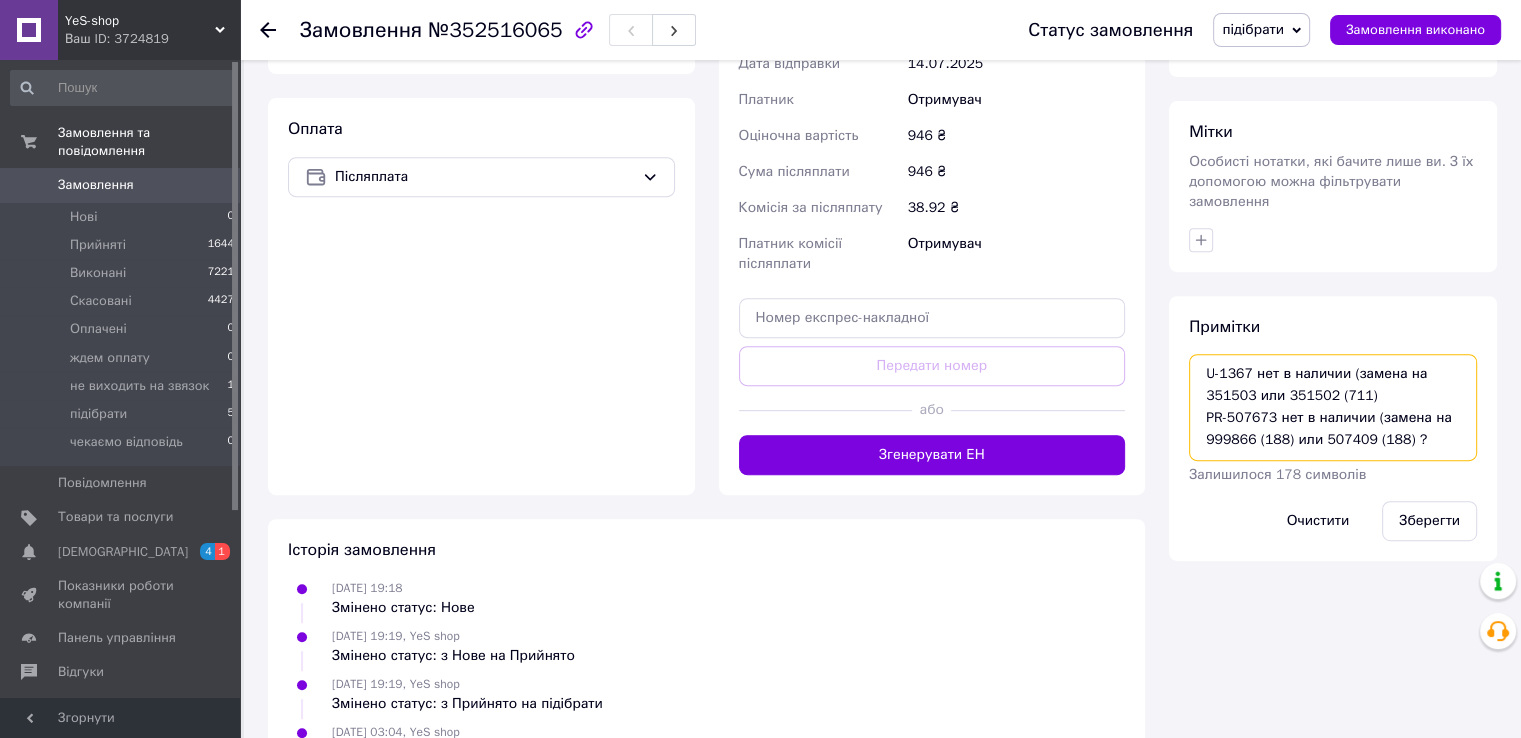 click on "U-1367 нет в наличии (замена на 351503 или 351502 (711)
PR-507673 нет в наличии (замена на 999866 (188) или 507409 (188) ?" at bounding box center [1333, 407] 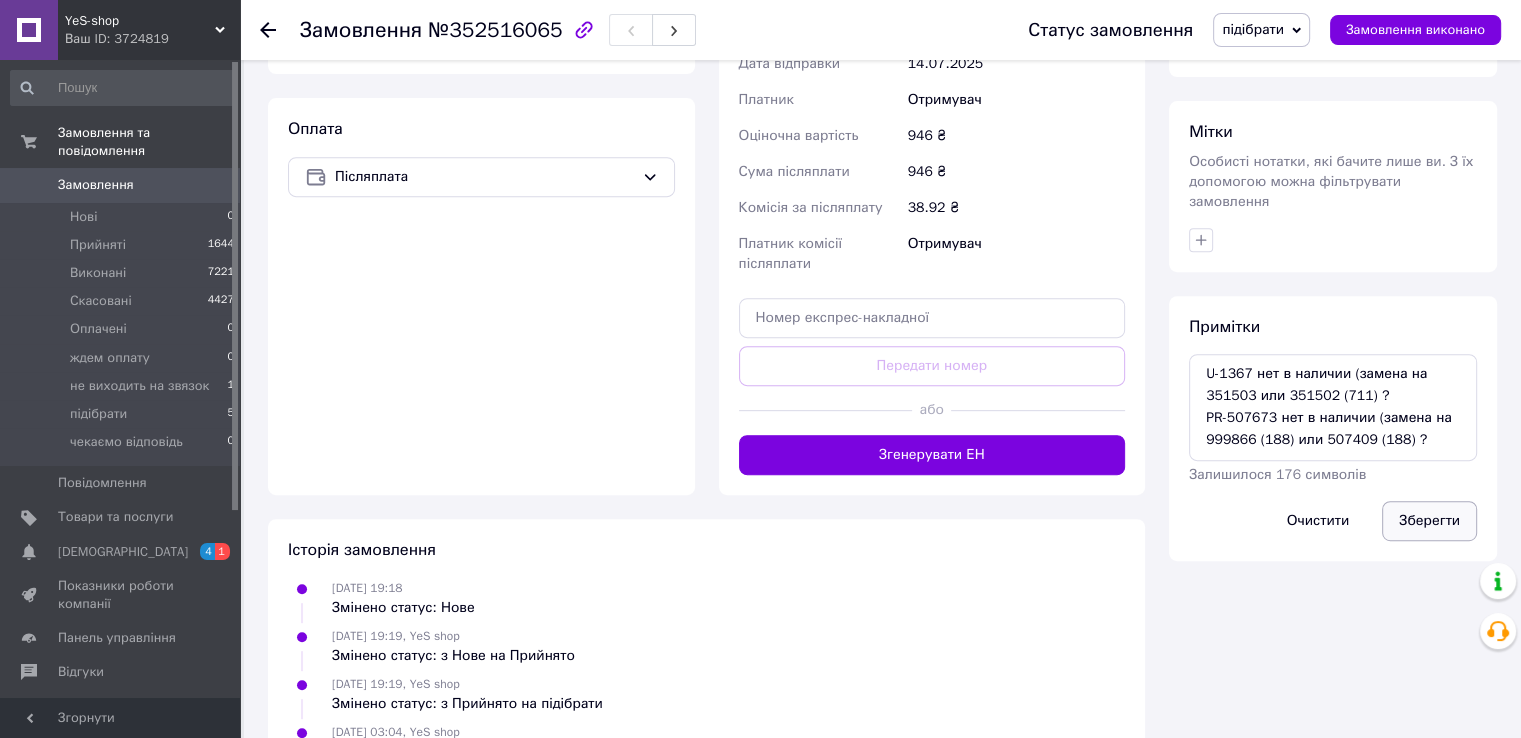 click on "Зберегти" at bounding box center (1429, 521) 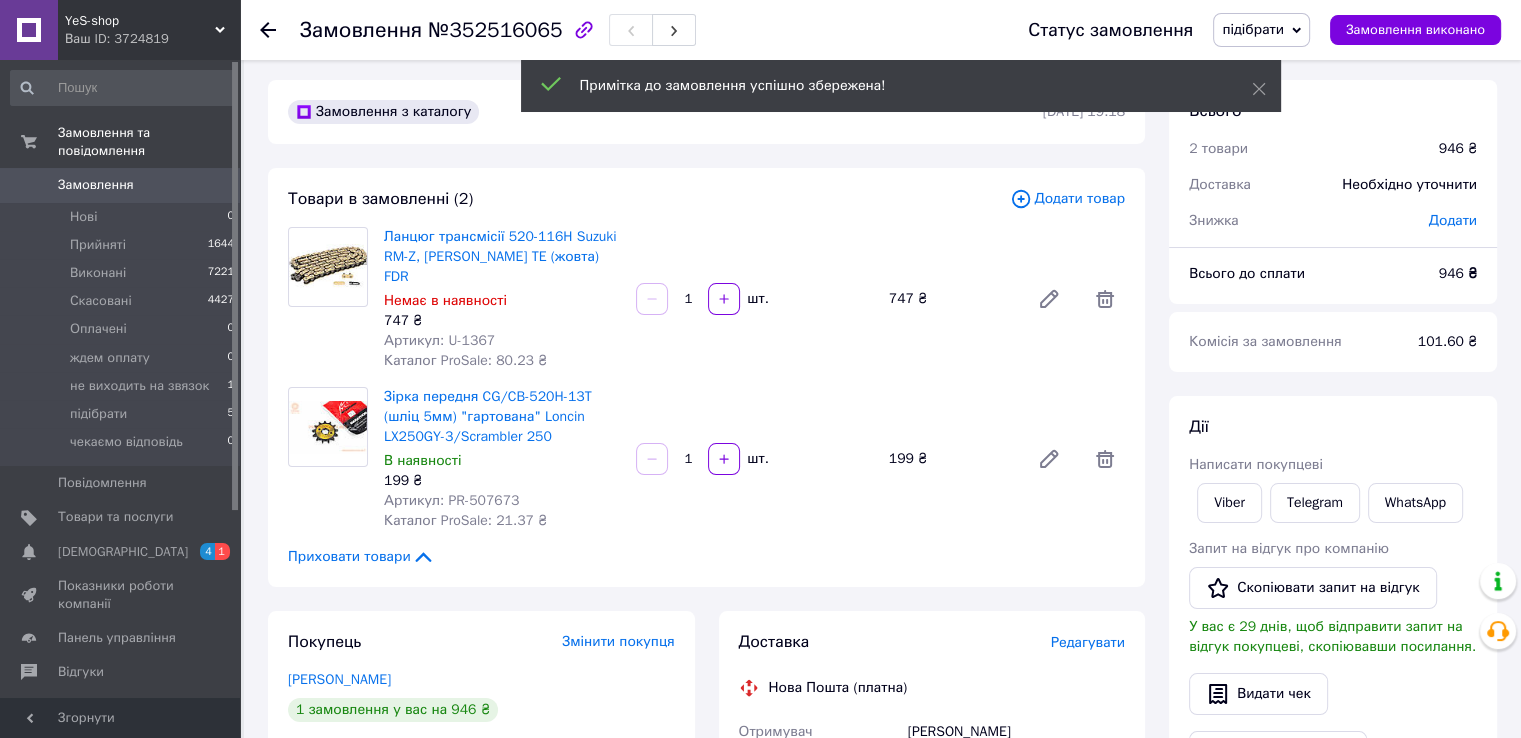 scroll, scrollTop: 0, scrollLeft: 0, axis: both 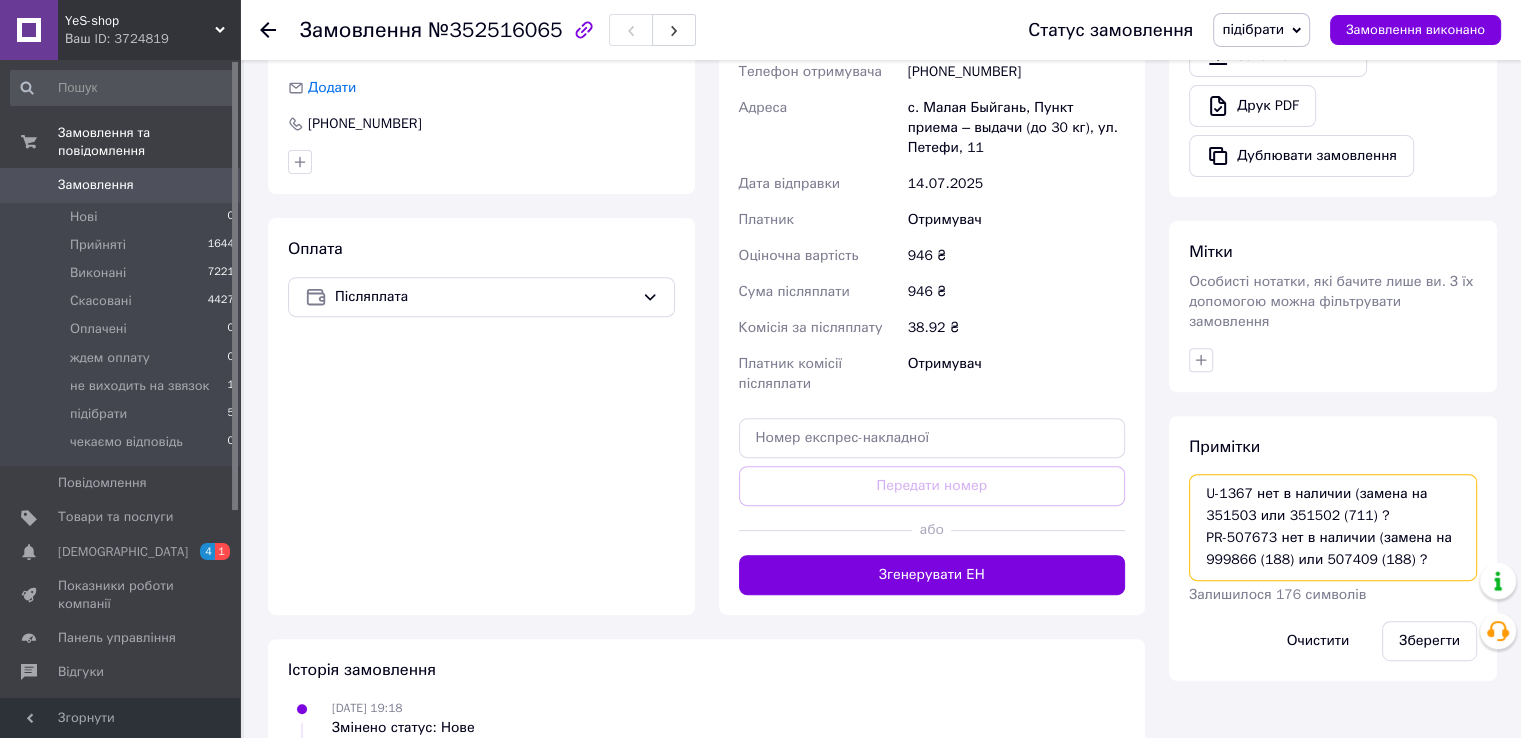 click on "U-1367 нет в наличии (замена на 351503 или 351502 (711) ?
PR-507673 нет в наличии (замена на 999866 (188) или 507409 (188) ?" at bounding box center [1333, 527] 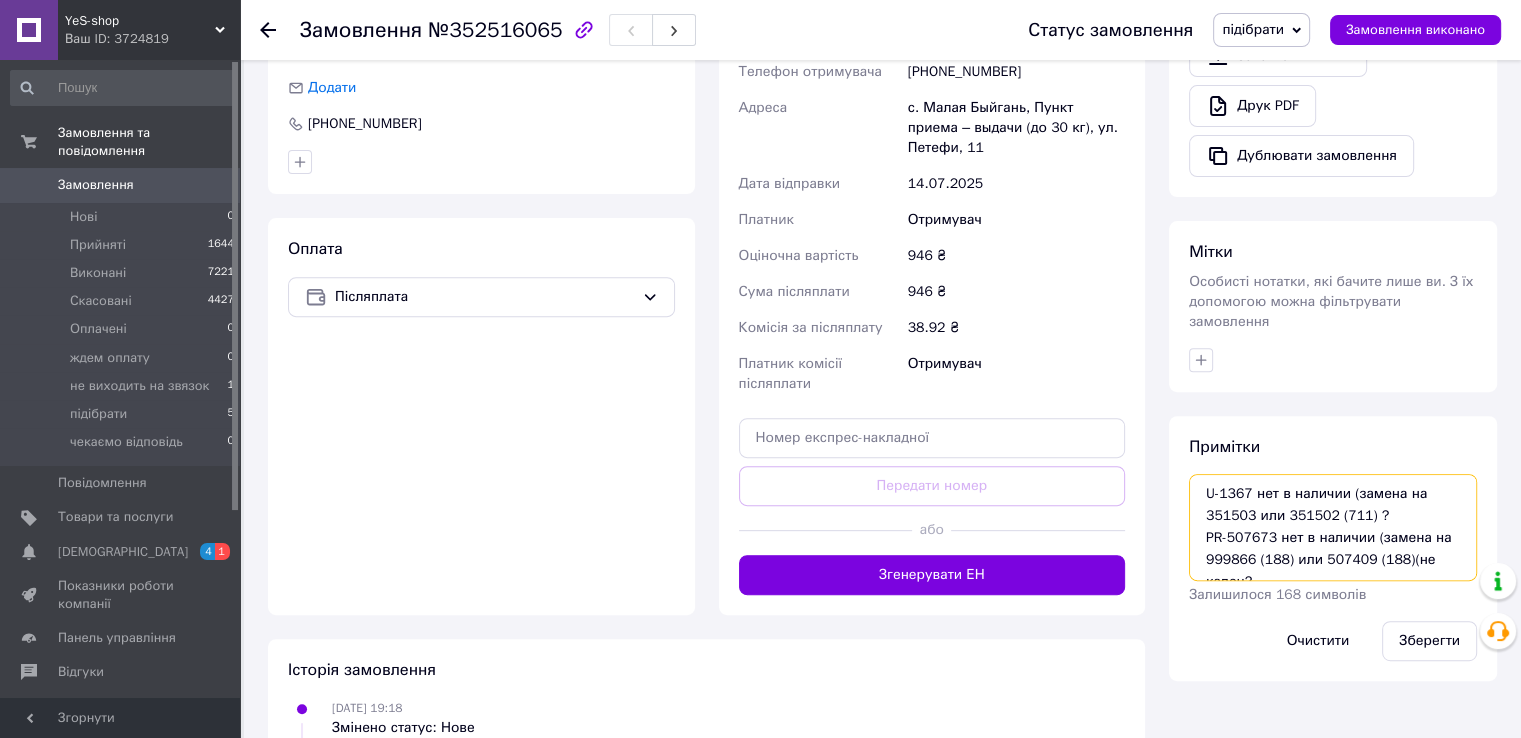 scroll, scrollTop: 11, scrollLeft: 0, axis: vertical 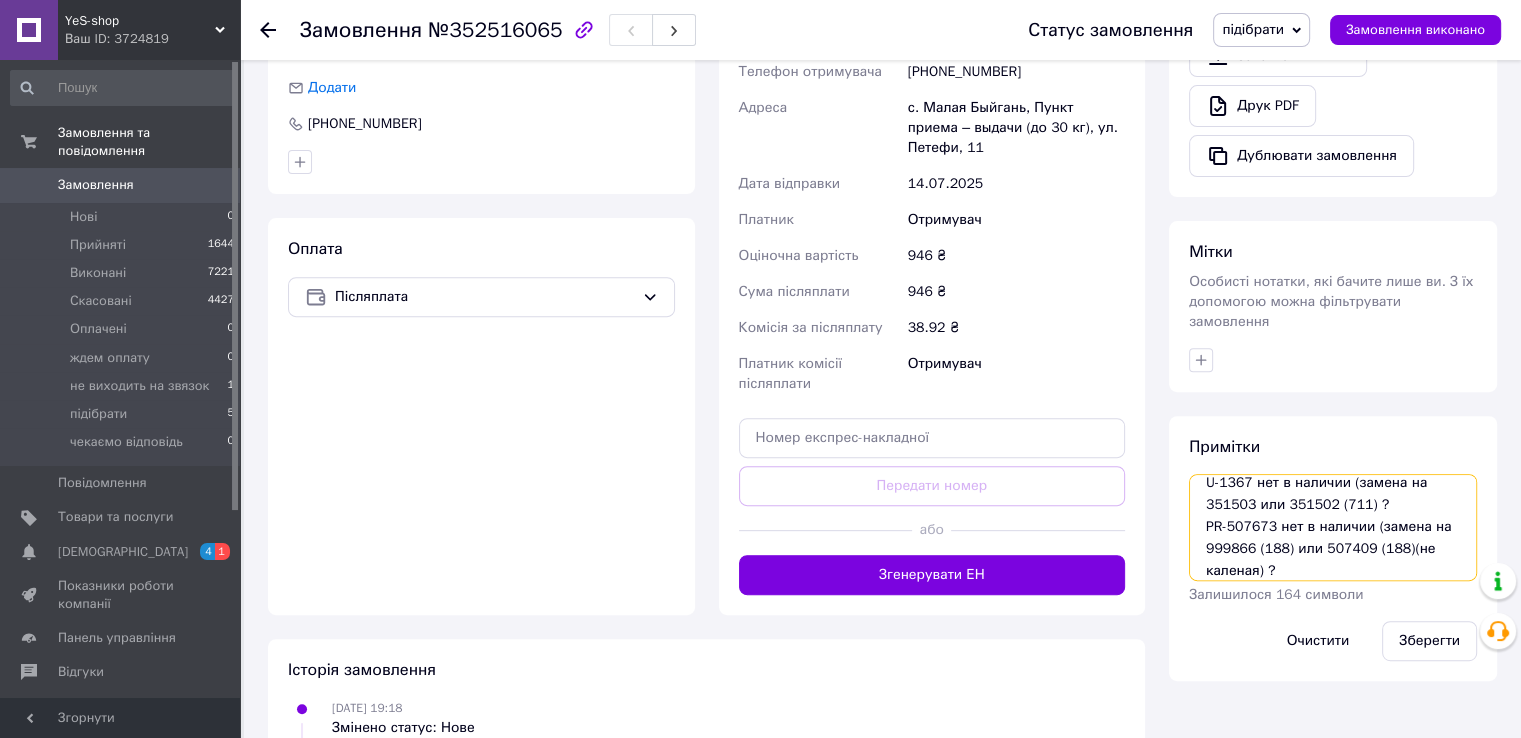 click on "U-1367 нет в наличии (замена на 351503 или 351502 (711) ?
PR-507673 нет в наличии (замена на 999866 (188) или 507409 (188)(не каленая) ?" at bounding box center (1333, 527) 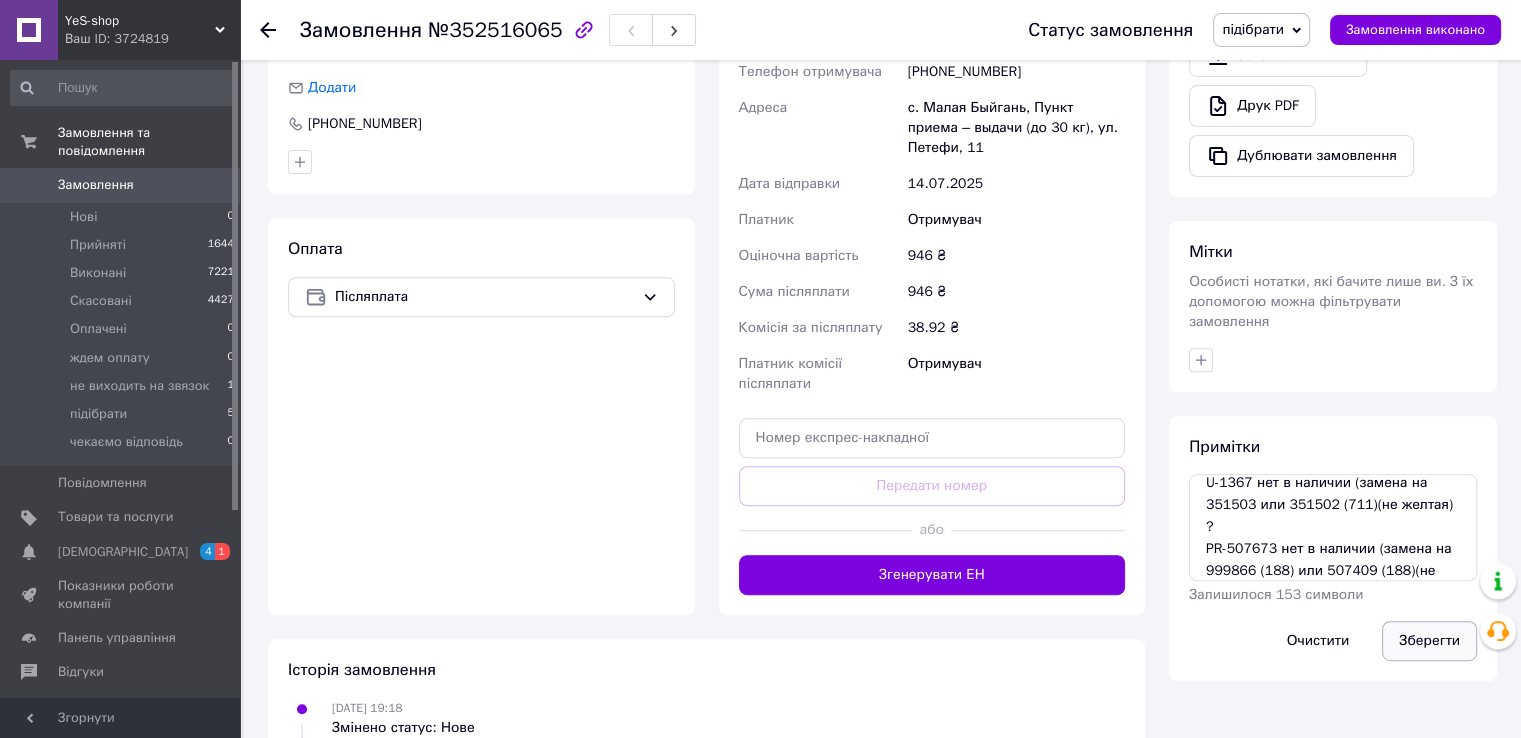 click on "Зберегти" at bounding box center [1429, 641] 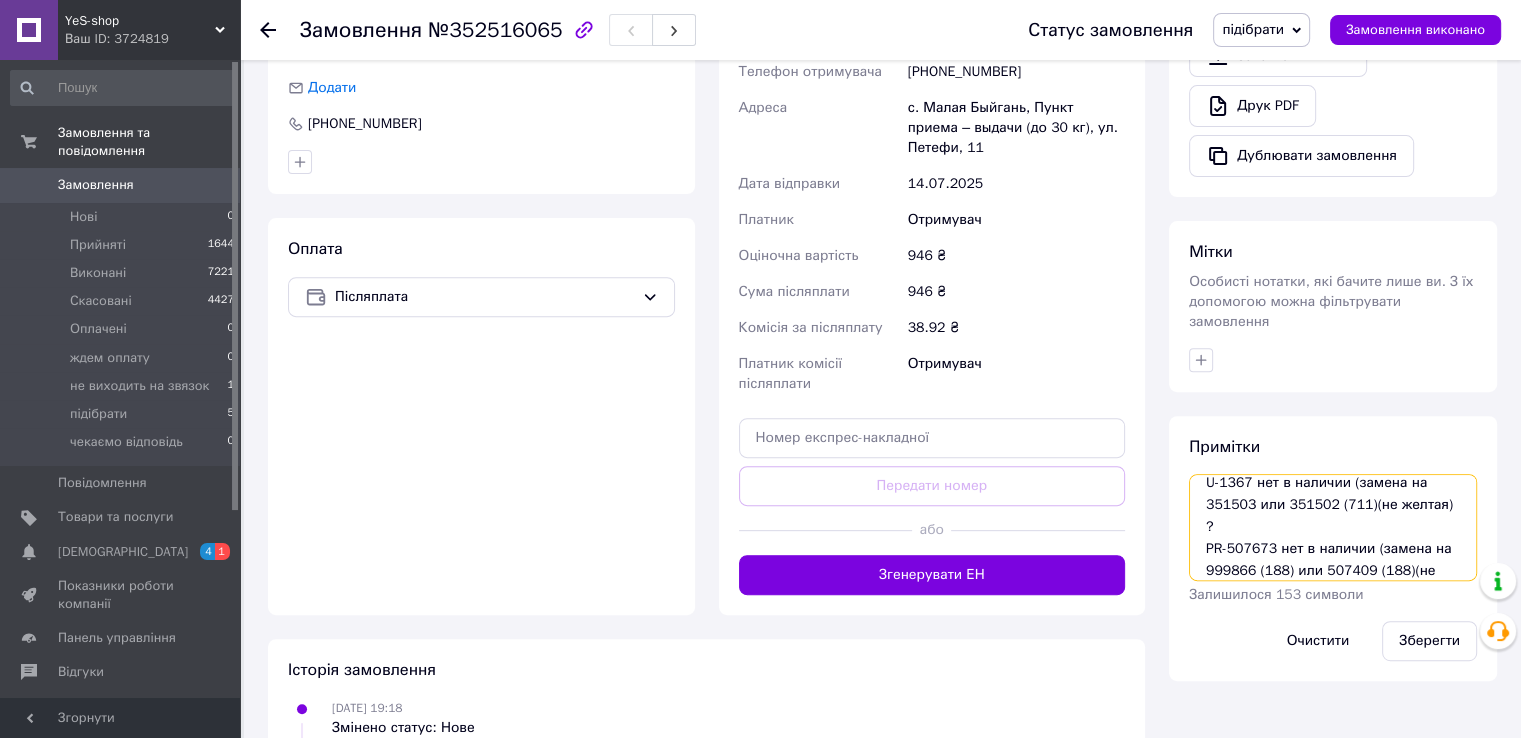 click on "U-1367 нет в наличии (замена на 351503 или 351502 (711)(не желтая) ?
PR-507673 нет в наличии (замена на 999866 (188) или 507409 (188)(не каленая) ?" at bounding box center (1333, 527) 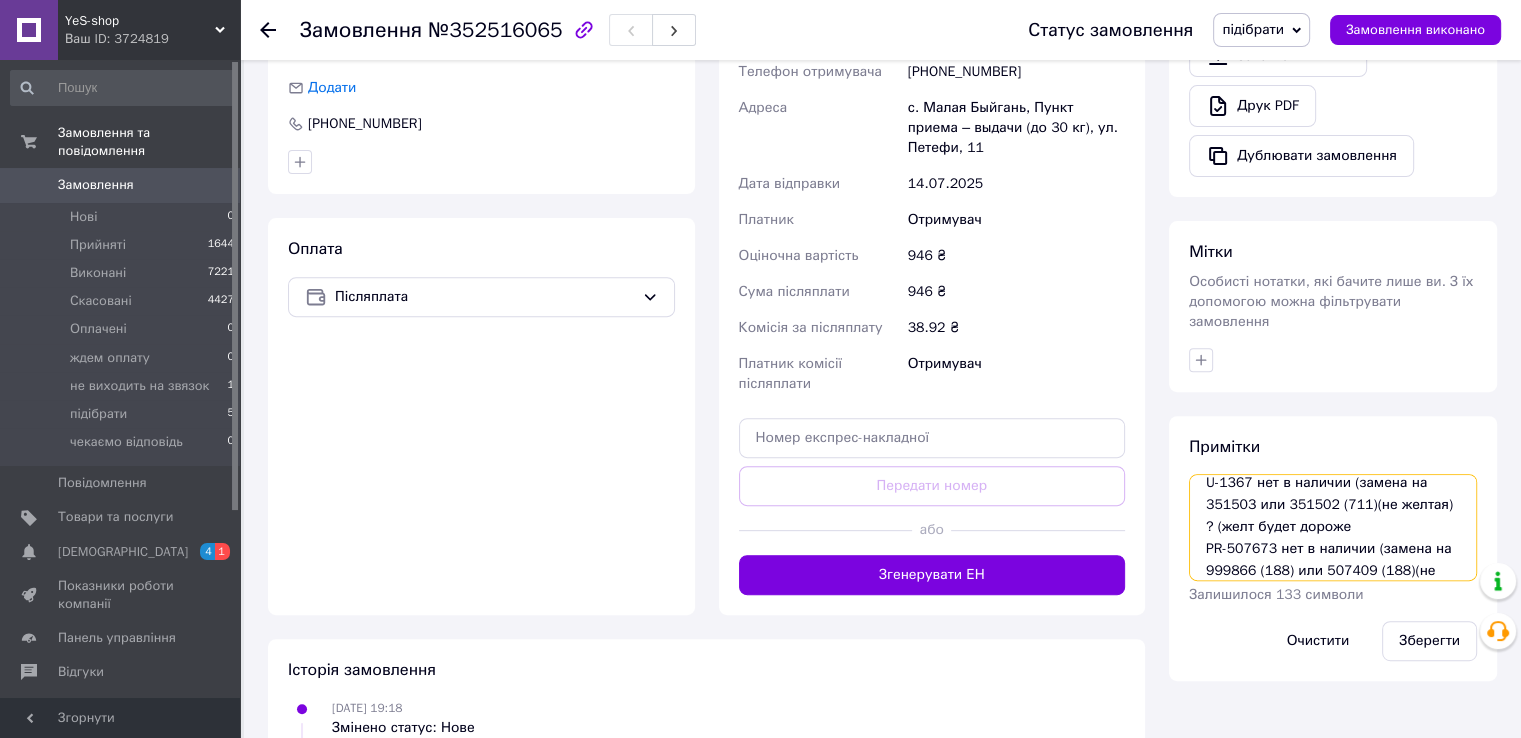 paste on "U-2155" 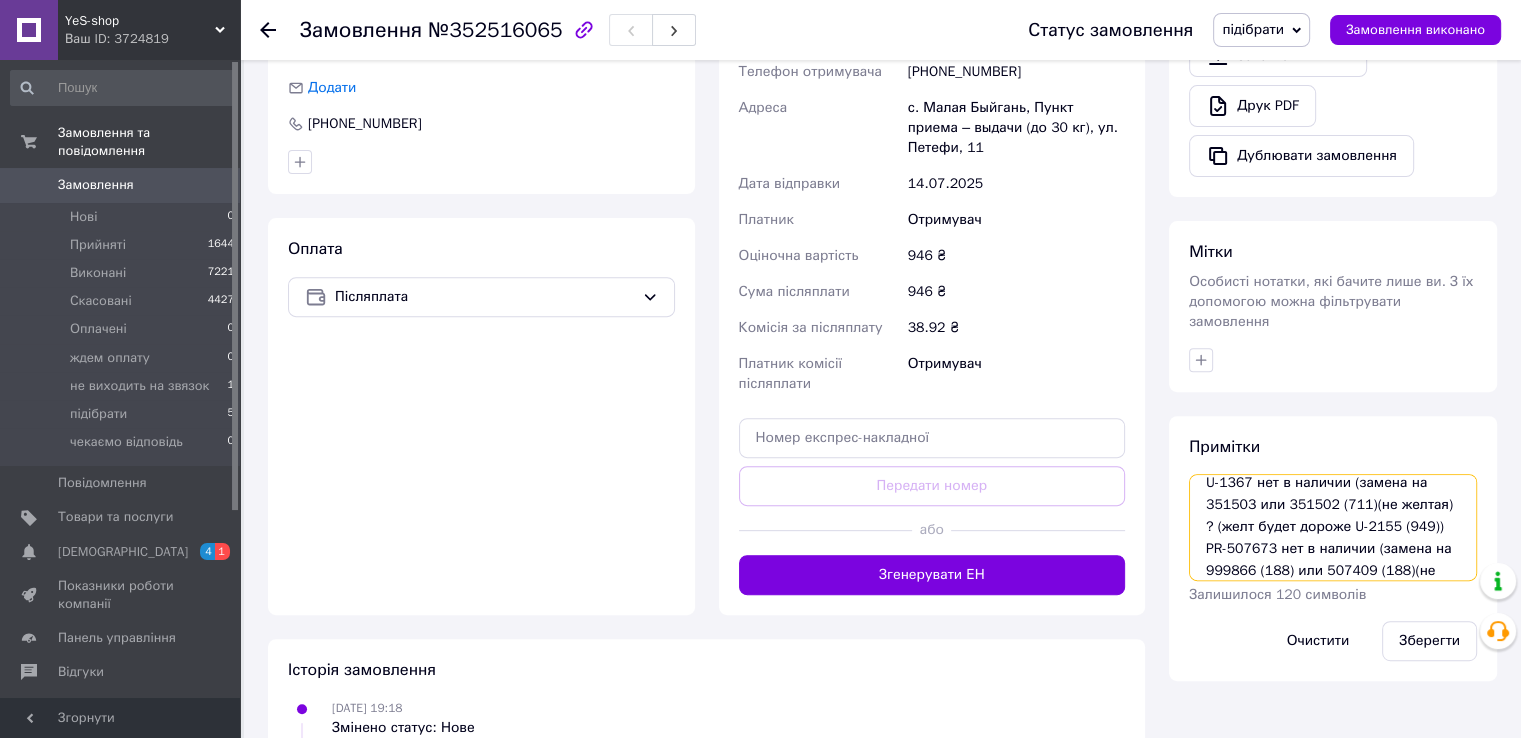 click on "U-1367 нет в наличии (замена на 351503 или 351502 (711)(не желтая) ? (желт будет дороже U-2155 (949))
PR-507673 нет в наличии (замена на 999866 (188) или 507409 (188)(не каленая) ?" at bounding box center [1333, 527] 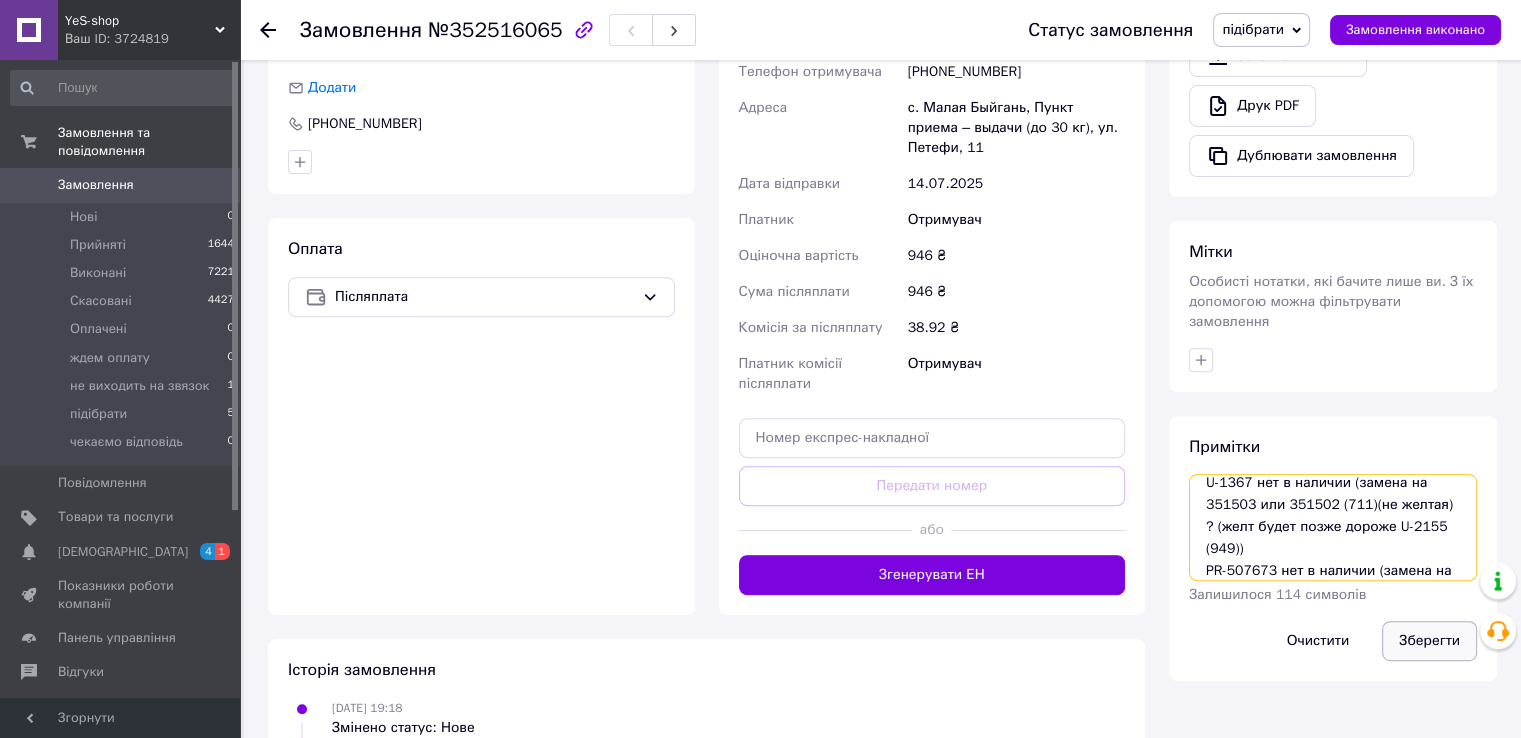 type on "U-1367 нет в наличии (замена на 351503 или 351502 (711)(не желтая) ? (желт будет позже дороже U-2155 (949))
PR-507673 нет в наличии (замена на 999866 (188) или 507409 (188)(не каленая) ?" 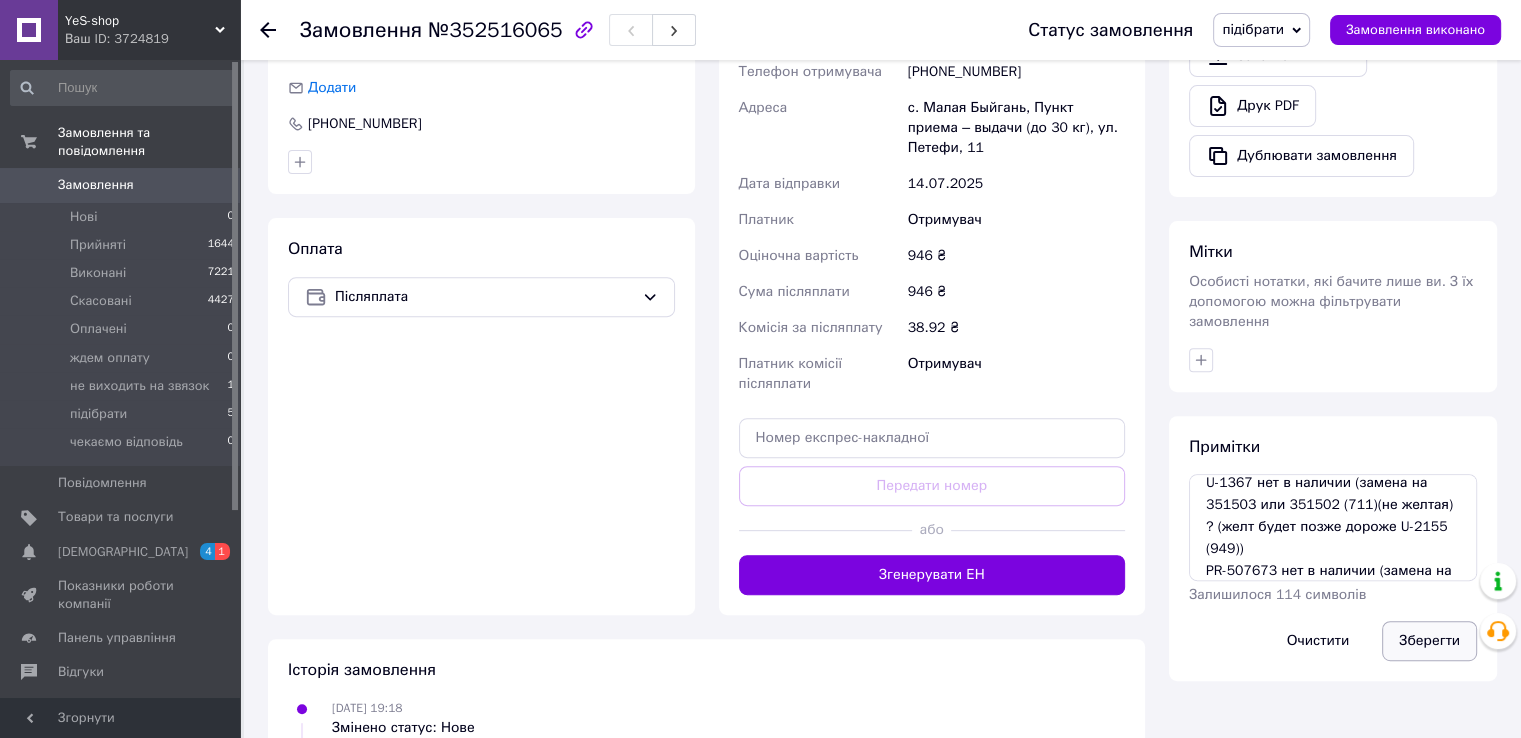 click on "Зберегти" at bounding box center [1429, 641] 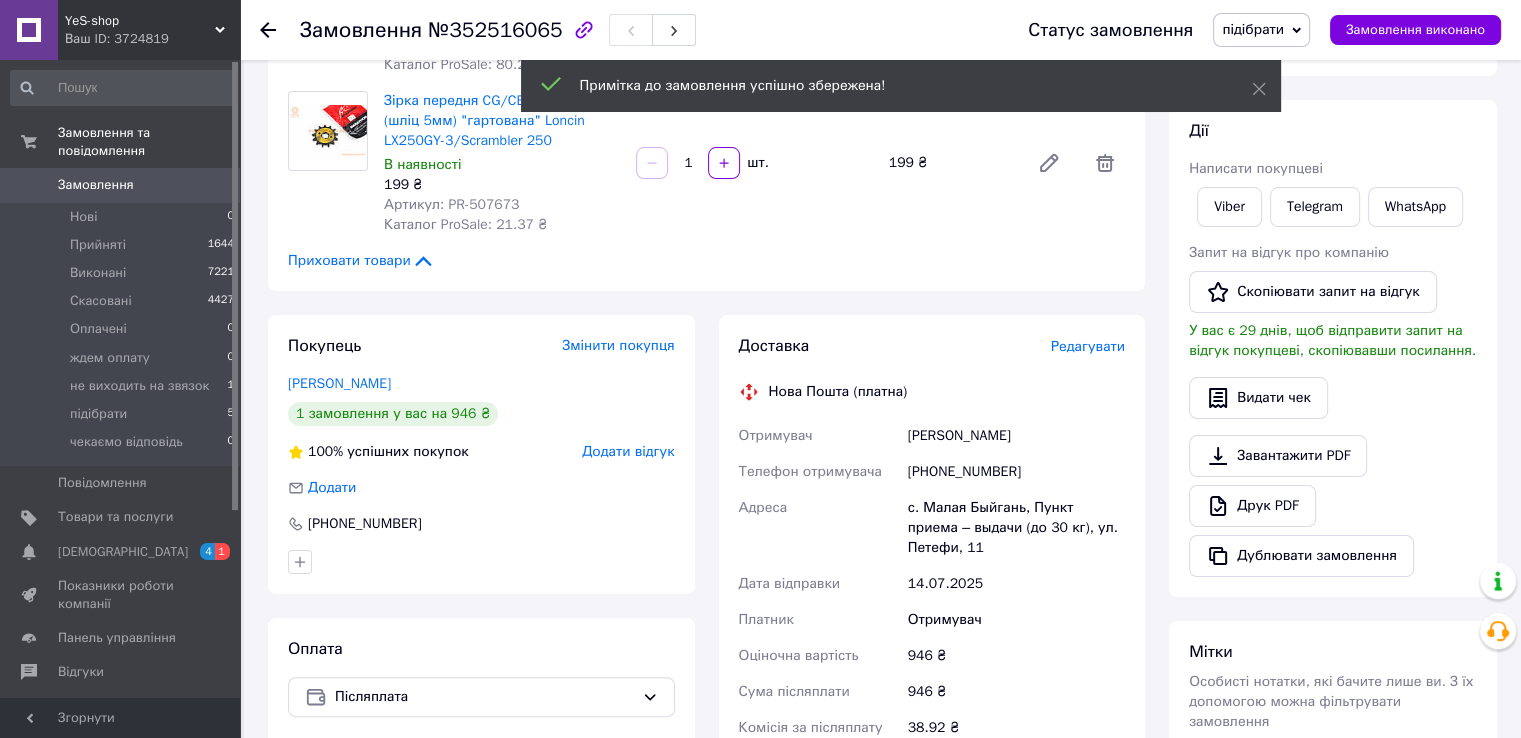 scroll, scrollTop: 100, scrollLeft: 0, axis: vertical 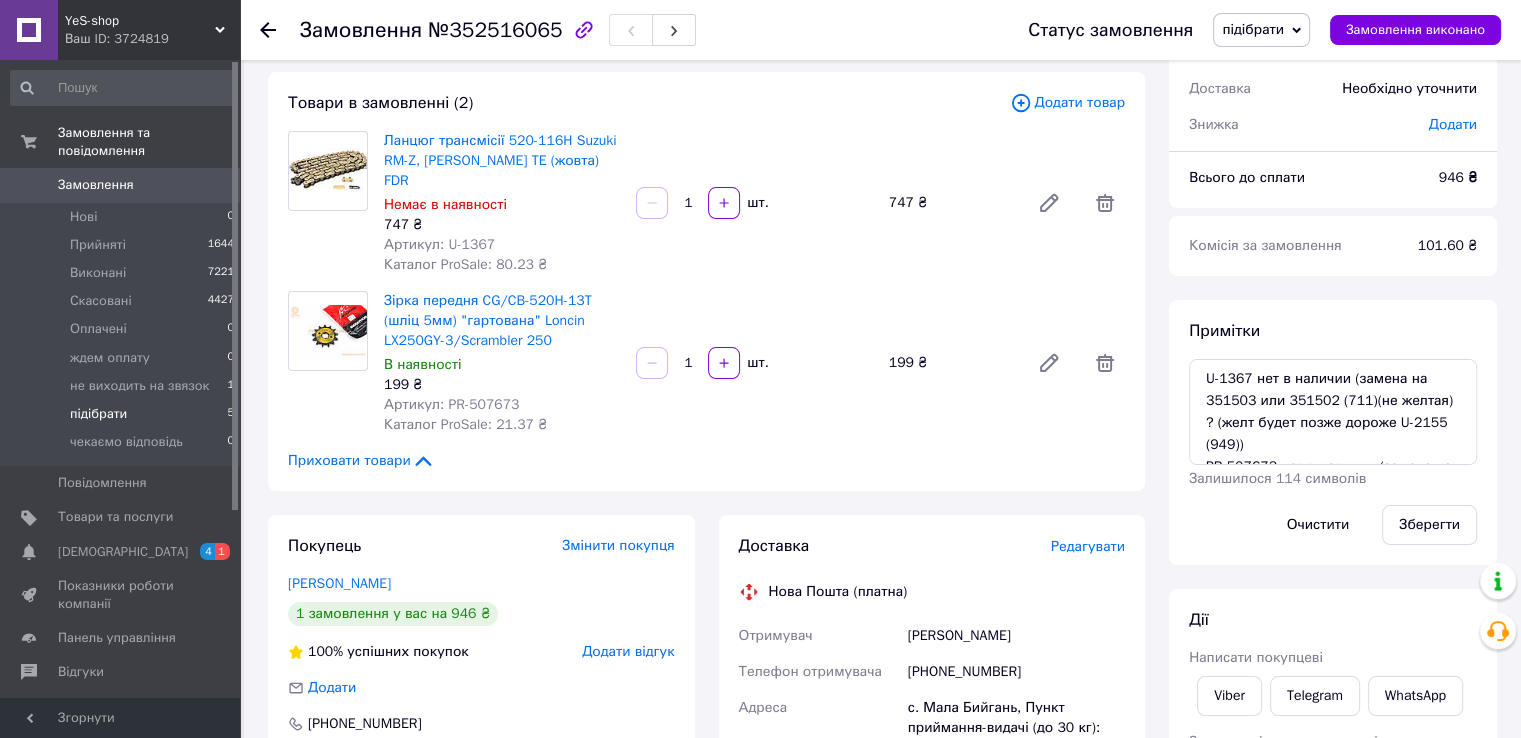 click on "підібрати" at bounding box center [98, 414] 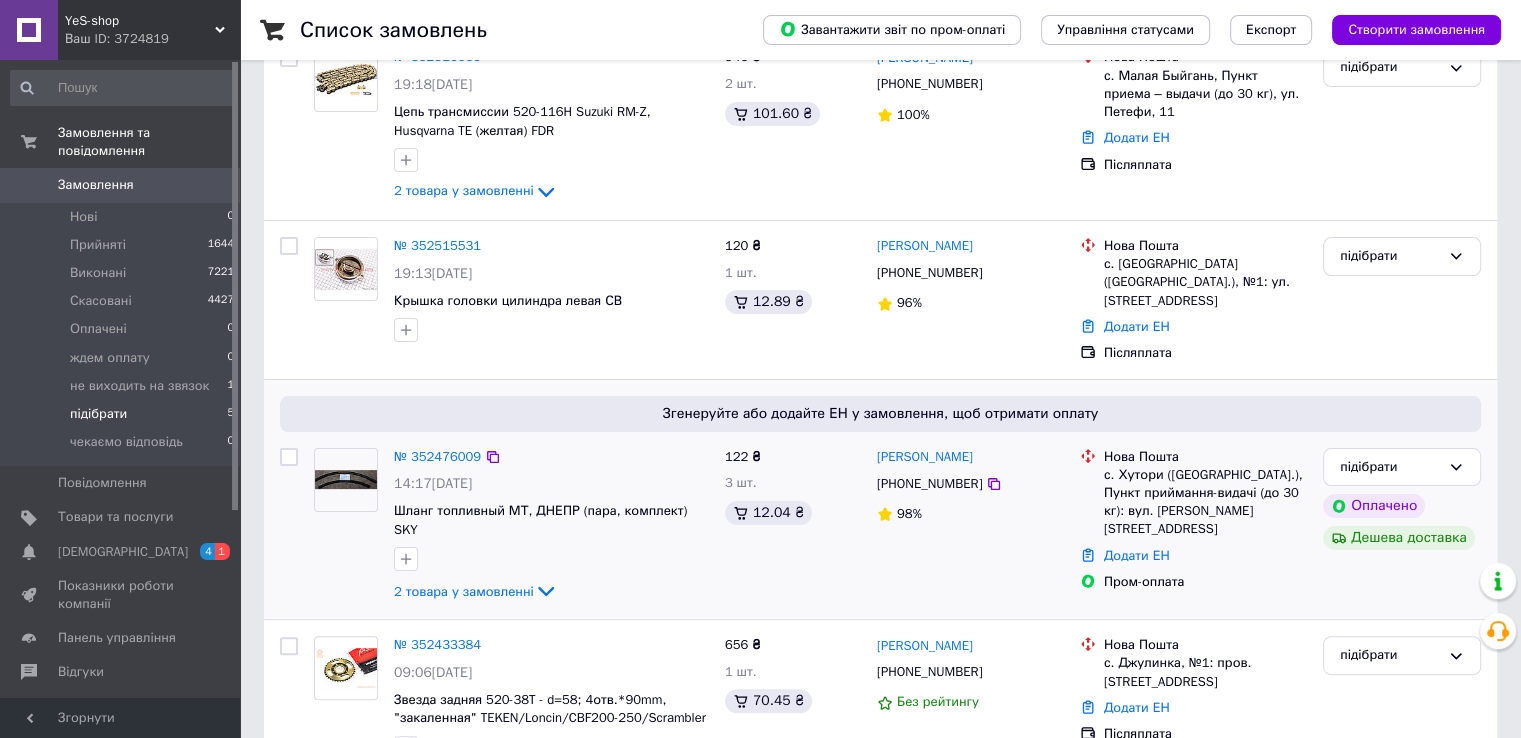 scroll, scrollTop: 557, scrollLeft: 0, axis: vertical 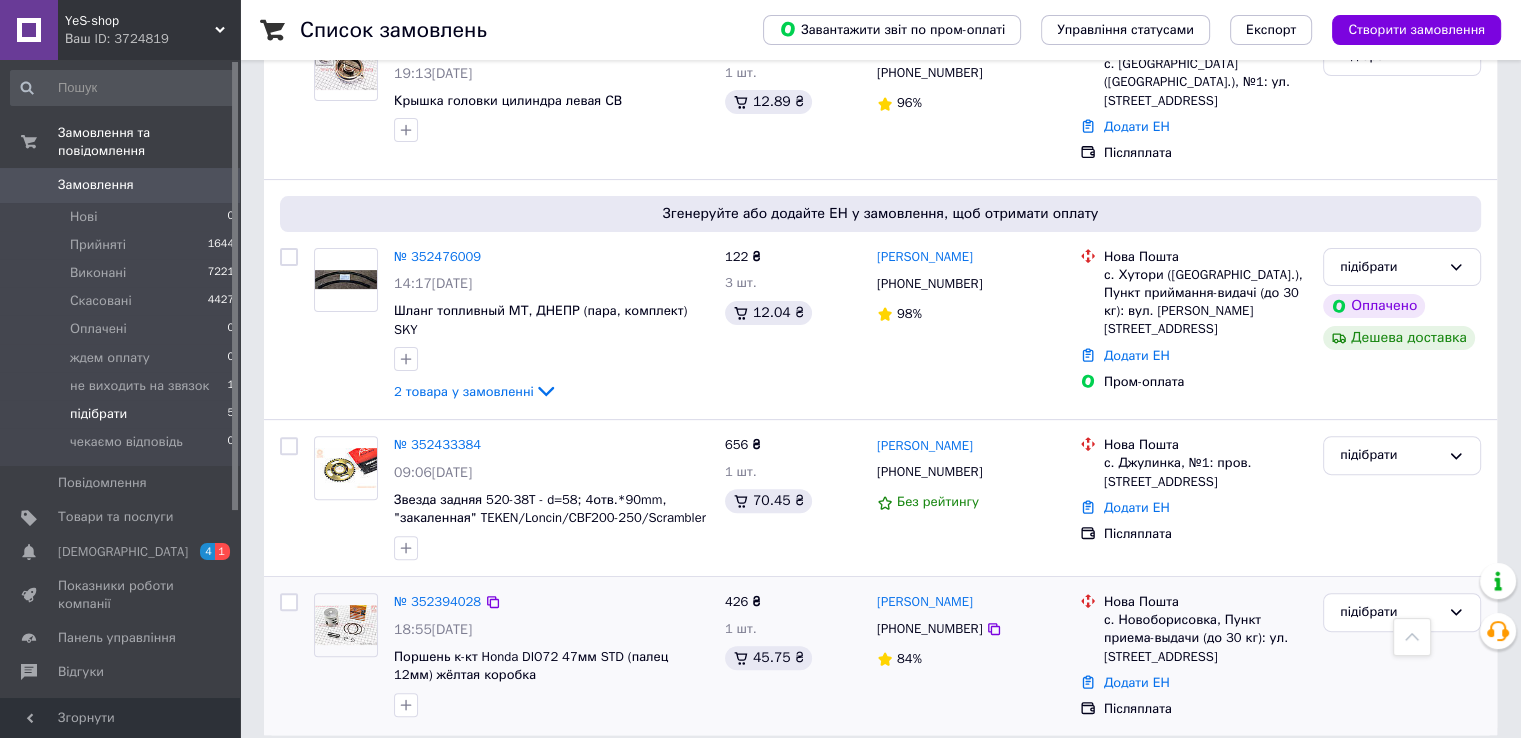 click on "№ 352394028" at bounding box center (437, 601) 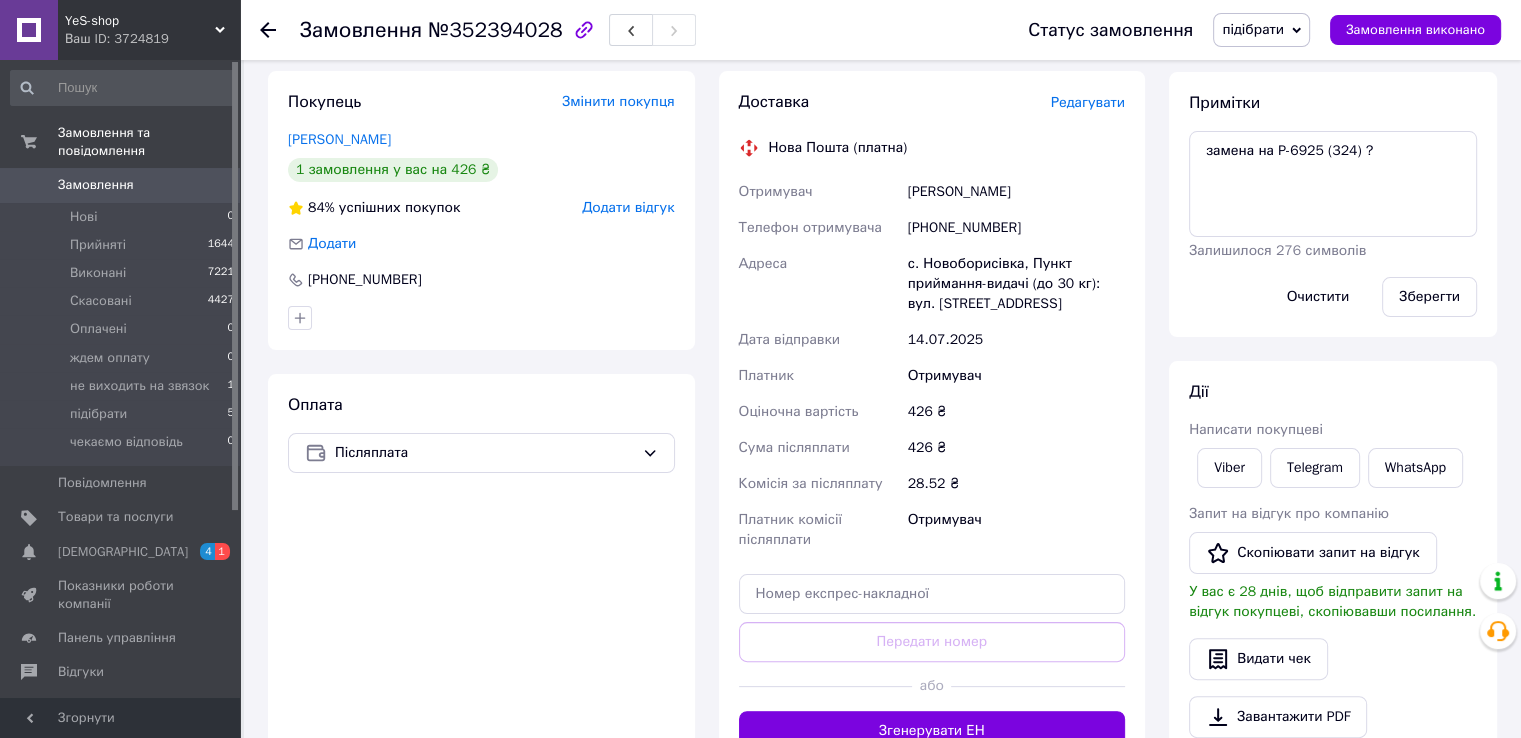 scroll, scrollTop: 157, scrollLeft: 0, axis: vertical 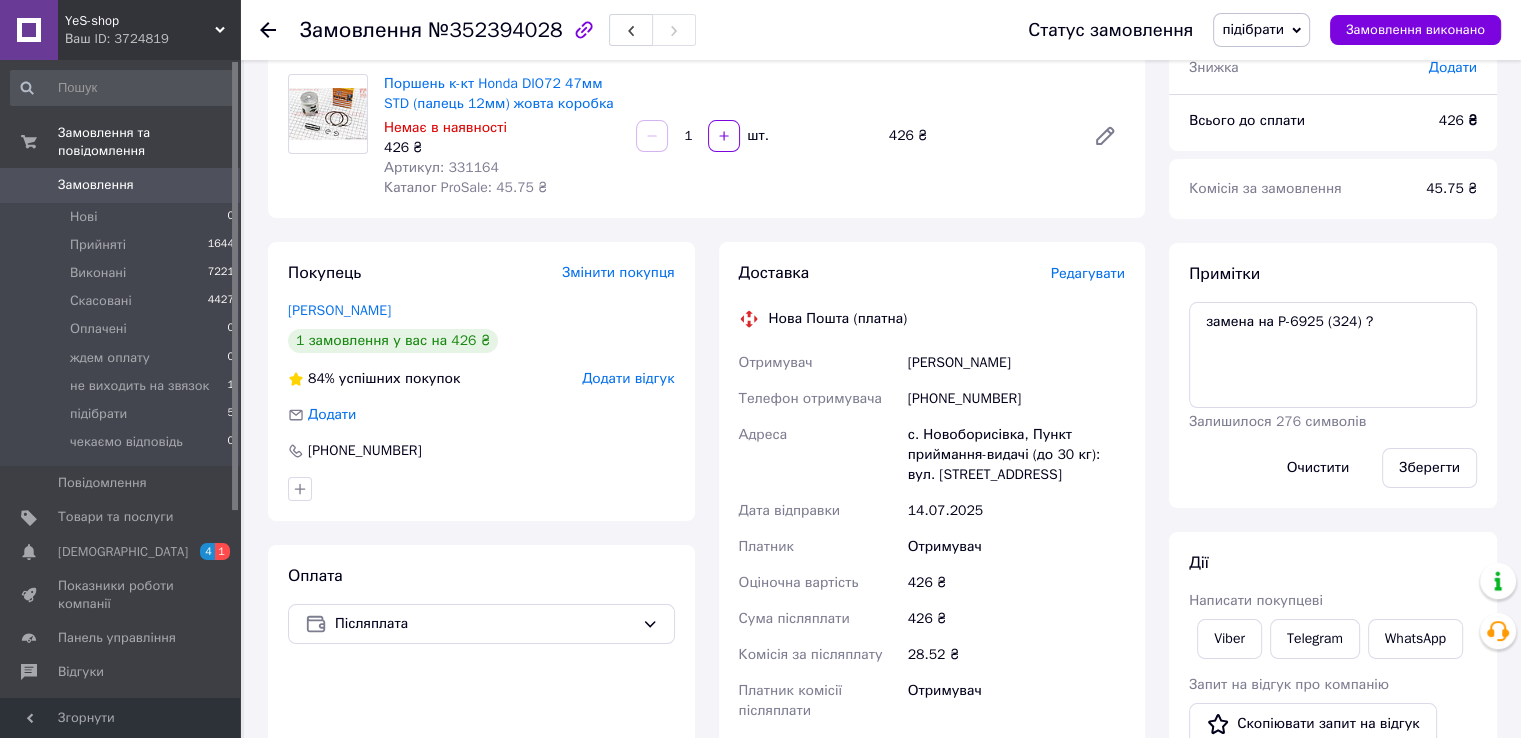 click 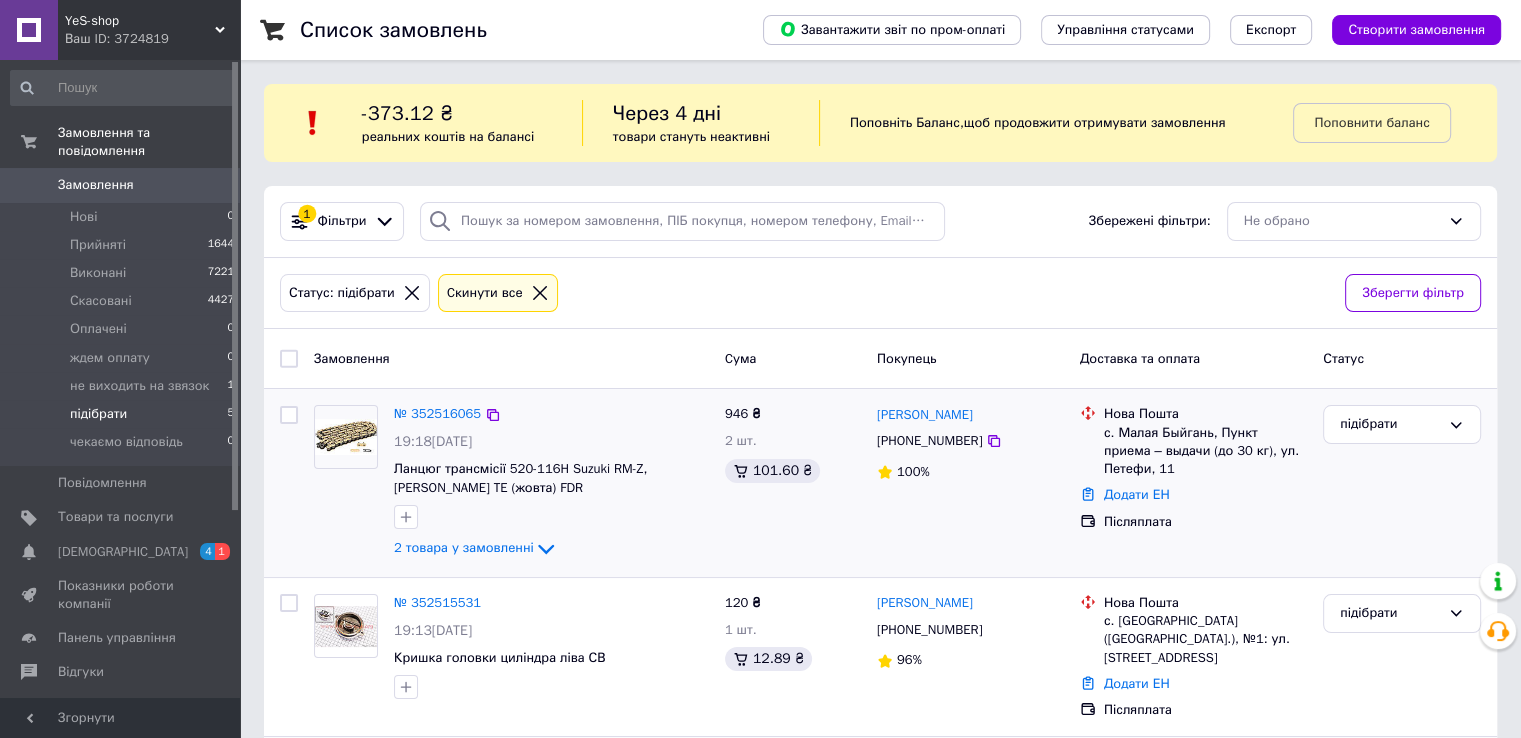 scroll, scrollTop: 0, scrollLeft: 0, axis: both 